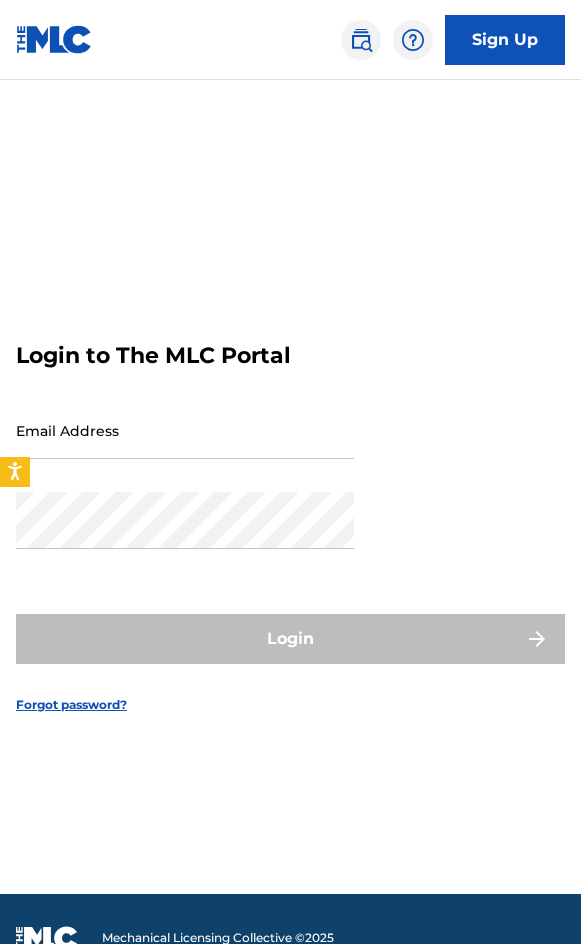 scroll, scrollTop: 80, scrollLeft: 0, axis: vertical 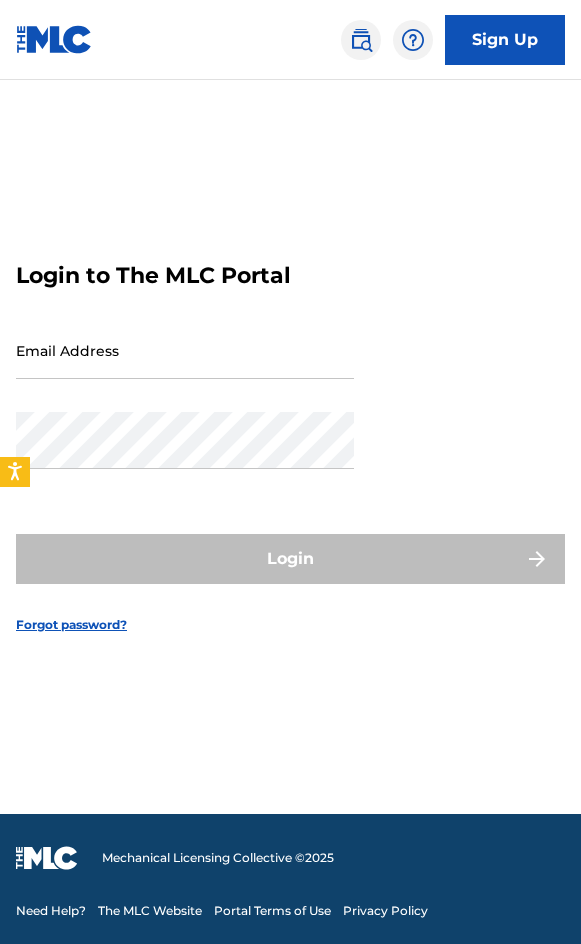 click on "Email Address" at bounding box center (185, 367) 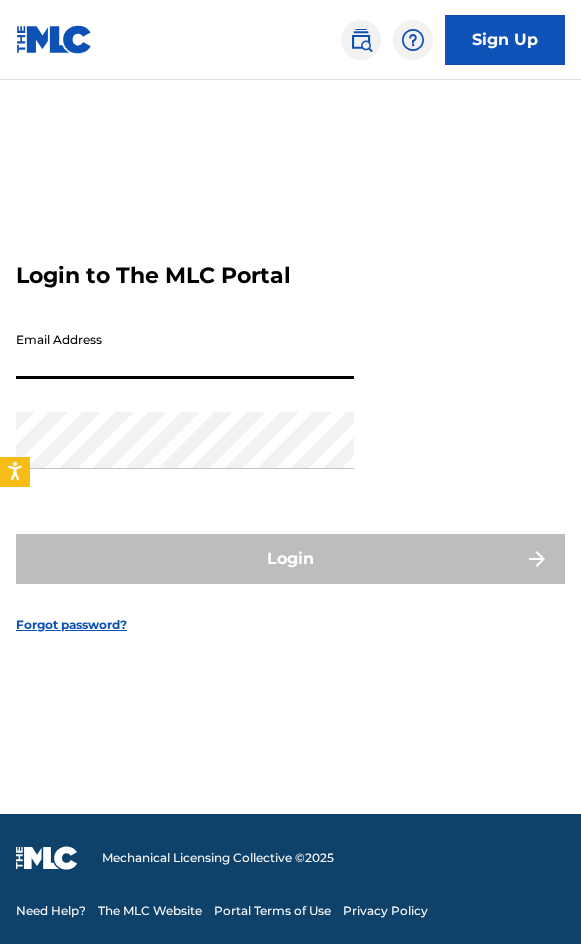 click on "Email Address" at bounding box center [185, 350] 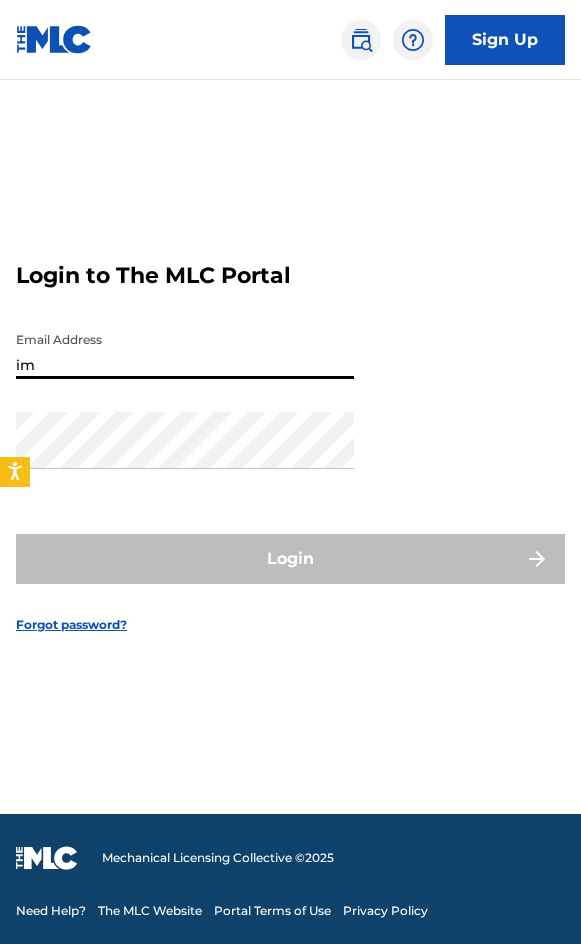 type on "[EMAIL]" 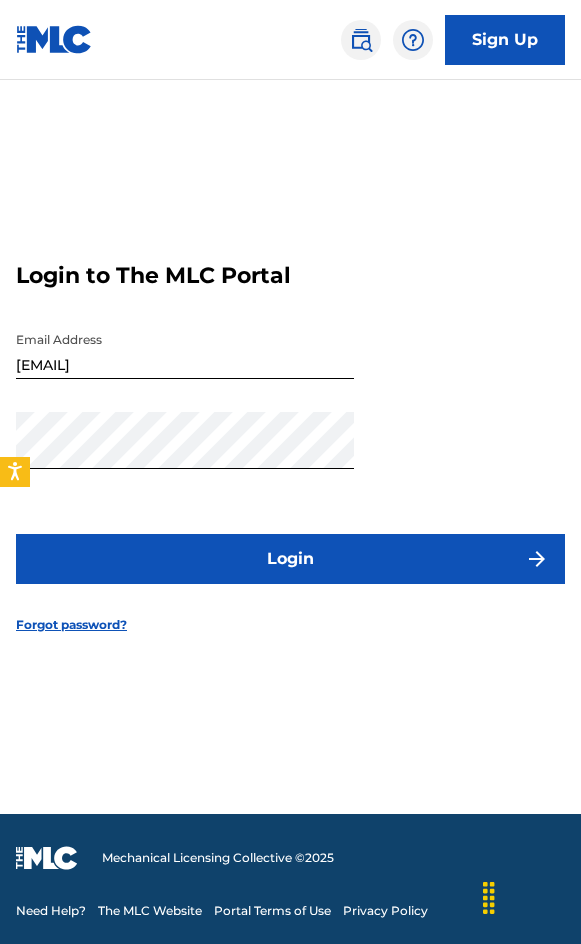 click on "Login" at bounding box center (290, 559) 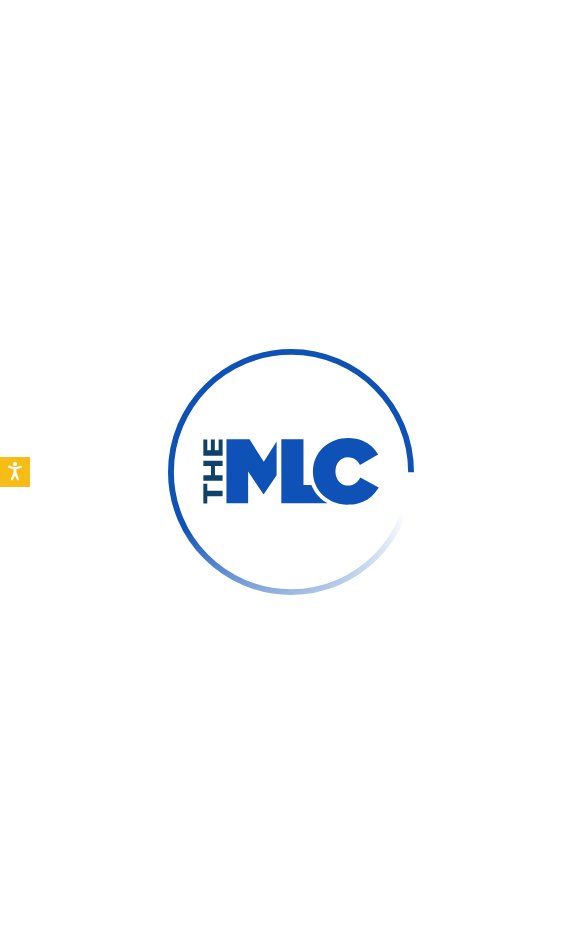 scroll, scrollTop: 0, scrollLeft: 0, axis: both 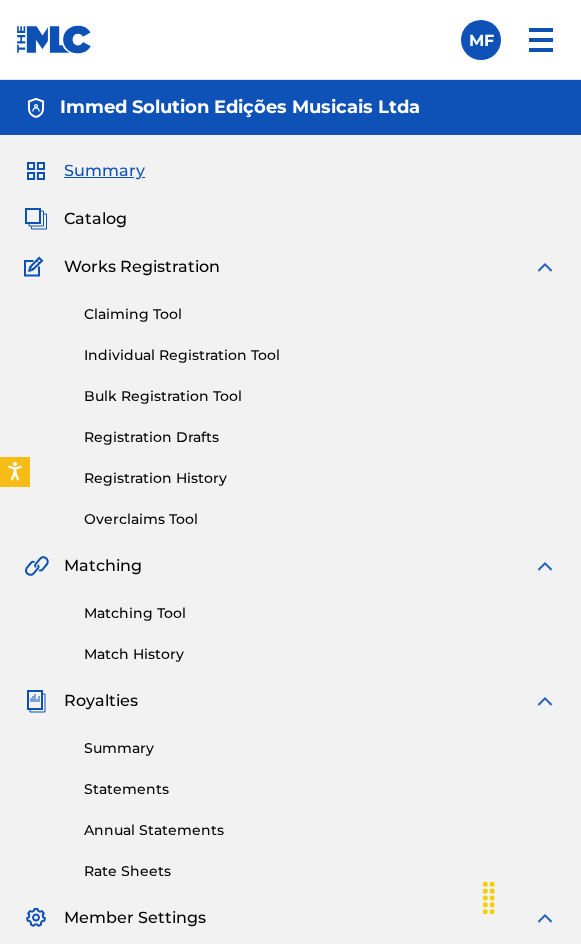 click on "Claiming Tool Individual Registration Tool Bulk Registration Tool Registration Drafts Registration History Overclaims Tool" at bounding box center [290, 404] 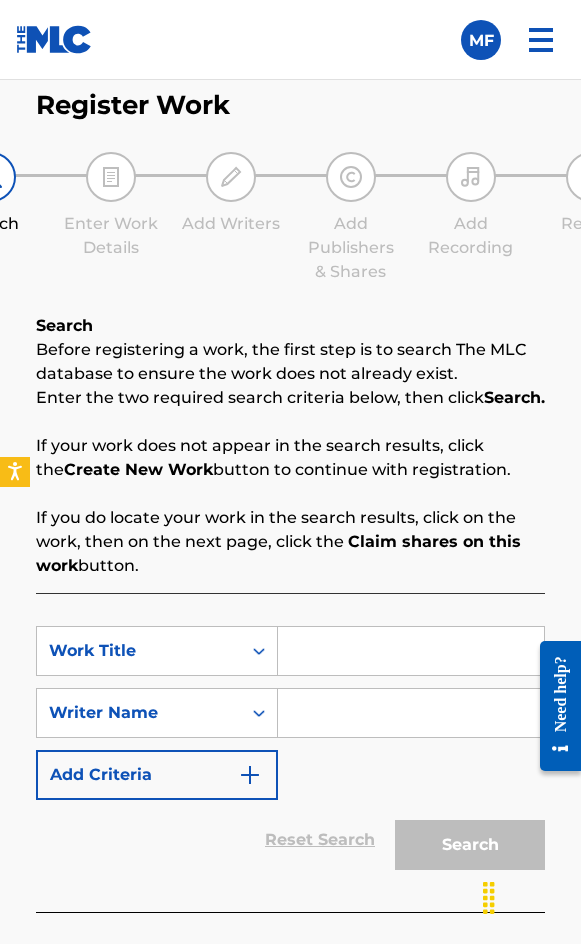 scroll, scrollTop: 1308, scrollLeft: 0, axis: vertical 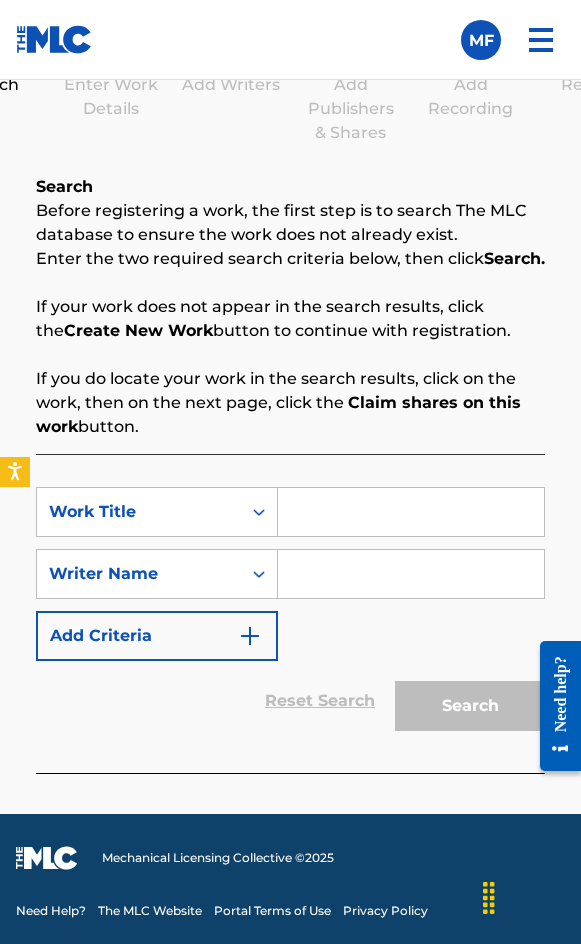 click at bounding box center [411, 512] 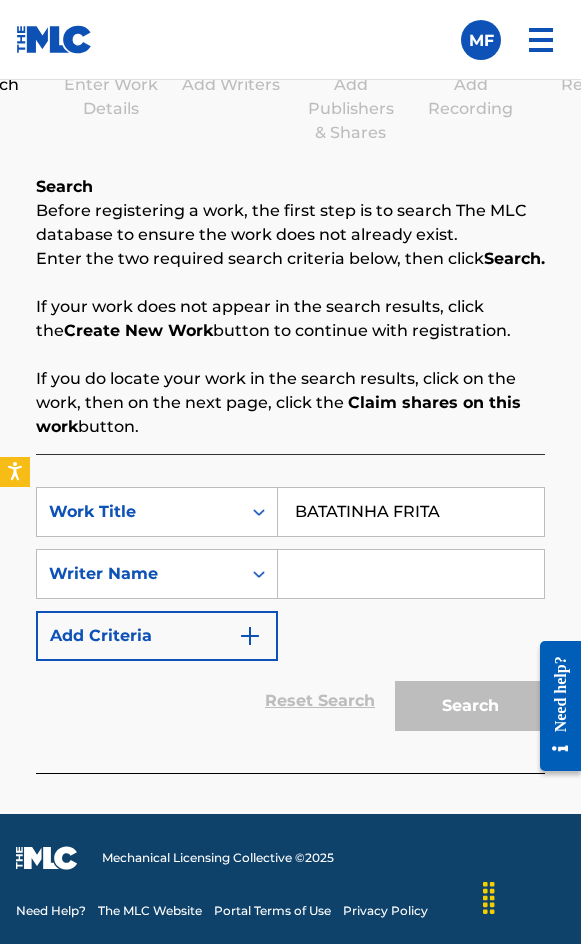 type on "BATATINHA FRITA" 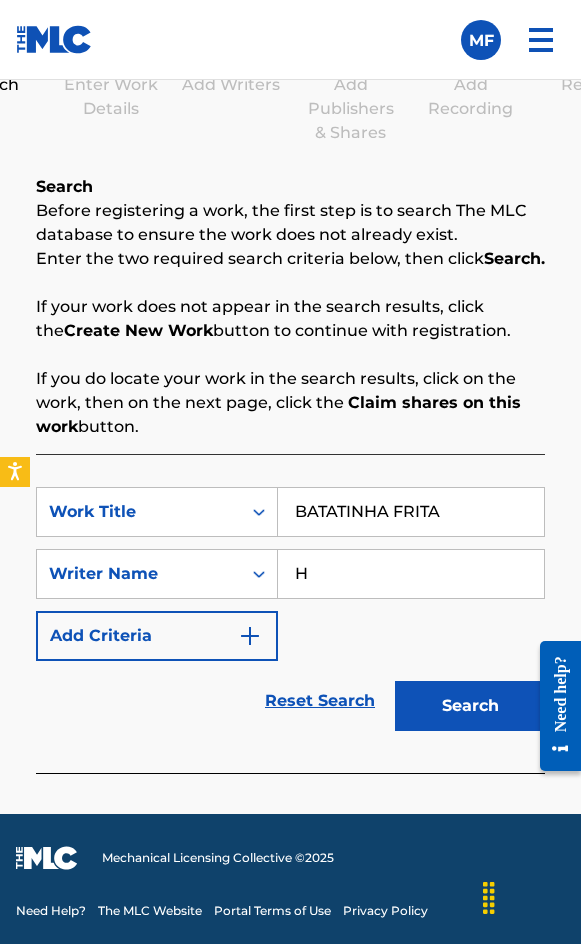 type on "HE" 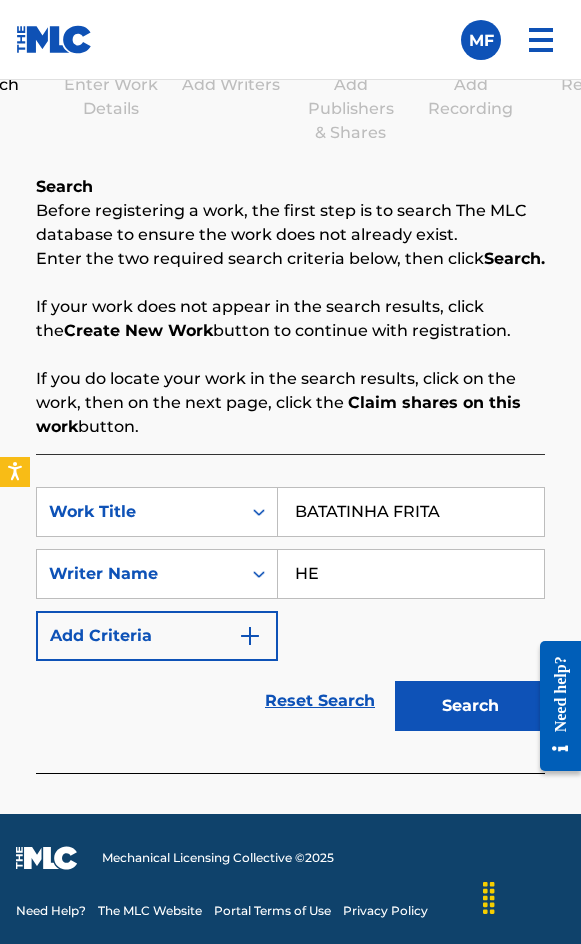 click on "HE" at bounding box center (411, 574) 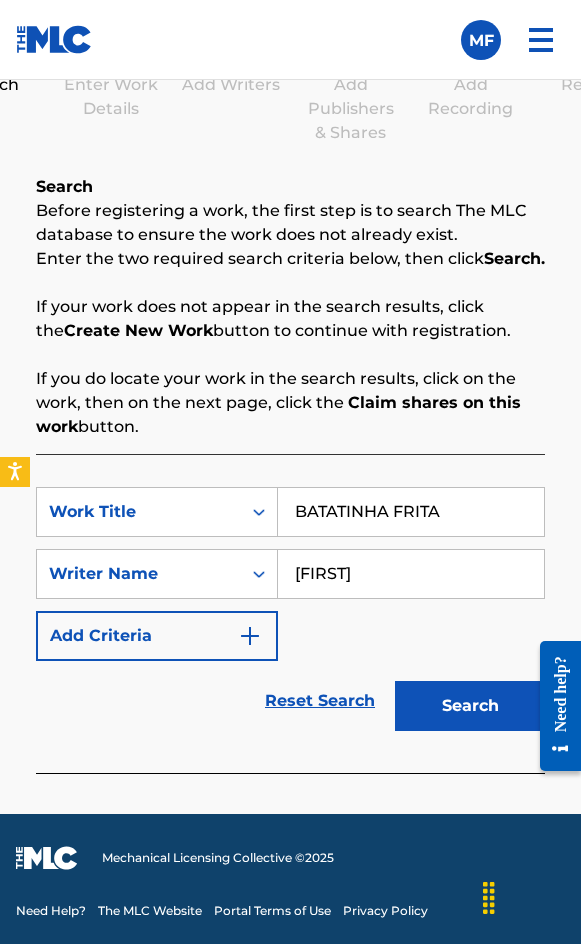 type on "[FIRST] [LAST]" 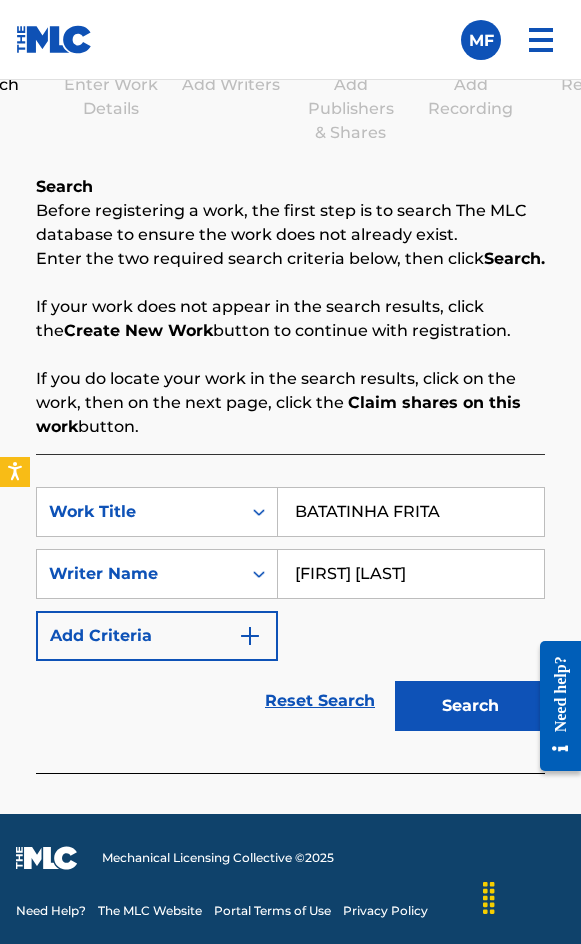 click on "Search" at bounding box center [470, 706] 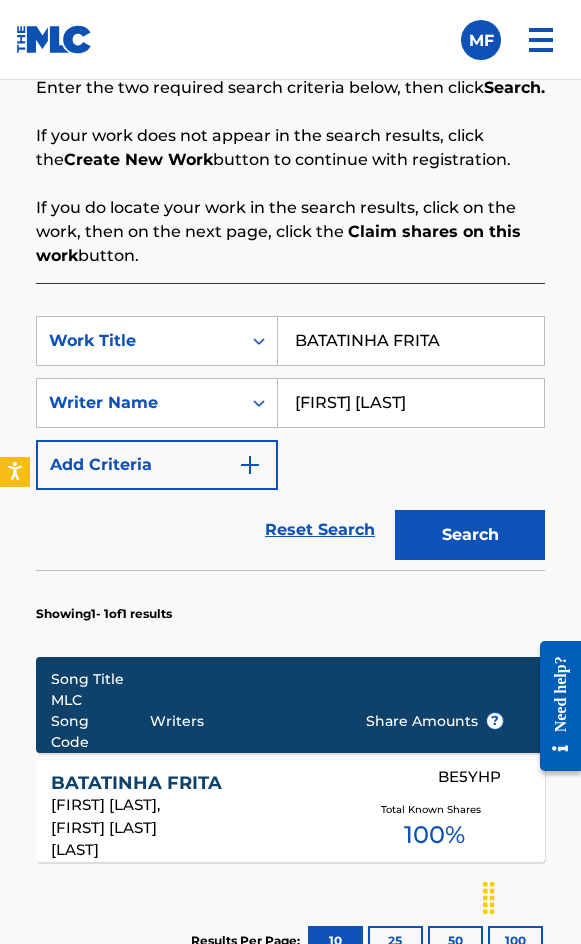 scroll, scrollTop: 1776, scrollLeft: 0, axis: vertical 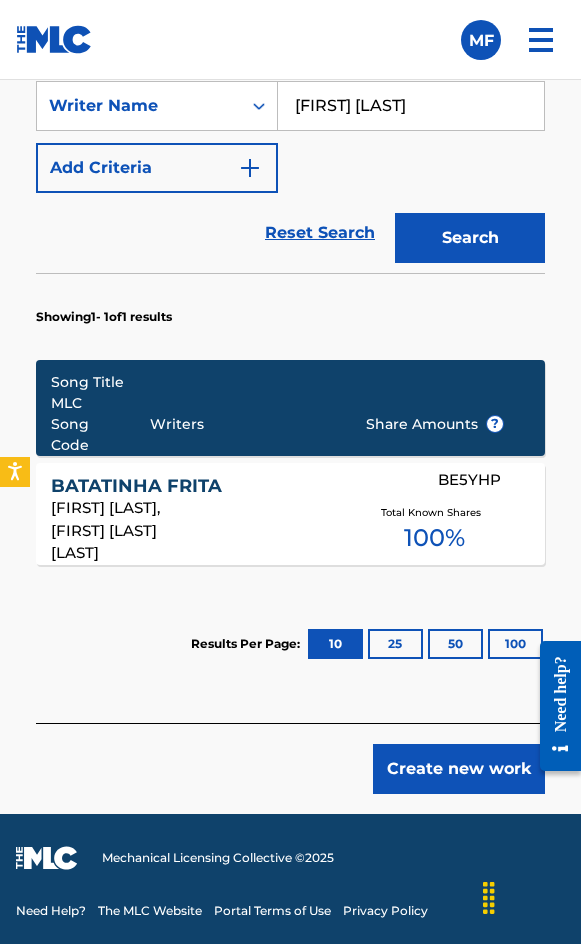 click on "BATATINHA FRITA BE5YHP [FIRST] [LAST], [FIRST] [LAST] [LAST] Total Known Shares 100 %" at bounding box center [290, 514] 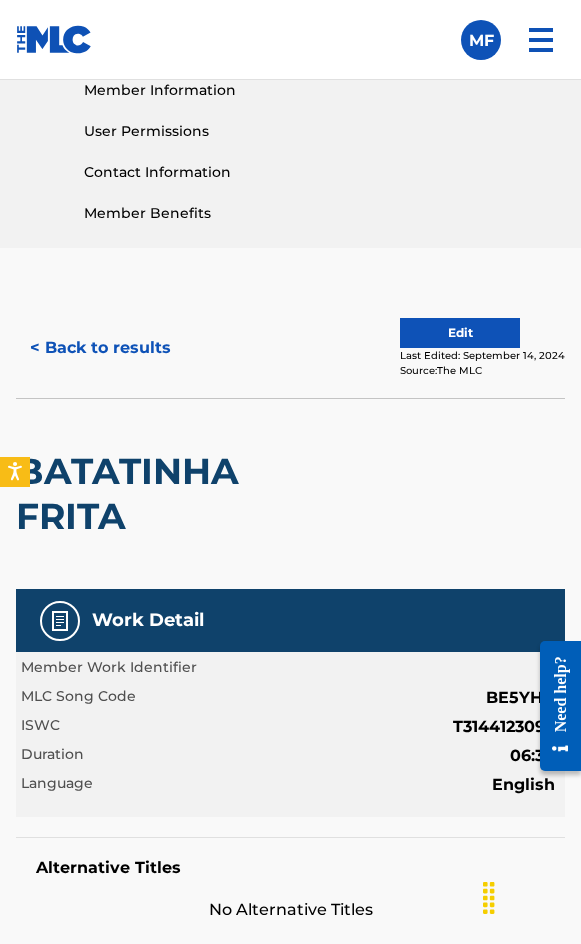 scroll, scrollTop: 900, scrollLeft: 0, axis: vertical 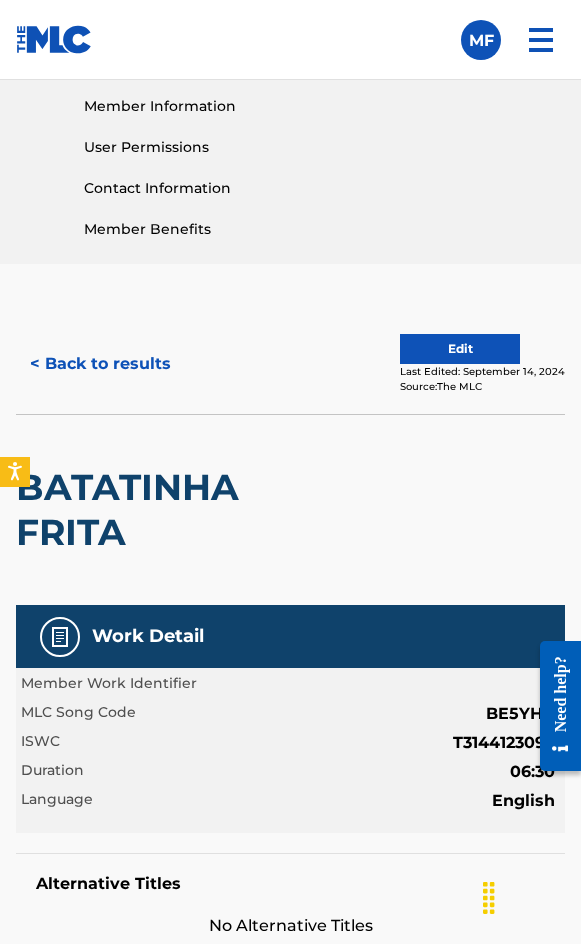 click on "Last Edited:   [DATE]" at bounding box center (482, 371) 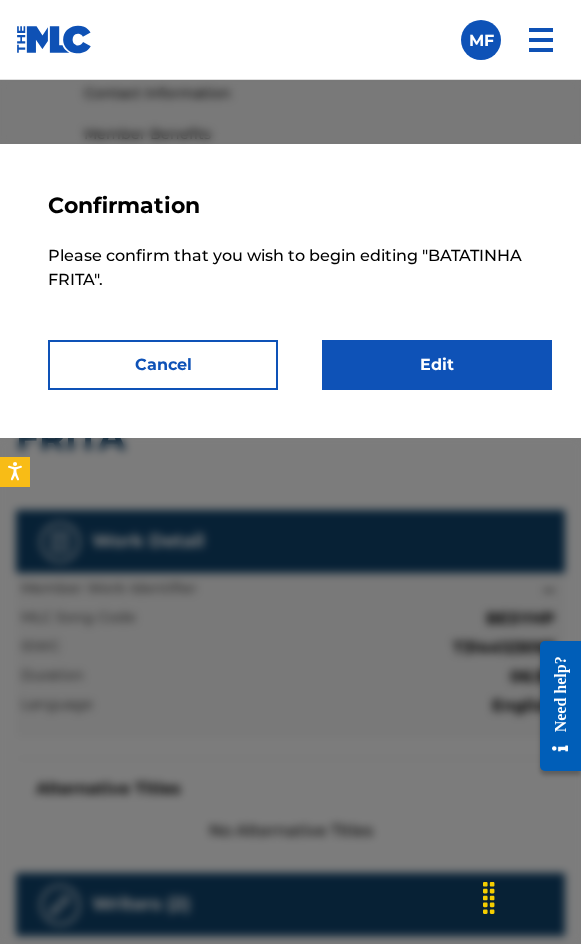 scroll, scrollTop: 1000, scrollLeft: 0, axis: vertical 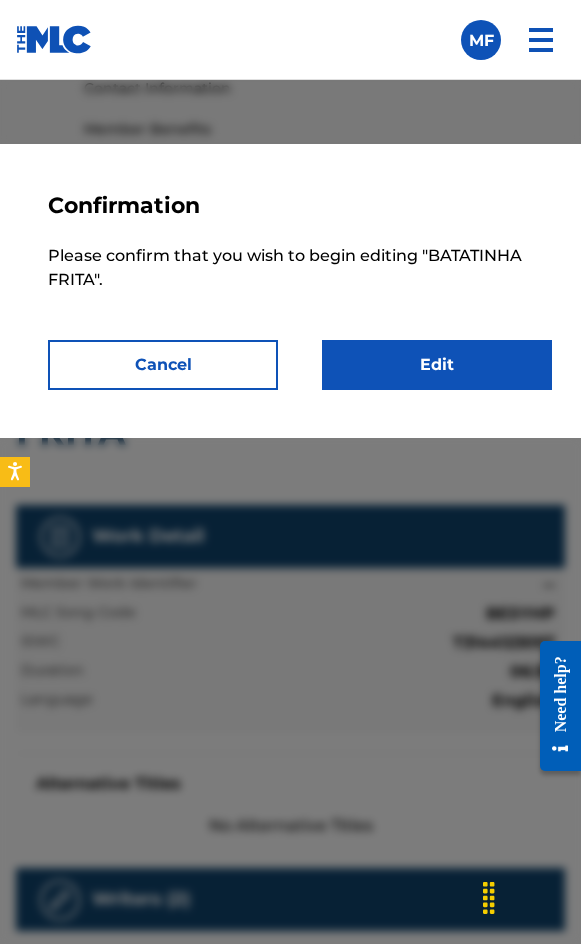 click on "Edit" at bounding box center (437, 365) 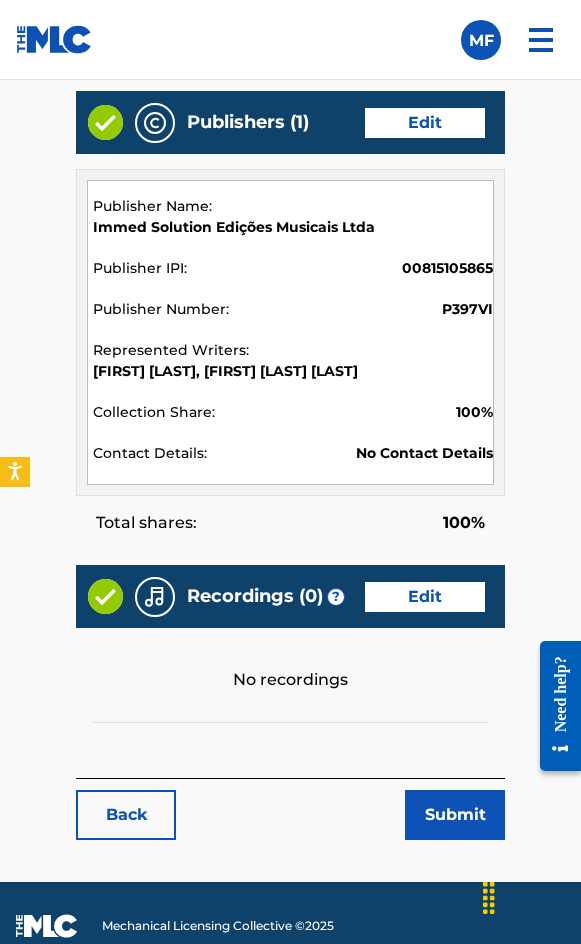scroll, scrollTop: 2067, scrollLeft: 0, axis: vertical 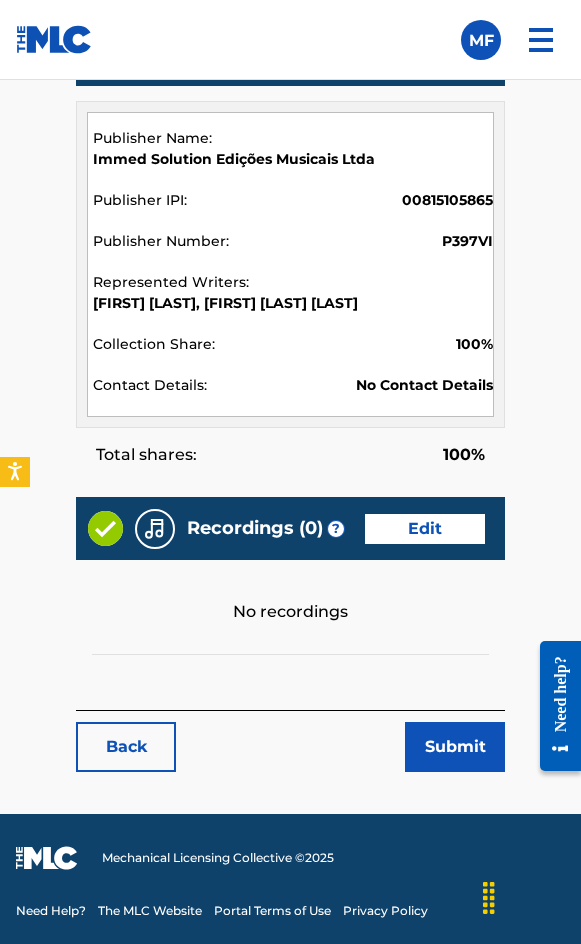 click on "Back" at bounding box center (126, 747) 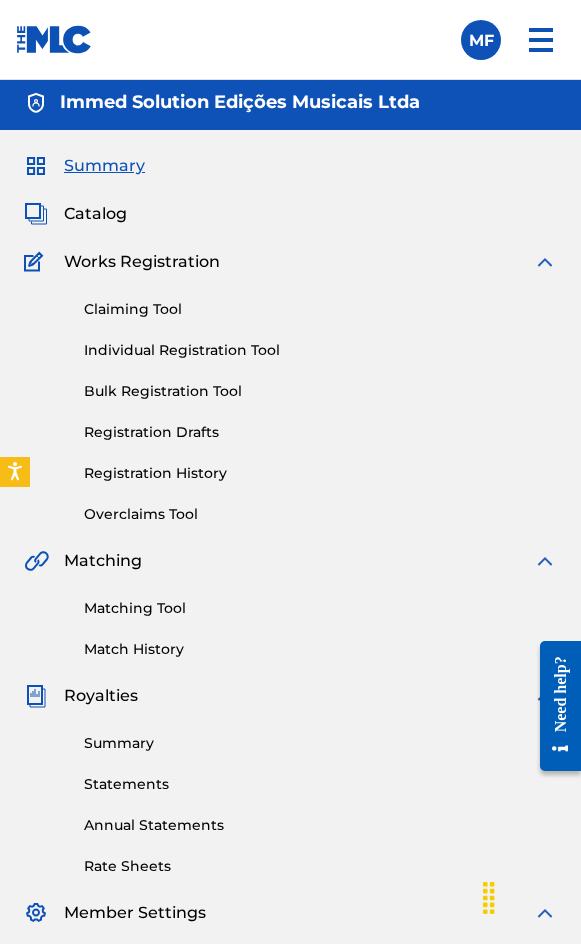 scroll, scrollTop: 0, scrollLeft: 0, axis: both 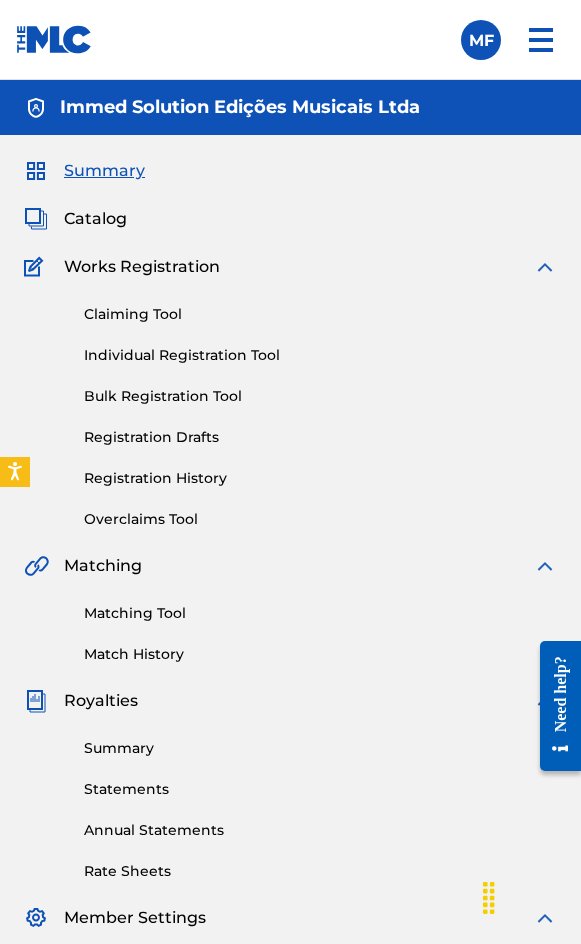 click on "Individual Registration Tool" at bounding box center [320, 355] 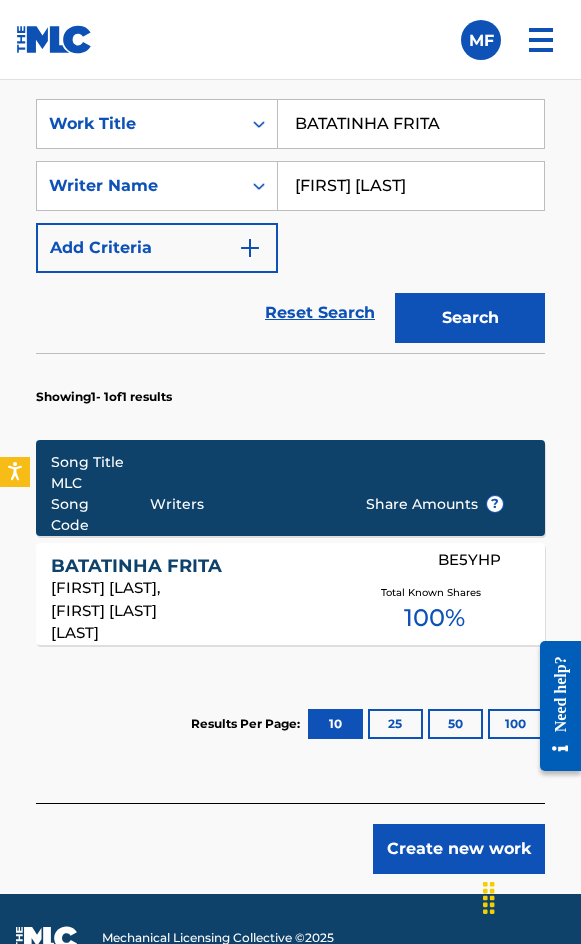 scroll, scrollTop: 1576, scrollLeft: 0, axis: vertical 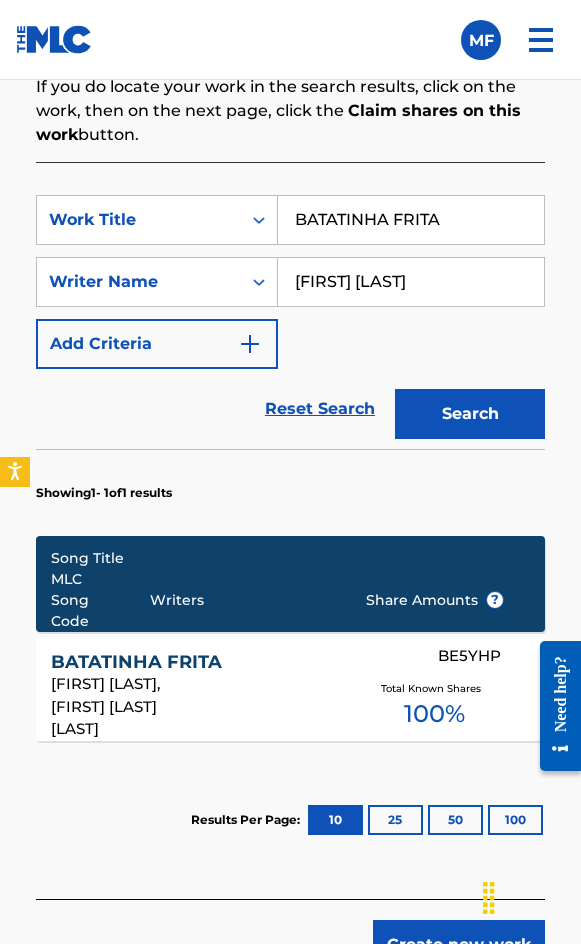 click on "BATATINHA FRITA" at bounding box center [411, 220] 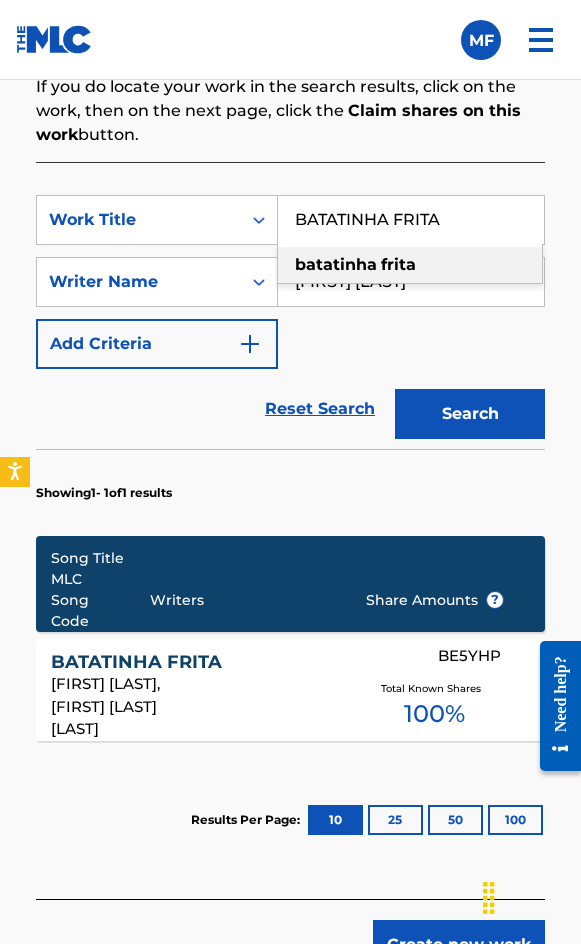 paste on "HANDARA" 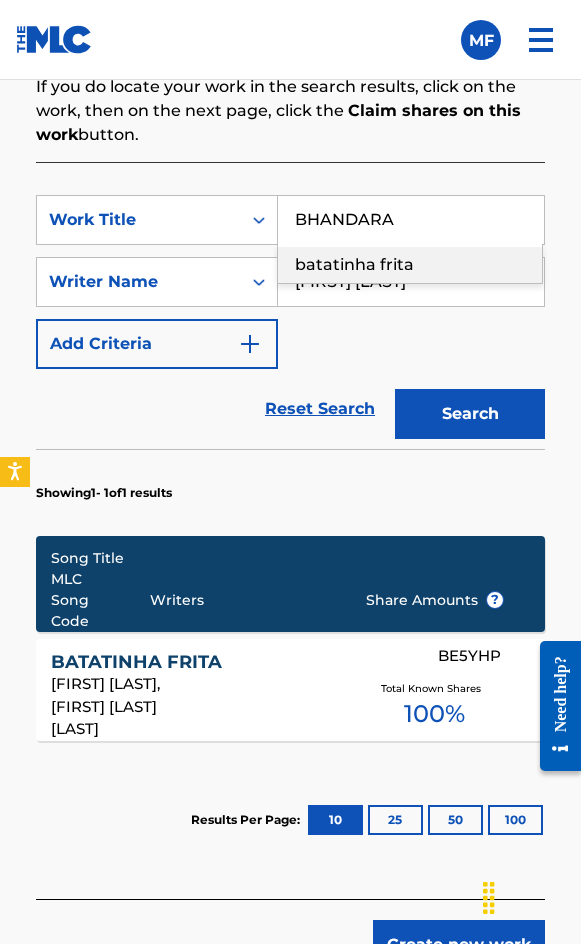 type on "BHANDARA" 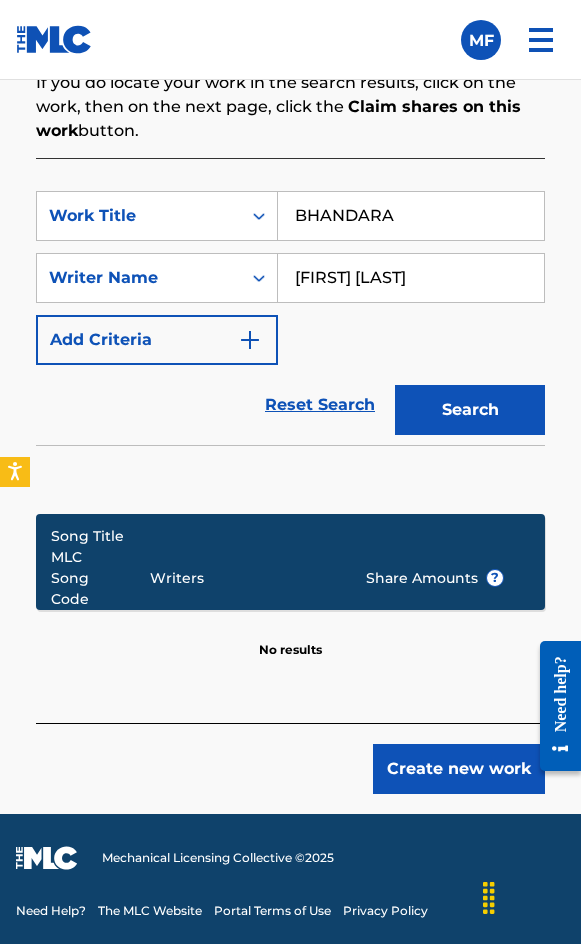 click on "Create new work" at bounding box center [459, 769] 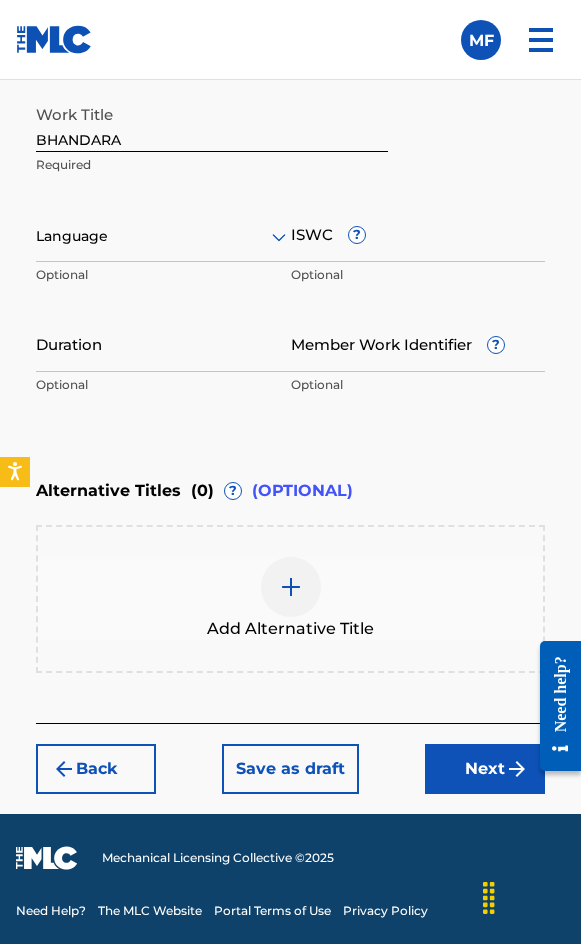 scroll, scrollTop: 1474, scrollLeft: 0, axis: vertical 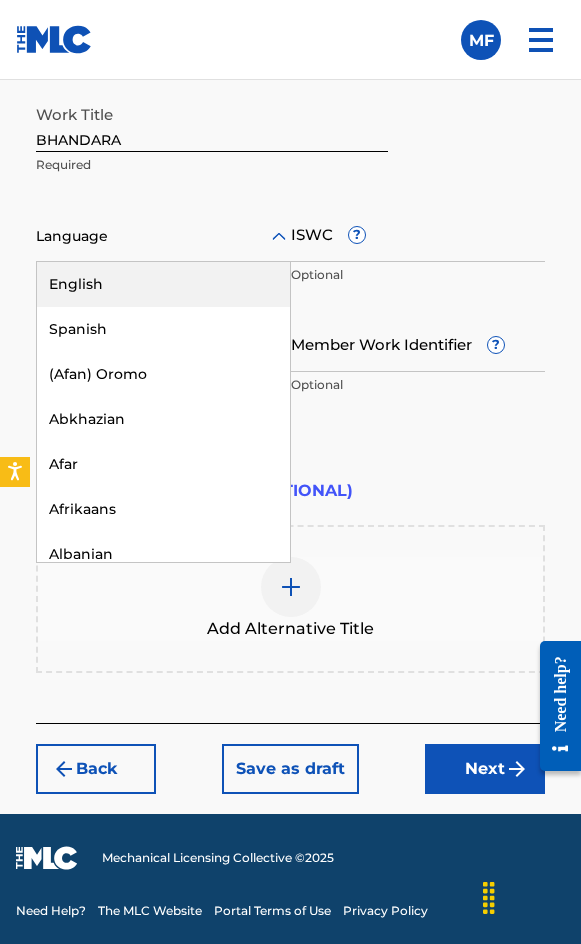 click on "Language" at bounding box center [163, 237] 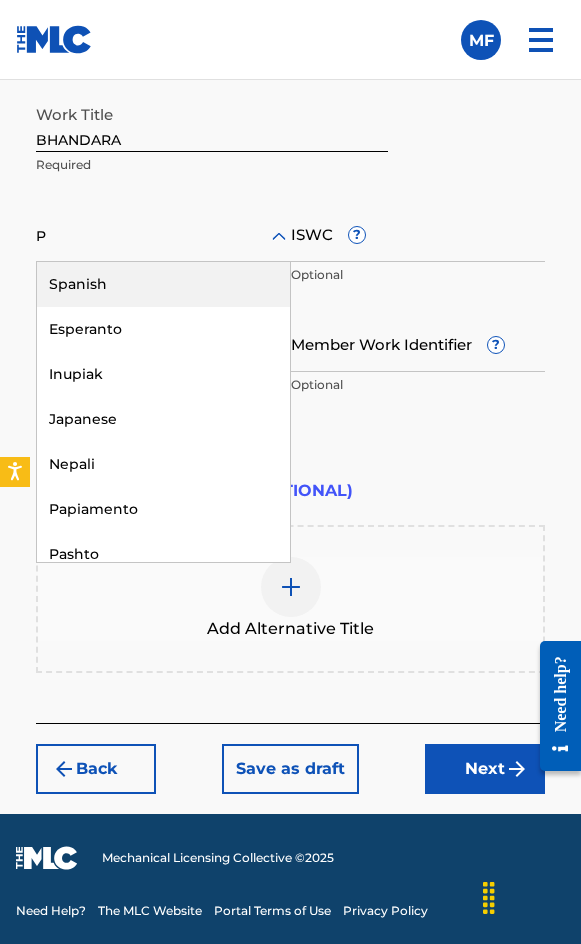 type on "PO" 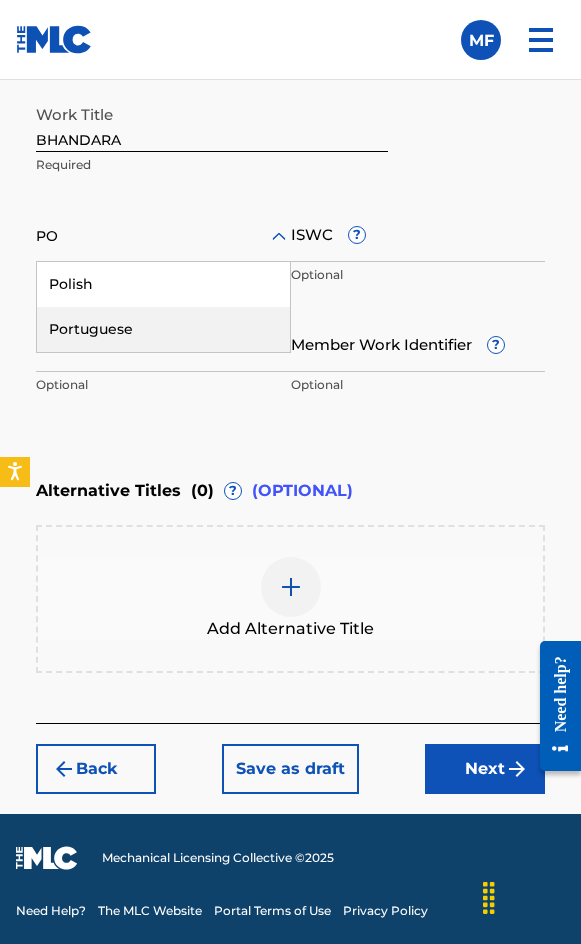 click on "Portuguese" at bounding box center [163, 329] 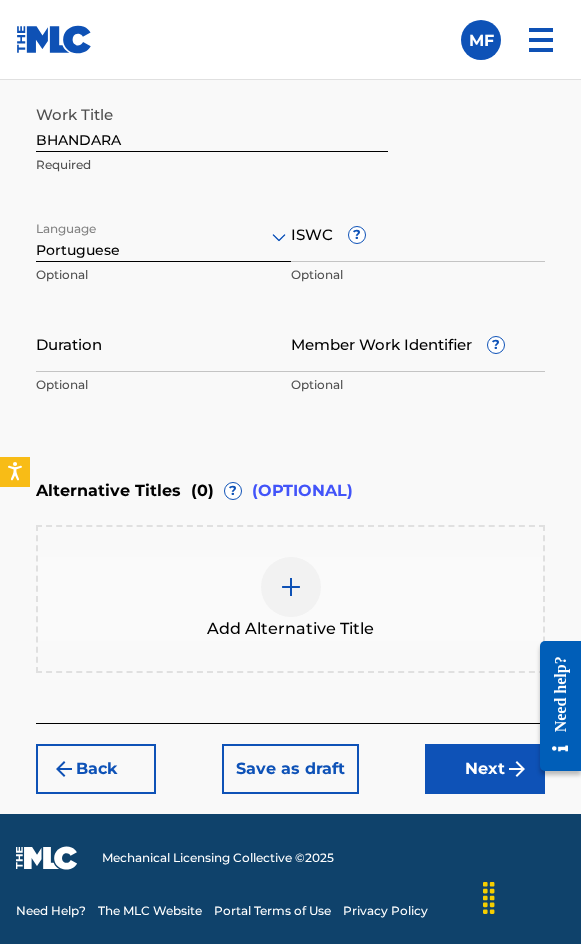 click on "Duration" at bounding box center (163, 343) 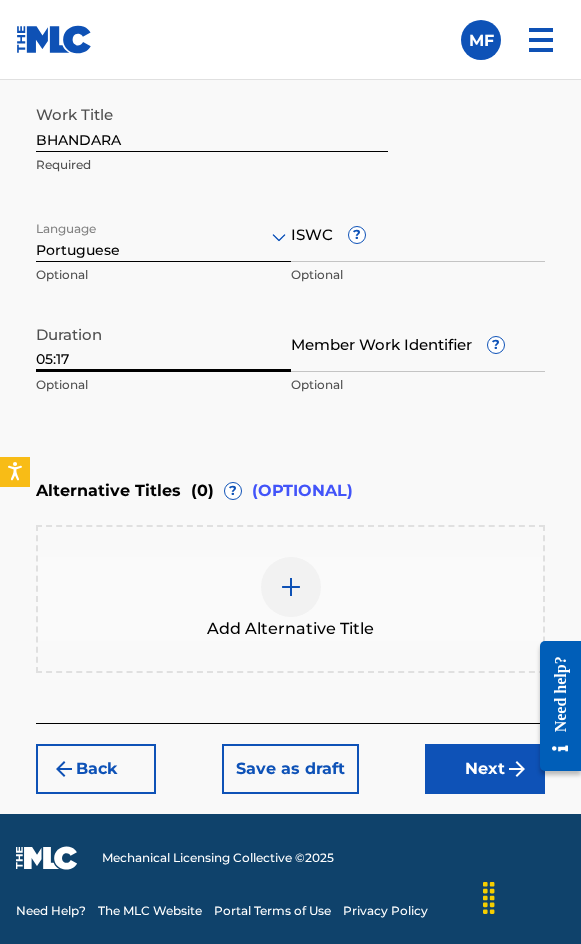 type on "05:17" 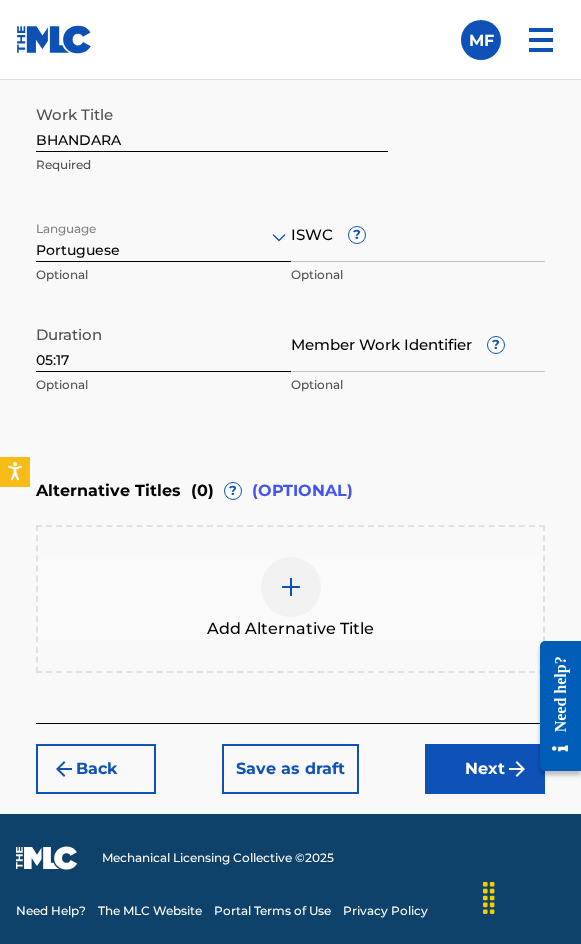 click on "Next" at bounding box center (485, 769) 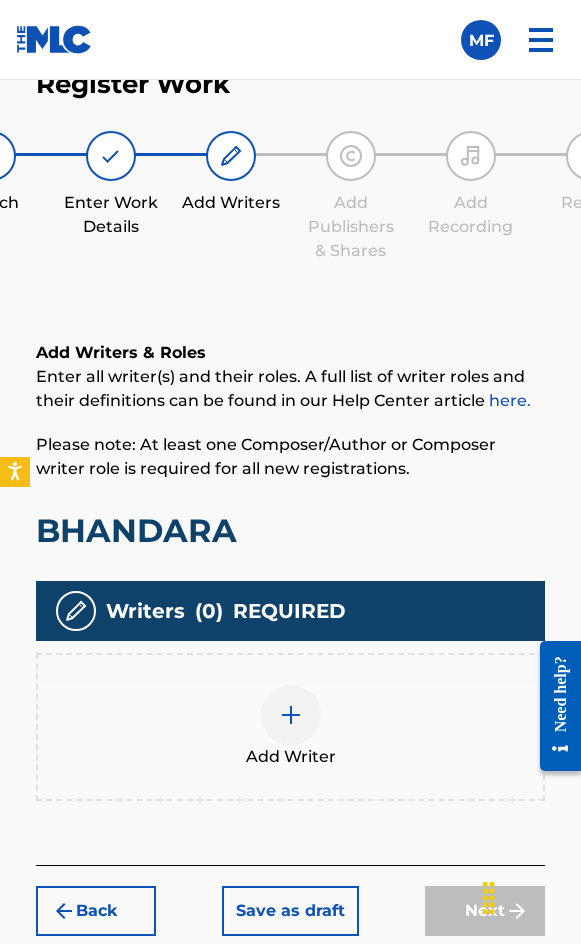 scroll, scrollTop: 1308, scrollLeft: 0, axis: vertical 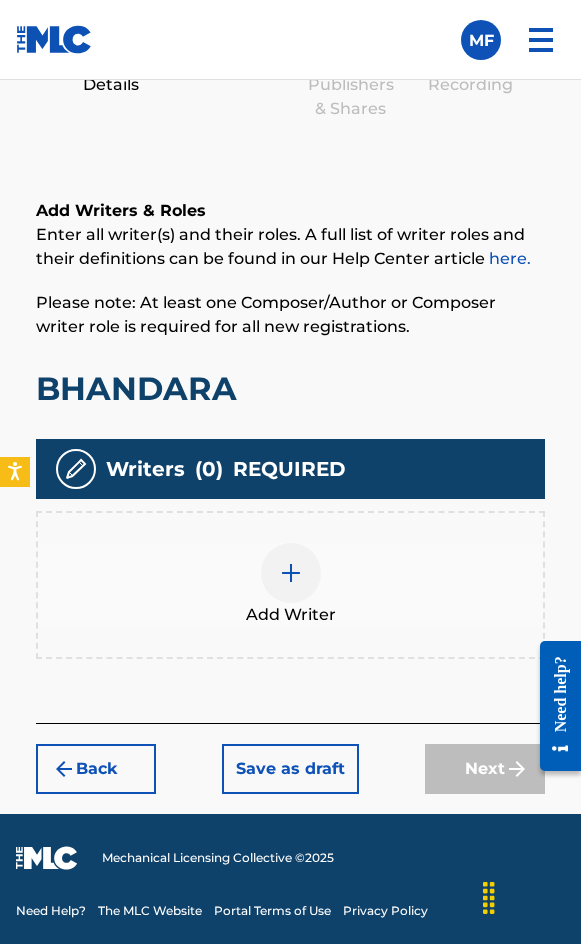 click on "Add Writer" at bounding box center (290, 585) 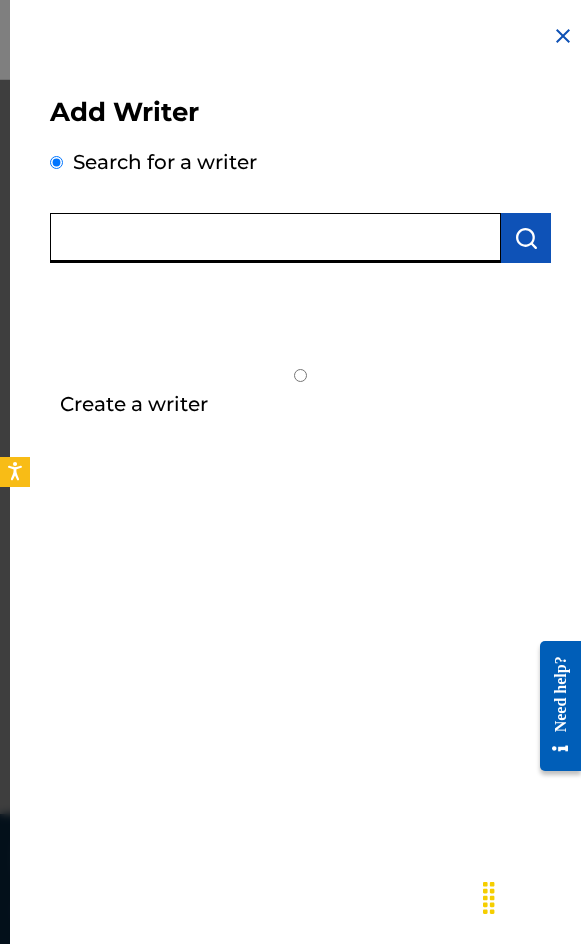 click at bounding box center (275, 238) 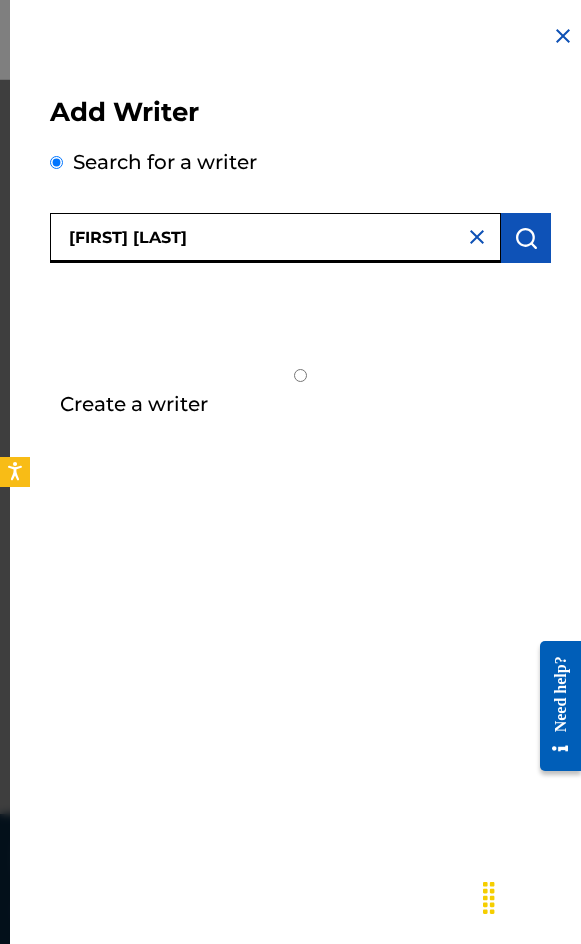 type on "[FIRST] [LAST]" 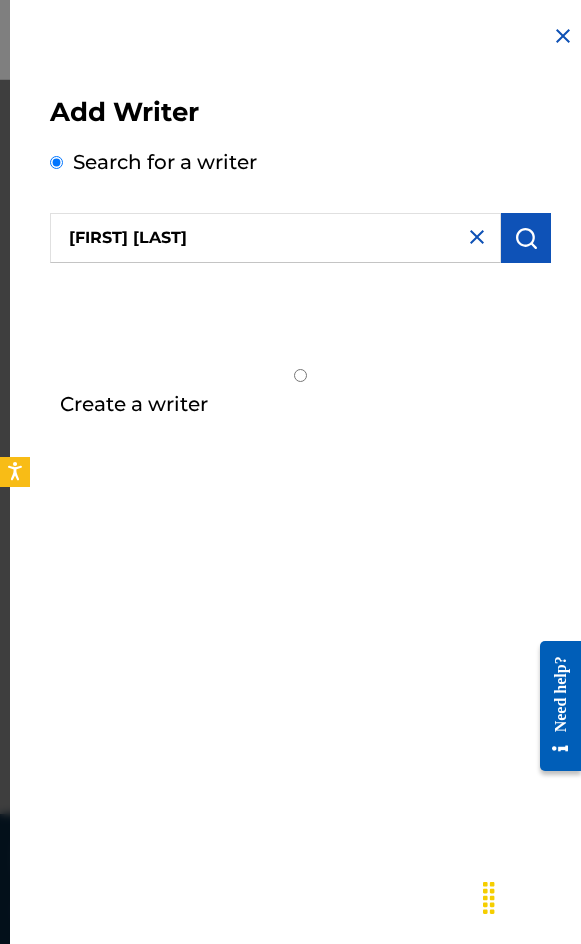 click at bounding box center [526, 238] 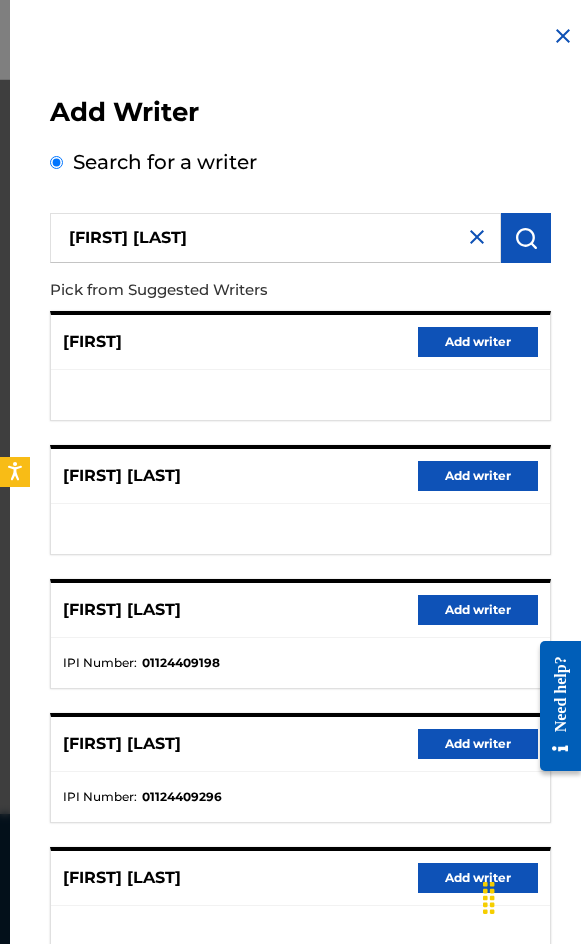 click on "Add writer" at bounding box center (478, 610) 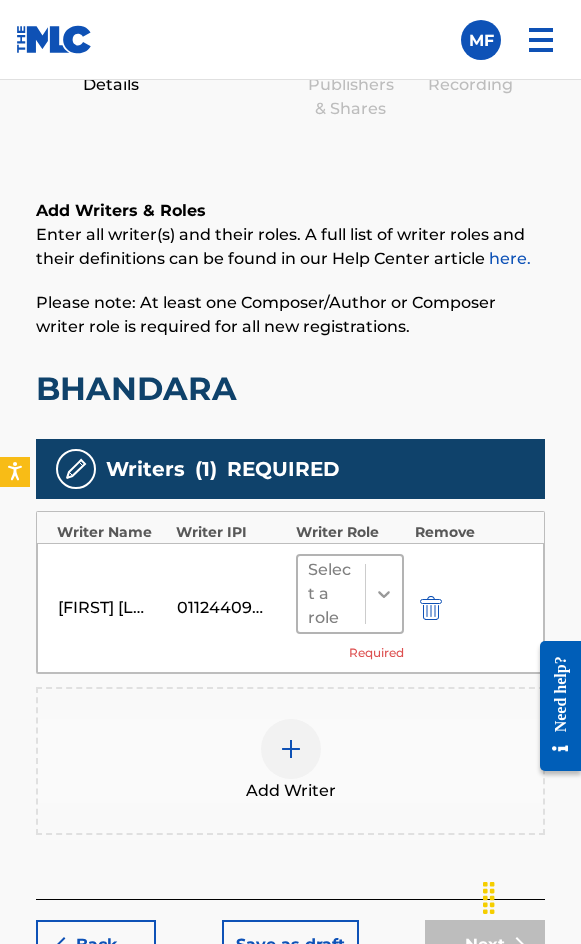 click at bounding box center [384, 594] 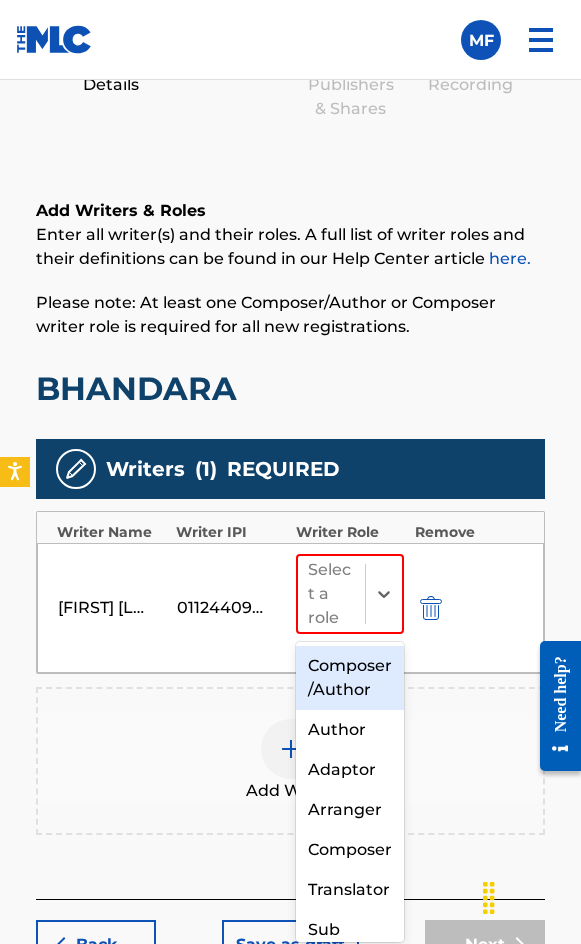 click on "Composer/Author" at bounding box center [350, 678] 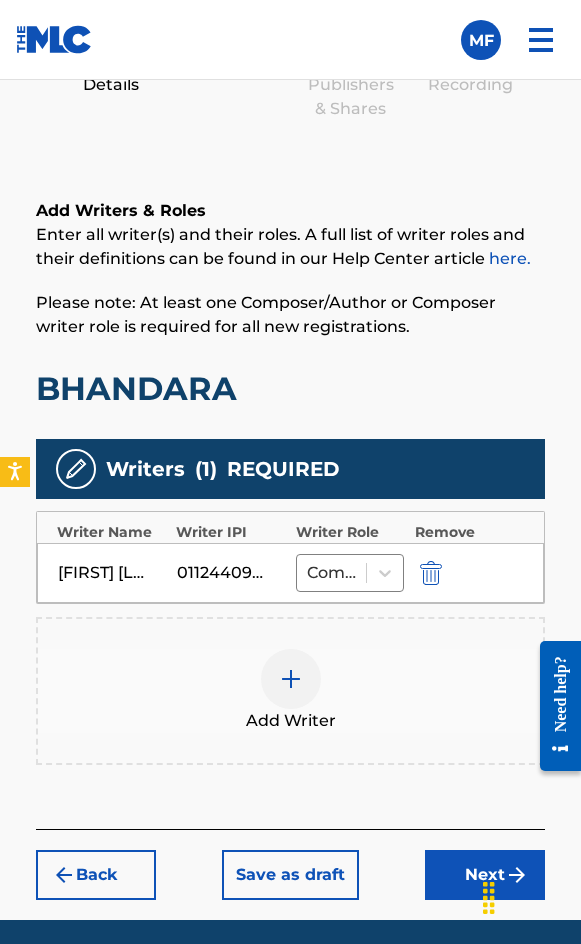 click on "Add Writer" at bounding box center [290, 691] 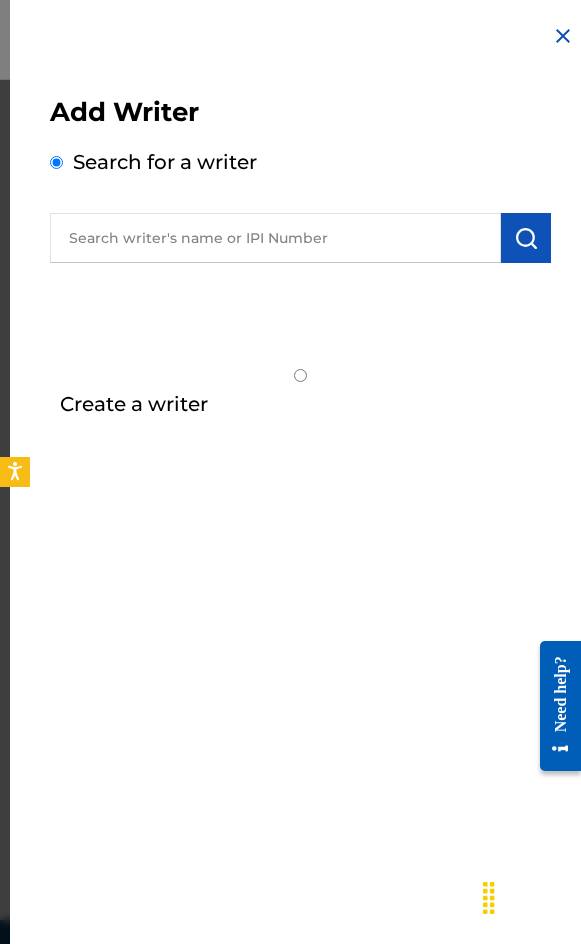 click at bounding box center [275, 238] 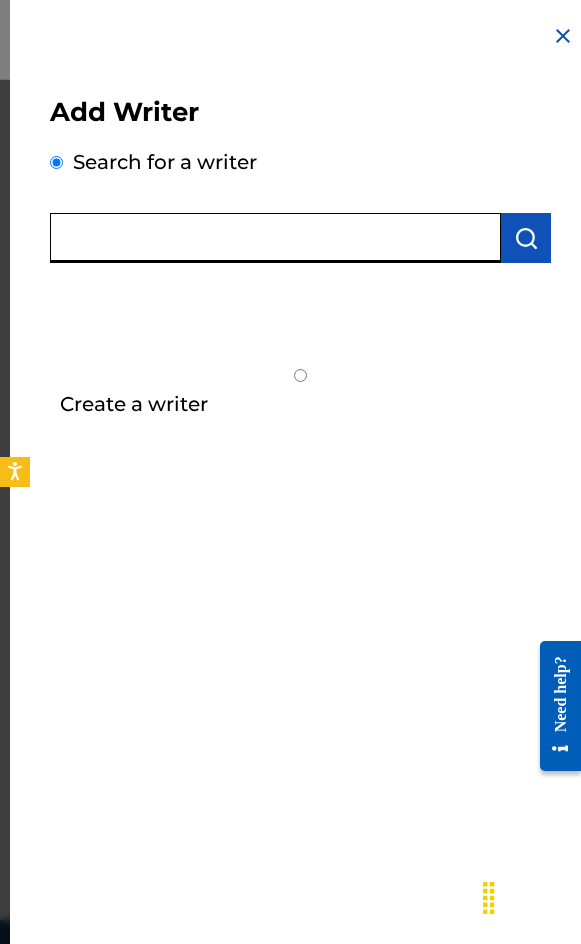 paste on "[FIRST] [LAST]" 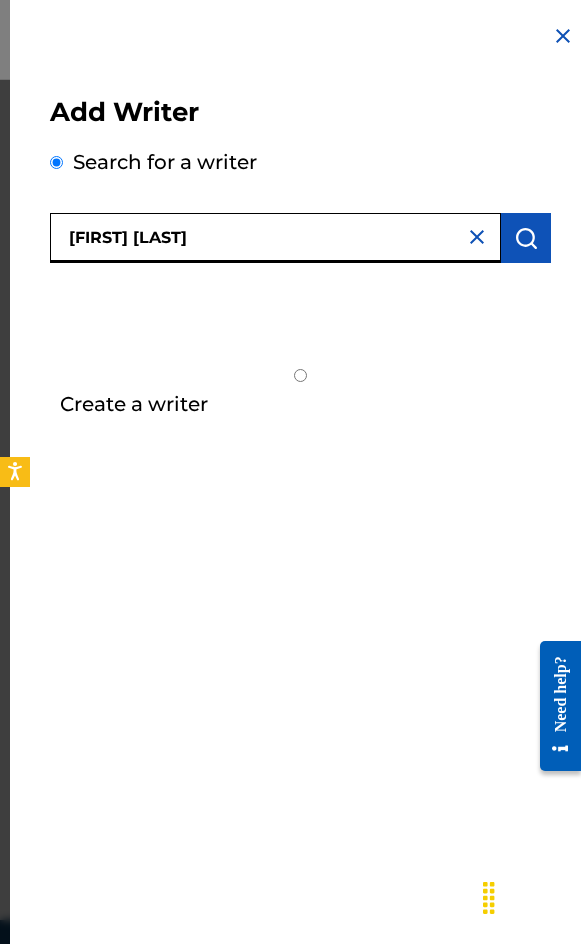 type on "[FIRST] [LAST]" 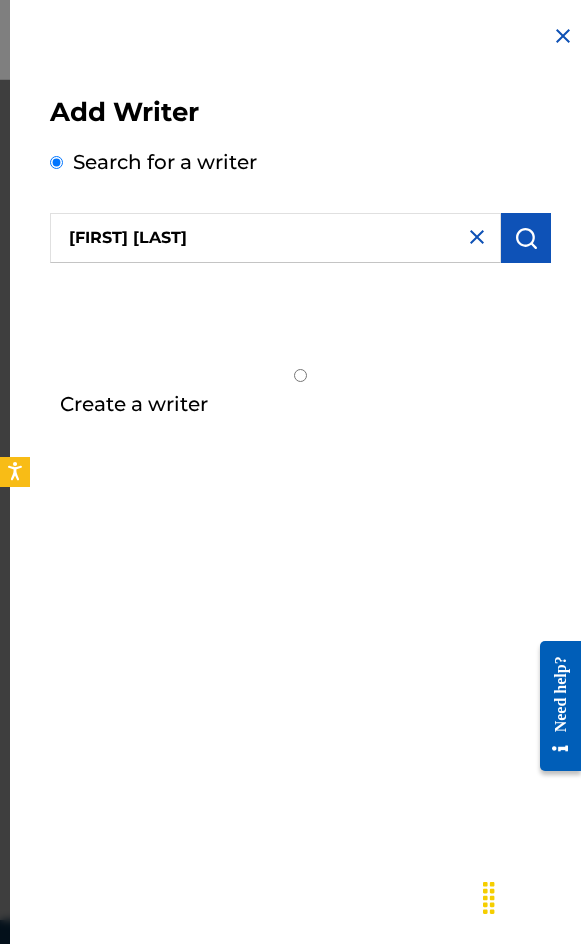 click at bounding box center [526, 238] 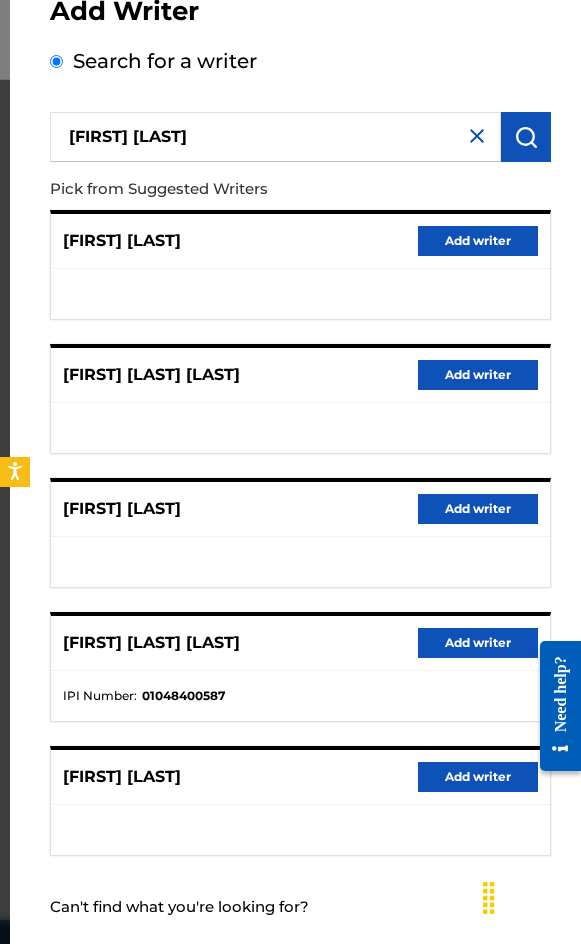 scroll, scrollTop: 260, scrollLeft: 0, axis: vertical 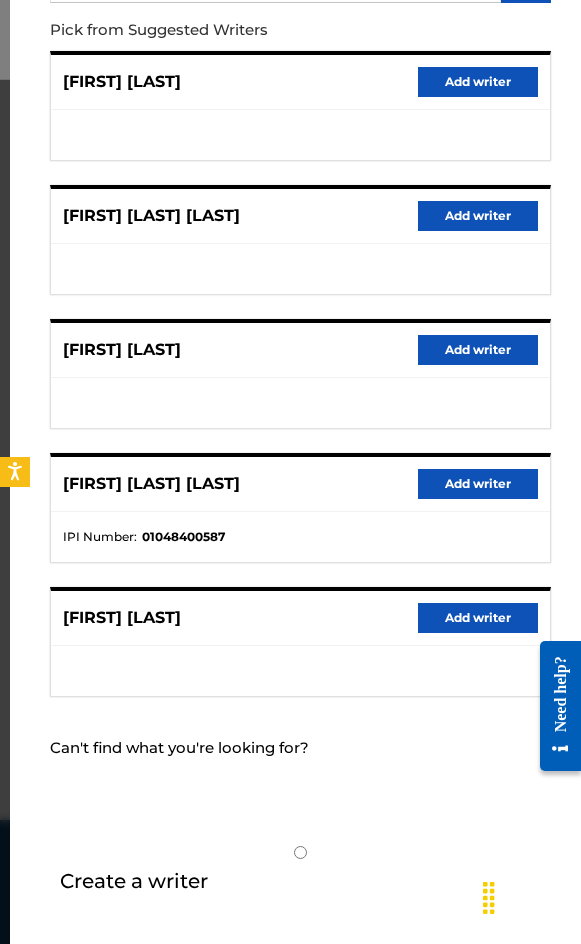 click on "Create a writer" at bounding box center [134, 881] 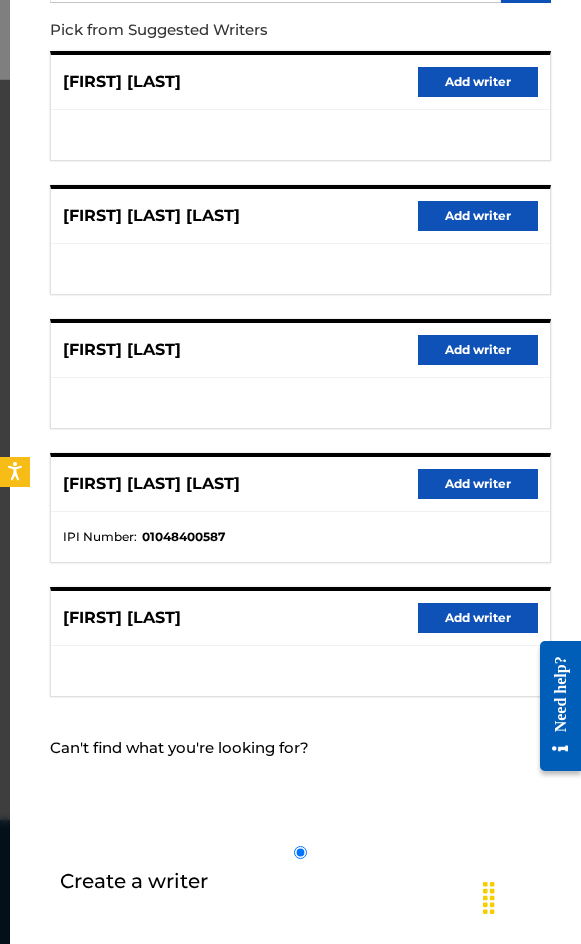 click on "Create a writer" at bounding box center (300, 852) 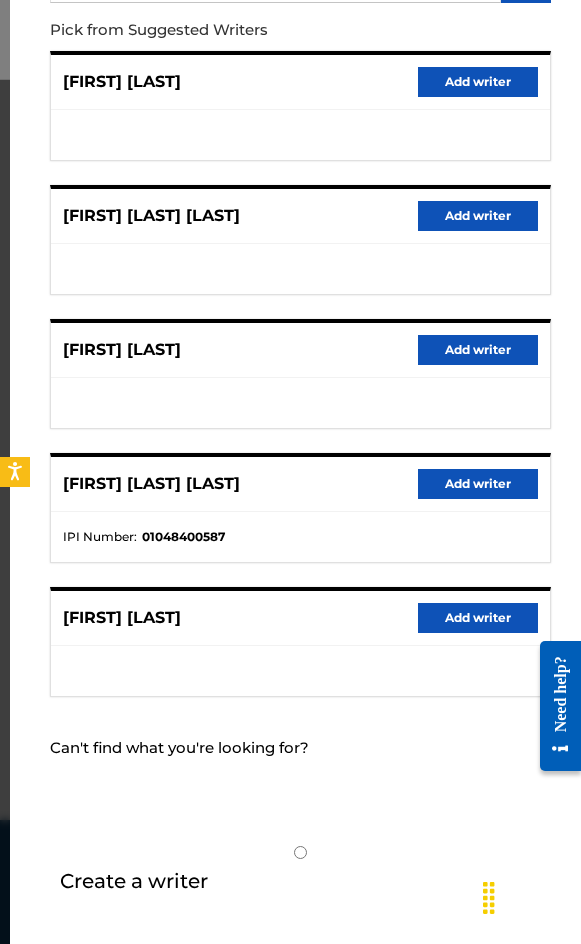 radio on "false" 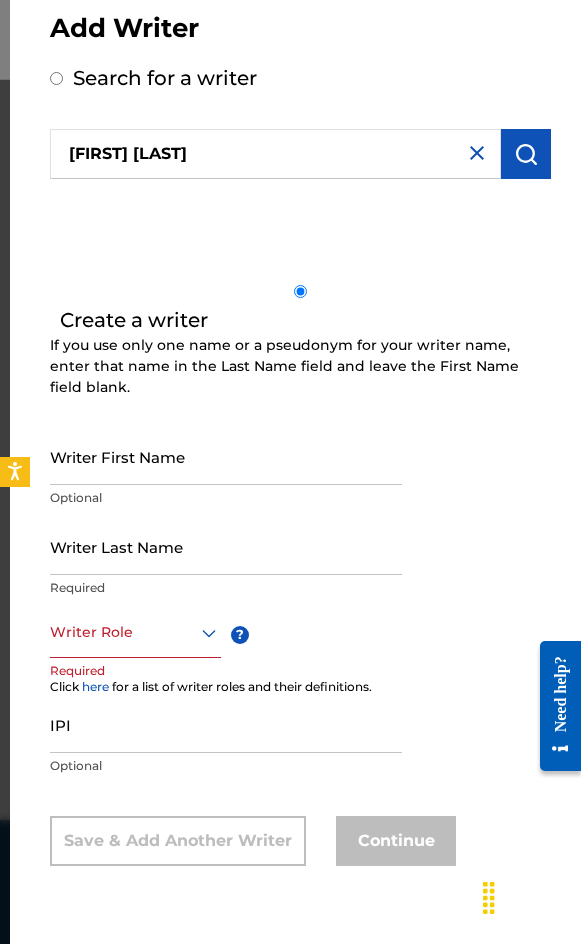 scroll, scrollTop: 21, scrollLeft: 0, axis: vertical 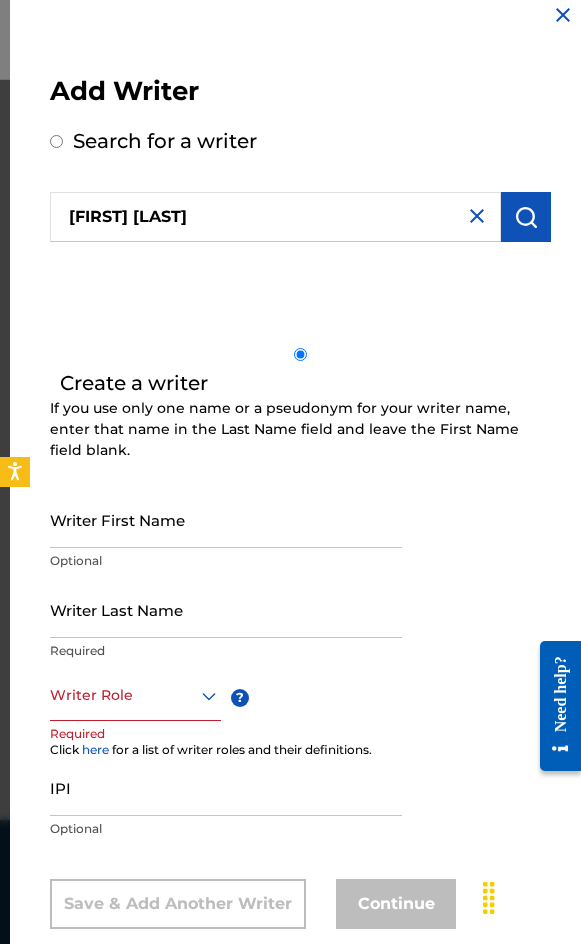 click on "Writer First Name" at bounding box center (226, 519) 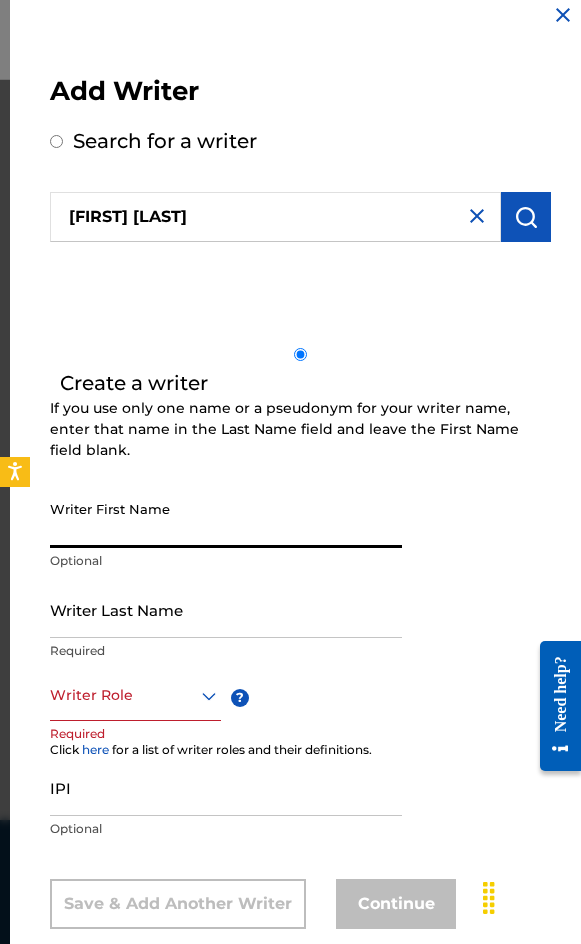 paste on "[FIRST] [LAST]" 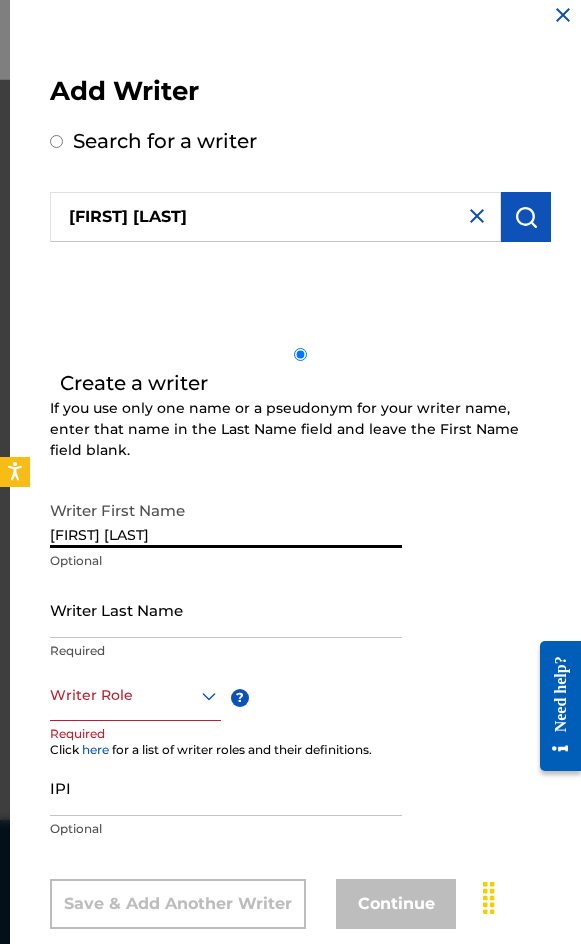 click on "[FIRST] [LAST]" at bounding box center (226, 519) 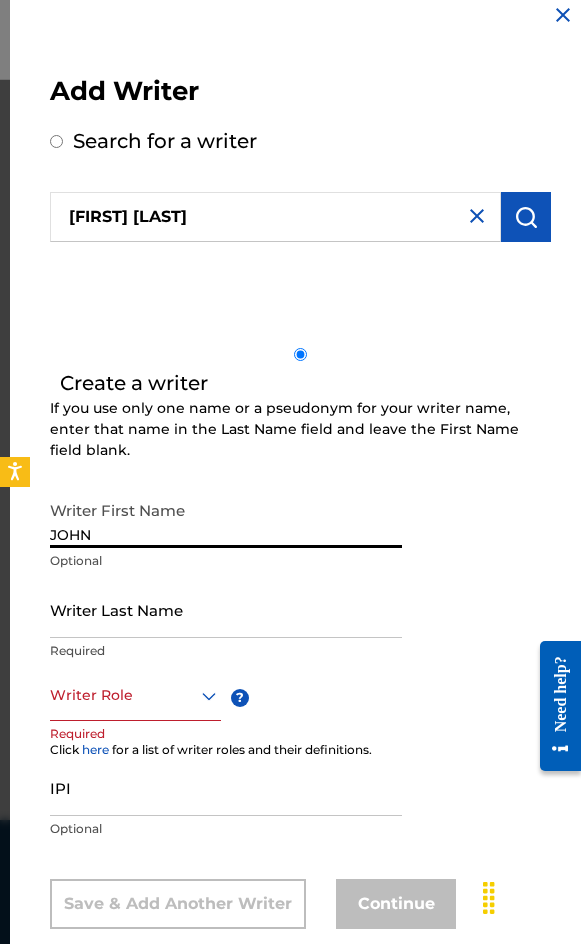 type on "JOHN" 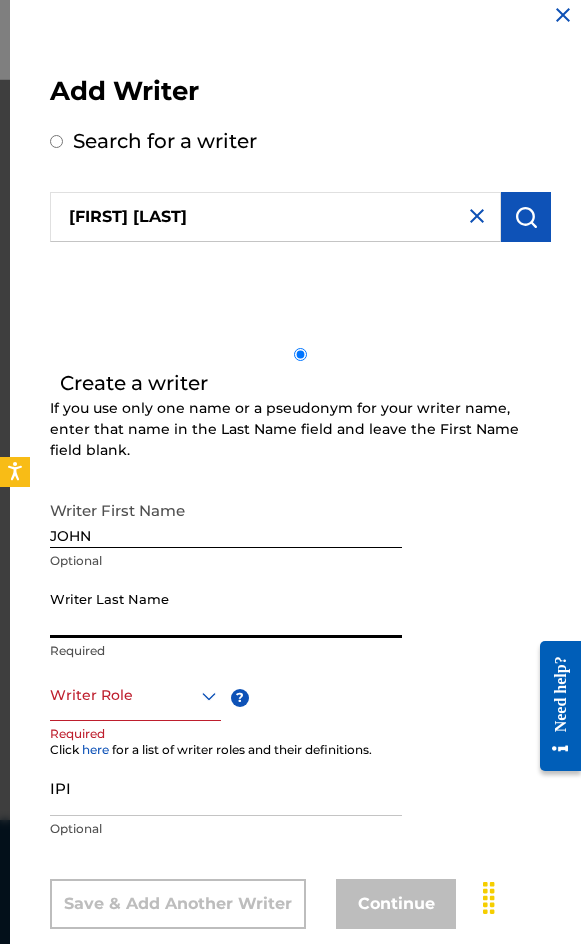 click on "Writer Last Name" at bounding box center [226, 609] 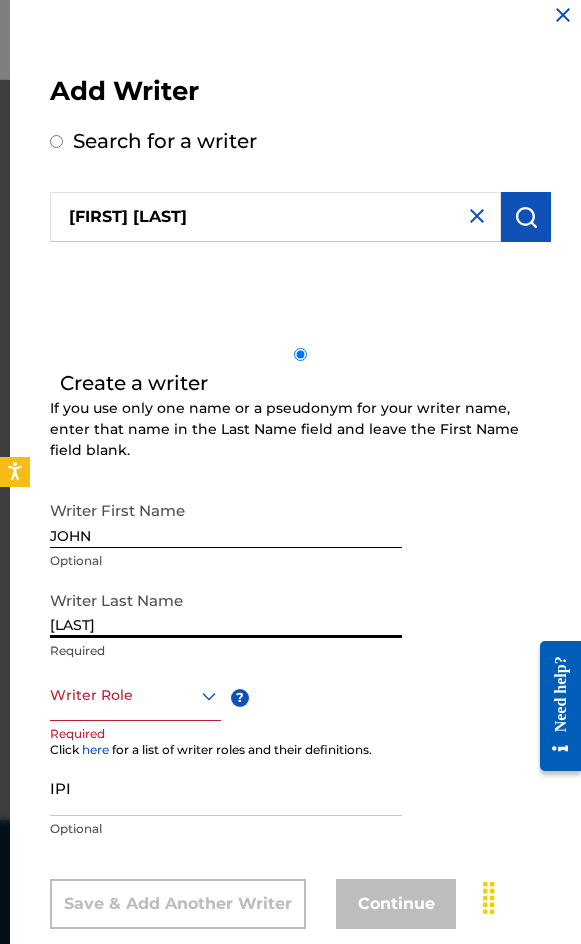 type on "[LAST]" 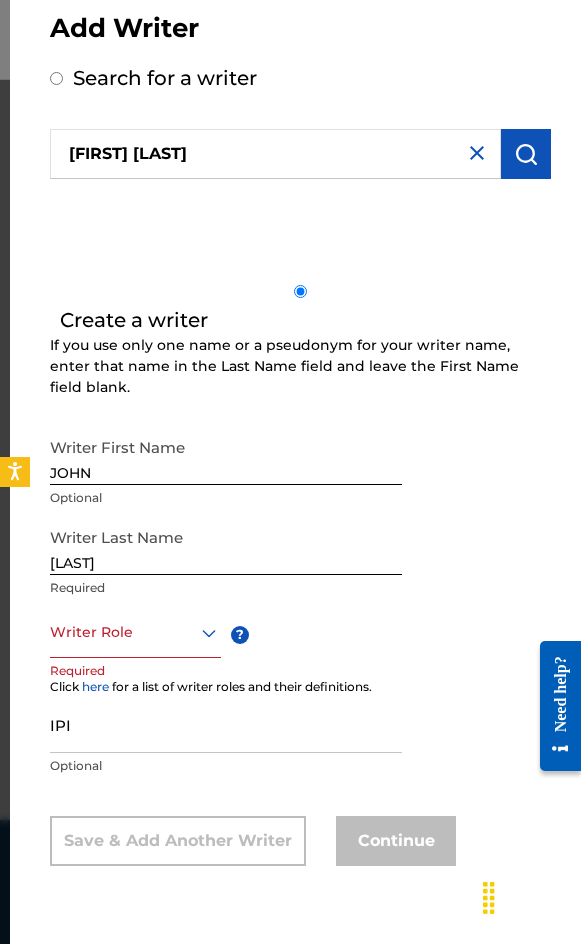 click on "Writer Role" at bounding box center [135, 633] 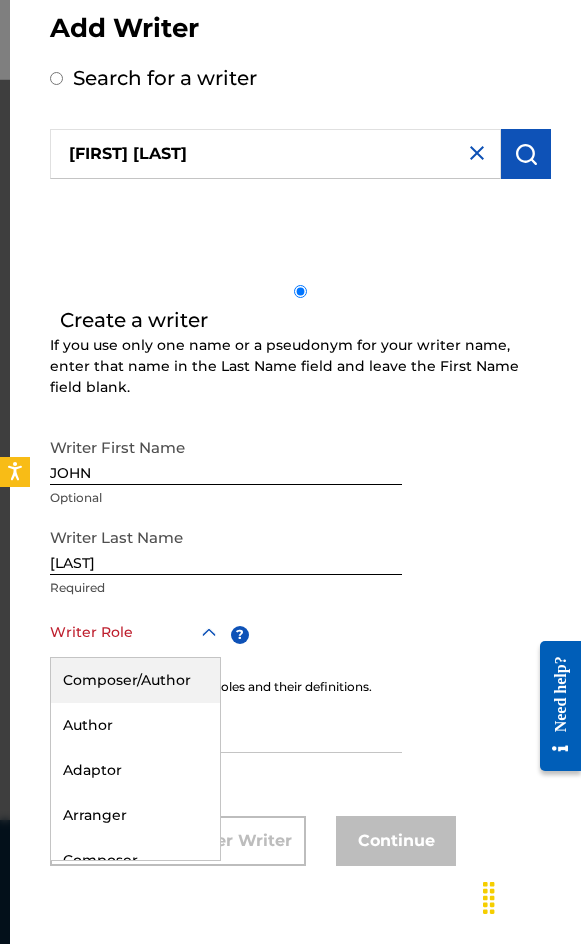 click on "Composer/Author" at bounding box center [135, 680] 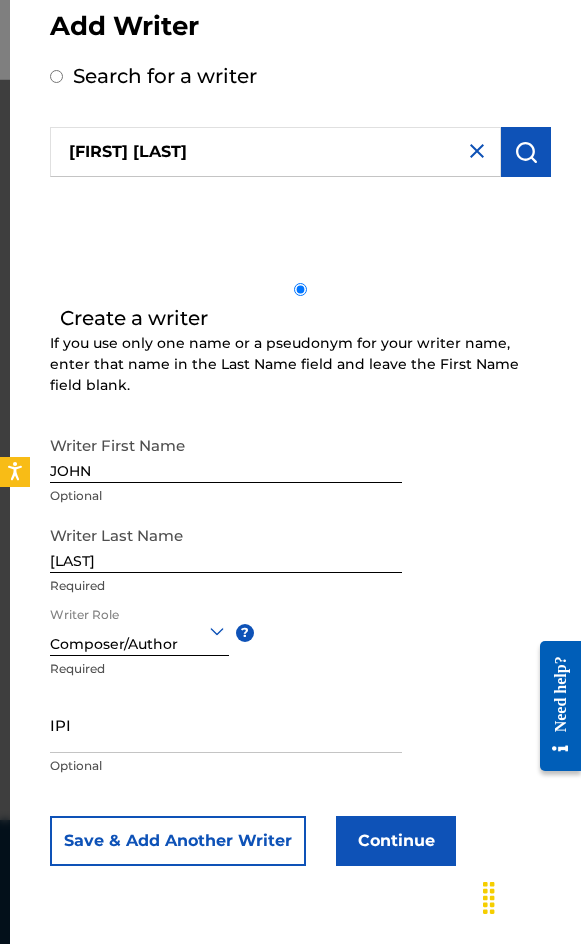 click on "Continue" at bounding box center [396, 841] 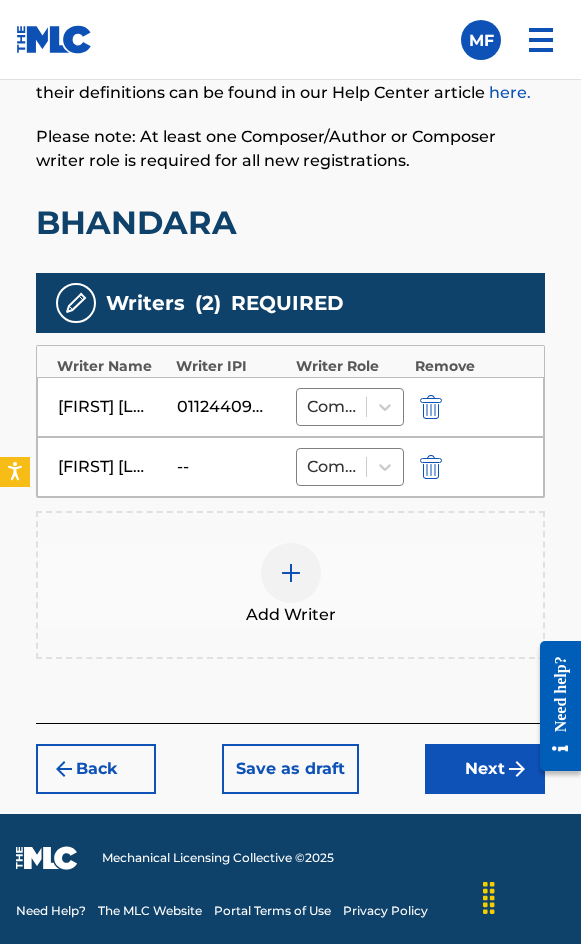 click on "Next" at bounding box center (485, 769) 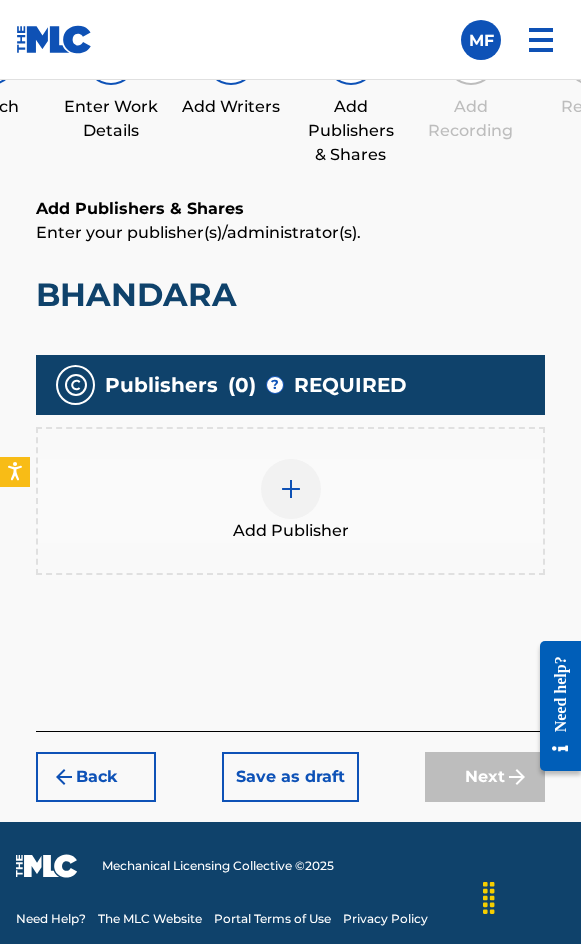 scroll, scrollTop: 1270, scrollLeft: 0, axis: vertical 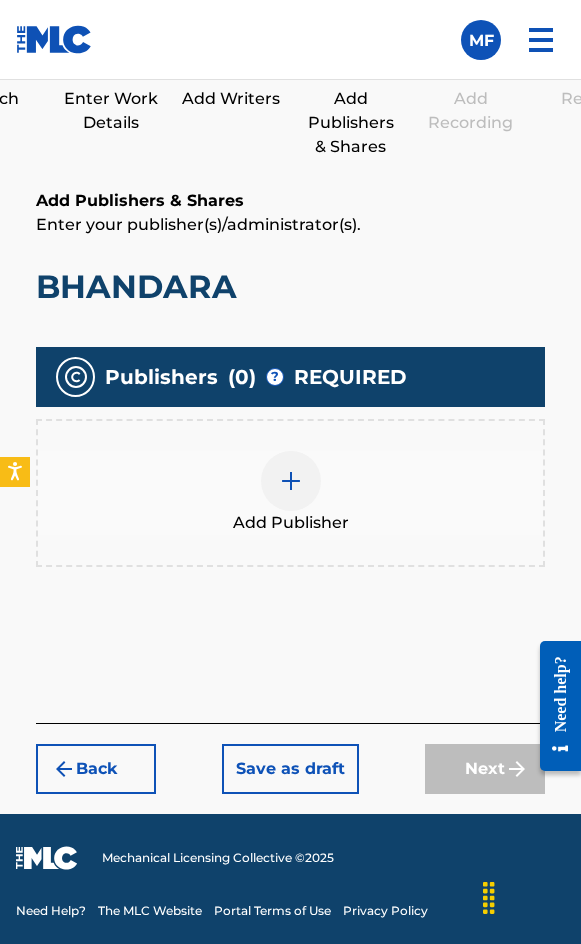 click at bounding box center (291, 481) 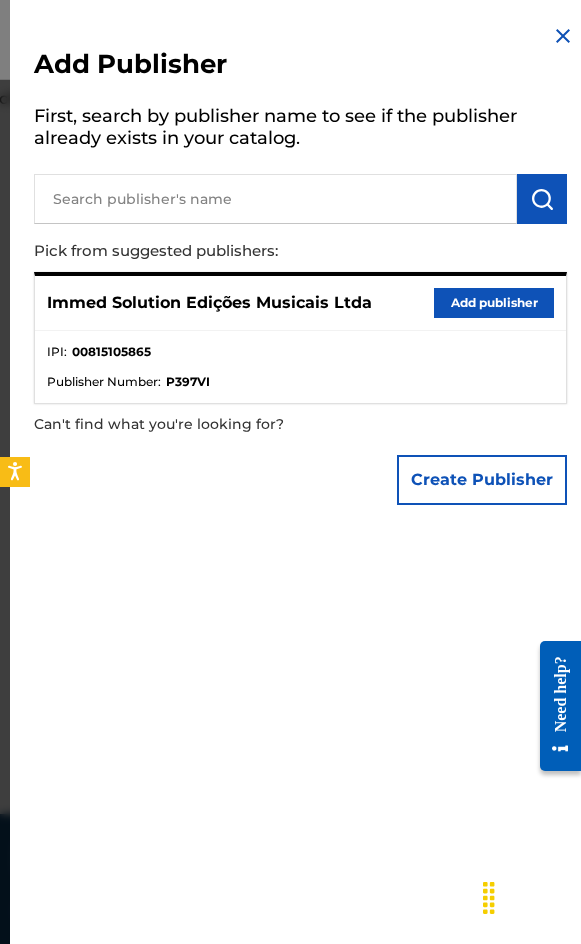 click on "Add publisher" at bounding box center [494, 303] 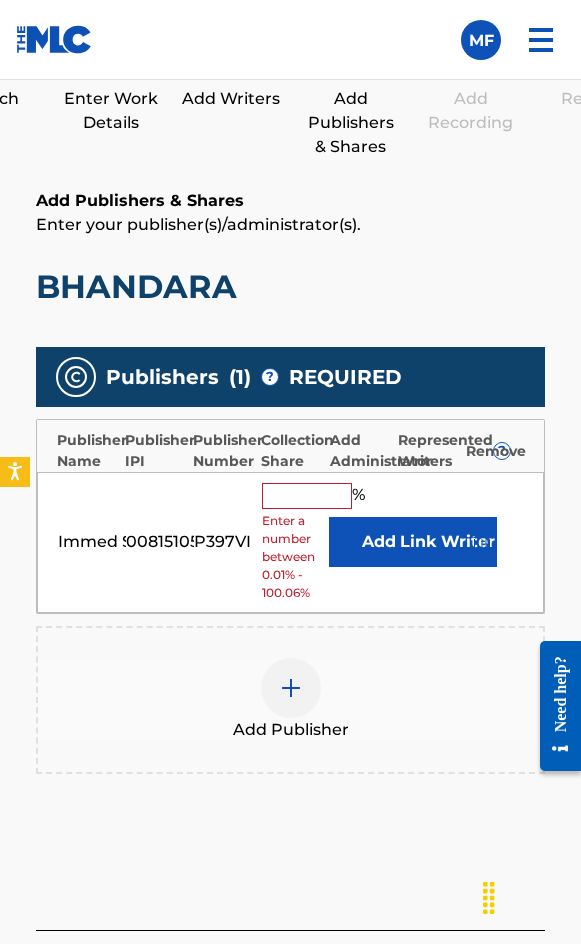 click at bounding box center (307, 496) 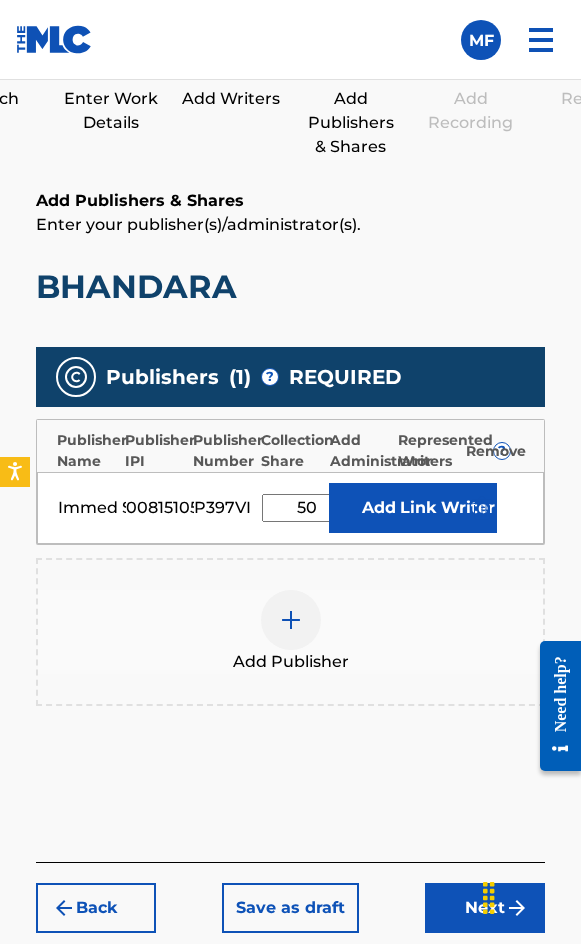 type on "50" 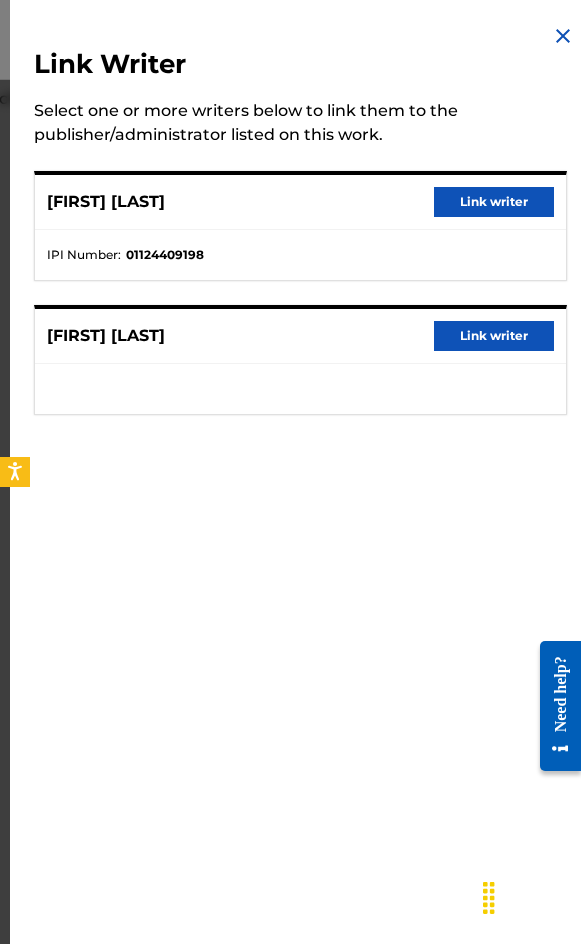 click on "Link writer" at bounding box center (494, 202) 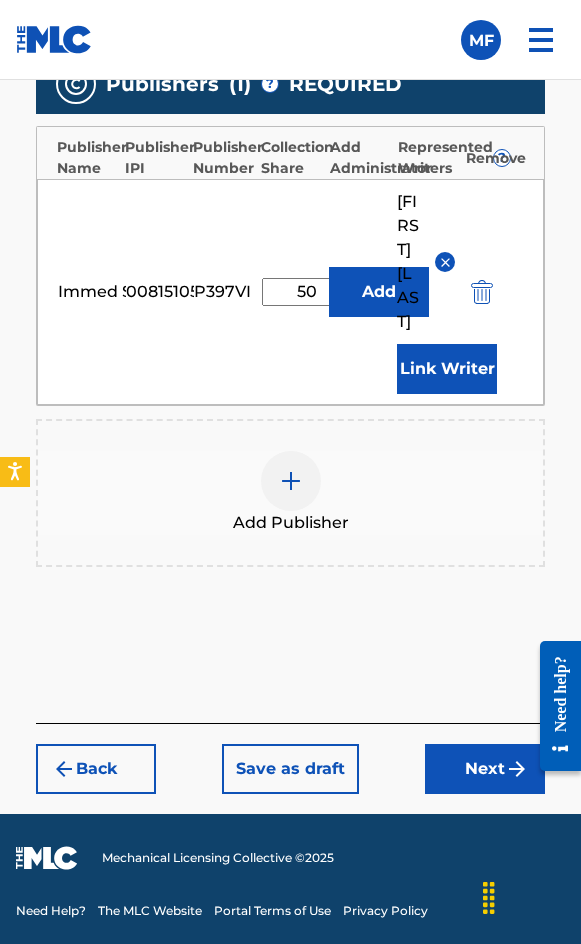 click on "Next" at bounding box center (485, 769) 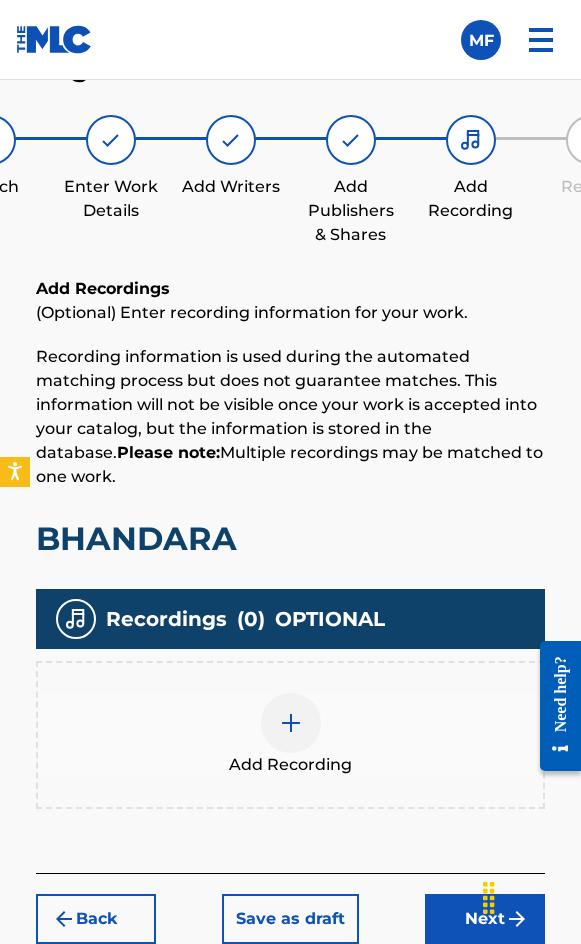 scroll, scrollTop: 1332, scrollLeft: 0, axis: vertical 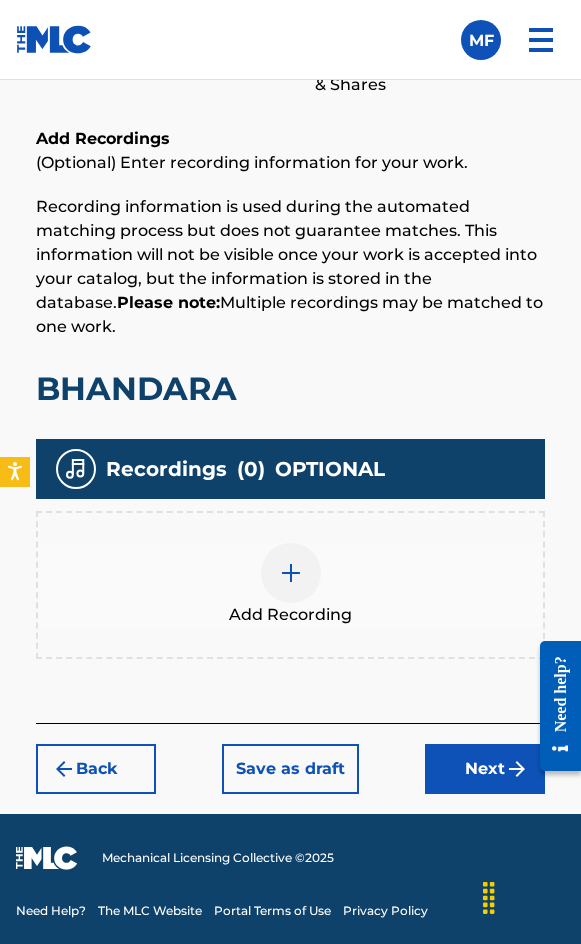 click at bounding box center [291, 573] 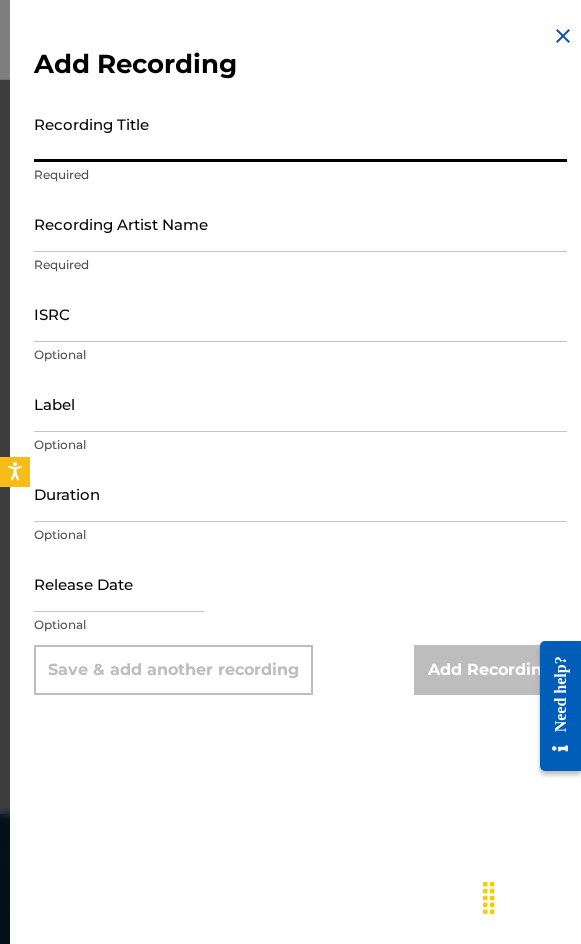click on "Recording Title" at bounding box center [300, 133] 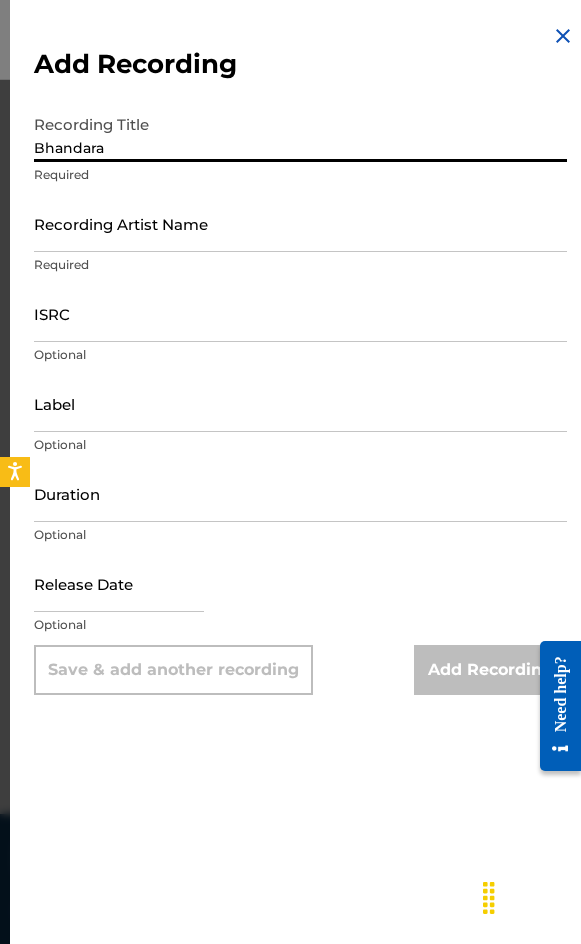 type on "Bhandara" 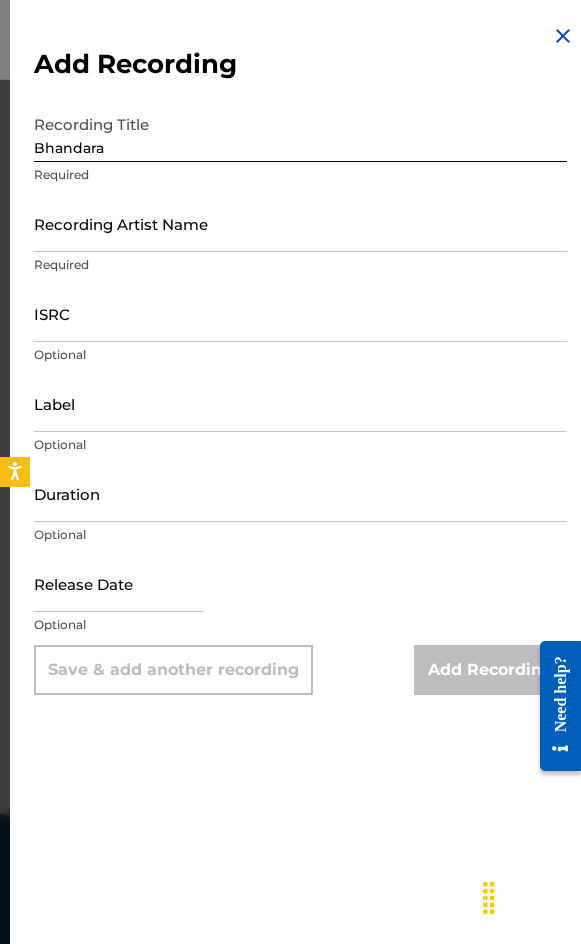 click on "Recording Artist Name" at bounding box center [300, 223] 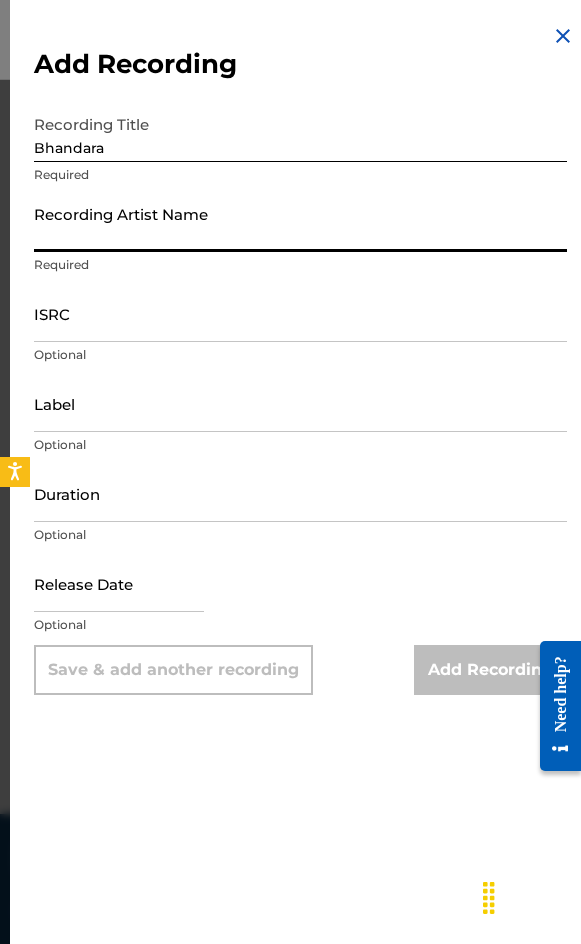 paste on "[FIRST] [LAST], [FIRST] [LAST]" 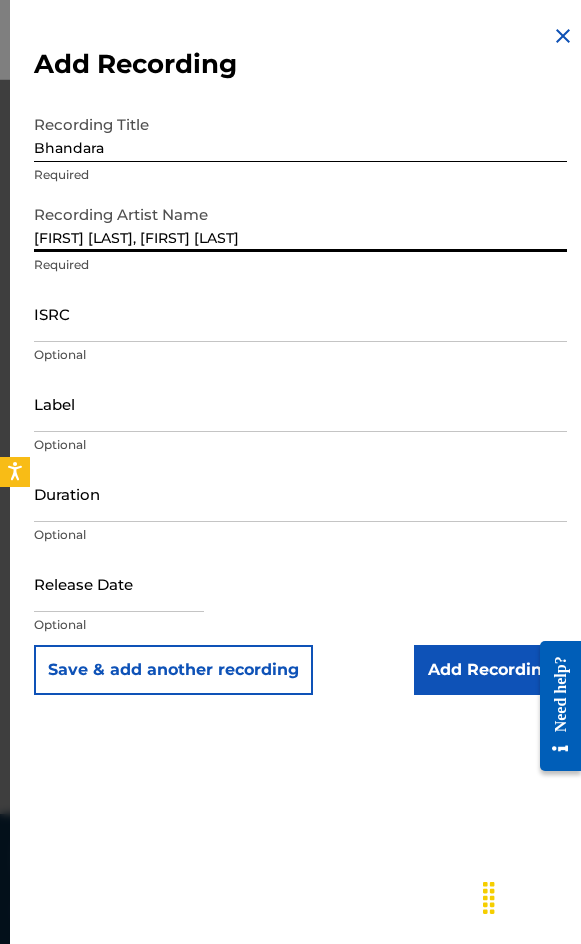 type on "[FIRST] [LAST], [FIRST] [LAST]" 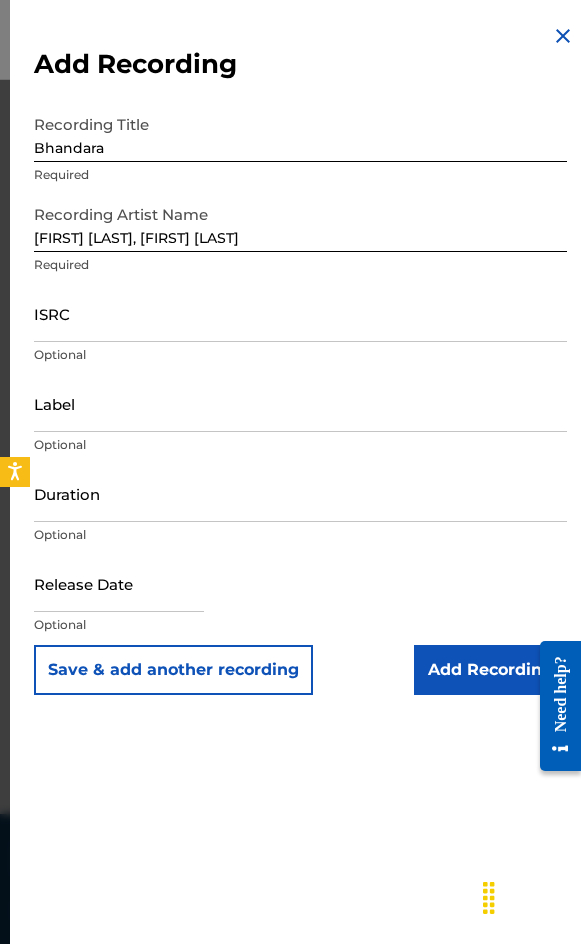 click on "ISRC" at bounding box center (300, 313) 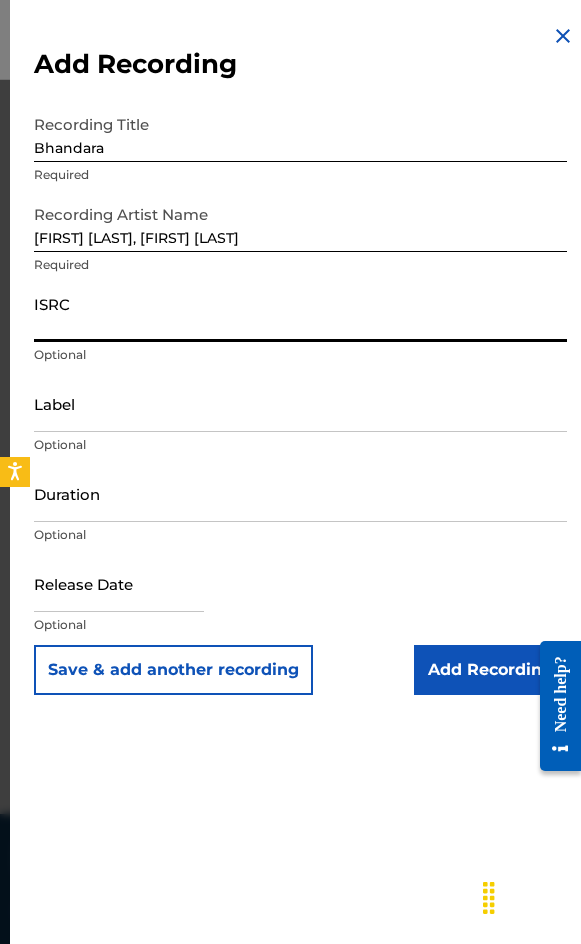 paste on "GBKQU1993033" 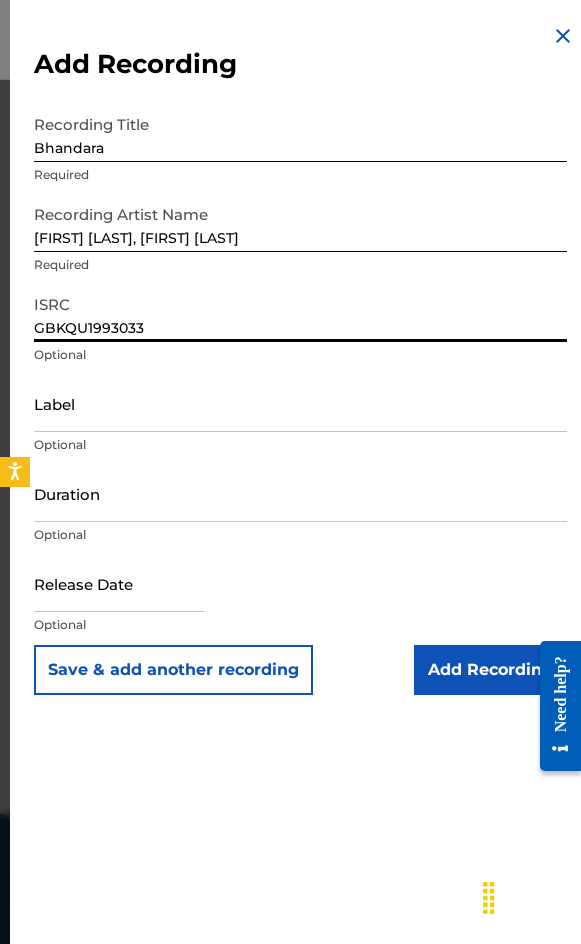 type on "GBKQU1993033" 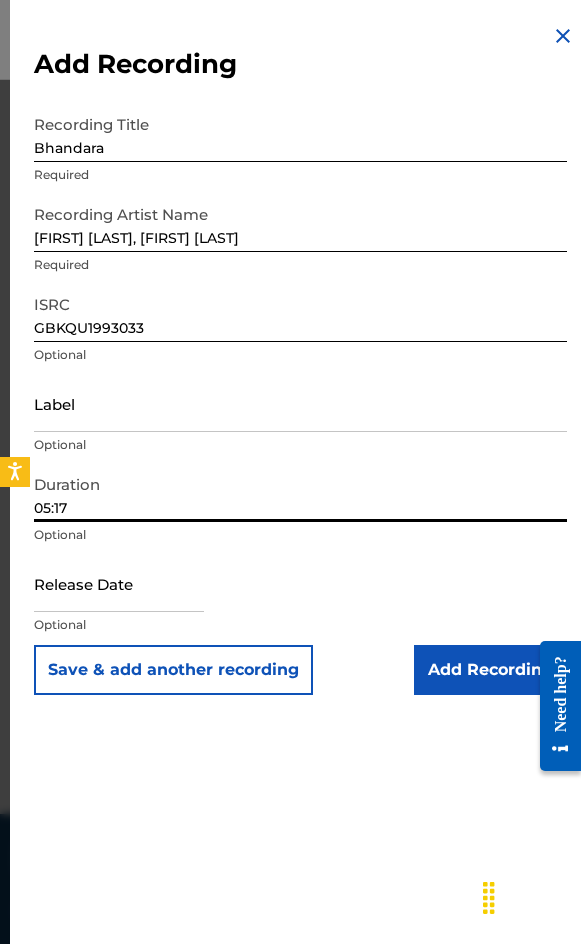 type on "05:17" 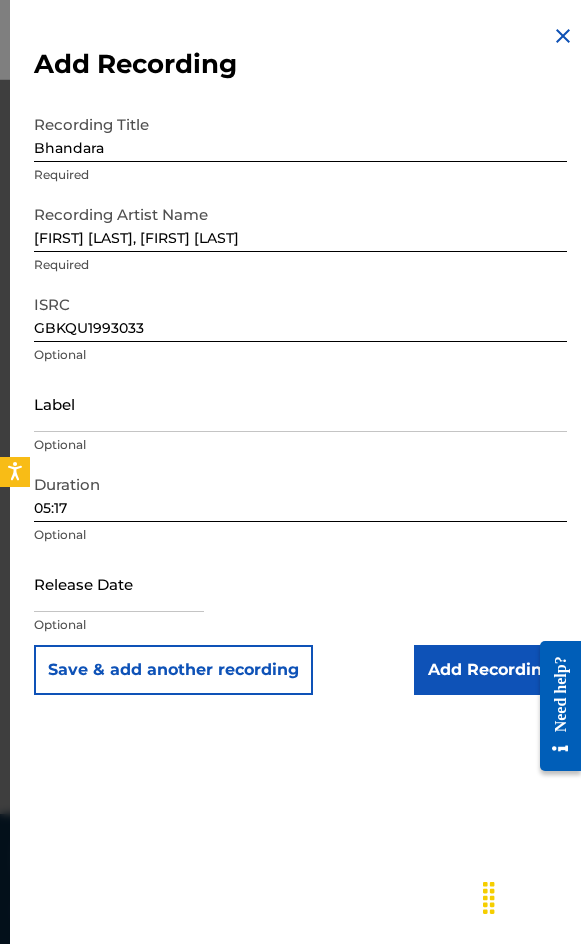 click on "Add Recording" at bounding box center (490, 670) 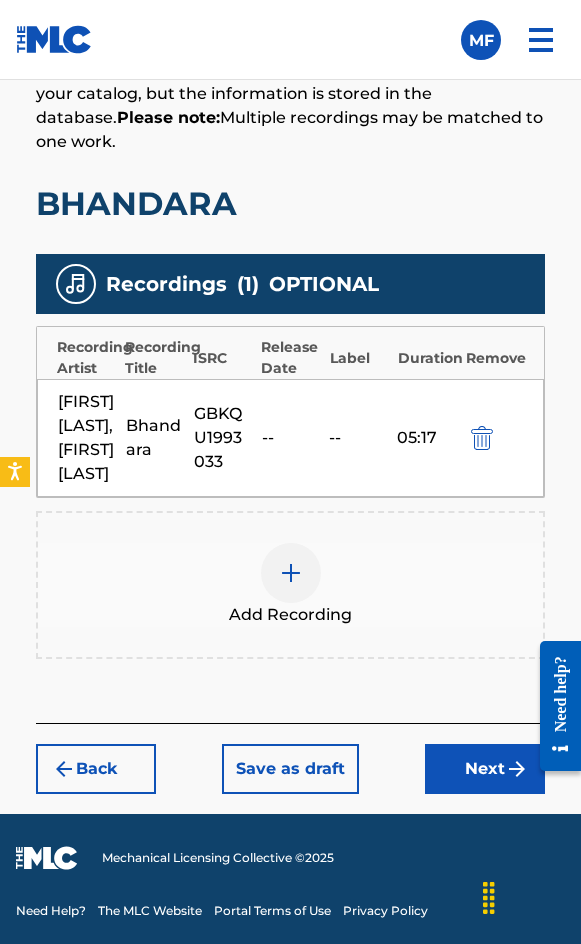 scroll, scrollTop: 1580, scrollLeft: 0, axis: vertical 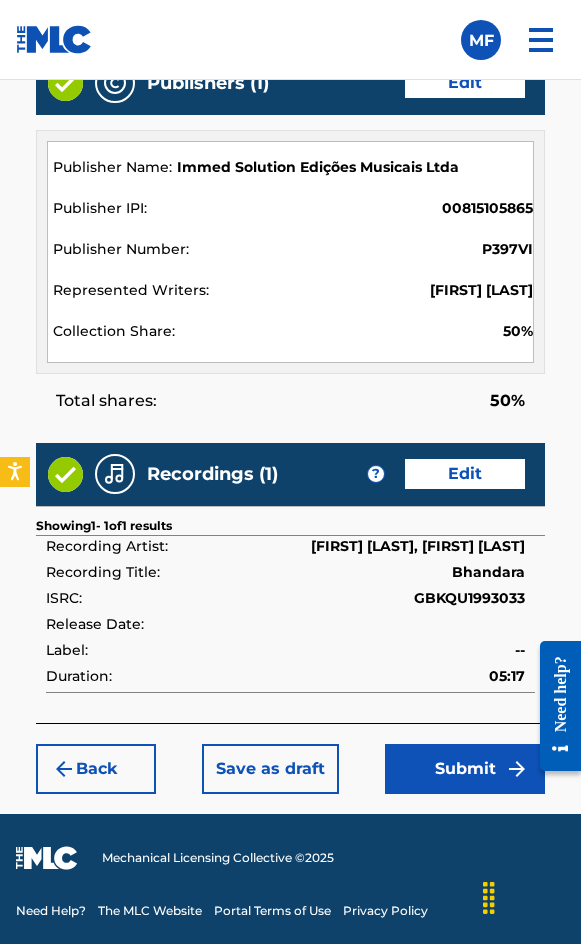 click on "Submit" at bounding box center (465, 769) 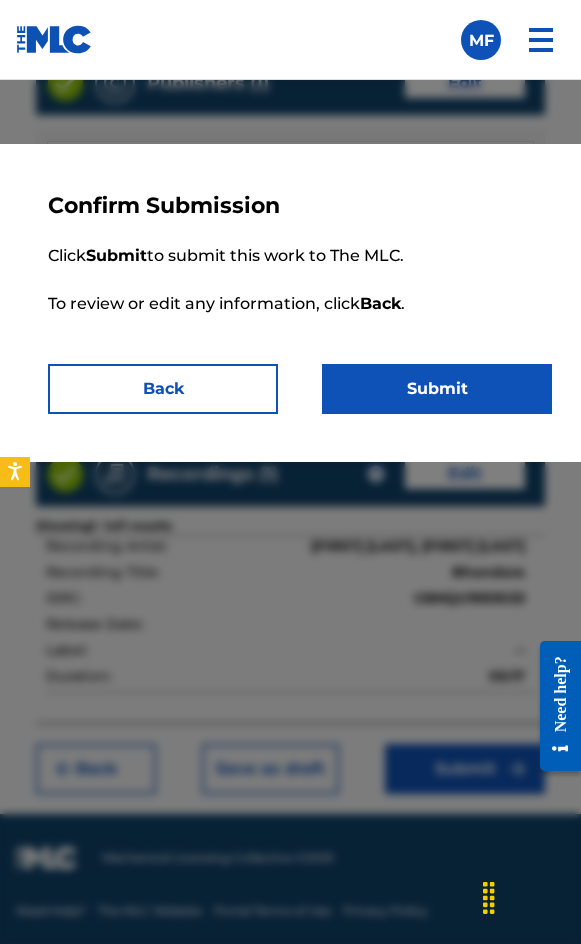 click on "Submit" at bounding box center (437, 389) 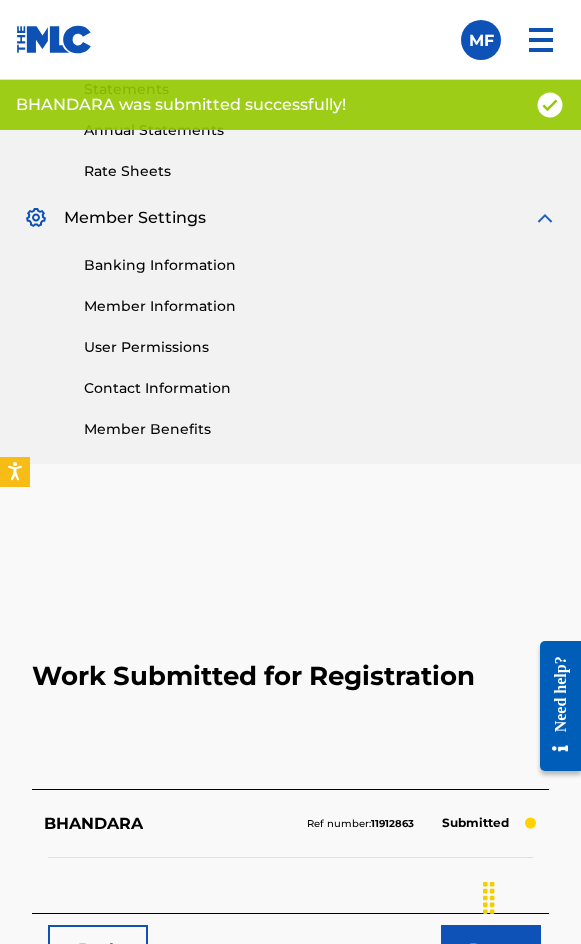 scroll, scrollTop: 1114, scrollLeft: 0, axis: vertical 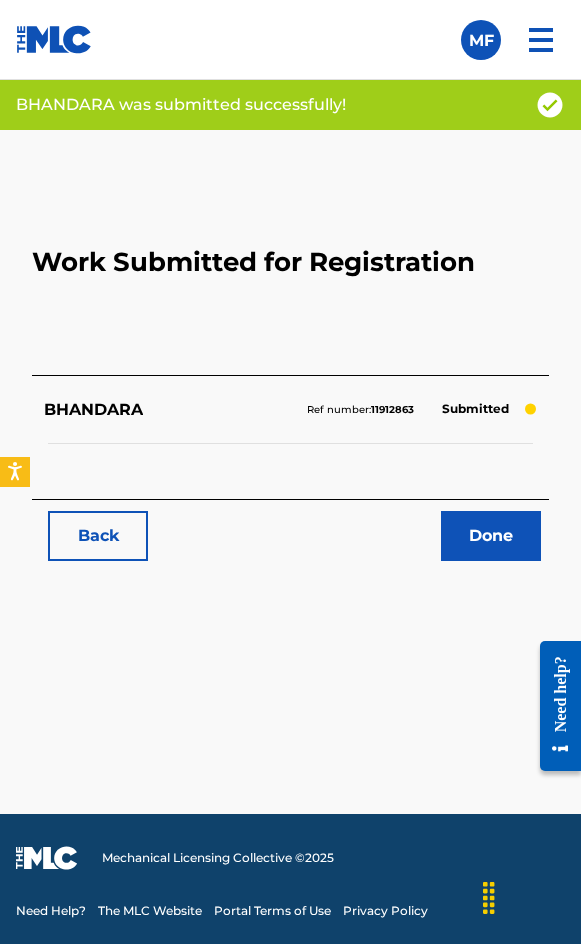 click on "Back" at bounding box center (98, 536) 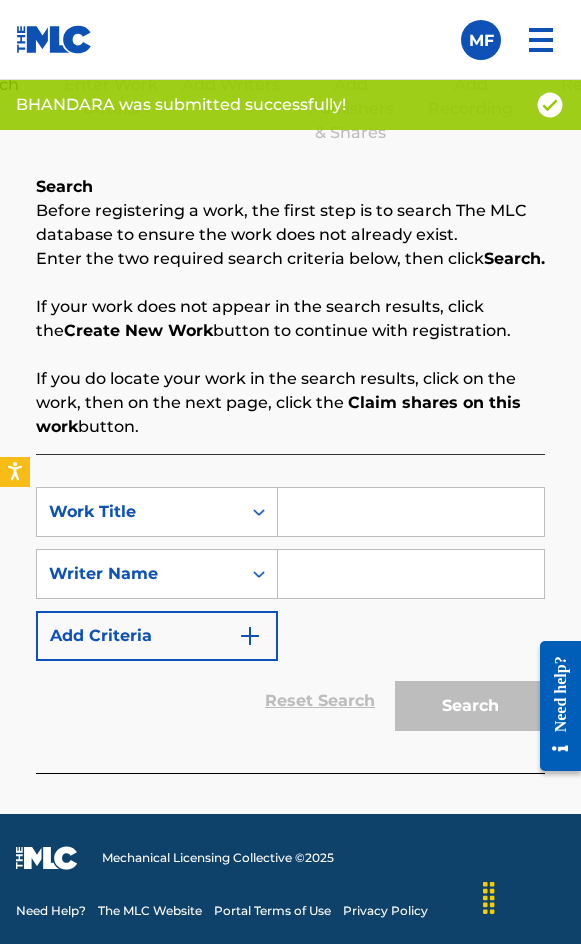 scroll, scrollTop: 1308, scrollLeft: 0, axis: vertical 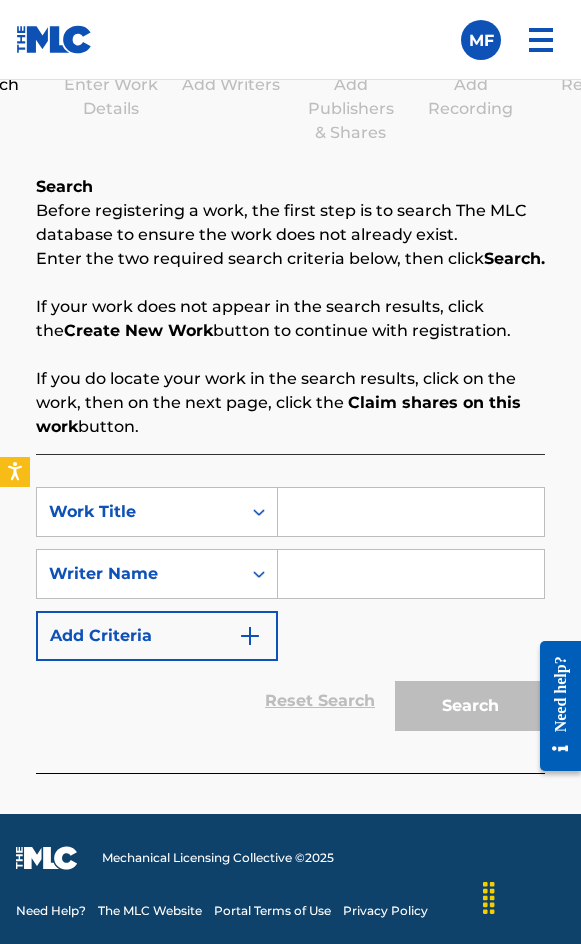 click at bounding box center [411, 512] 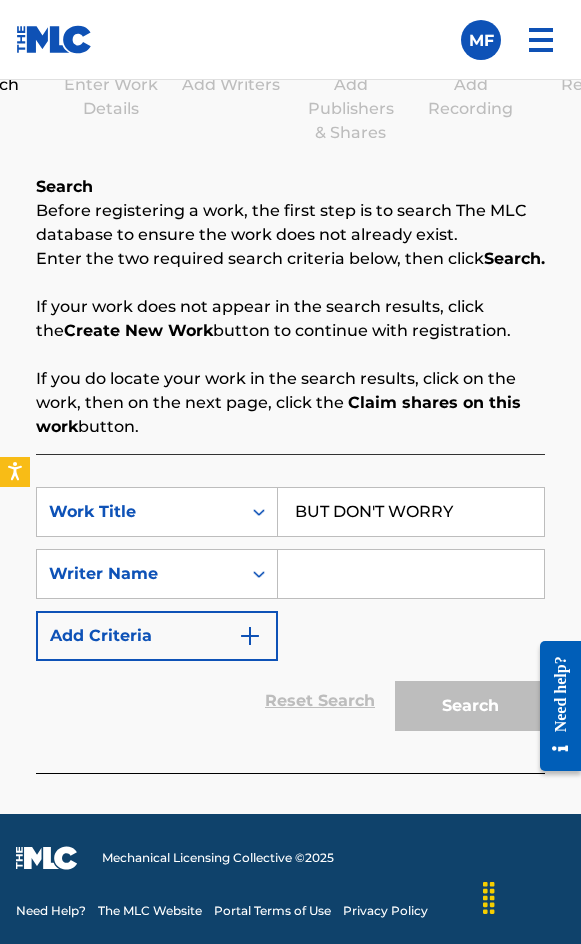 type on "BUT DON'T WORRY" 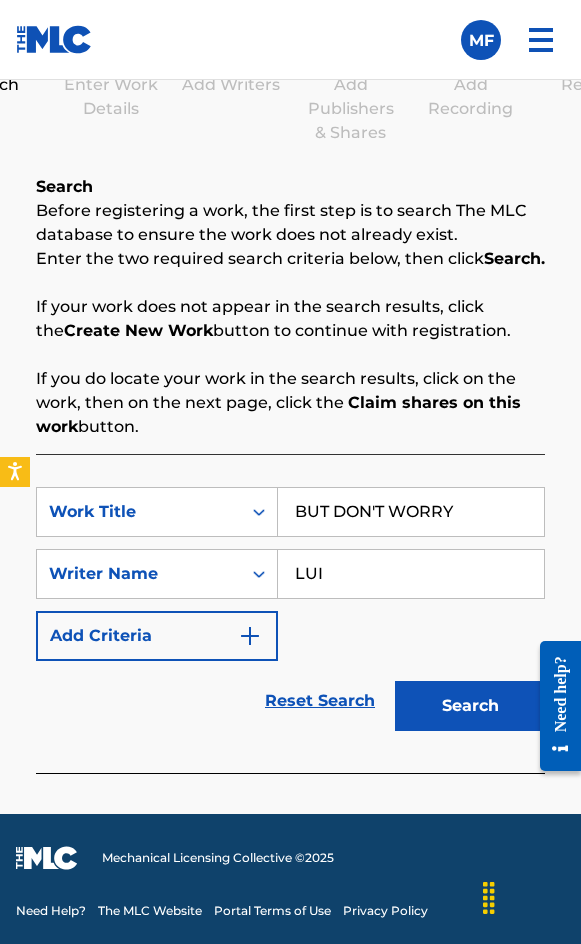 type on "[FIRST] [LAST]" 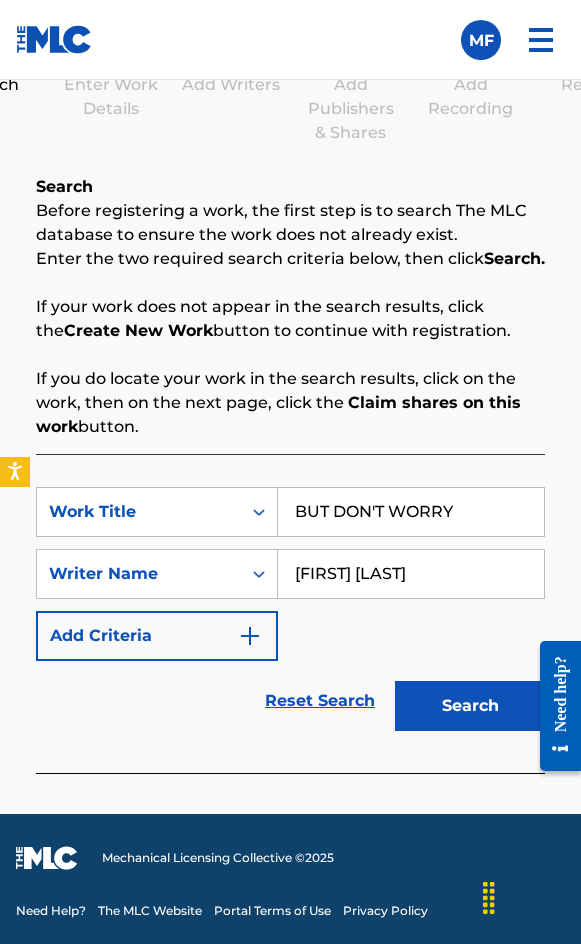 drag, startPoint x: 444, startPoint y: 675, endPoint x: 443, endPoint y: 695, distance: 20.024984 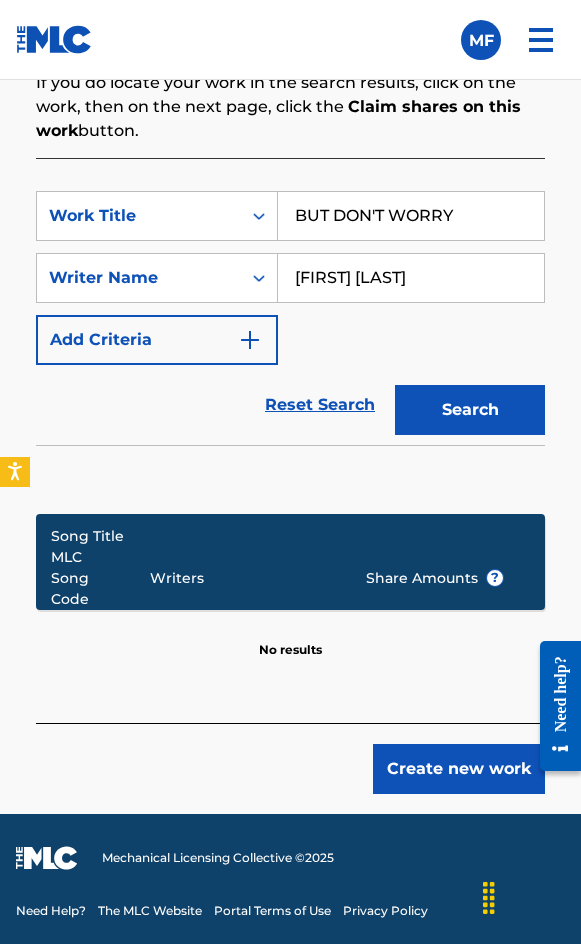 click on "Create new work" at bounding box center [459, 769] 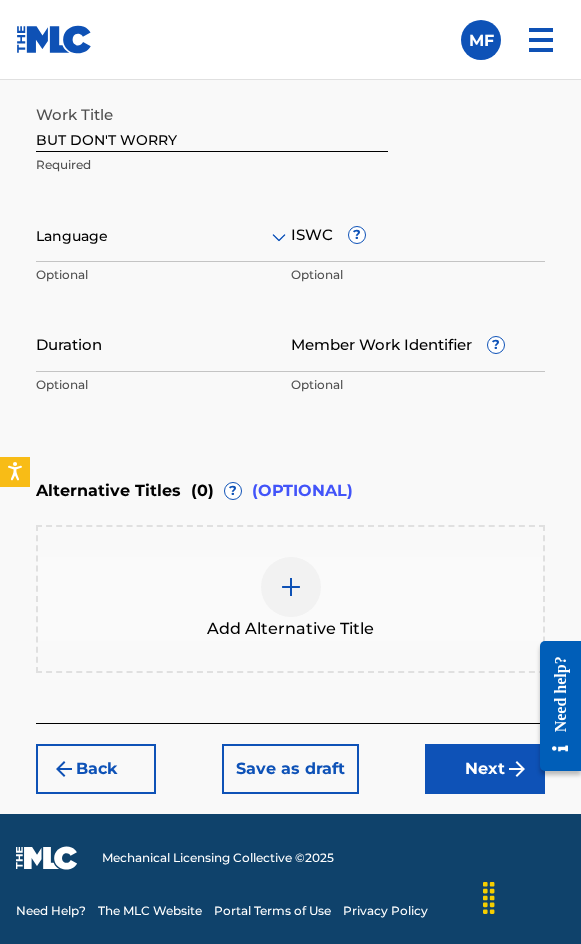 scroll, scrollTop: 1474, scrollLeft: 0, axis: vertical 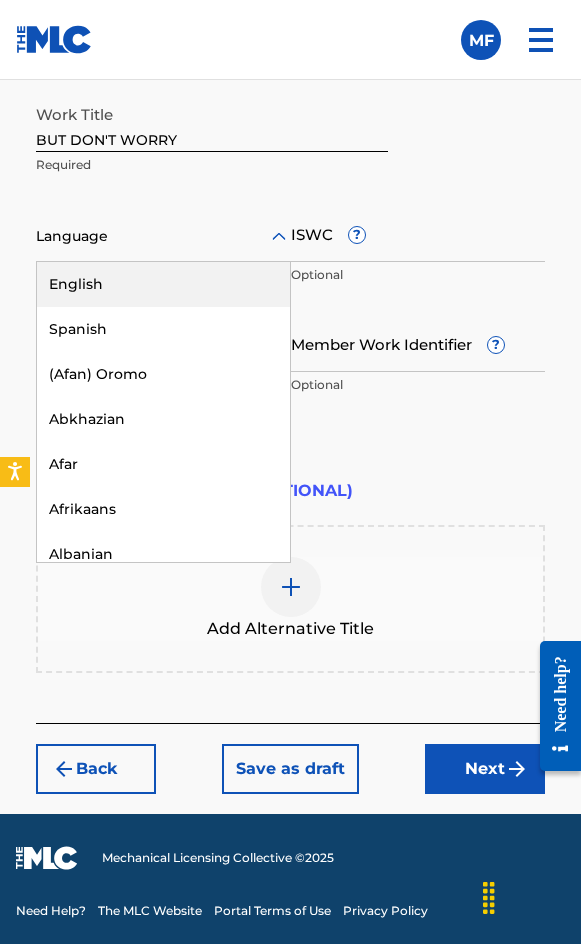 click at bounding box center [163, 236] 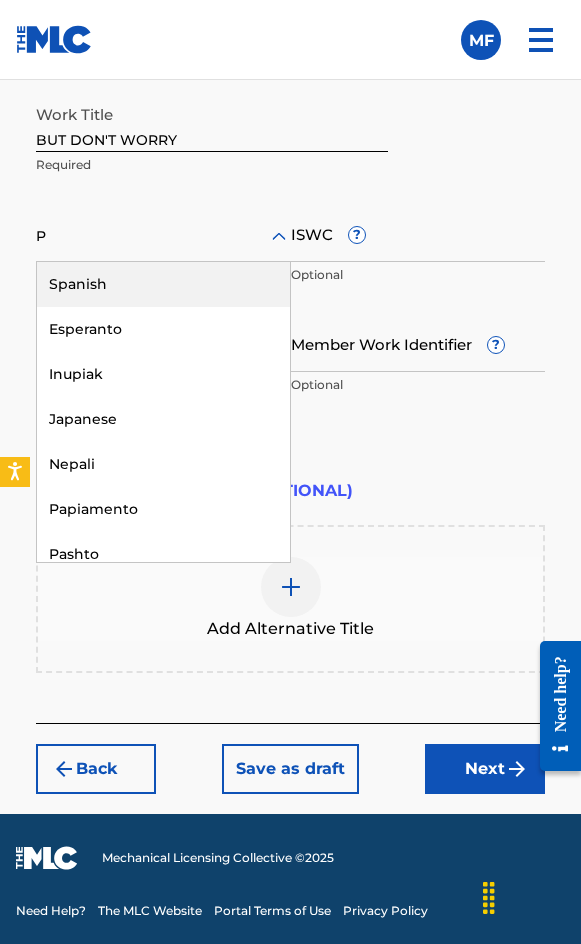 type on "PO" 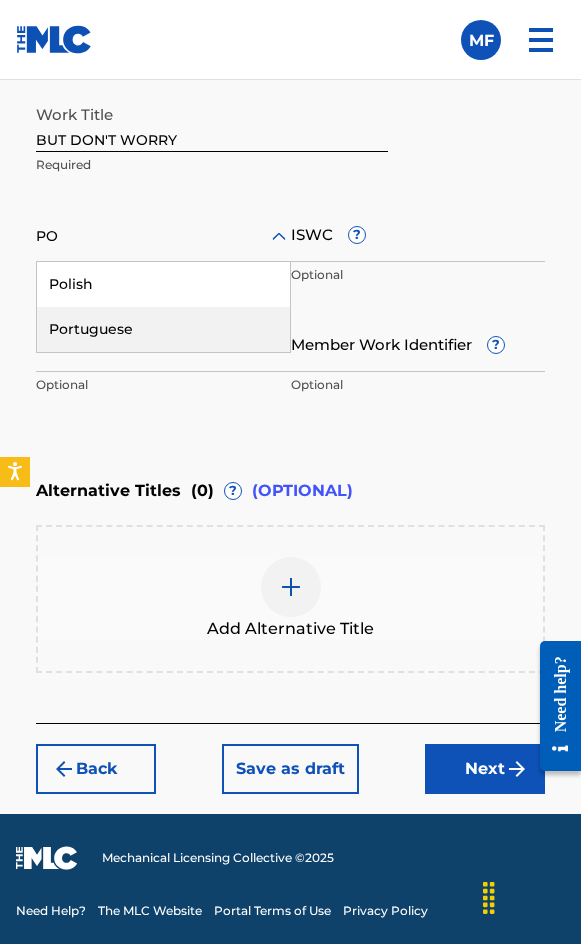 click on "Portuguese" at bounding box center [163, 329] 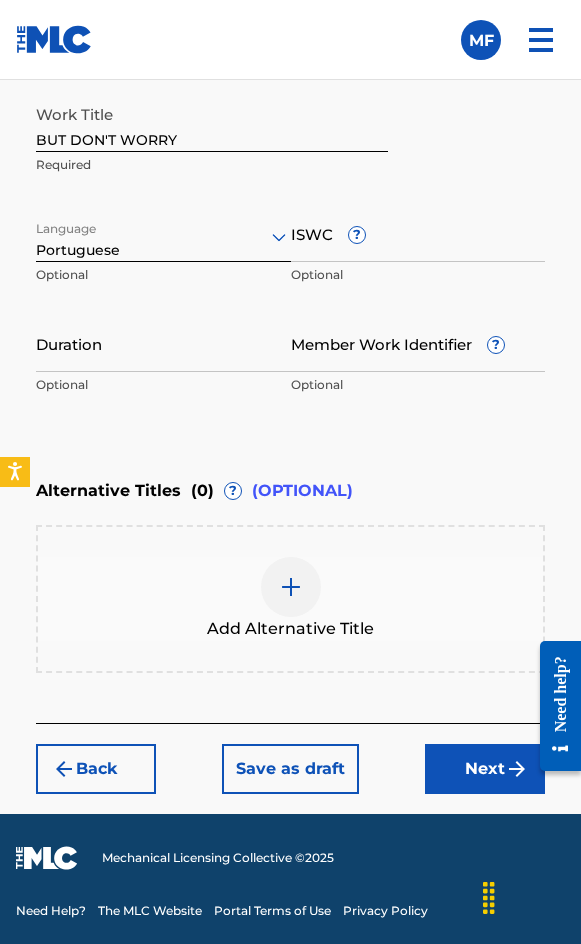 click on "Duration" at bounding box center [163, 343] 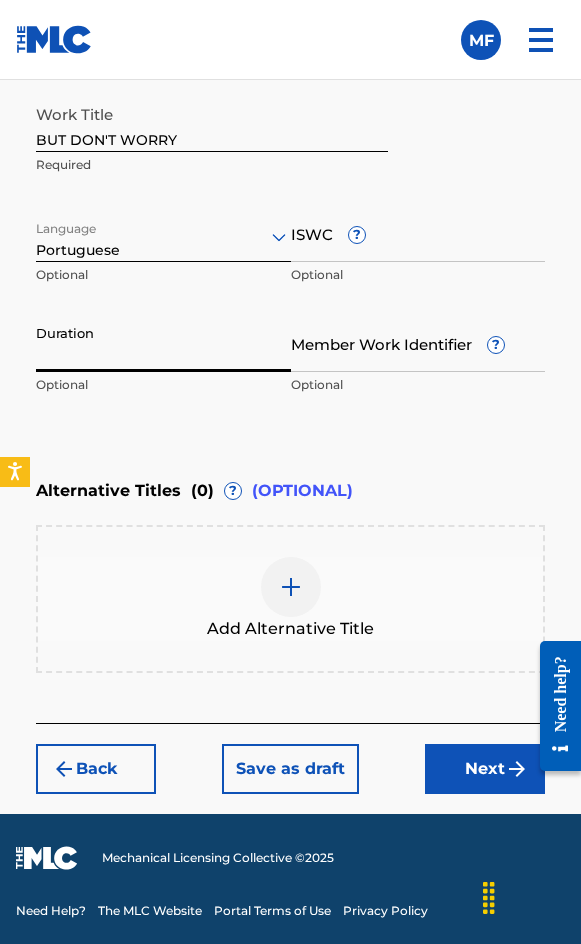 click on "Back" at bounding box center (96, 769) 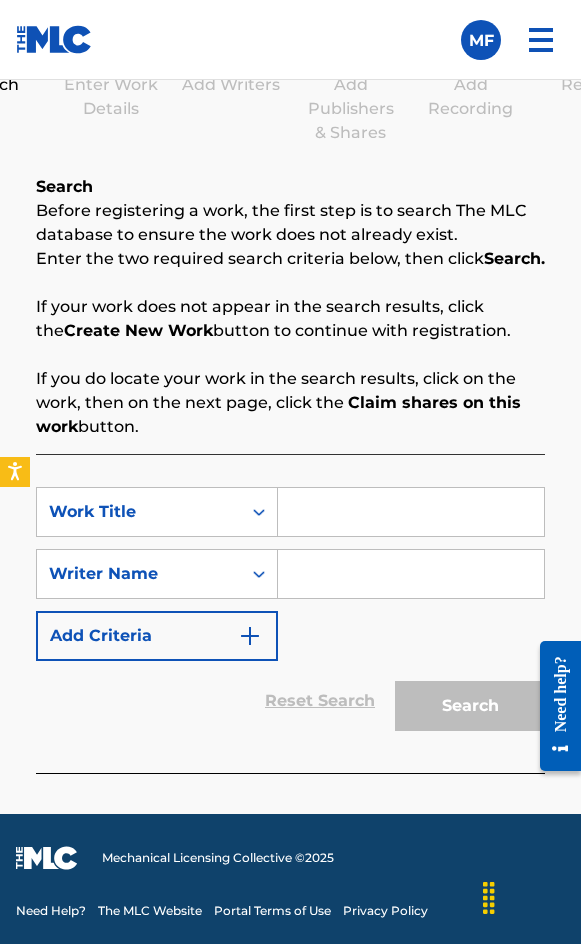 scroll, scrollTop: 1308, scrollLeft: 0, axis: vertical 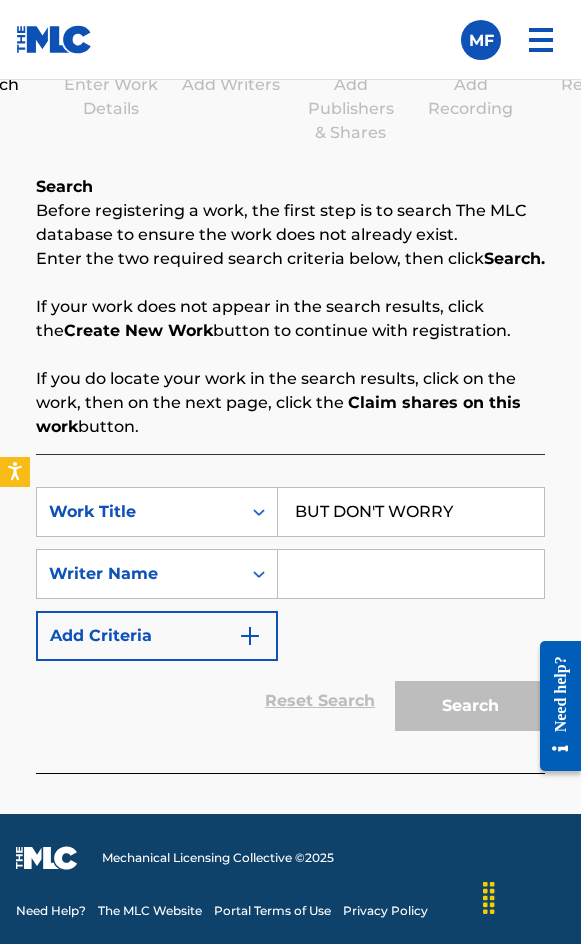type on "BUT DON'T WORRY" 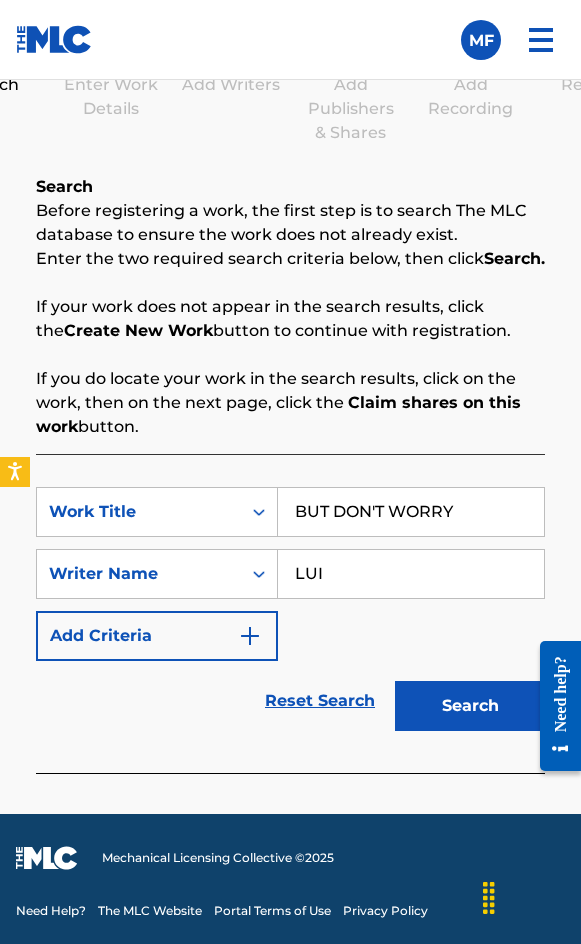 type on "[FIRST] [LAST]" 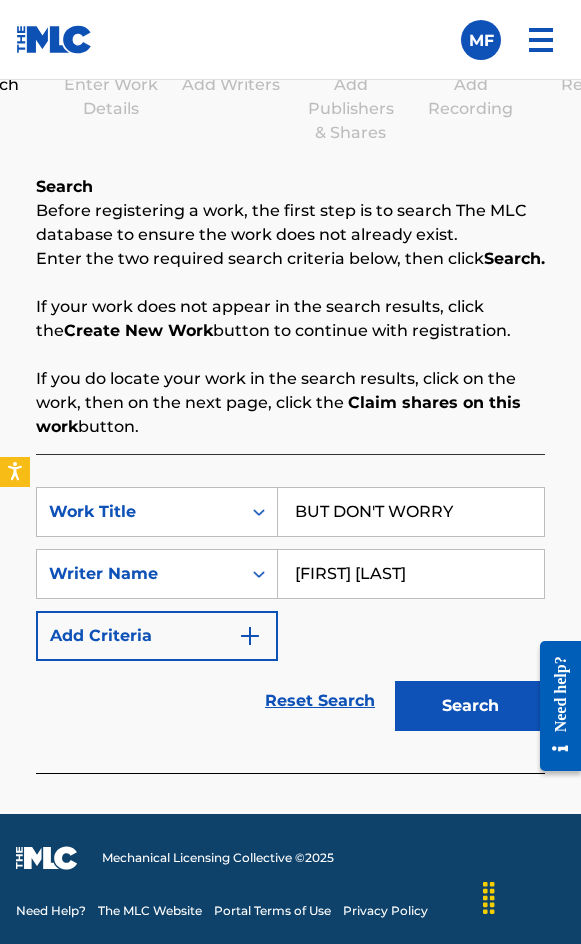 click on "Search" at bounding box center [470, 706] 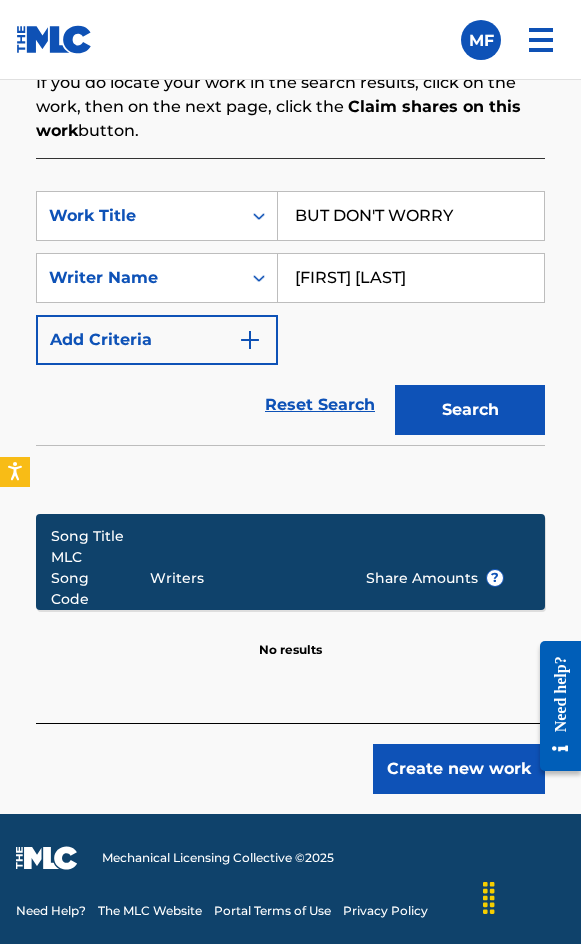 click on "Create new work" at bounding box center (290, 758) 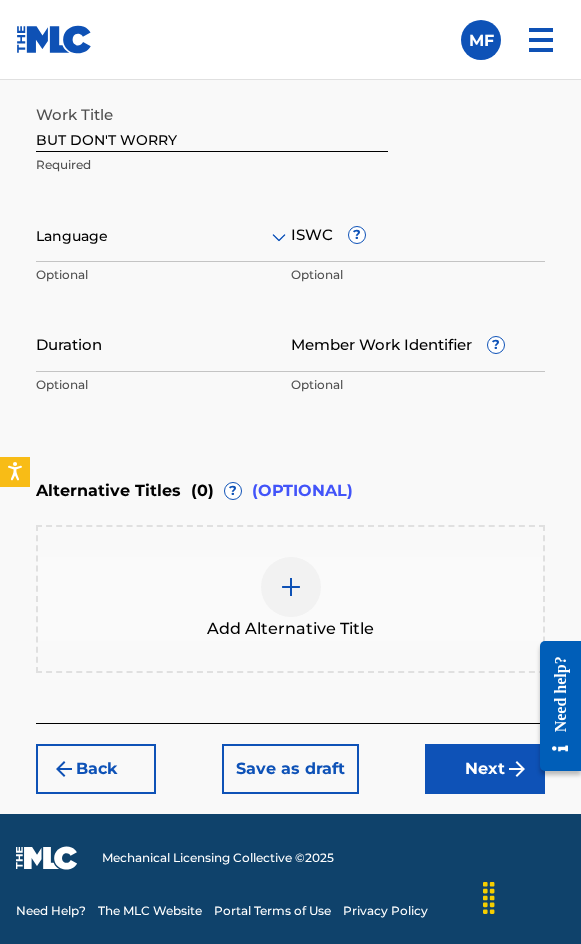 scroll, scrollTop: 1474, scrollLeft: 0, axis: vertical 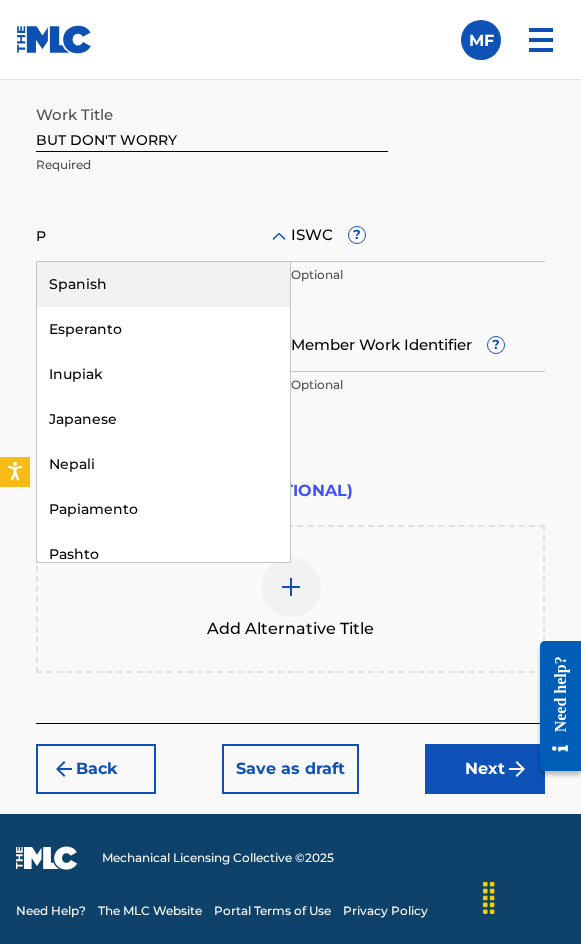 type on "PO" 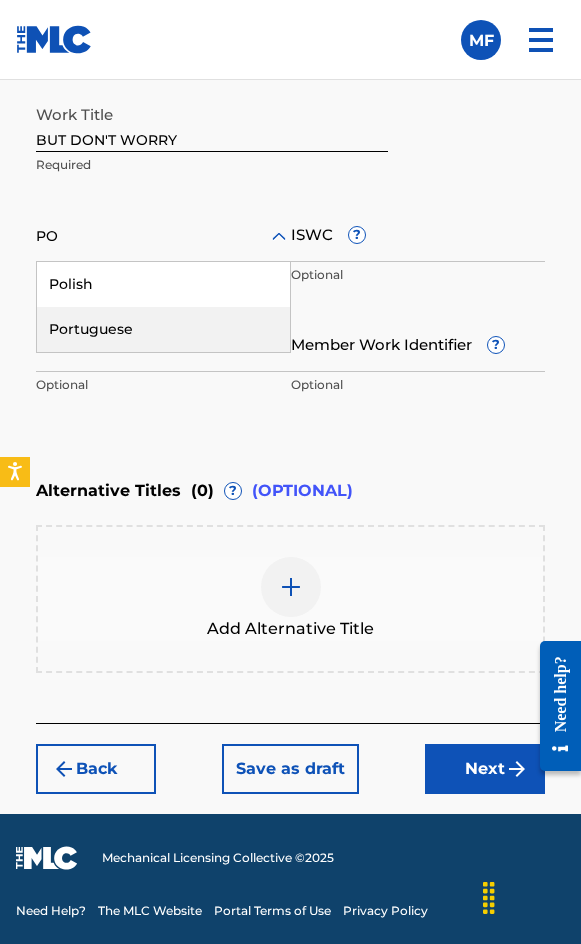 click on "Portuguese" at bounding box center [163, 329] 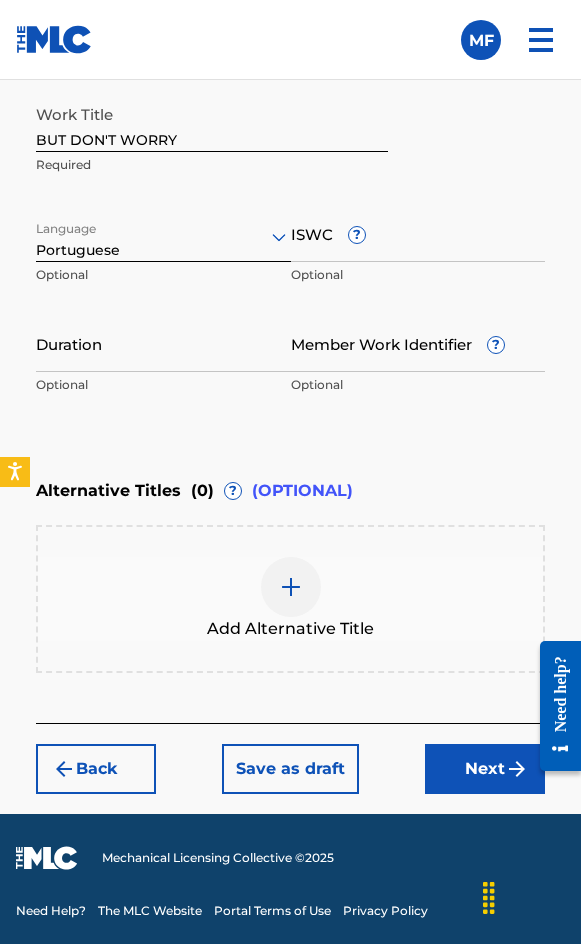 click on "Duration" at bounding box center [163, 343] 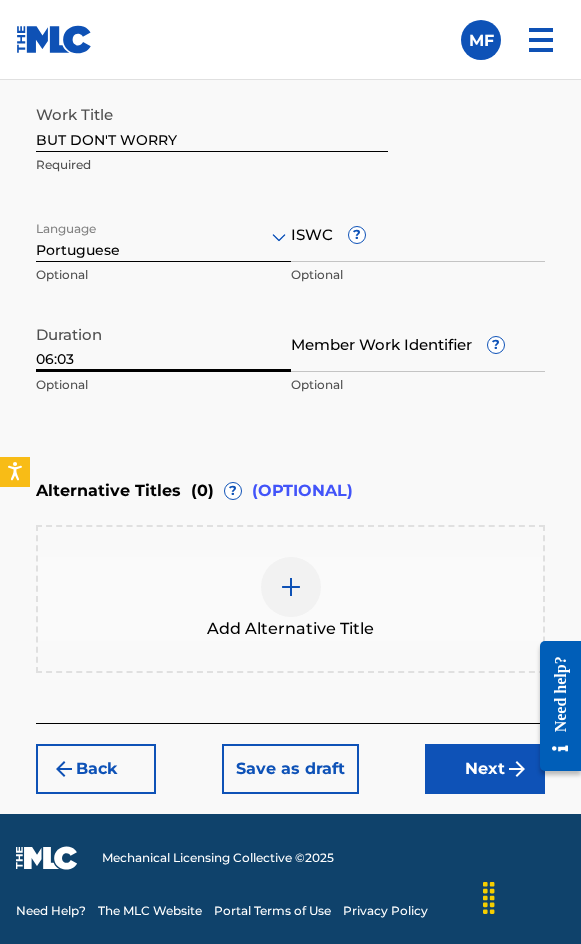 type on "06:03" 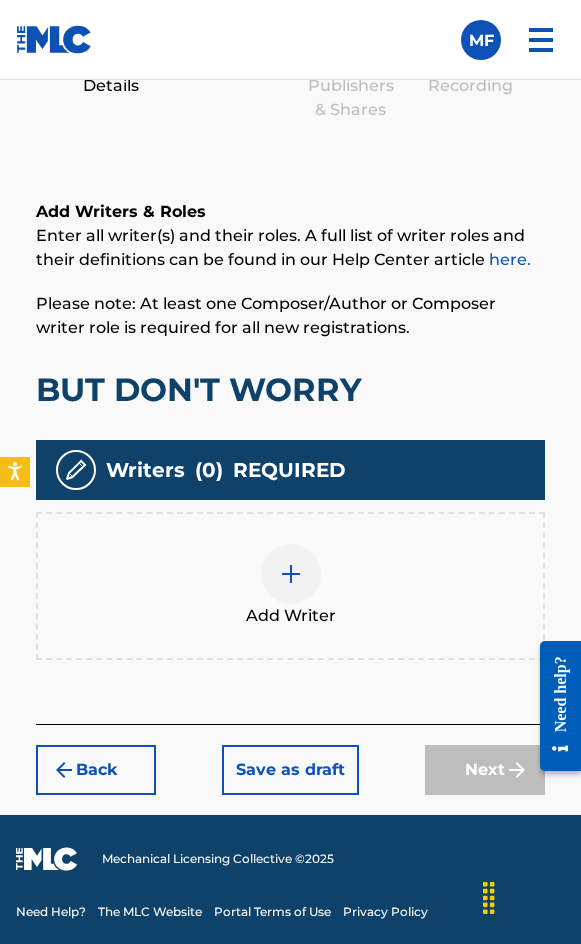 scroll, scrollTop: 1308, scrollLeft: 0, axis: vertical 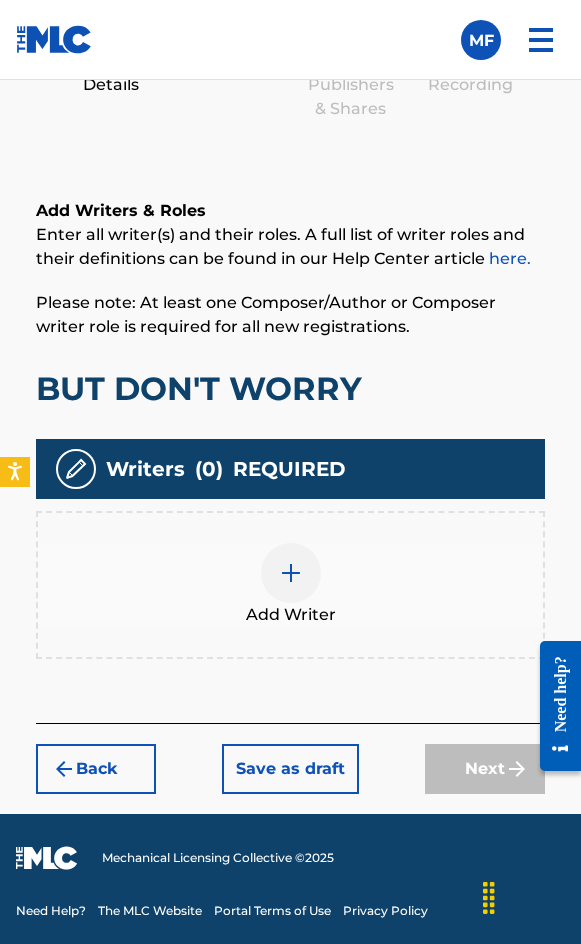 click on "Add Writer" at bounding box center [290, 585] 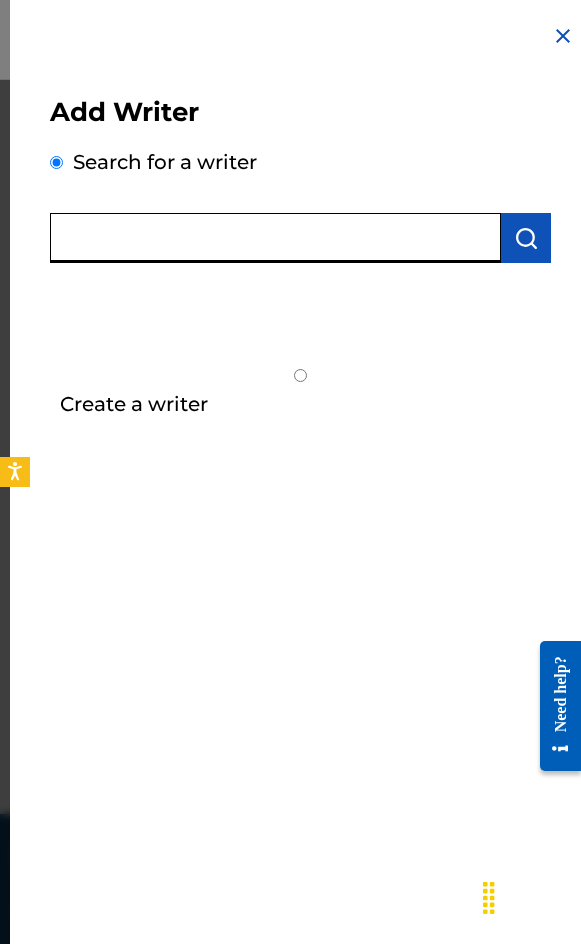 click at bounding box center (275, 238) 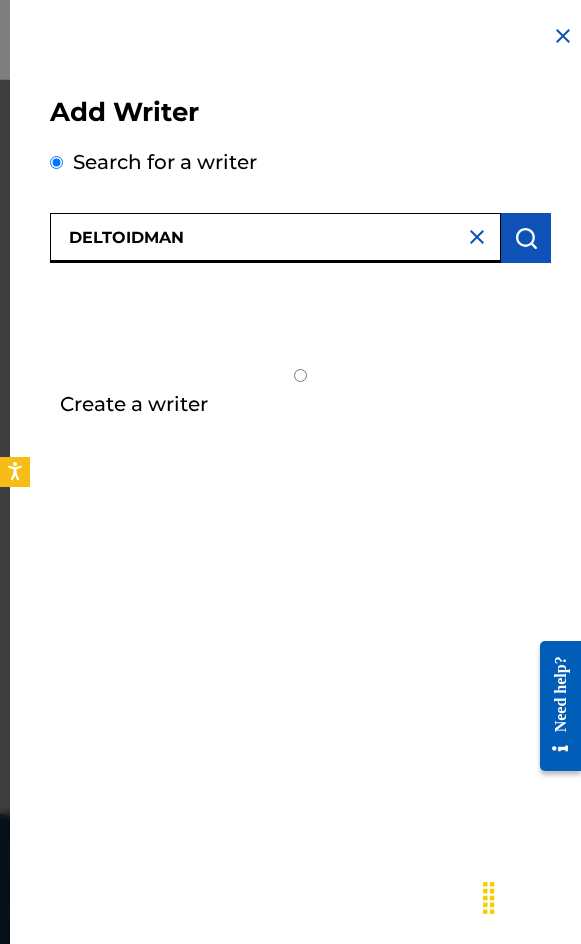 type on "DELTOIDMAN" 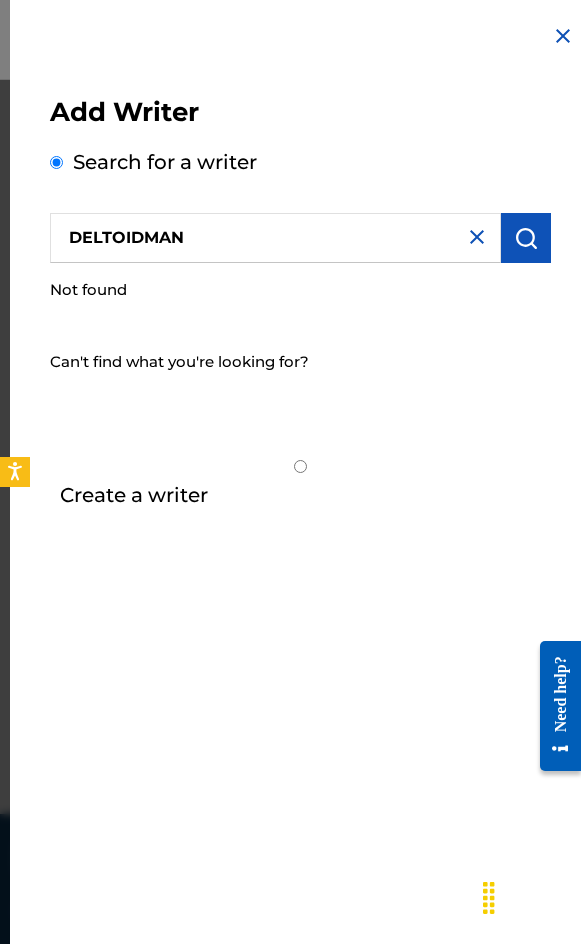 click on "Create a writer" at bounding box center [134, 495] 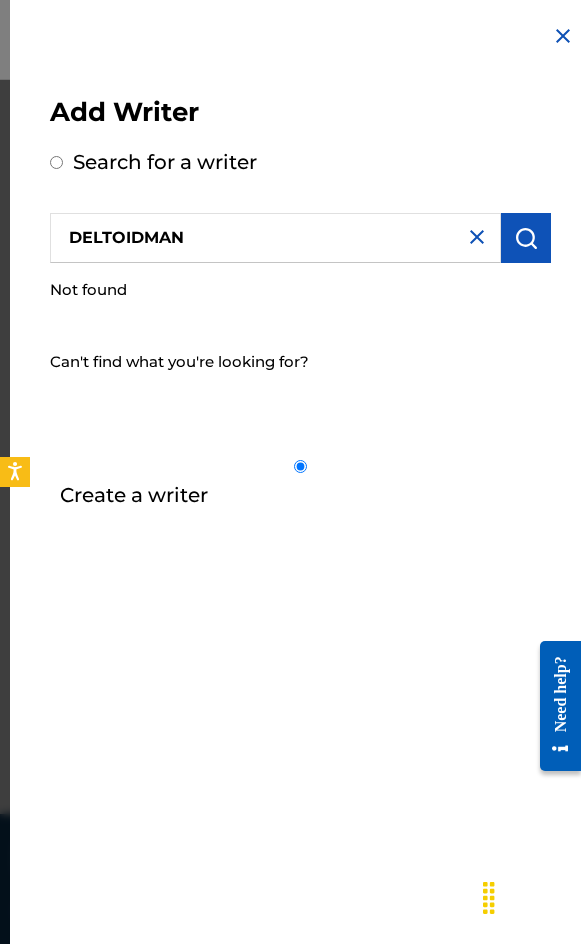 click on "Create a writer" at bounding box center (300, 466) 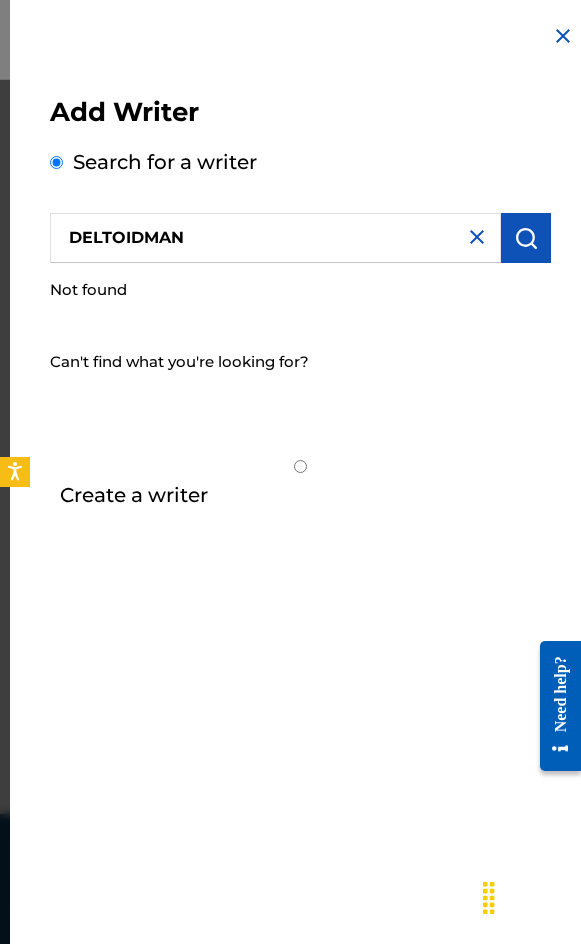 radio on "false" 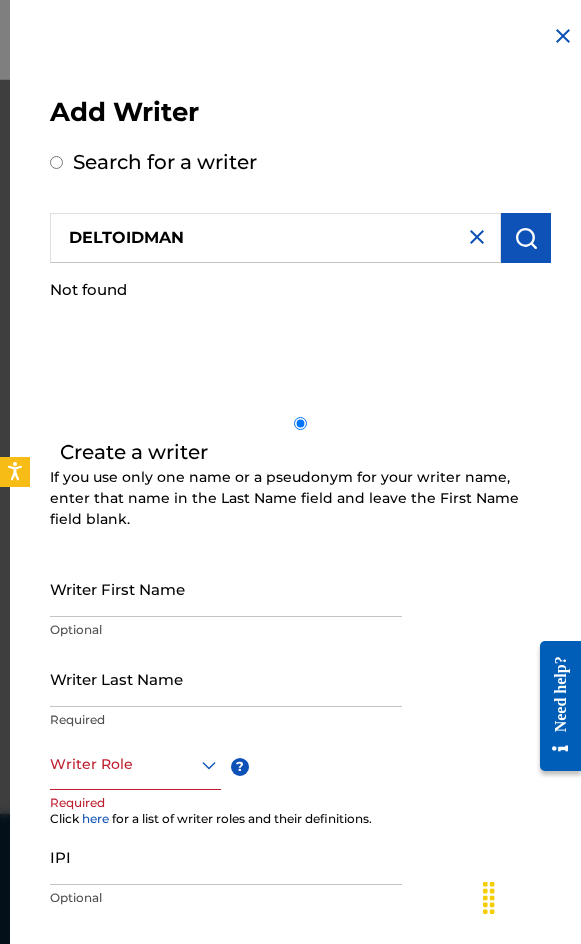 click on "Create a writer If you use only one name or a pseudonym for your writer name, enter that name in the Last Name field and leave the First Name field blank. Writer First Name   Optional Writer Last Name   Required Writer Role ? Required Click   here   for a list of writer roles and their definitions. IPI   Optional Save & Add Another Writer Continue" at bounding box center (300, 708) 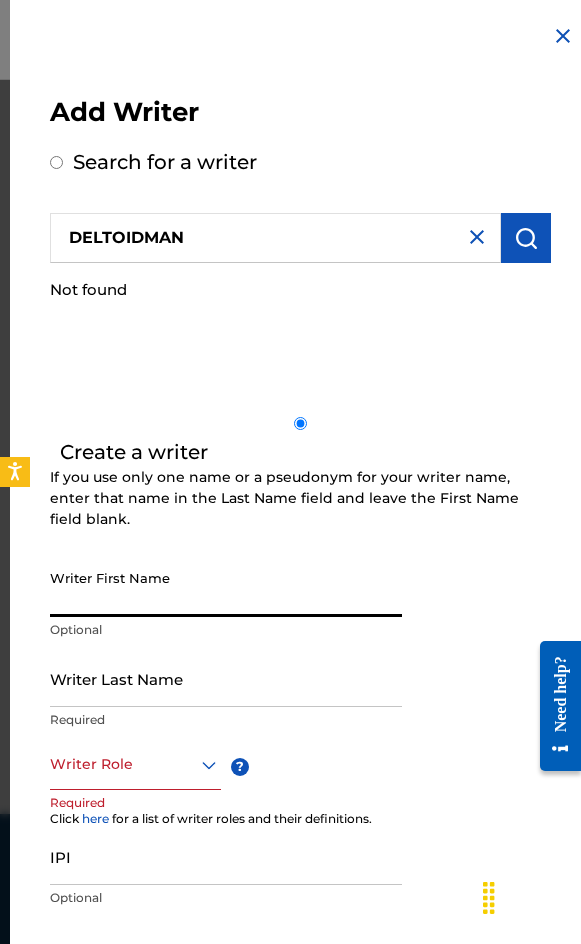 paste on "DELTOIDMAN" 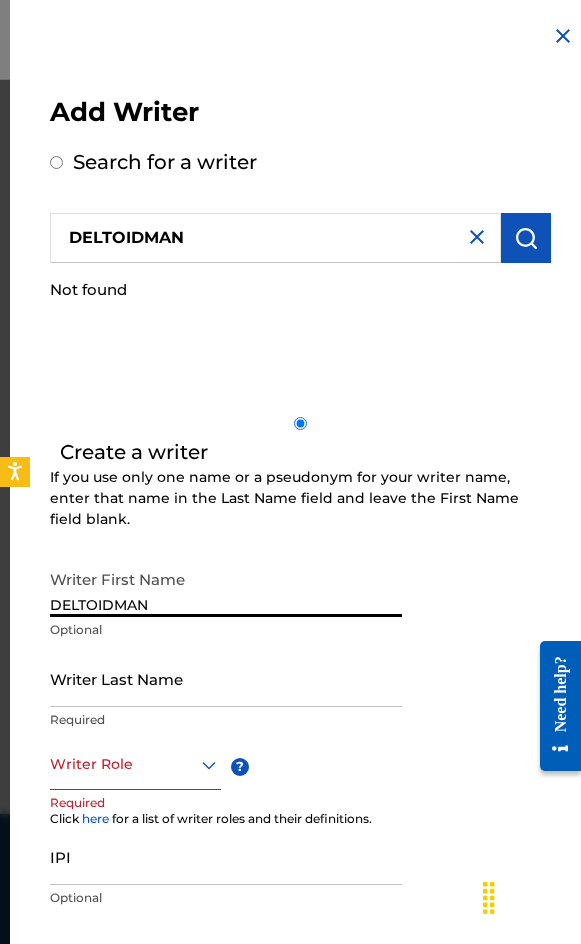 type on "DELTOIDMAN" 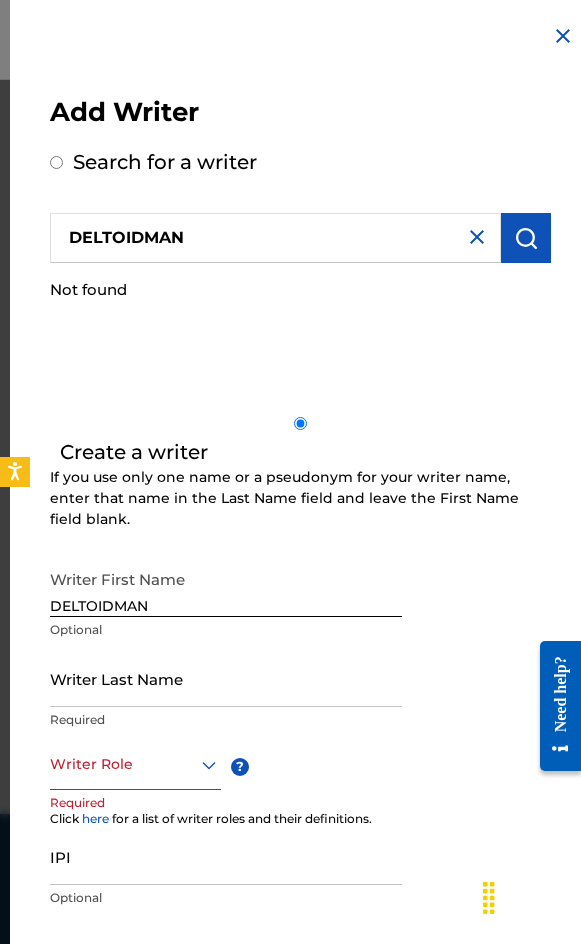 click on "Required" at bounding box center (226, 720) 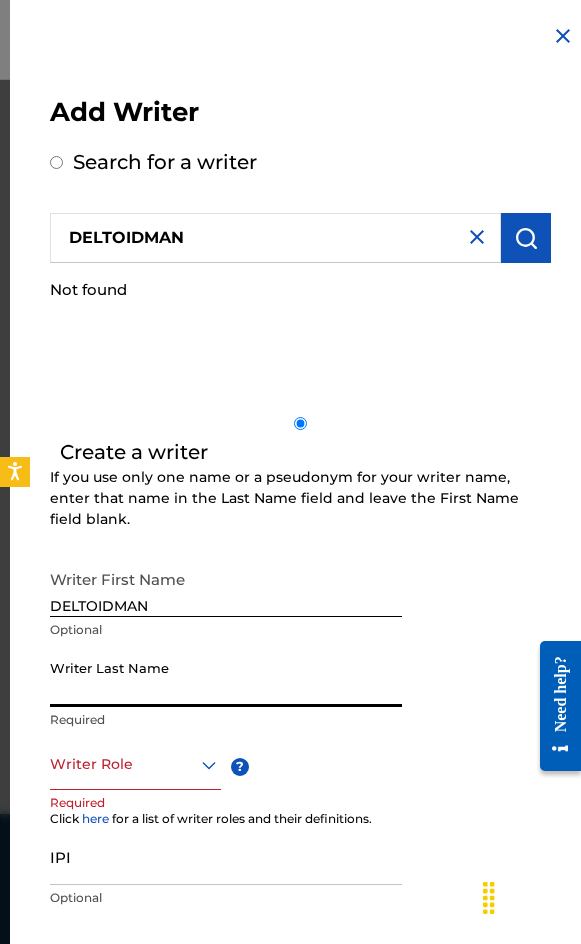 click on "Writer Last Name" at bounding box center (226, 678) 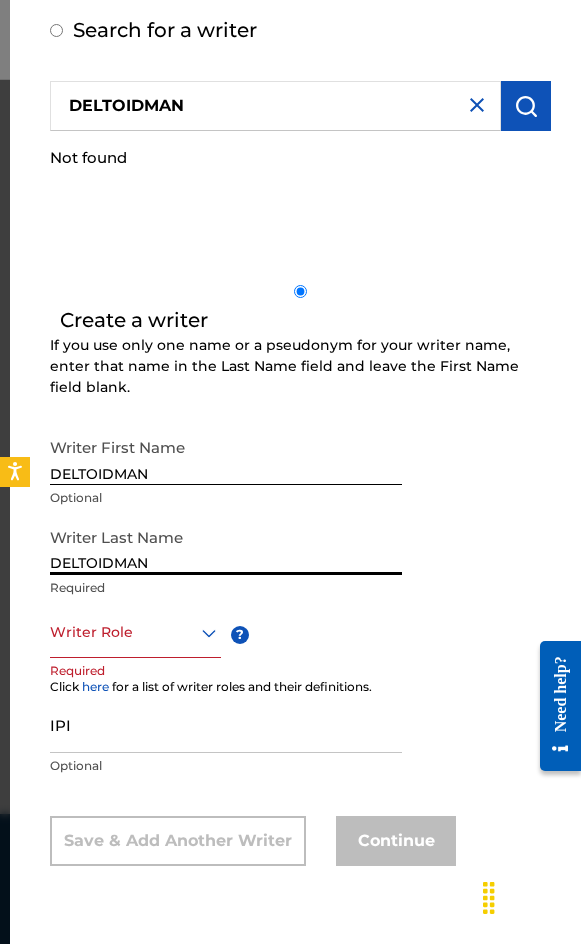 type on "DELTOIDMAN" 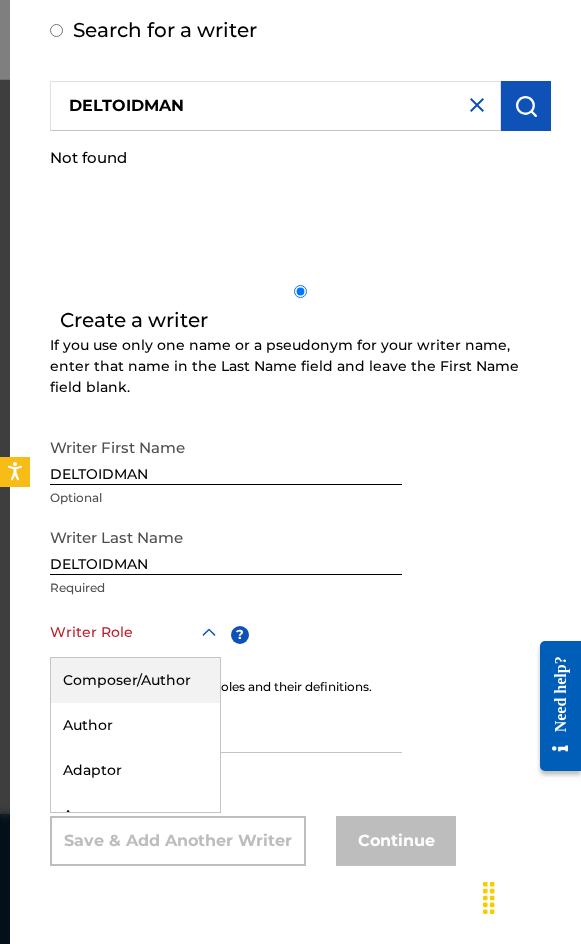 click at bounding box center (135, 632) 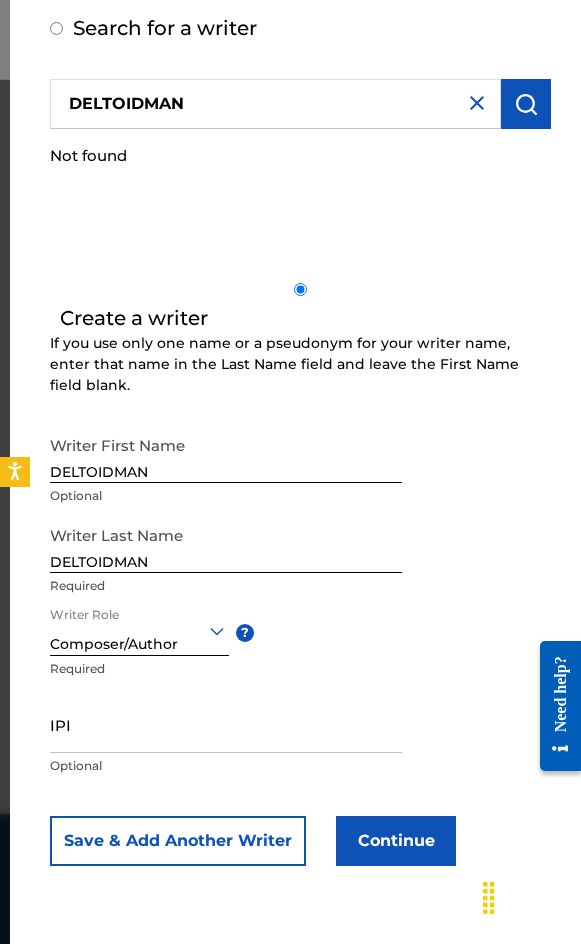 click on "Continue" at bounding box center (396, 841) 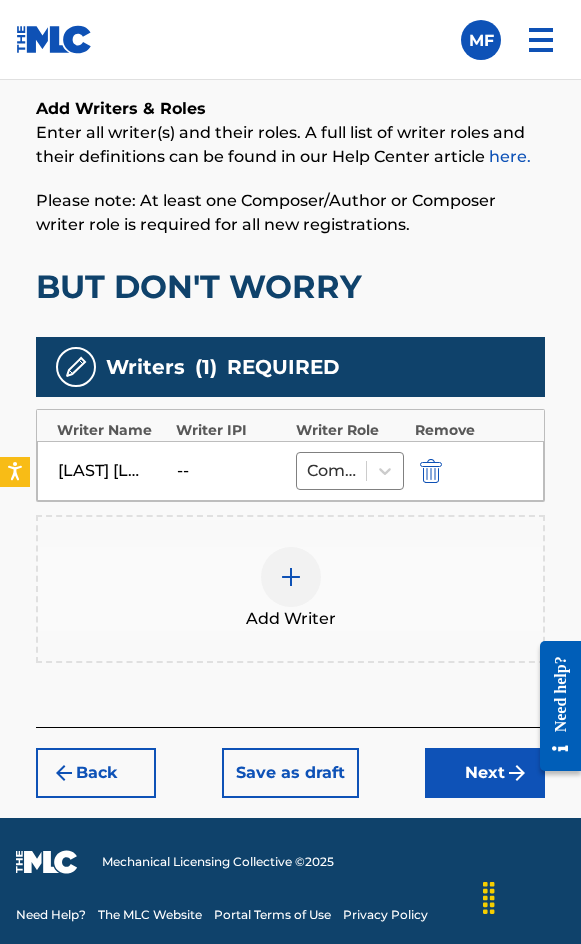 scroll, scrollTop: 1414, scrollLeft: 0, axis: vertical 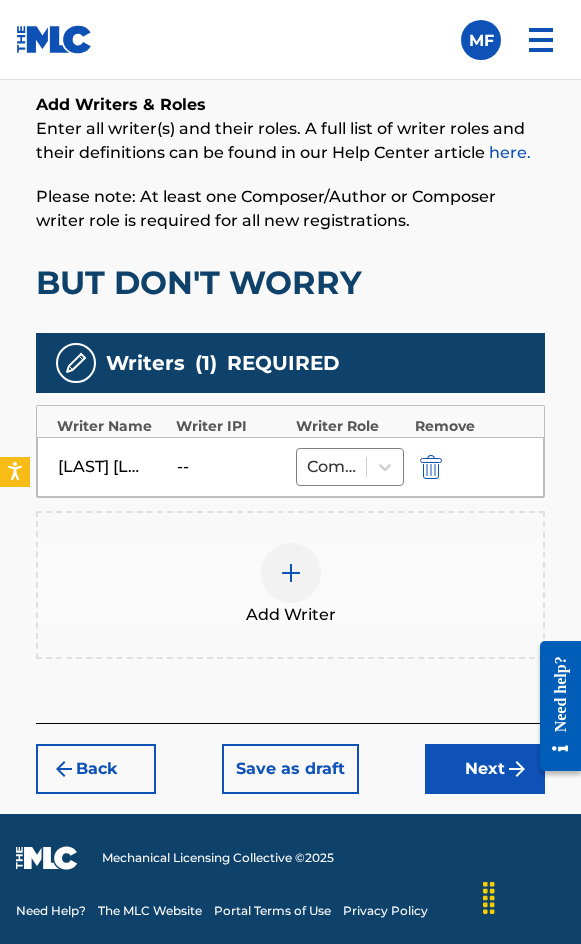click on "Add Writer" at bounding box center [291, 615] 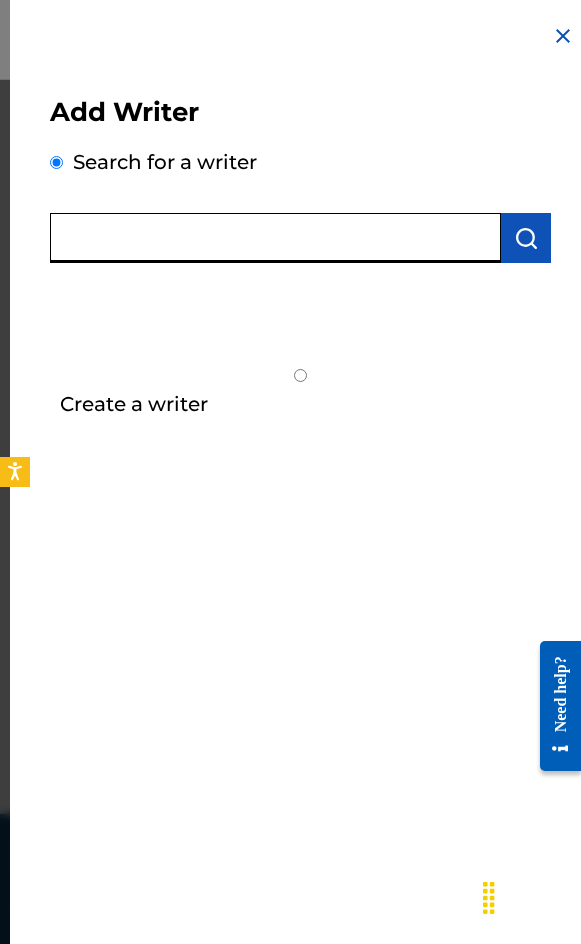 click at bounding box center (275, 238) 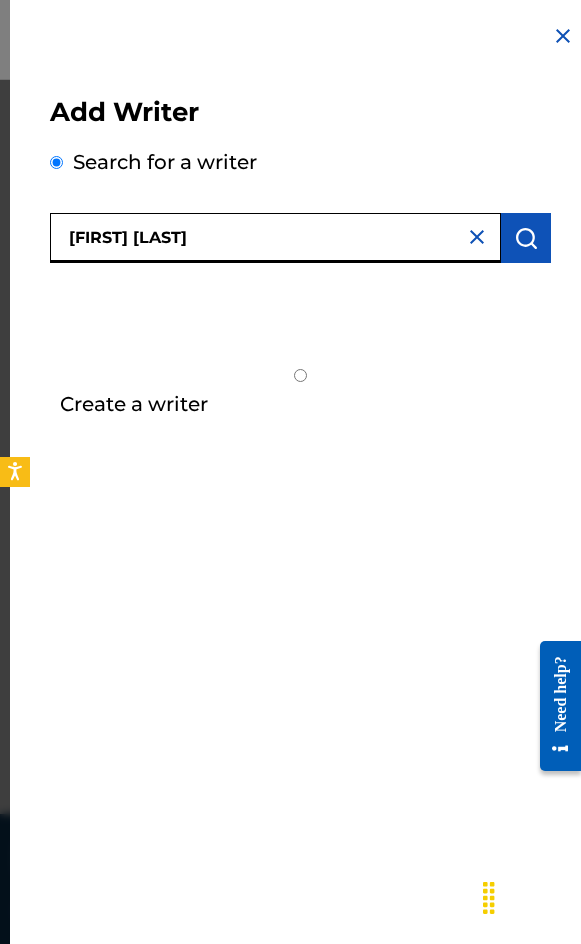type on "[FIRST] [LAST]" 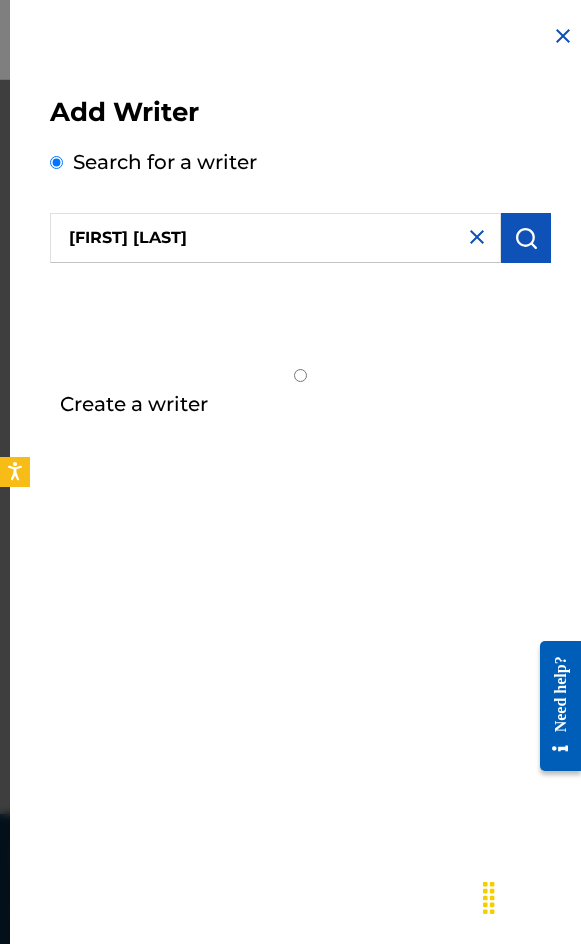 click at bounding box center [526, 238] 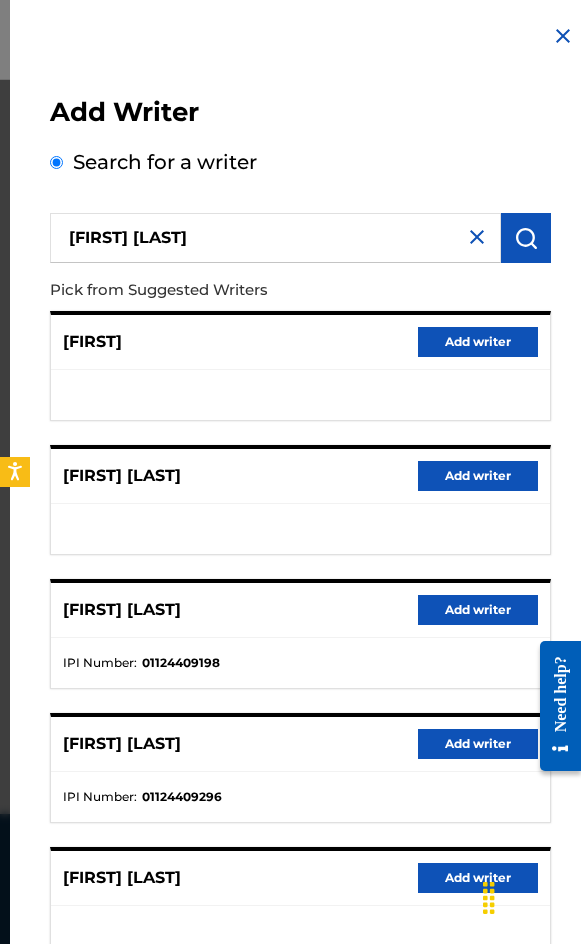 click on "[FIRST] [LAST] Add writer" at bounding box center (300, 610) 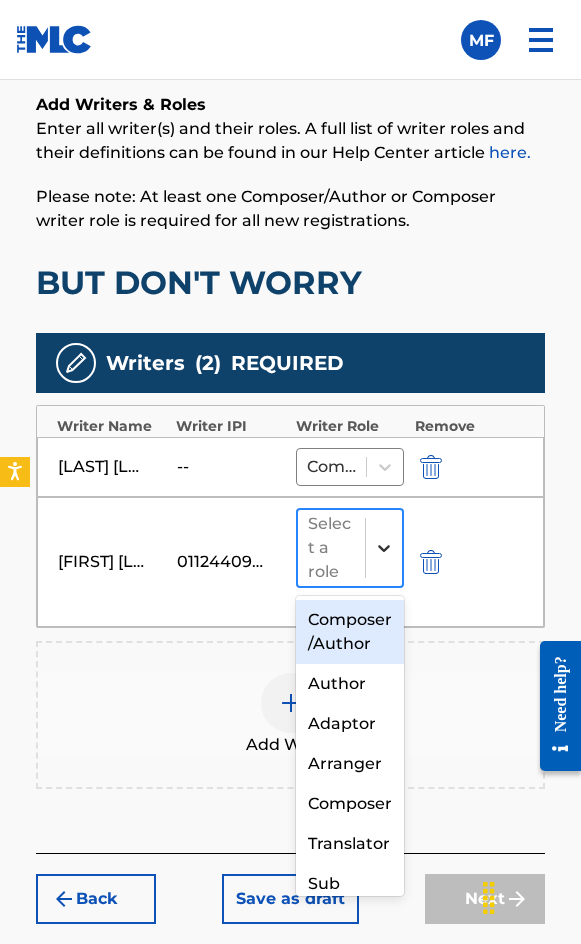 click 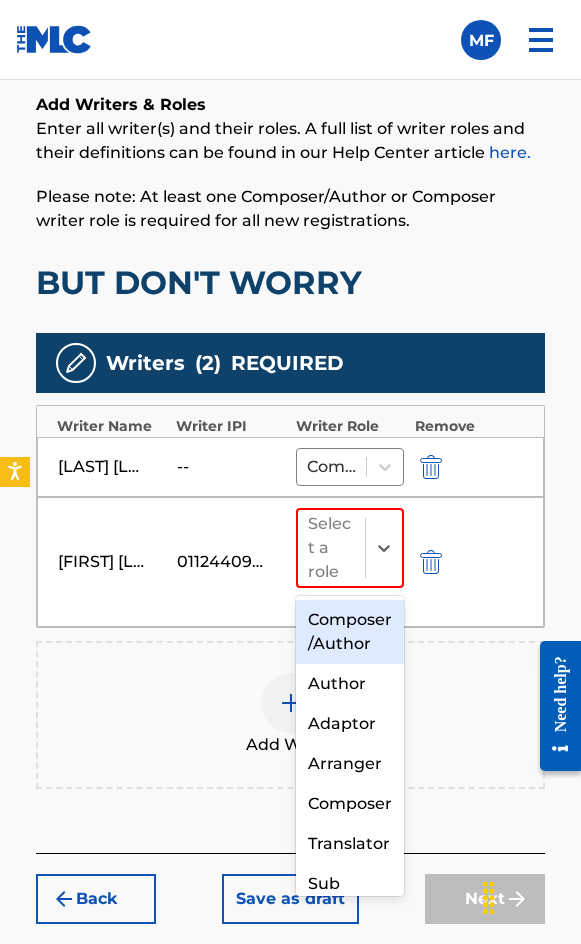 click on "Composer/Author" at bounding box center [350, 632] 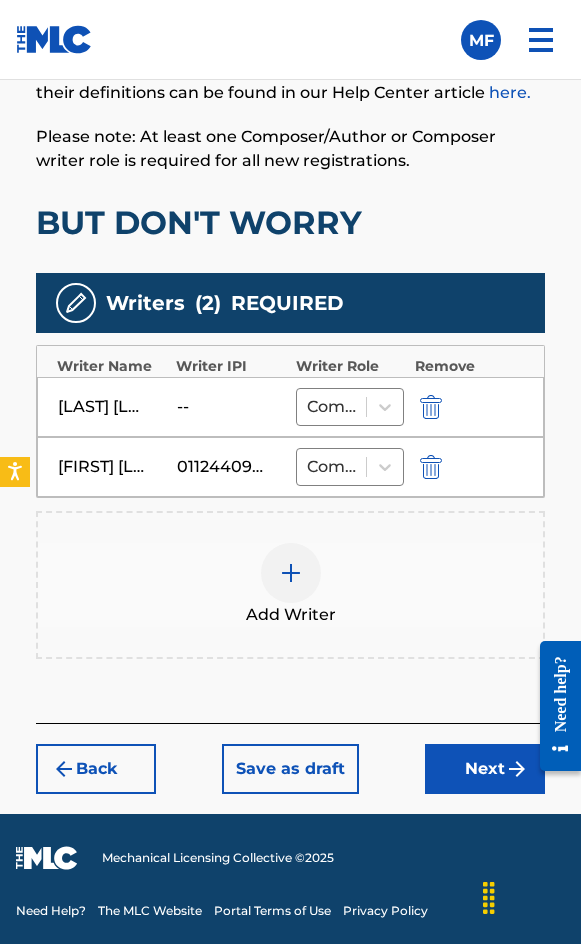 click on "Next" at bounding box center (485, 769) 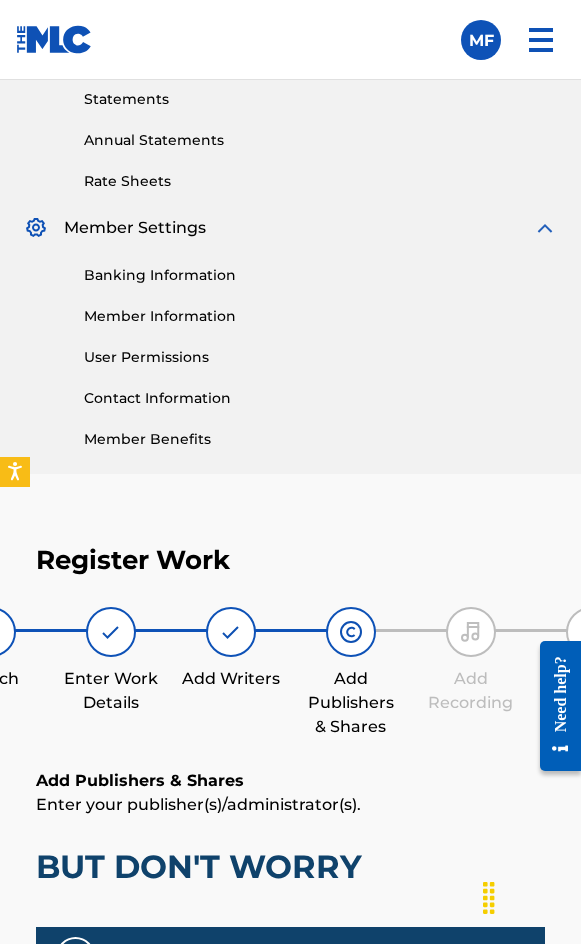 scroll, scrollTop: 1270, scrollLeft: 0, axis: vertical 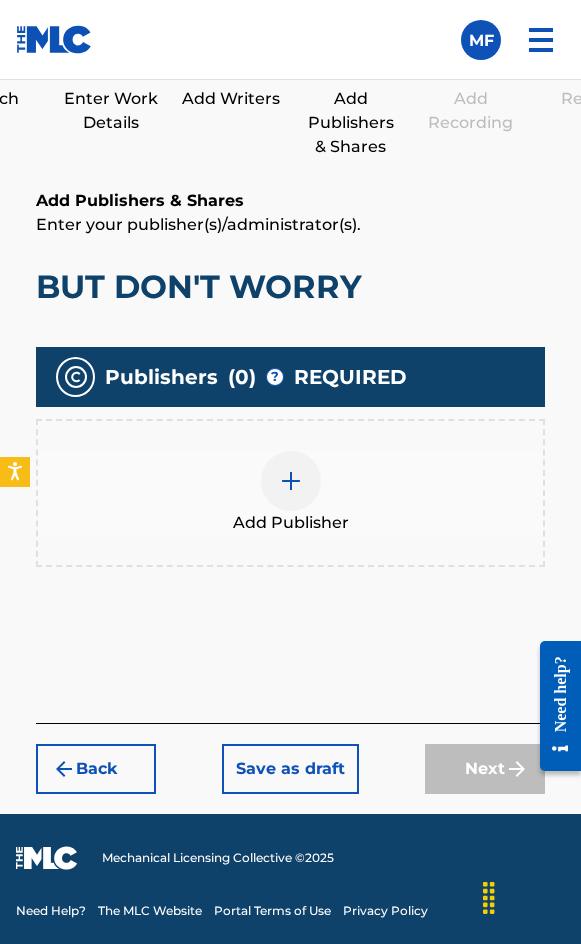 click on "Add Publisher" at bounding box center [290, 493] 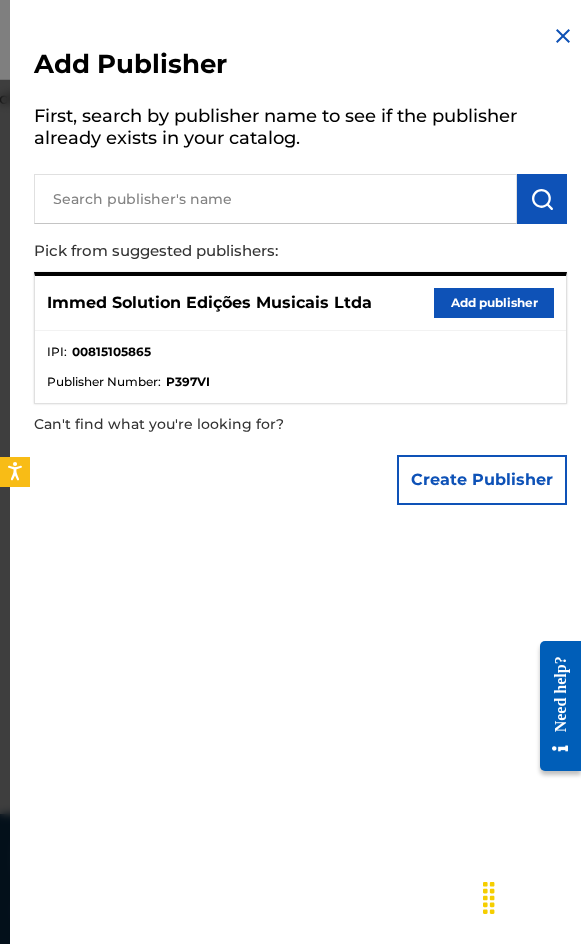click on "Add publisher" at bounding box center [494, 303] 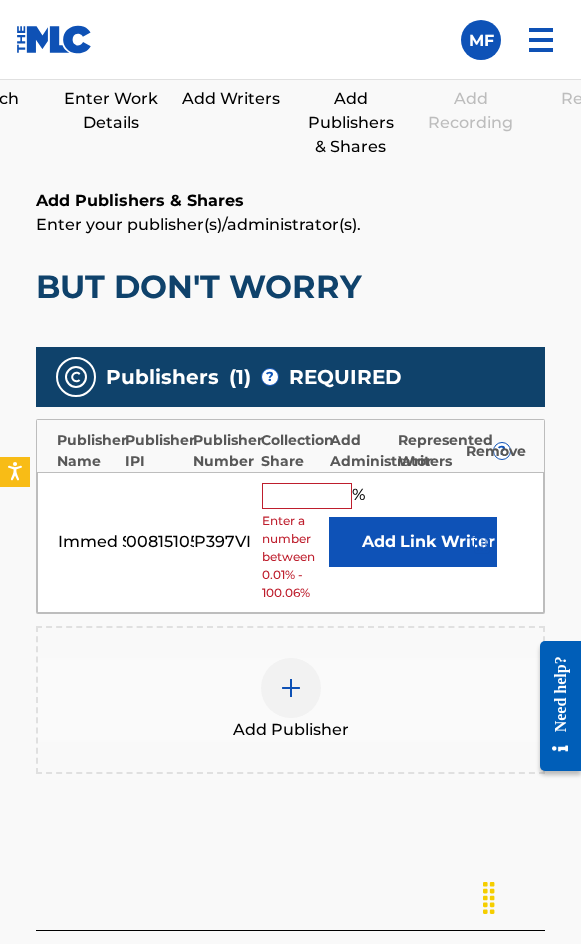 click at bounding box center [307, 496] 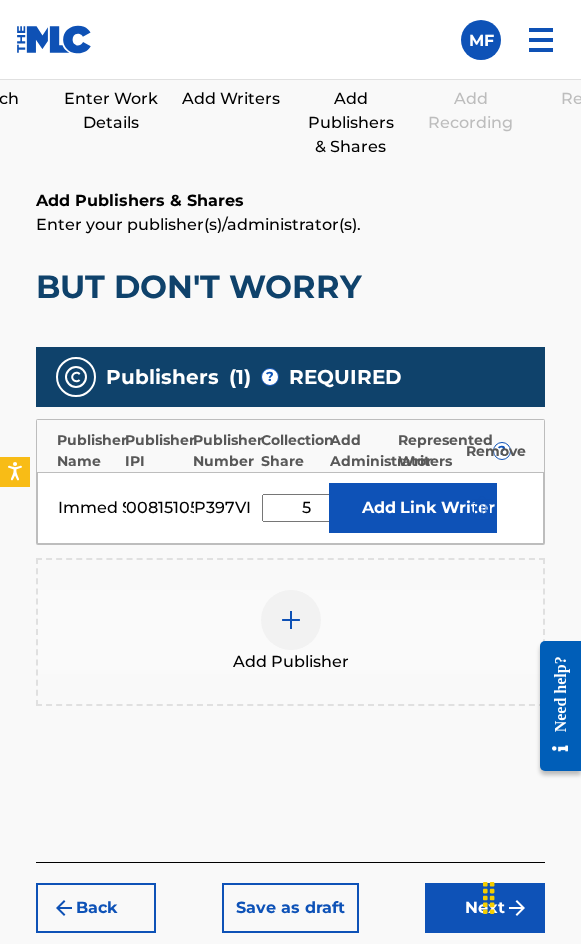 type on "50" 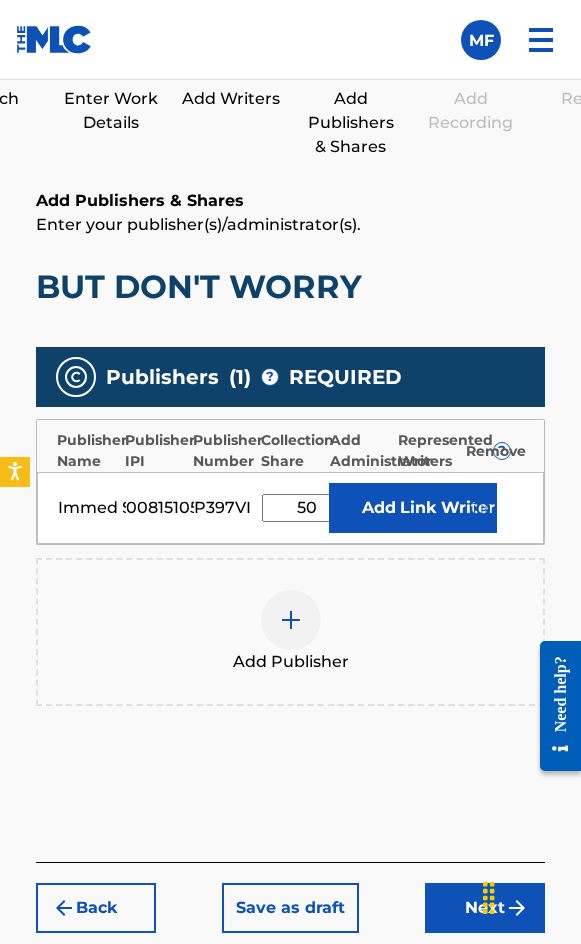 click on "Link Writer" at bounding box center [447, 508] 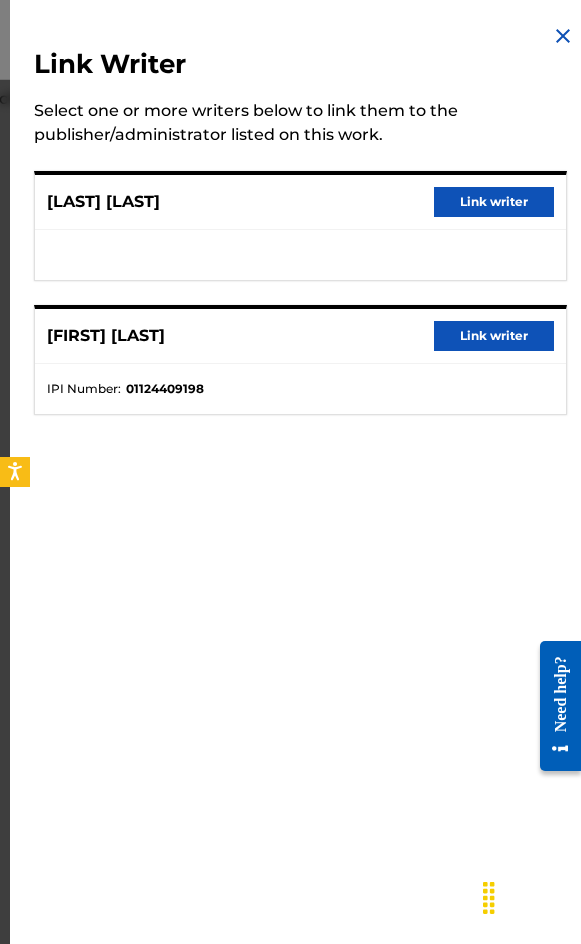 click on "[FIRST] [LAST] Link writer" at bounding box center [300, 336] 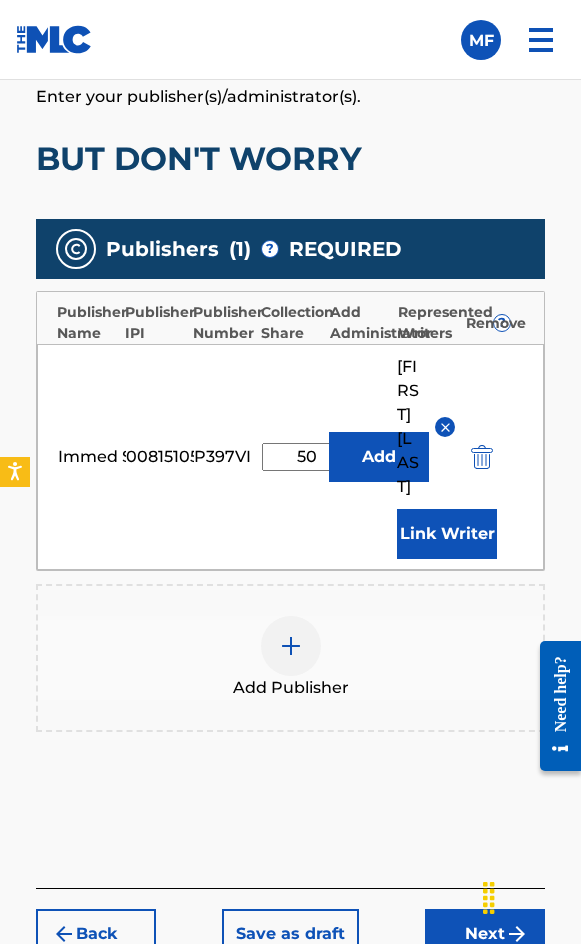 scroll, scrollTop: 1670, scrollLeft: 0, axis: vertical 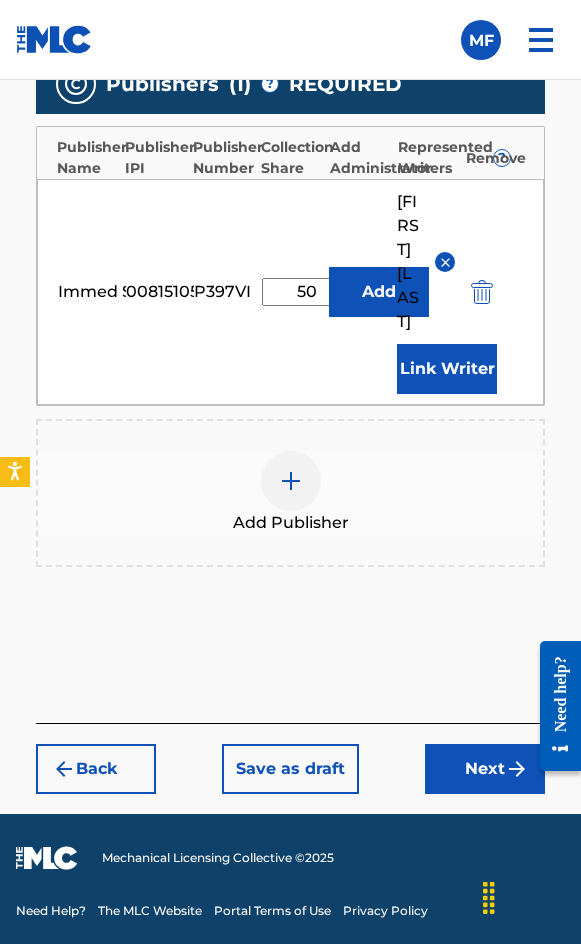 click on "Back Save as draft Next" at bounding box center [290, 758] 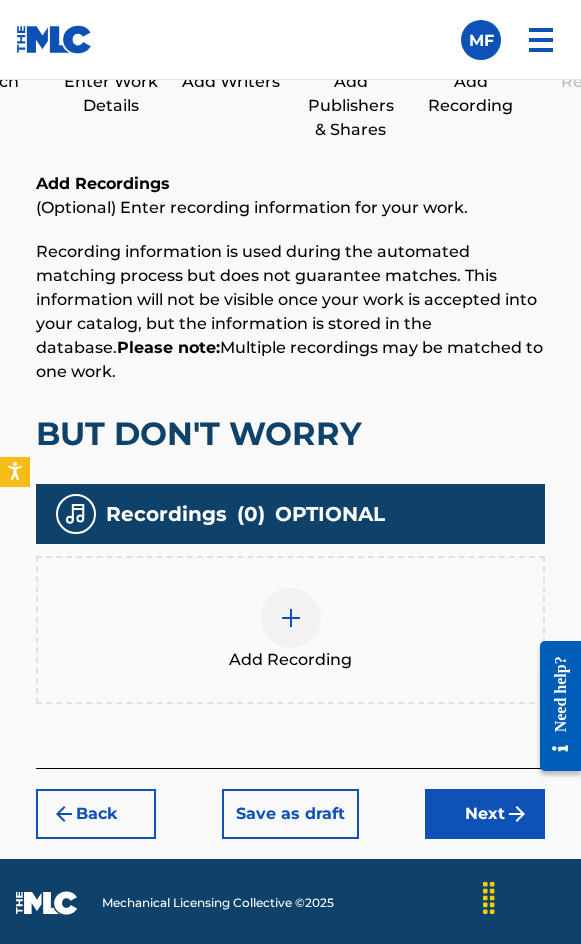scroll, scrollTop: 1332, scrollLeft: 0, axis: vertical 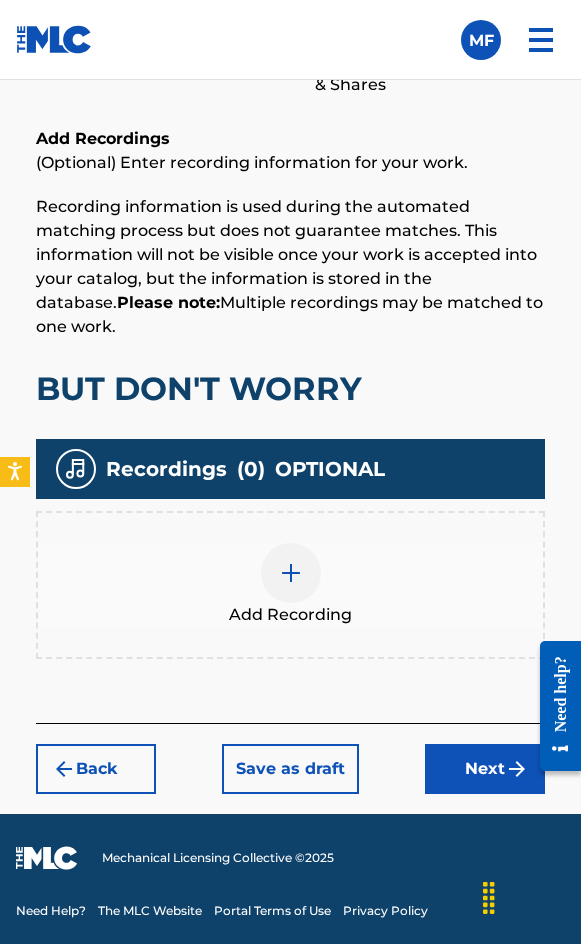 click at bounding box center [291, 573] 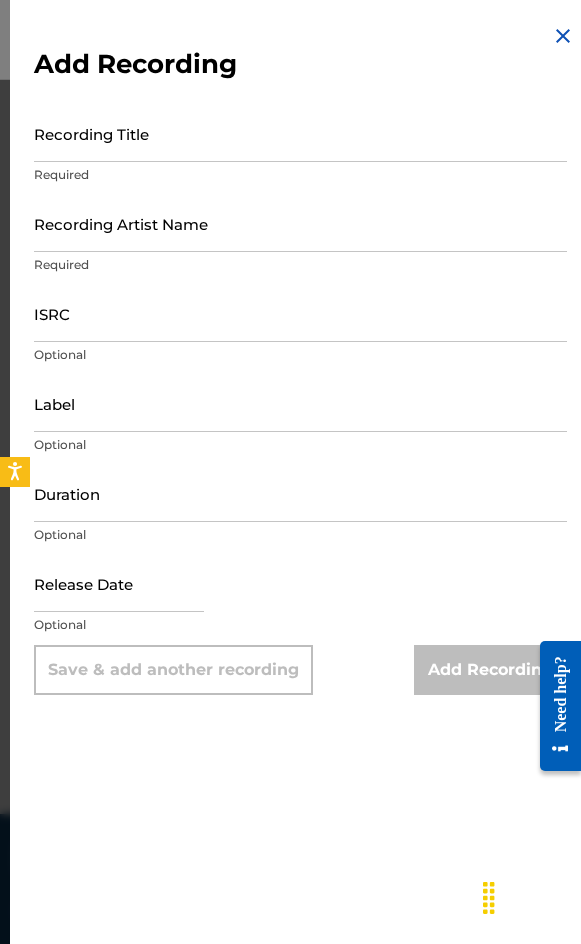 click on "Recording Title" at bounding box center [300, 133] 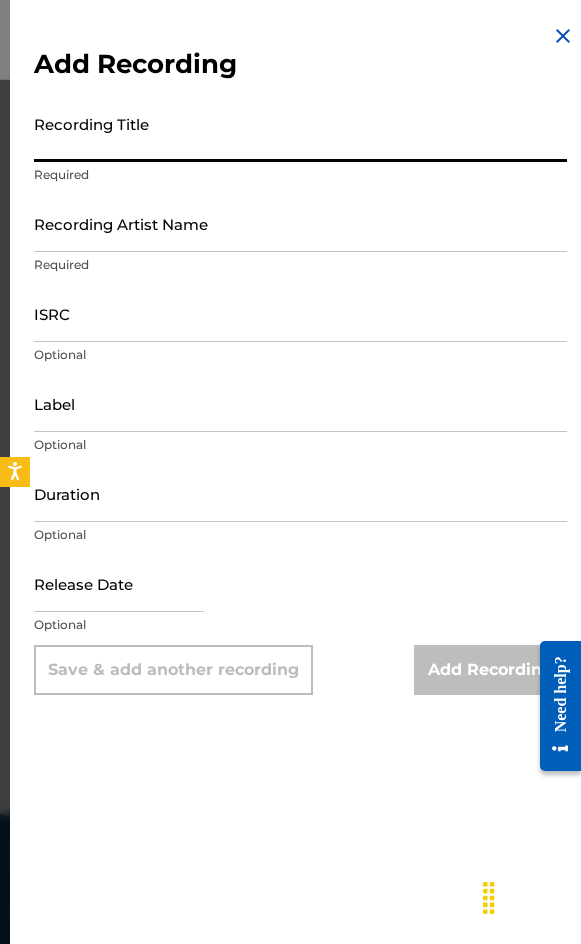 paste on "But Don't Worry - Original Mix" 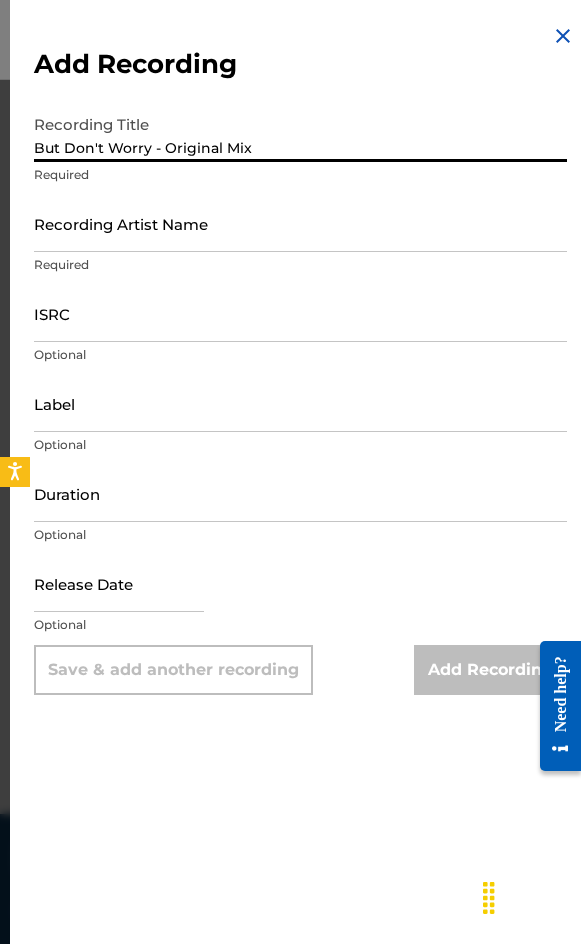 type on "But Don't Worry - Original Mix" 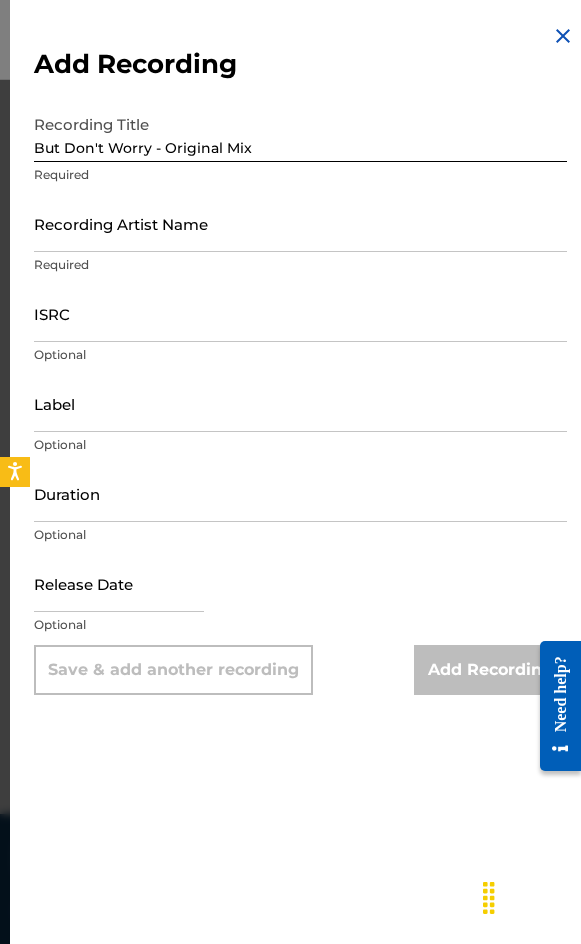 click on "Recording Title But Don't Worry - Original Mix Required" at bounding box center (300, 150) 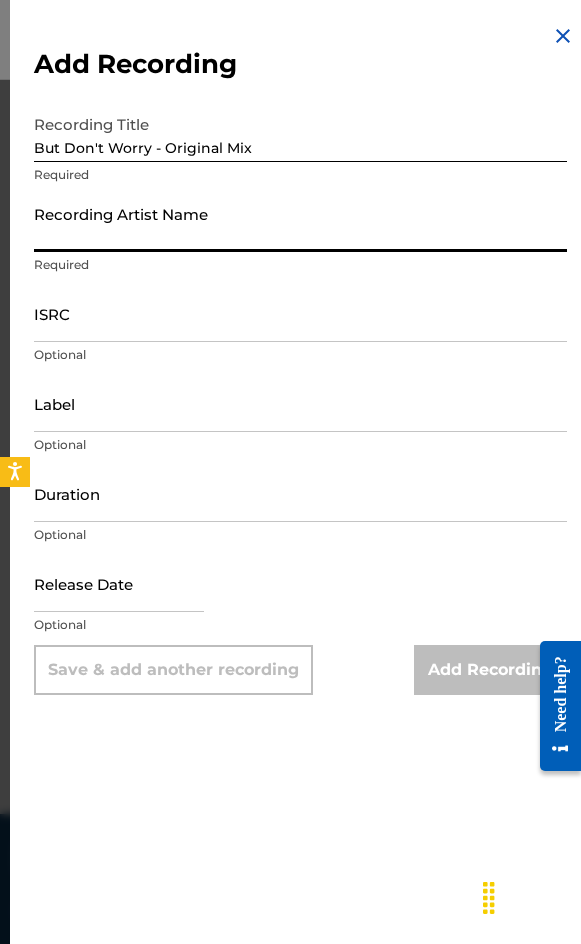 click on "Recording Artist Name" at bounding box center (300, 223) 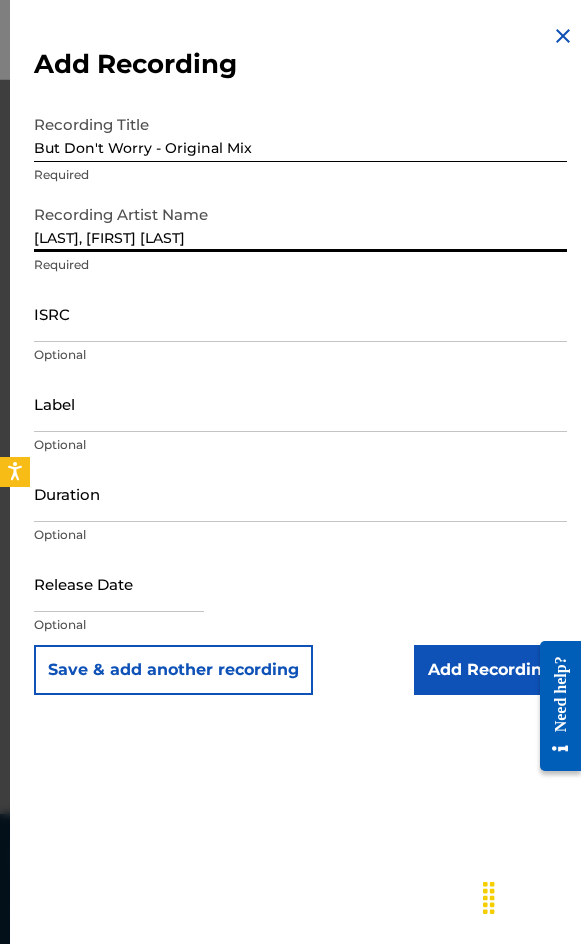 type on "[LAST], [FIRST] [LAST]" 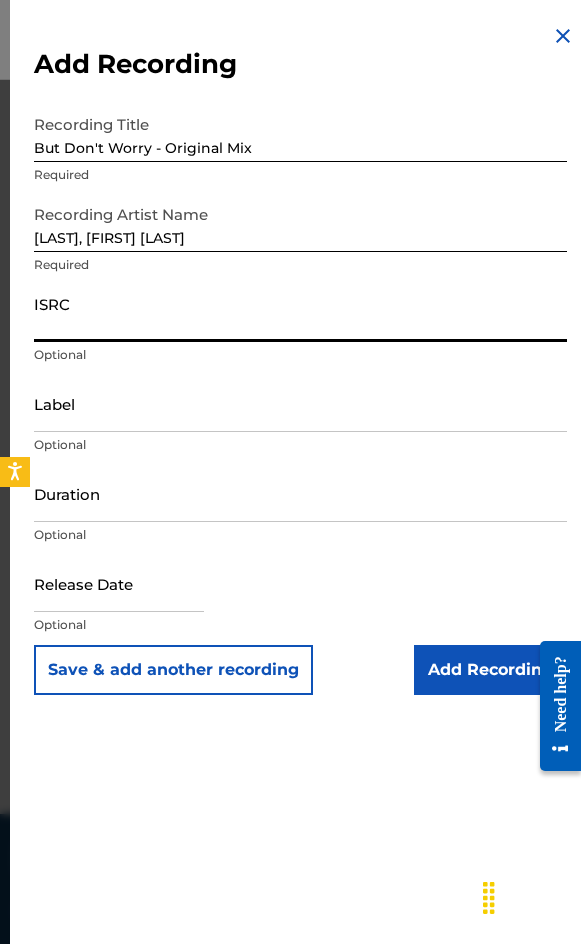 click on "ISRC" at bounding box center [300, 313] 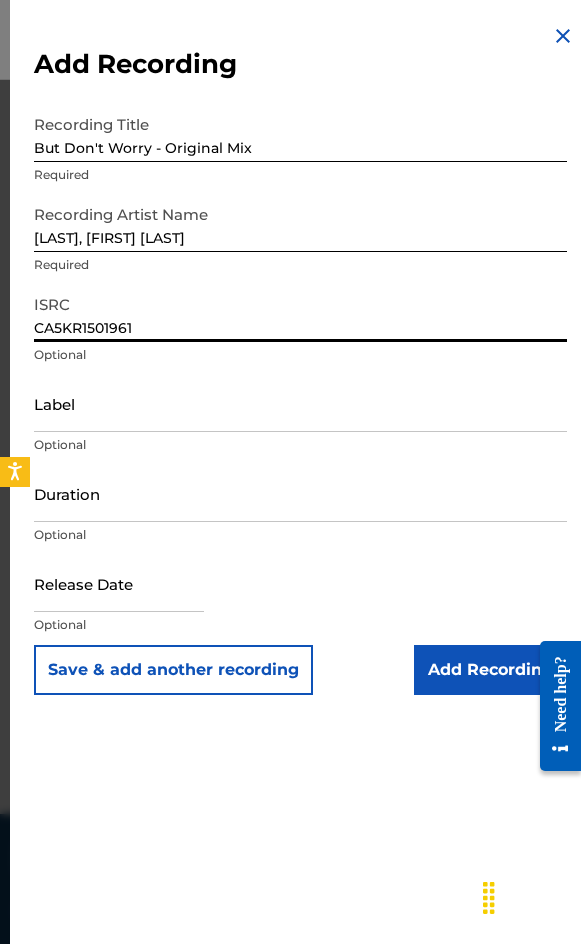 type on "CA5KR1501961" 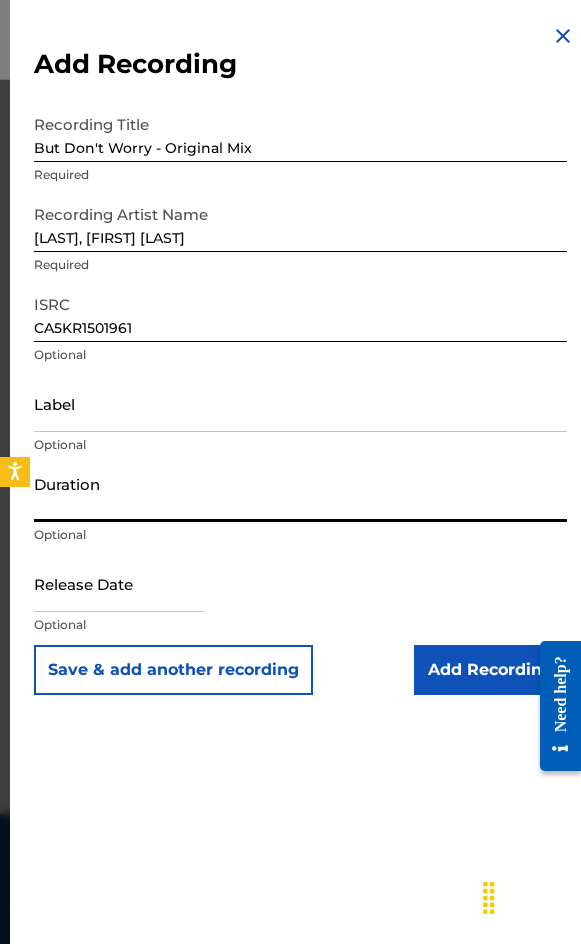click on "Duration" at bounding box center (300, 493) 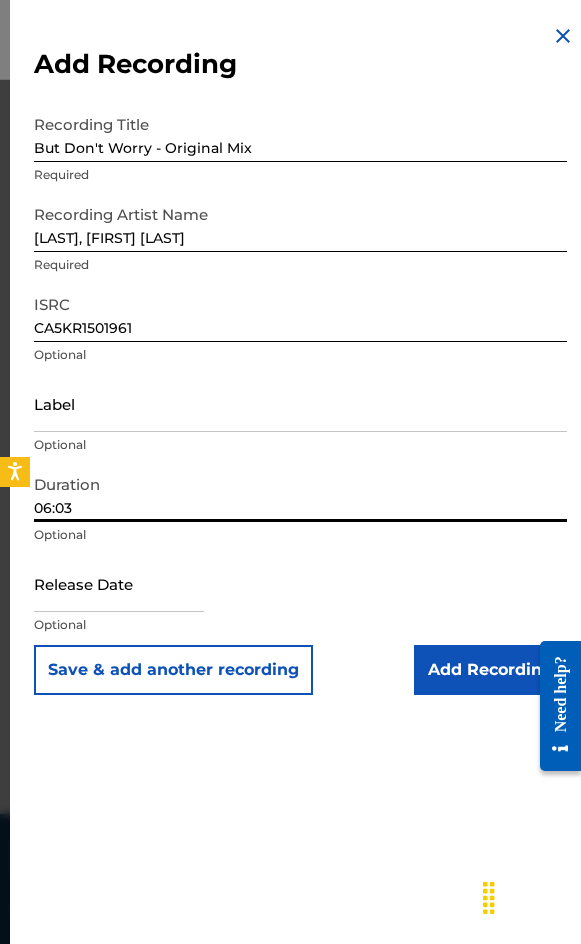 type on "06:03" 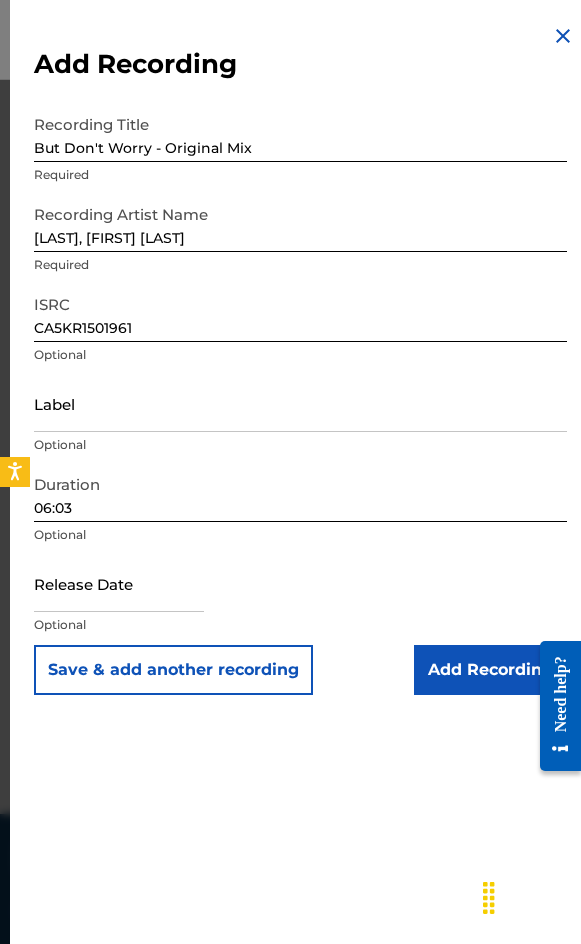 click on "Add Recording" at bounding box center [490, 670] 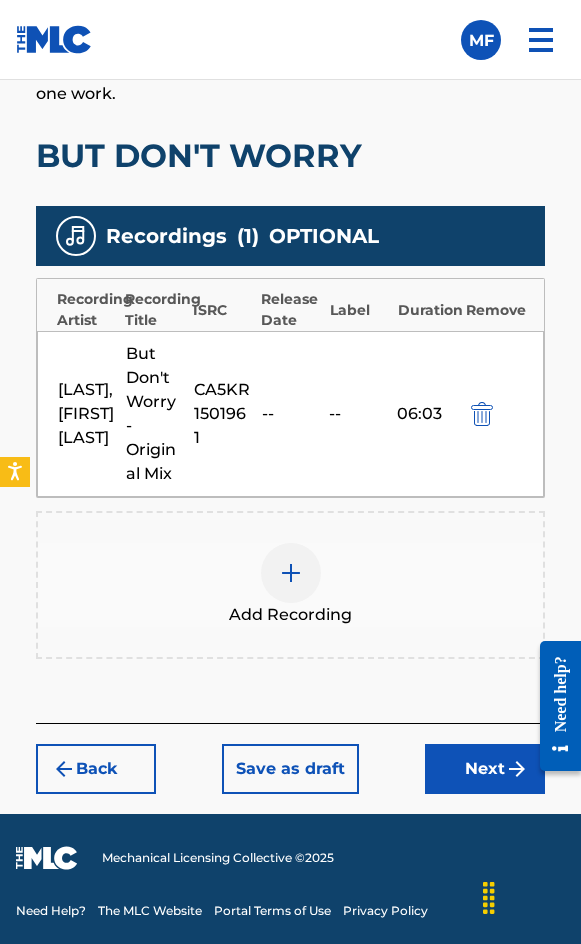 click on "Next" at bounding box center (485, 769) 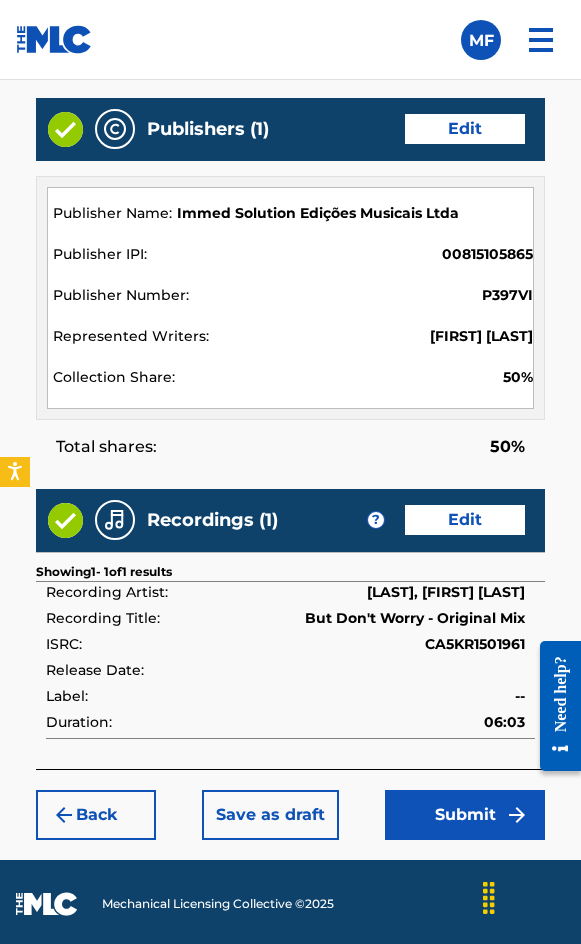 scroll, scrollTop: 2245, scrollLeft: 0, axis: vertical 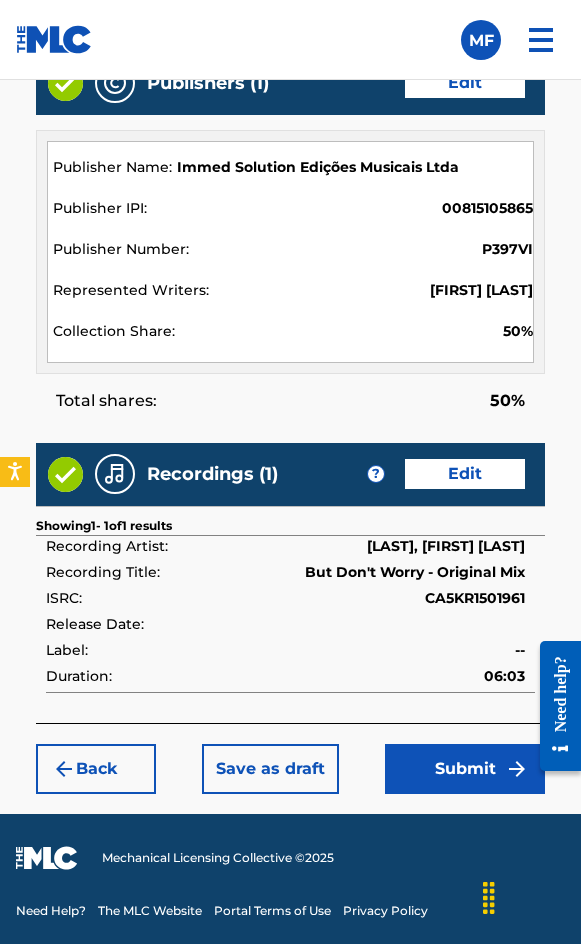 click on "Submit" at bounding box center [465, 769] 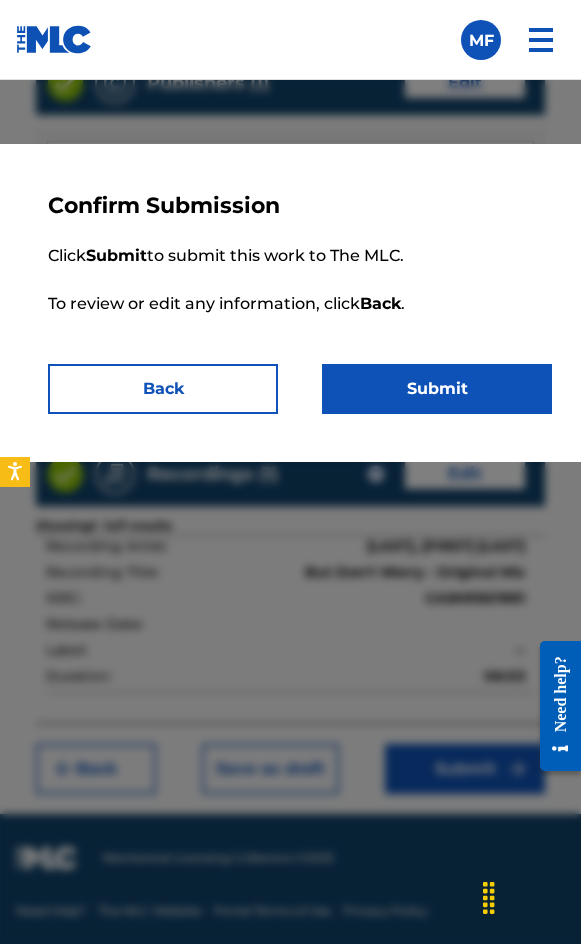 click on "Submit" at bounding box center [437, 389] 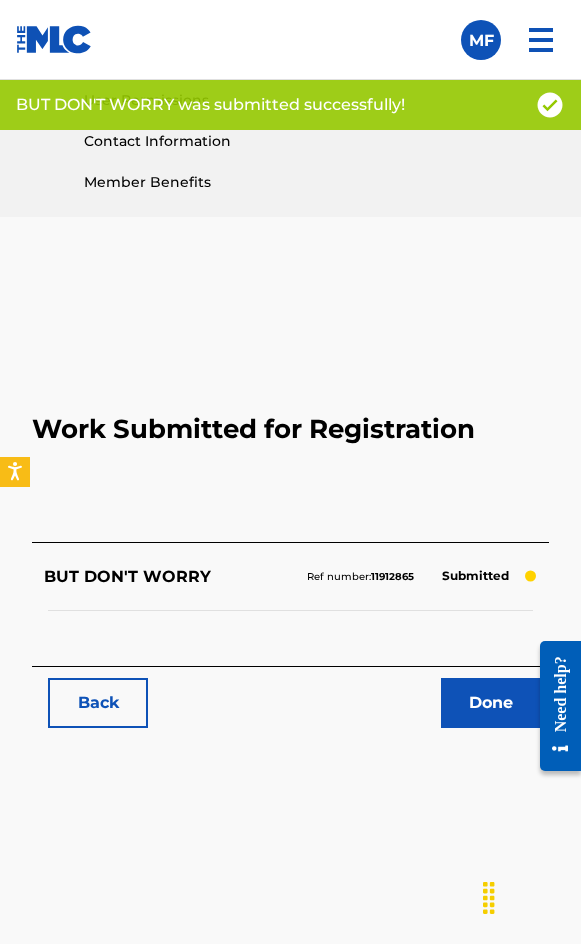 scroll, scrollTop: 1114, scrollLeft: 0, axis: vertical 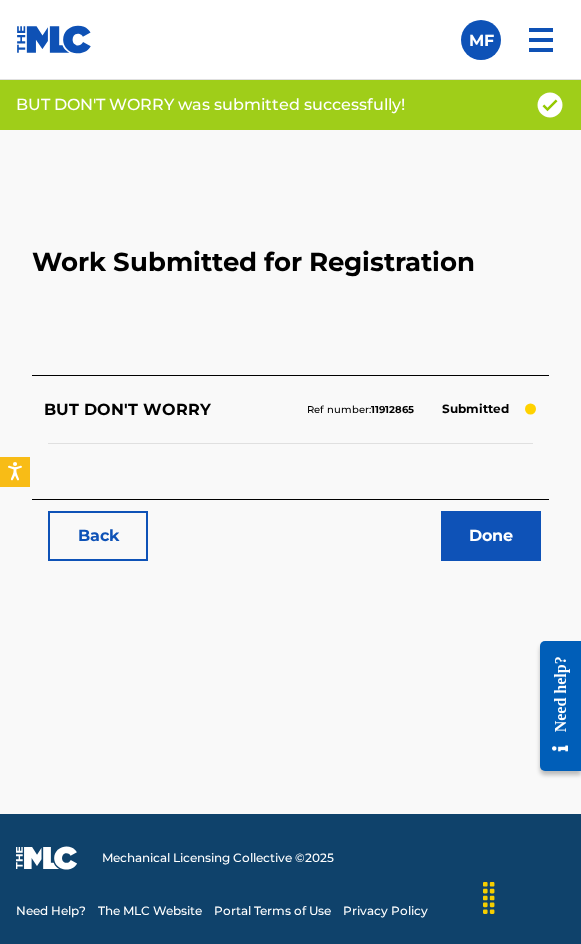 click on "Back" at bounding box center (98, 536) 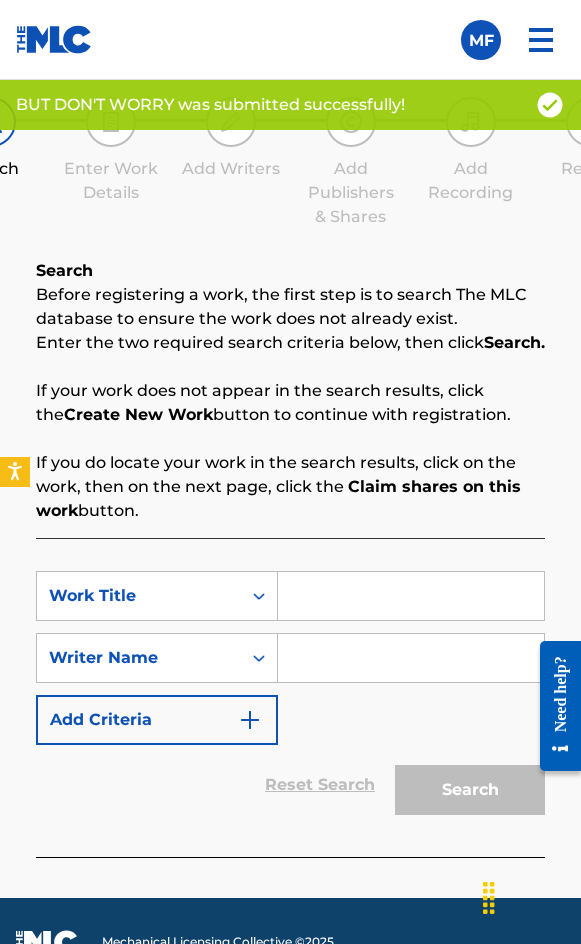 scroll, scrollTop: 1308, scrollLeft: 0, axis: vertical 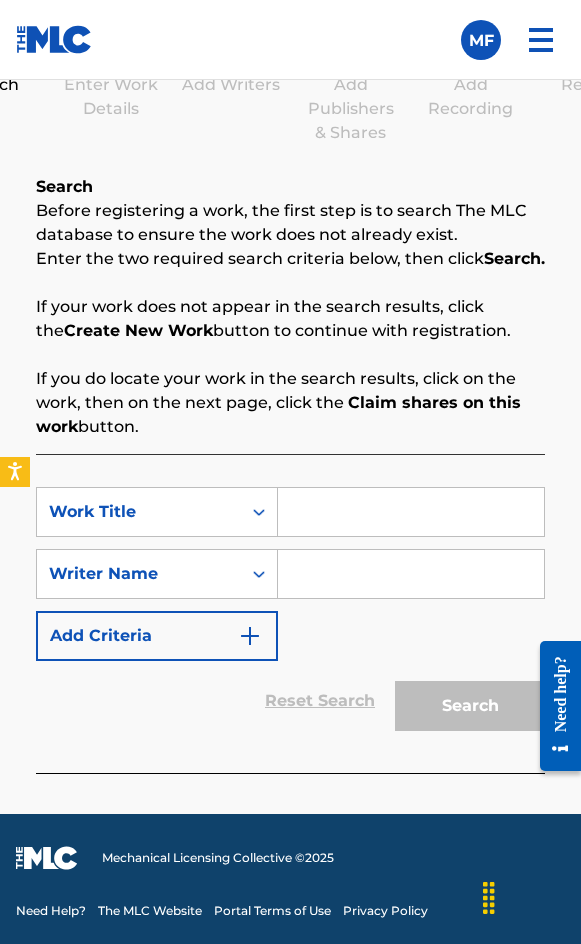 click at bounding box center (411, 512) 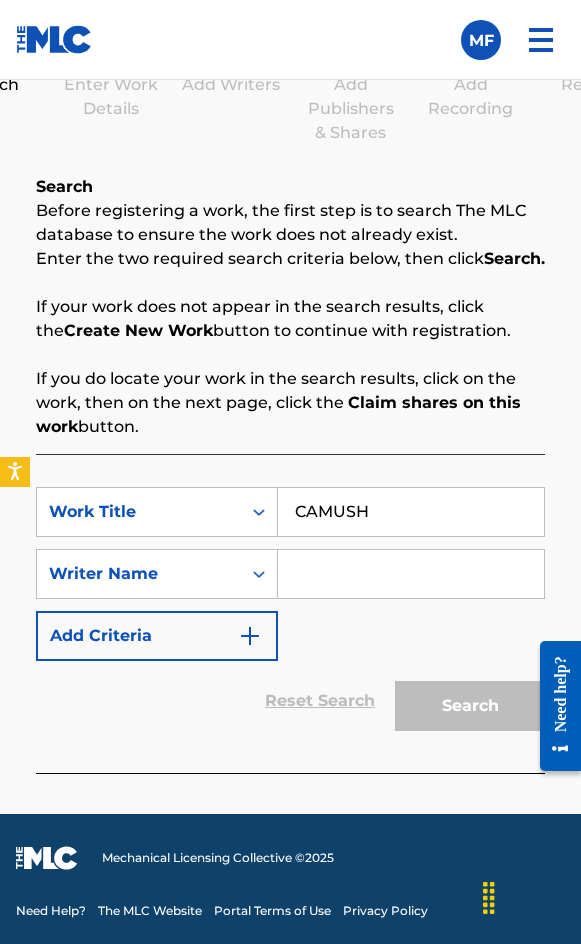 type on "CAMUSH" 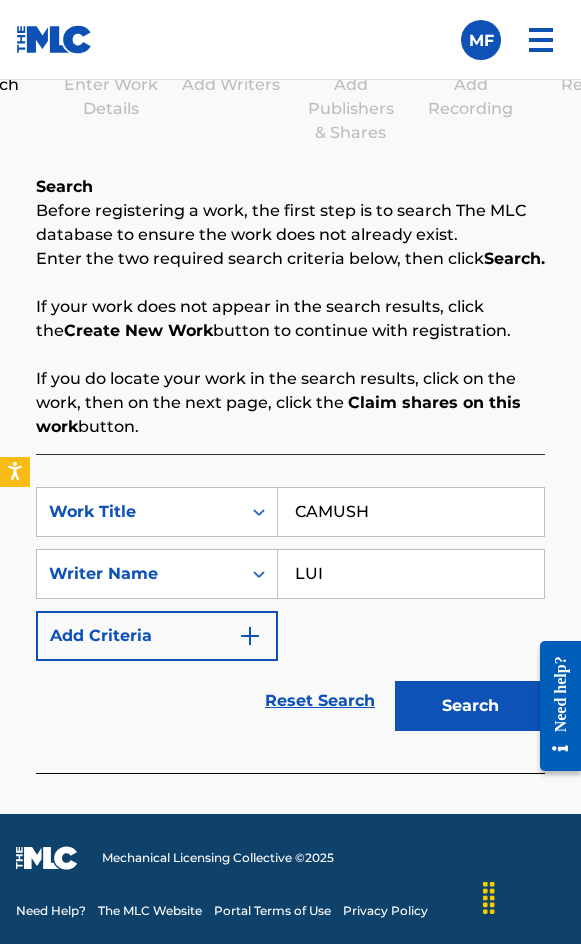 type on "[FIRST] [LAST]" 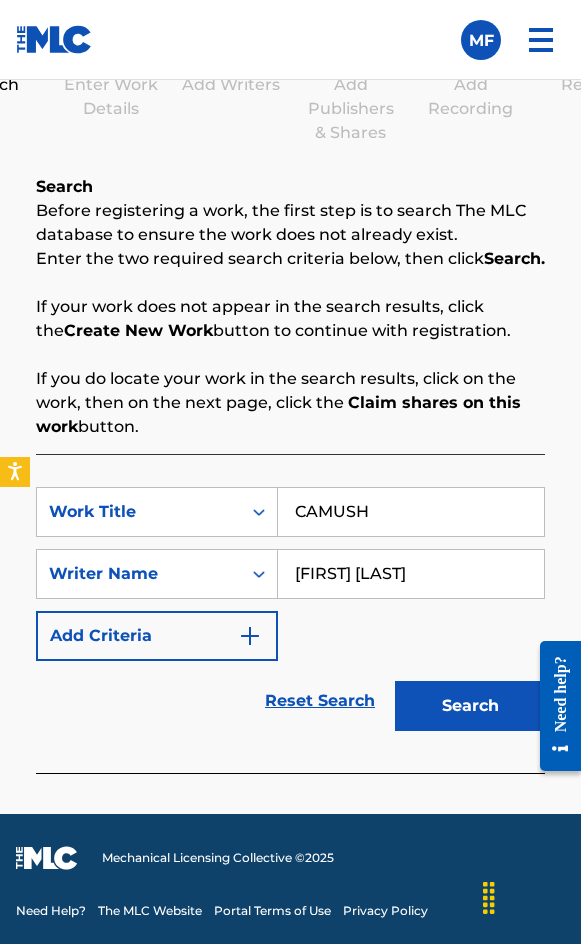 click on "Search" at bounding box center [470, 706] 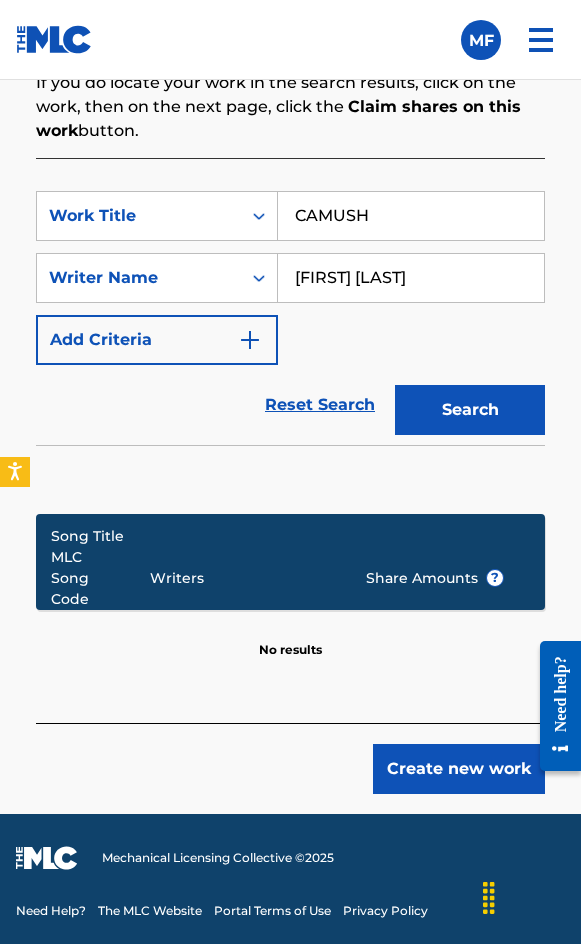 click on "Create new work" at bounding box center [459, 769] 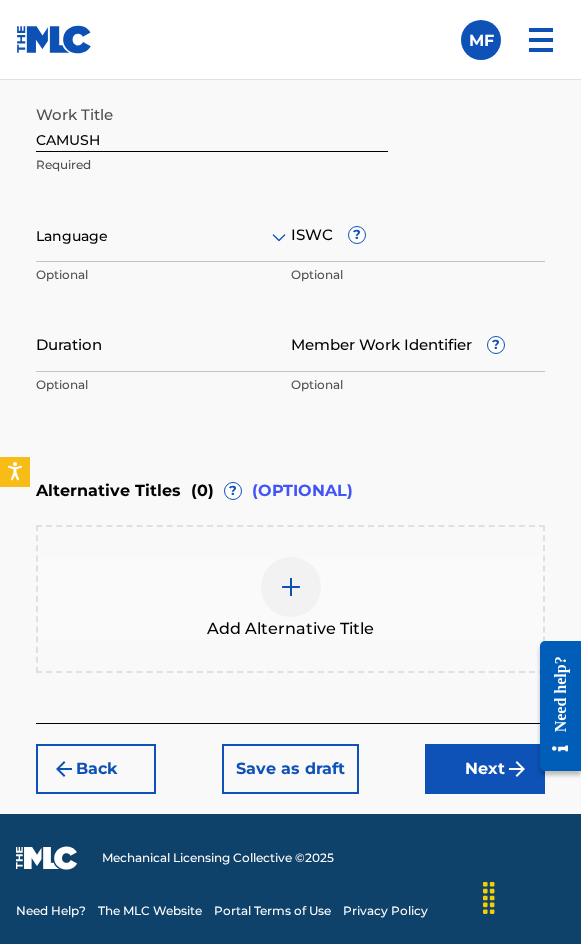 scroll, scrollTop: 1474, scrollLeft: 0, axis: vertical 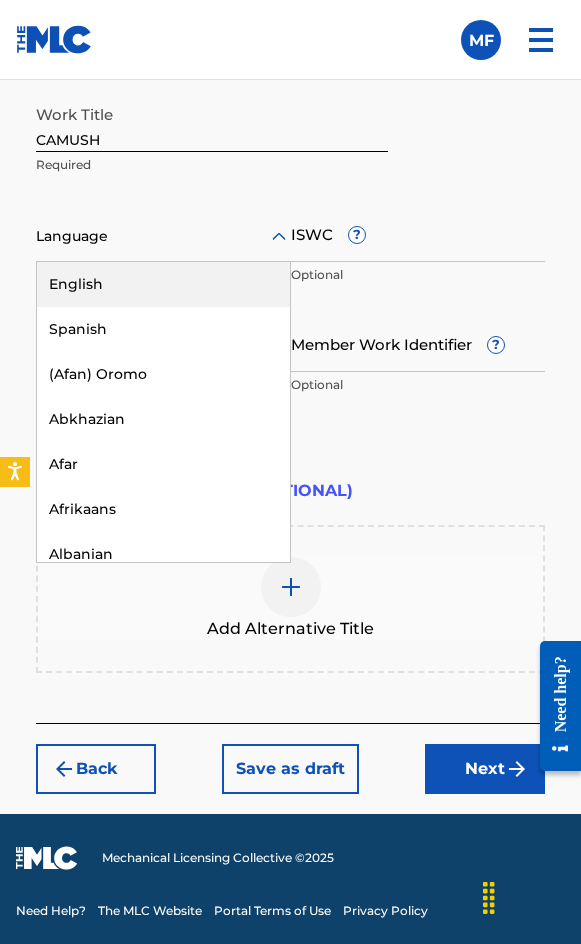 click on "Language" at bounding box center [163, 237] 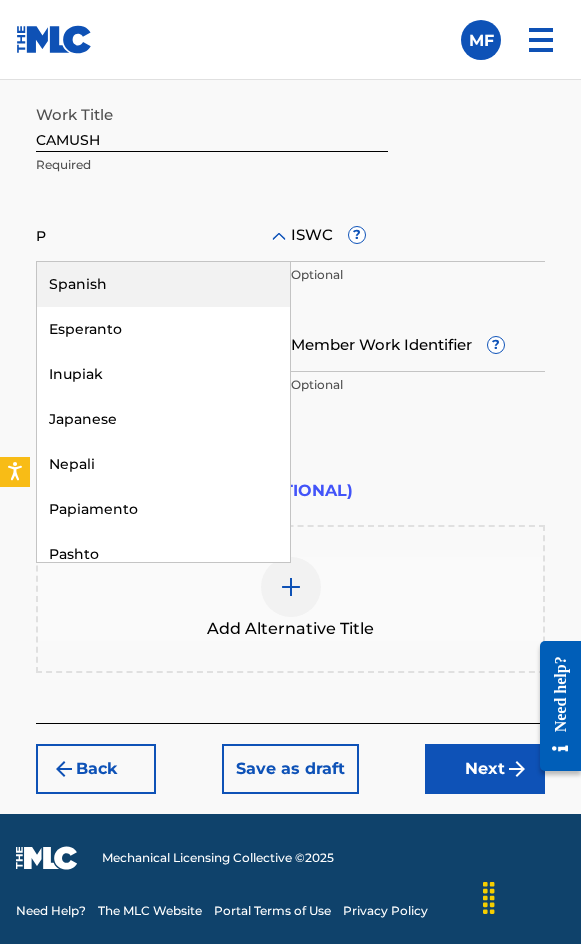 type on "PO" 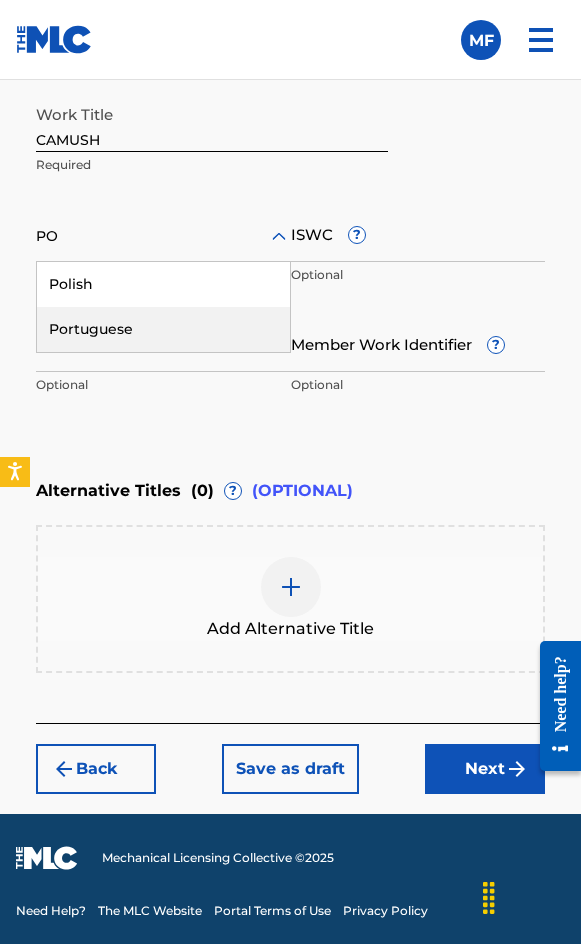 click on "Portuguese" at bounding box center (163, 329) 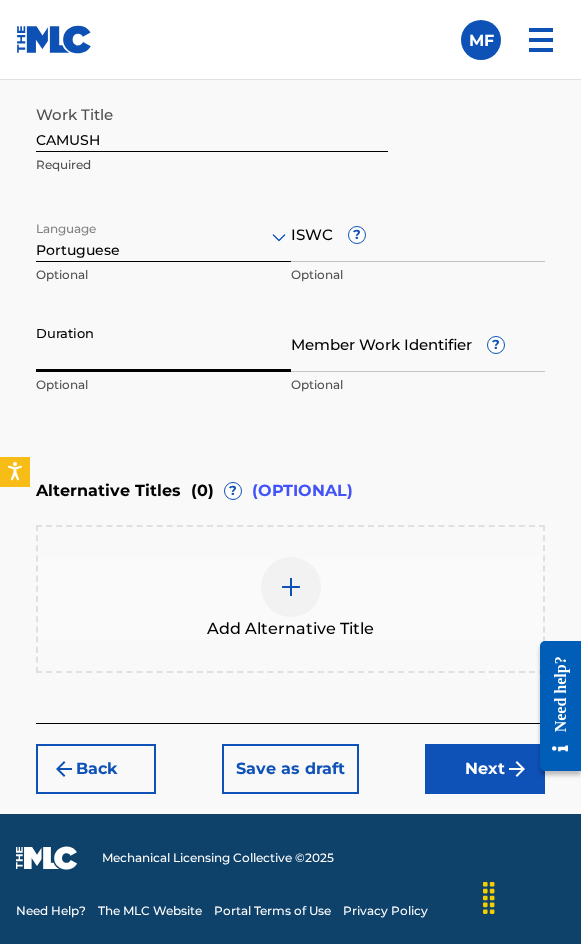 click on "Duration" at bounding box center (163, 343) 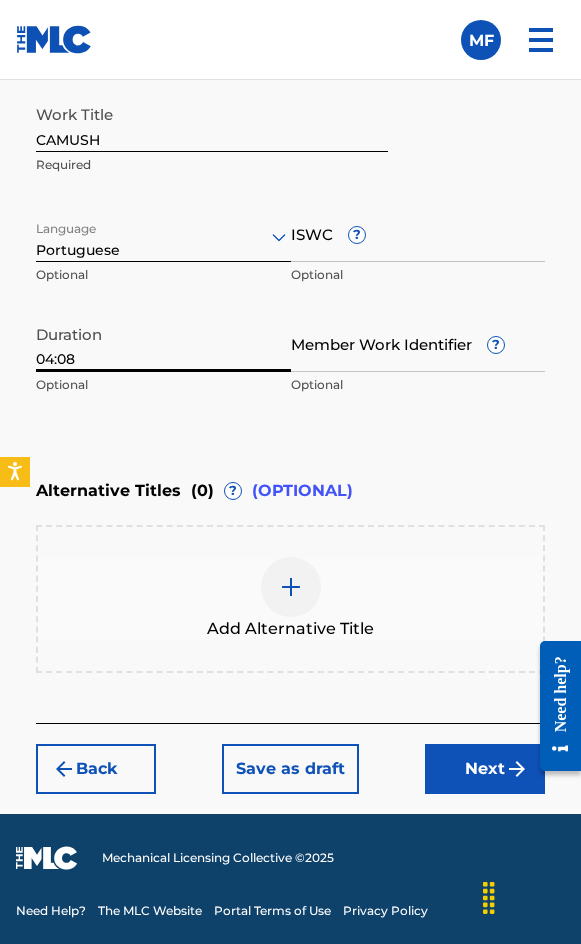 type on "04:08" 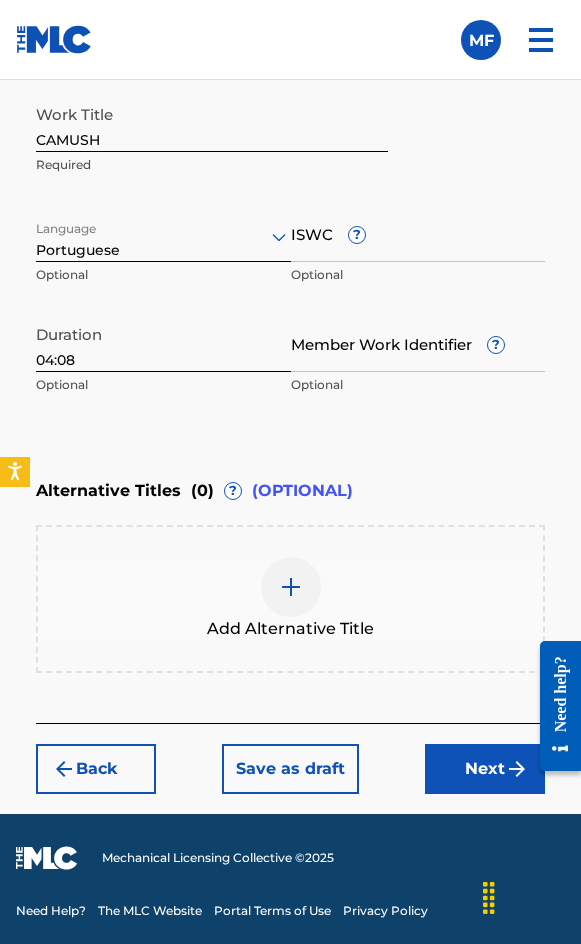 drag, startPoint x: 428, startPoint y: 741, endPoint x: 447, endPoint y: 790, distance: 52.554733 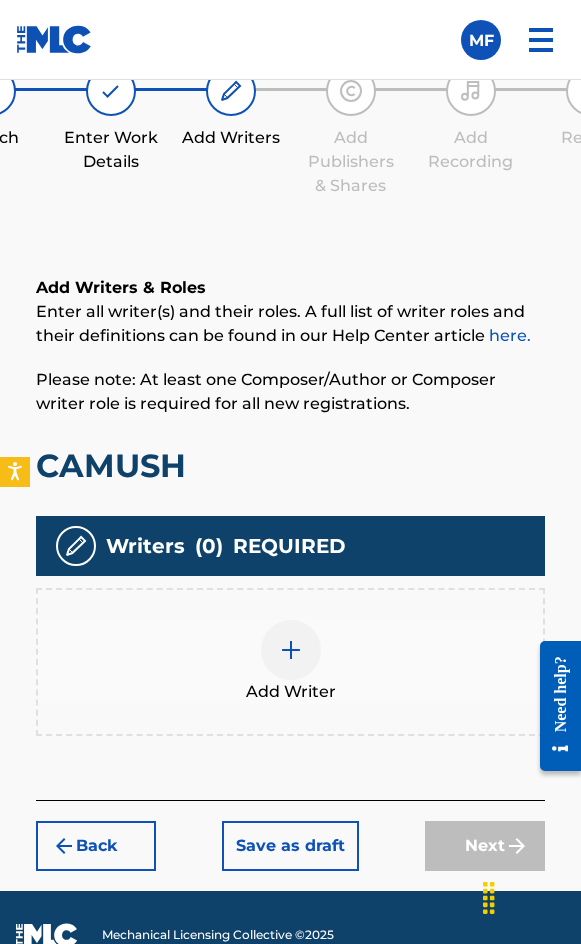 scroll, scrollTop: 1308, scrollLeft: 0, axis: vertical 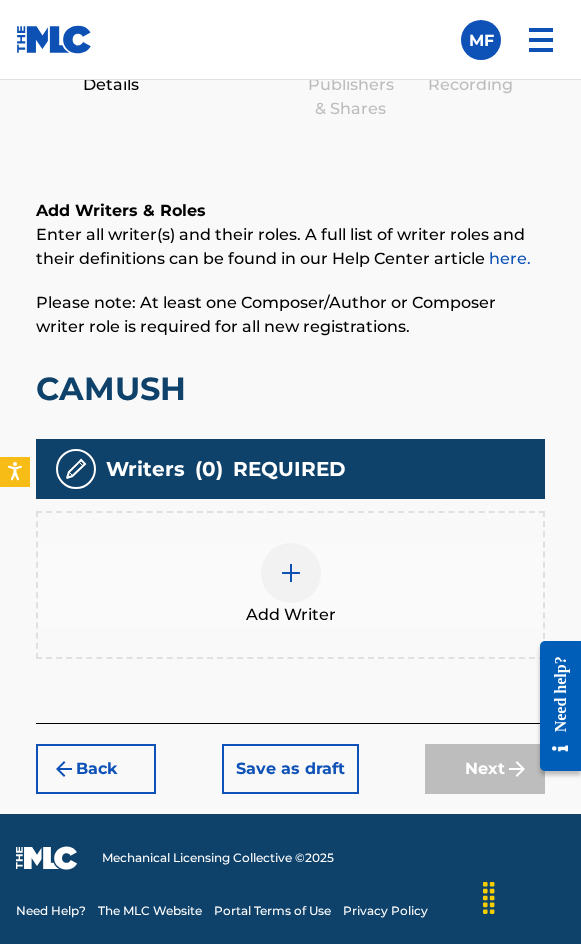 click at bounding box center [291, 573] 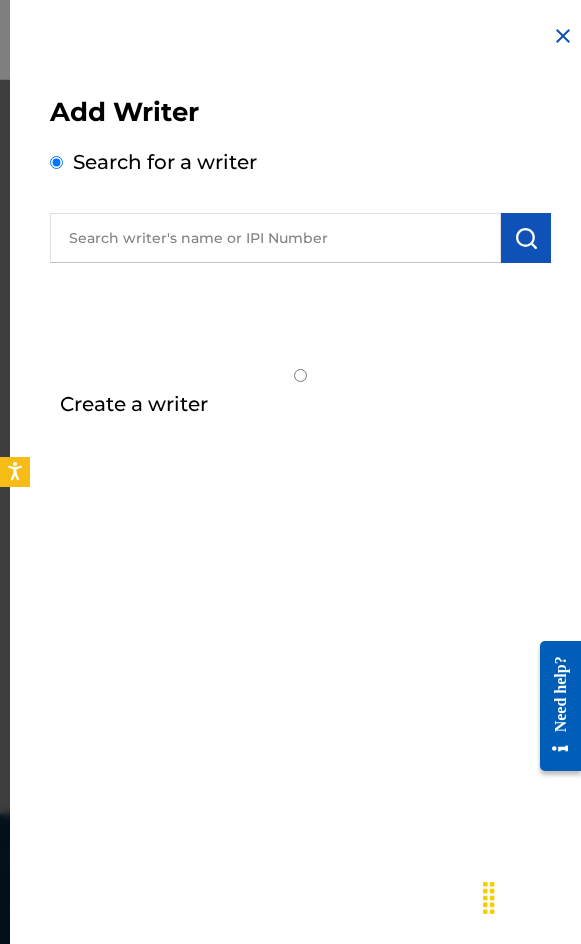 click at bounding box center (275, 238) 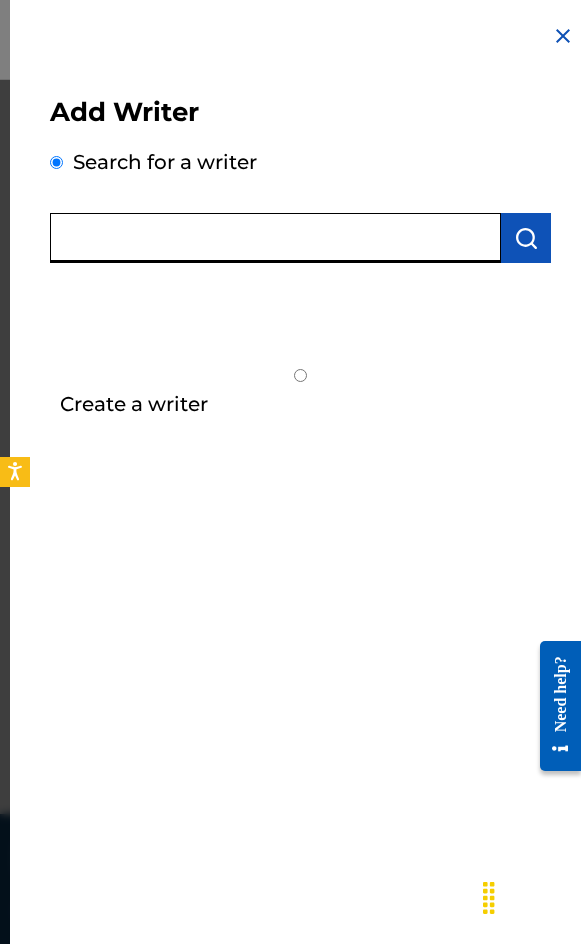 paste on "[FIRST] [LAST]" 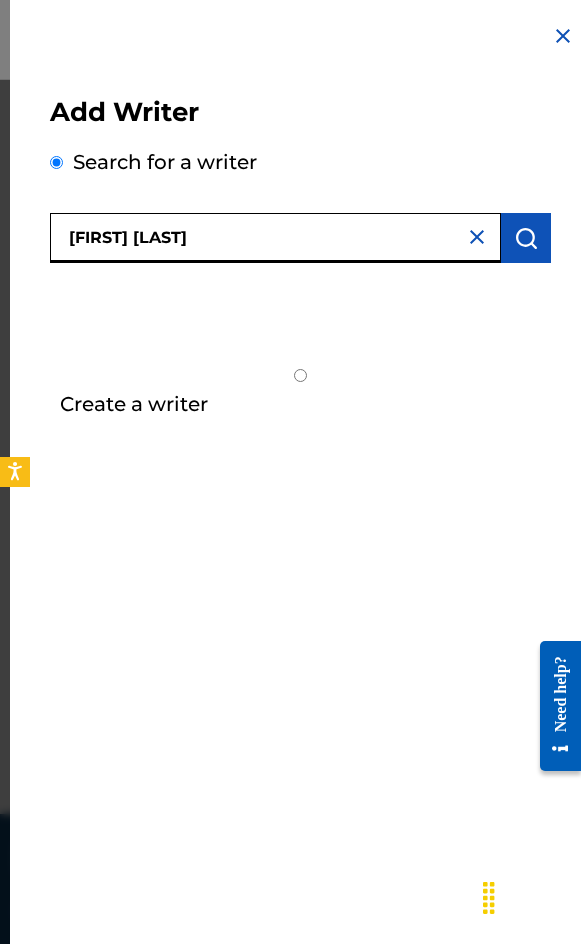 type on "[FIRST] [LAST]" 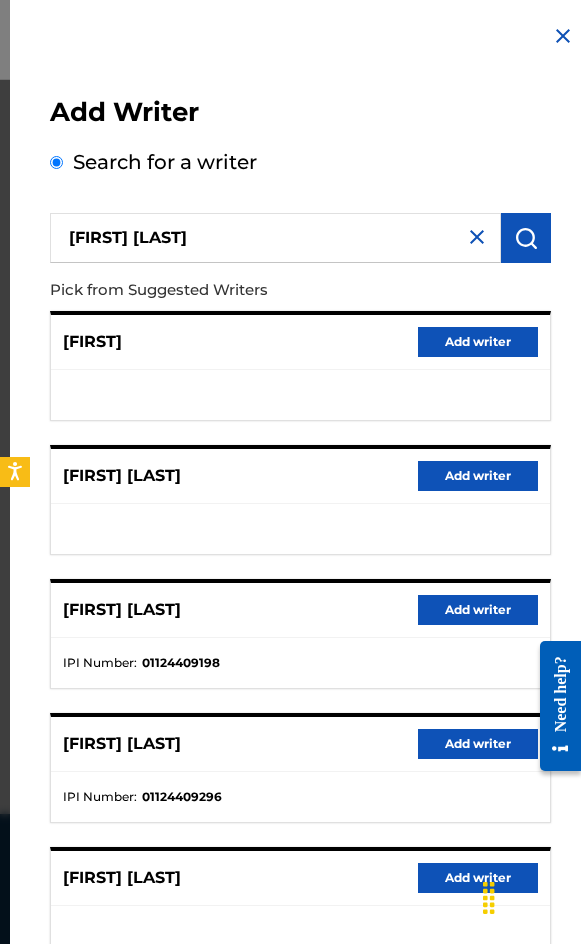 click on "Add writer" at bounding box center (478, 610) 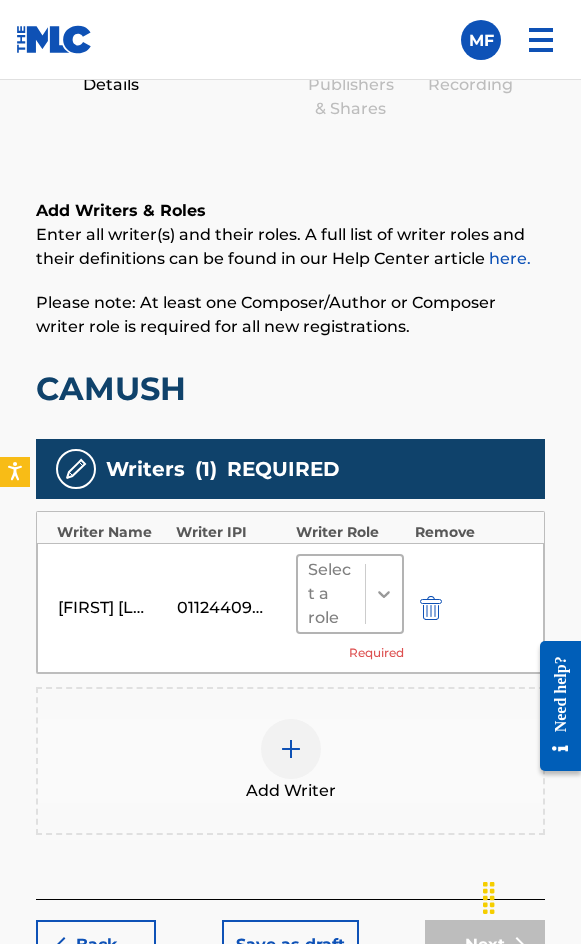 click at bounding box center [384, 594] 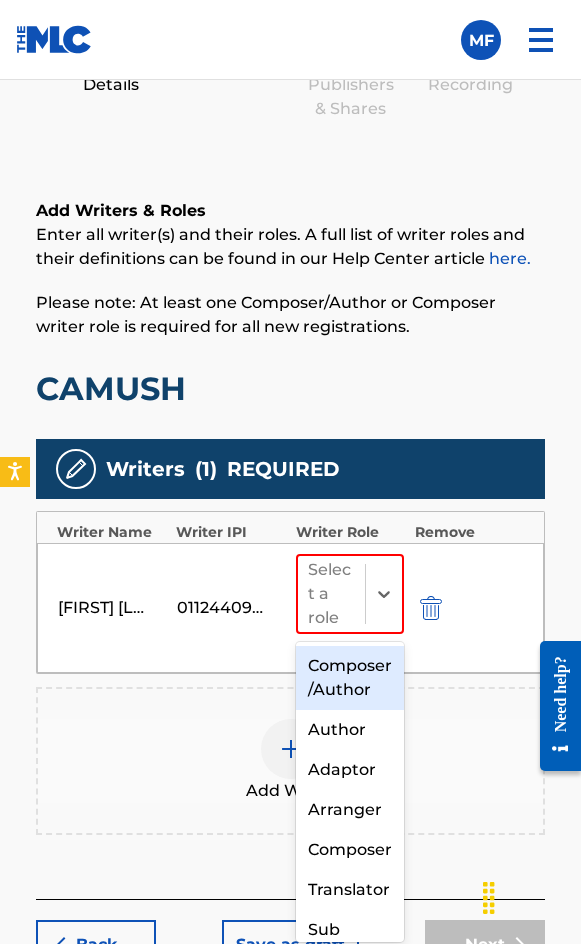 click on "Composer/Author" at bounding box center [350, 678] 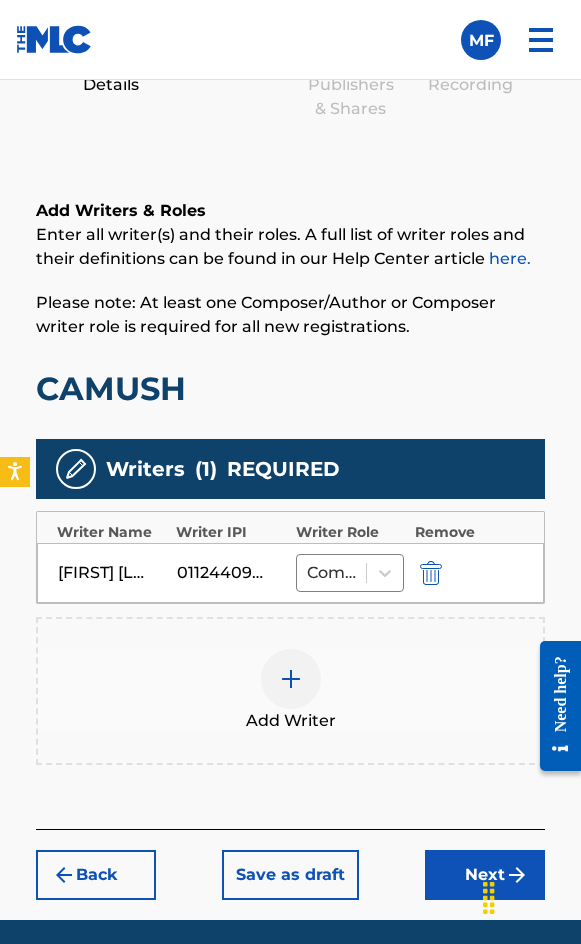 click at bounding box center (291, 679) 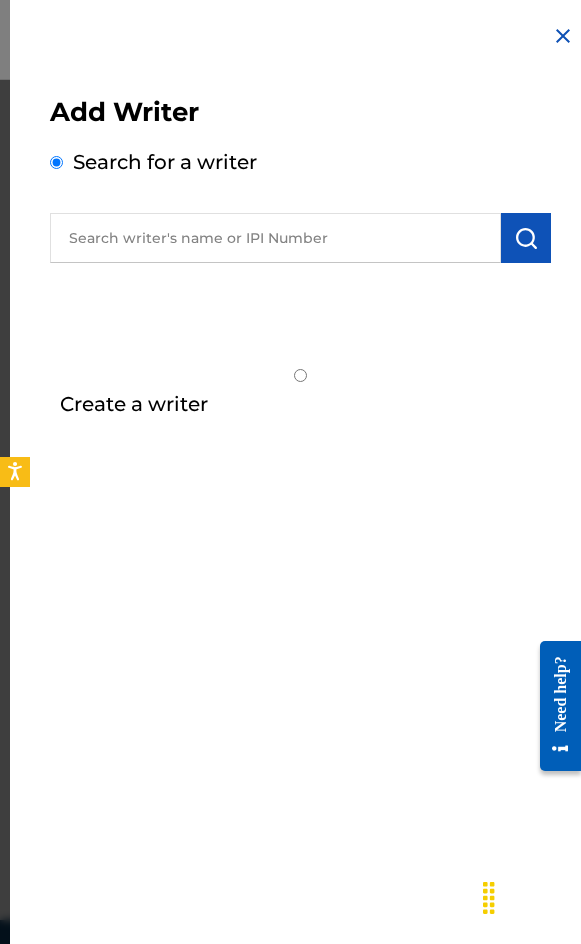 drag, startPoint x: 275, startPoint y: 249, endPoint x: 261, endPoint y: 249, distance: 14 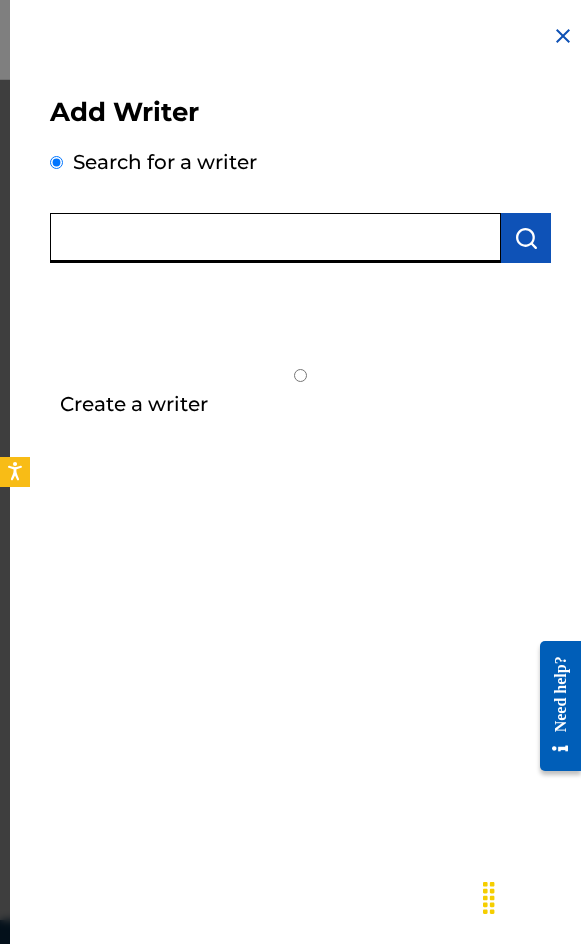 paste on "ROOMMUSH" 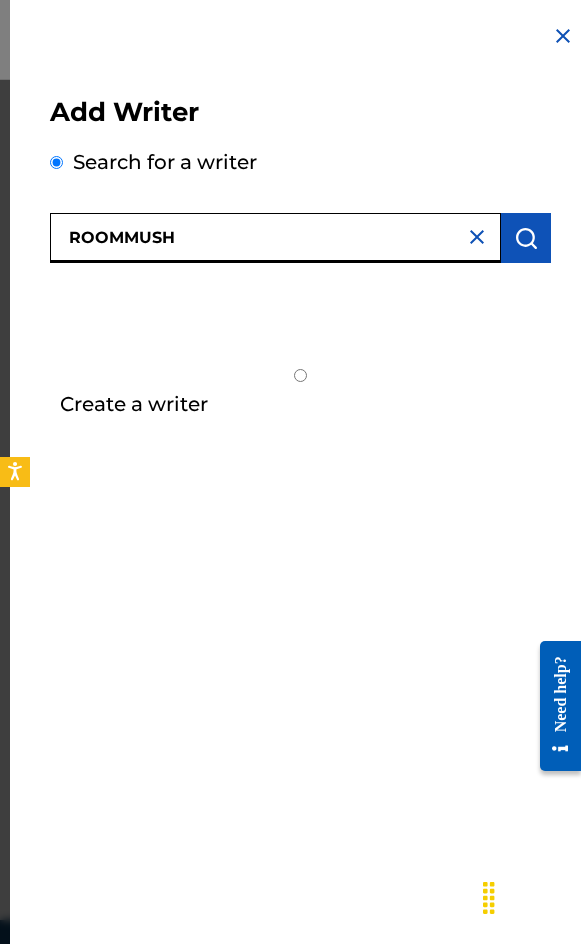 type on "ROOMMUSH" 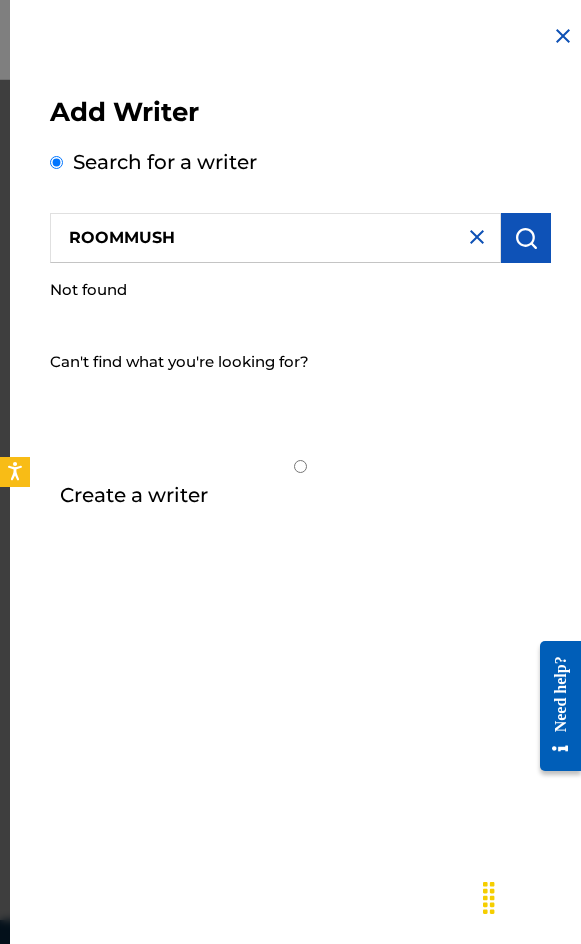 click on "Create a writer" at bounding box center [134, 495] 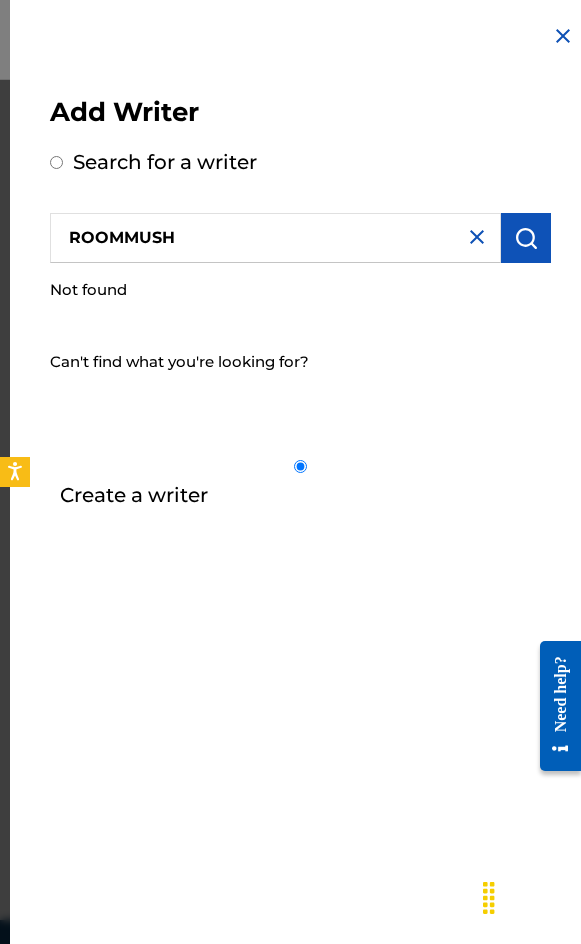 click on "Create a writer" at bounding box center (300, 466) 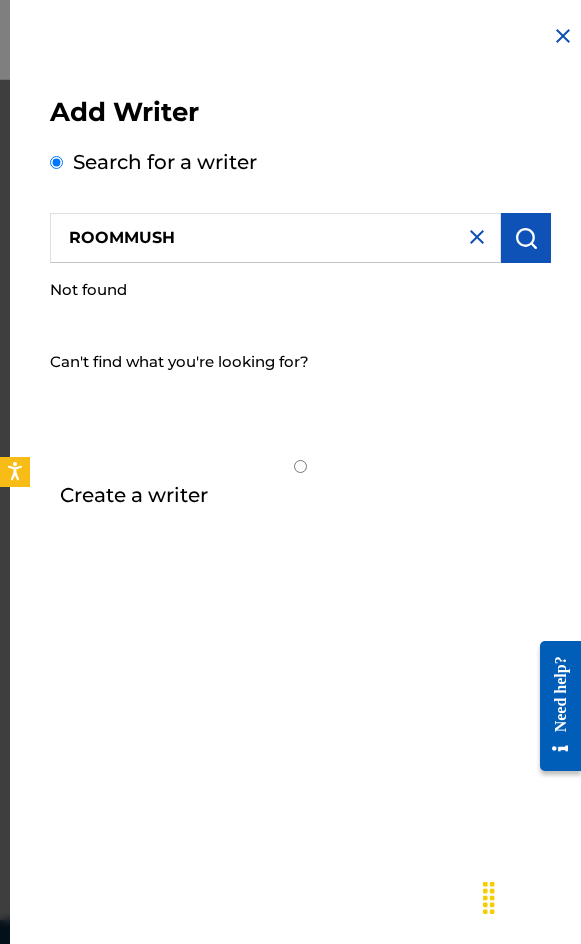 radio on "false" 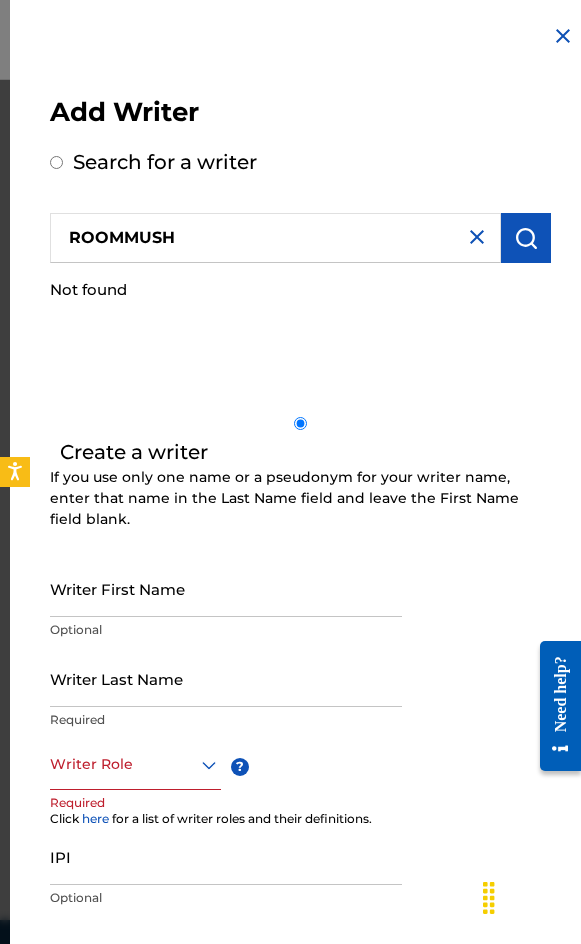 click on "Writer First Name" at bounding box center [226, 588] 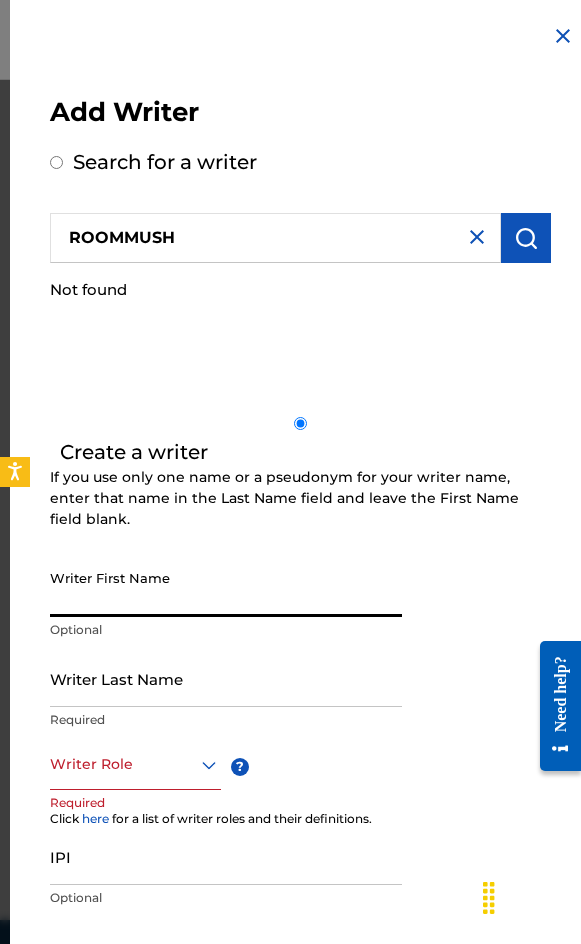 paste on "ROOMMUSH" 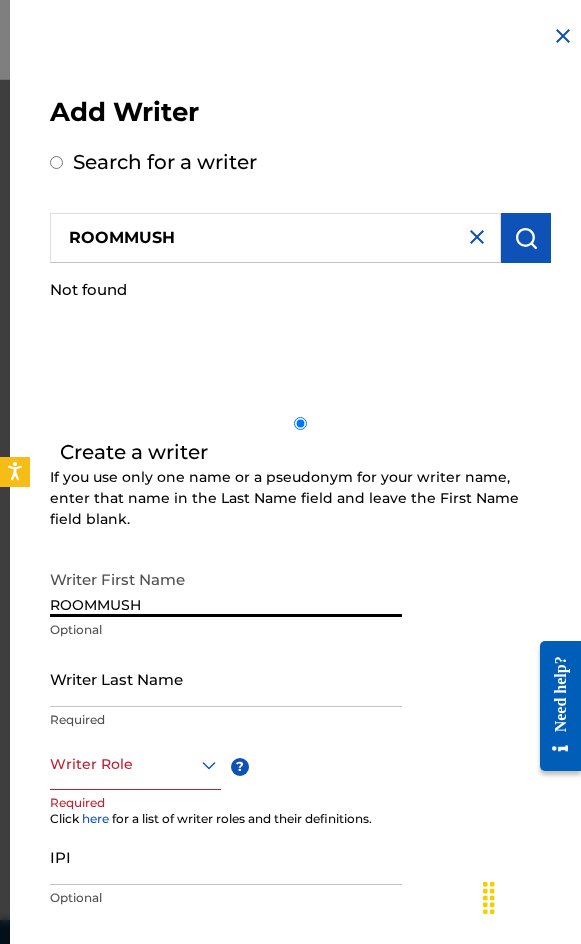 type on "ROOMMUSH" 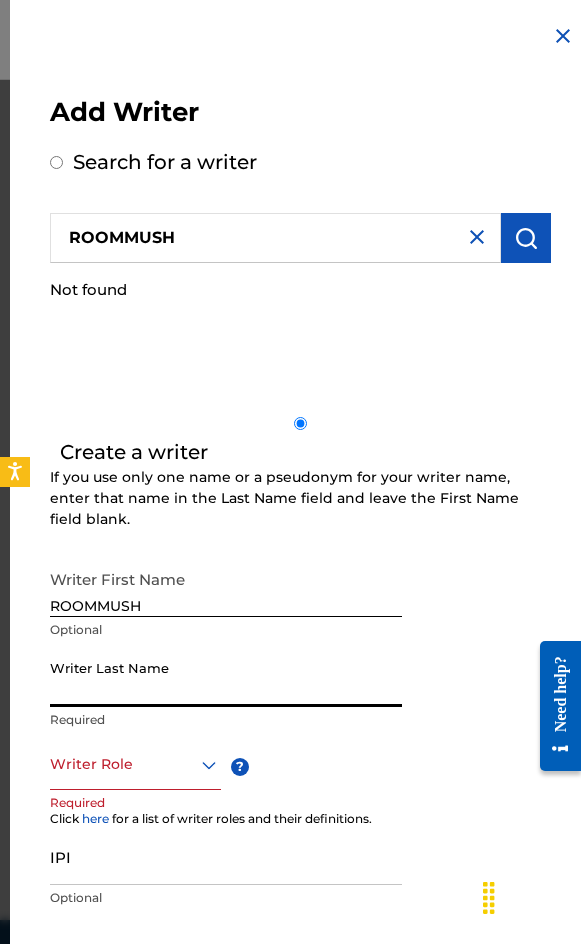 paste on "ROOMMUSH" 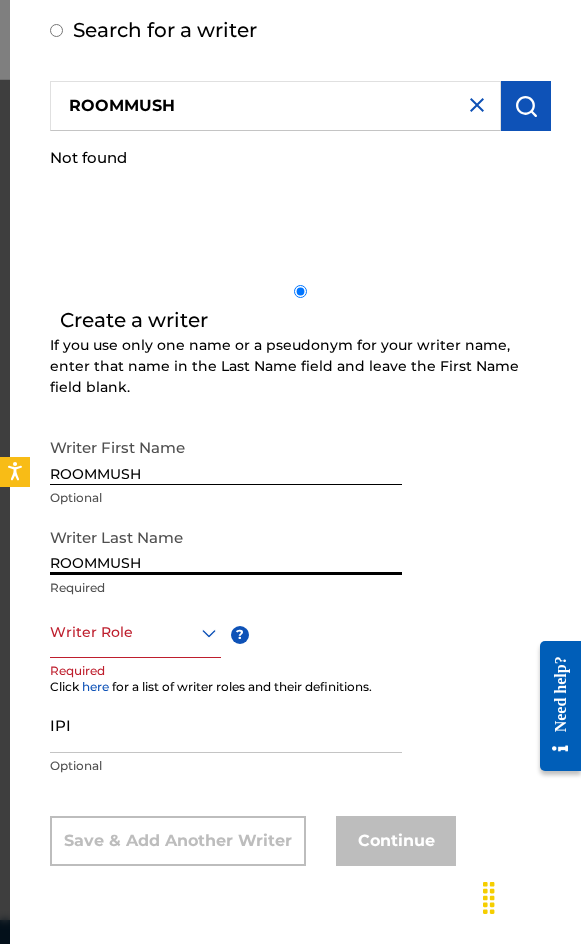 type on "ROOMMUSH" 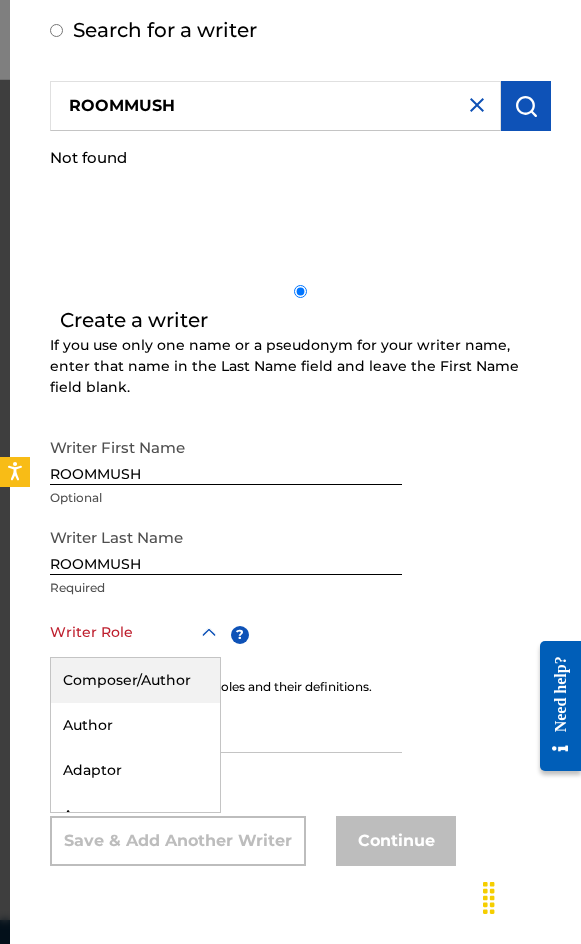 click on "Composer/Author" at bounding box center [135, 680] 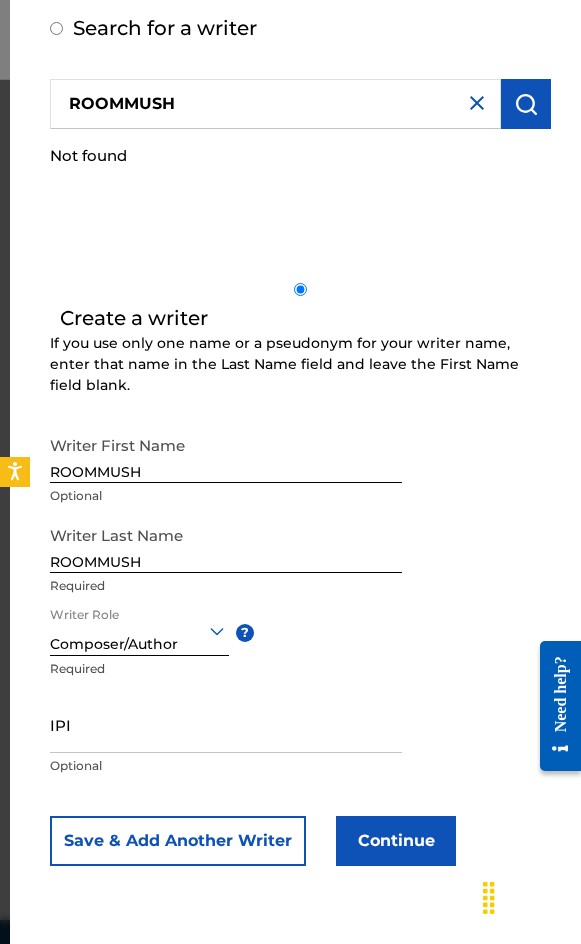 click on "Continue" at bounding box center [396, 841] 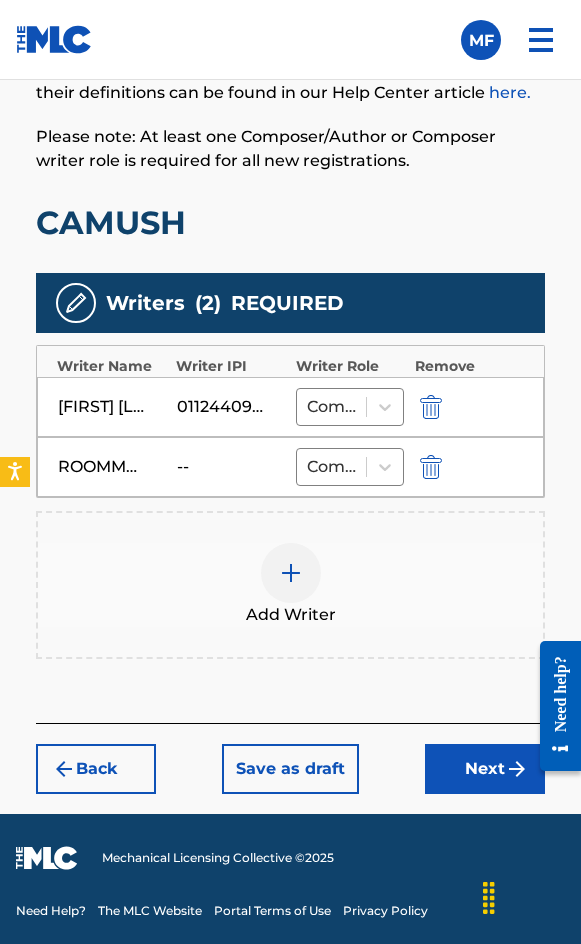 drag, startPoint x: 540, startPoint y: 792, endPoint x: 478, endPoint y: 758, distance: 70.71068 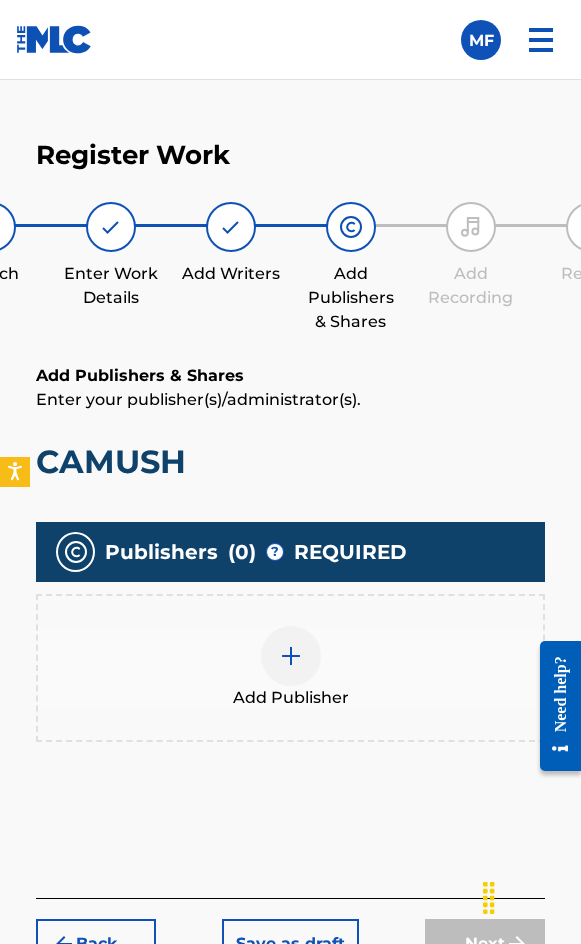 scroll, scrollTop: 1270, scrollLeft: 0, axis: vertical 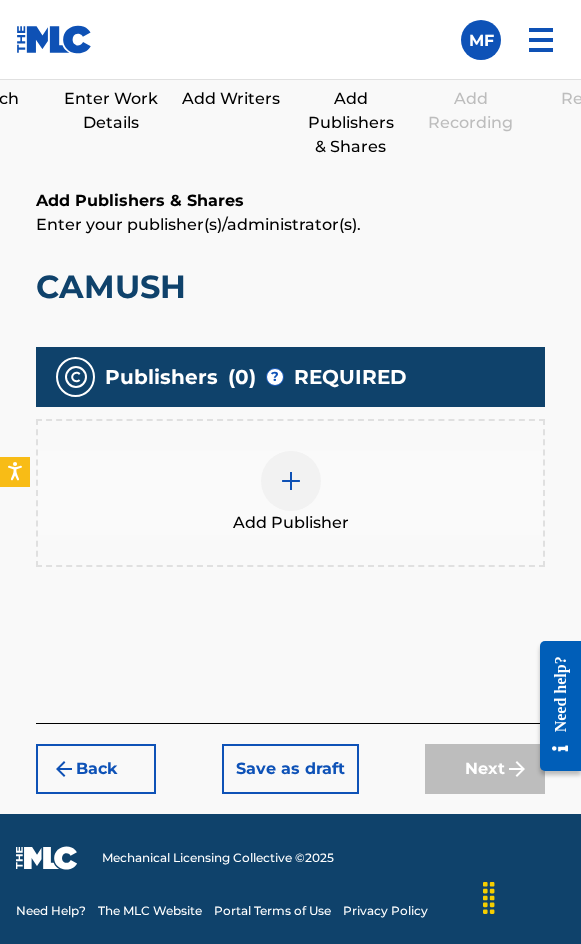 click on "Add Publisher" at bounding box center (290, 493) 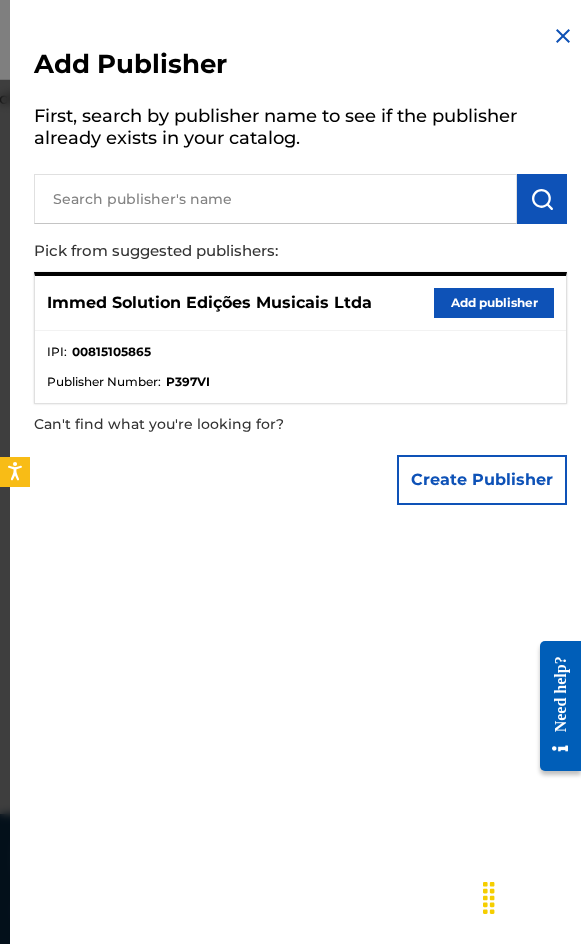 drag, startPoint x: 448, startPoint y: 288, endPoint x: 393, endPoint y: 357, distance: 88.23831 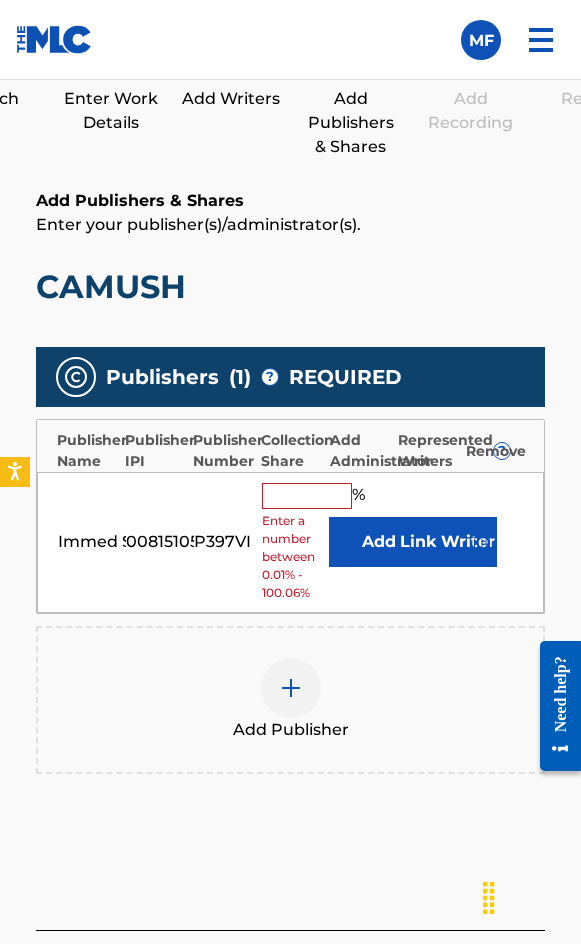 click at bounding box center (307, 496) 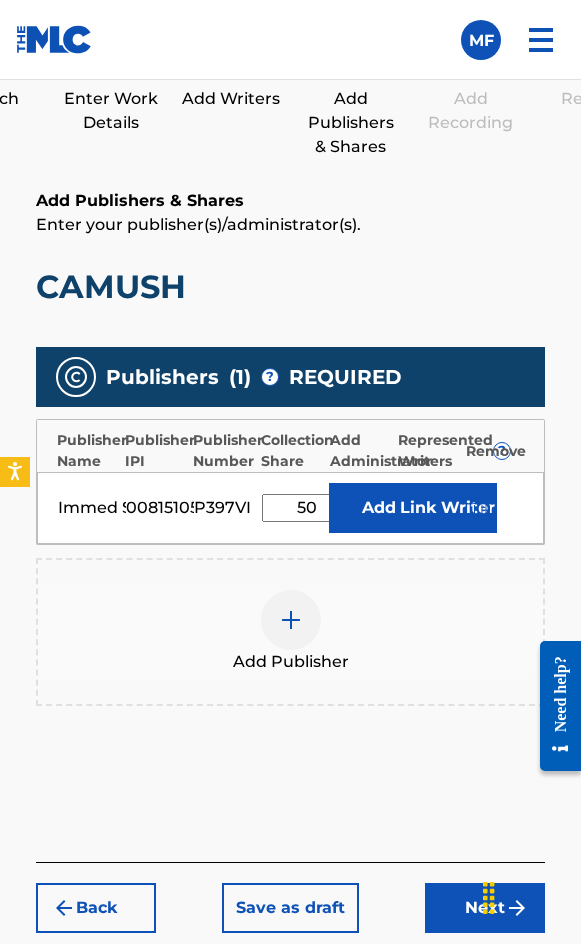 type on "50" 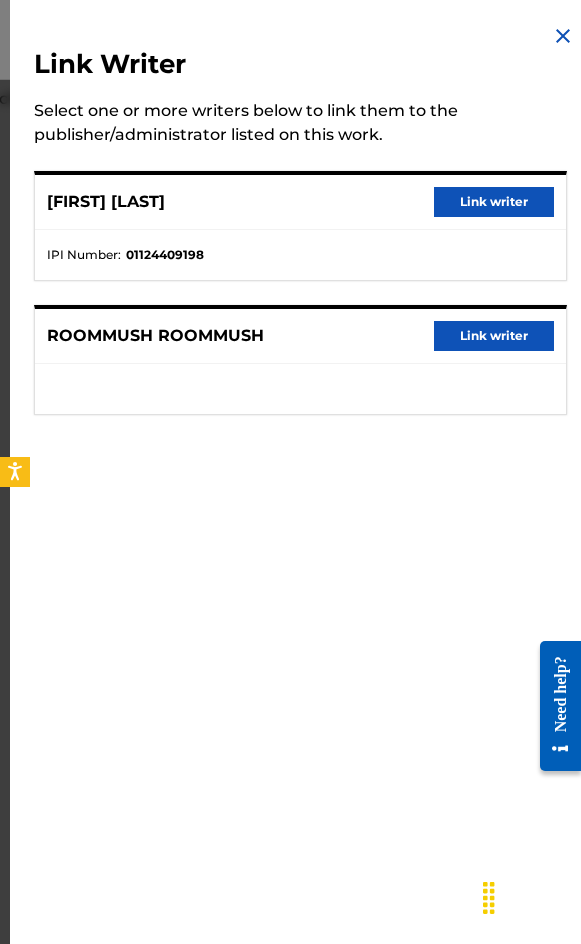 click on "[FIRST] [LAST] Link writer" at bounding box center (300, 202) 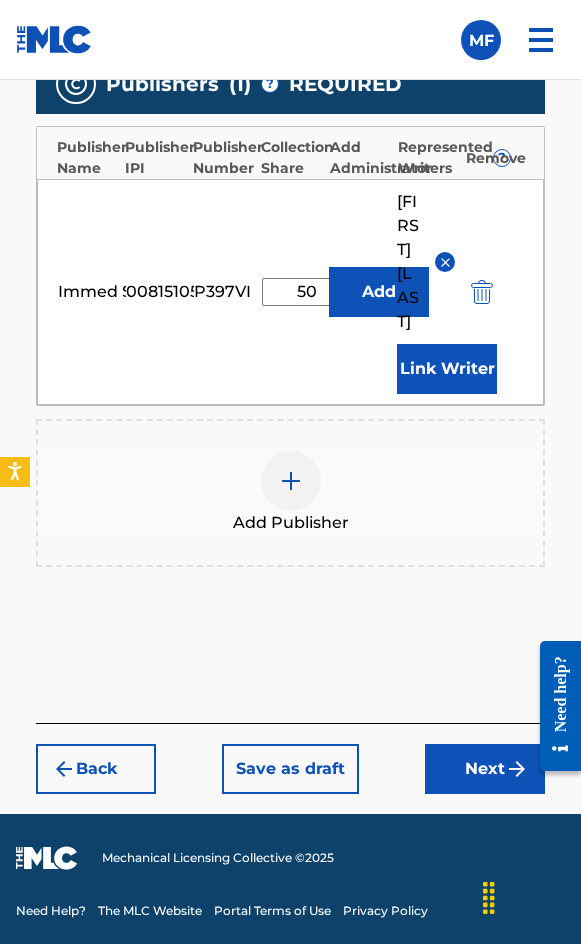 drag, startPoint x: 470, startPoint y: 760, endPoint x: 457, endPoint y: 631, distance: 129.65338 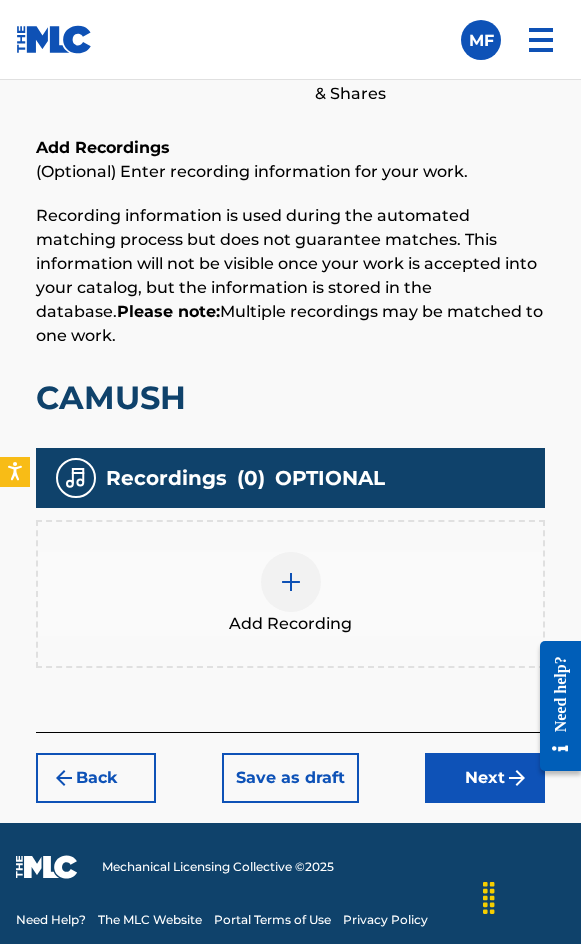 scroll, scrollTop: 1332, scrollLeft: 0, axis: vertical 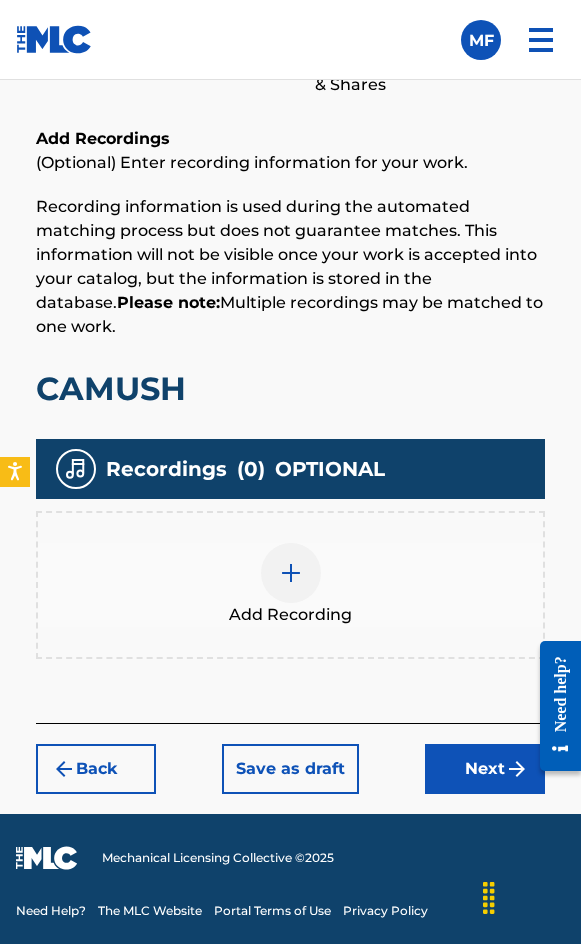 click on "Add Recording" at bounding box center [290, 585] 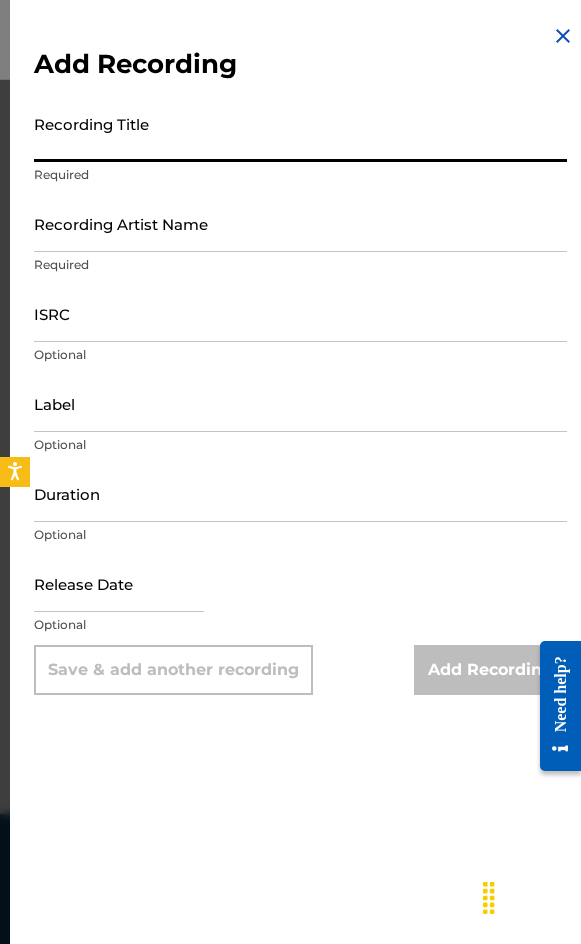 click on "Recording Title" at bounding box center [300, 133] 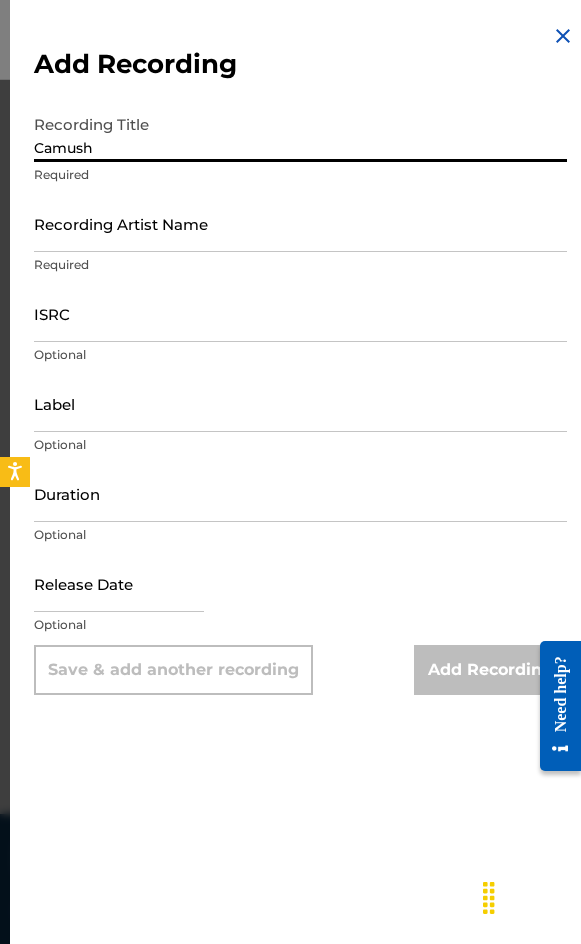 type on "Camush" 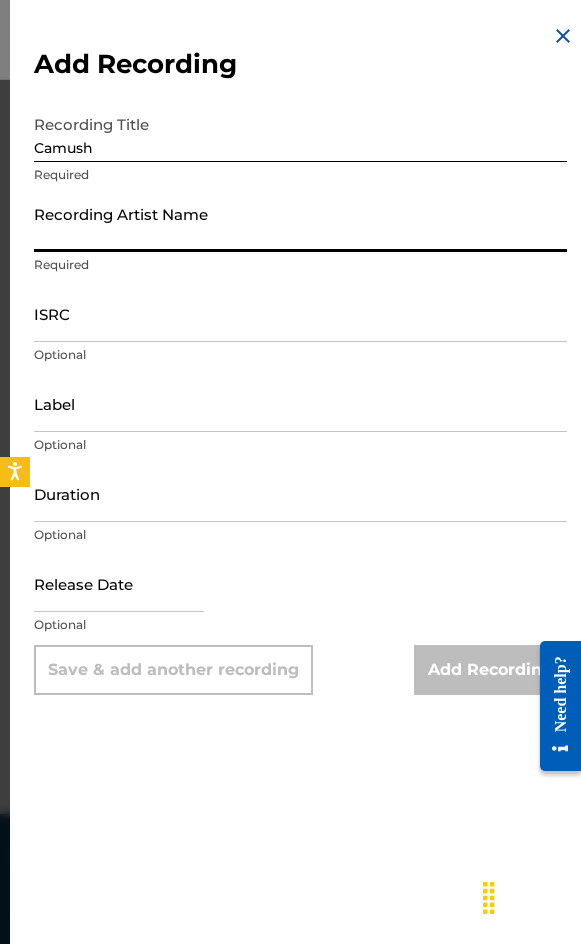 click on "Recording Artist Name" at bounding box center [300, 223] 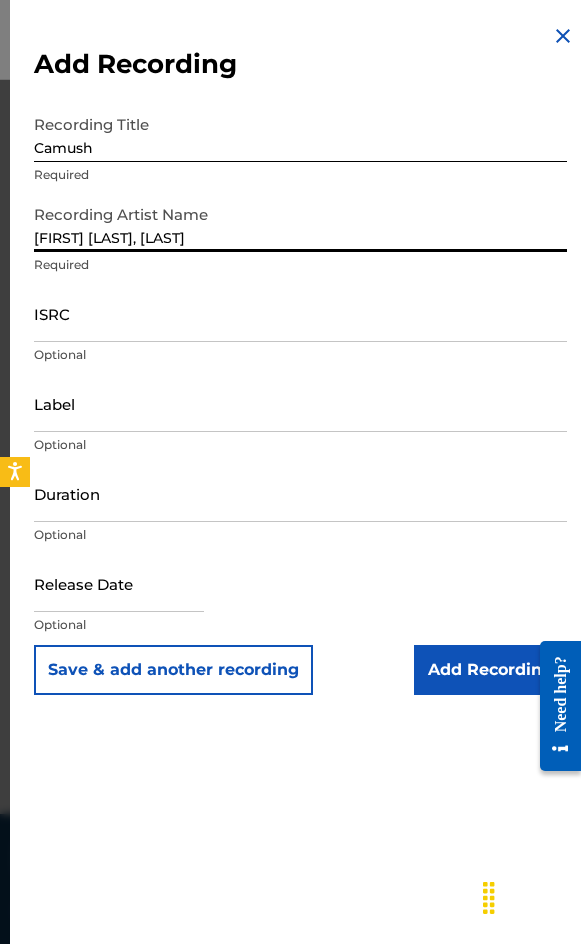 type on "[FIRST] [LAST], [LAST]" 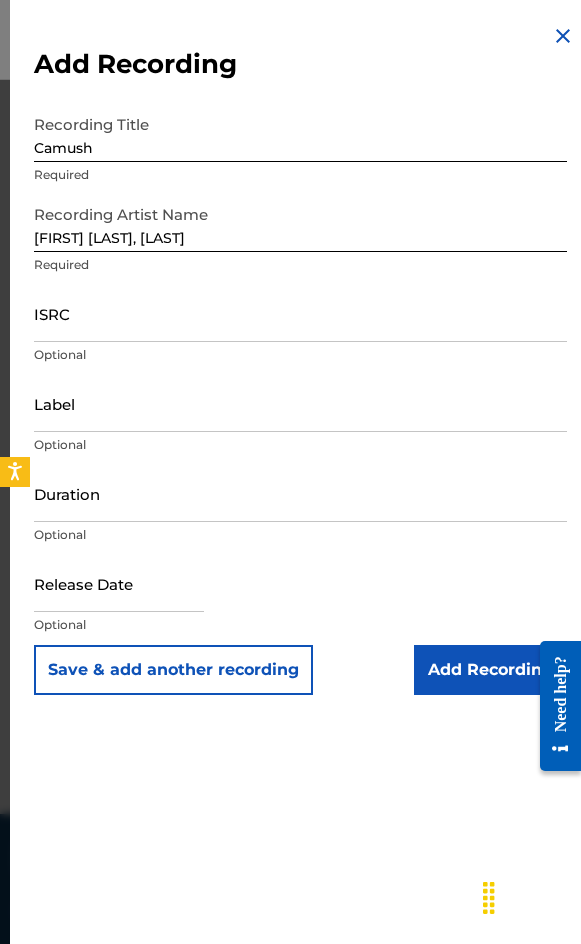 drag, startPoint x: 93, startPoint y: 322, endPoint x: 72, endPoint y: 325, distance: 21.213203 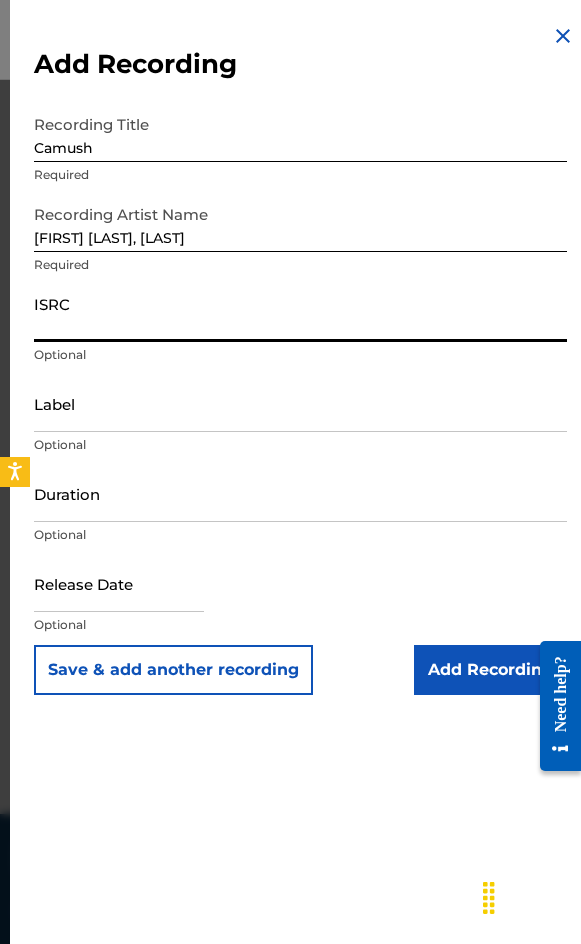 paste on "GBKQU1860843" 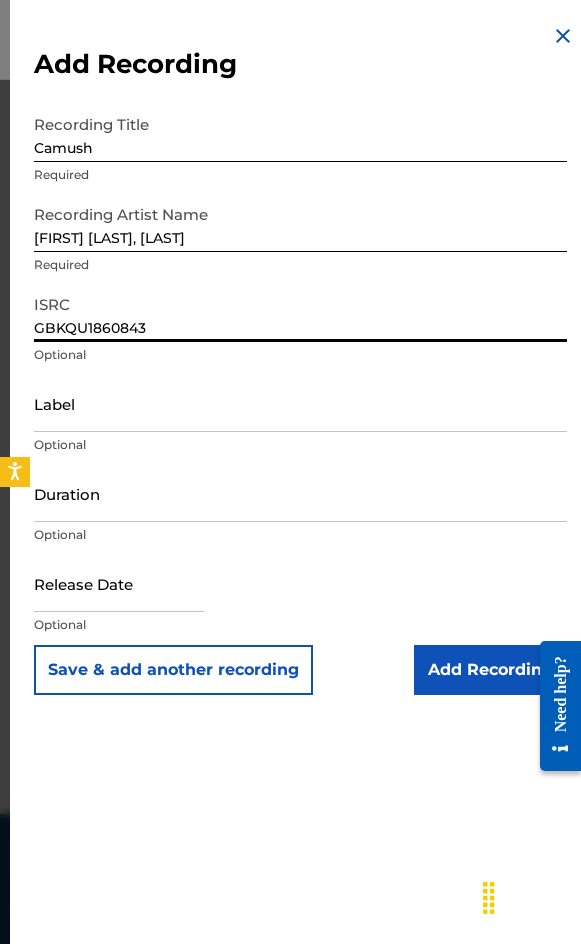 type on "GBKQU1860843" 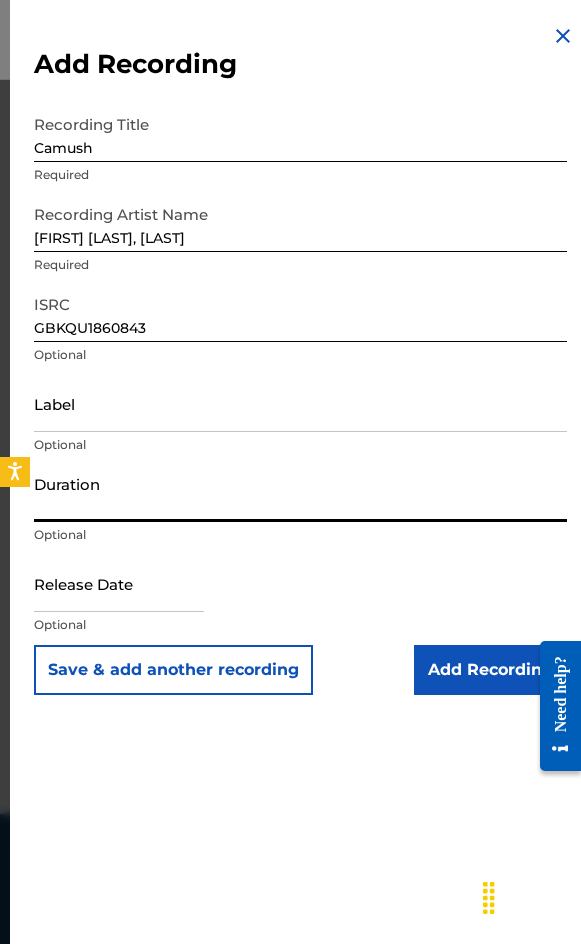 click on "Duration" at bounding box center (300, 493) 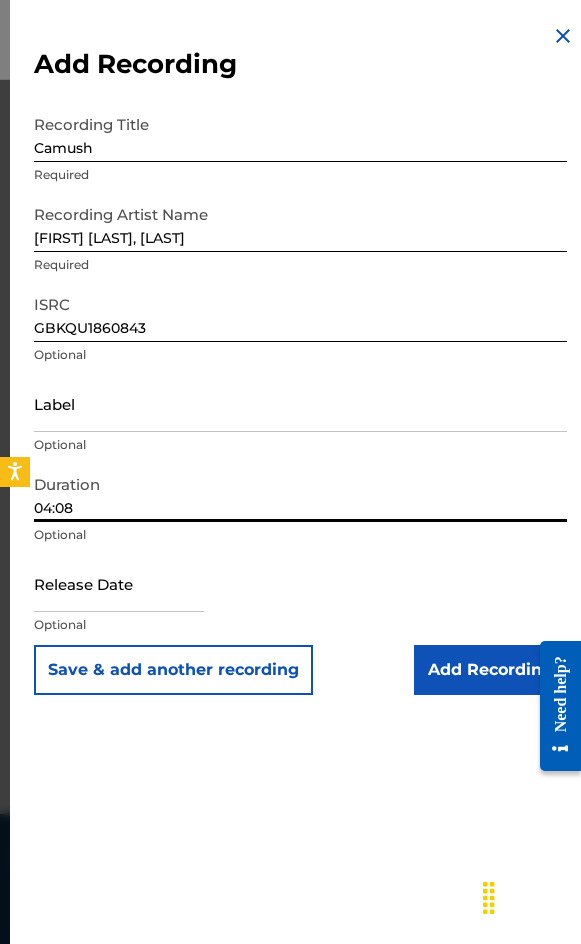 type on "04:08" 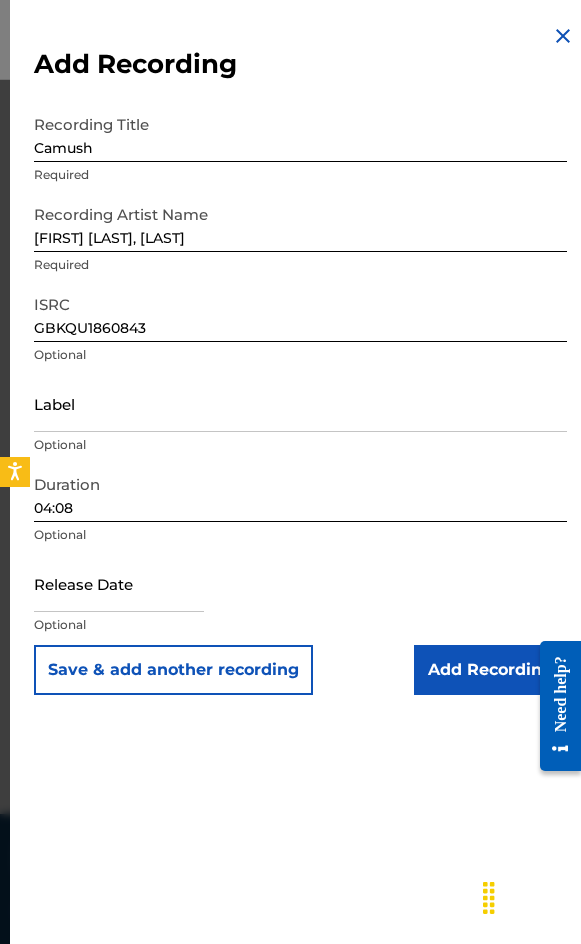 click on "Add Recording" at bounding box center [490, 670] 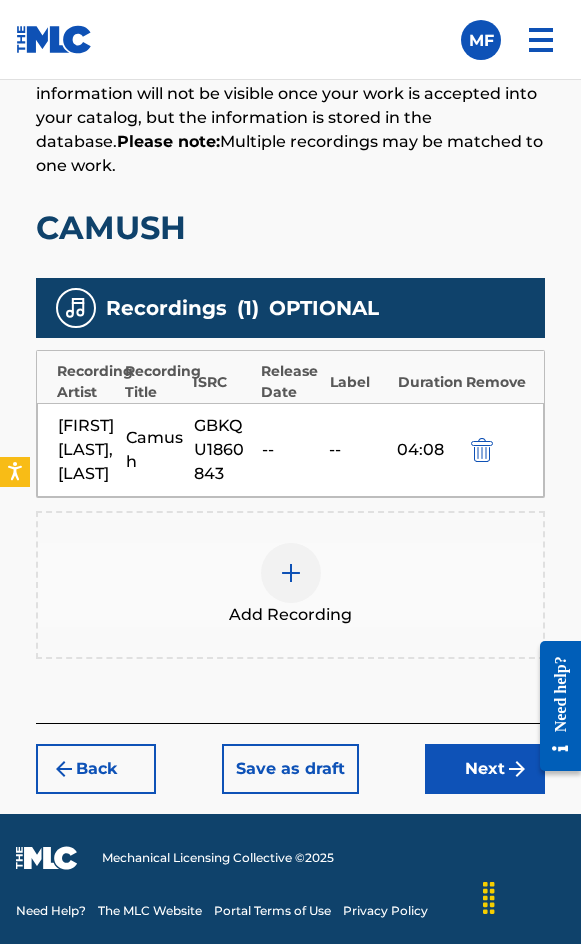 click on "Next" at bounding box center [485, 769] 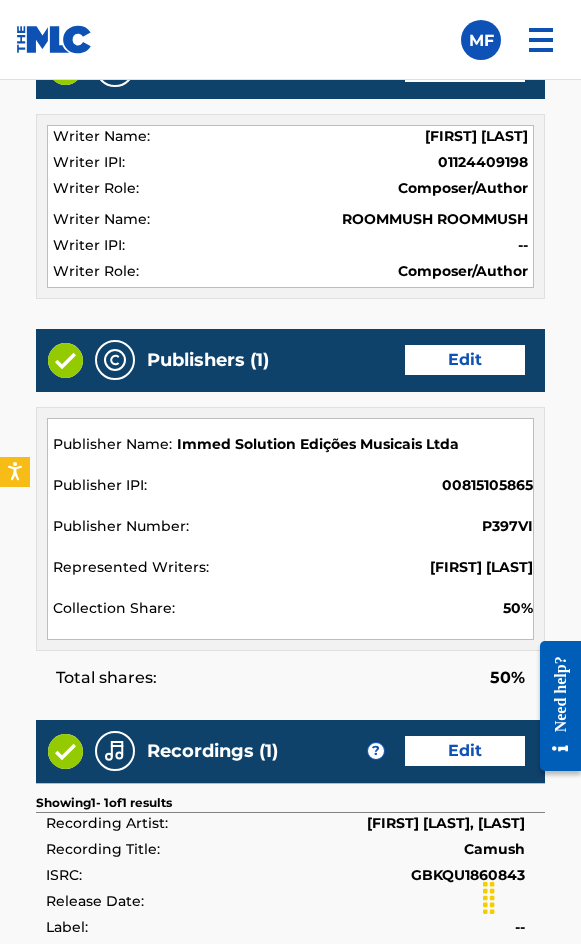 scroll, scrollTop: 2245, scrollLeft: 0, axis: vertical 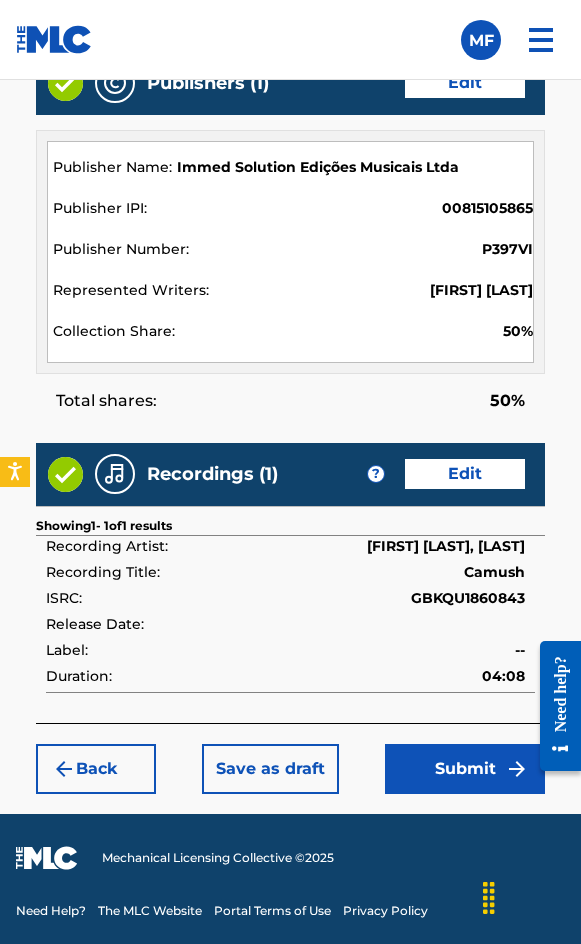 click on "Submit" at bounding box center [465, 769] 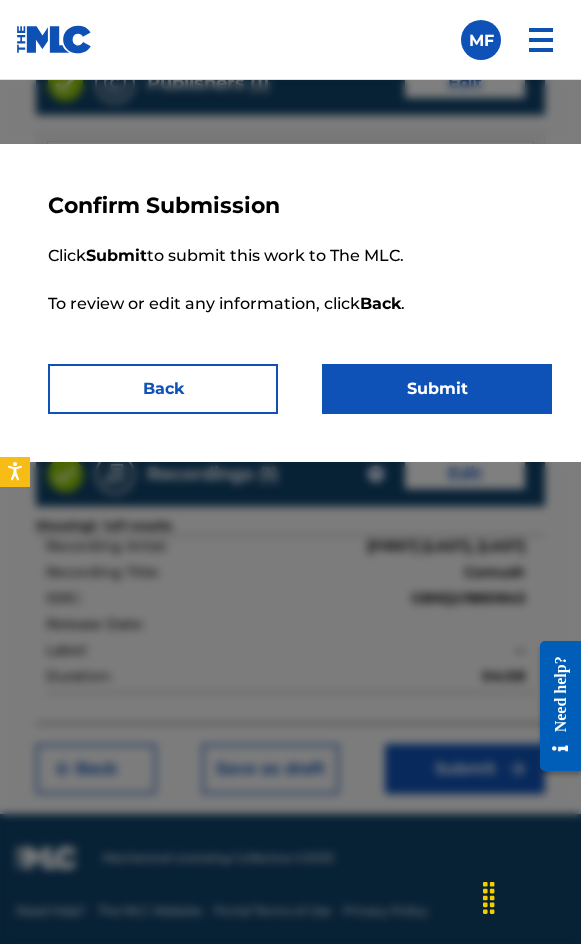 click on "Click  Submit  to submit this work to The MLC. To review or edit any information, click  Back ." at bounding box center [300, 292] 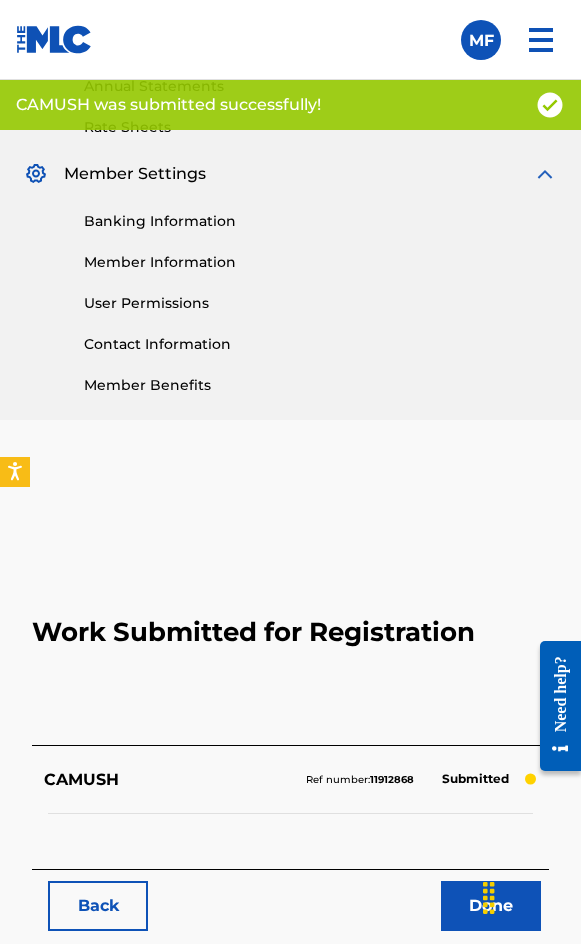 scroll, scrollTop: 1100, scrollLeft: 0, axis: vertical 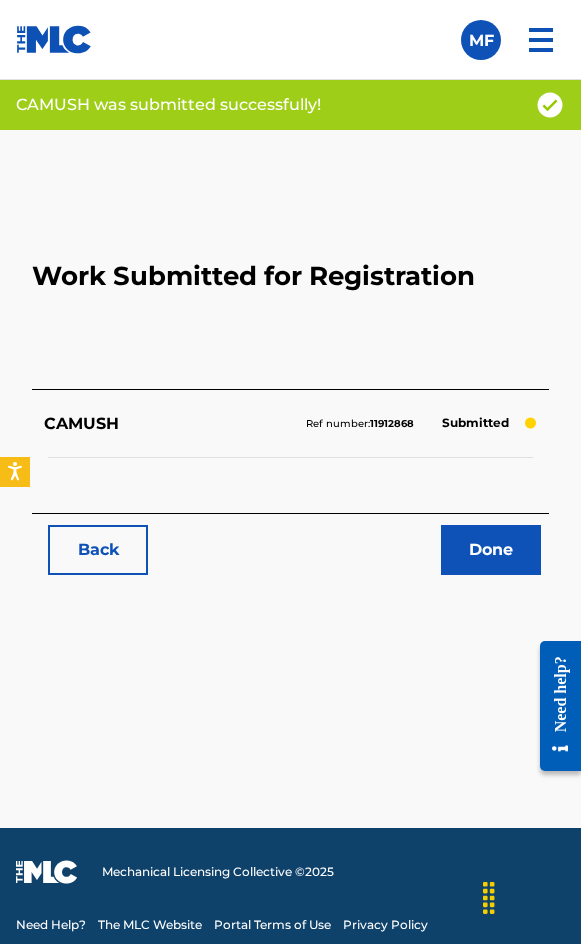 click on "Back" at bounding box center (98, 550) 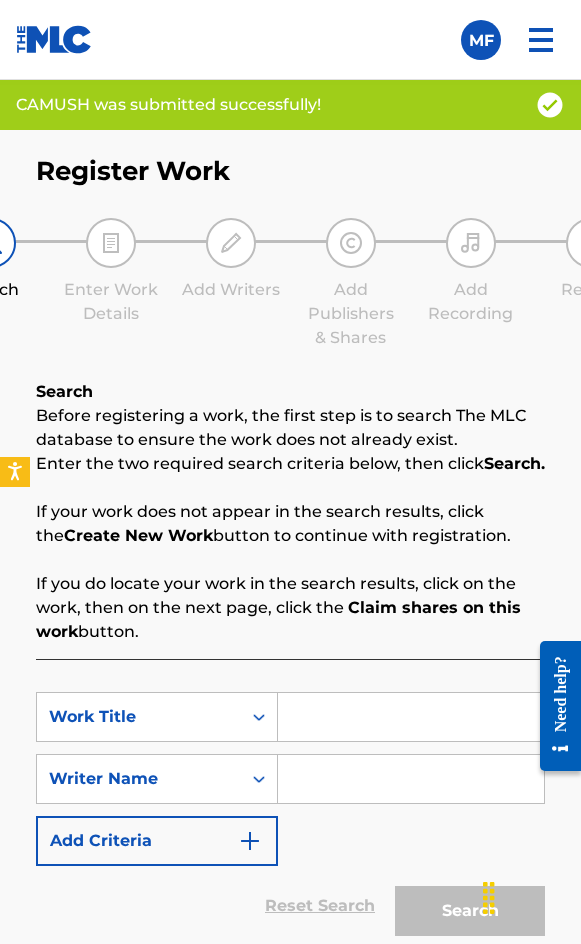 scroll, scrollTop: 1308, scrollLeft: 0, axis: vertical 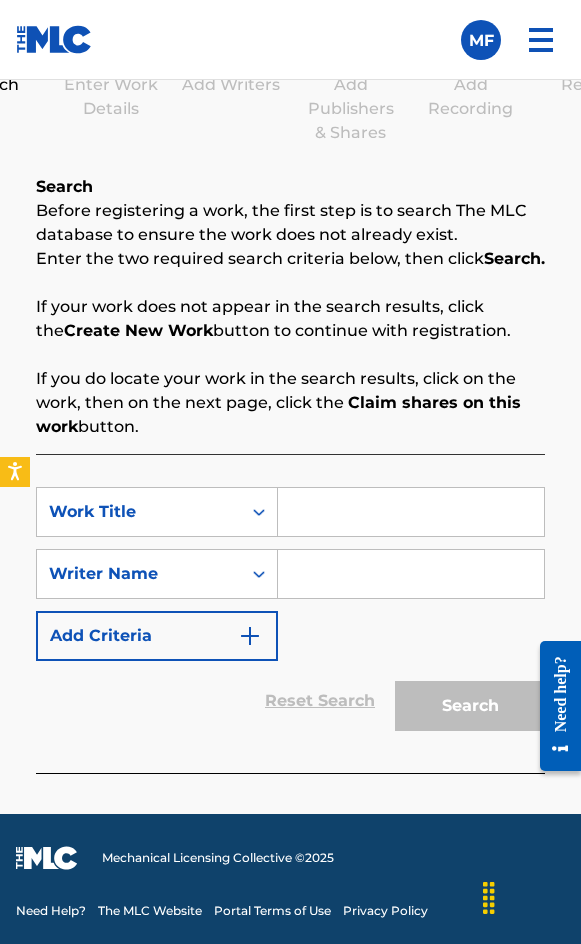 click at bounding box center [411, 512] 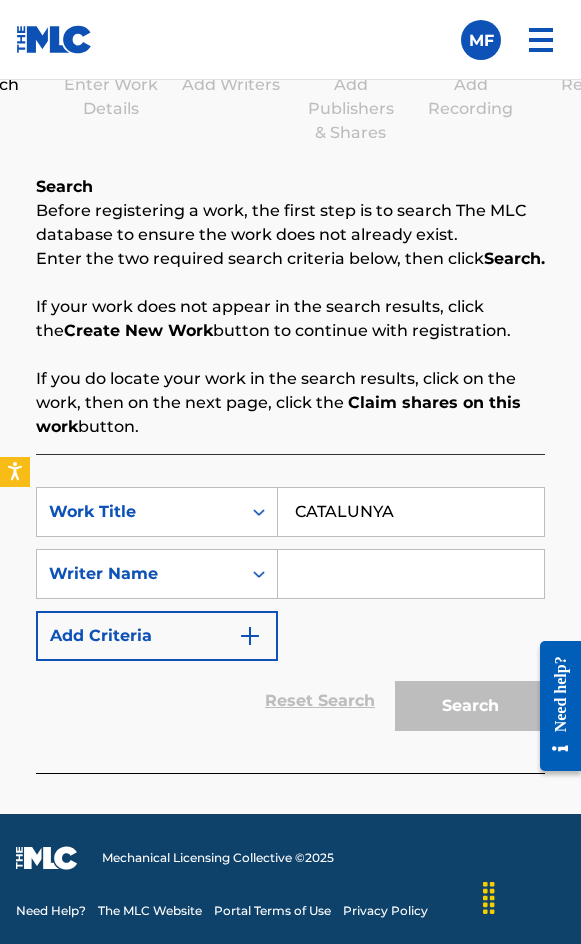 type on "CATALUNYA" 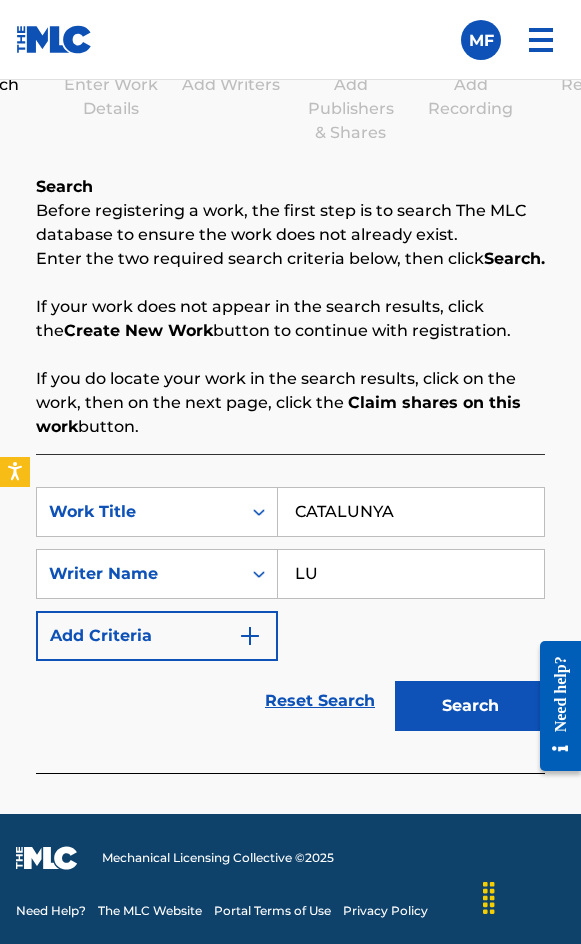 type on "[FIRST] [LAST]" 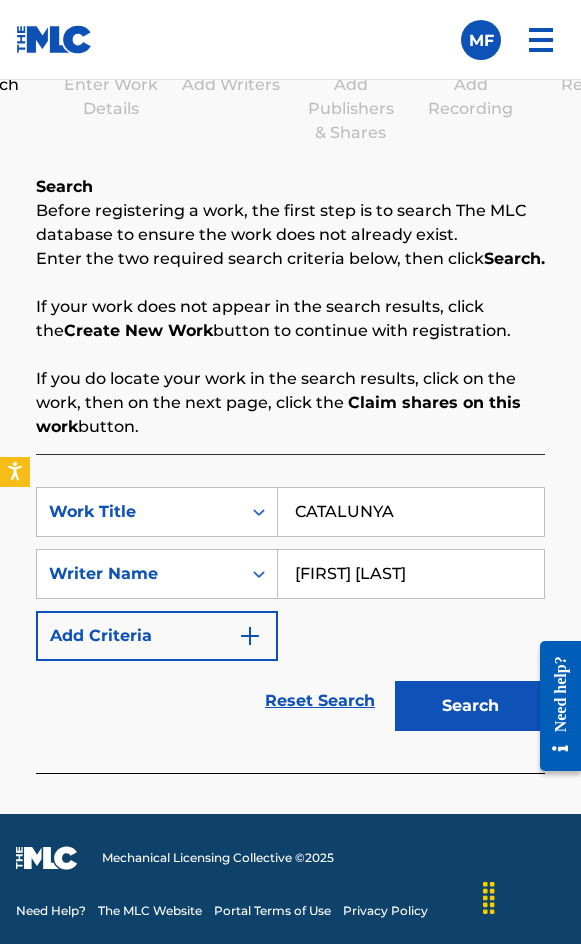 click on "Search" at bounding box center [470, 706] 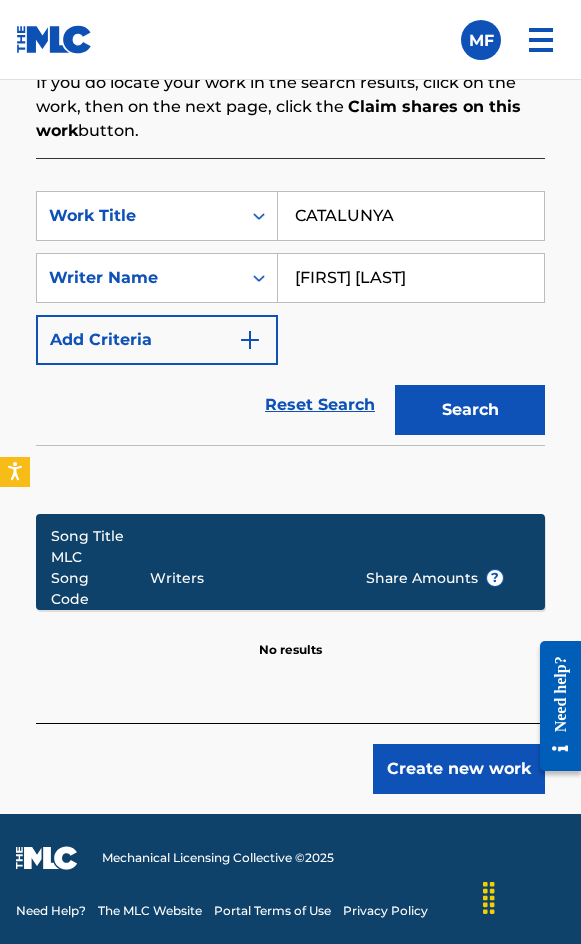click on "Create new work" at bounding box center [290, 758] 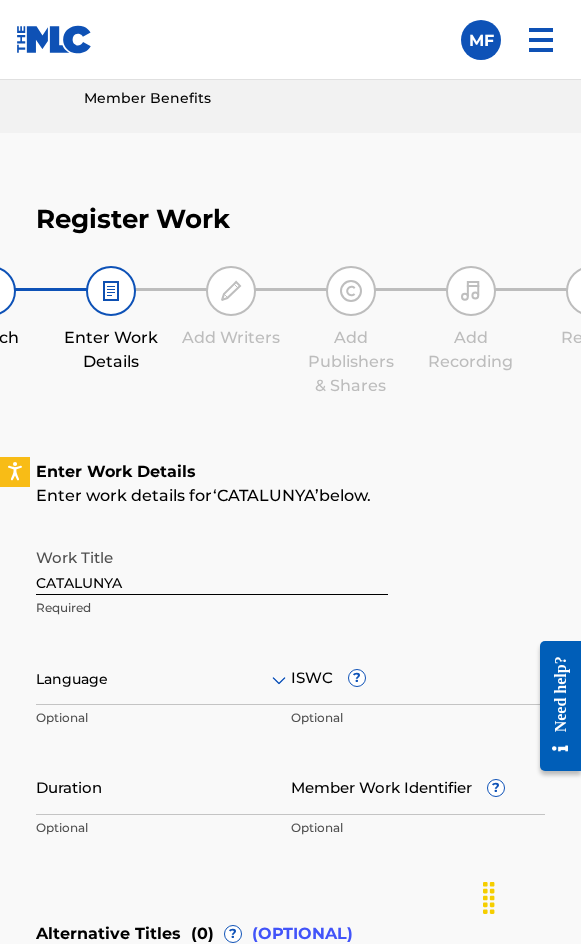 scroll, scrollTop: 1036, scrollLeft: 0, axis: vertical 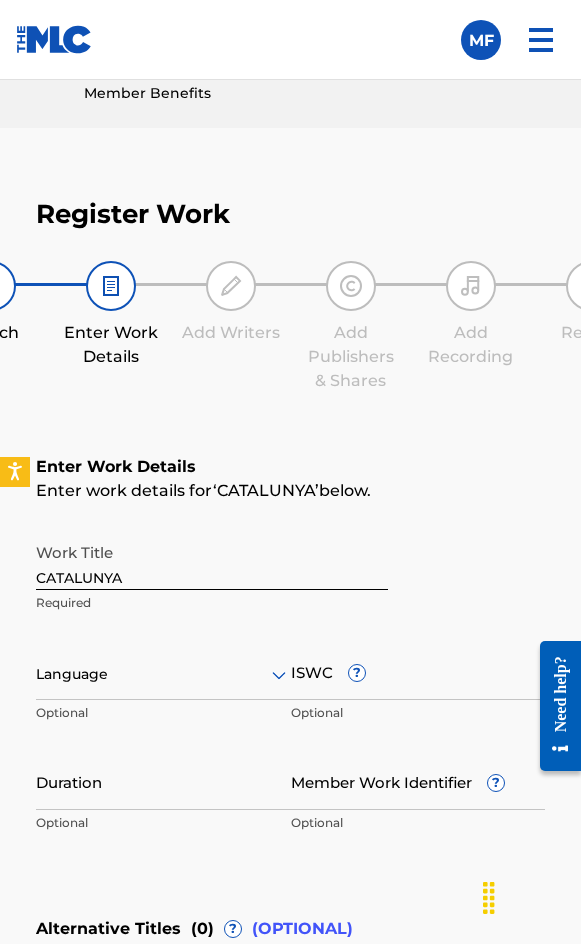 click at bounding box center [163, 674] 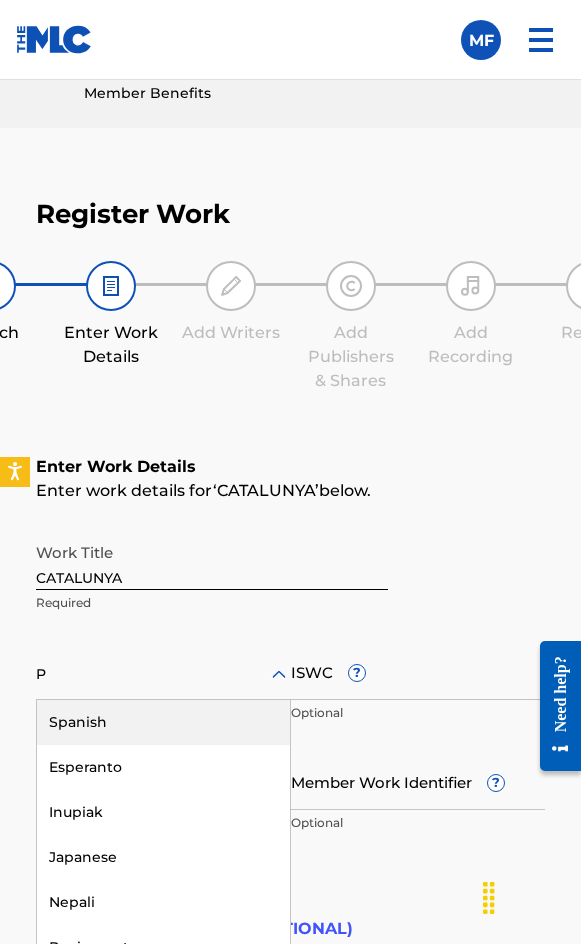 type on "PO" 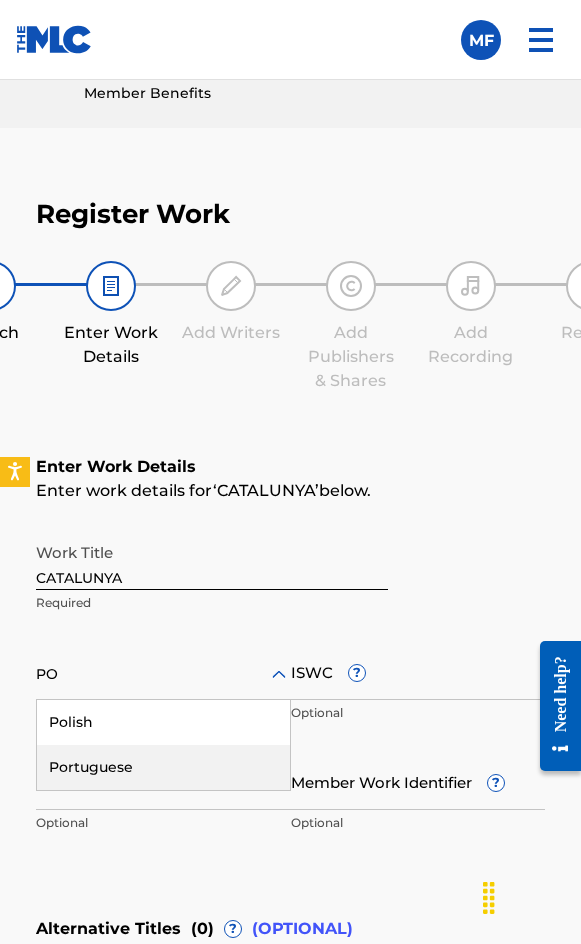 click on "Portuguese" at bounding box center (163, 767) 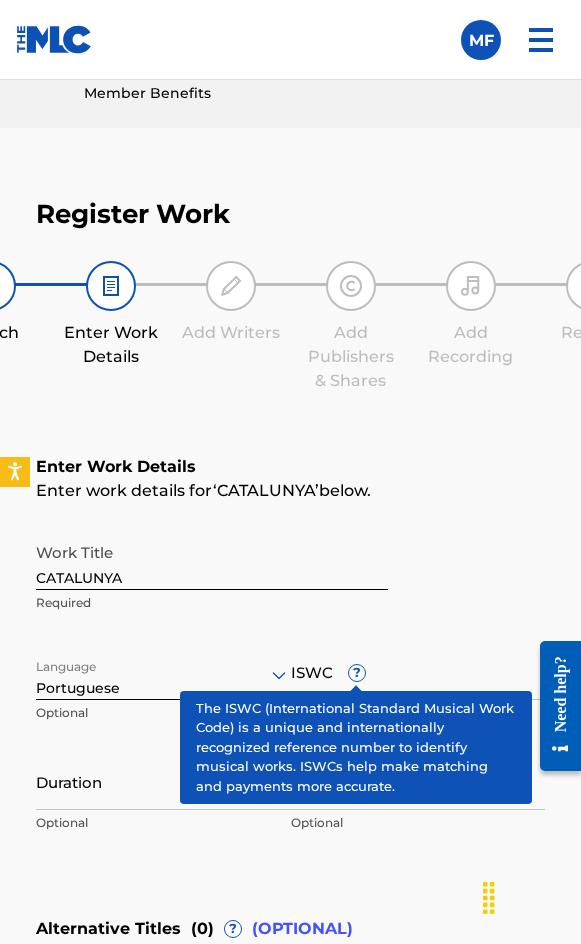 click on "ISWC   ?" at bounding box center [418, 671] 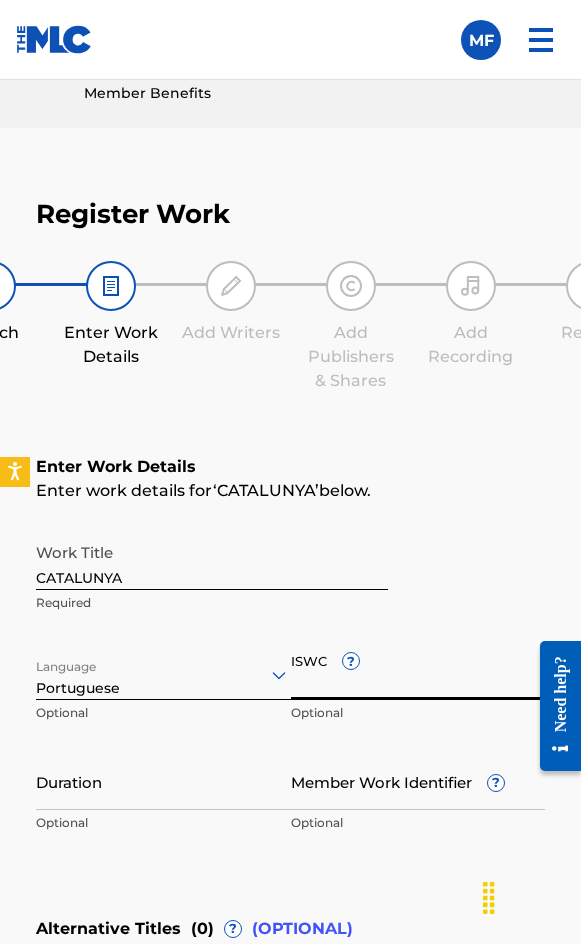 paste on "T3144123133" 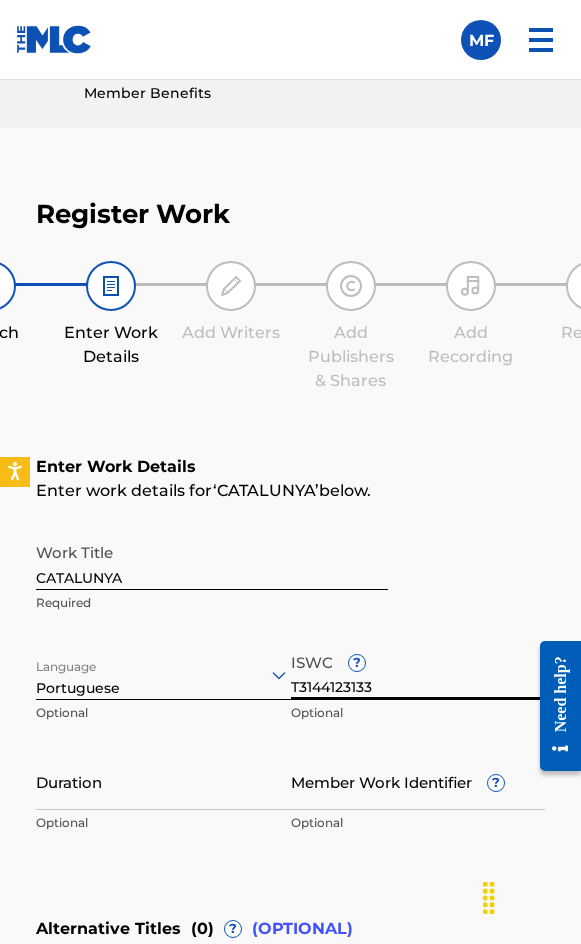 type on "T3144123133" 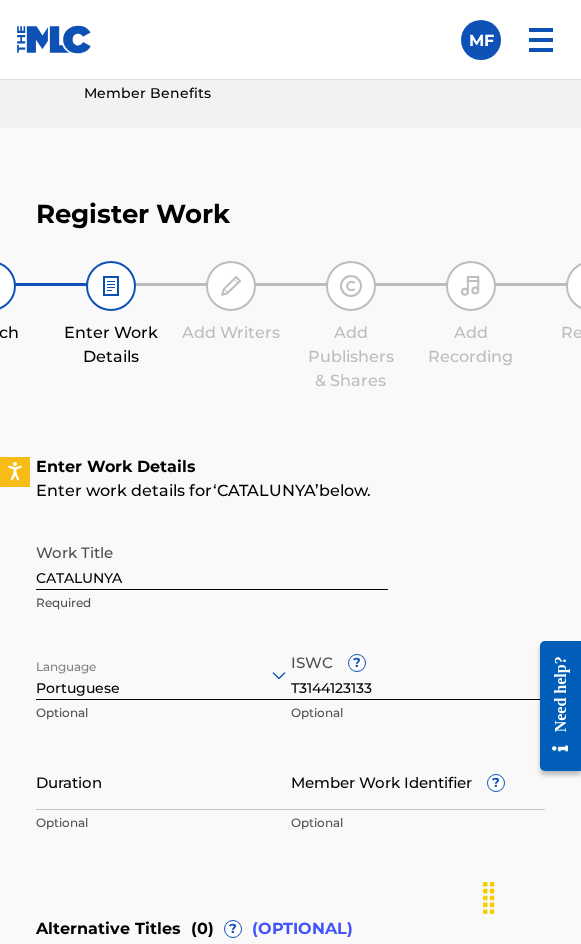 click on "Work Title   CATALUNYA Required Language Portuguese Optional ISWC   ? T3144123133 Optional Duration   Optional Member Work Identifier   ? Optional" at bounding box center (290, 688) 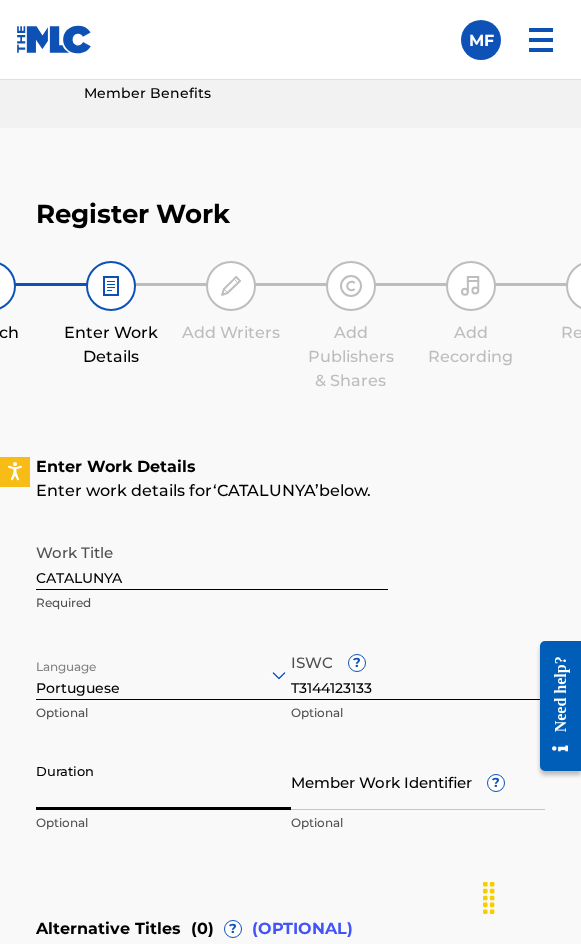 click on "Duration" at bounding box center [163, 781] 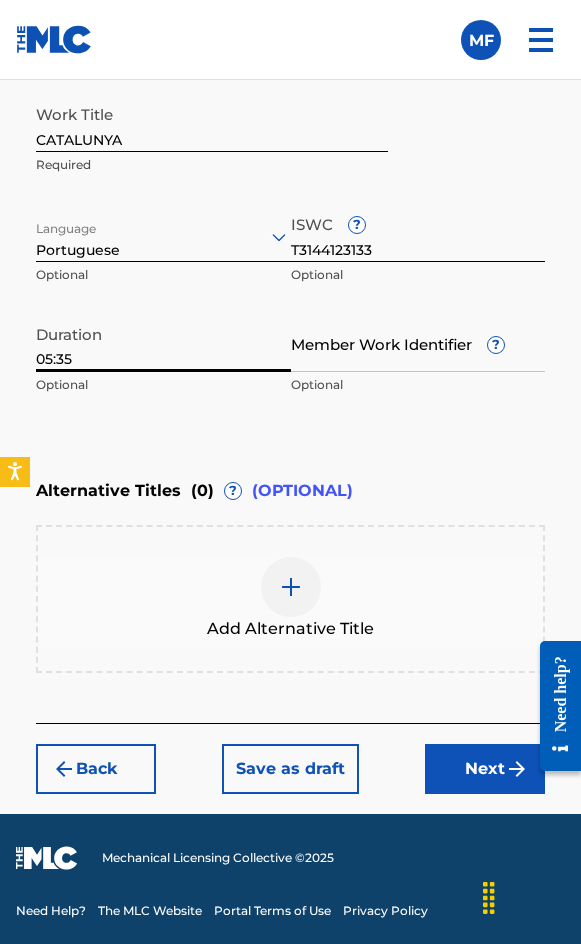 type on "05:35" 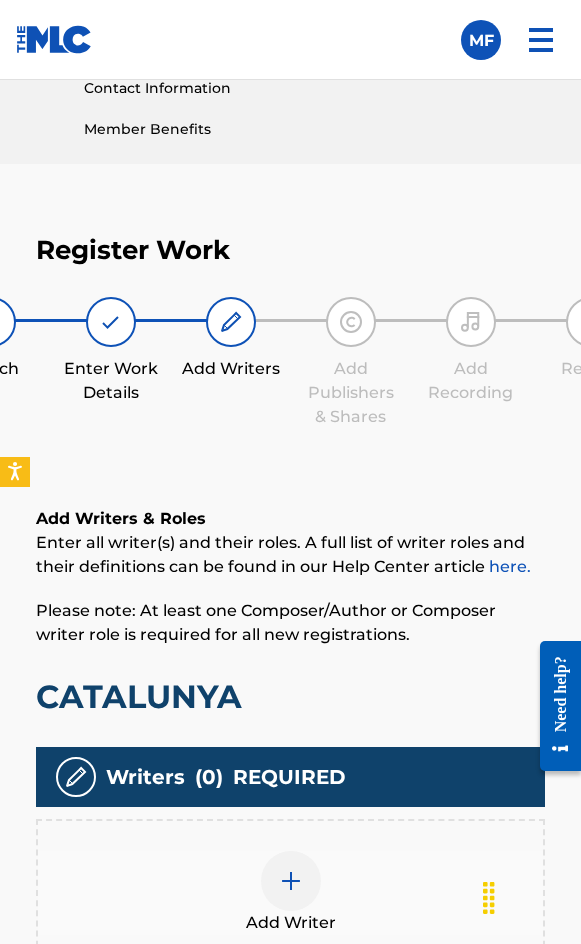 scroll, scrollTop: 1308, scrollLeft: 0, axis: vertical 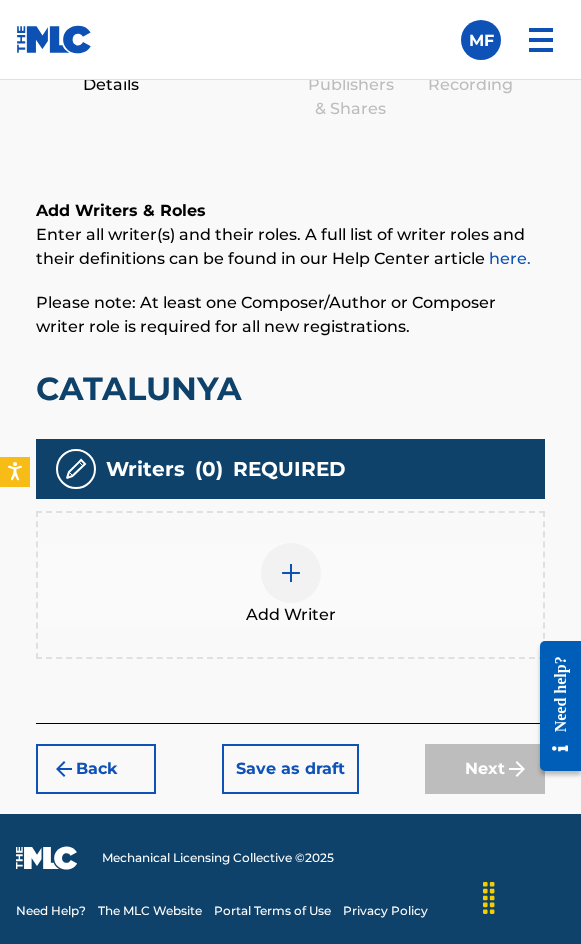 click at bounding box center [291, 573] 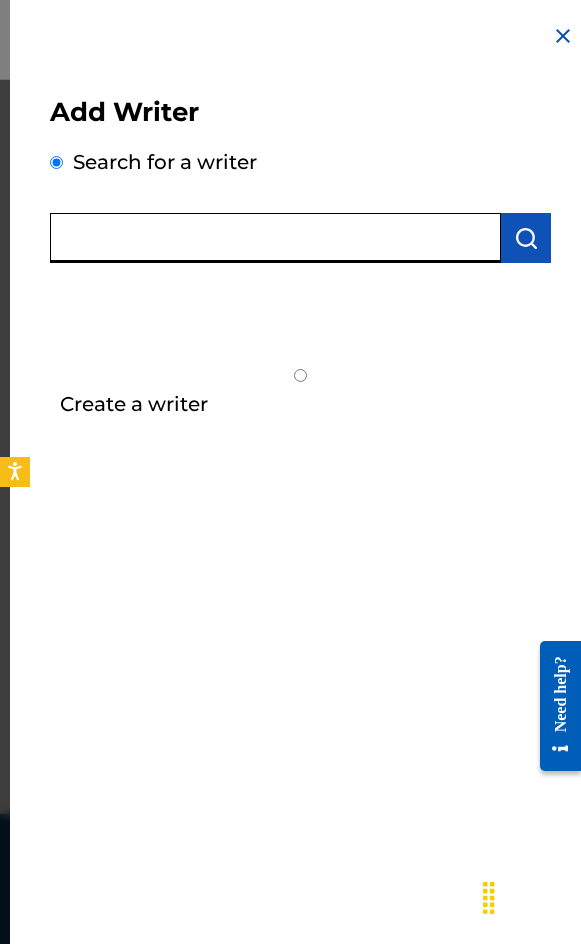 click at bounding box center (275, 238) 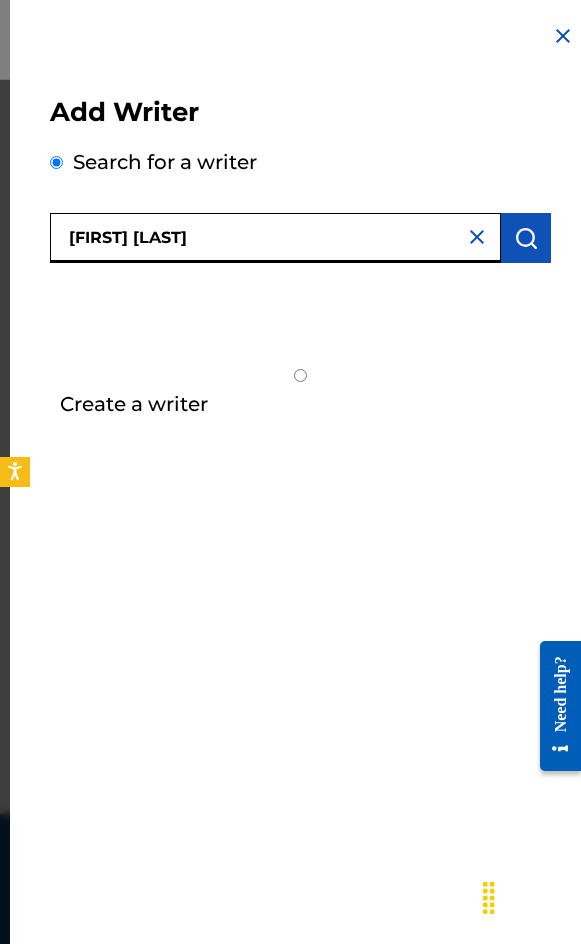 type on "[FIRST] [LAST]" 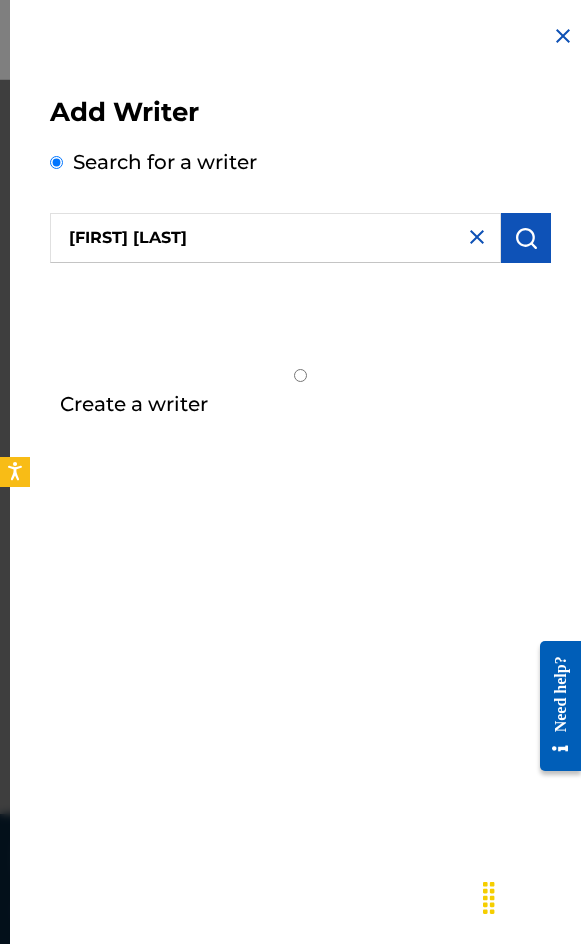 click at bounding box center (526, 238) 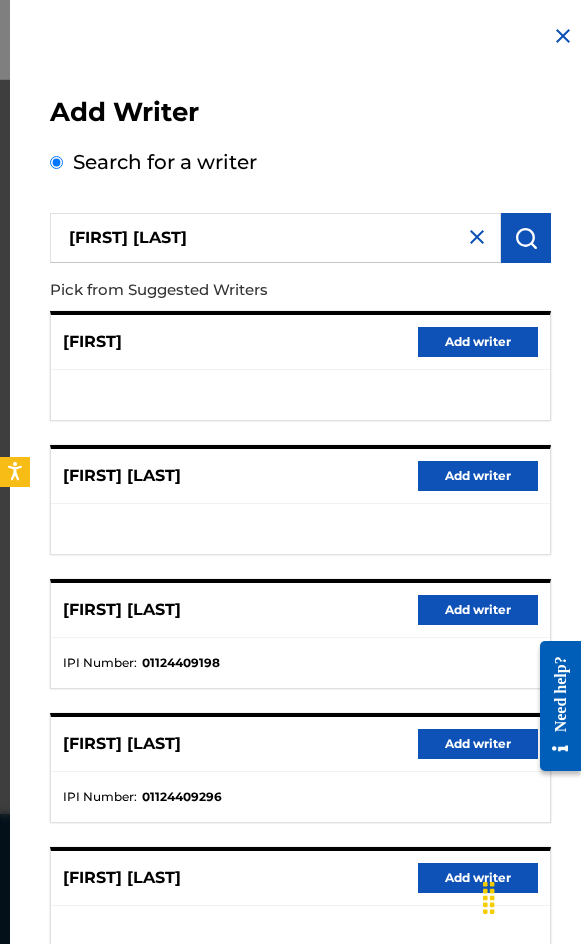 click on "Add writer" at bounding box center [478, 610] 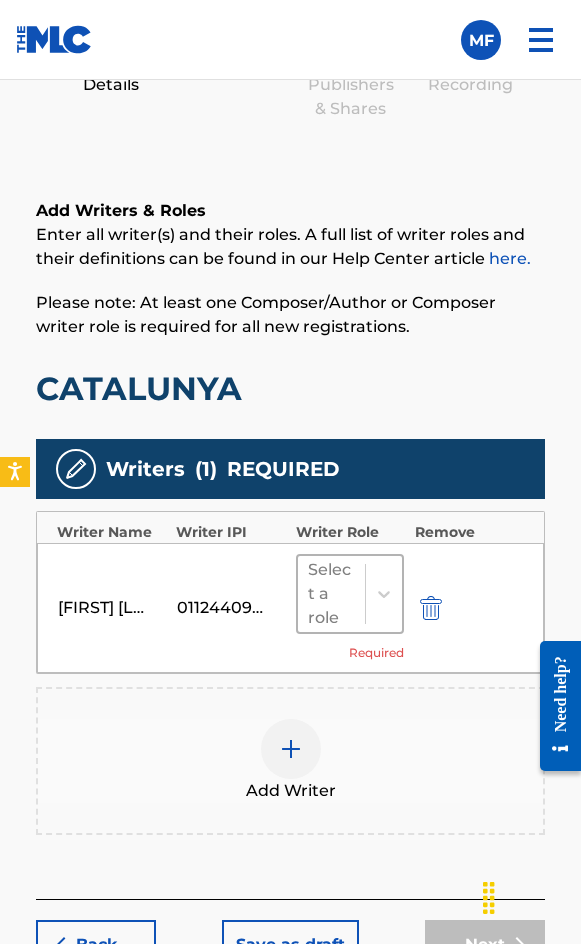 click at bounding box center (383, 594) 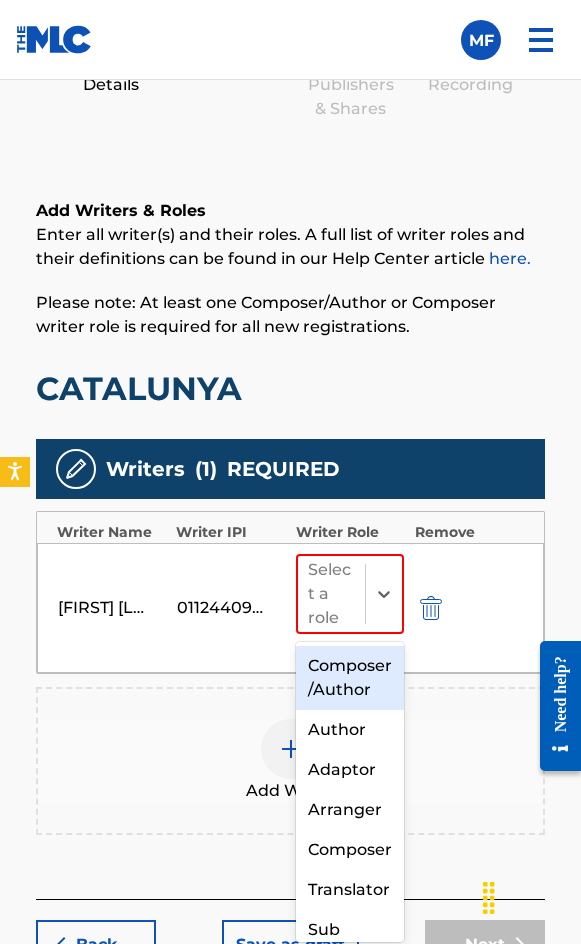 click on "Composer/Author" at bounding box center [350, 678] 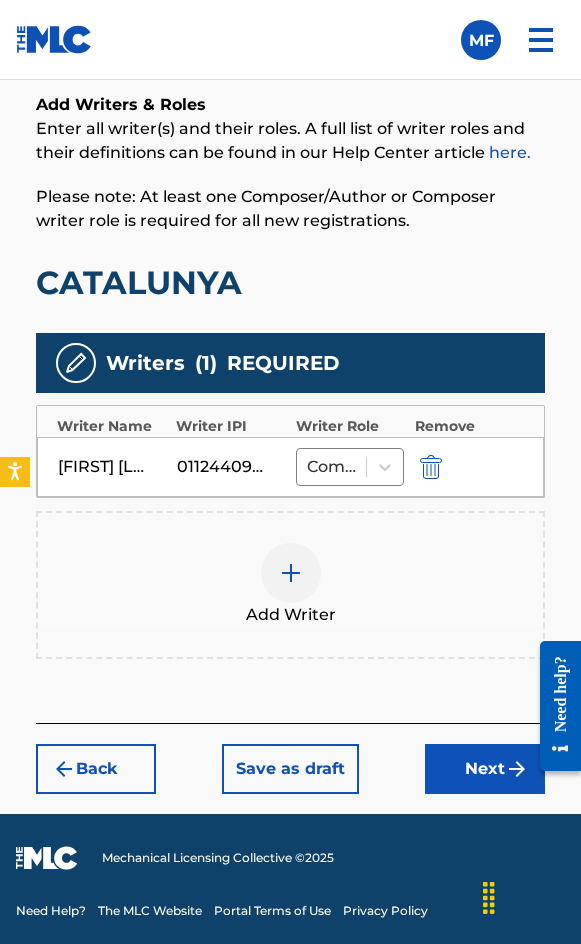 click on "Next" at bounding box center (485, 769) 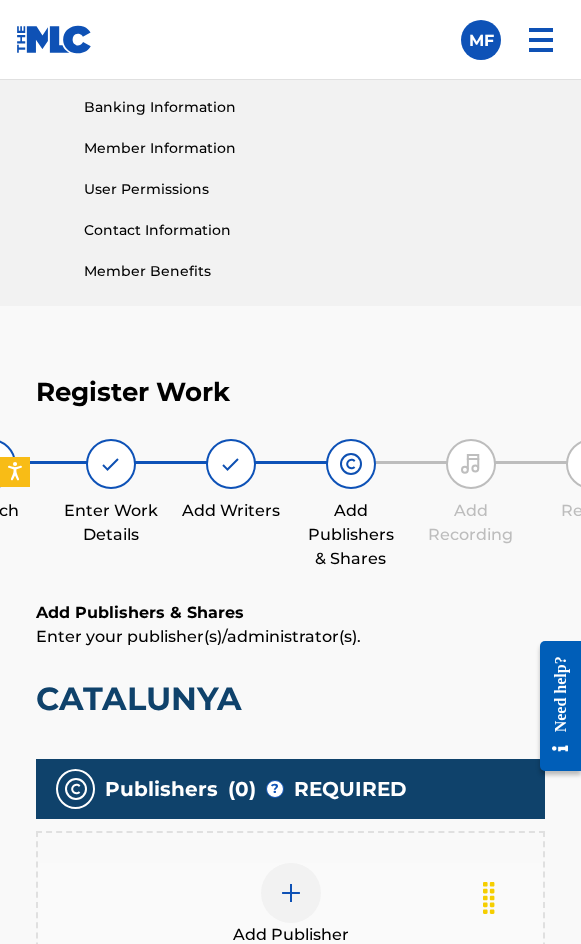 scroll, scrollTop: 1270, scrollLeft: 0, axis: vertical 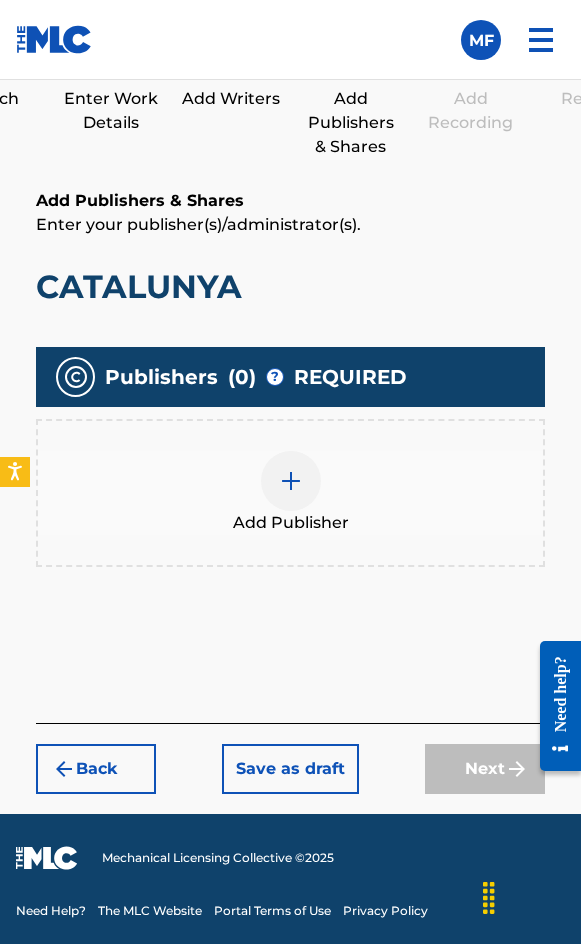 click at bounding box center (291, 481) 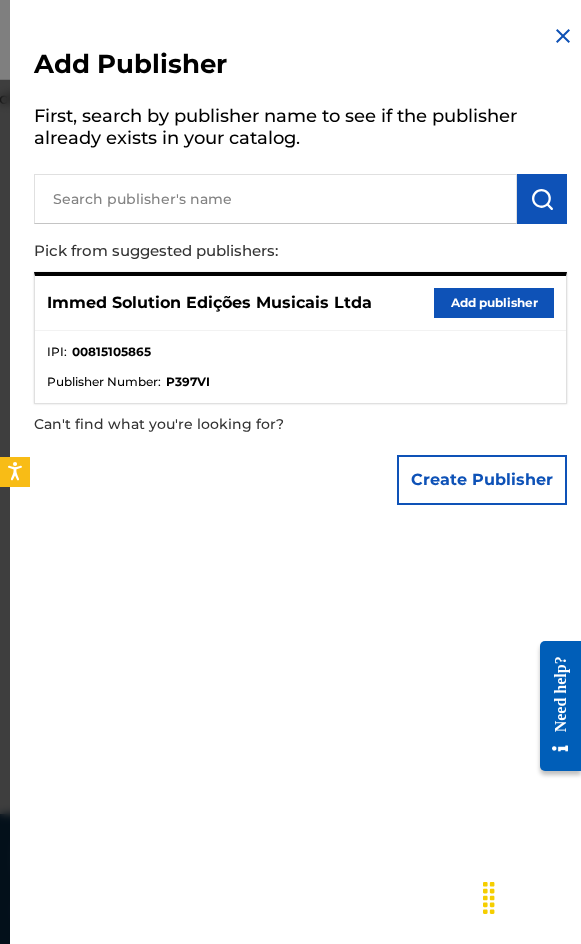 click on "Add publisher" at bounding box center [494, 303] 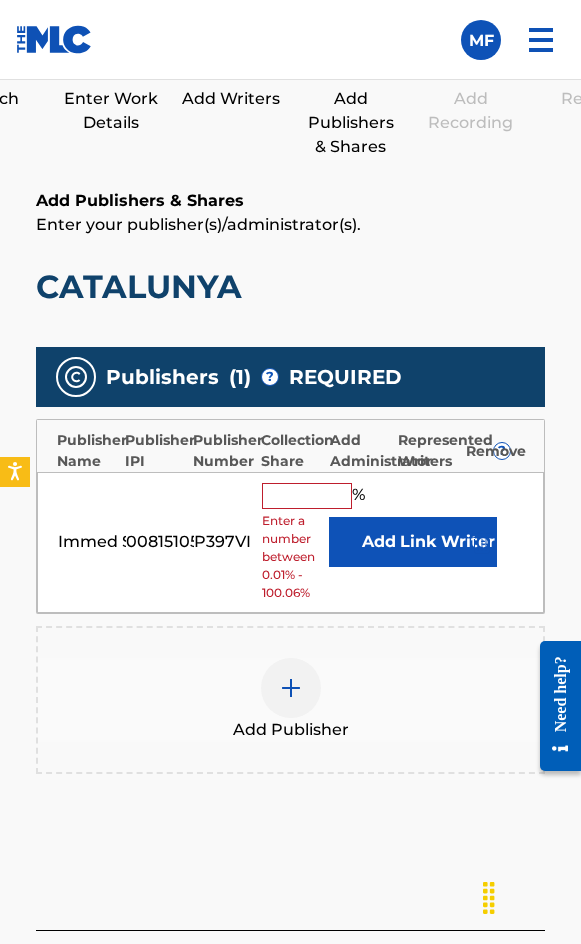 click at bounding box center [307, 496] 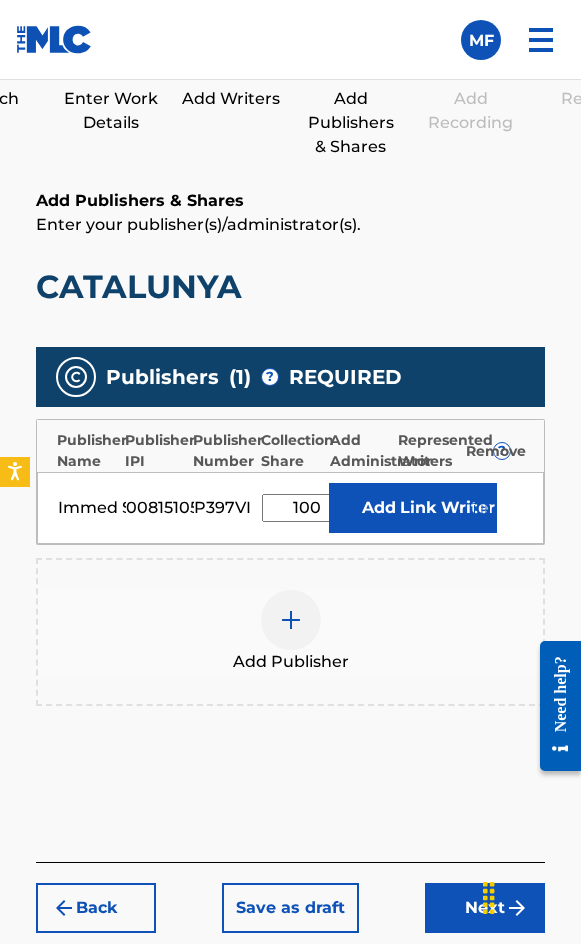 type on "100" 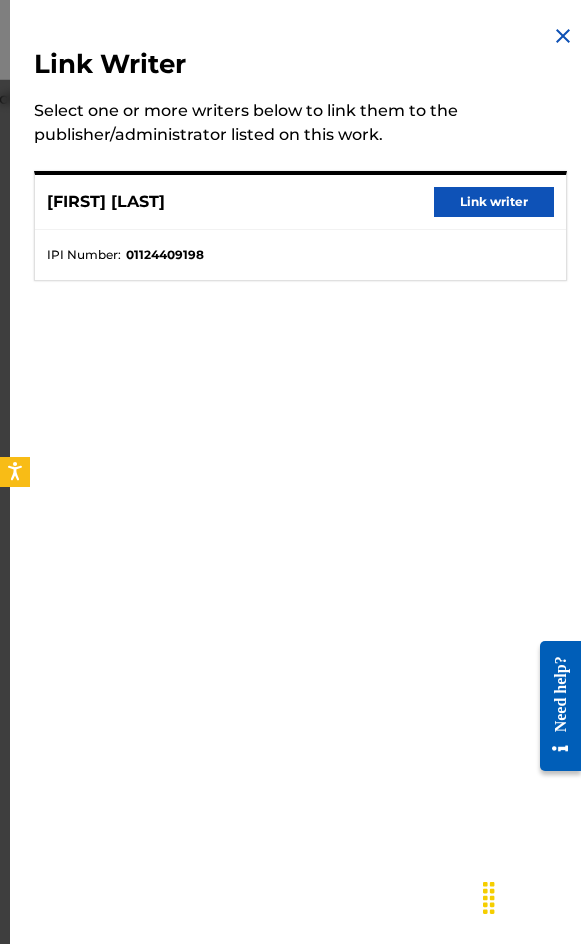 click on "Link writer" at bounding box center (494, 202) 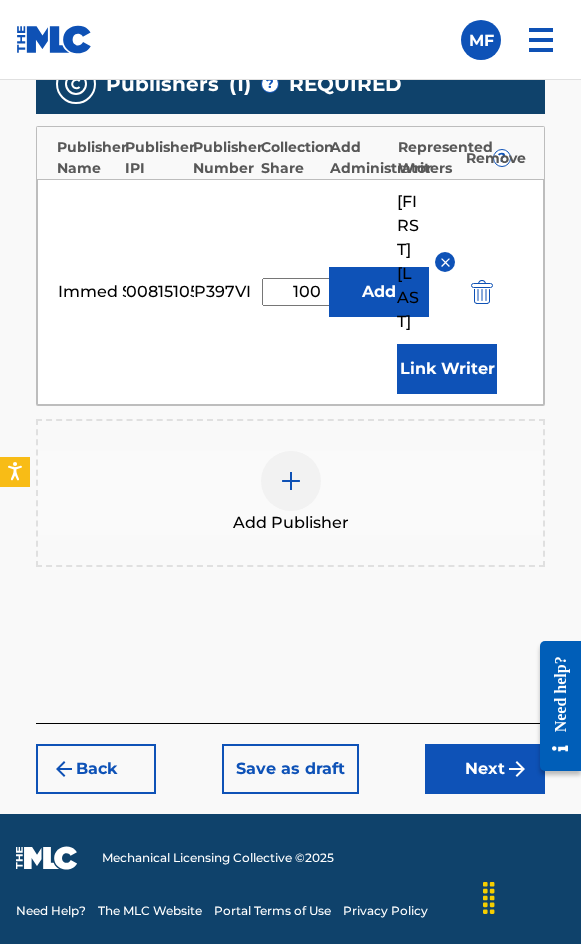click on "Next" at bounding box center (485, 769) 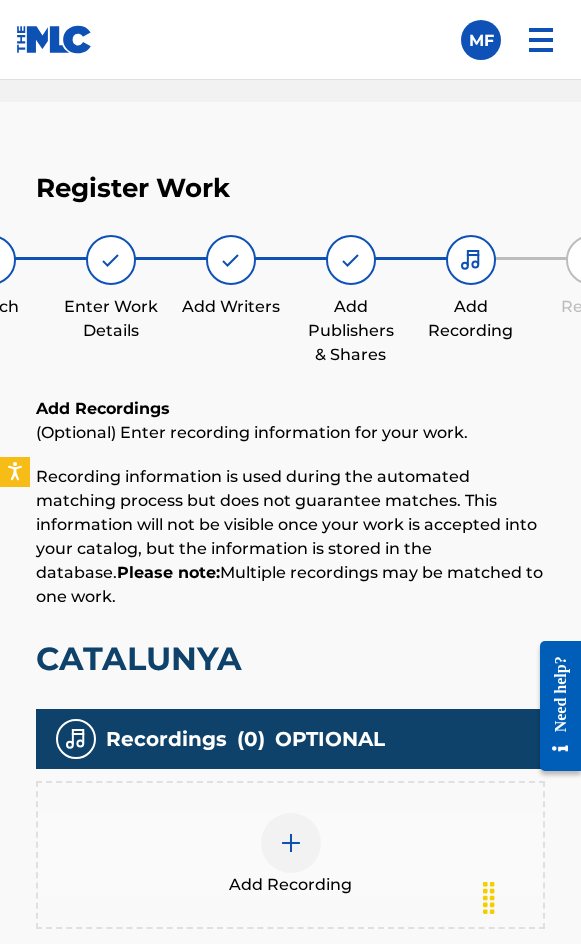 scroll, scrollTop: 1332, scrollLeft: 0, axis: vertical 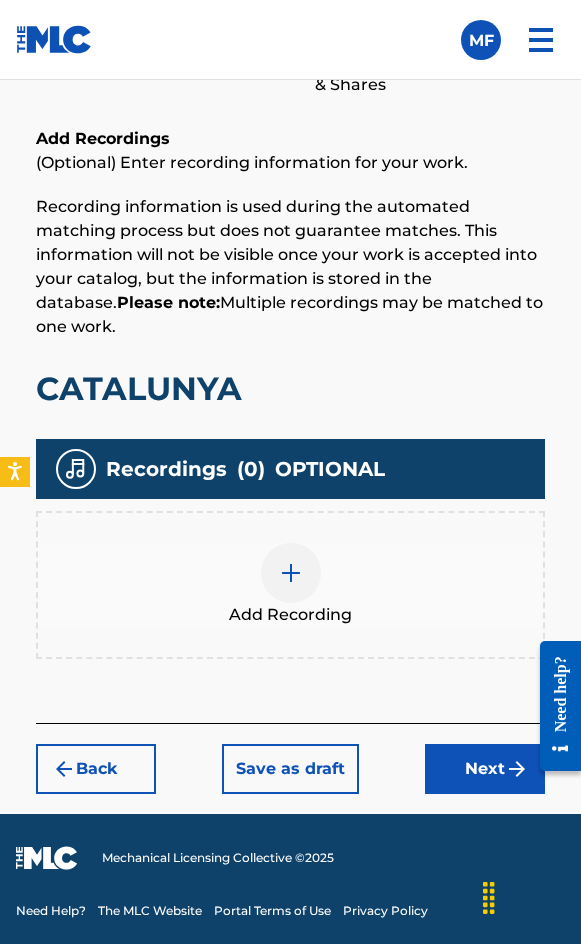 click on "Add Recording" at bounding box center (290, 585) 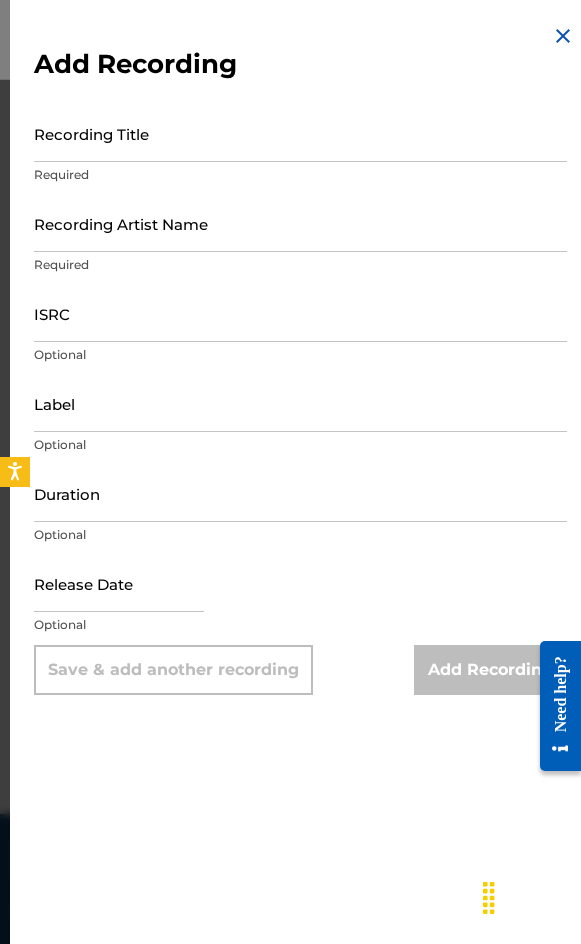 click on "Recording Title" at bounding box center [300, 133] 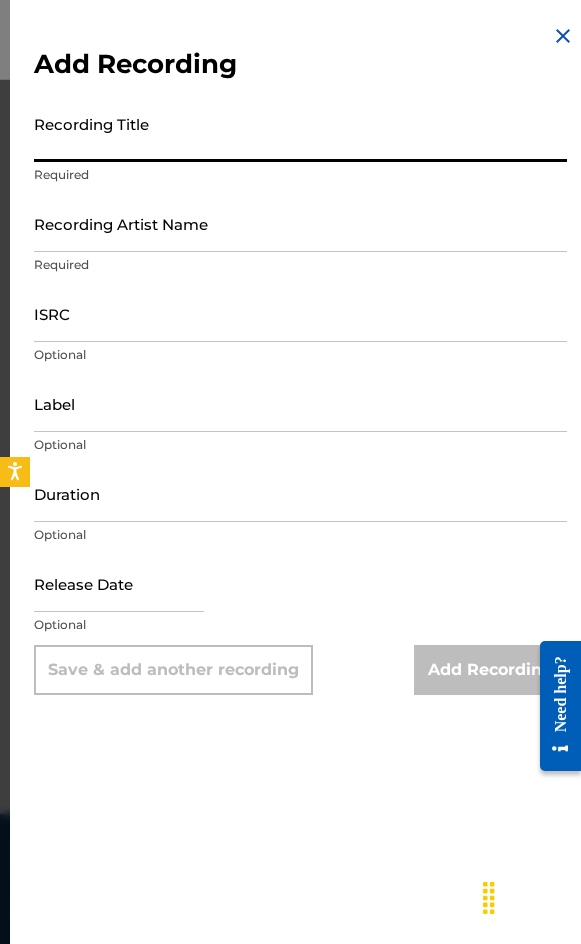 paste on "Catalunya" 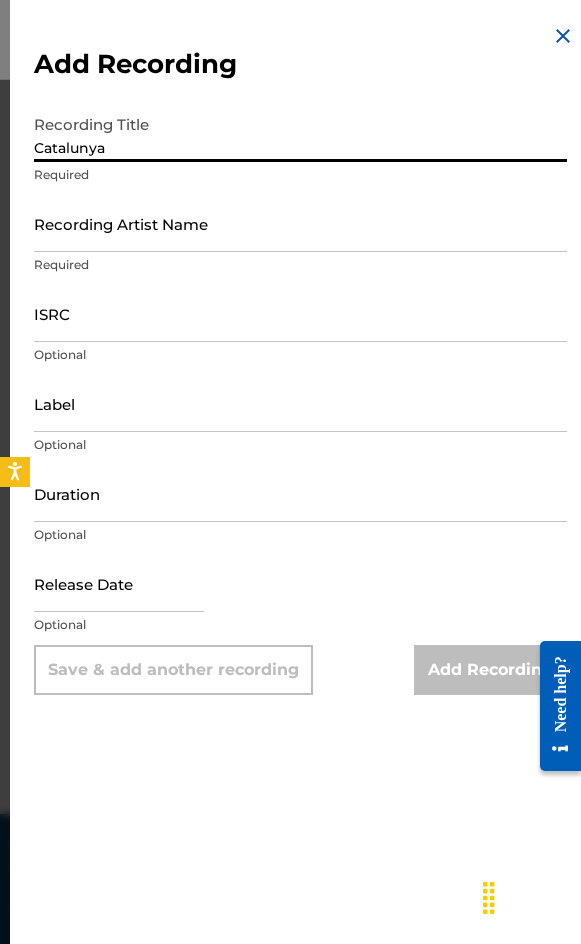 type on "Catalunya" 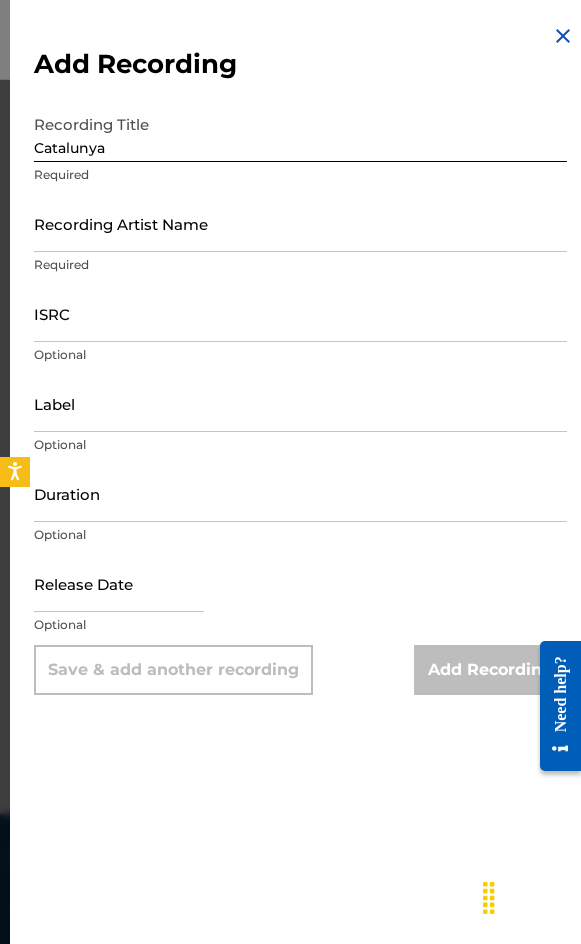click on "Recording Artist Name" at bounding box center [300, 223] 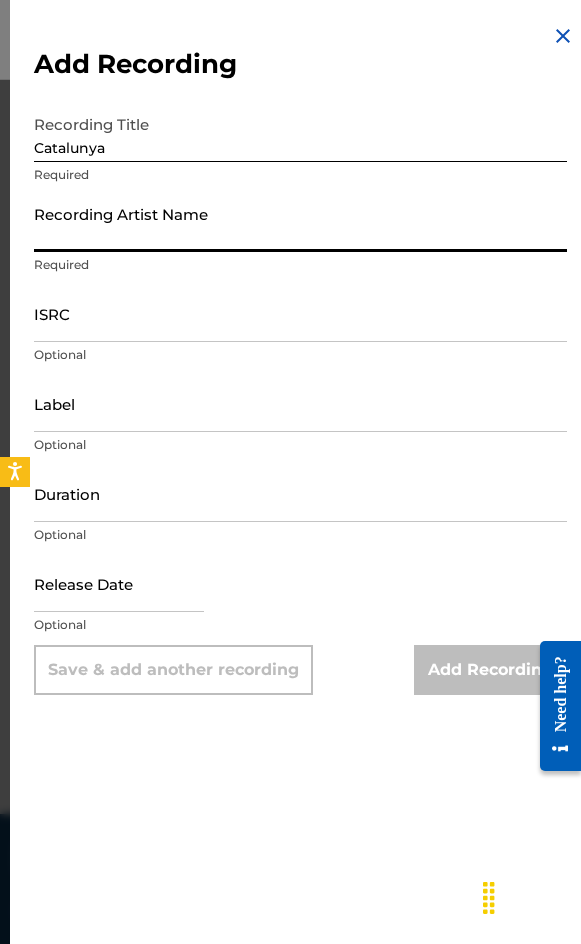 paste on "[FIRST] [LAST]" 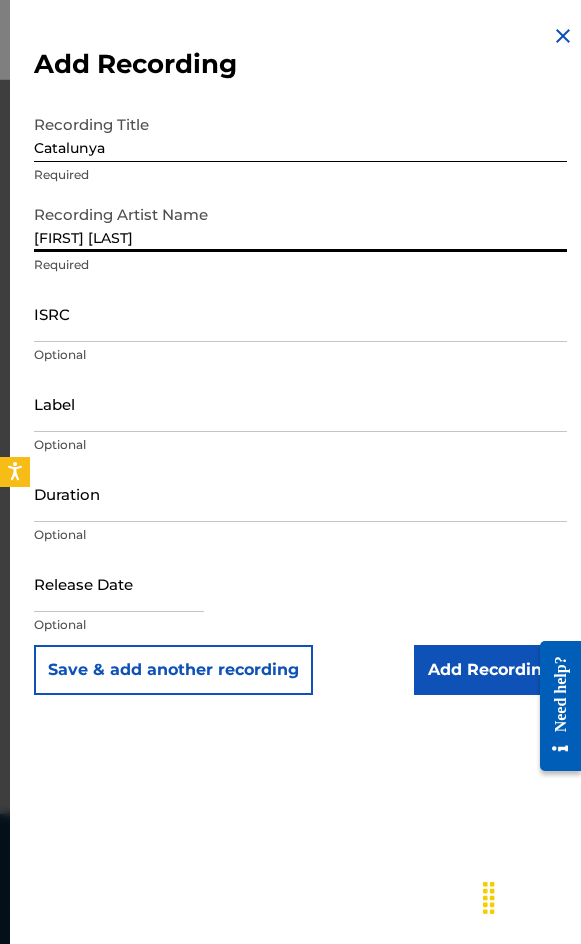 type on "[FIRST] [LAST]" 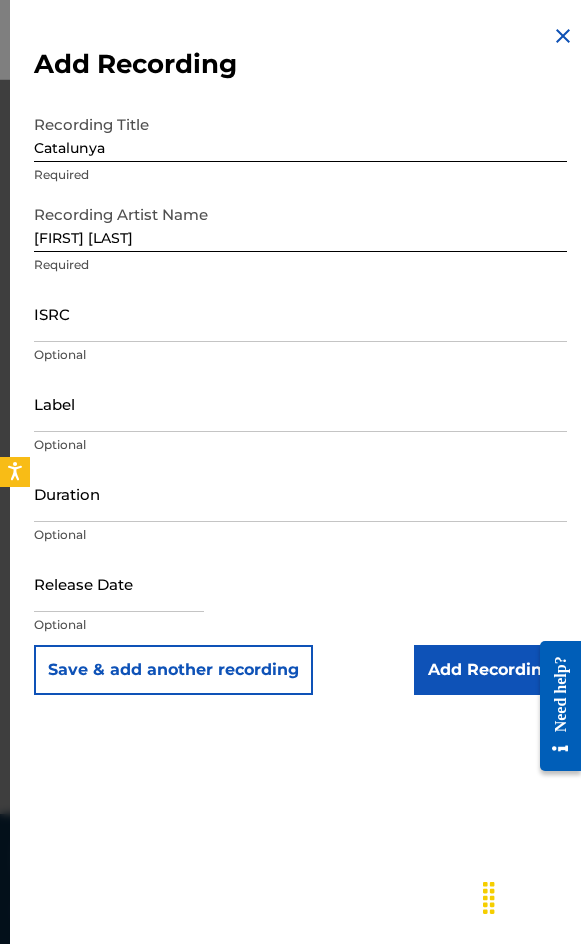 click on "ISRC" at bounding box center (300, 313) 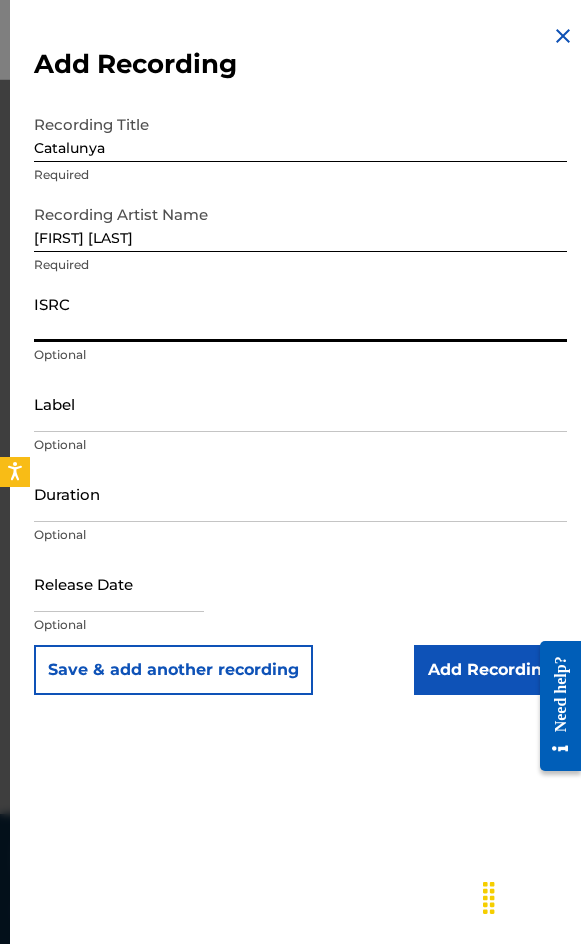 paste on "CA5KR1831635" 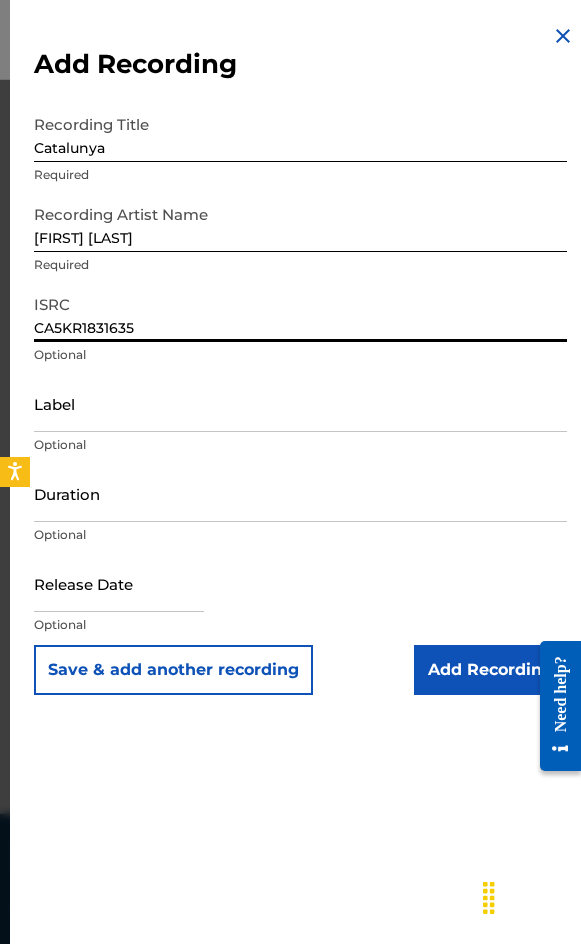 type on "CA5KR1831635" 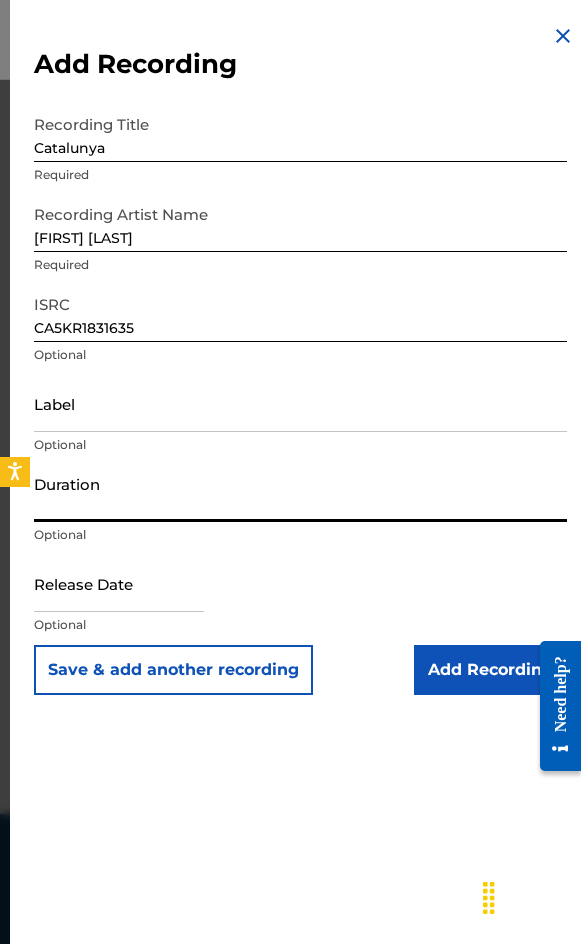 click on "Duration" at bounding box center [300, 493] 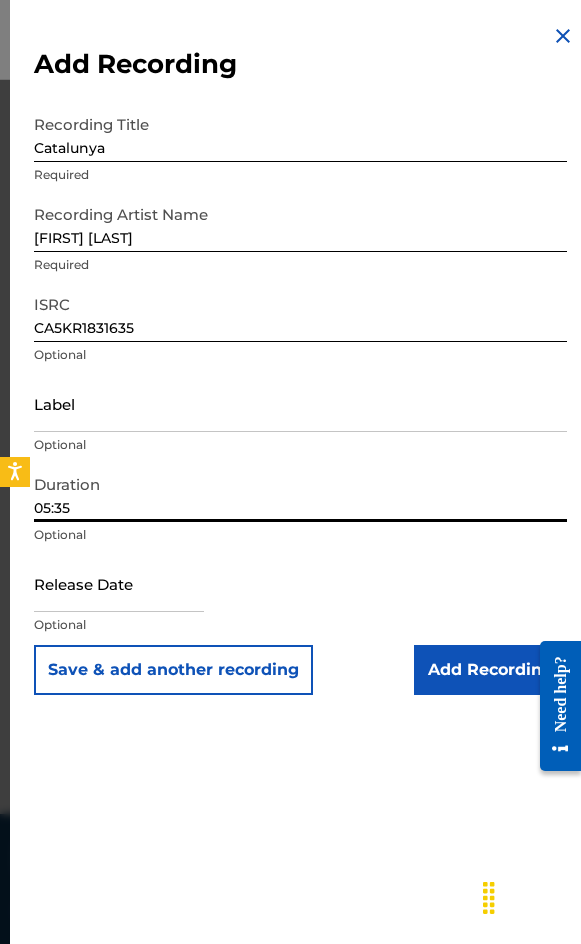 type on "05:35" 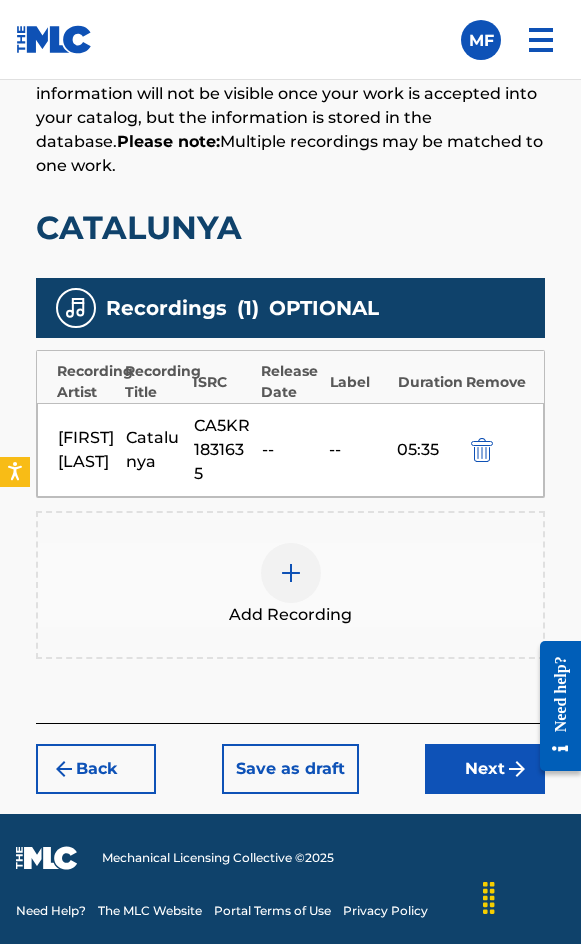 click on "Next" at bounding box center (485, 769) 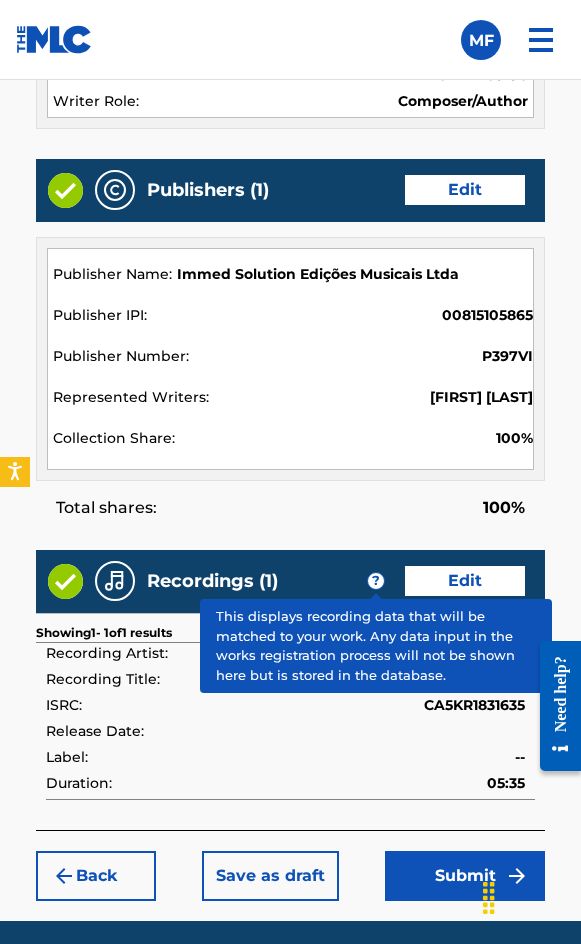 scroll, scrollTop: 2162, scrollLeft: 0, axis: vertical 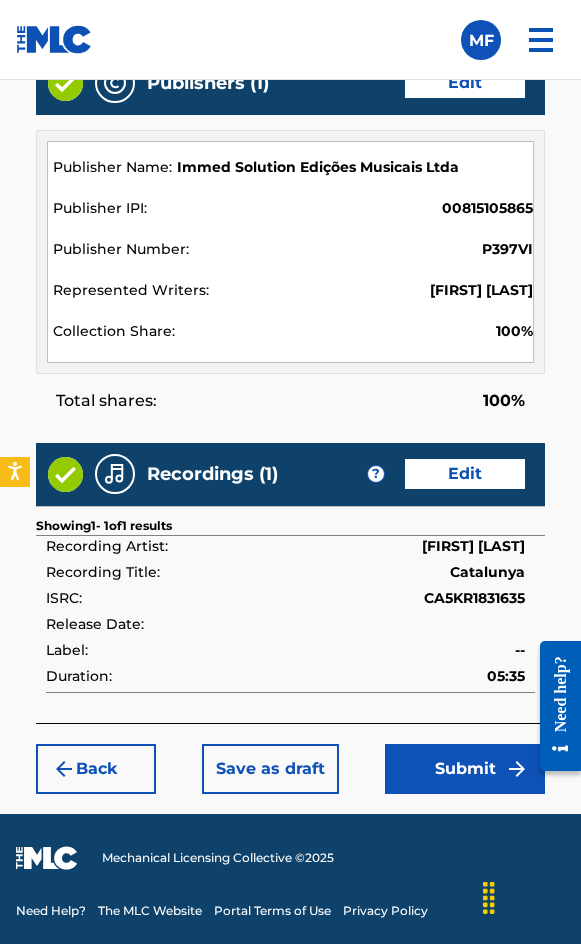 click on "Submit" at bounding box center [465, 769] 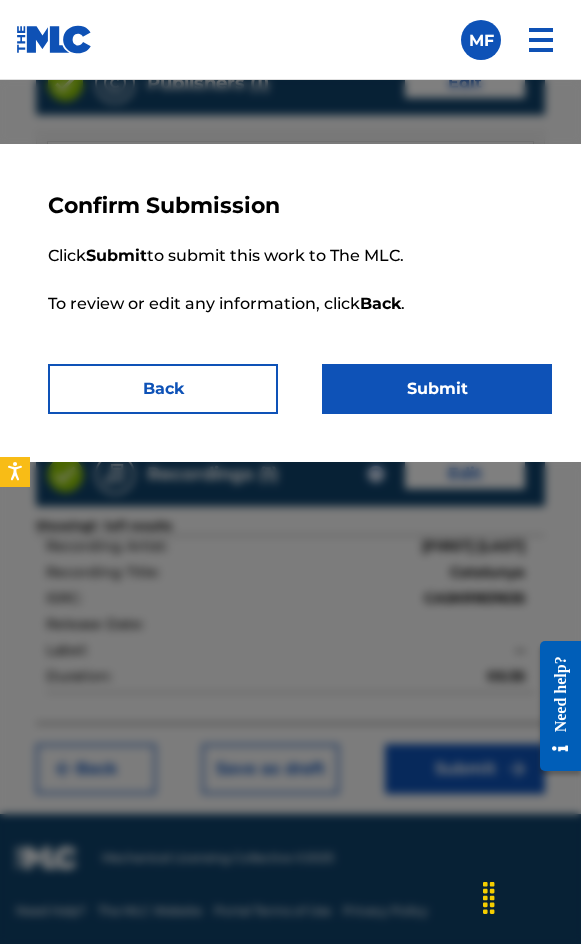 click on "Confirm Submission Click  Submit  to submit this work to The MLC. To review or edit any information, click  Back . Back Submit" at bounding box center (300, 303) 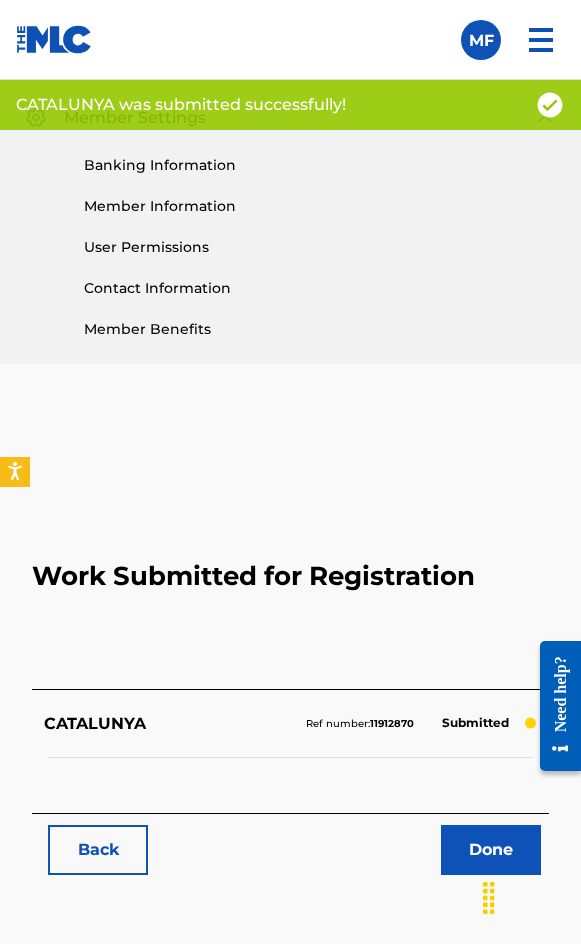 scroll, scrollTop: 1114, scrollLeft: 0, axis: vertical 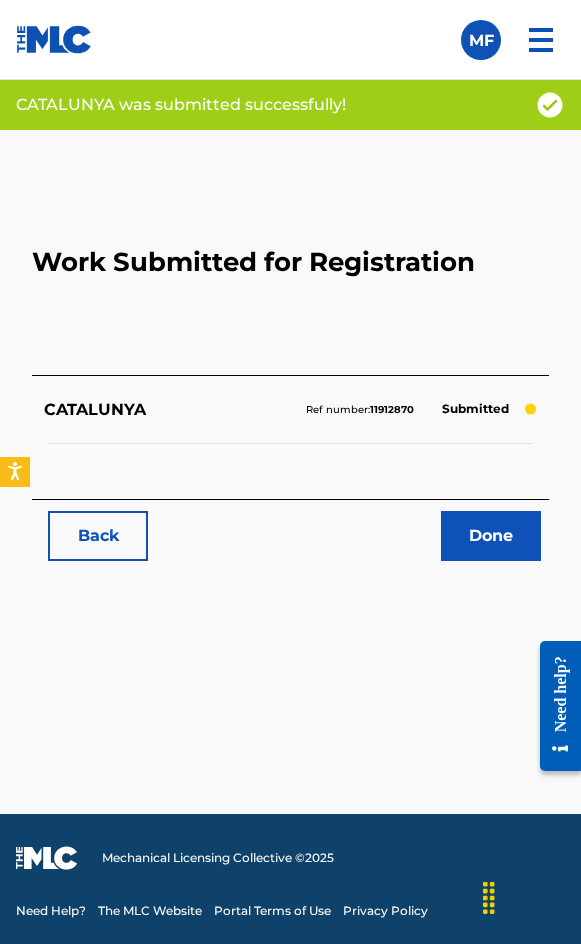 click on "Back Done" at bounding box center (290, 536) 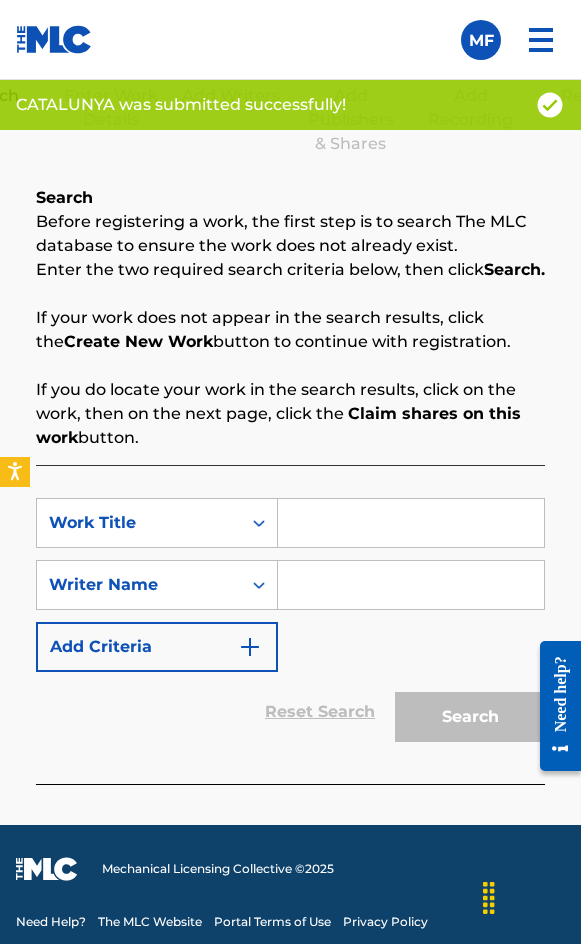 scroll, scrollTop: 1308, scrollLeft: 0, axis: vertical 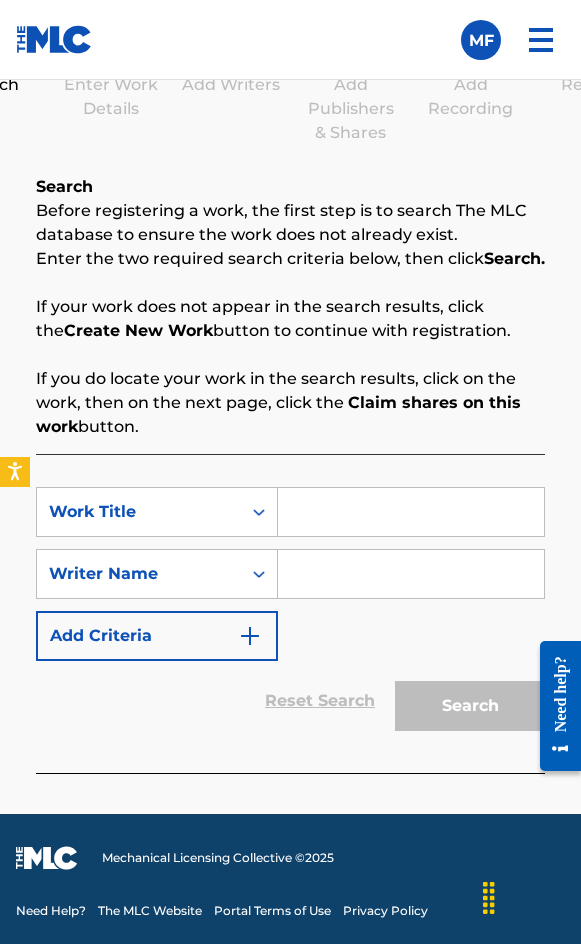 click at bounding box center (411, 512) 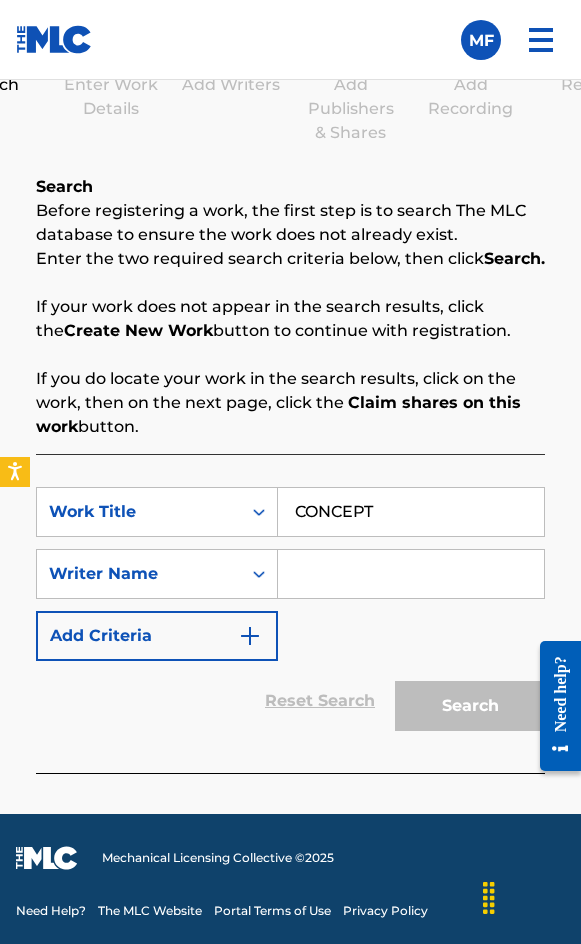 type on "CONCEPT" 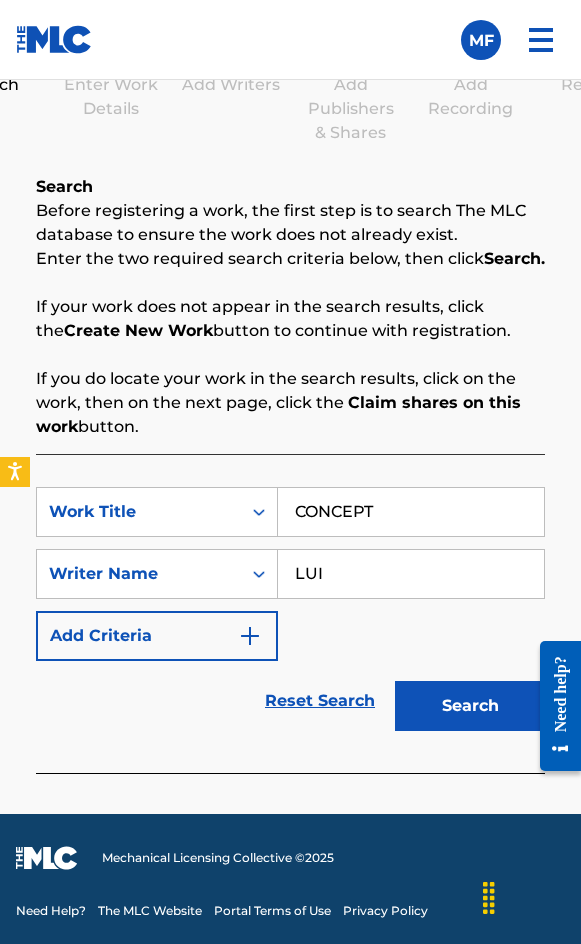 type on "[FIRST] [LAST]" 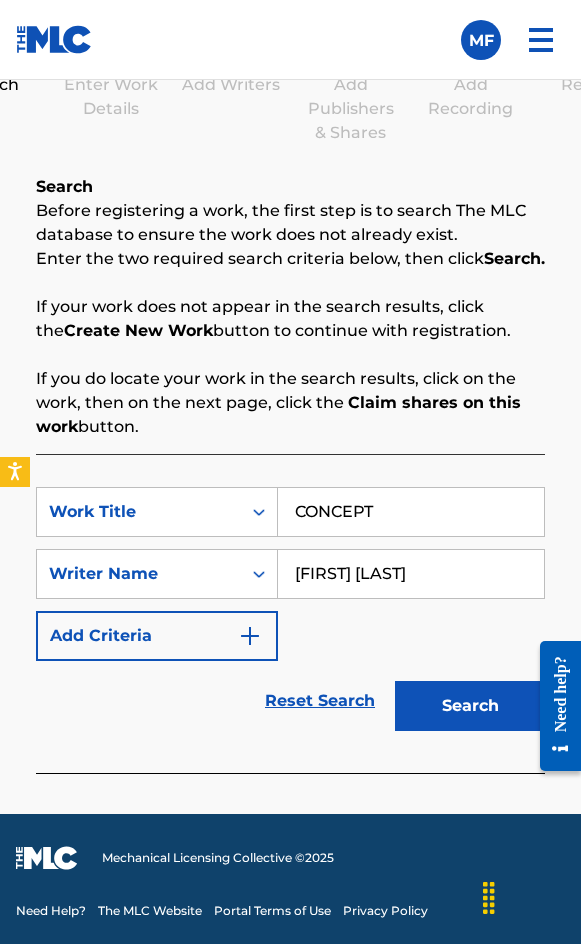 click on "Search" at bounding box center (465, 701) 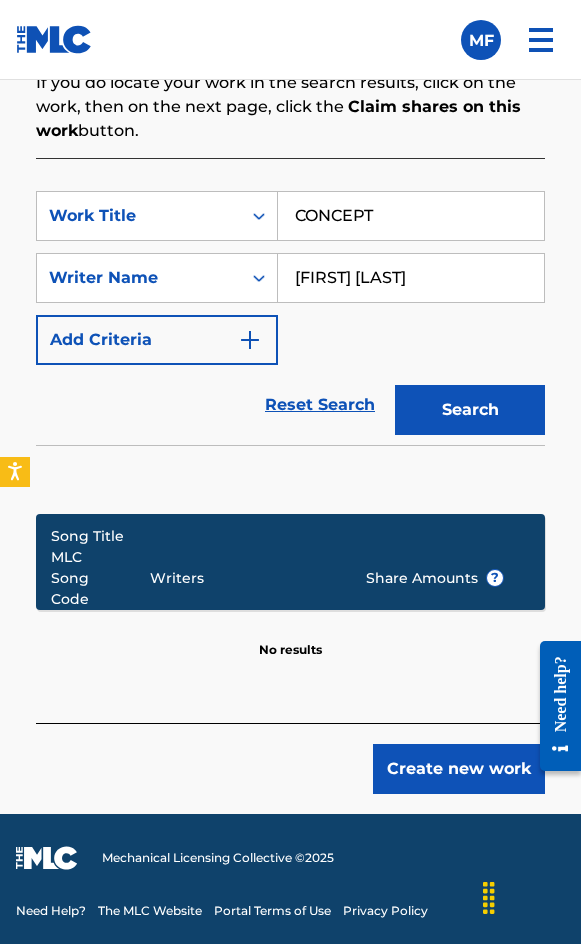 click on "Create new work" at bounding box center [290, 758] 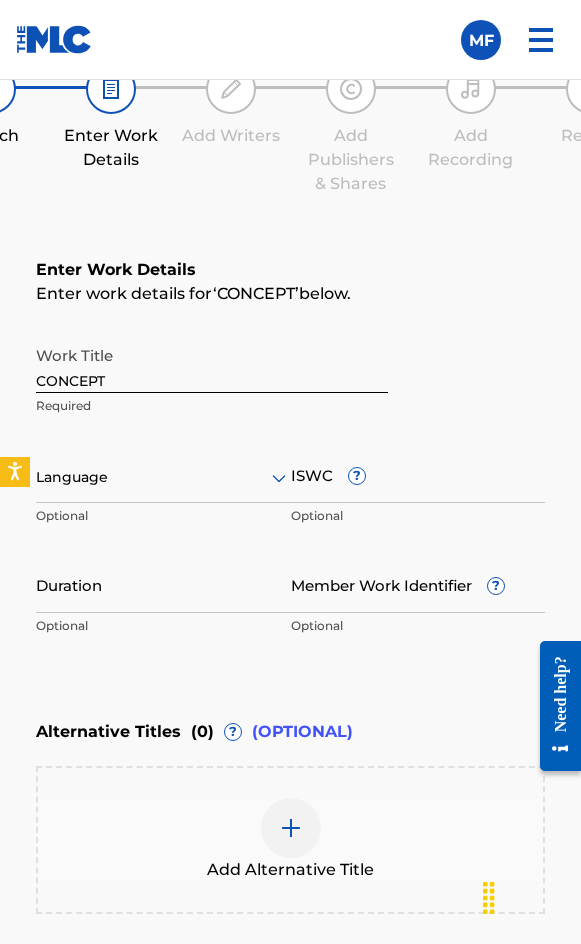 scroll, scrollTop: 1236, scrollLeft: 0, axis: vertical 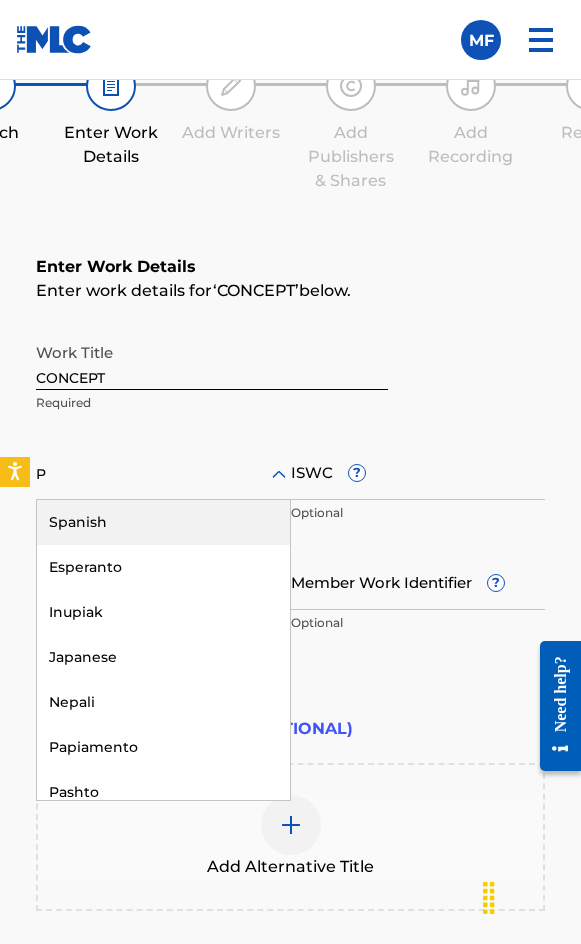 type on "PO" 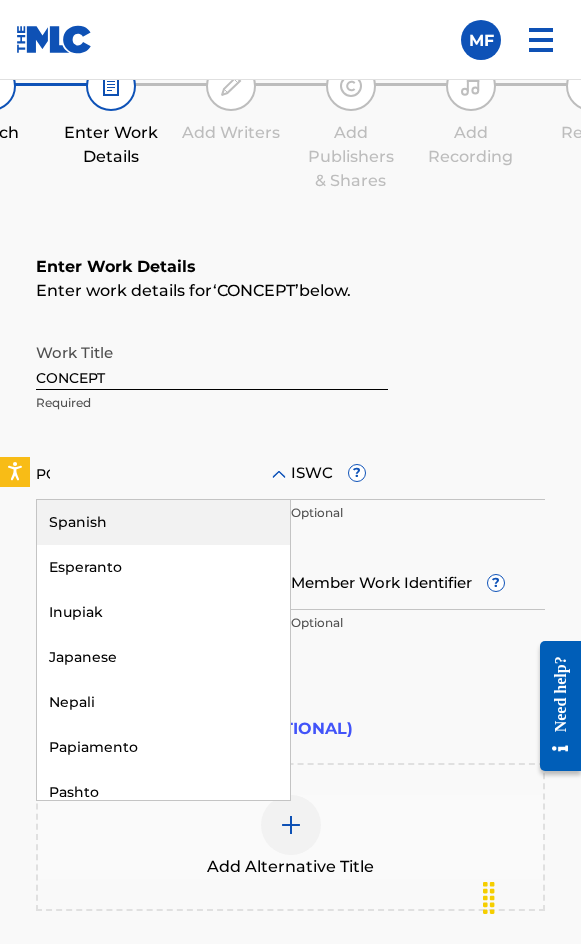 click on "PO" at bounding box center (163, 475) 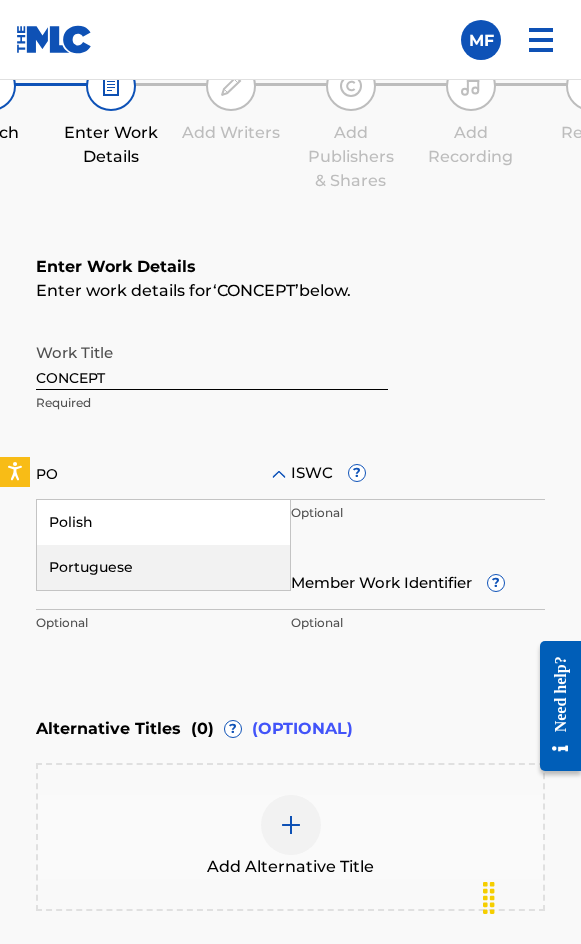 click on "Portuguese" at bounding box center (163, 567) 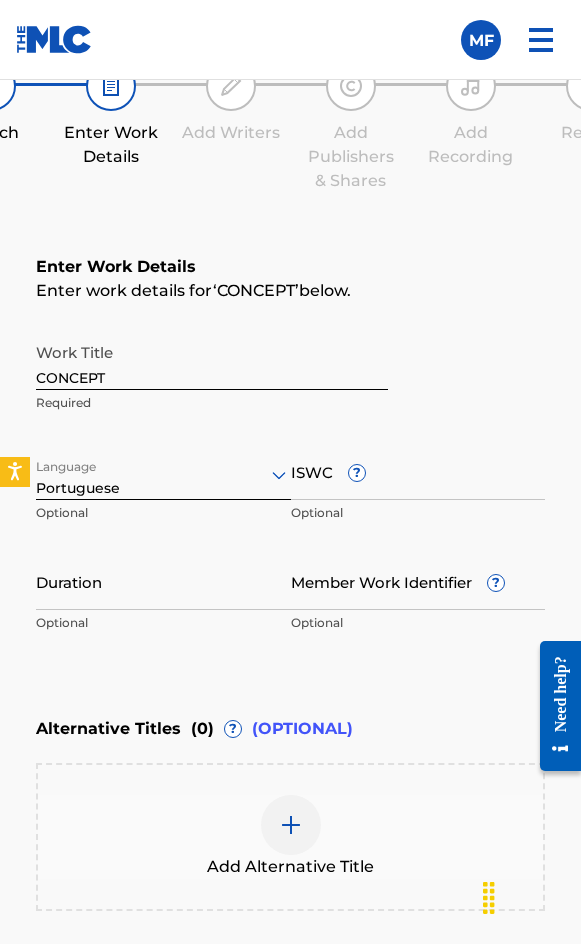 type 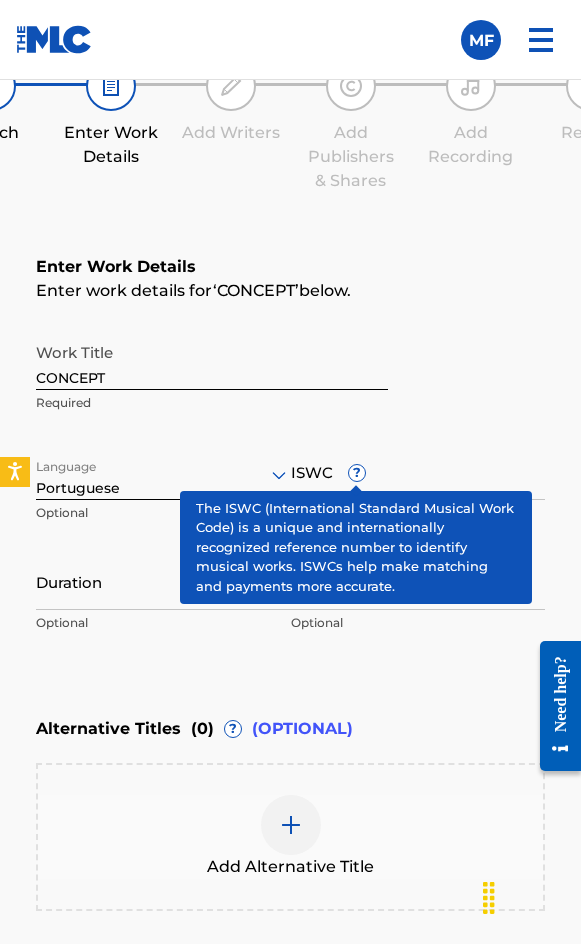 click on "ISWC   ?" at bounding box center (418, 471) 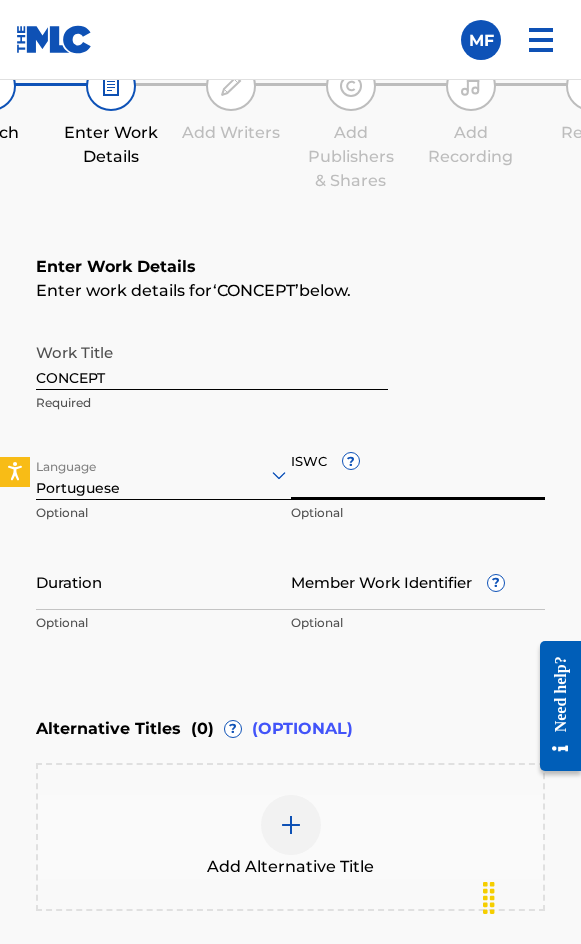 paste on "T3144123122" 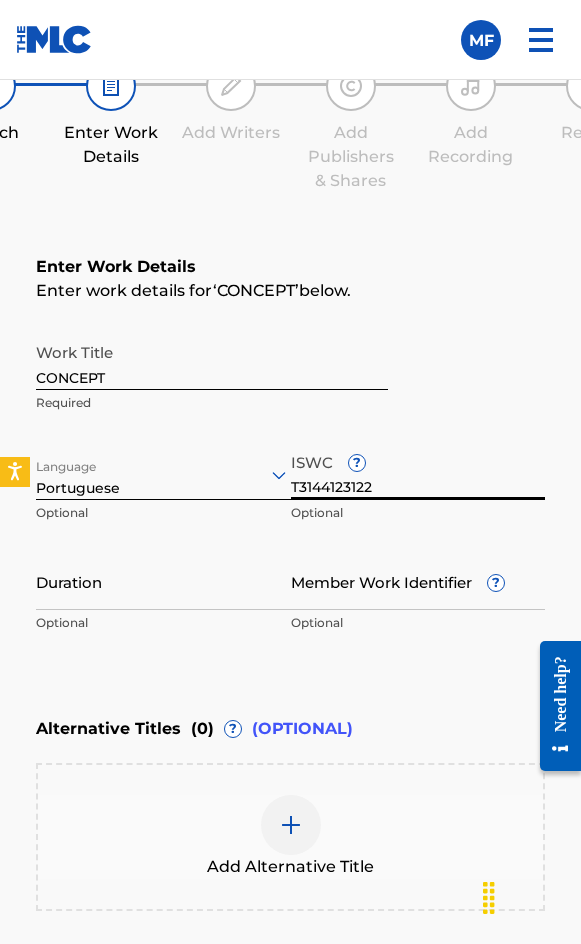 type on "T3144123122" 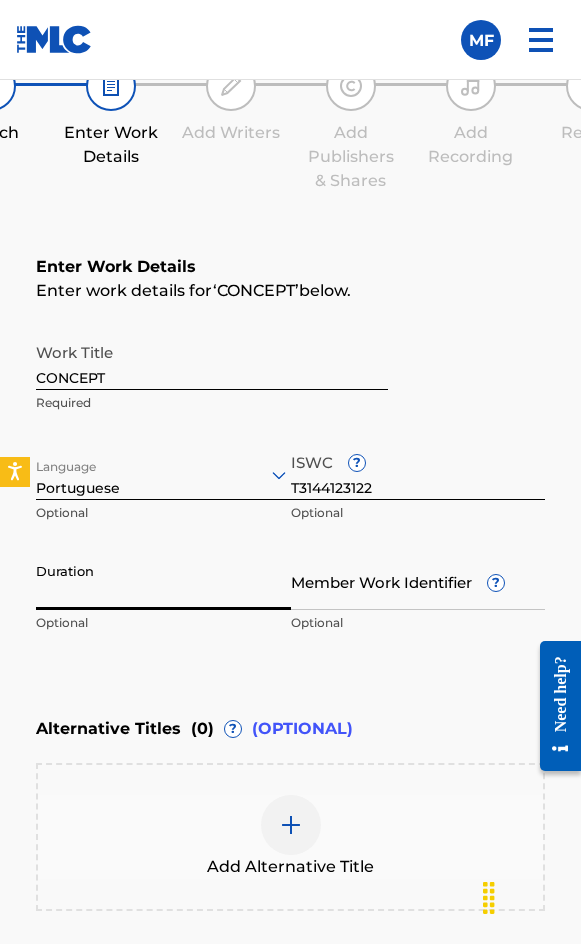 click on "Duration" at bounding box center [163, 581] 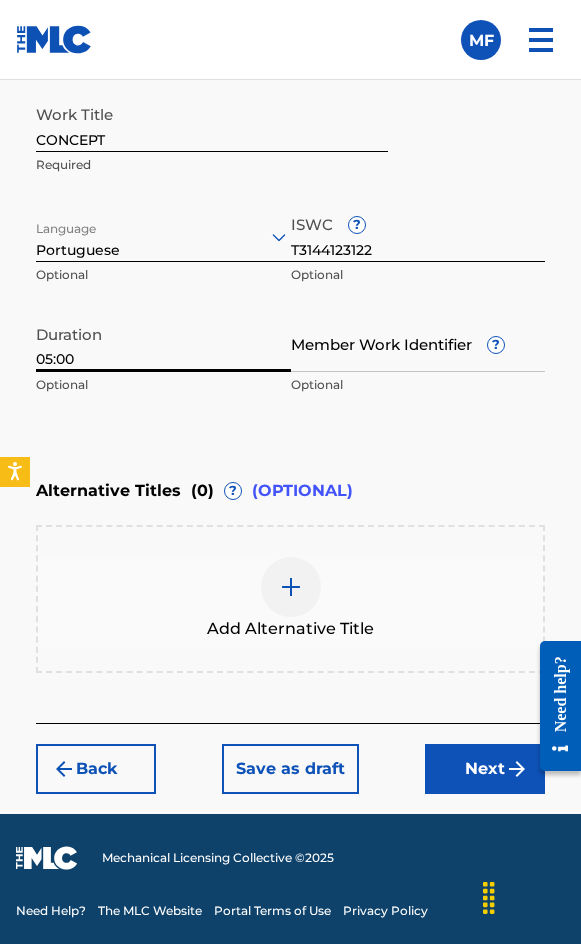 type on "05:00" 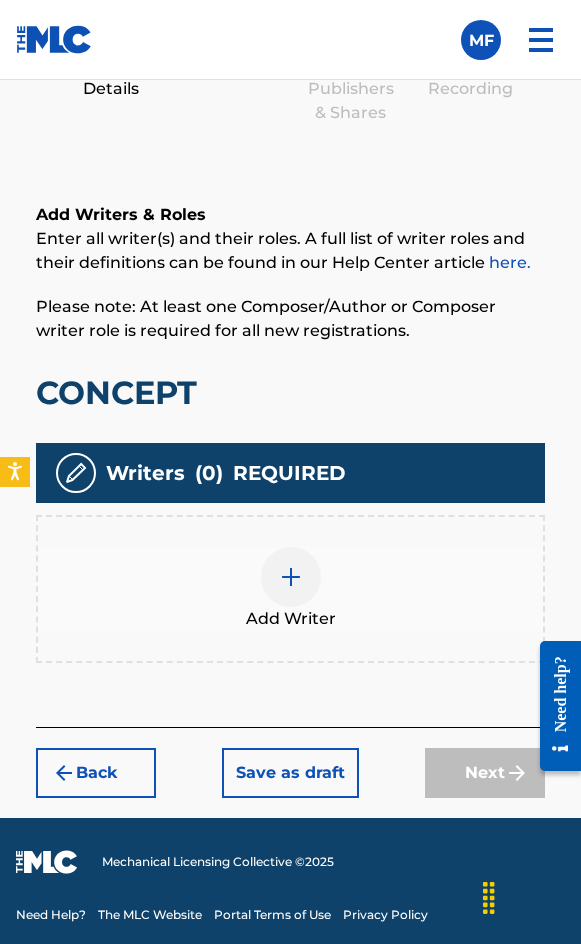 scroll, scrollTop: 1308, scrollLeft: 0, axis: vertical 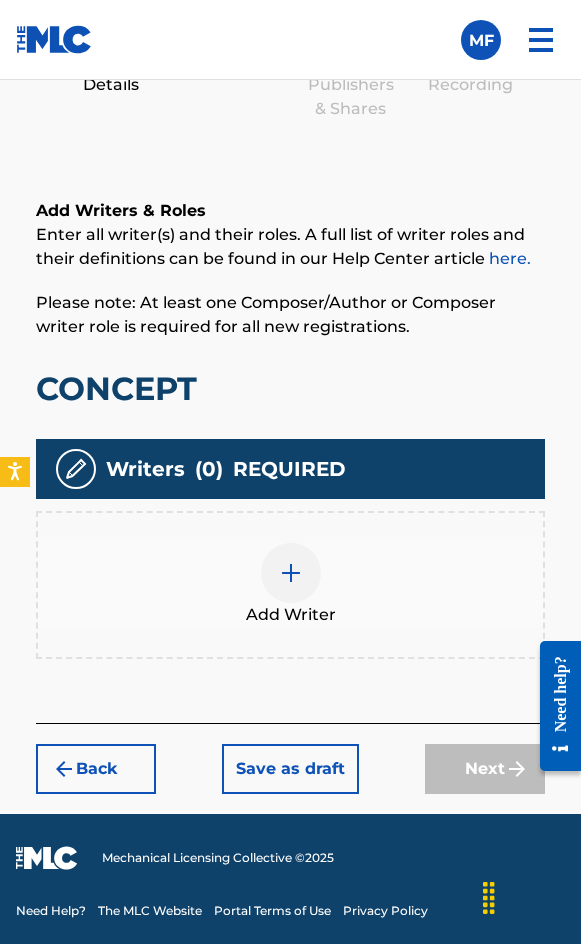 click at bounding box center [291, 573] 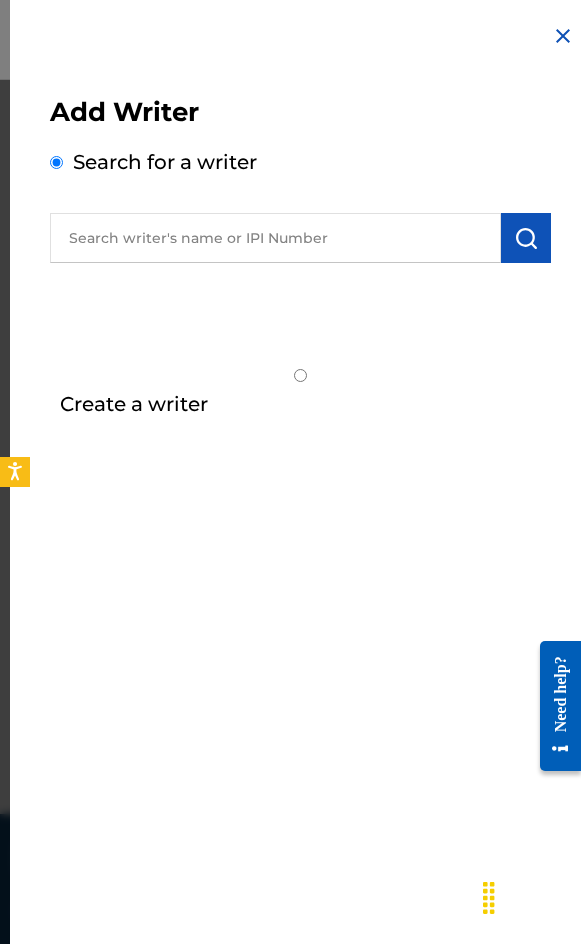 click at bounding box center (275, 238) 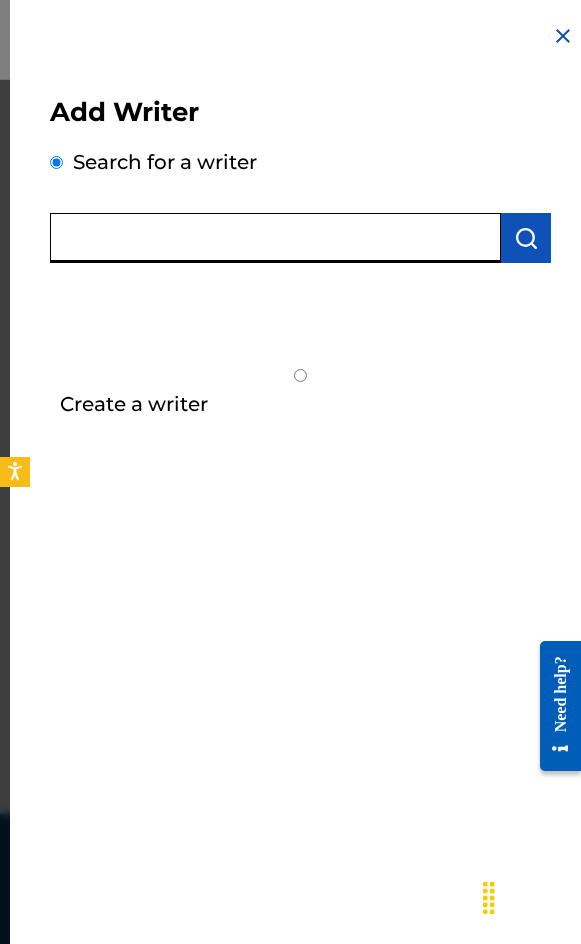 paste on "[FIRST] [LAST]" 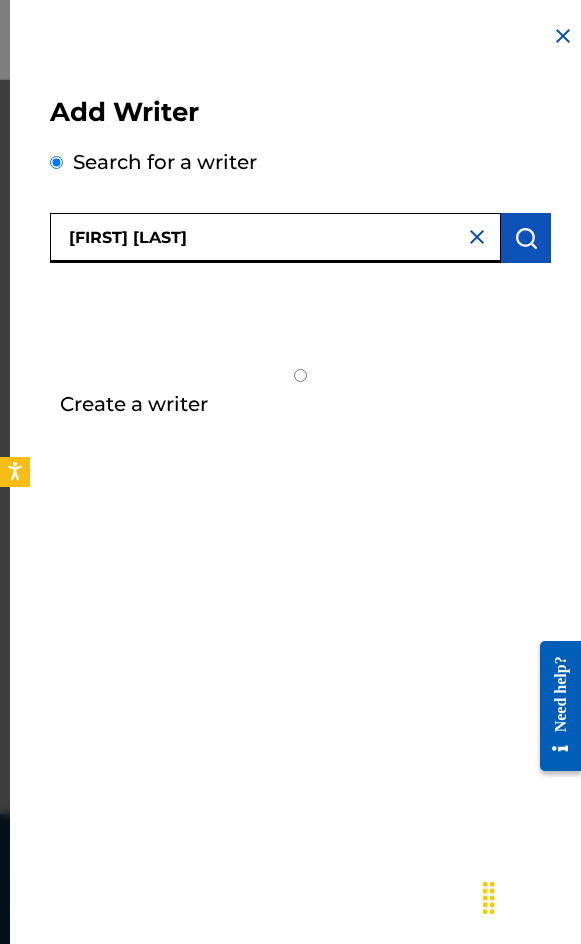 type on "[FIRST] [LAST]" 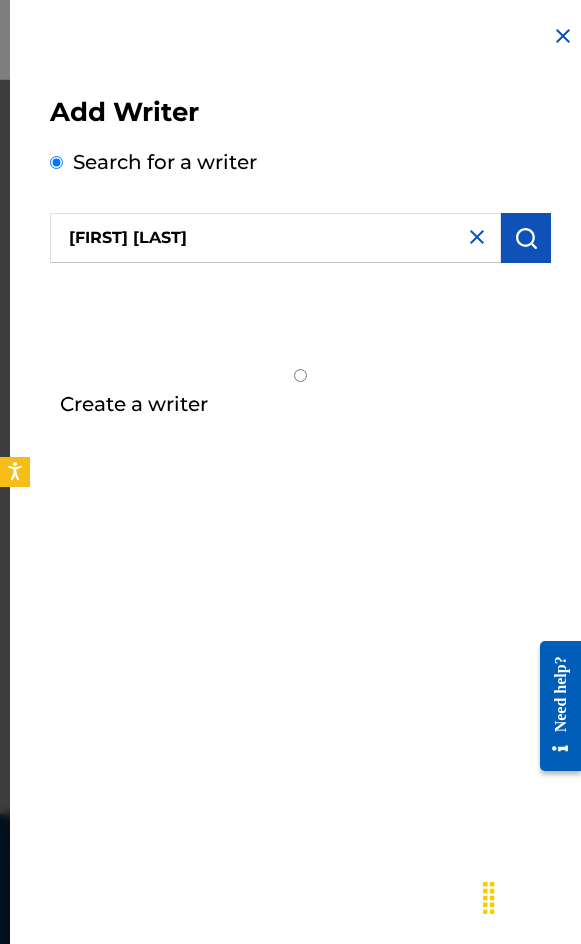 click at bounding box center [526, 238] 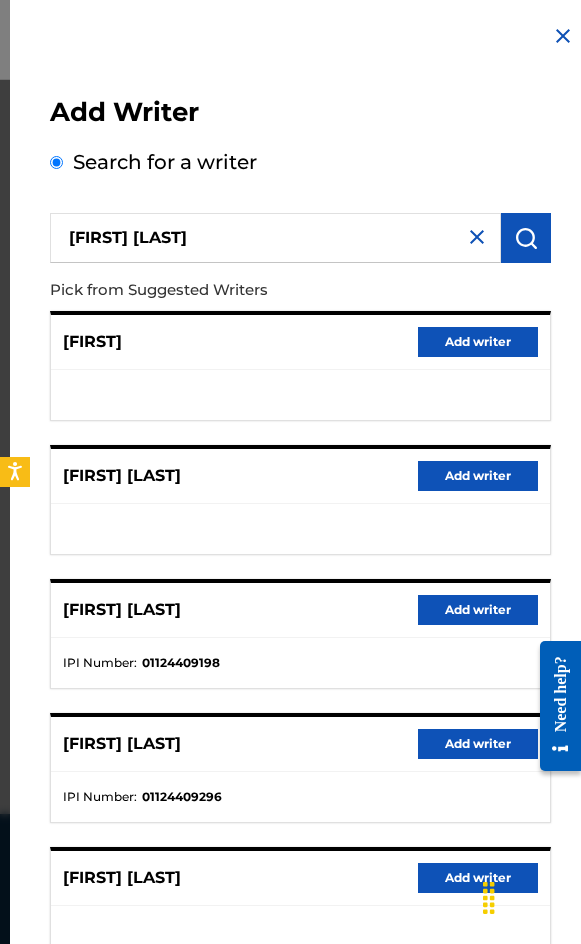 click on "Add writer" at bounding box center (478, 610) 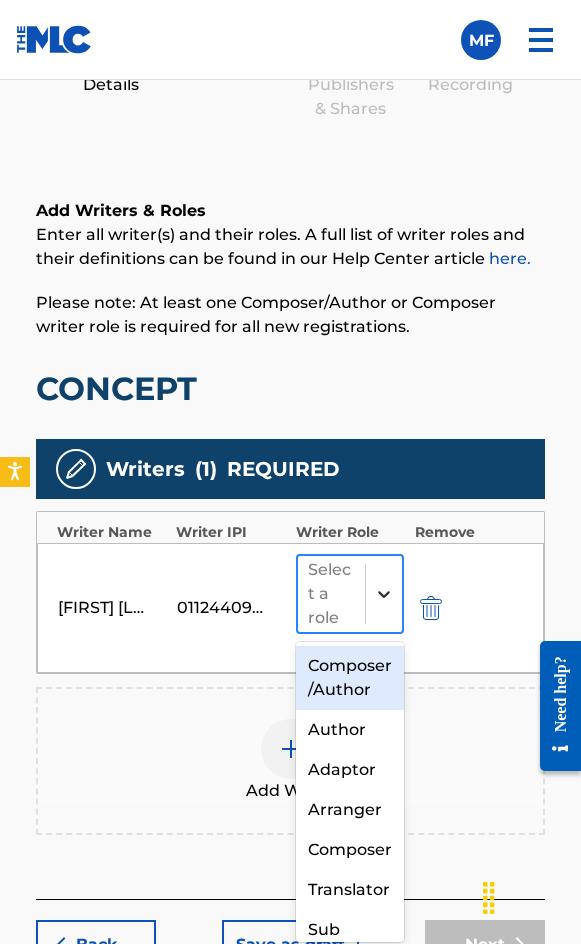 click at bounding box center [384, 594] 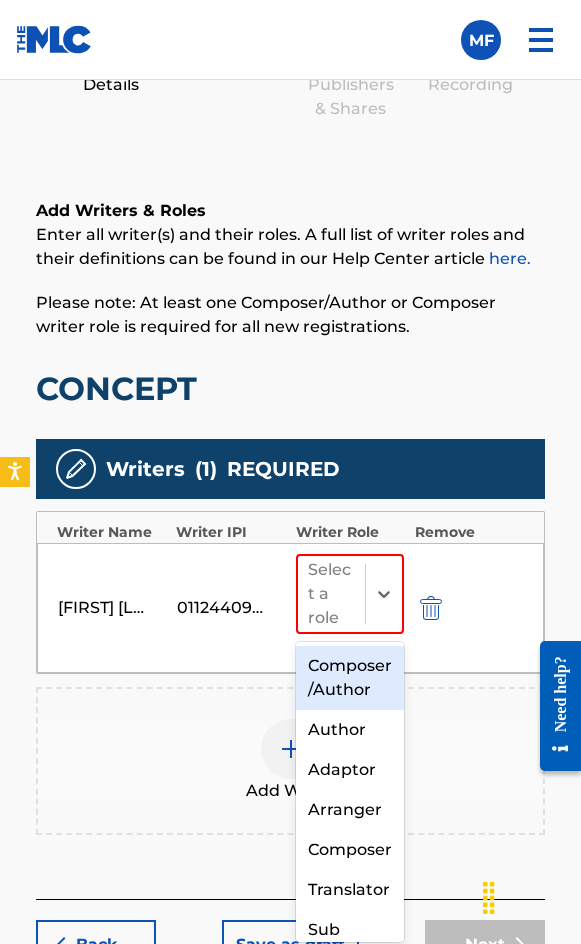 click on "Composer/Author" at bounding box center [350, 678] 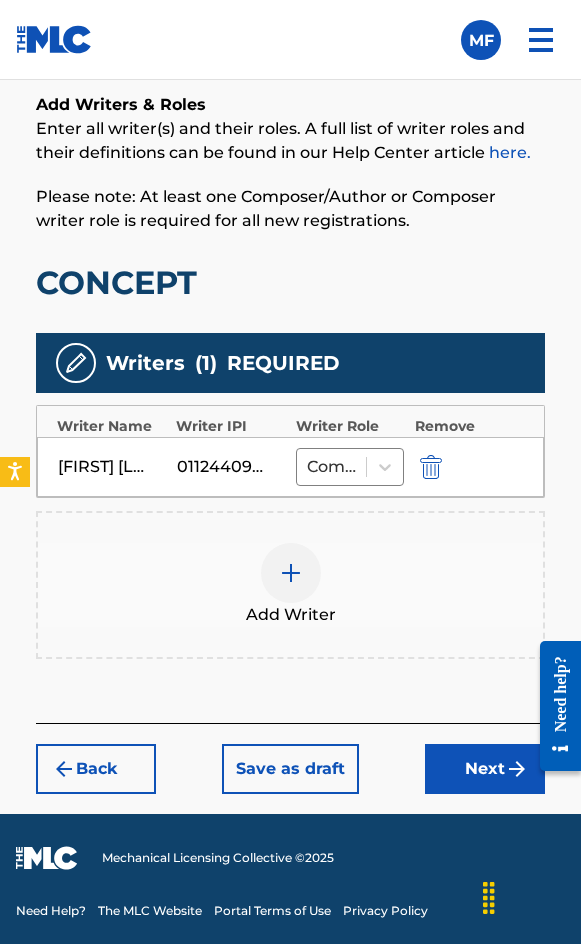 click on "Next" at bounding box center (485, 769) 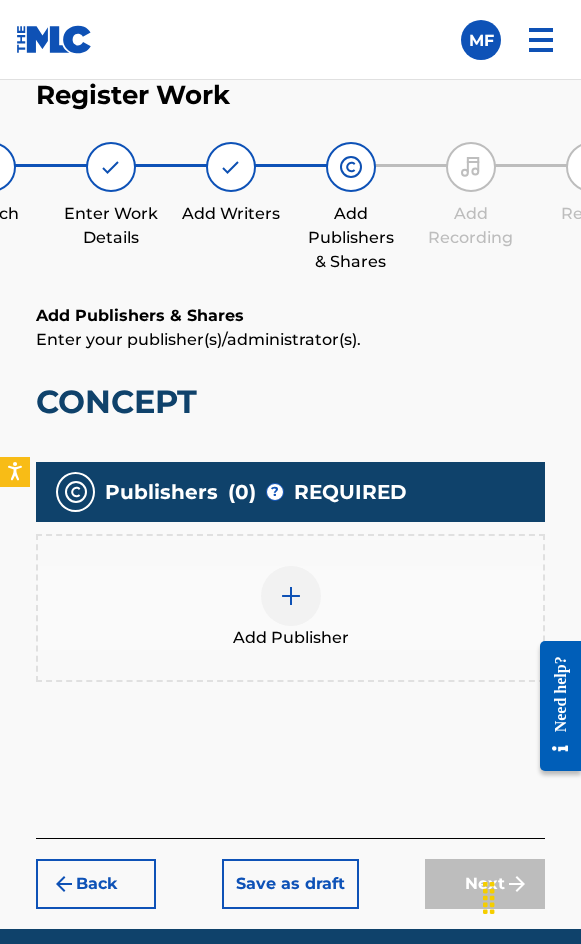 scroll, scrollTop: 1270, scrollLeft: 0, axis: vertical 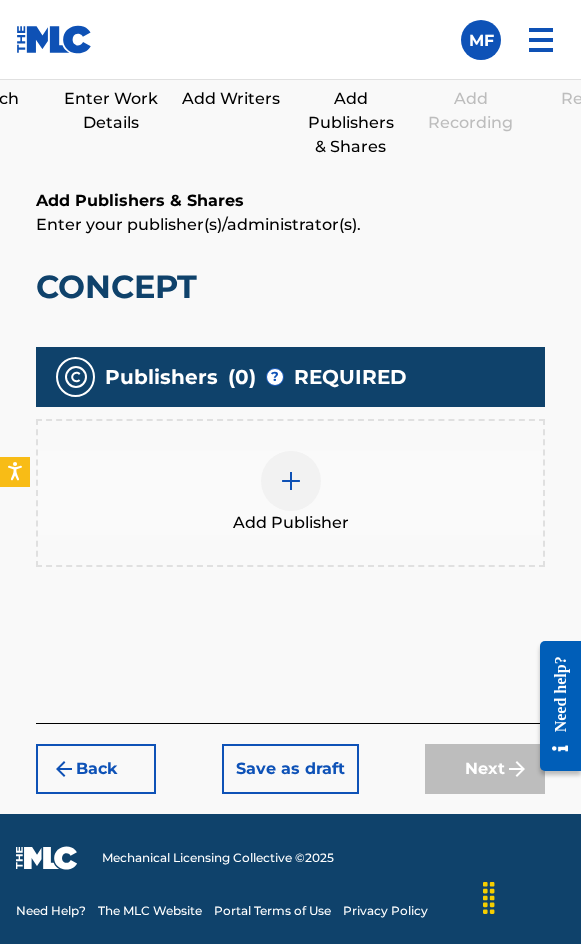 click at bounding box center [291, 481] 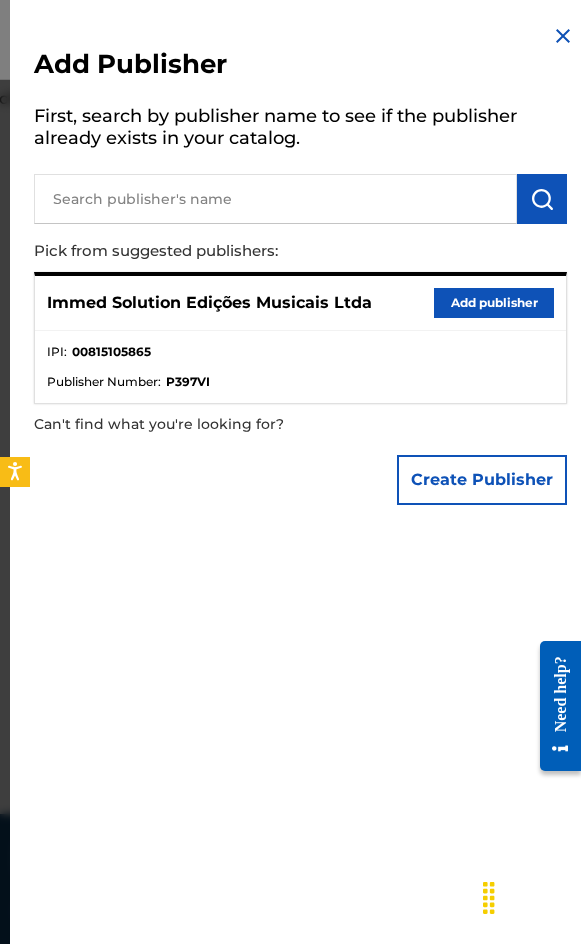 click on "Immed Solution Edições Musicais Ltda Add publisher" at bounding box center [300, 303] 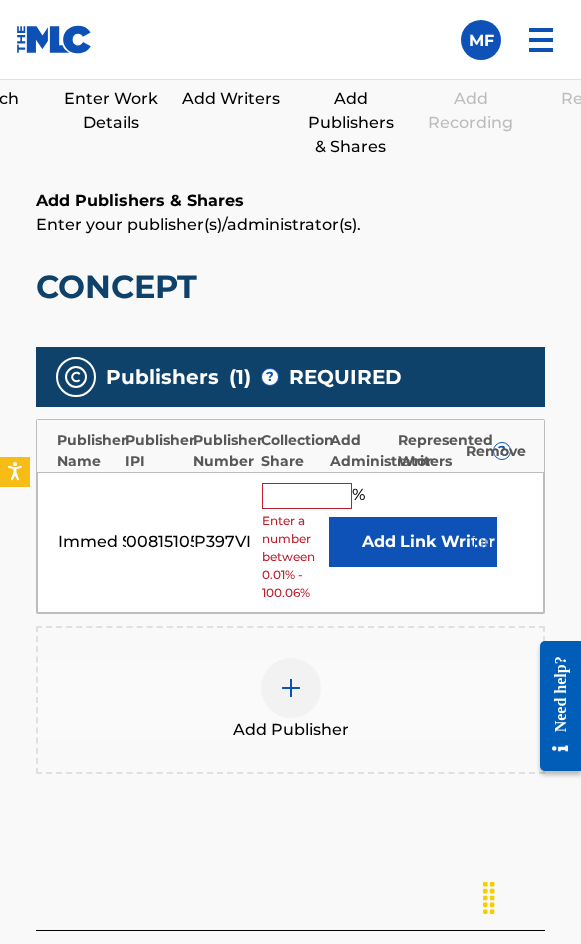 click at bounding box center [307, 496] 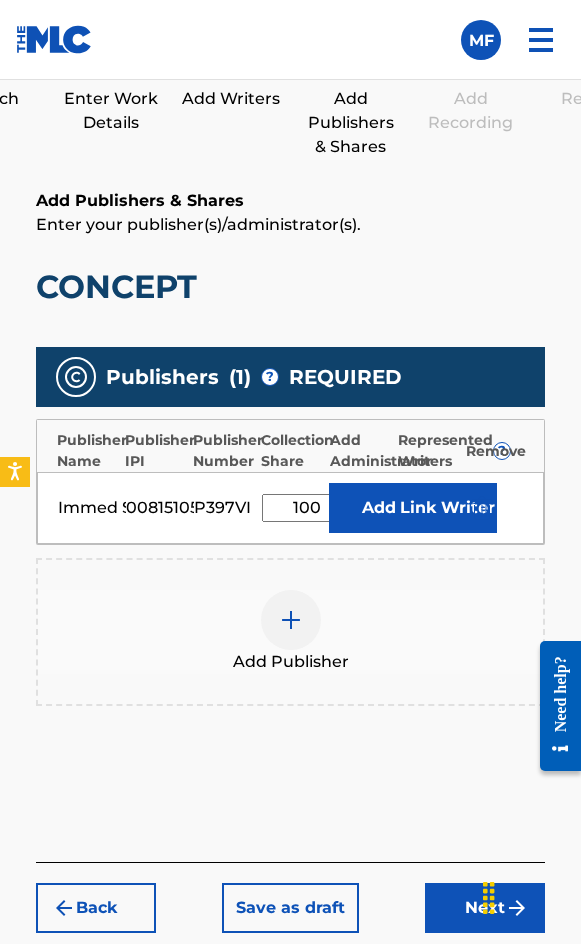 type on "100" 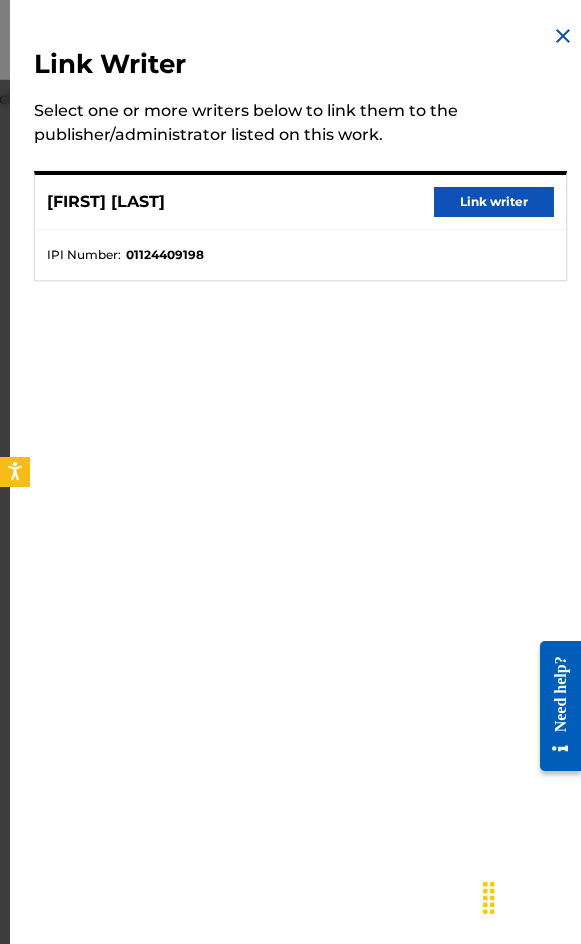 click on "Link writer" at bounding box center [494, 202] 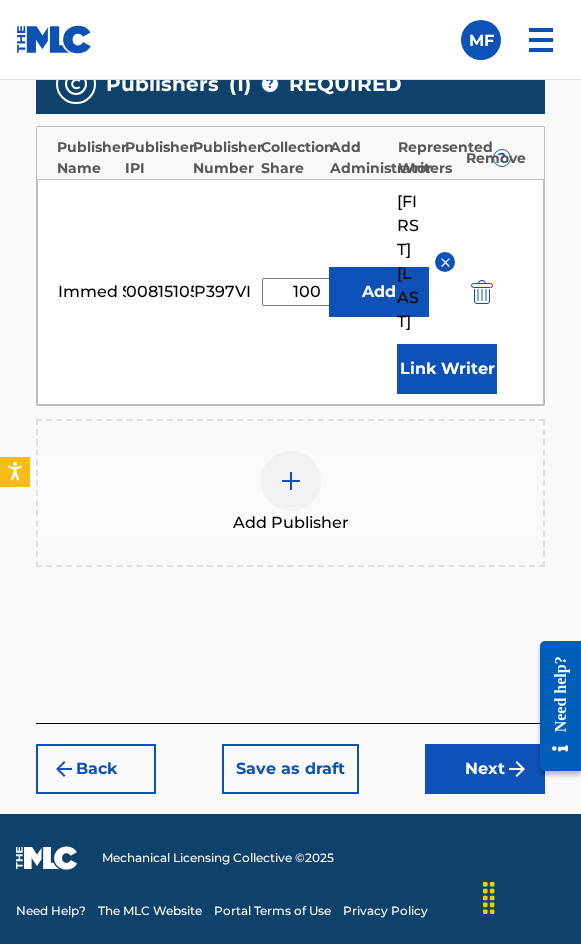 click on "Next" at bounding box center (485, 769) 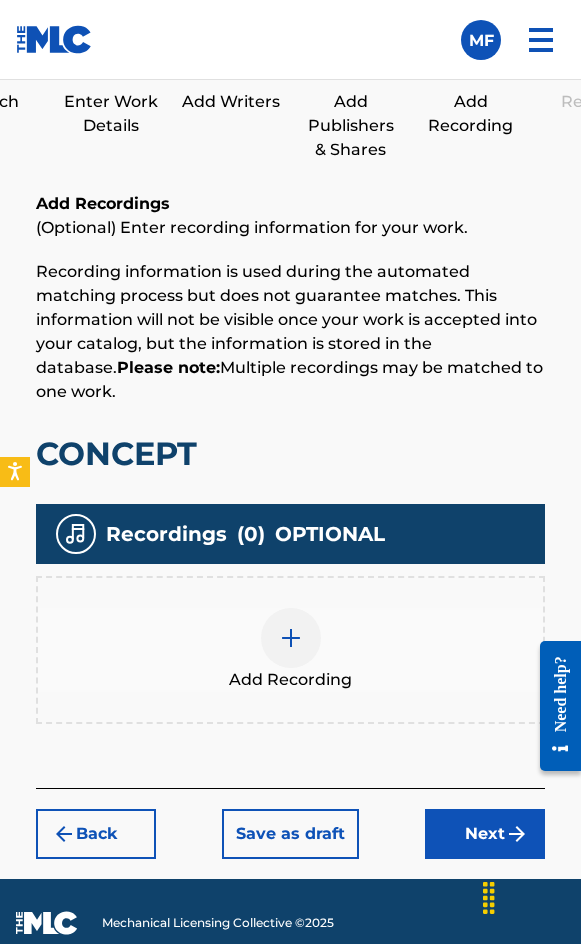 scroll, scrollTop: 1332, scrollLeft: 0, axis: vertical 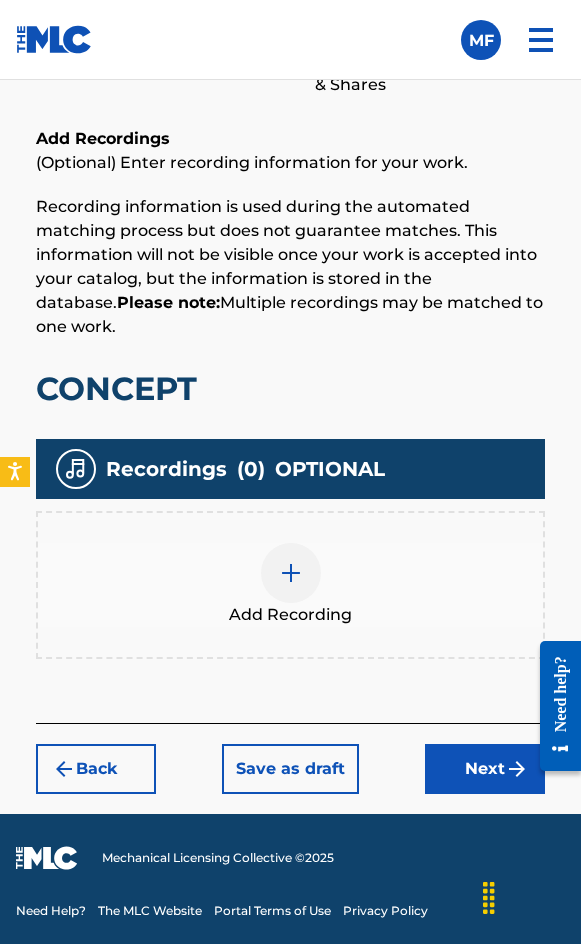 click on "Add Recording" at bounding box center (290, 615) 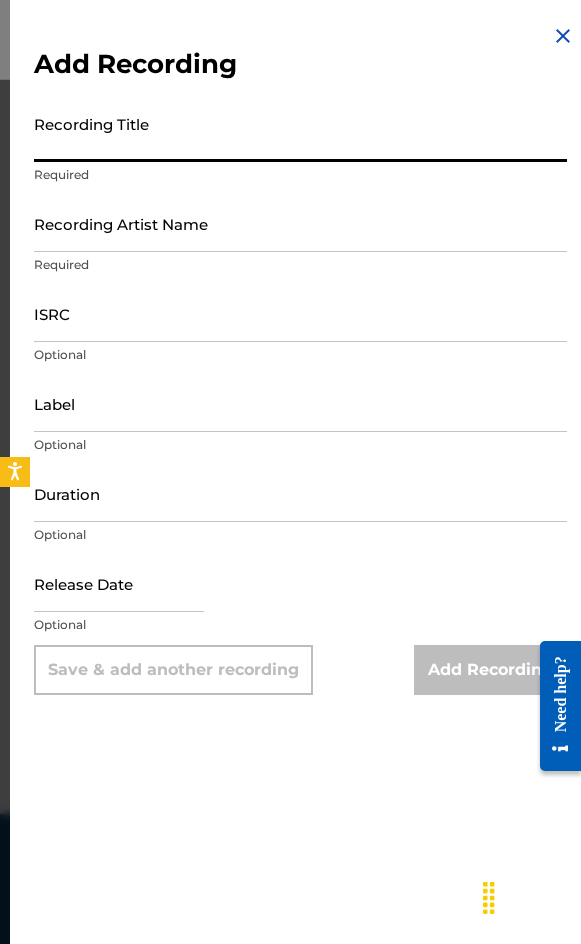 click on "Recording Title" at bounding box center [300, 133] 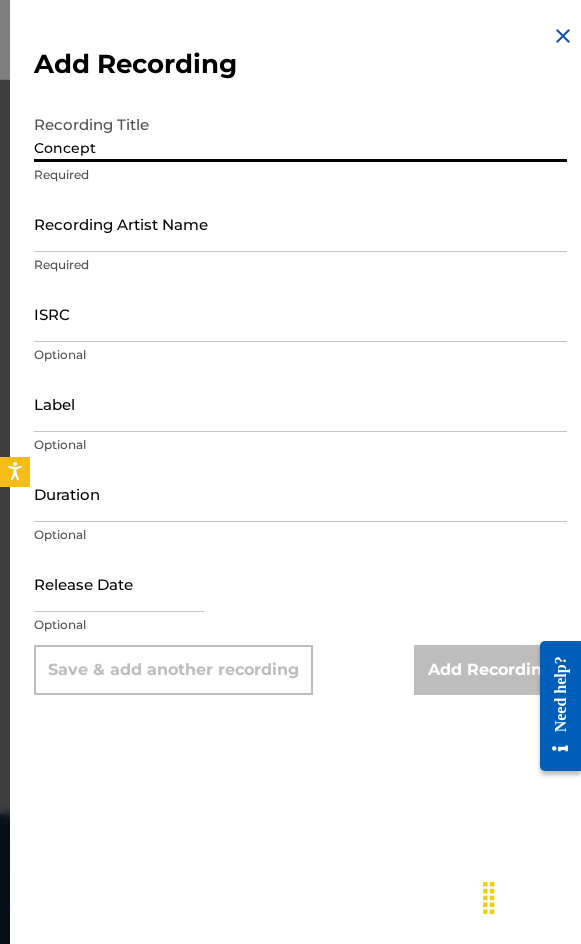 type on "Concept" 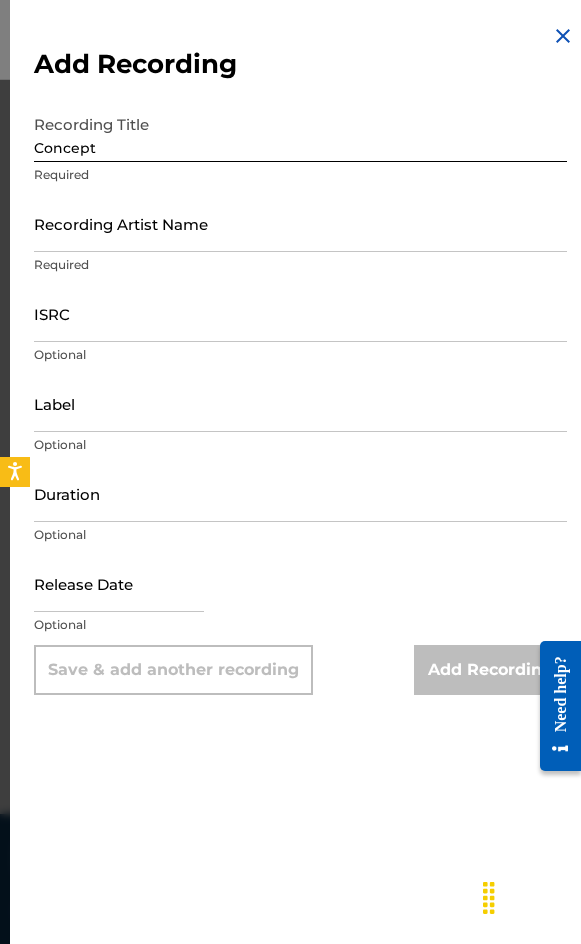drag, startPoint x: 168, startPoint y: 213, endPoint x: 157, endPoint y: 216, distance: 11.401754 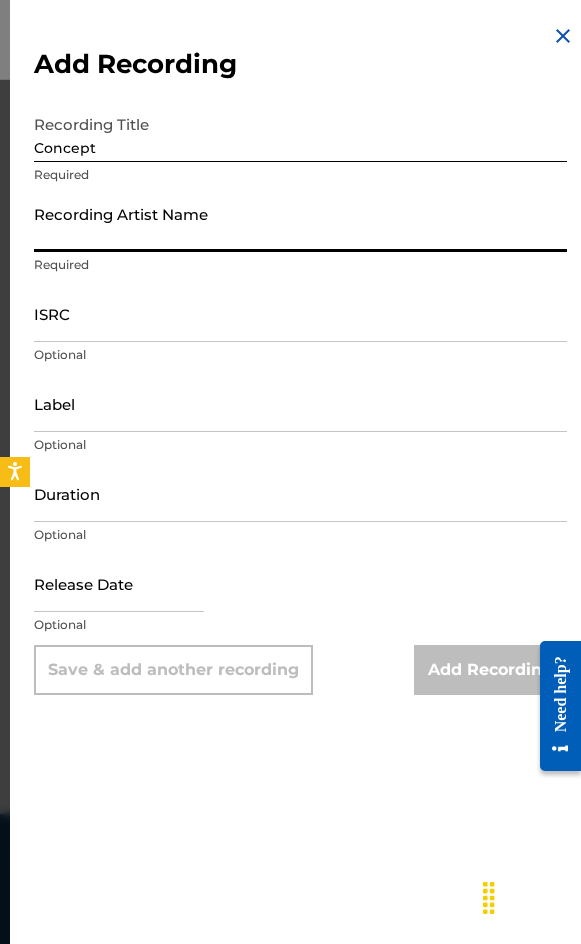 paste on "[FIRST] [LAST]" 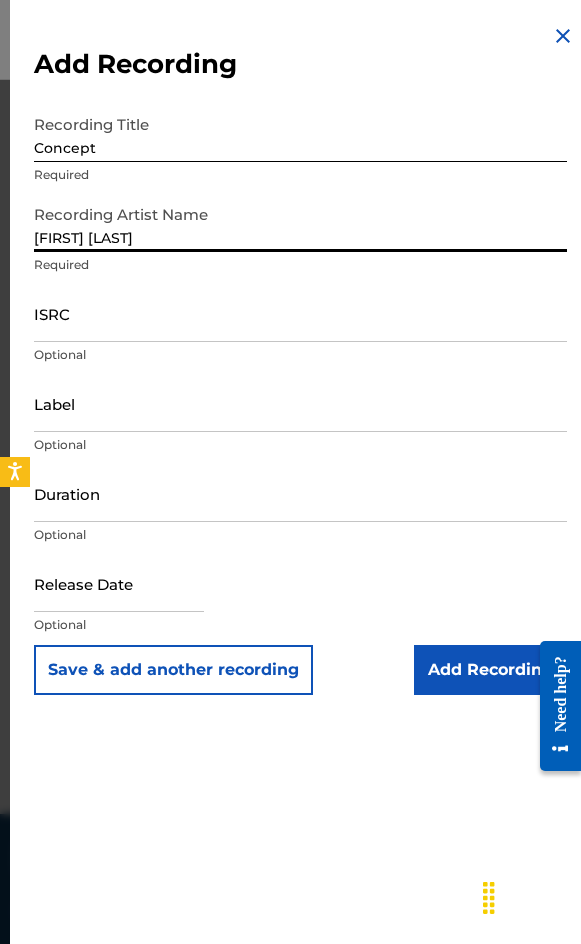 type on "[FIRST] [LAST]" 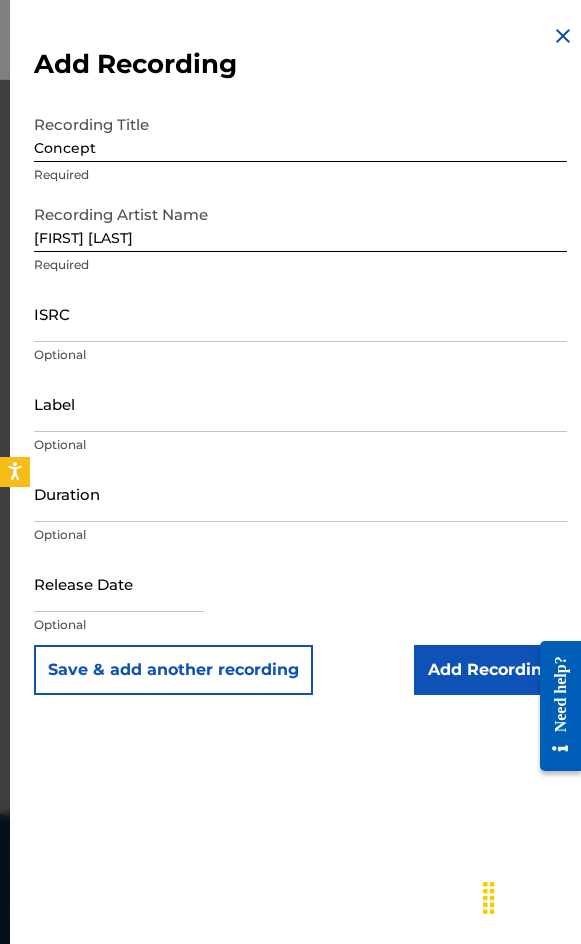 click on "ISRC" at bounding box center (300, 313) 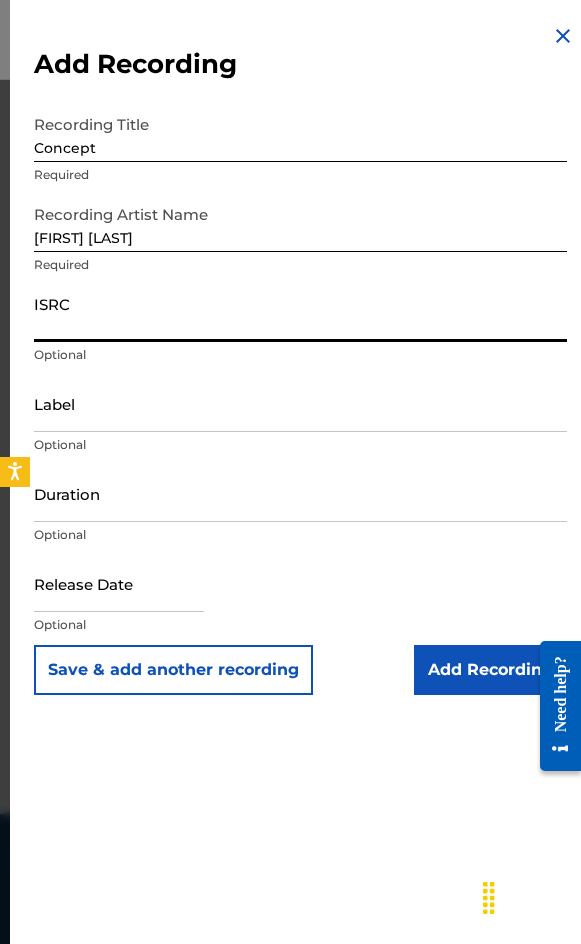 paste on "DEKB71612157" 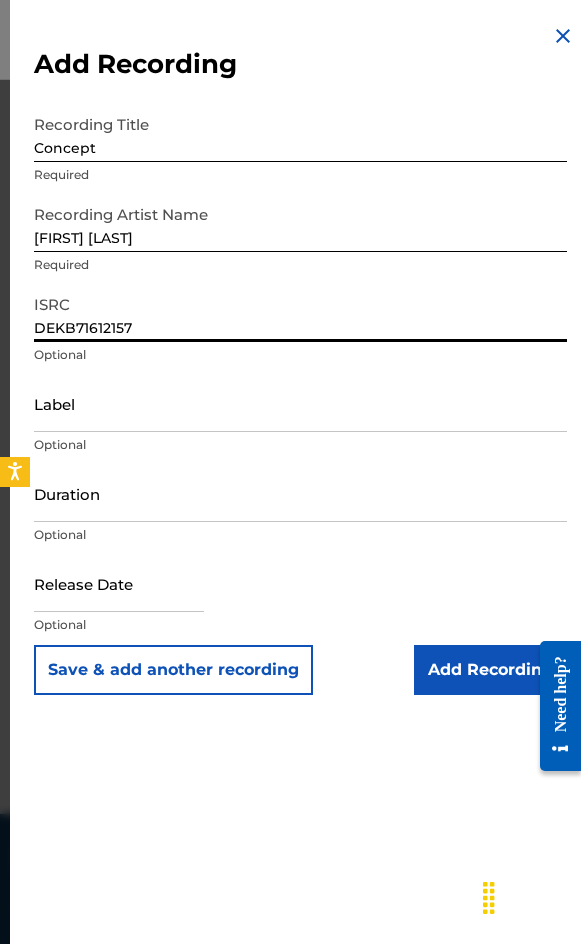 type on "DEKB71612157" 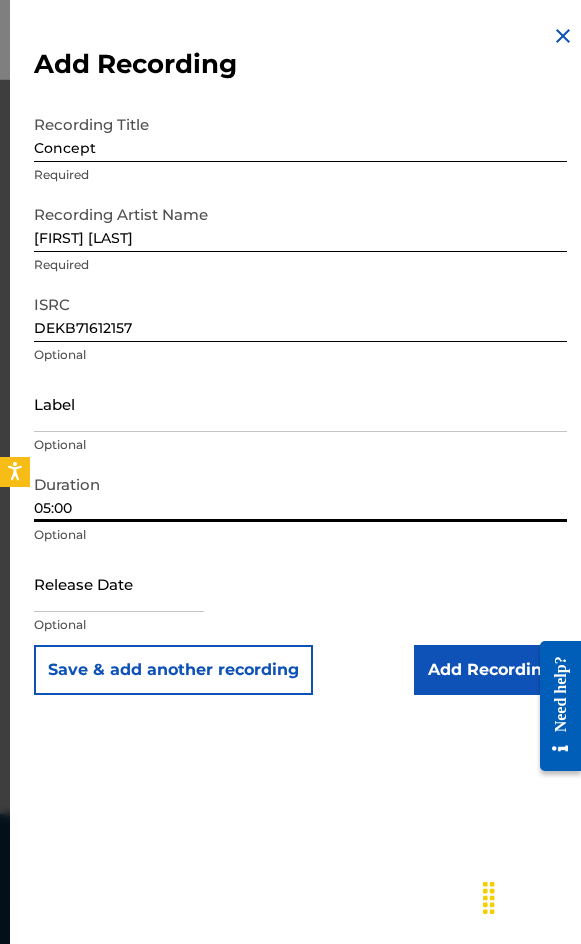 type on "05:00" 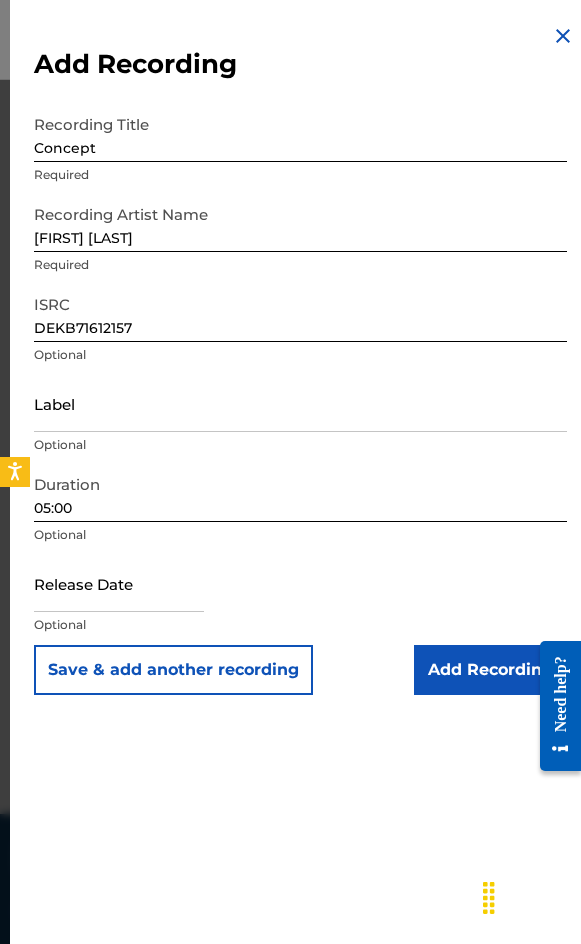 click on "Add Recording" at bounding box center (490, 670) 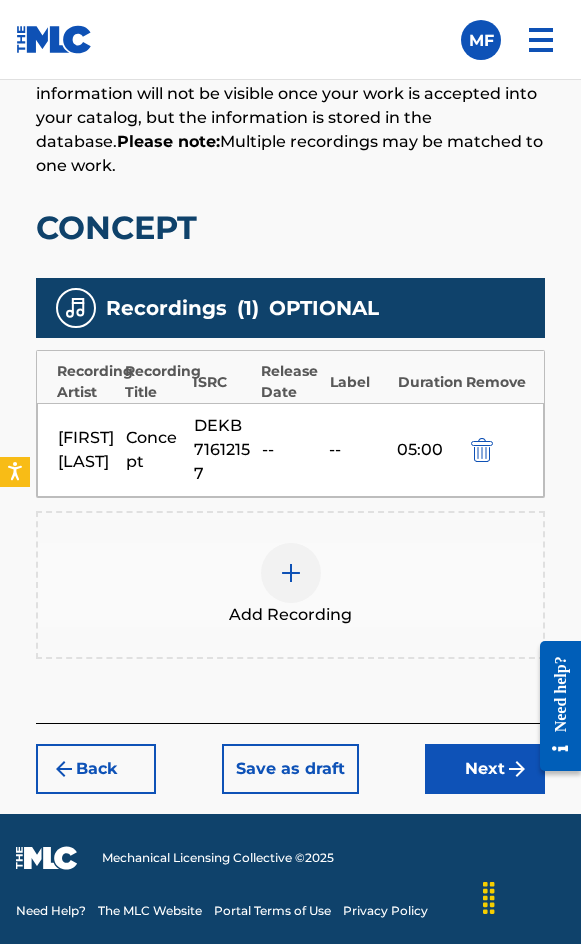 click on "Next" at bounding box center [485, 769] 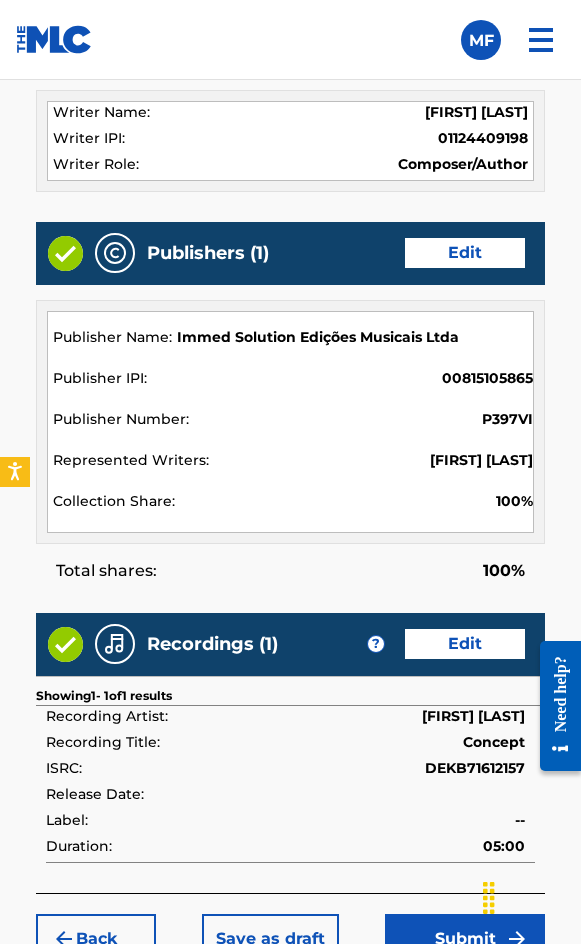 scroll, scrollTop: 2162, scrollLeft: 0, axis: vertical 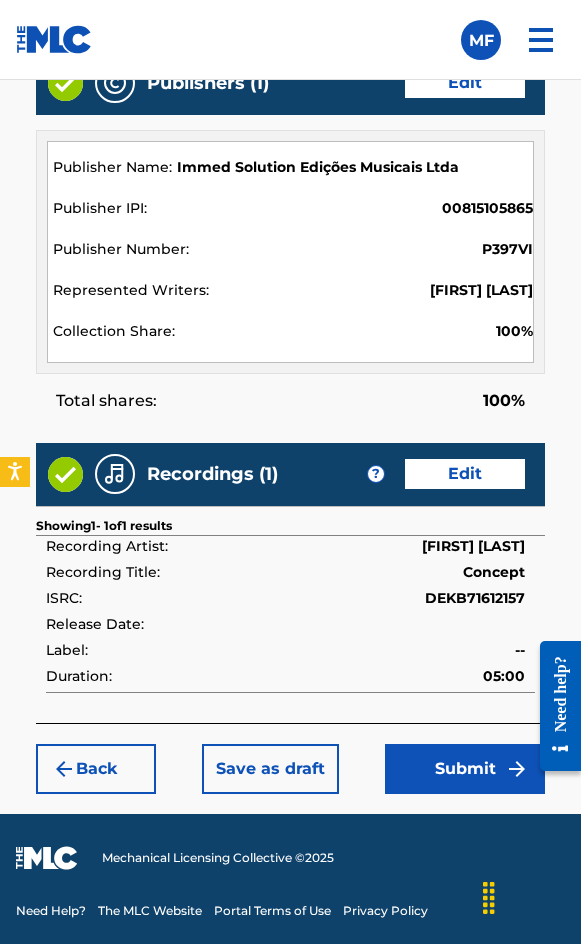 click on "Submit" at bounding box center (465, 769) 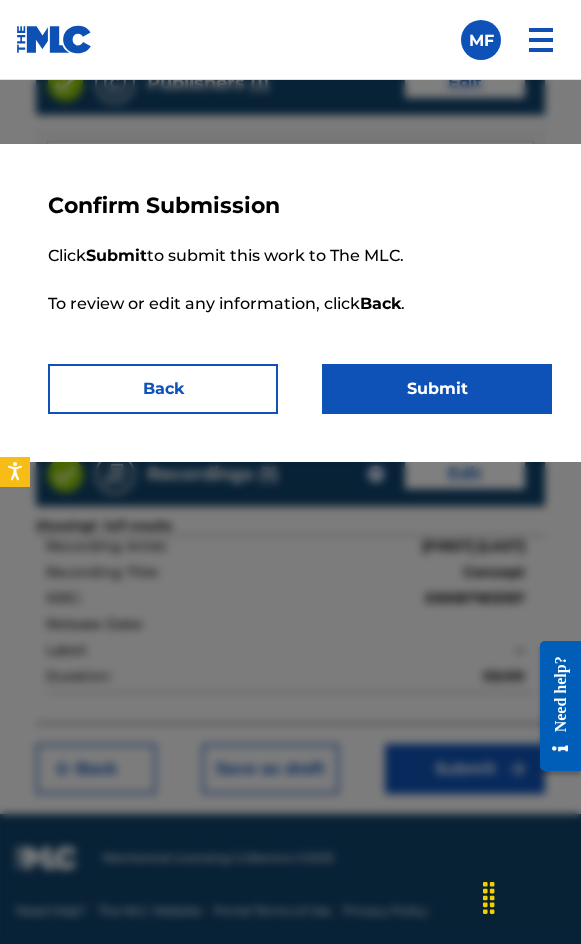 click on "Submit" at bounding box center (437, 389) 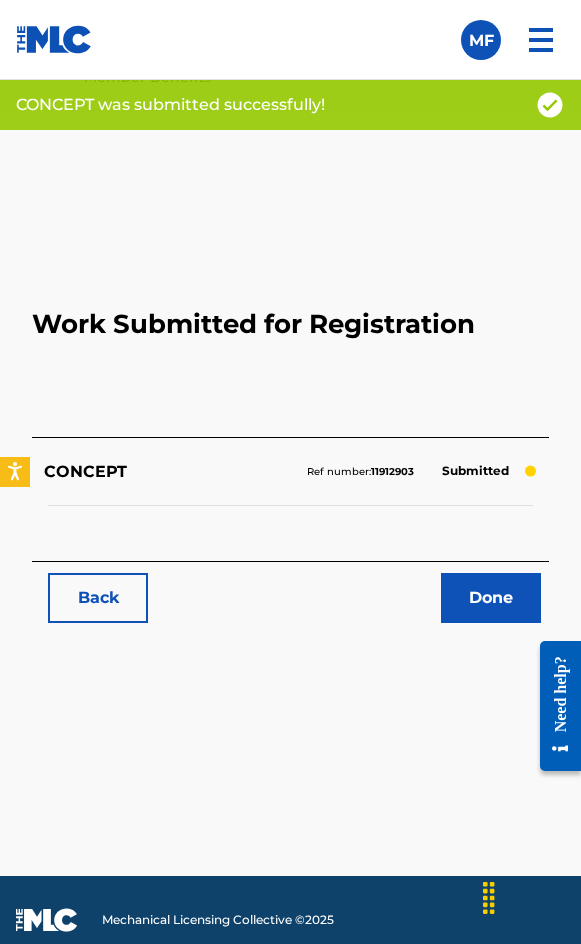 scroll, scrollTop: 1114, scrollLeft: 0, axis: vertical 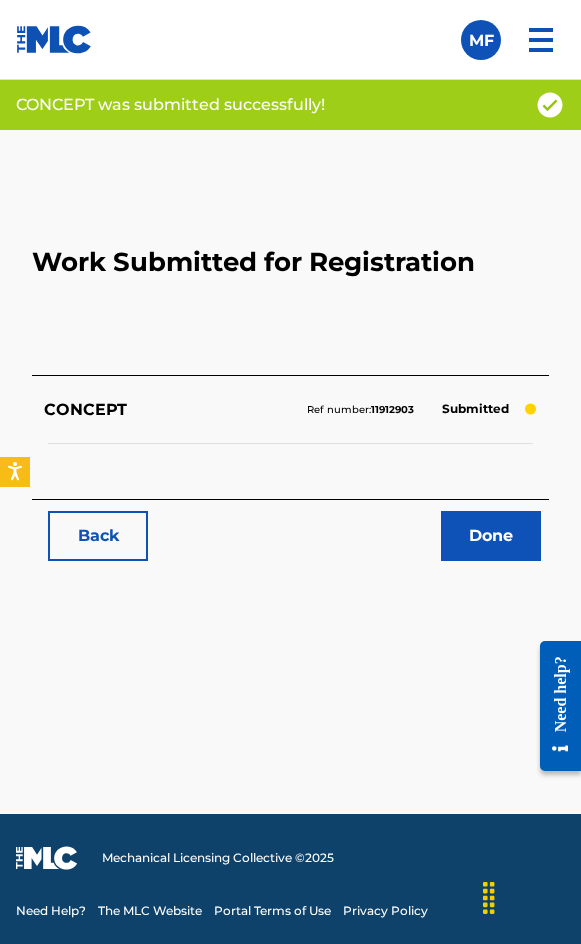 click on "Back" at bounding box center [98, 536] 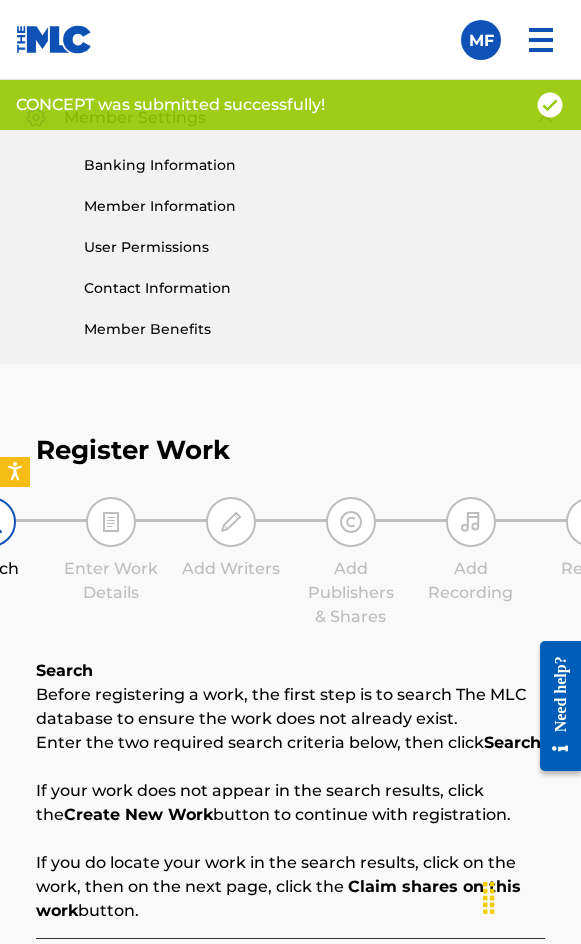 scroll, scrollTop: 1308, scrollLeft: 0, axis: vertical 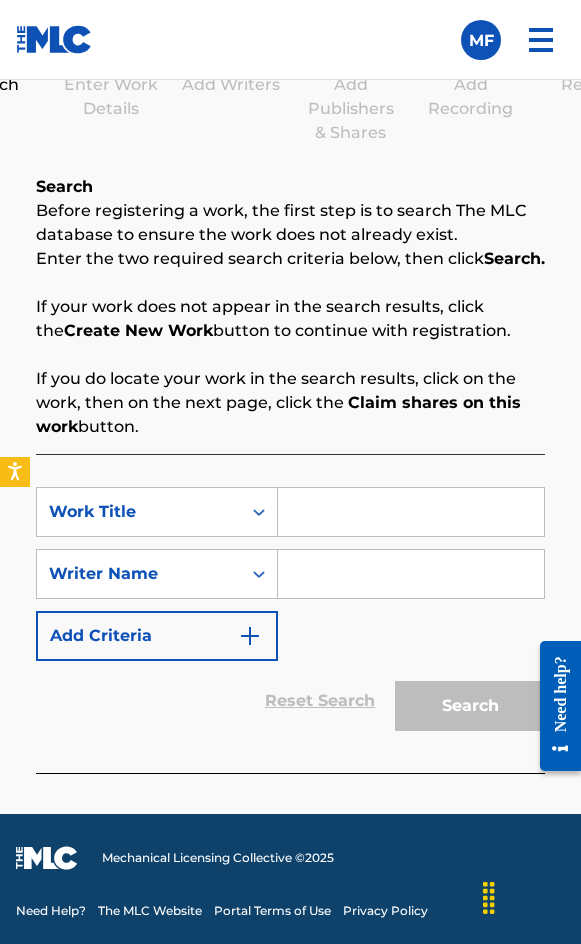 click at bounding box center [411, 512] 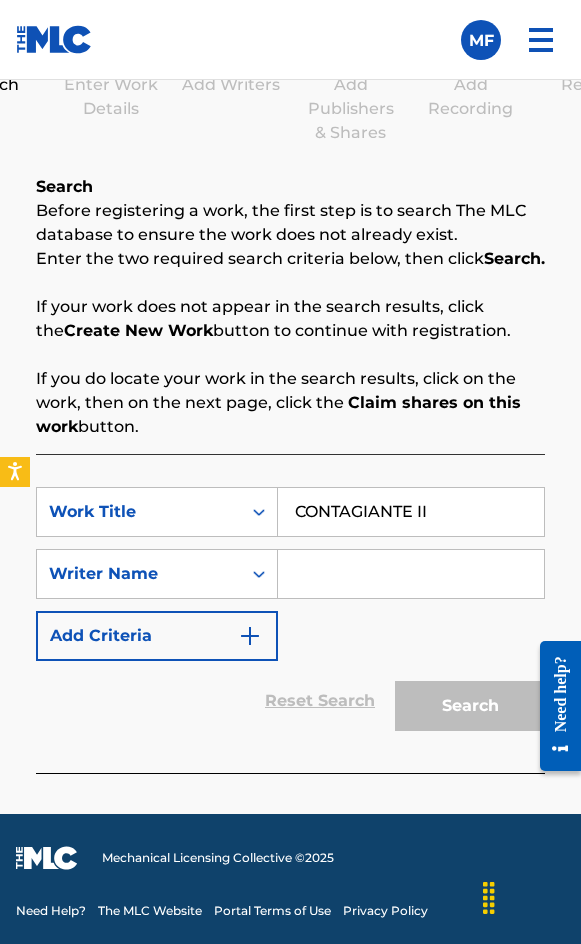 type on "CONTAGIANTE II" 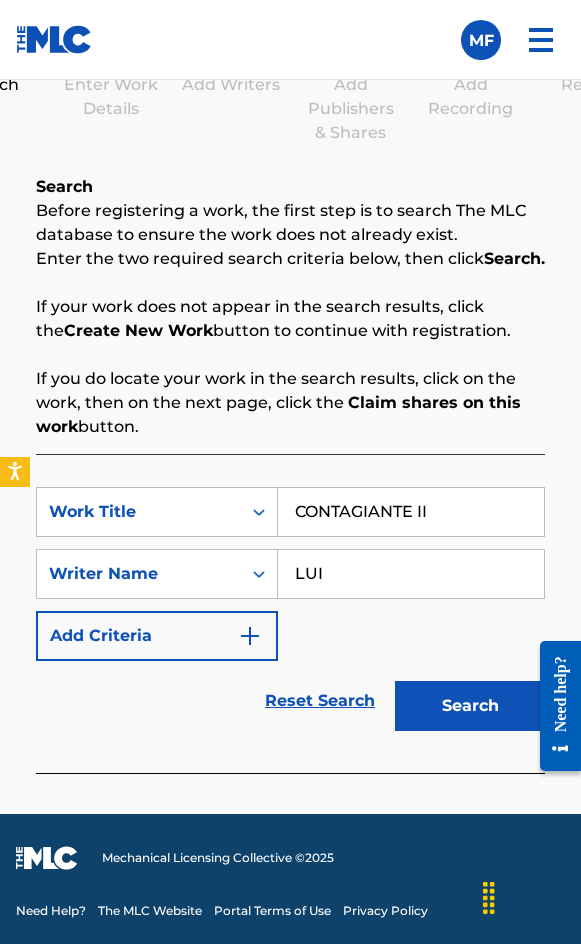 type on "[FIRST] [LAST]" 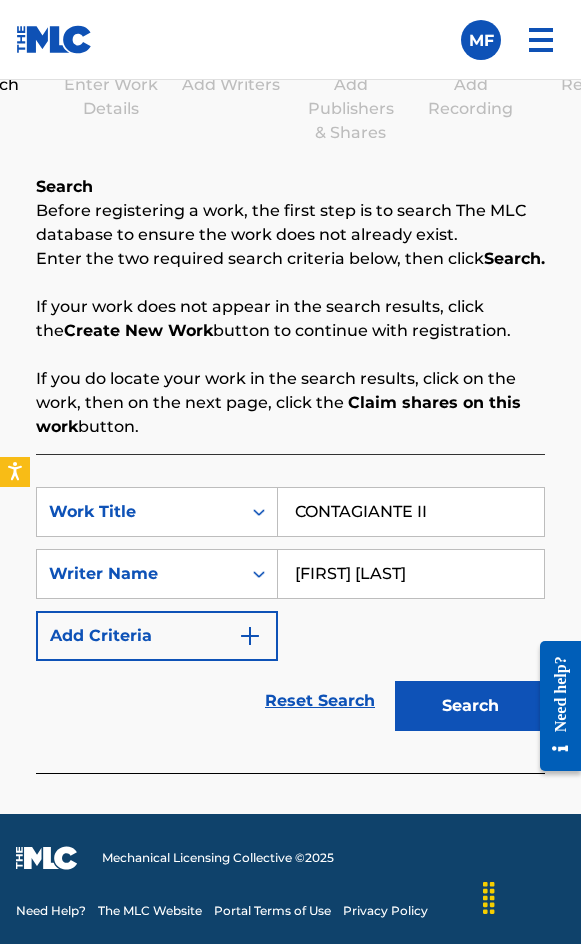 click on "Search" at bounding box center (470, 706) 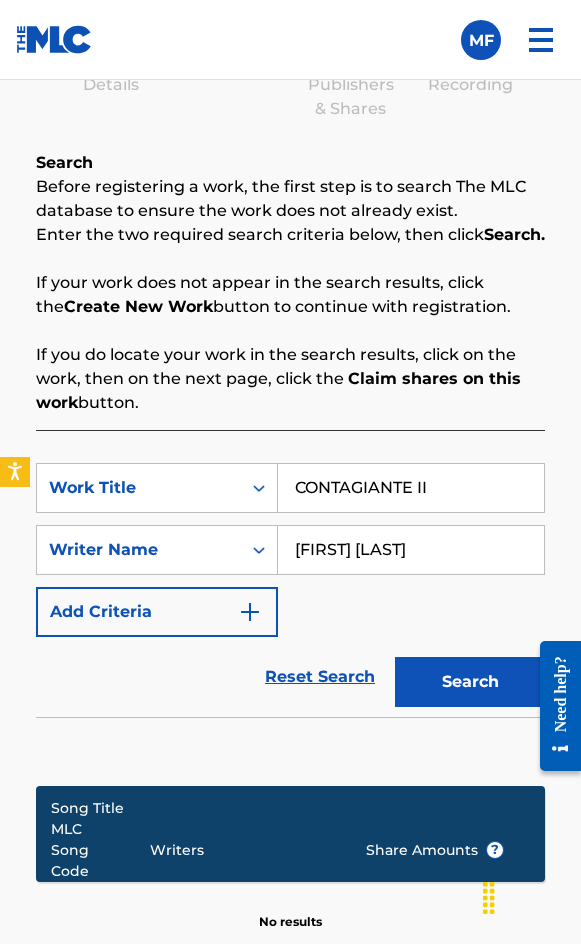 scroll, scrollTop: 1604, scrollLeft: 0, axis: vertical 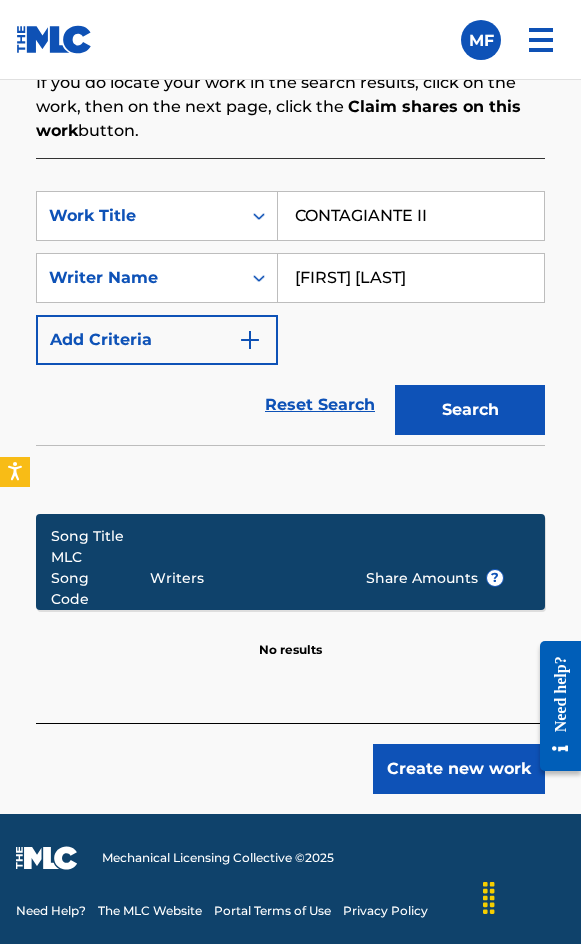 click on "Create new work" at bounding box center (459, 769) 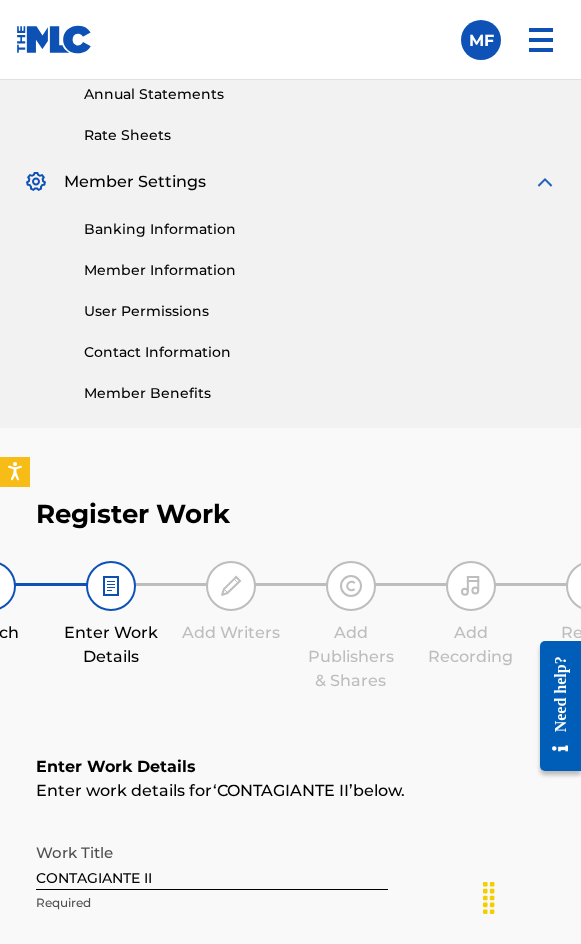 scroll, scrollTop: 1336, scrollLeft: 0, axis: vertical 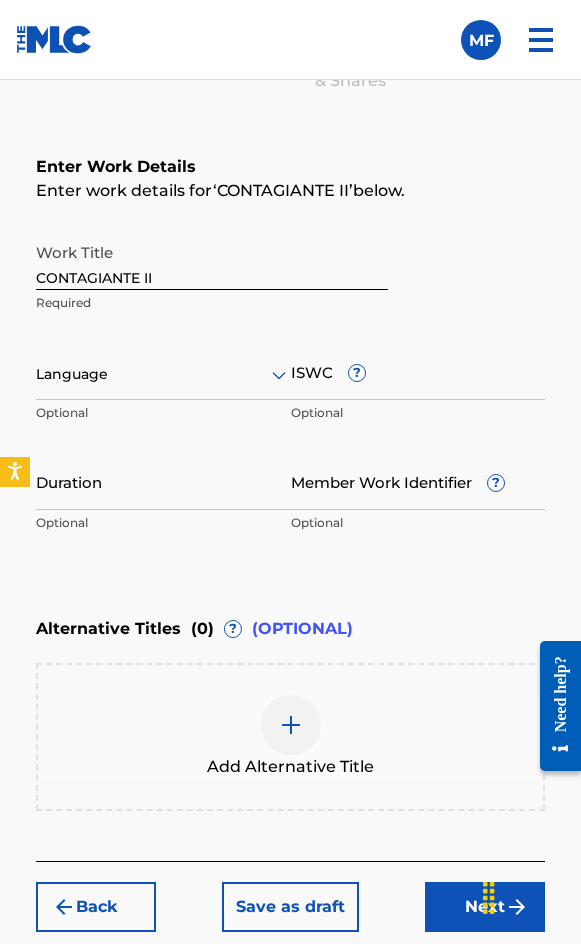 click at bounding box center (163, 374) 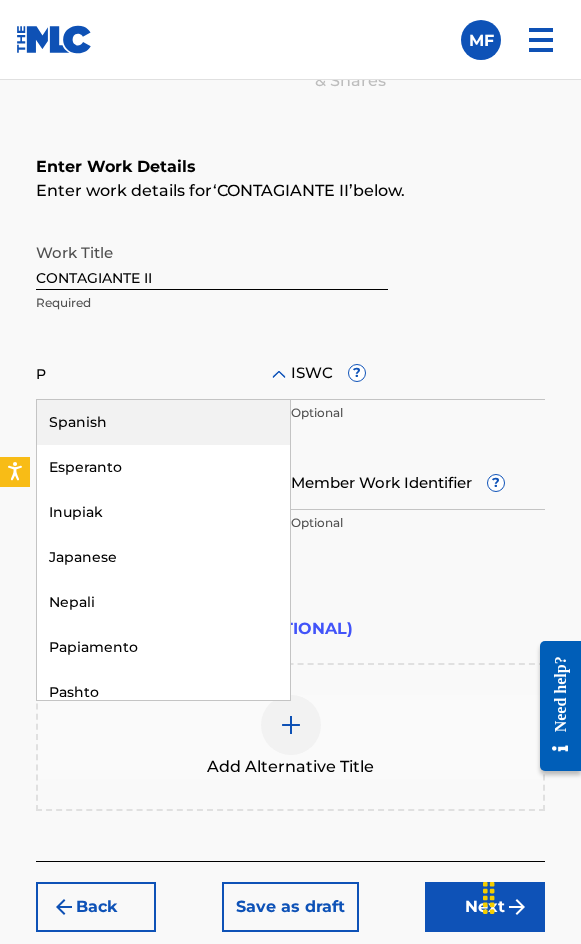 type on "PO" 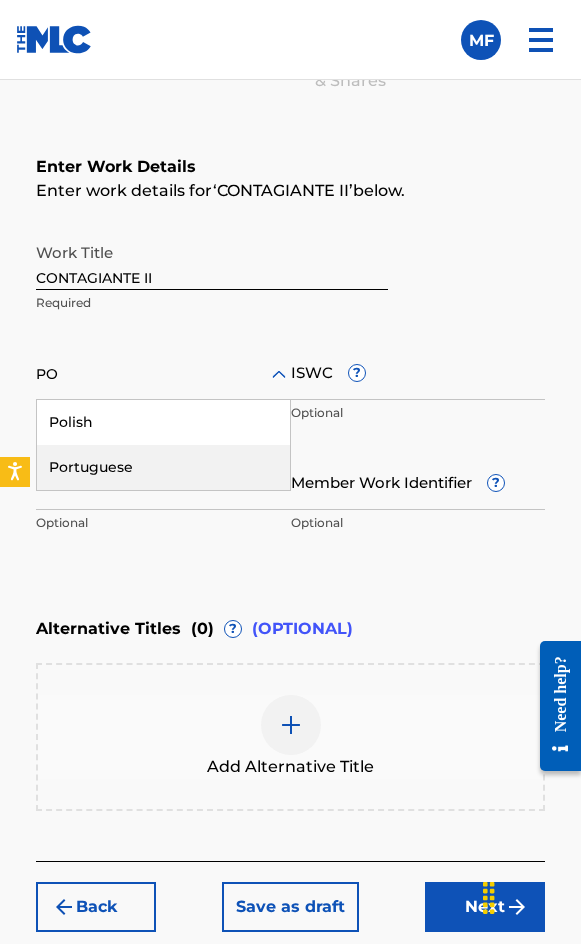 click on "Portuguese" at bounding box center [163, 467] 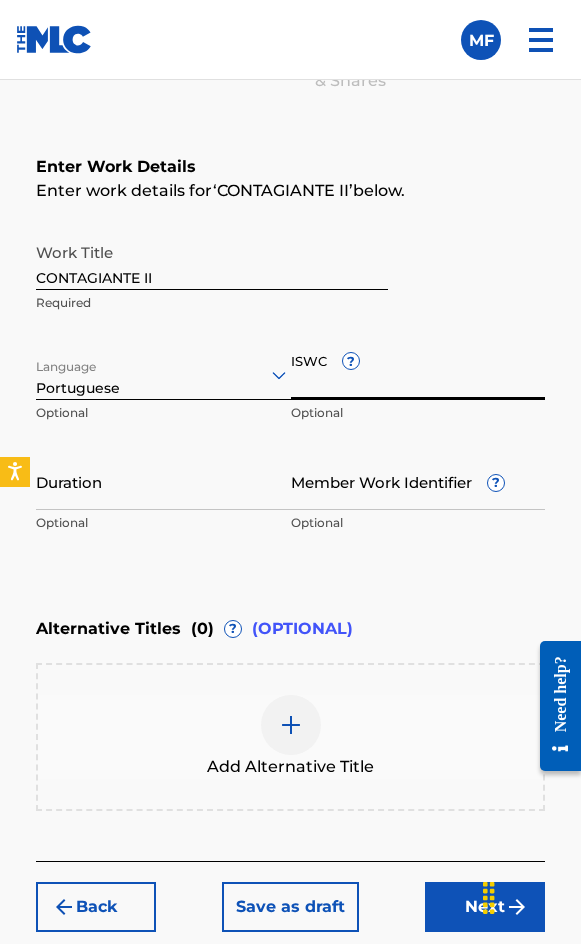 click on "ISWC   ?" at bounding box center [418, 371] 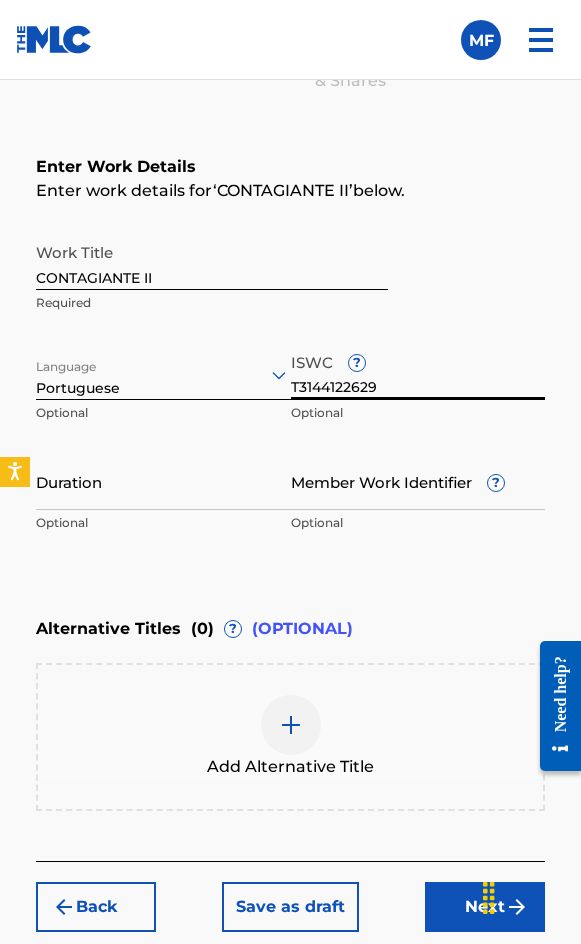 type on "T3144122629" 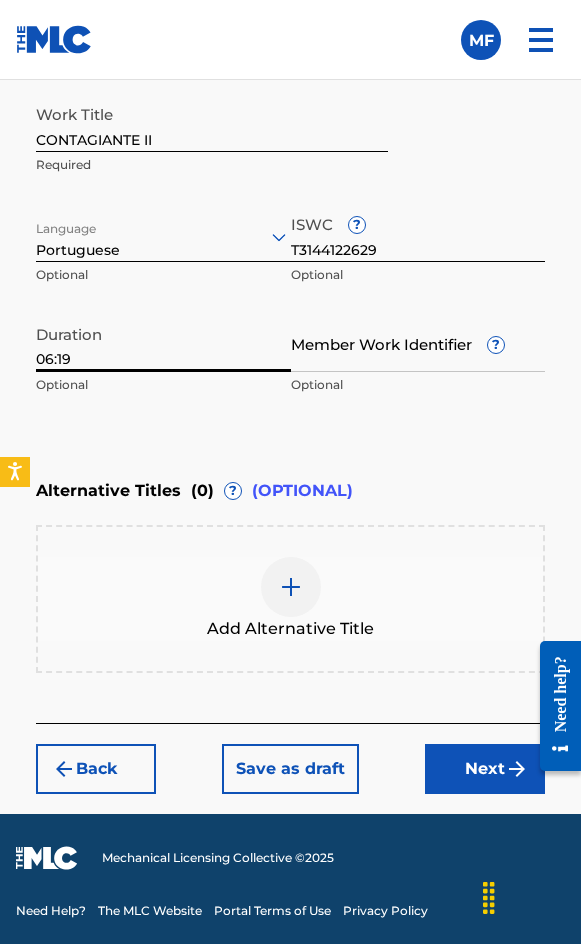 type on "06:19" 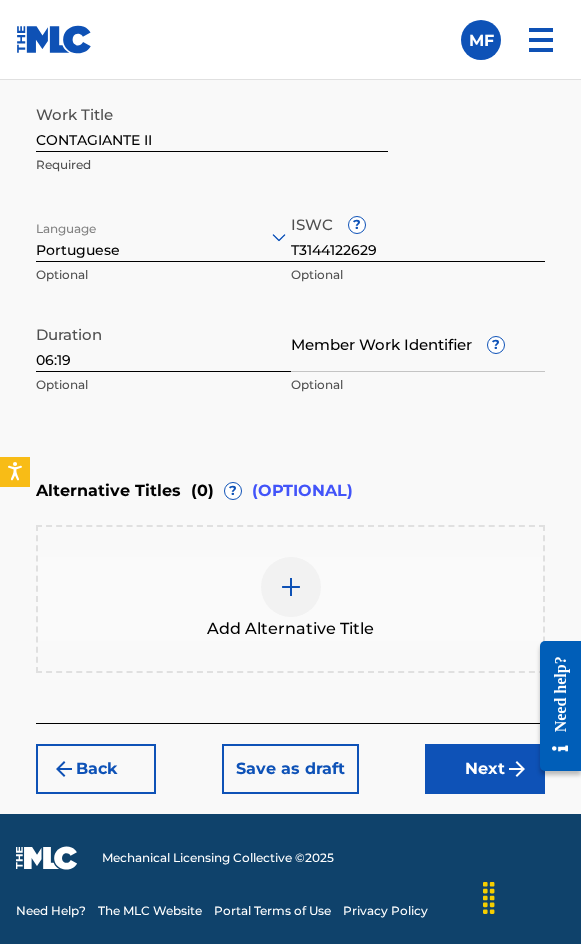 click on "Next" at bounding box center [485, 769] 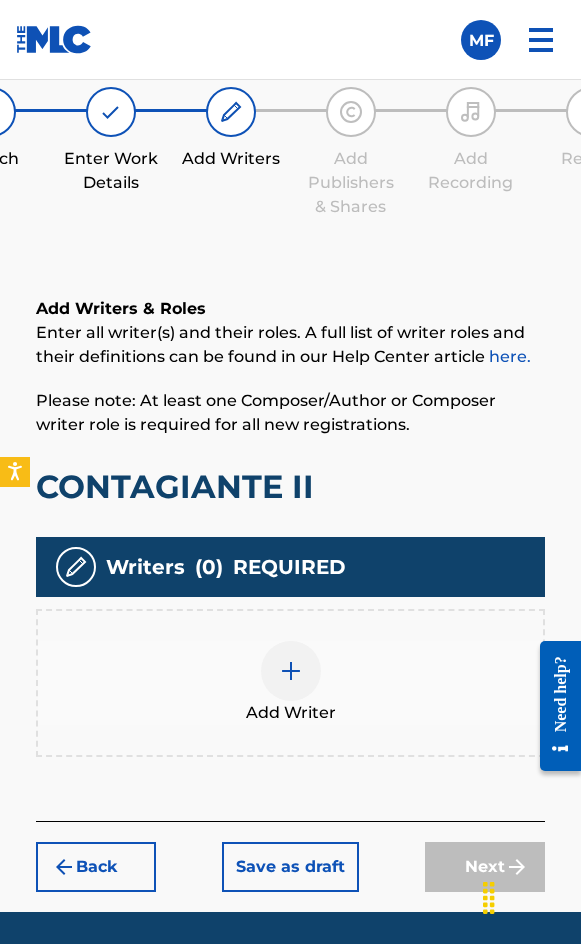 scroll, scrollTop: 1308, scrollLeft: 0, axis: vertical 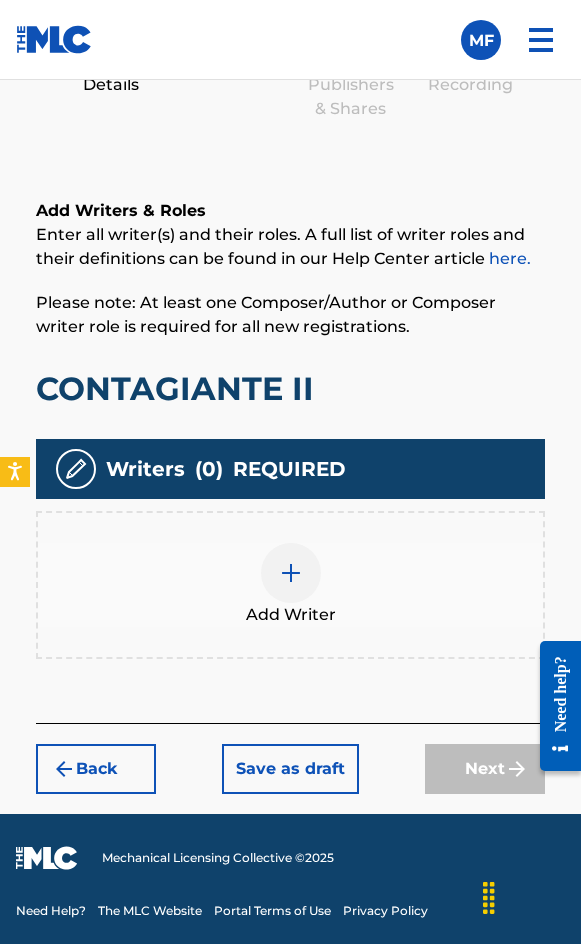 click at bounding box center [291, 573] 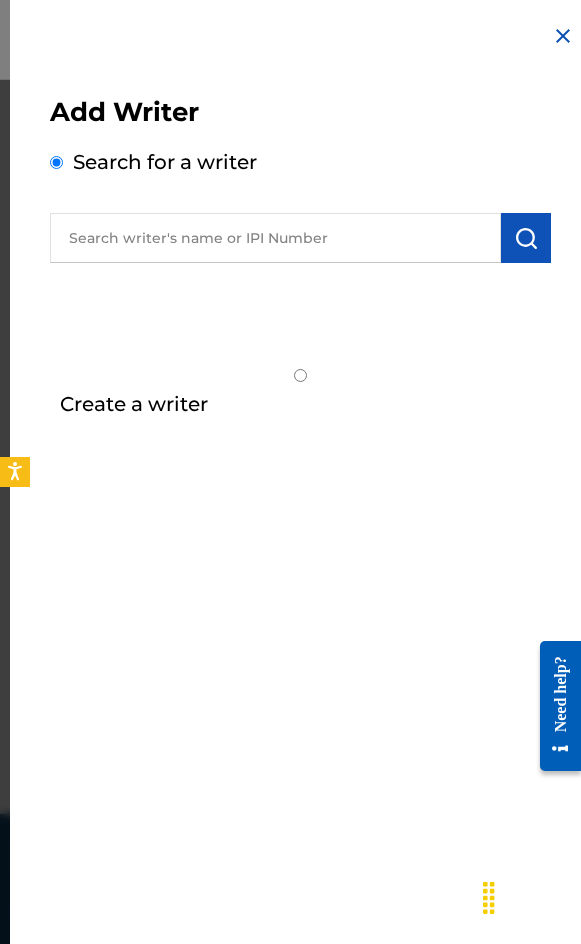 click at bounding box center [275, 238] 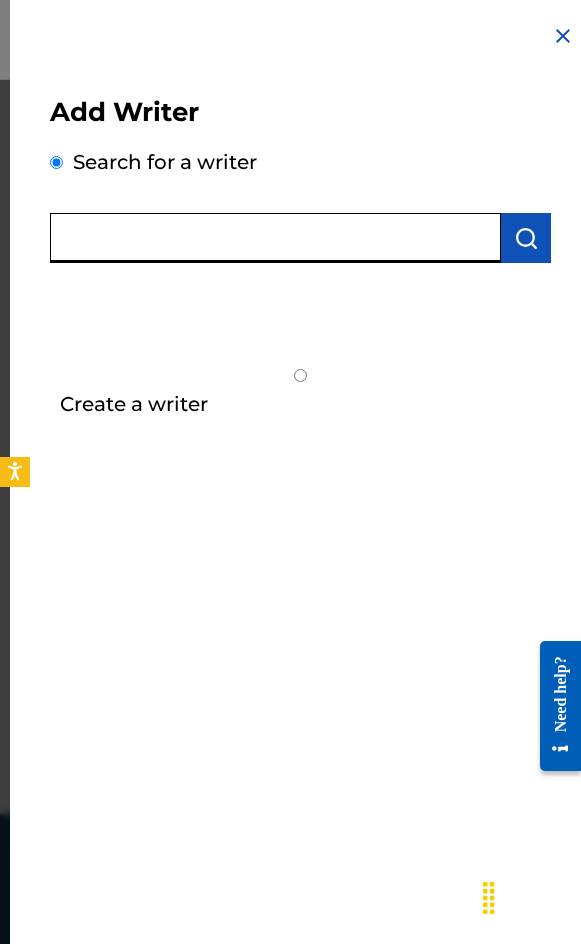 paste on "[FIRST] [LAST]" 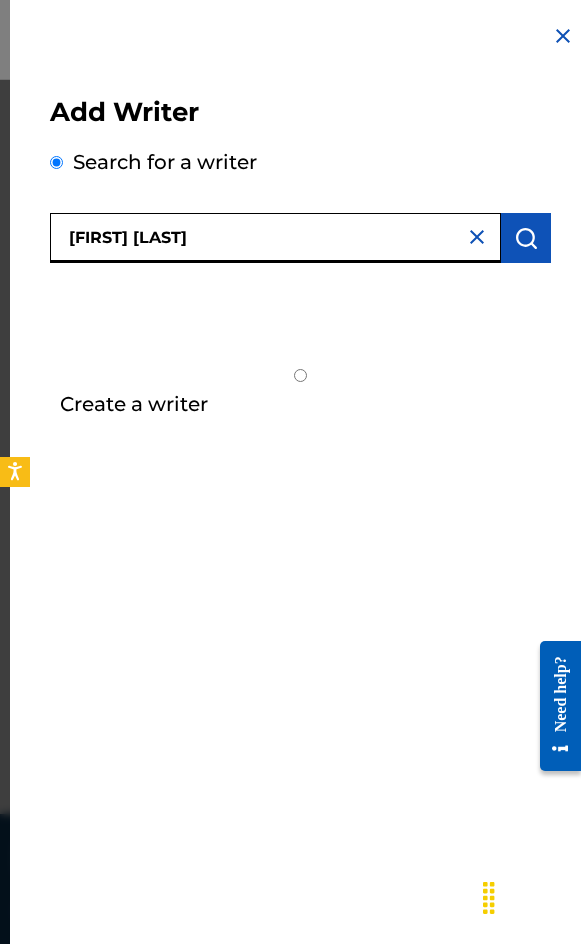 type on "[FIRST] [LAST]" 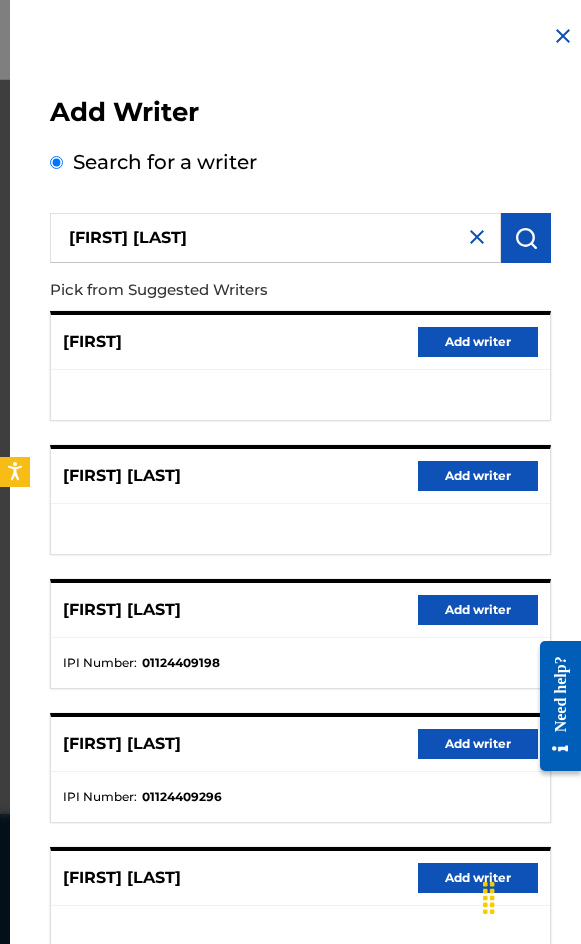 click on "Add writer" at bounding box center (478, 610) 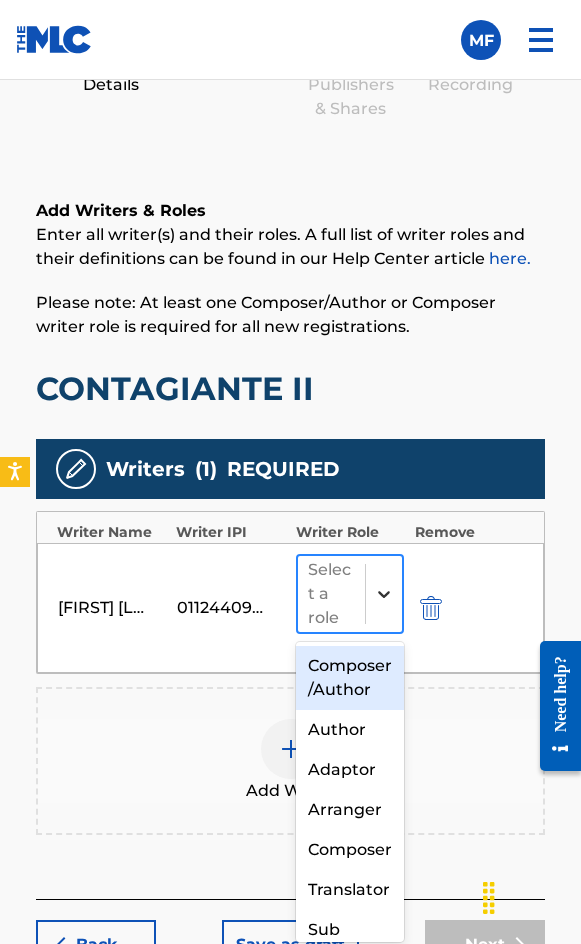 click 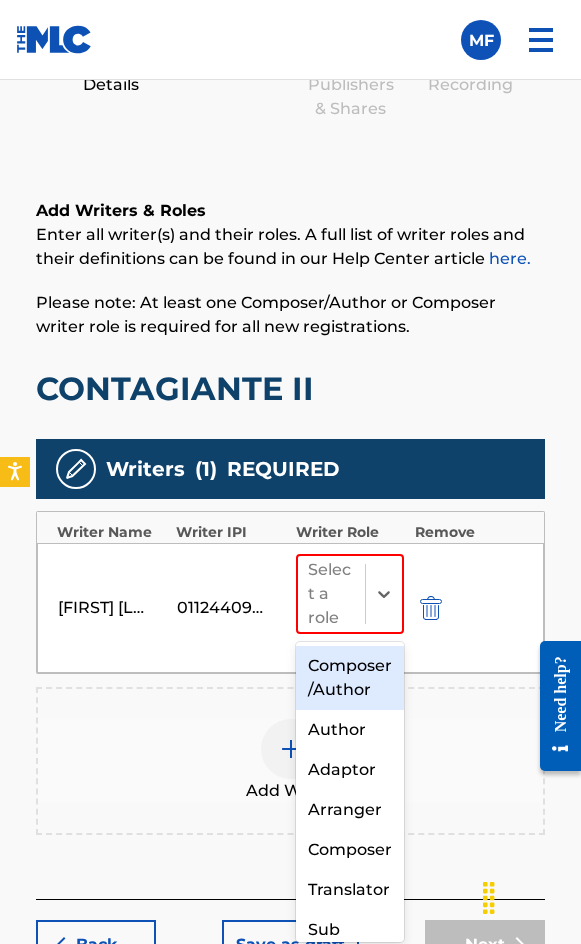 click on "Composer/Author" at bounding box center (350, 678) 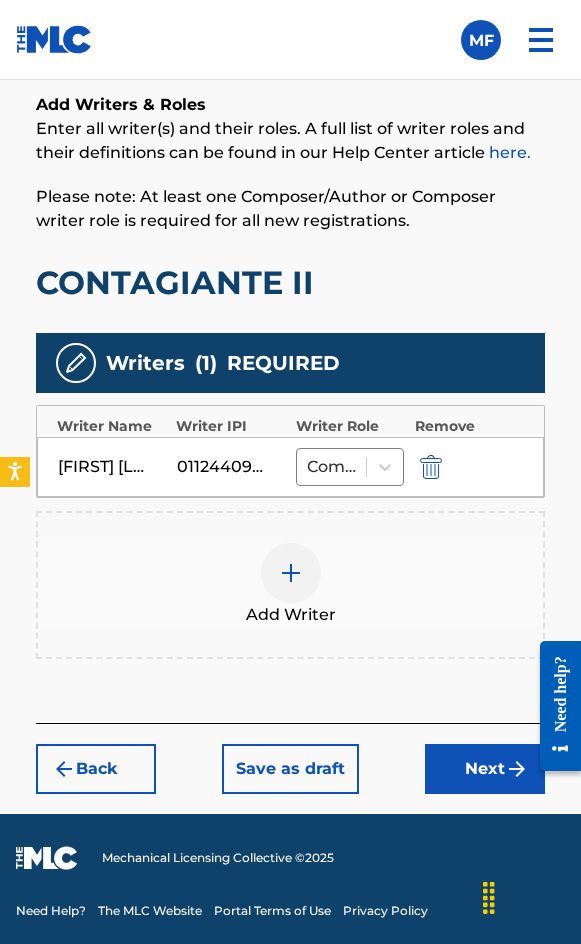 click on "Next" at bounding box center [485, 769] 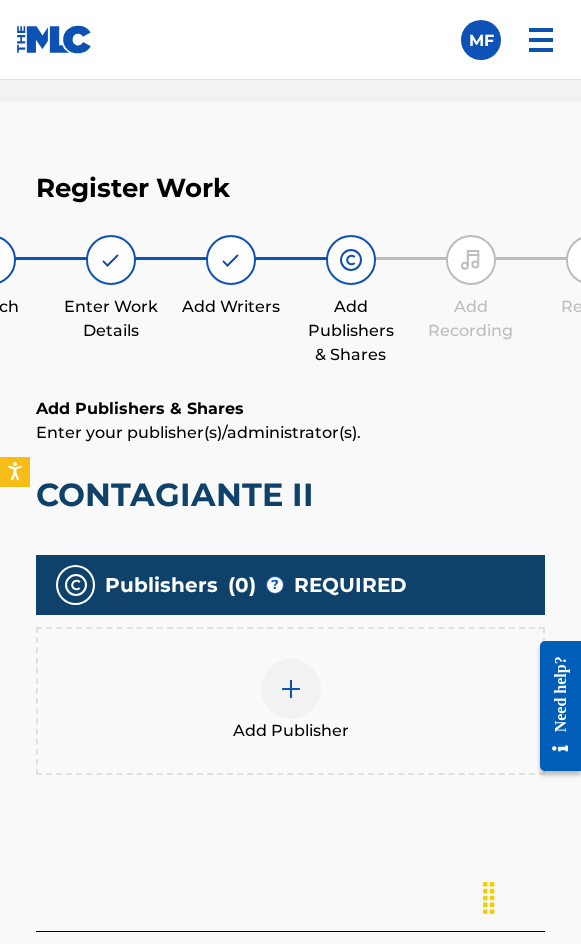 scroll, scrollTop: 1270, scrollLeft: 0, axis: vertical 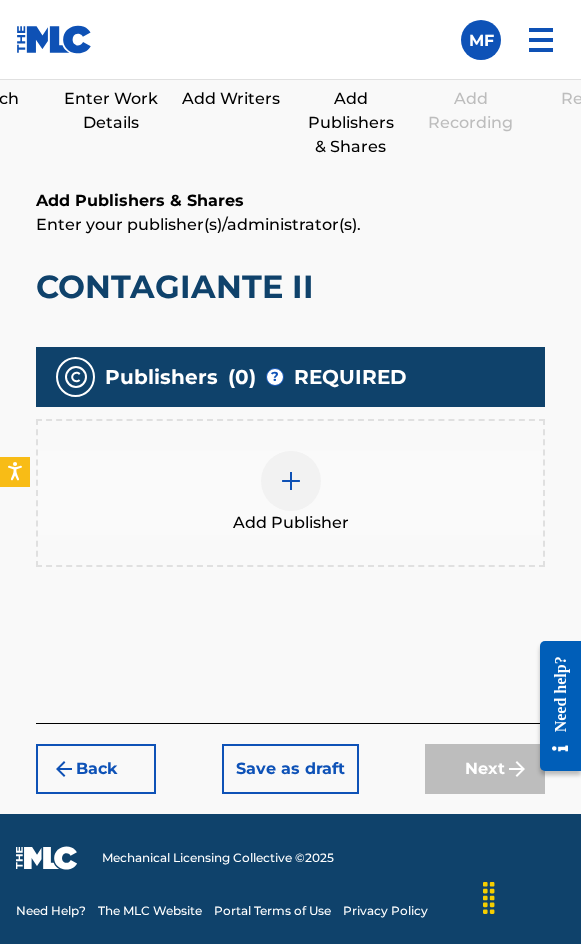 click on "Add Publisher" at bounding box center (290, 493) 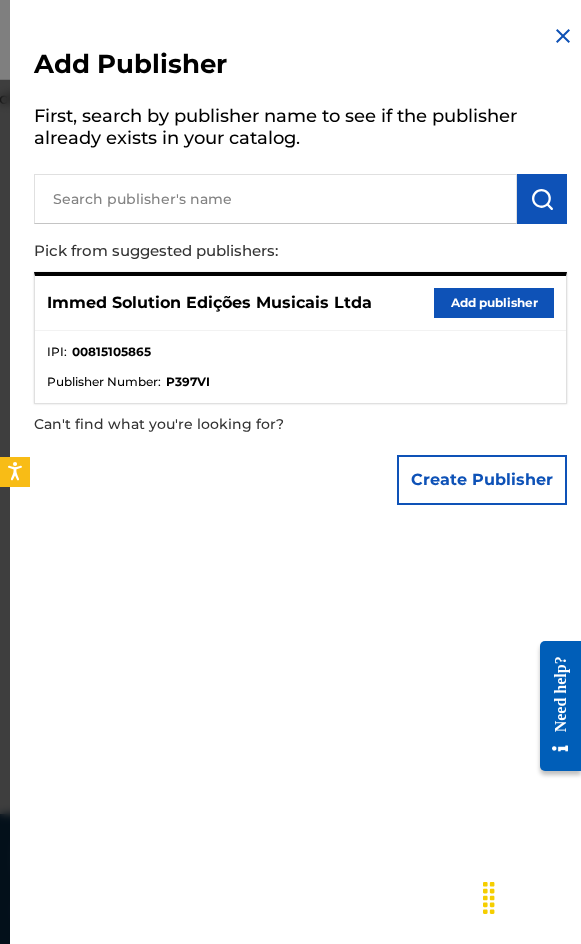 click on "Add publisher" at bounding box center (494, 303) 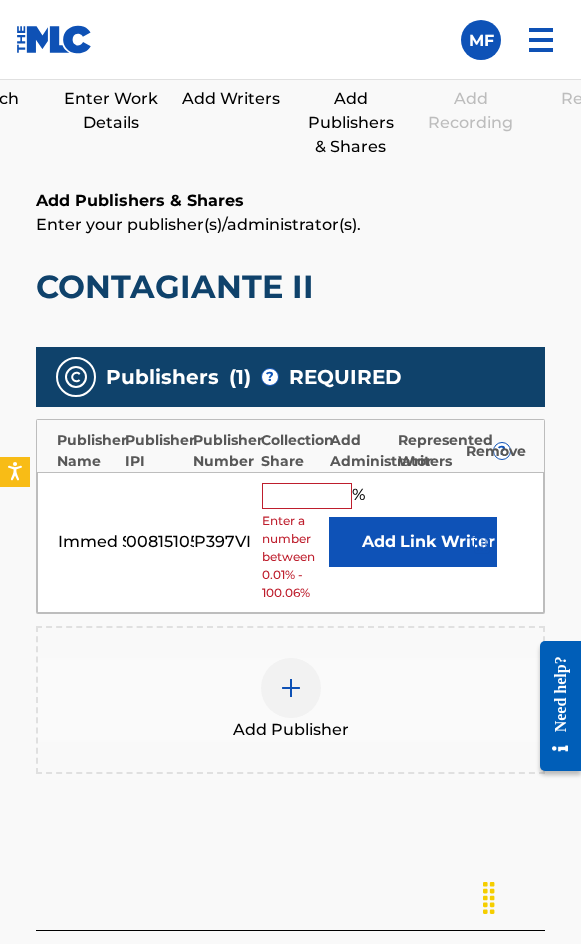 click at bounding box center [307, 496] 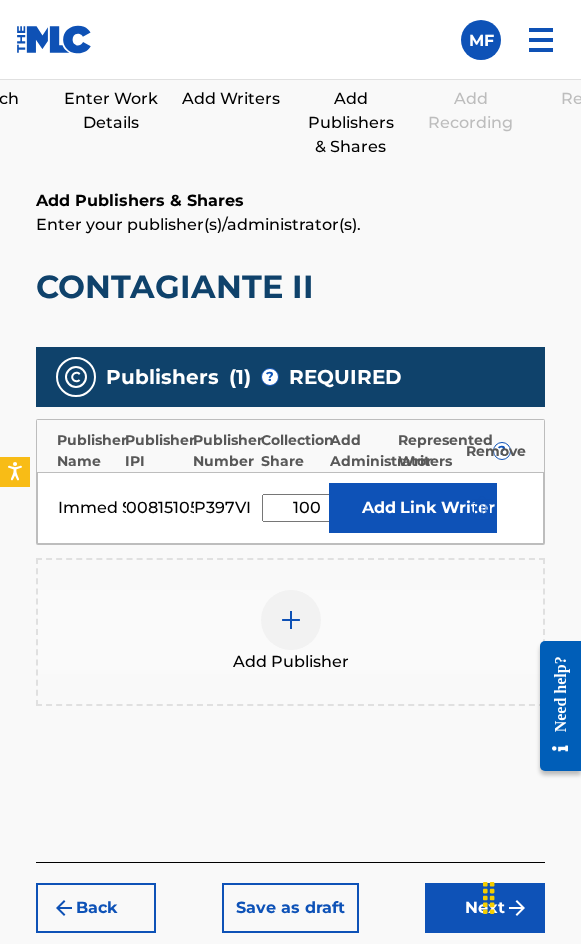 type on "100" 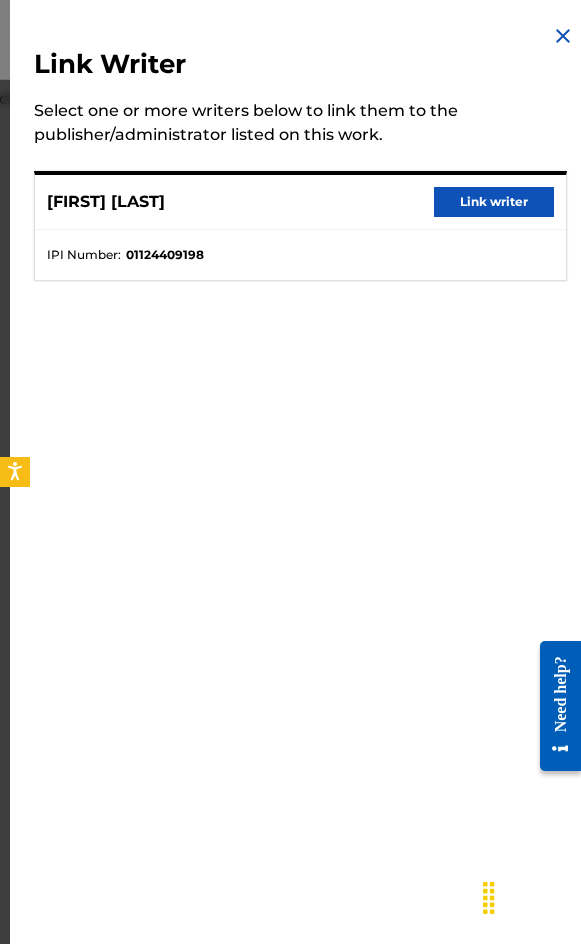 click on "Link writer" at bounding box center (494, 202) 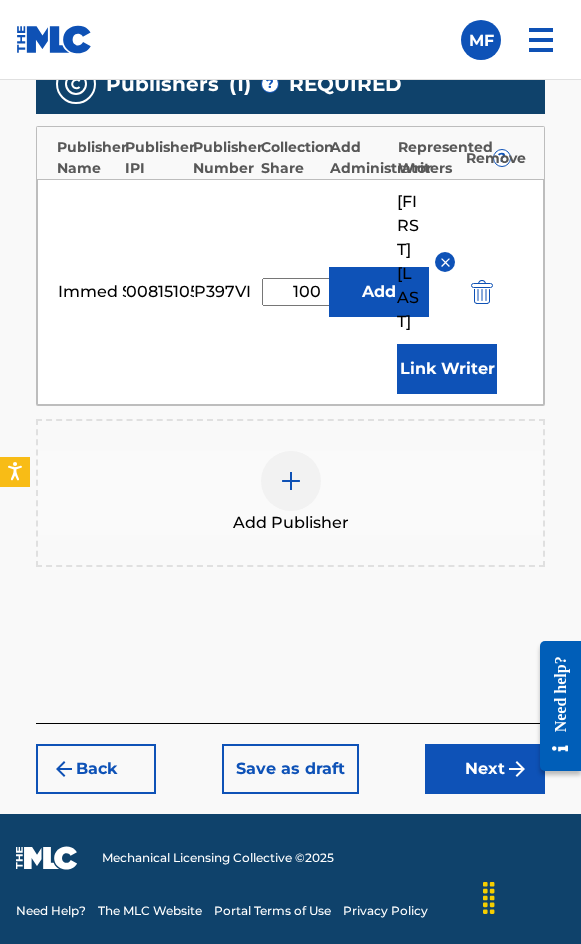 click on "Next" at bounding box center [485, 769] 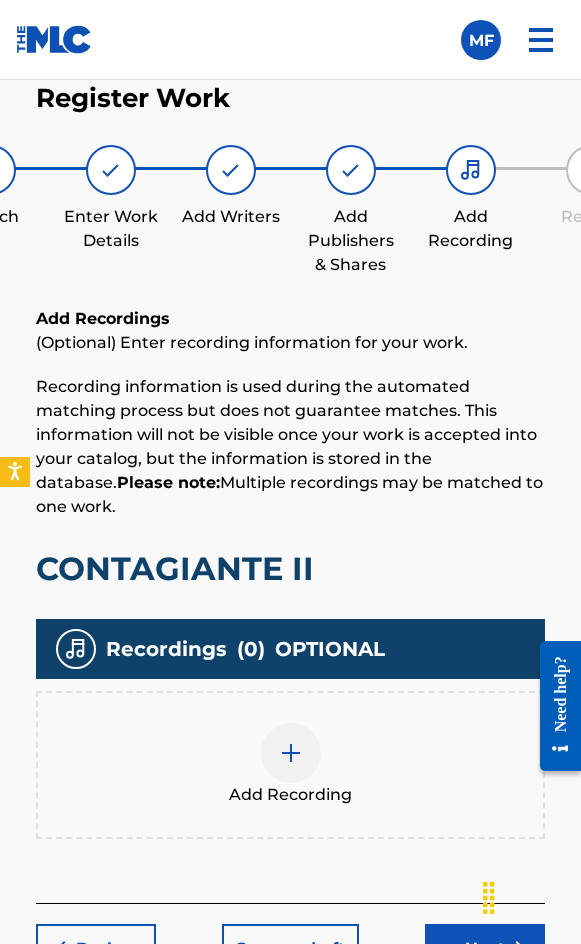 scroll, scrollTop: 1332, scrollLeft: 0, axis: vertical 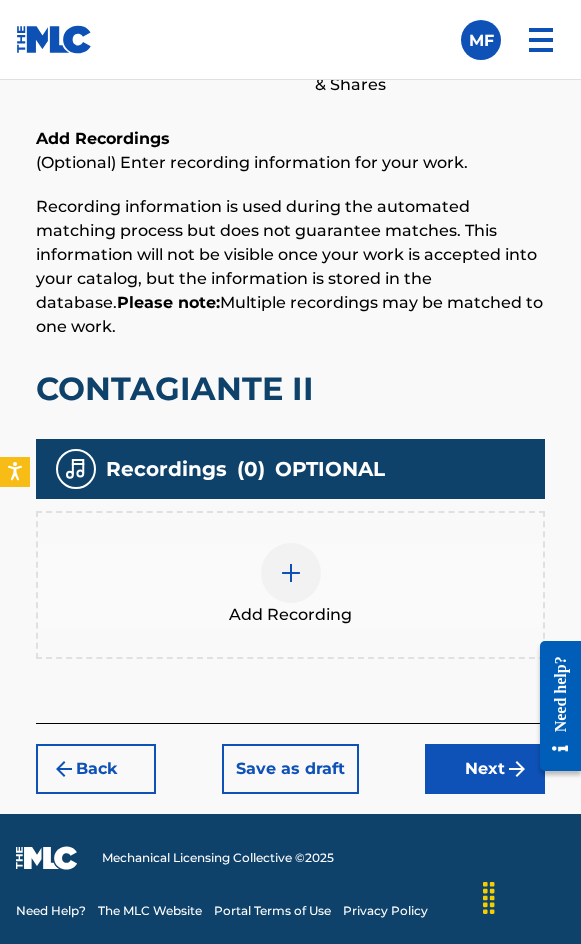 click at bounding box center [291, 573] 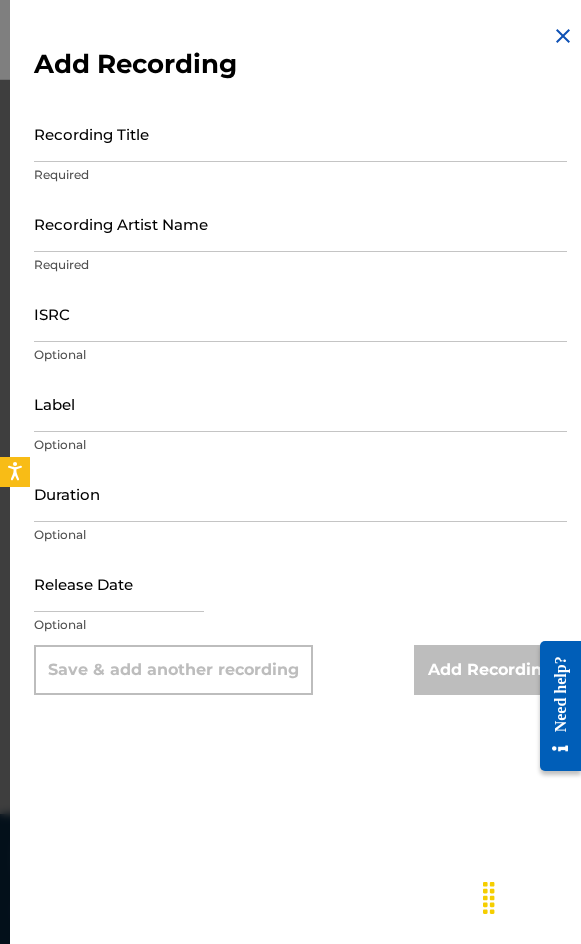 click on "Recording Title" at bounding box center (300, 133) 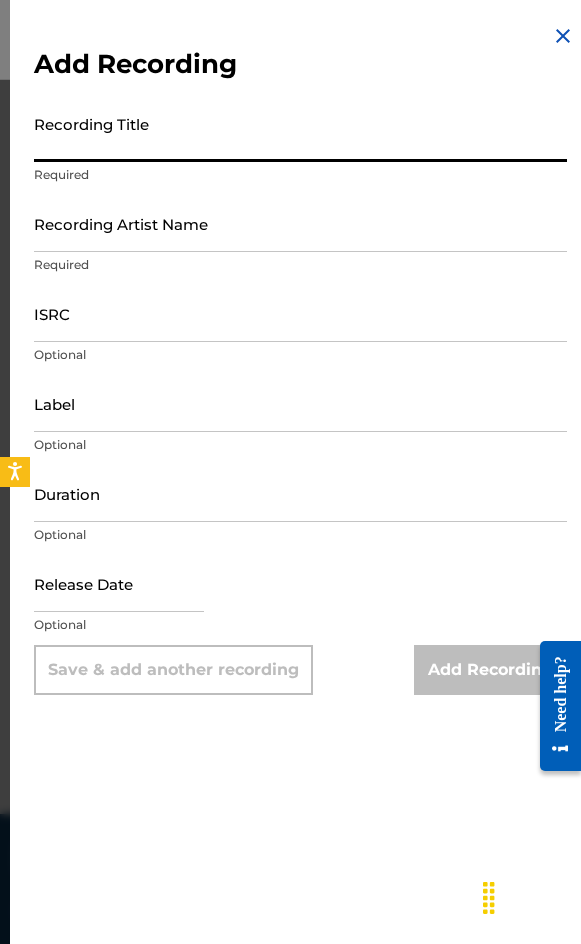 paste on "Contagiante II" 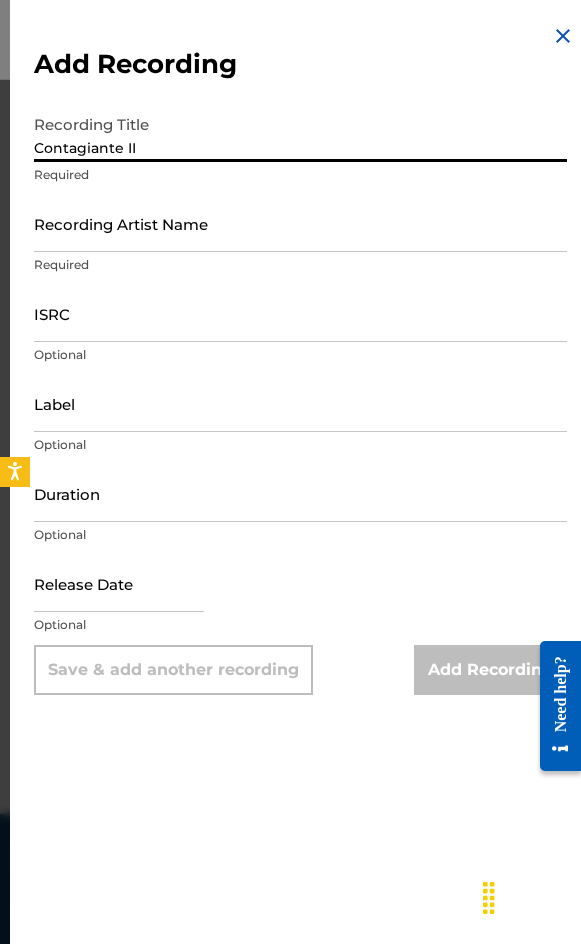 type on "Contagiante II" 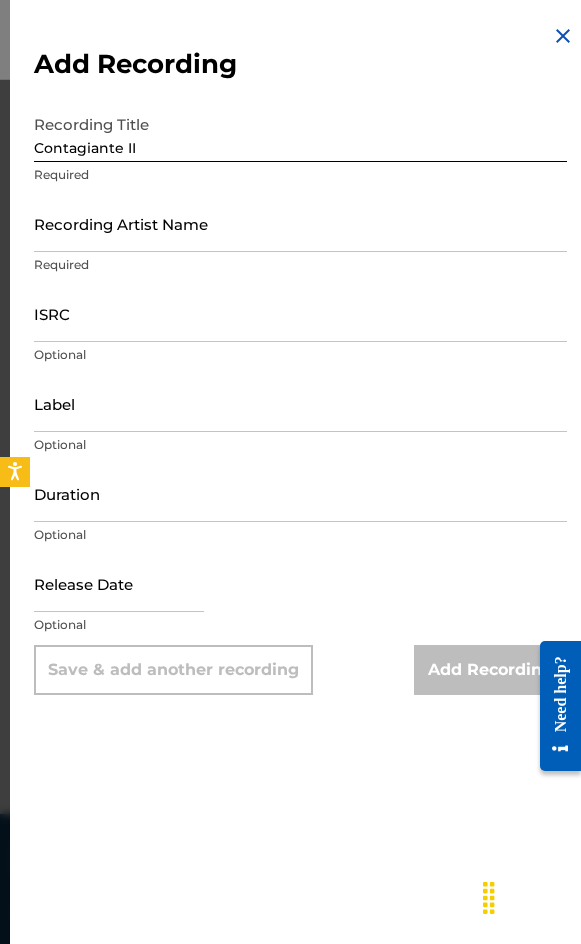 click on "Recording Artist Name" at bounding box center (300, 223) 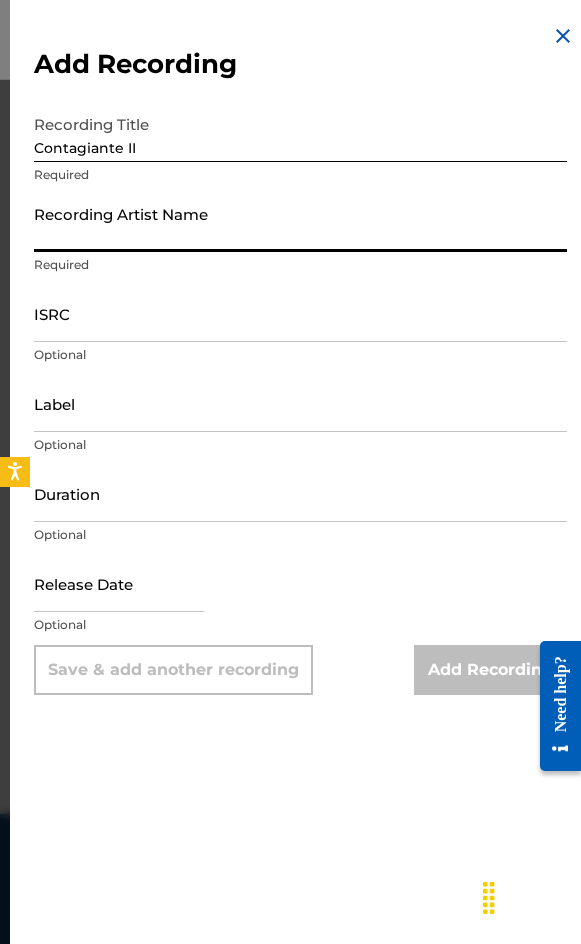 paste on "[FIRST] [LAST]" 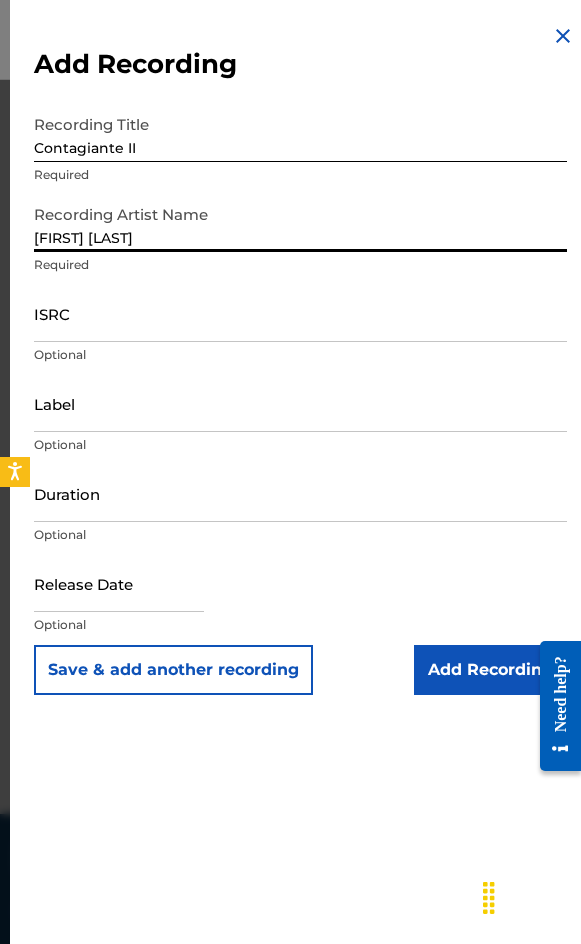 type on "[FIRST] [LAST]" 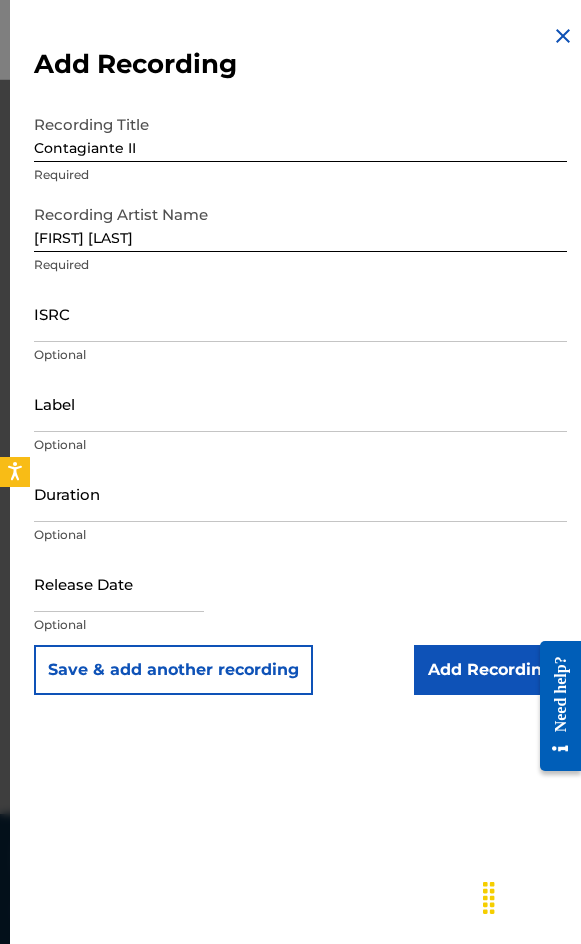click on "ISRC" at bounding box center (300, 313) 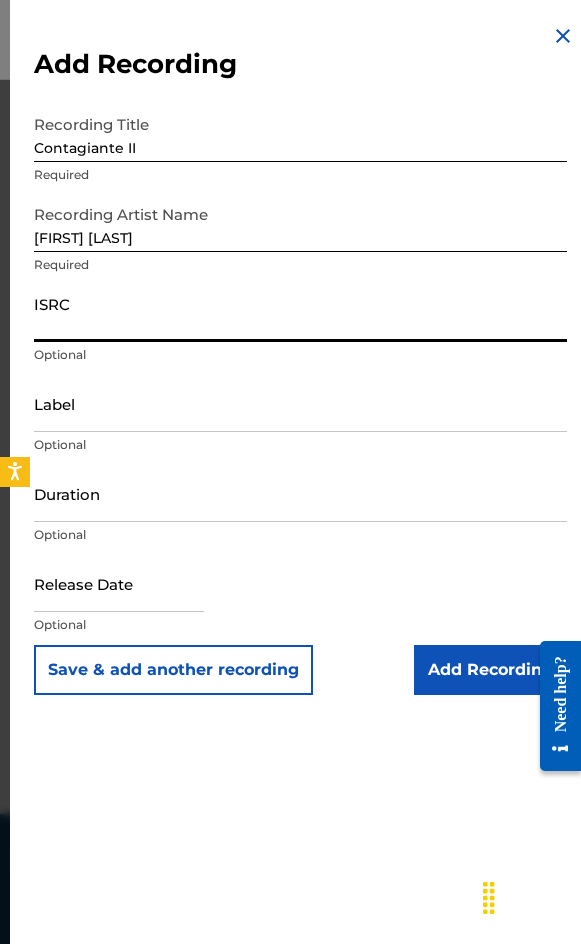 paste on "GBKQU1986317" 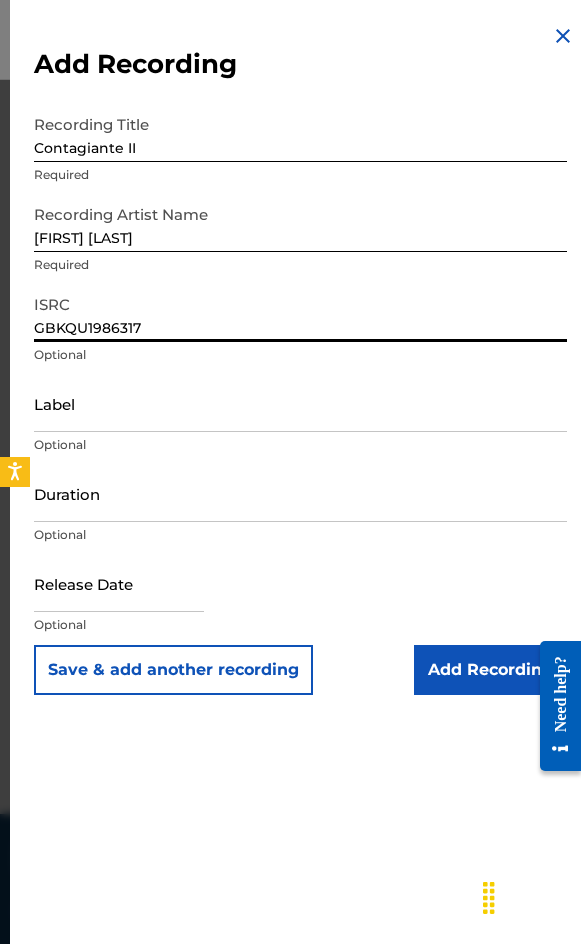 type on "GBKQU1986317" 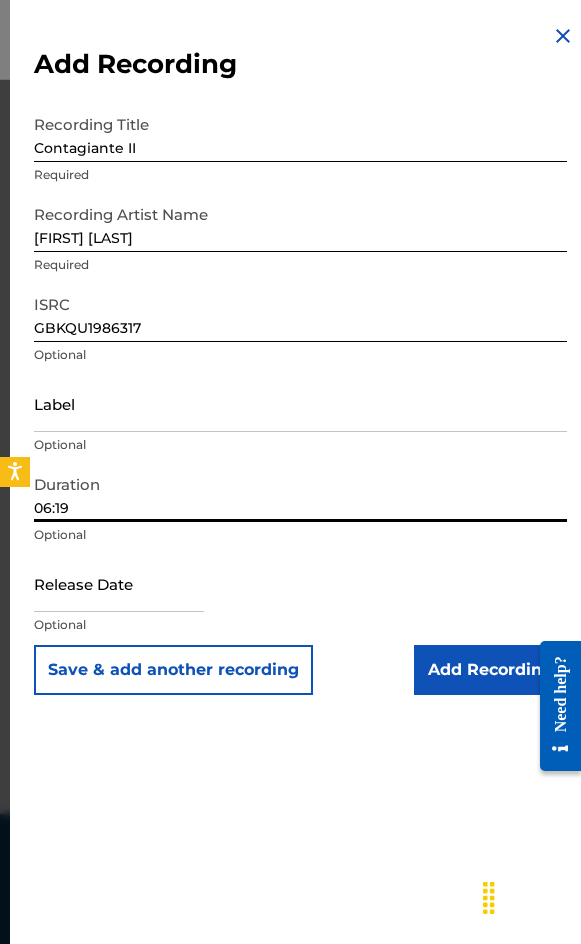 type on "06:19" 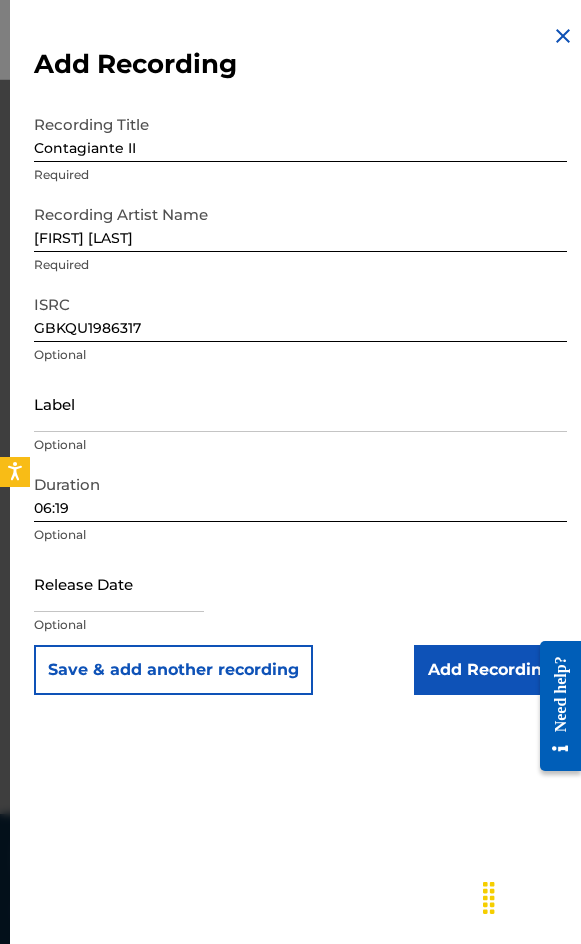 click on "Save & add another recording Add Recording" at bounding box center [300, 670] 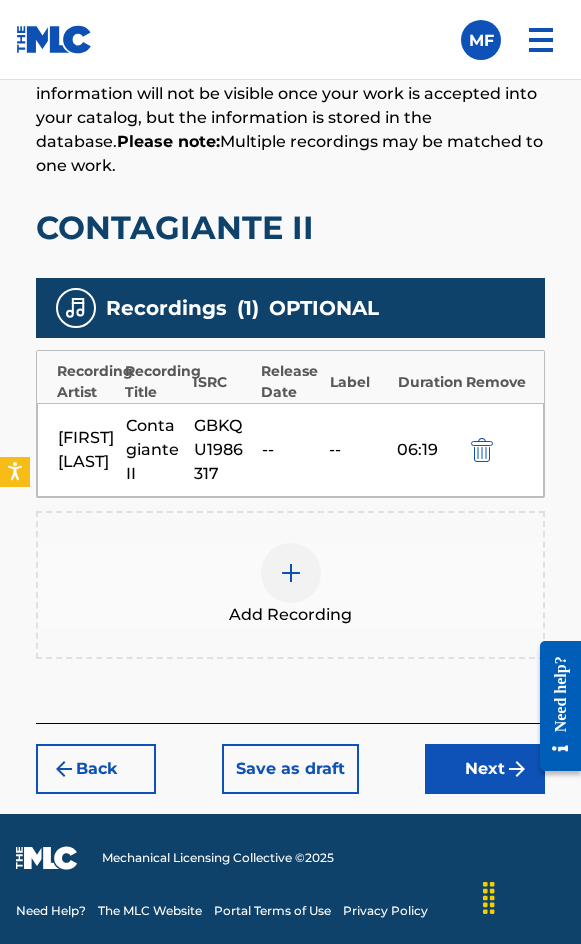 click on "Next" at bounding box center (485, 769) 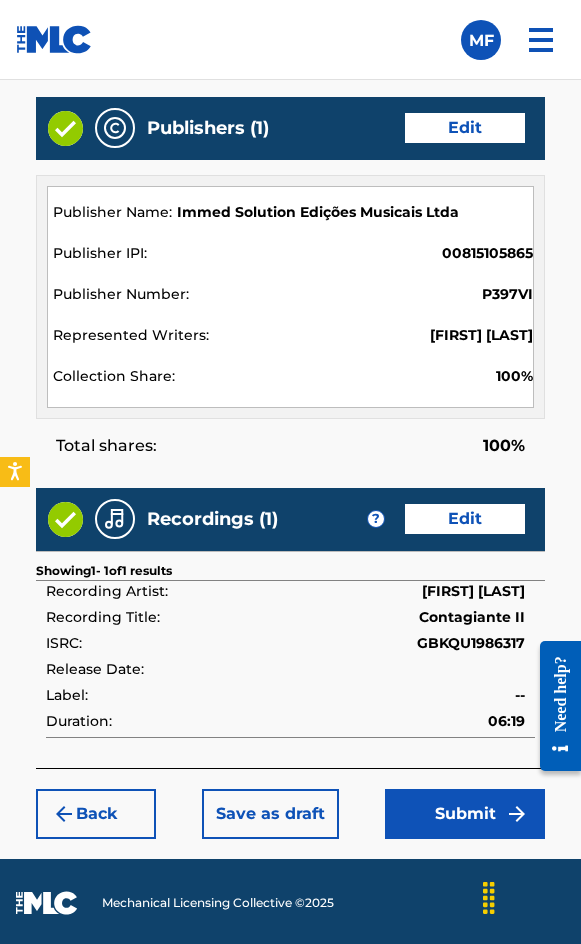 scroll, scrollTop: 2162, scrollLeft: 0, axis: vertical 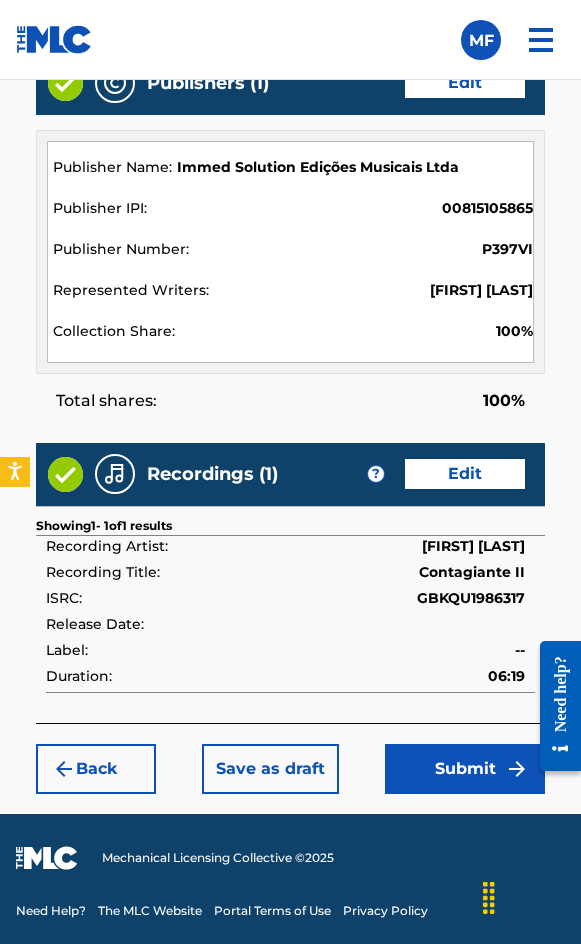 click on "Submit" at bounding box center (465, 769) 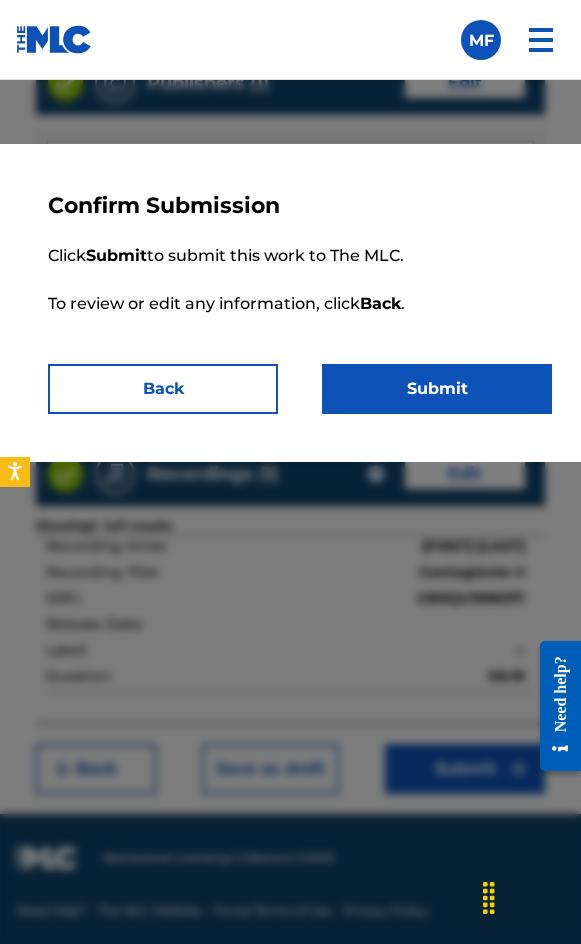click on "Click  Submit  to submit this work to The MLC. To review or edit any information, click  Back ." at bounding box center (300, 292) 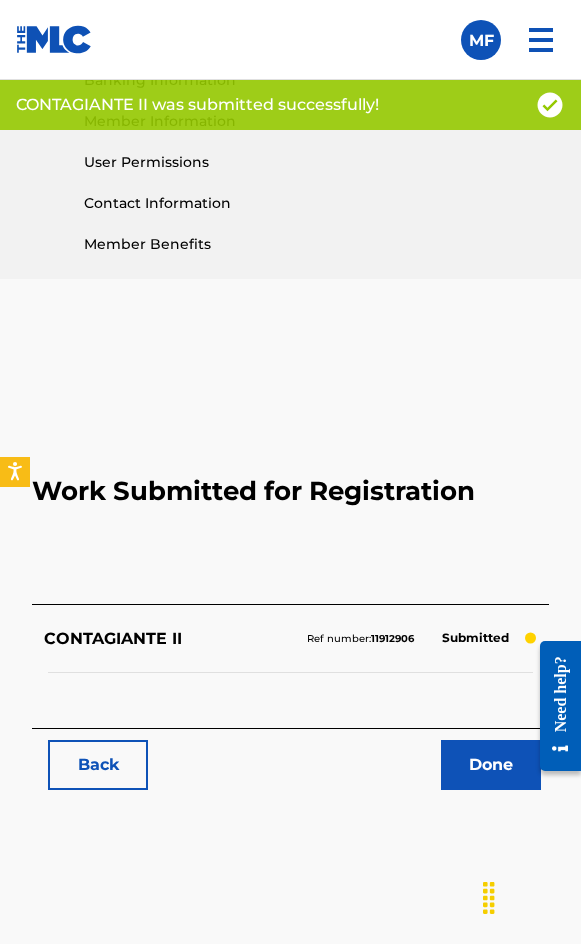 scroll, scrollTop: 1100, scrollLeft: 0, axis: vertical 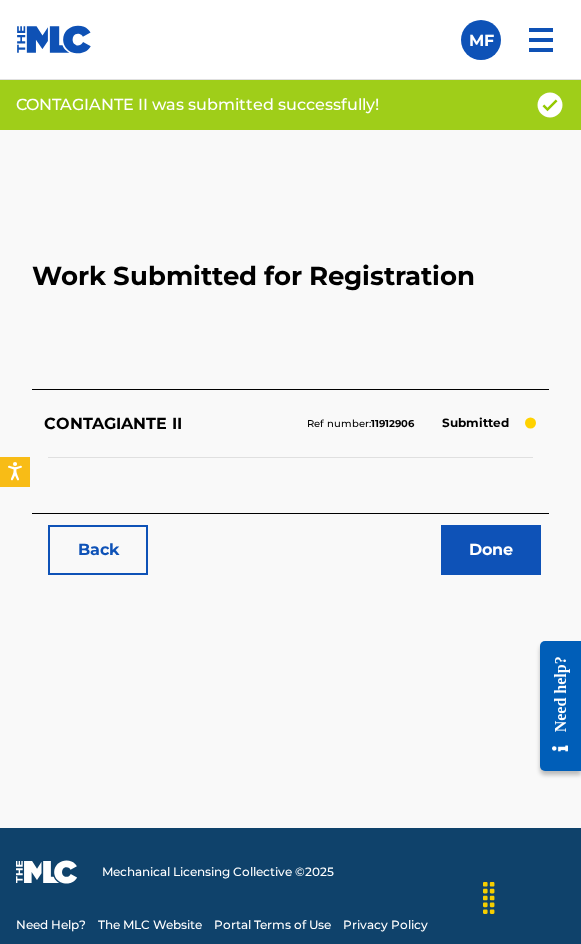 click on "Back" at bounding box center [98, 550] 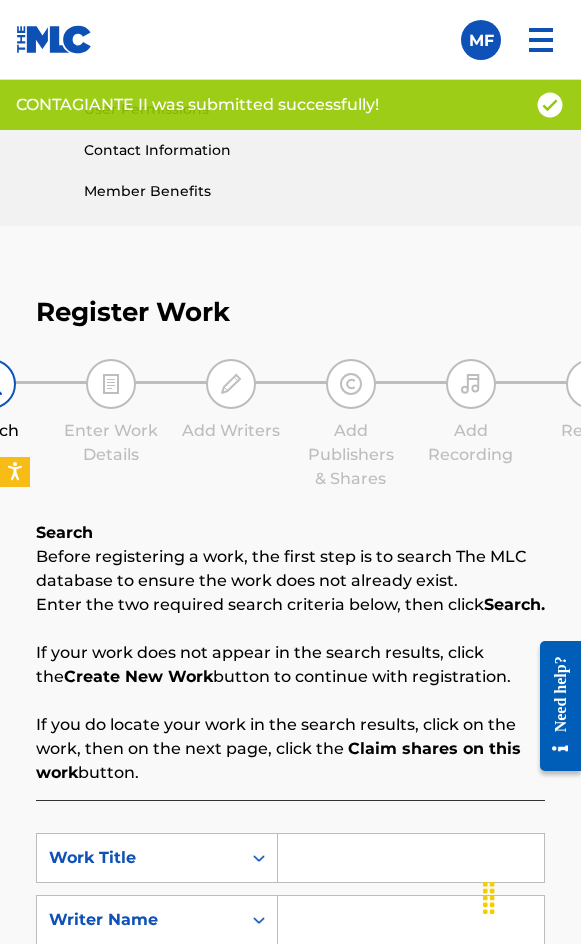 scroll, scrollTop: 1308, scrollLeft: 0, axis: vertical 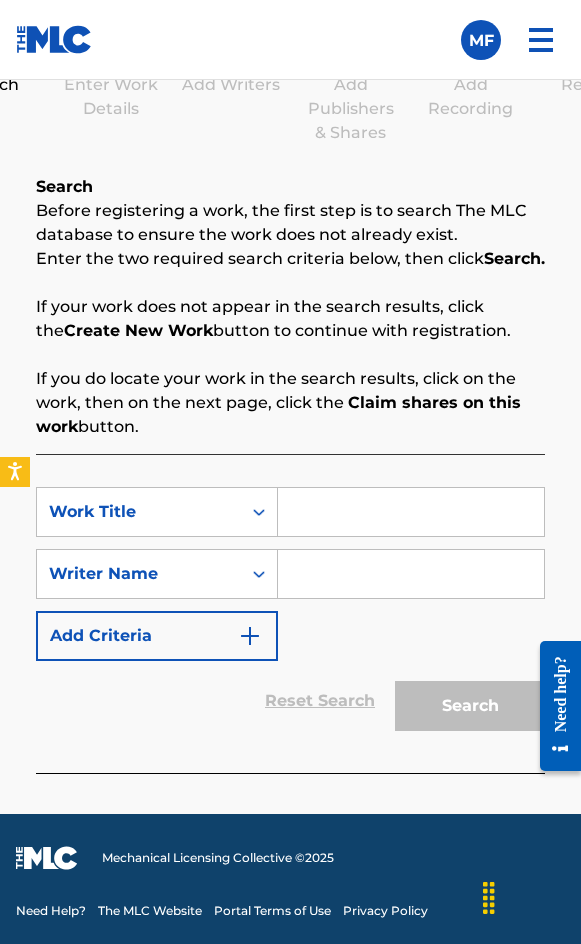 click at bounding box center (411, 512) 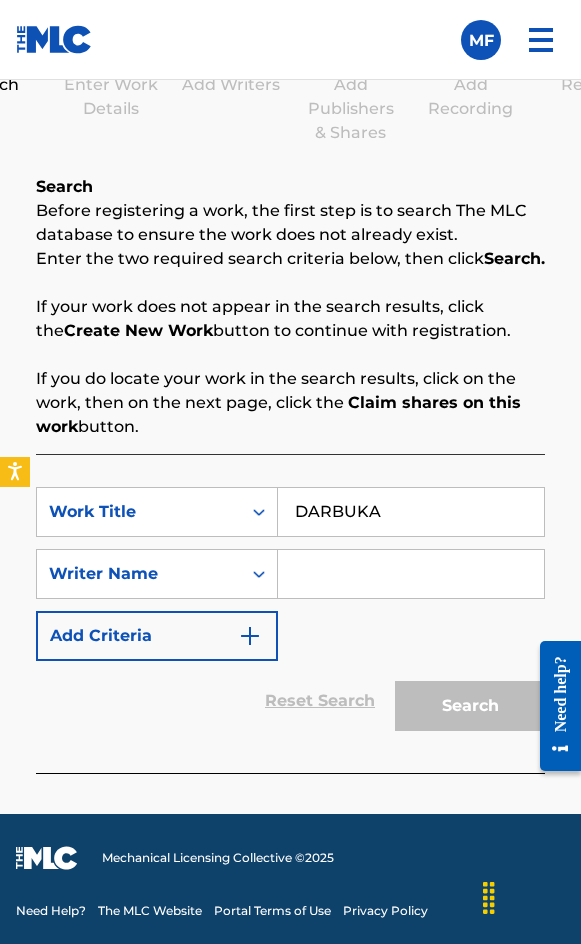type on "DARBUKA" 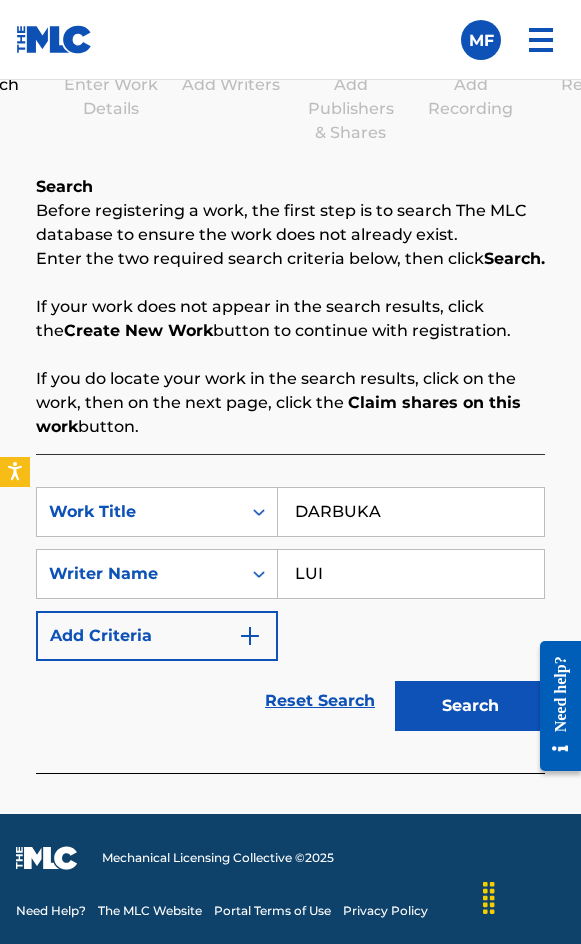 type on "[FIRST] [LAST]" 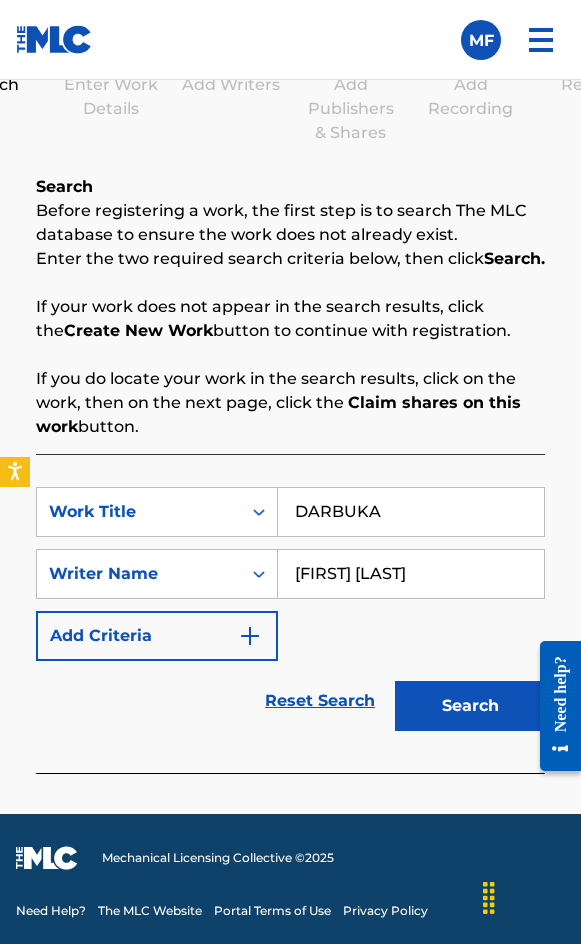click on "Search" at bounding box center [465, 701] 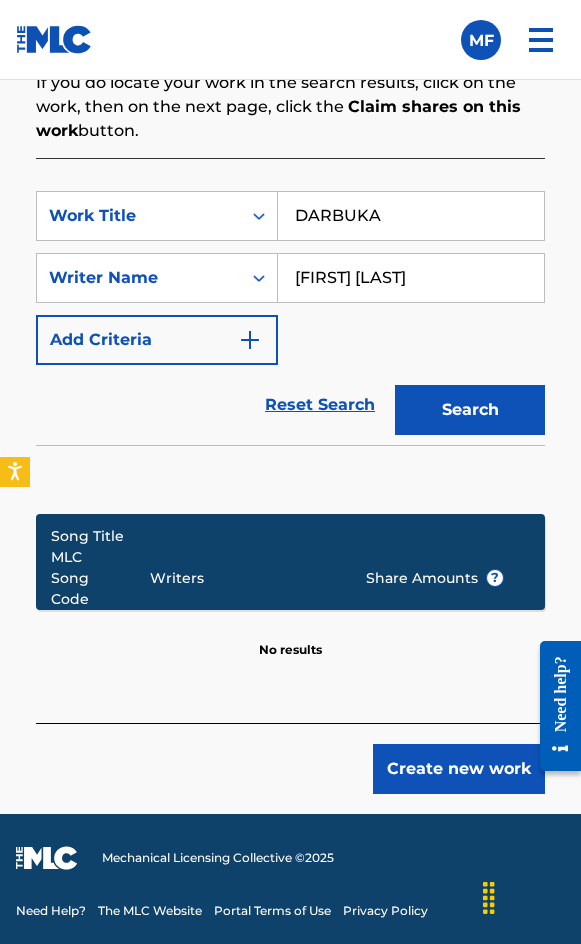 click on "Create new work" at bounding box center [459, 769] 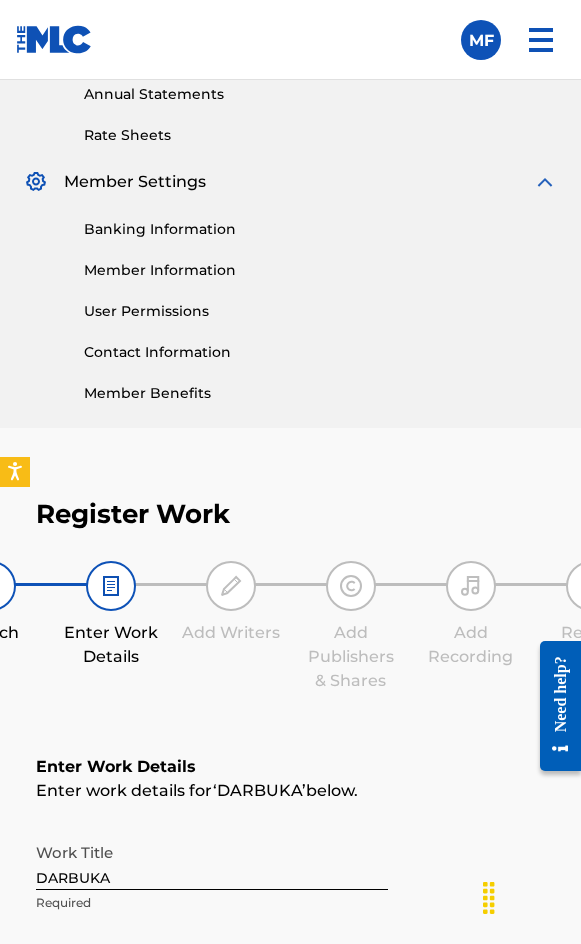 scroll, scrollTop: 1336, scrollLeft: 0, axis: vertical 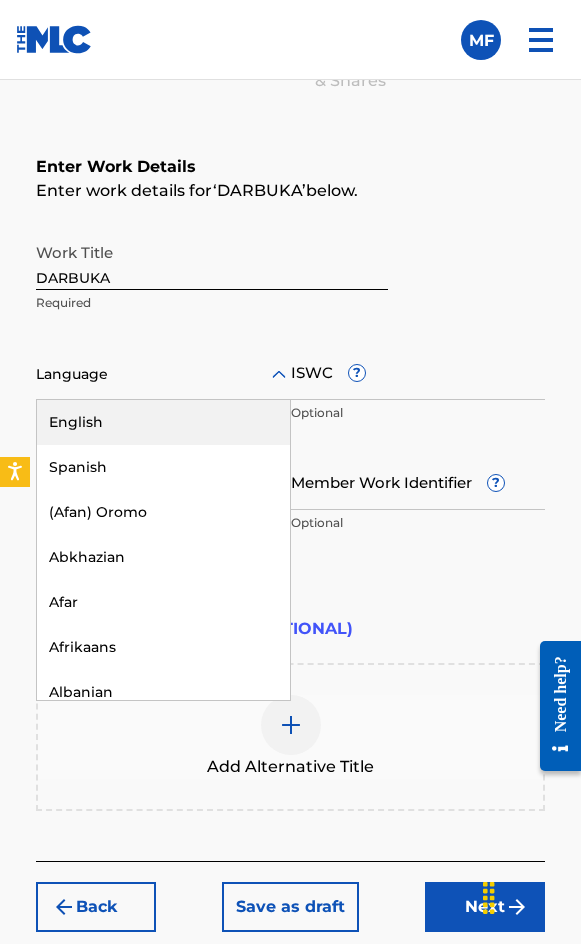 click at bounding box center (163, 374) 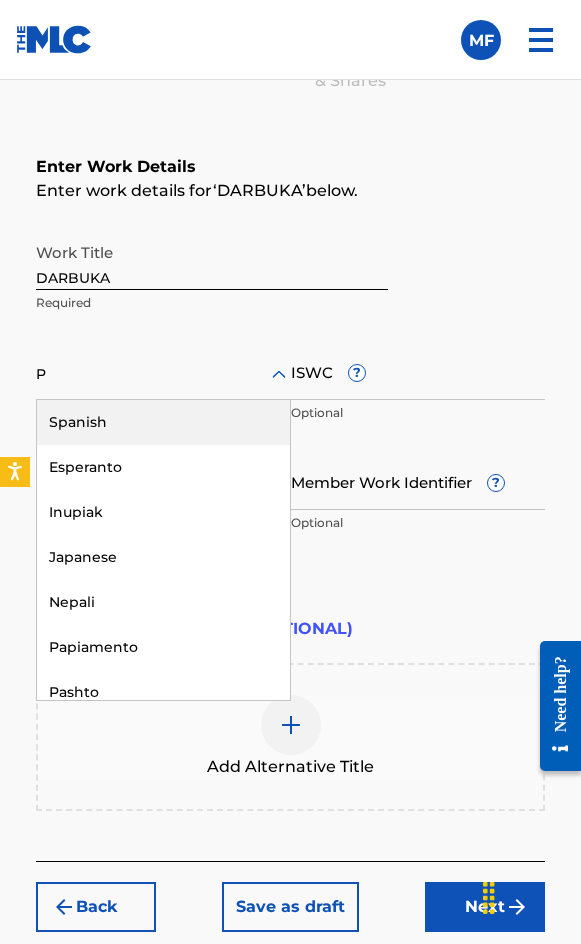 type on "PO" 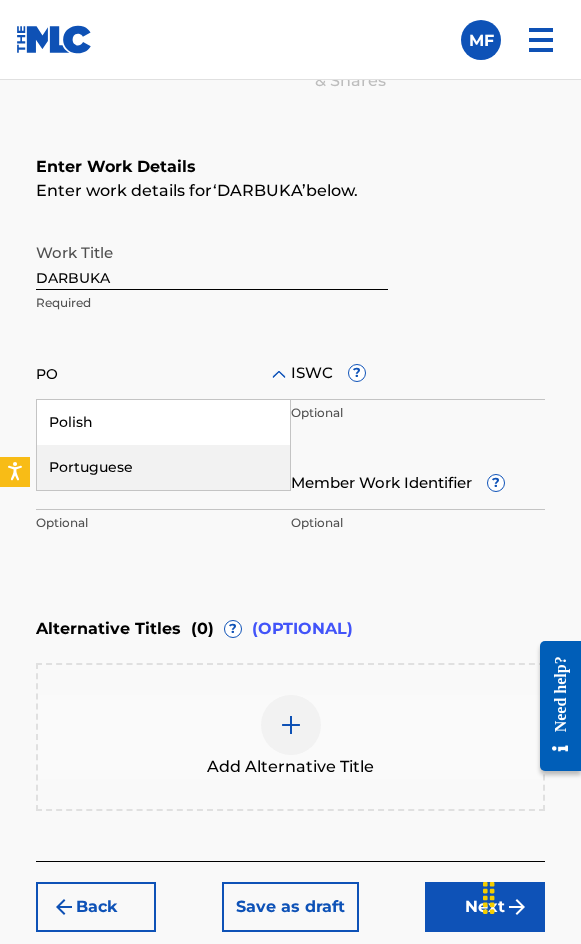click on "Portuguese" at bounding box center (163, 467) 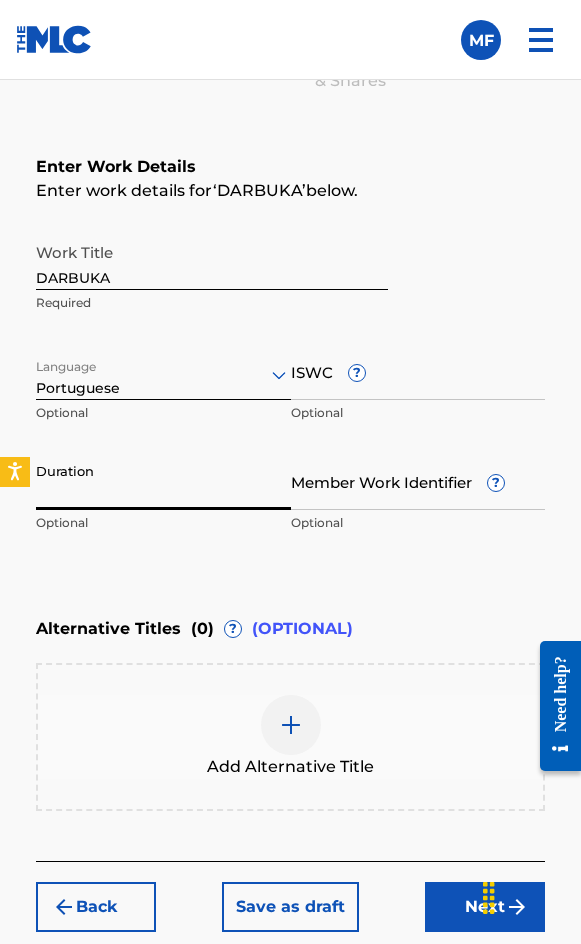 click on "Duration" at bounding box center [163, 481] 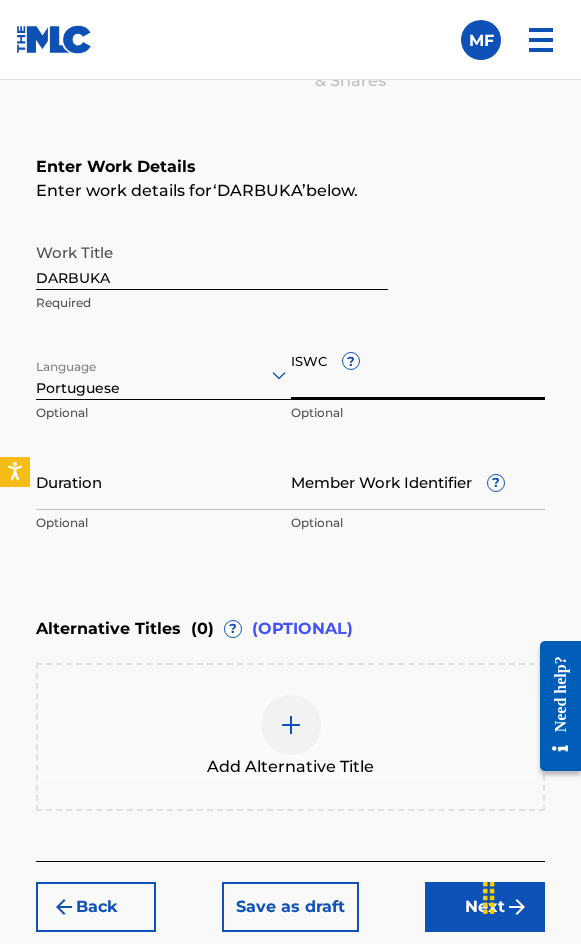 drag, startPoint x: 361, startPoint y: 383, endPoint x: 228, endPoint y: 518, distance: 189.50989 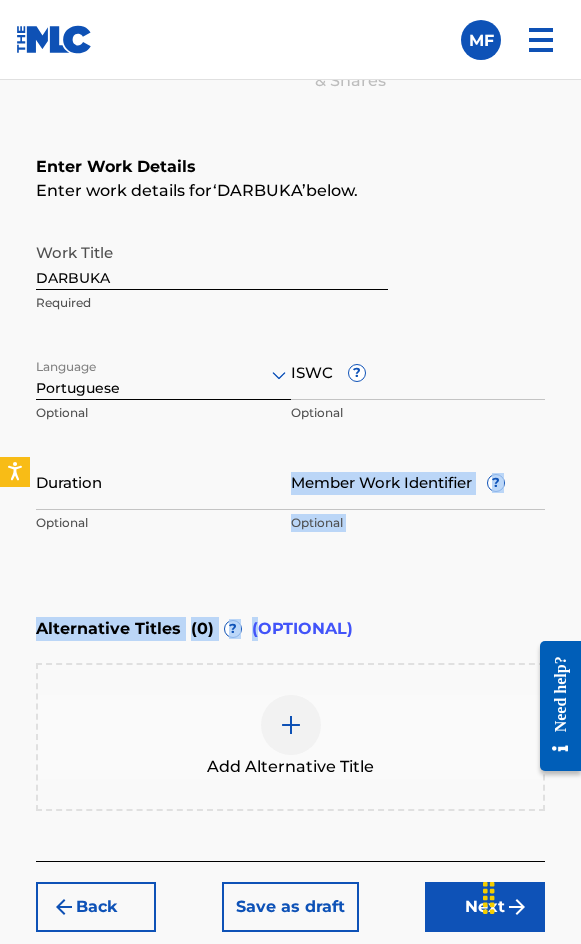 drag, startPoint x: 227, startPoint y: 518, endPoint x: 254, endPoint y: 623, distance: 108.41586 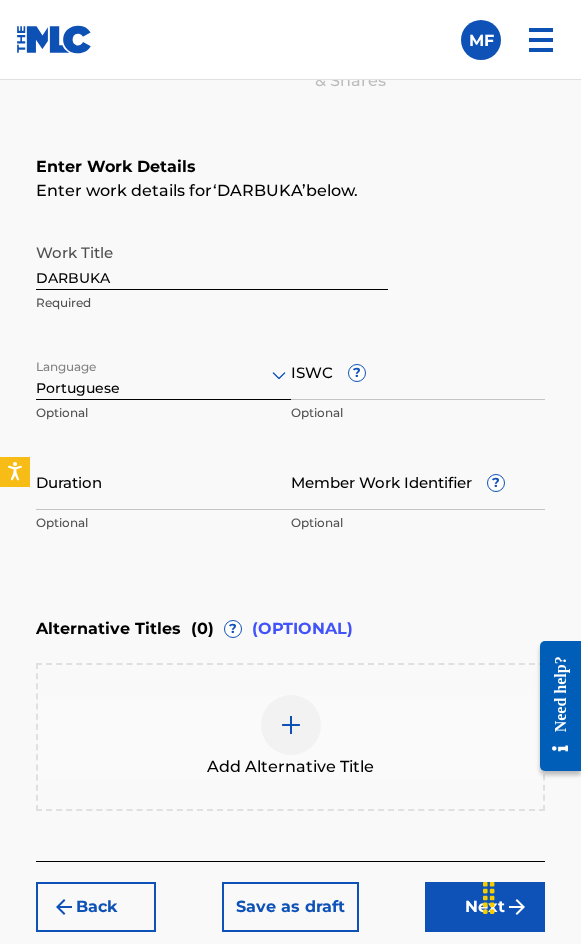 click on "Alternative Titles" at bounding box center [108, 629] 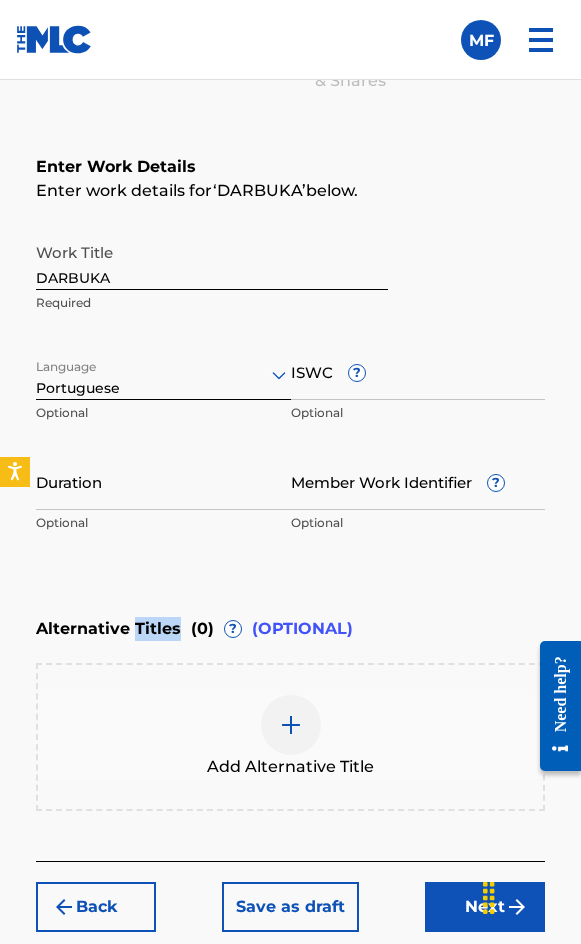 click on "Alternative Titles" at bounding box center (108, 629) 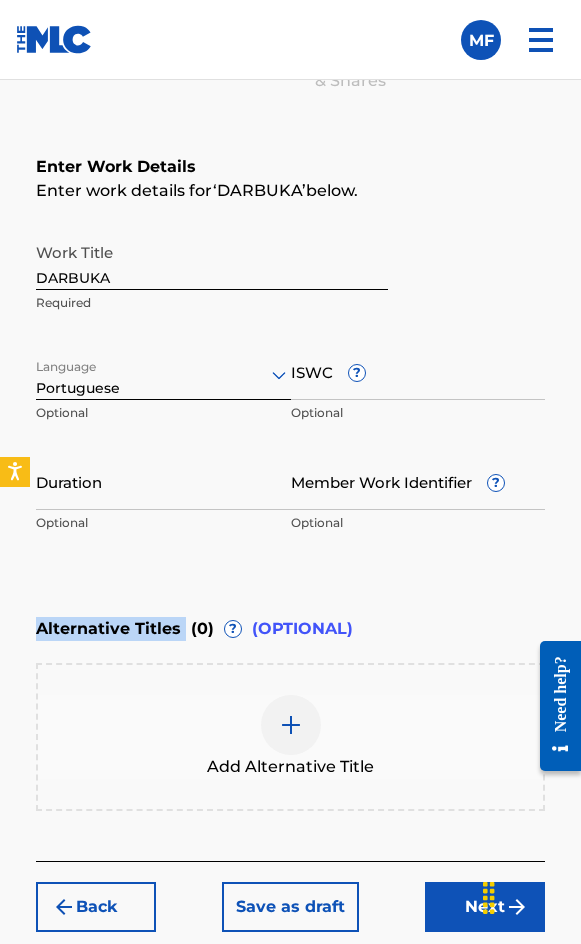 click on "Alternative Titles" at bounding box center (108, 629) 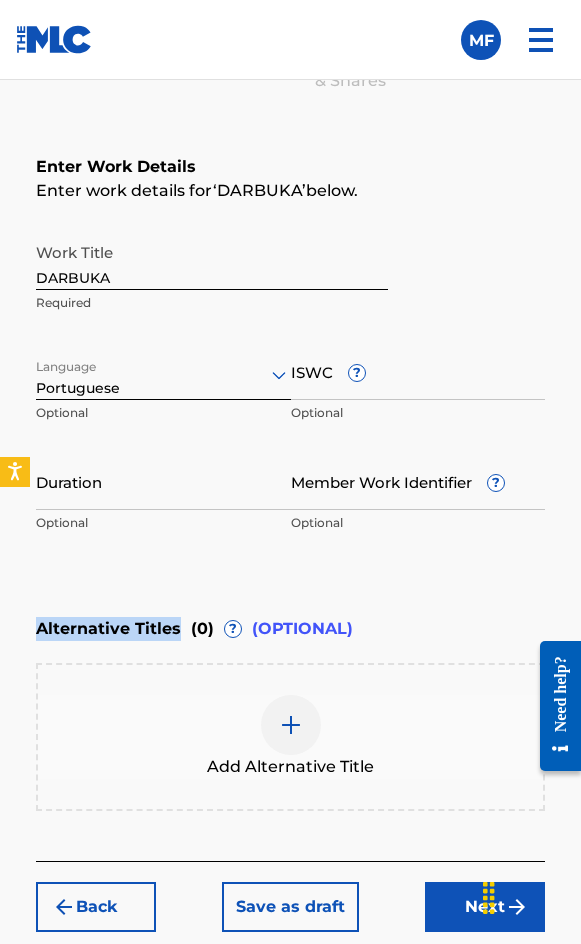 drag, startPoint x: 181, startPoint y: 637, endPoint x: 35, endPoint y: 620, distance: 146.98639 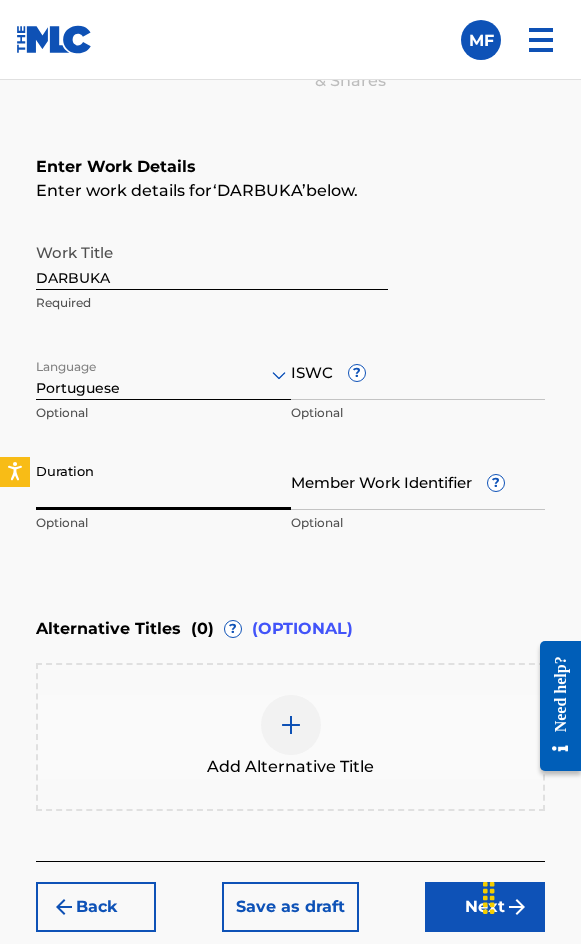 click on "Duration" at bounding box center [163, 481] 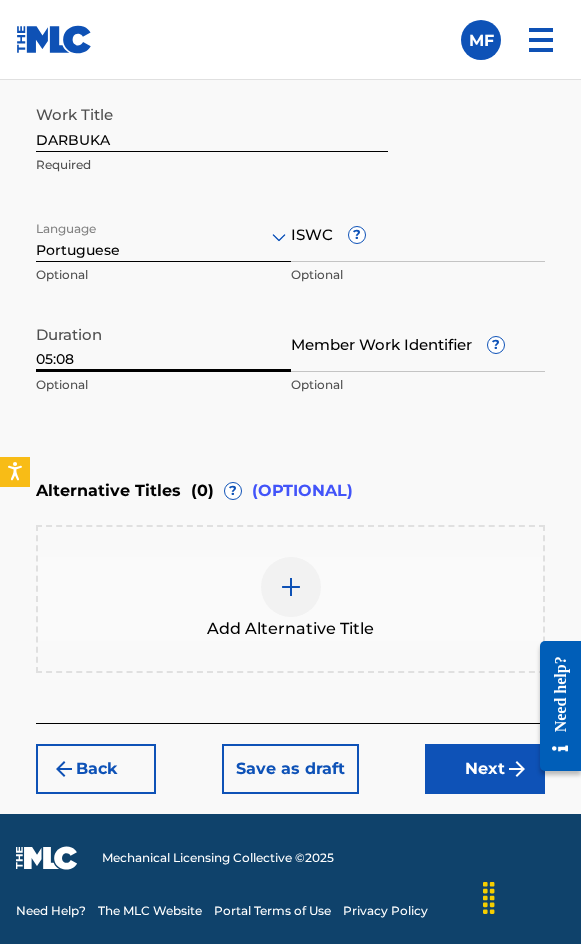 type on "05:08" 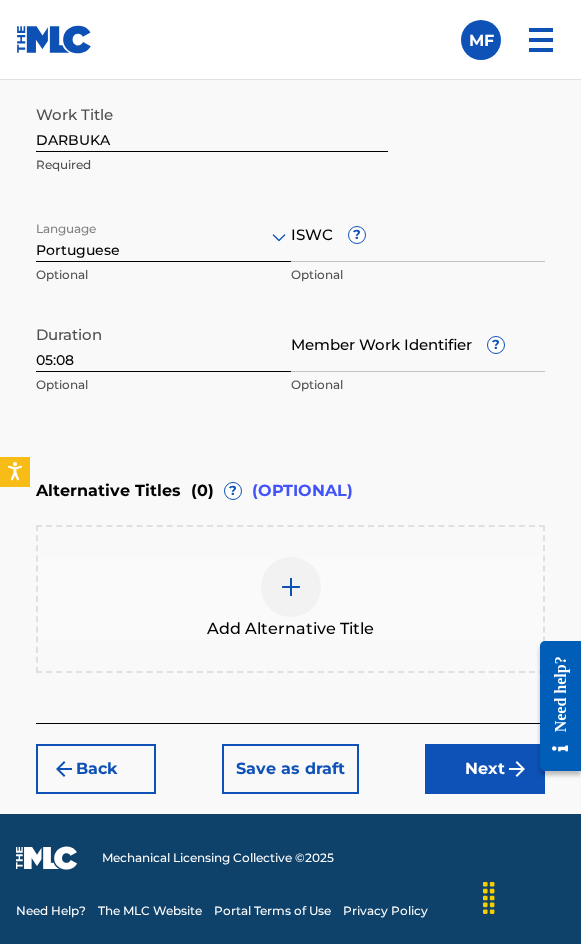 click on "Next" at bounding box center (485, 769) 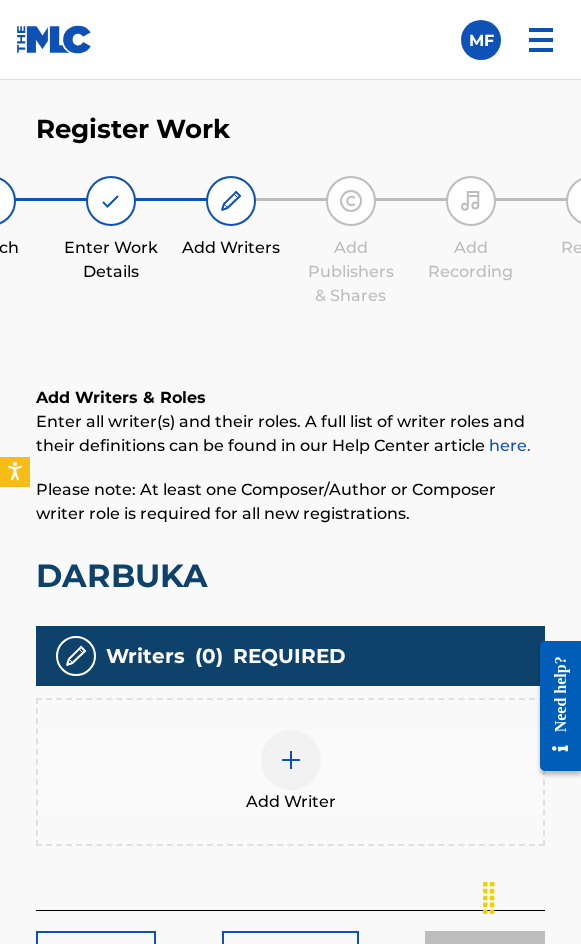scroll, scrollTop: 1308, scrollLeft: 0, axis: vertical 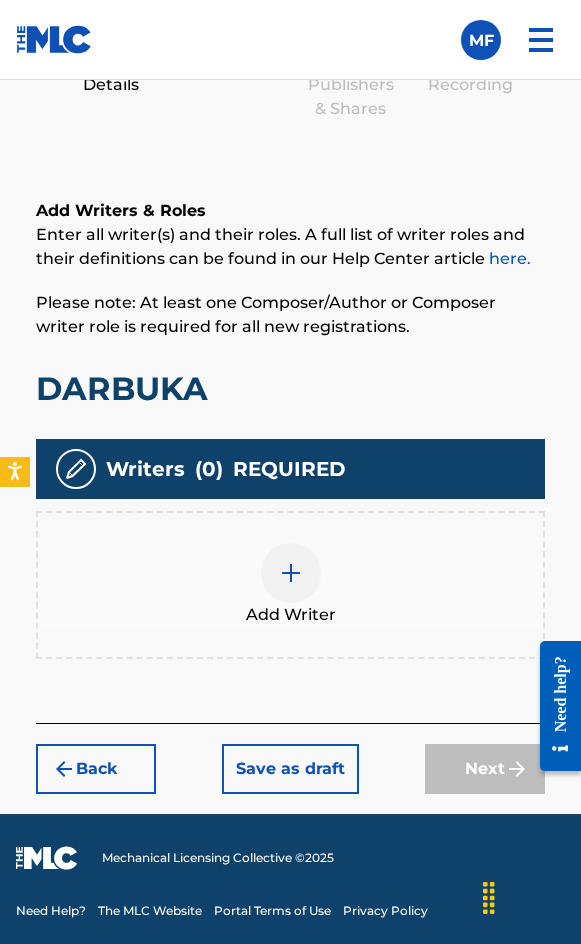 click on "Add Writer" at bounding box center [290, 585] 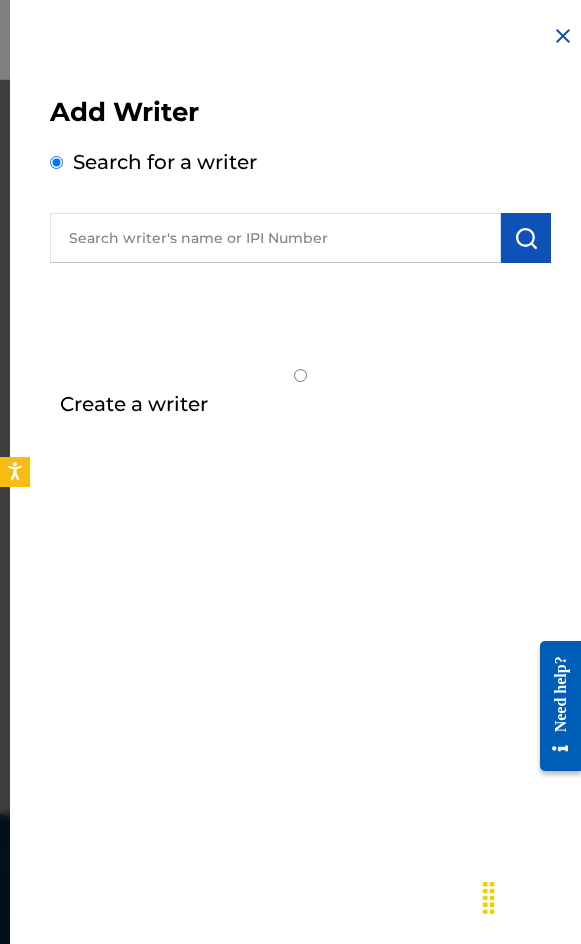 click at bounding box center (275, 238) 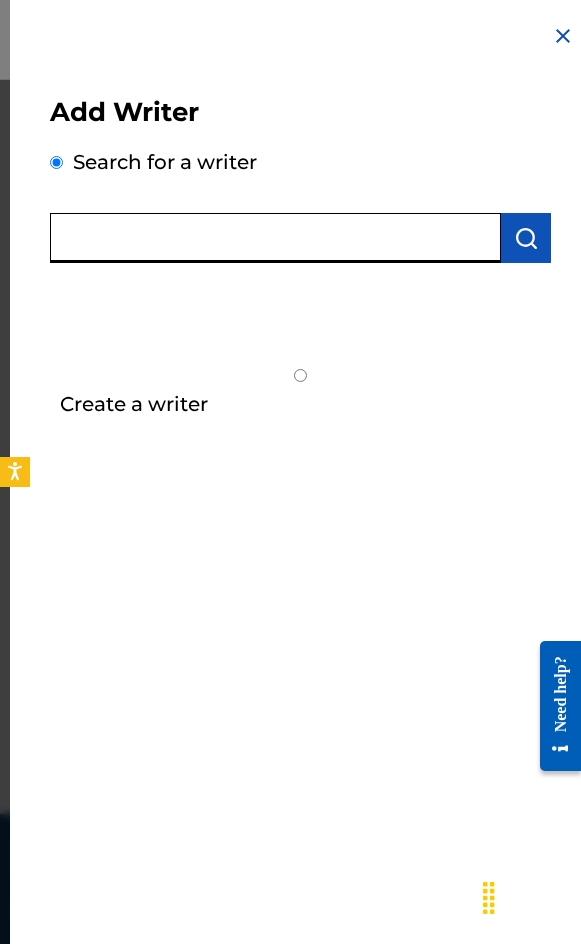 paste on "[LAST]" 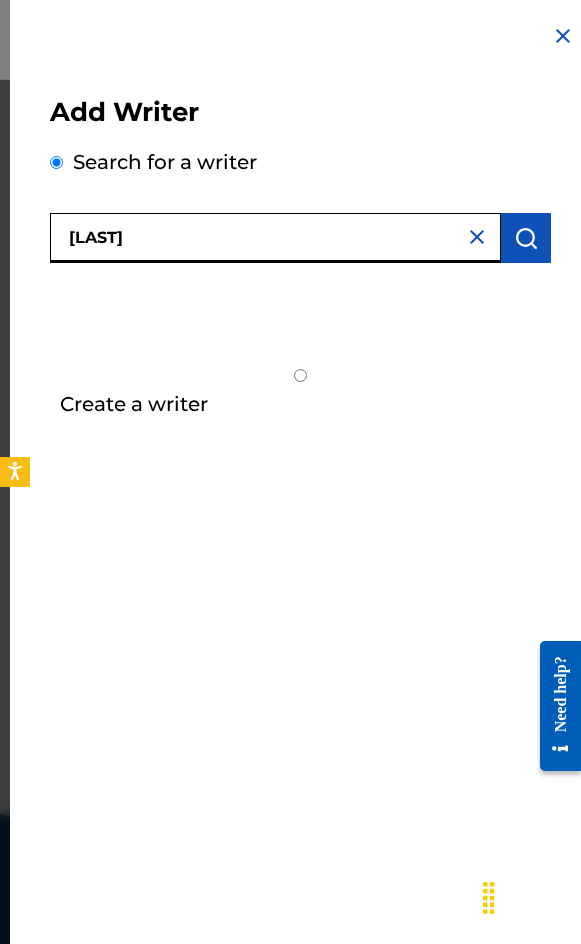 type on "[LAST]" 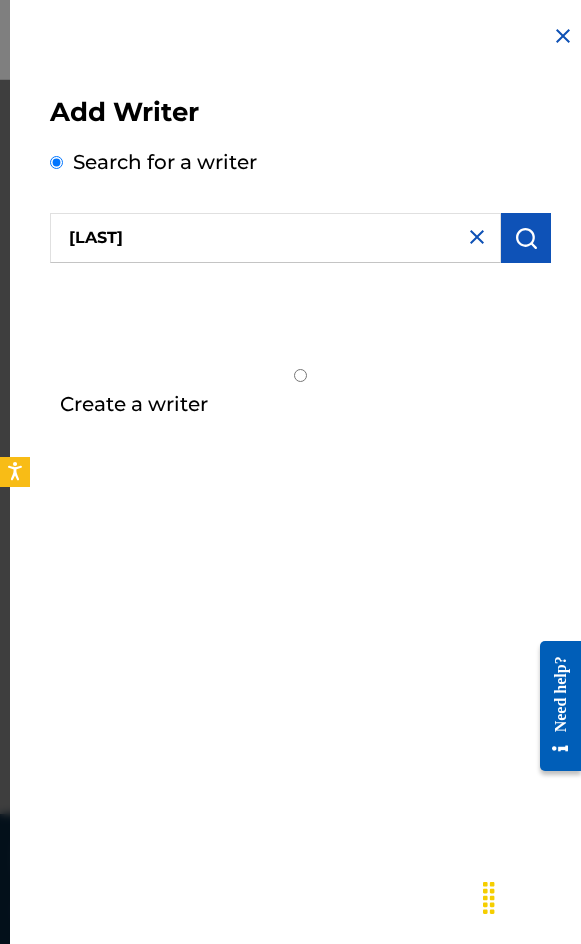 click at bounding box center (526, 238) 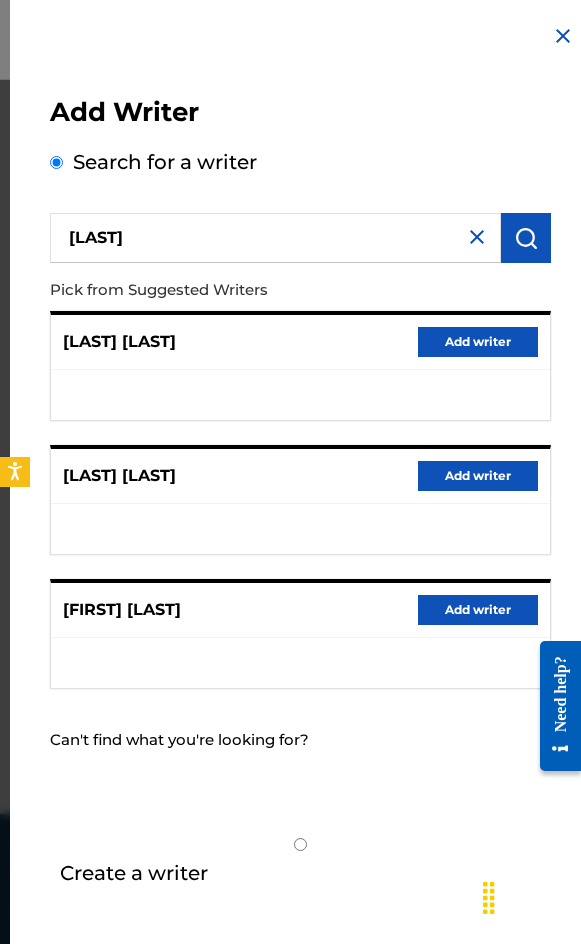 drag, startPoint x: 506, startPoint y: 613, endPoint x: 206, endPoint y: 725, distance: 320.2249 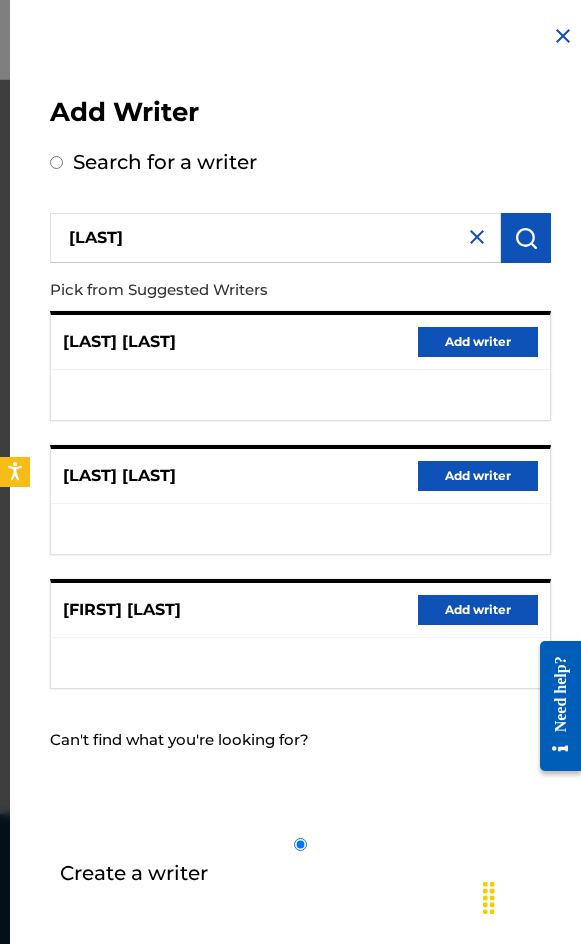 click on "Create a writer" at bounding box center [300, 844] 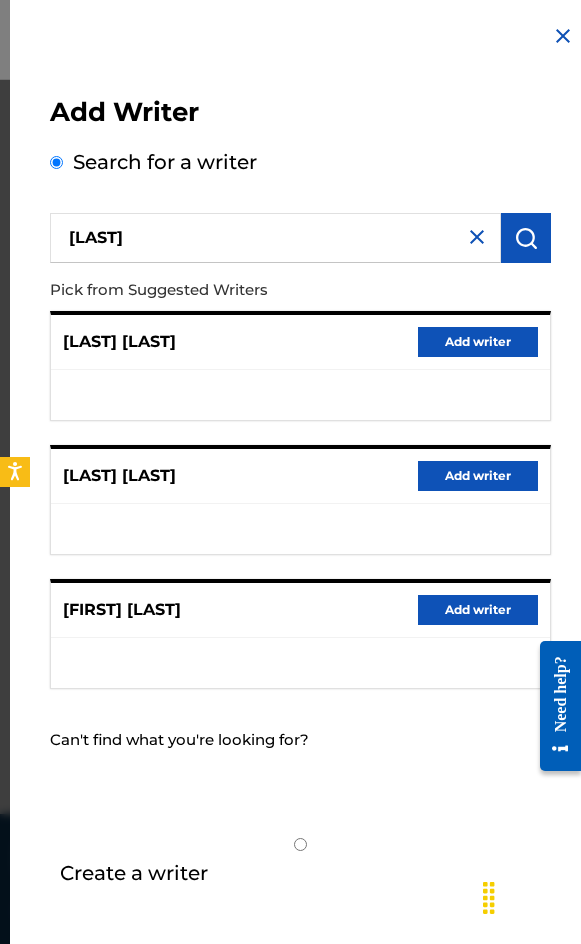 radio on "false" 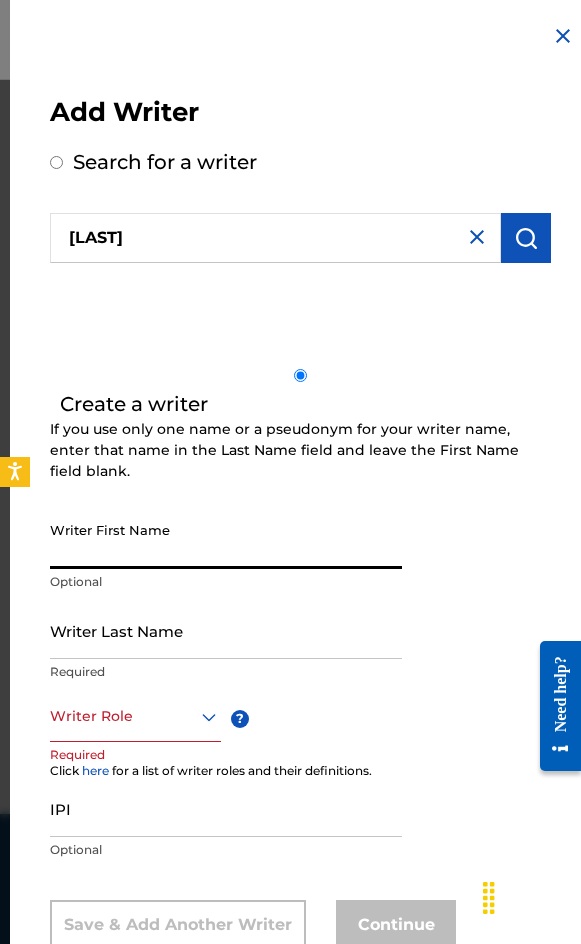 click on "Writer First Name" at bounding box center (226, 540) 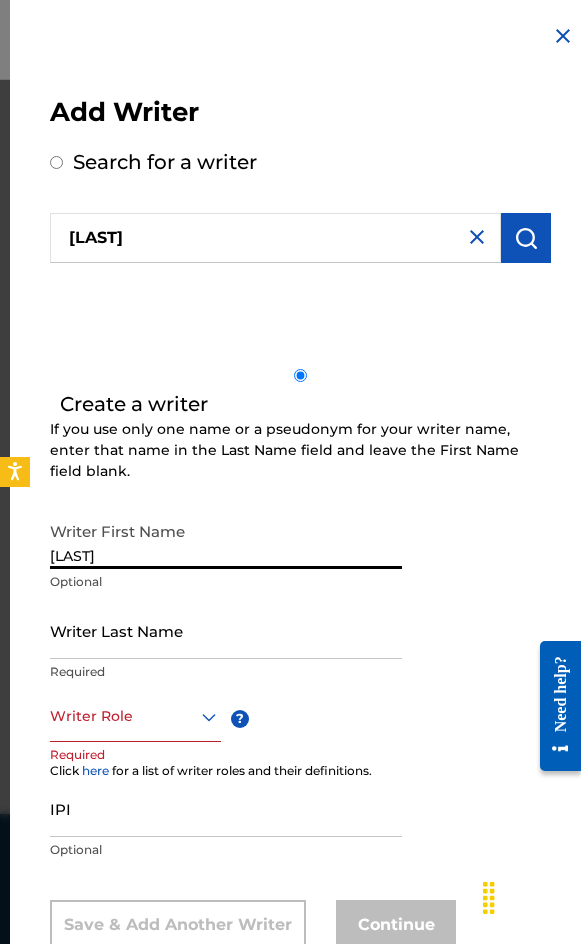 type on "[LAST]" 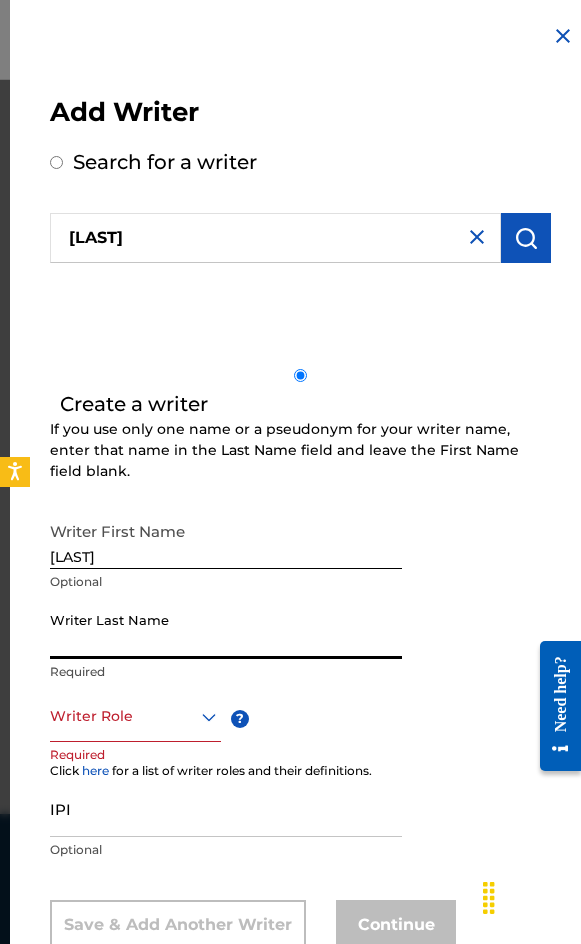 click on "Writer Last Name" at bounding box center [226, 630] 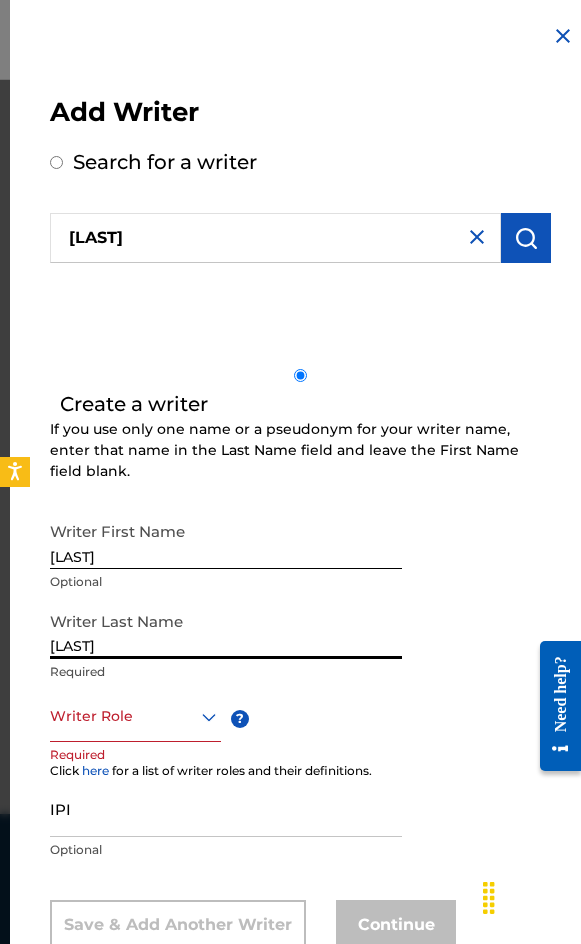 type on "[LAST]" 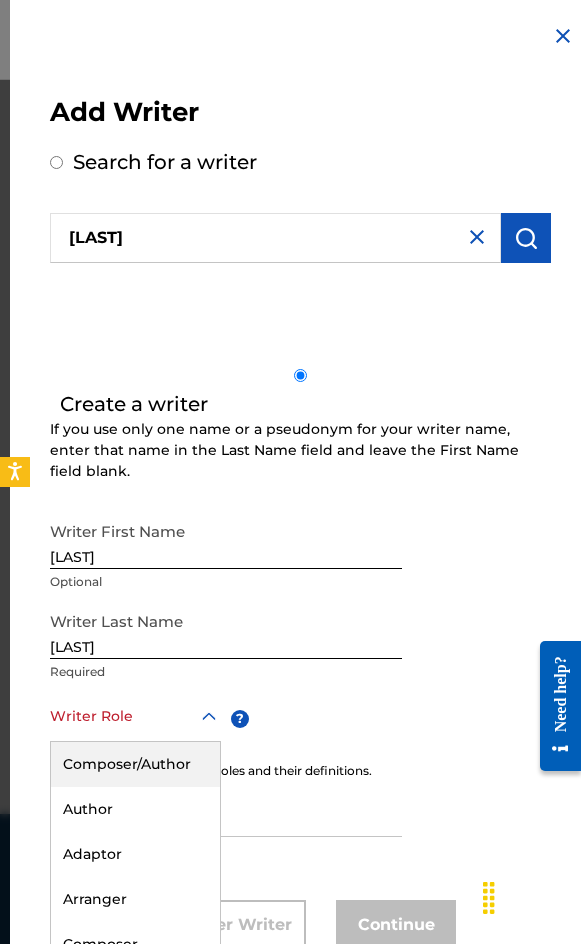 click on "8 results available. Use Up and Down to choose options, press Enter to select the currently focused option, press Escape to exit the menu, press Tab to select the option and exit the menu. Writer Role Composer/Author Author Adaptor Arranger Composer Translator Sub Arranger Sub Author" at bounding box center (135, 717) 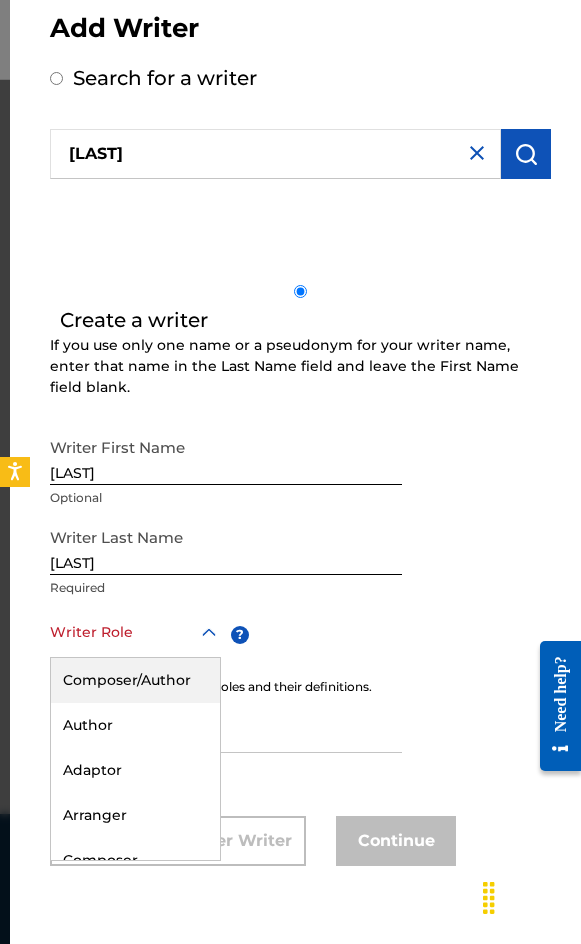 click on "Composer/Author" at bounding box center (135, 680) 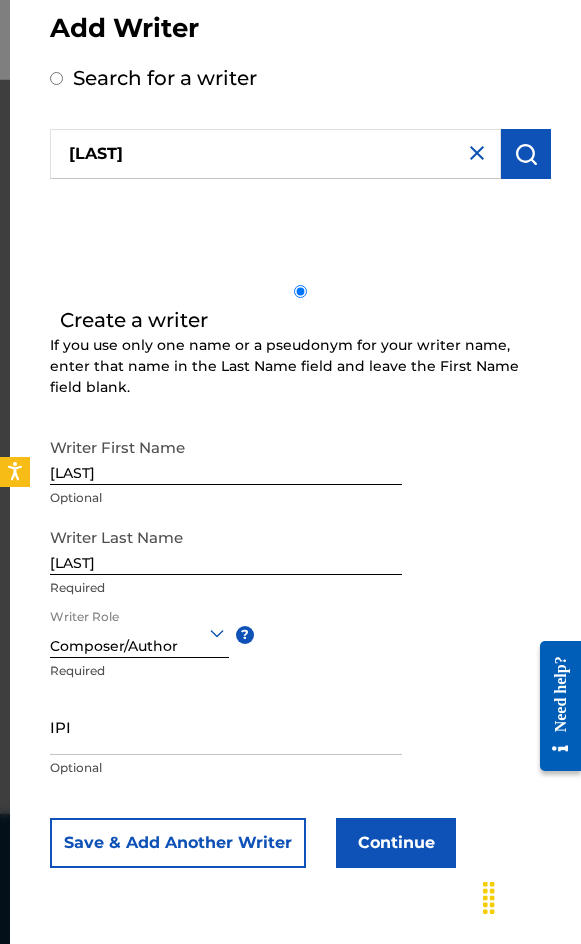 click on "Create a writer If you use only one name or a pseudonym for your writer name, enter that name in the Last Name field and leave the First Name field blank. Writer First Name   [LAST] Optional Writer Last Name   [LAST] Required Writer Role option Composer/Author, selected. Composer/Author ? Required IPI   Optional Save & Add Another Writer Continue" at bounding box center [300, 577] 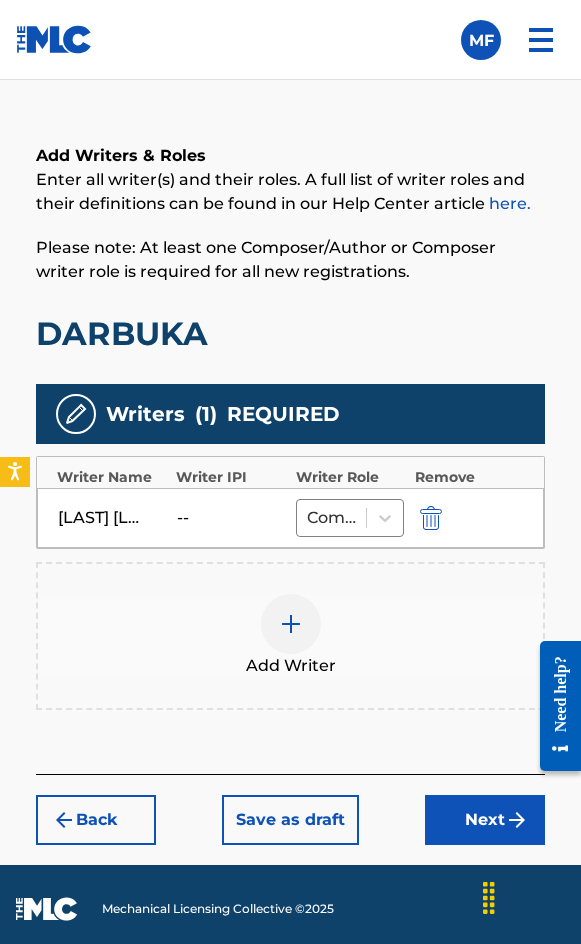 scroll, scrollTop: 1414, scrollLeft: 0, axis: vertical 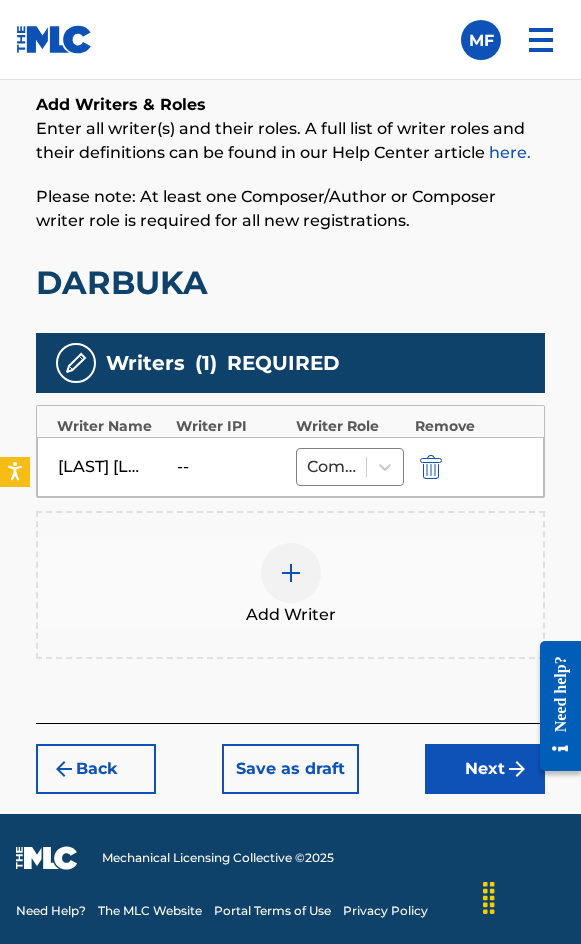 click on "Add Writer" at bounding box center (290, 585) 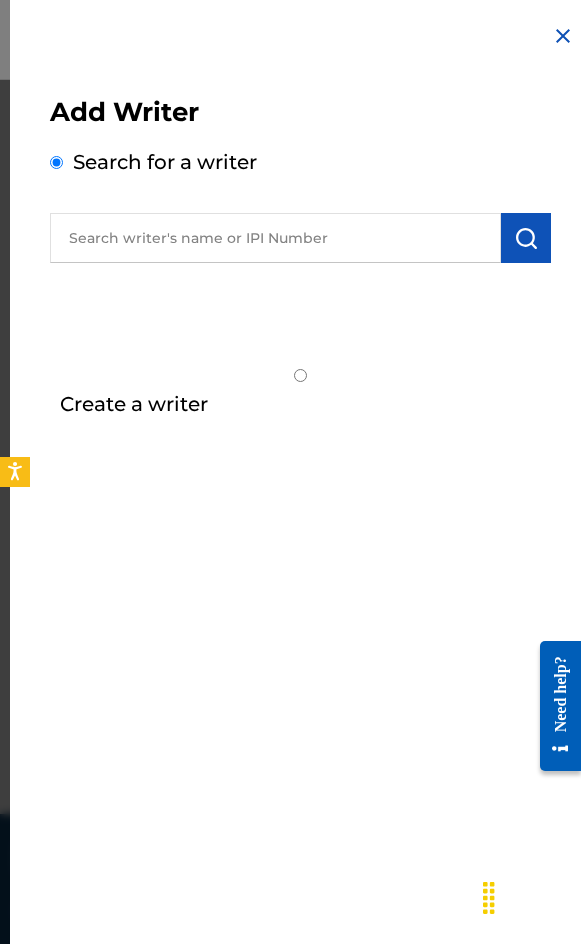 click at bounding box center (275, 238) 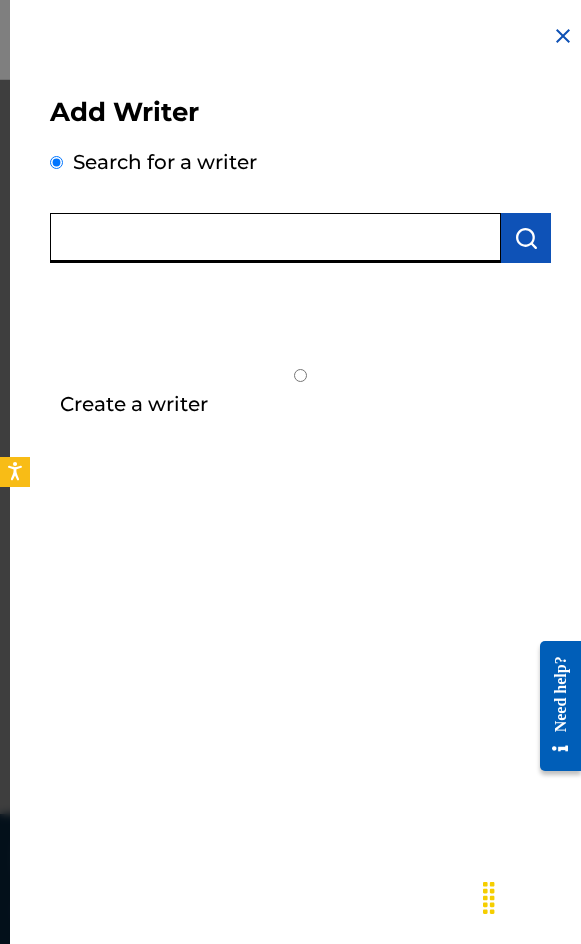 paste on "[FIRST] [LAST]" 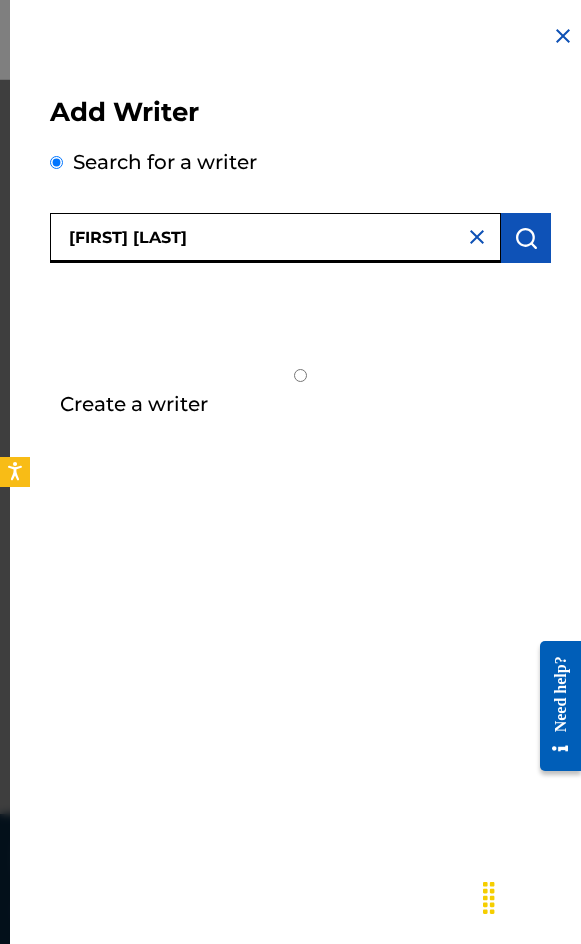 type on "[FIRST] [LAST]" 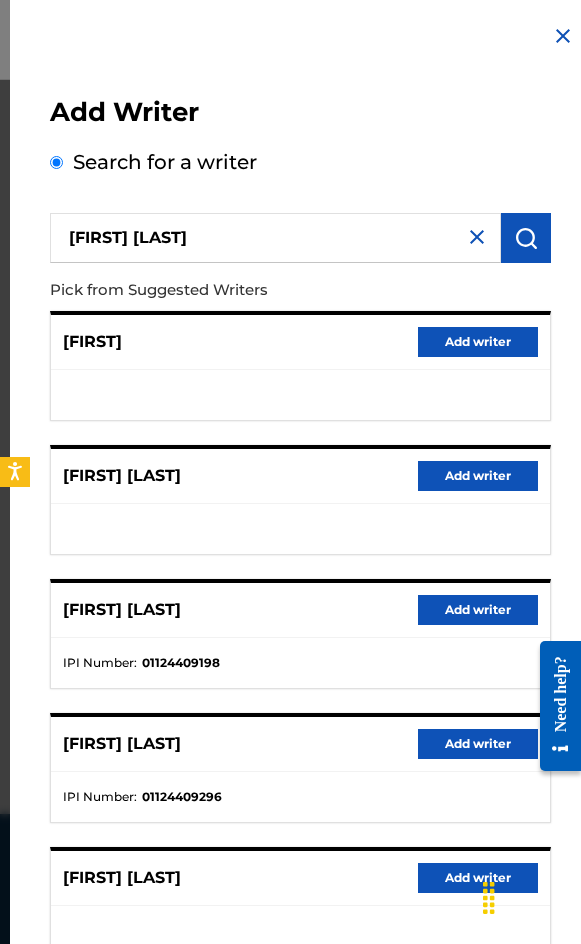 click on "Add writer" at bounding box center (478, 610) 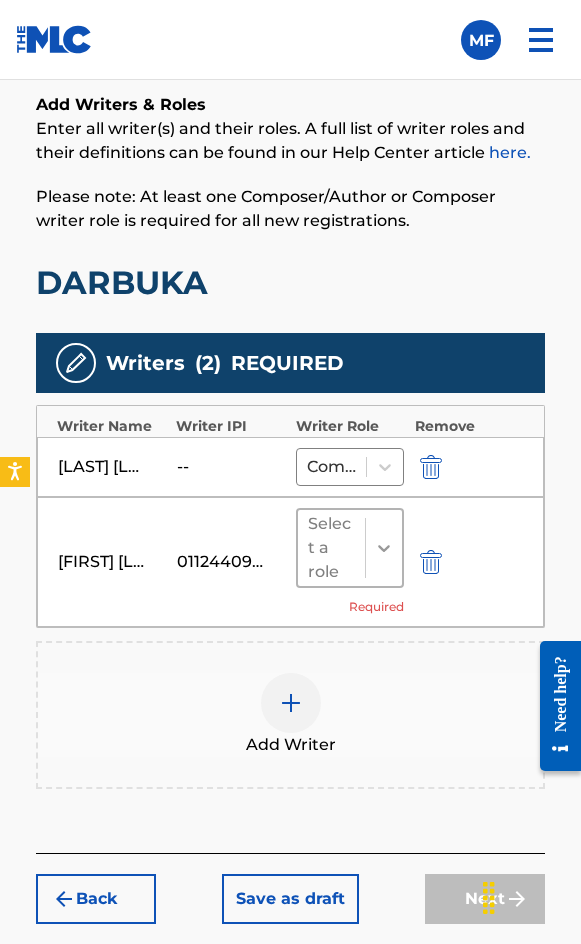 click 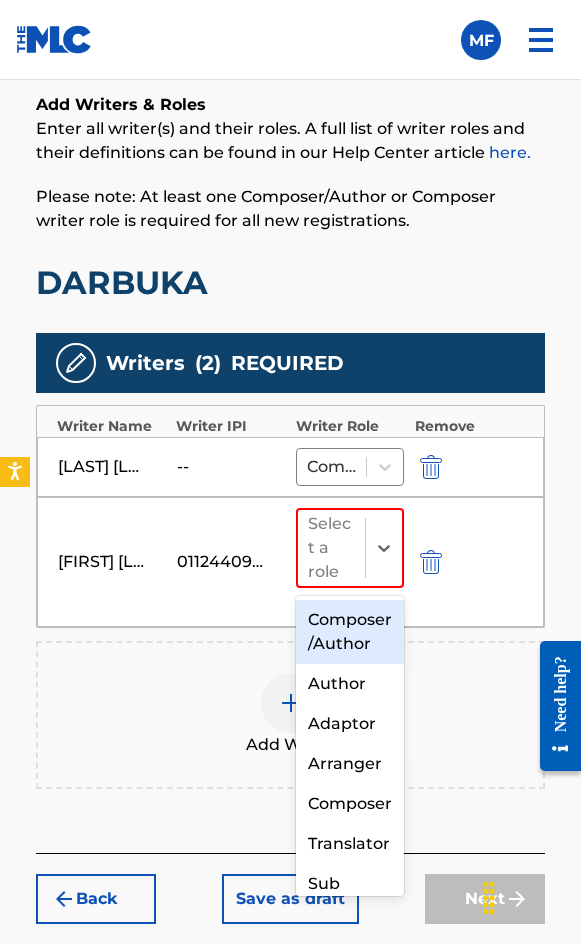 click on "Composer/Author" at bounding box center [350, 632] 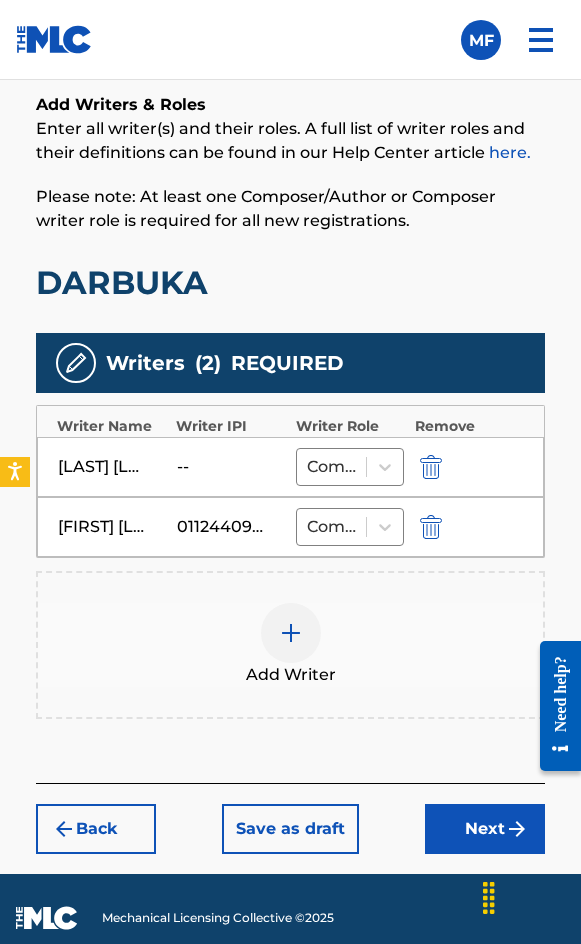 click on "Next" at bounding box center [485, 829] 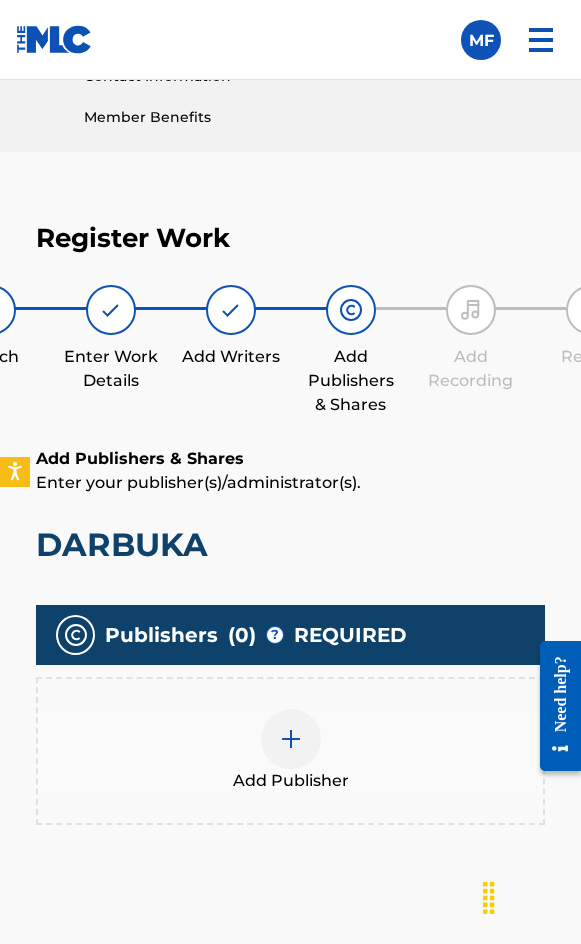 scroll, scrollTop: 1270, scrollLeft: 0, axis: vertical 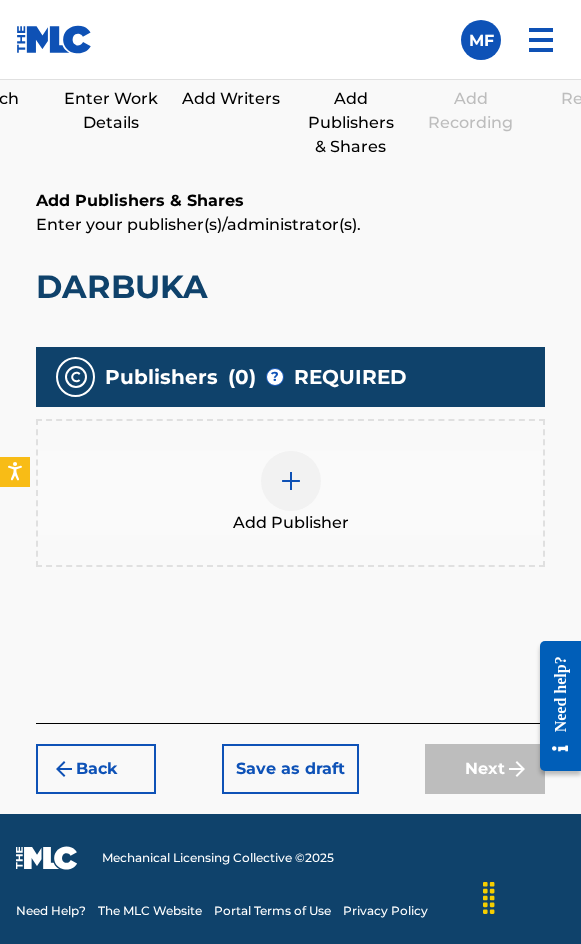 click at bounding box center (291, 481) 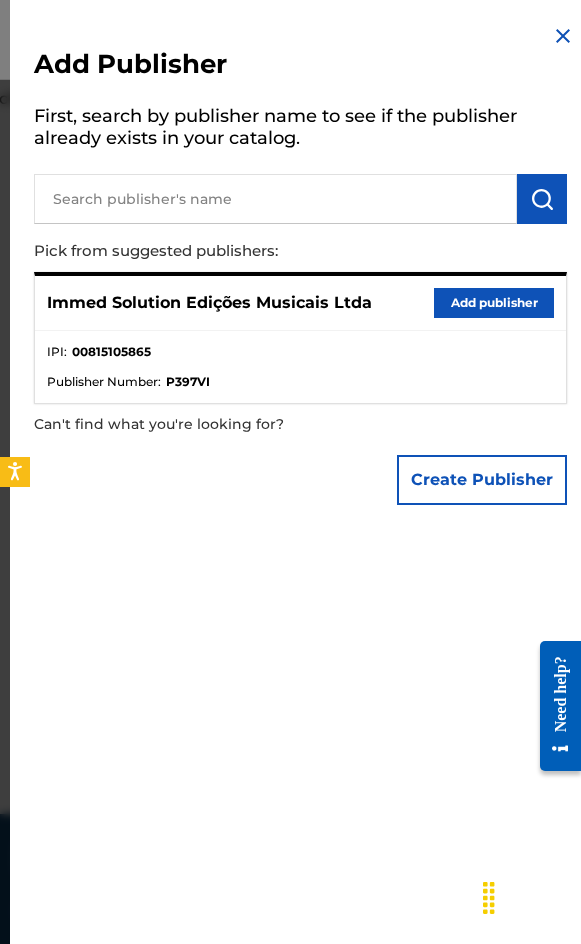 click on "Add publisher" at bounding box center [494, 303] 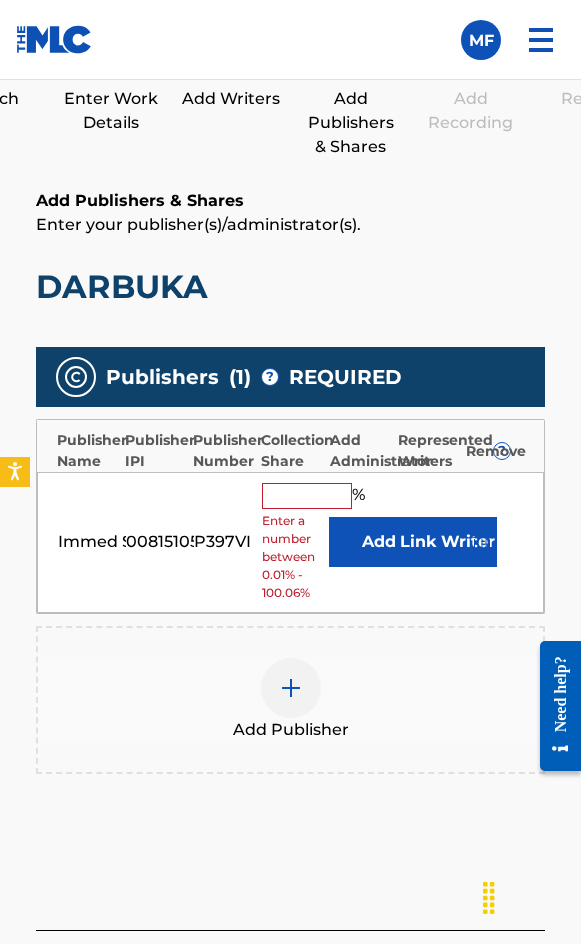 click at bounding box center [307, 496] 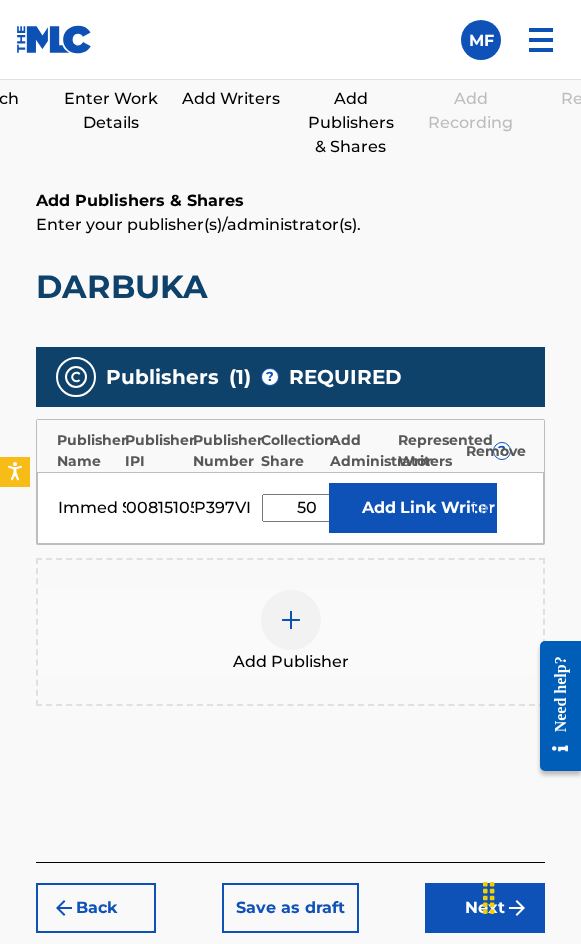 type on "50" 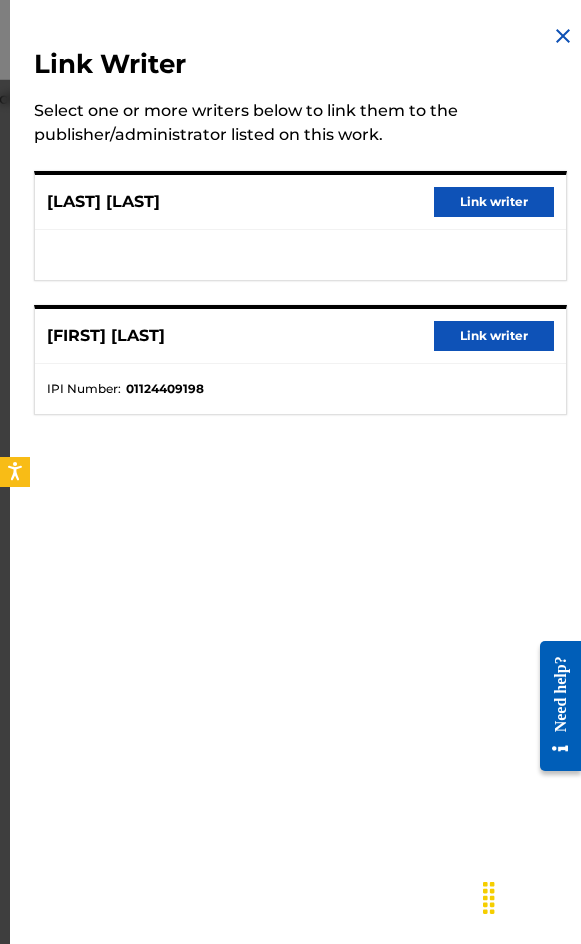 click on "Link writer" at bounding box center [494, 336] 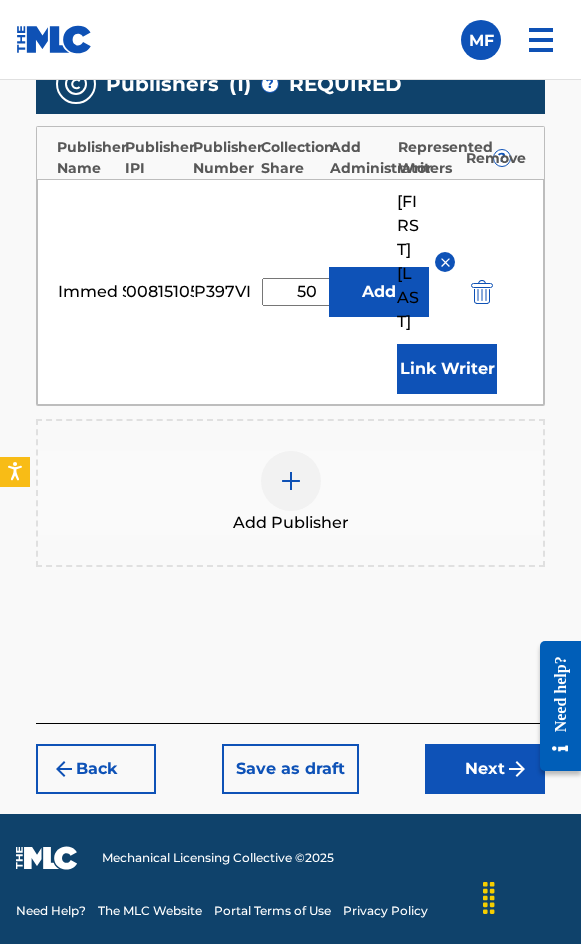 click on "Register Work Search Enter Work Details Add Writers Add Publishers & Shares Add Recording Review Add Publishers & Shares Enter your publisher(s)/administrator(s). DARBUKA Publishers ( 1 ) ? REQUIRED Total shares:  50 % Publisher Name Publisher IPI Publisher Number Collection Share Add Administrator Represented Writers ? Remove Immed Solution Edições Musicais Ltda 00815105865 P397VI 50 % Add [FIRST]   [LAST] Link Writer Add Publisher Back Save as draft Next" at bounding box center [290, 232] 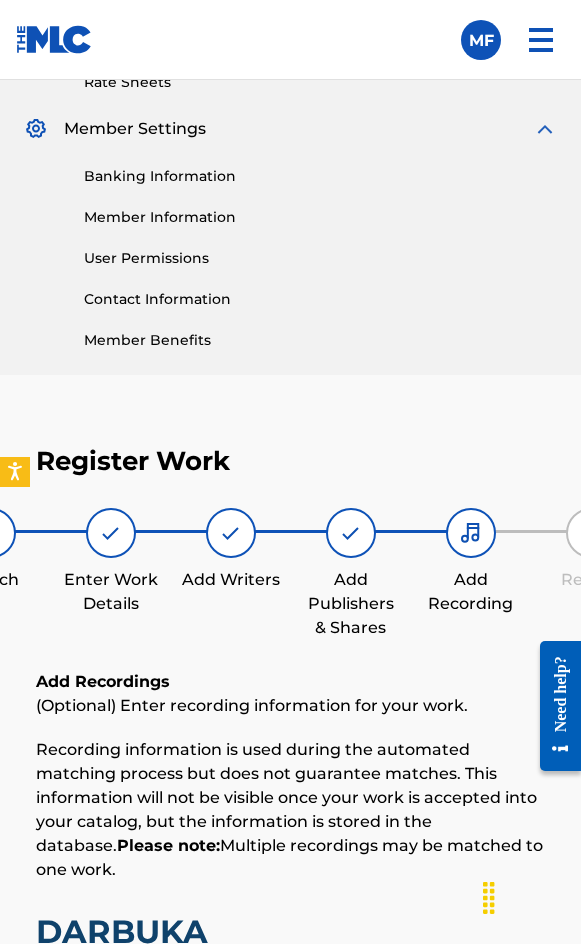 scroll, scrollTop: 1302, scrollLeft: 0, axis: vertical 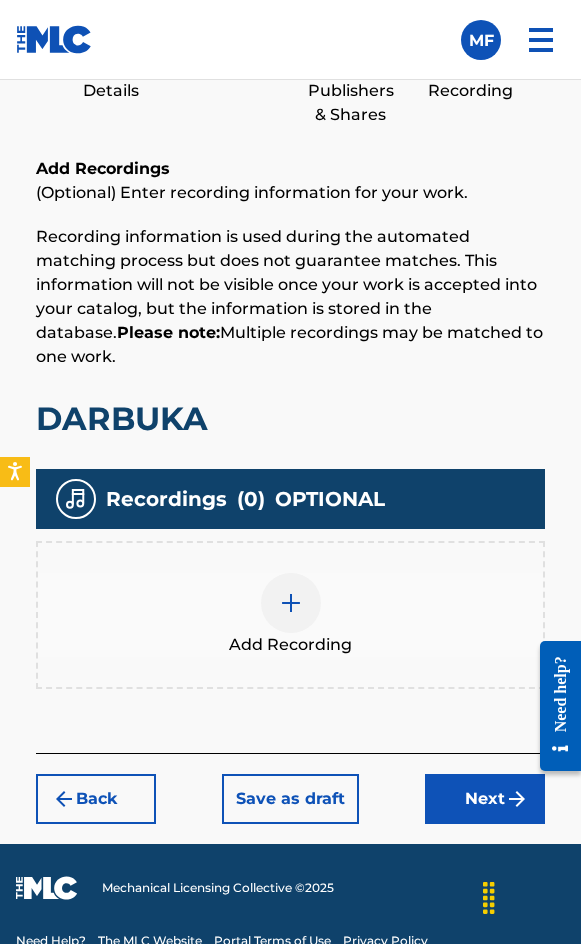 click on "Add Recording" at bounding box center (290, 615) 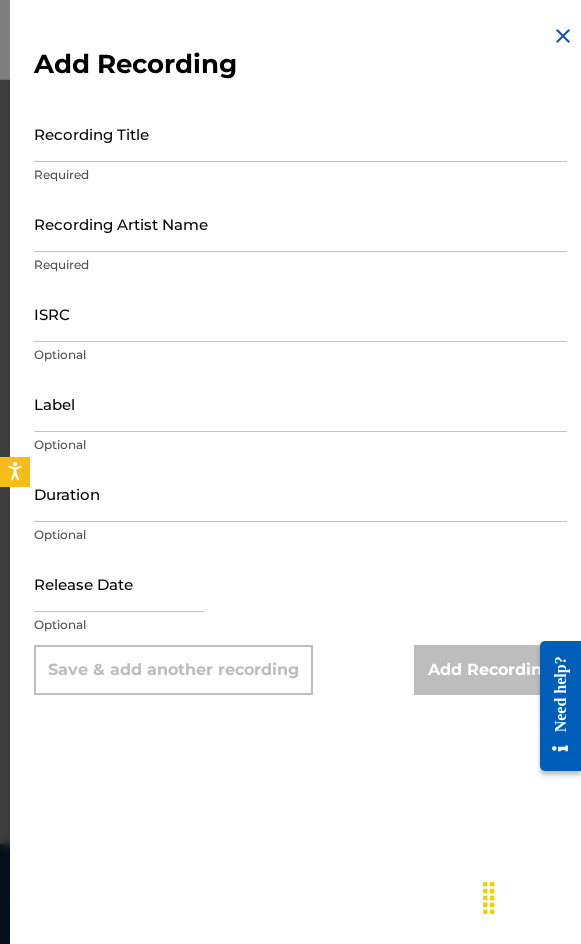 click on "Recording Title" at bounding box center (300, 133) 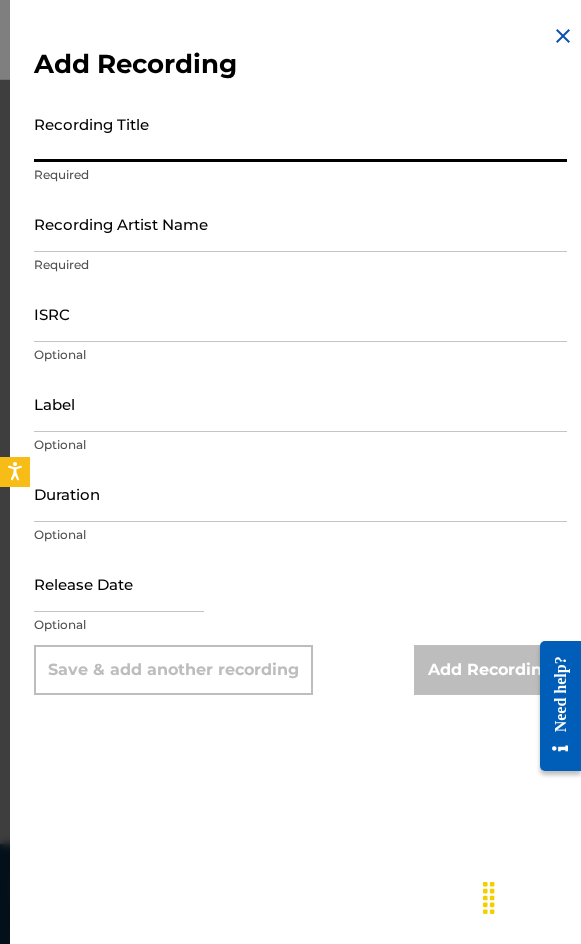 paste on "Darbuka" 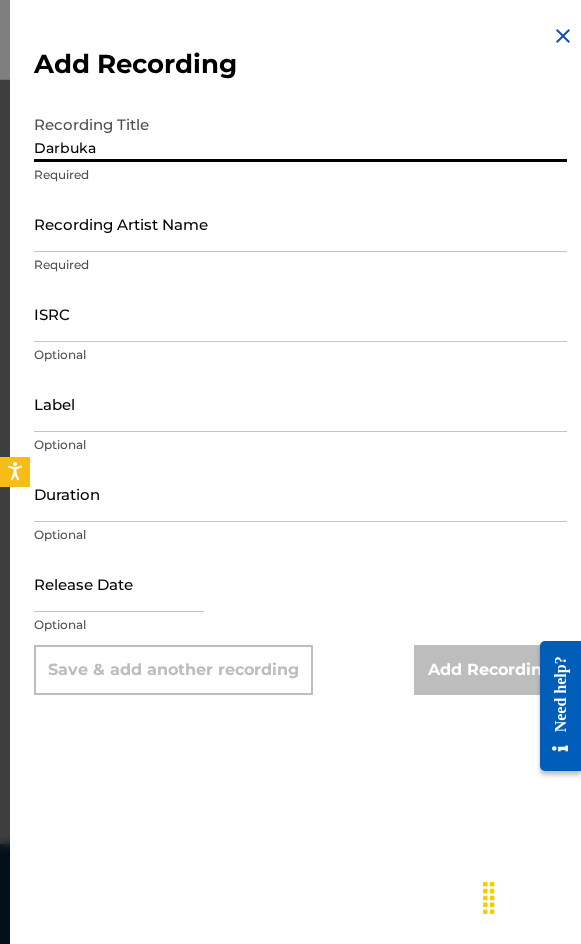 type on "Darbuka" 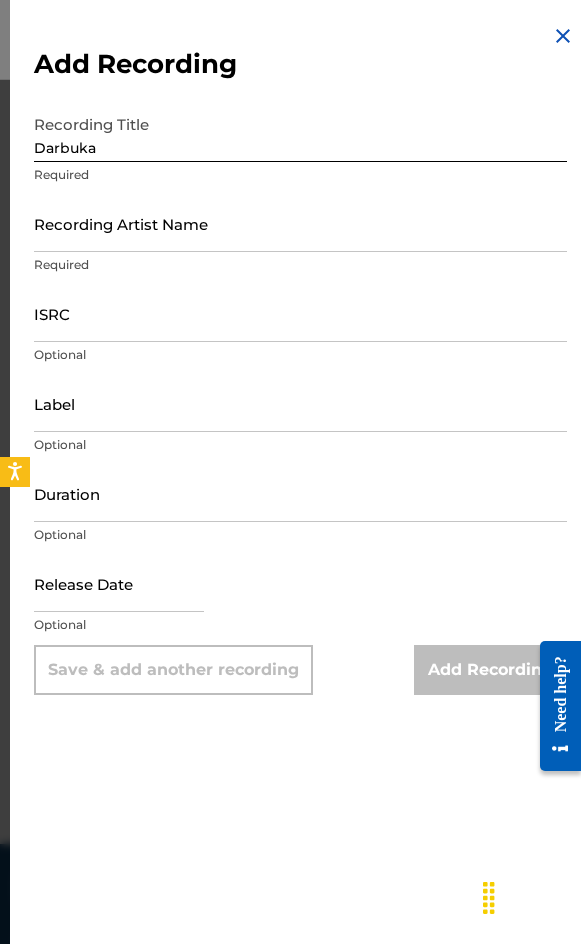 click on "Recording Artist Name" at bounding box center (300, 223) 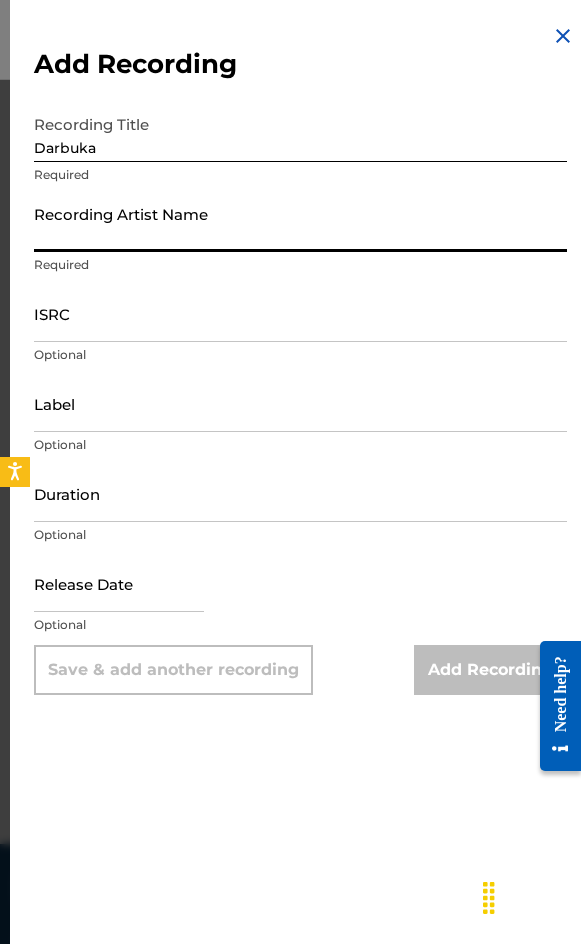 paste on "[FIRST] [LAST], [LAST]" 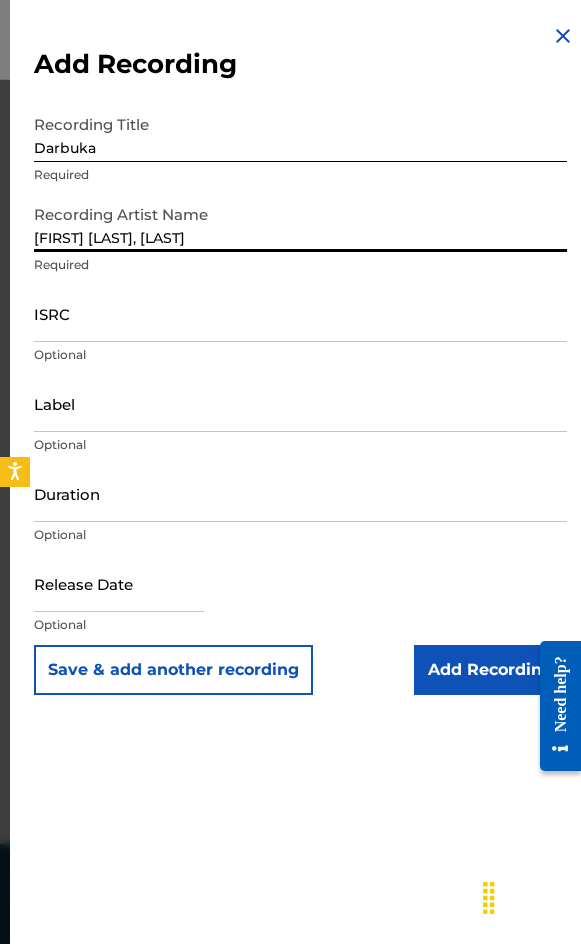 type on "[FIRST] [LAST], [LAST]" 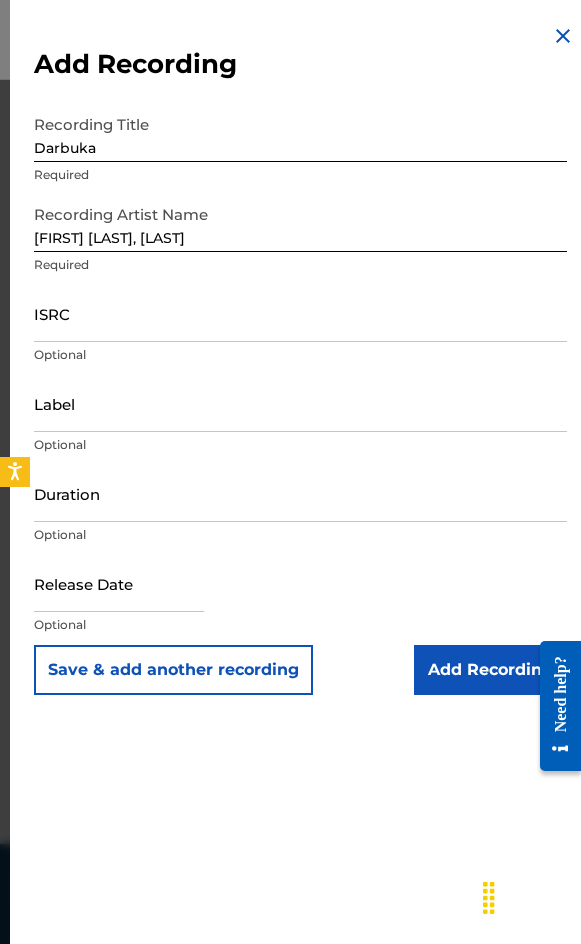 click on "ISRC" at bounding box center (300, 313) 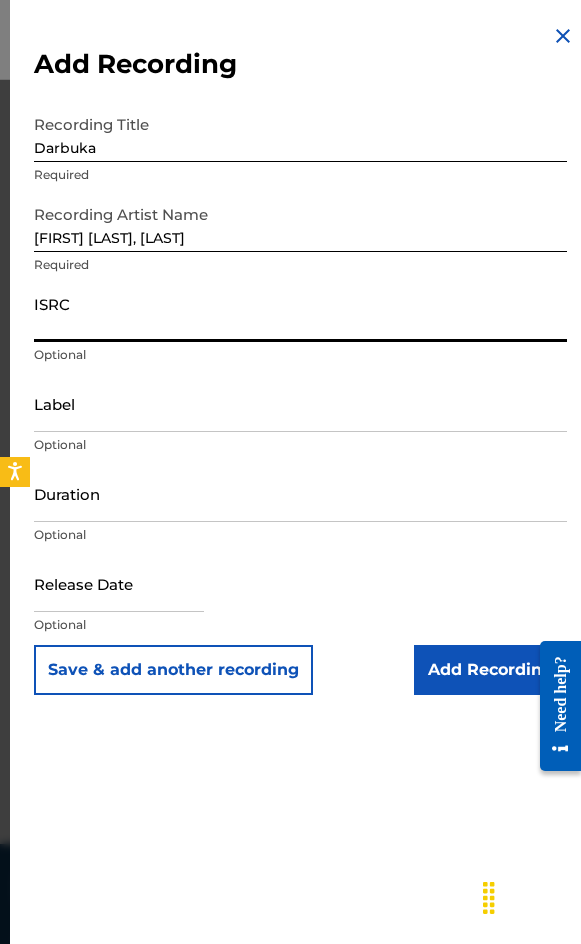paste on "GBKQU1955879" 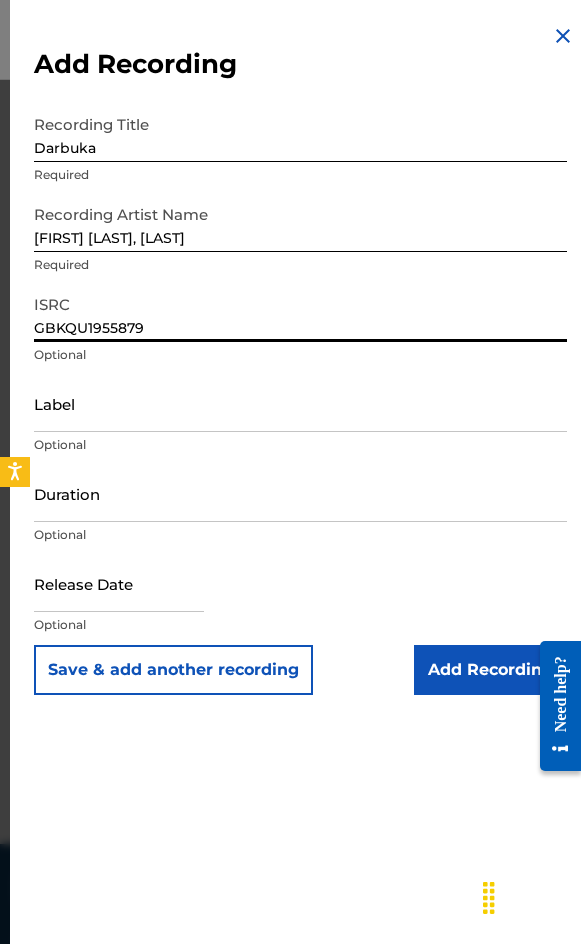 type on "GBKQU1955879" 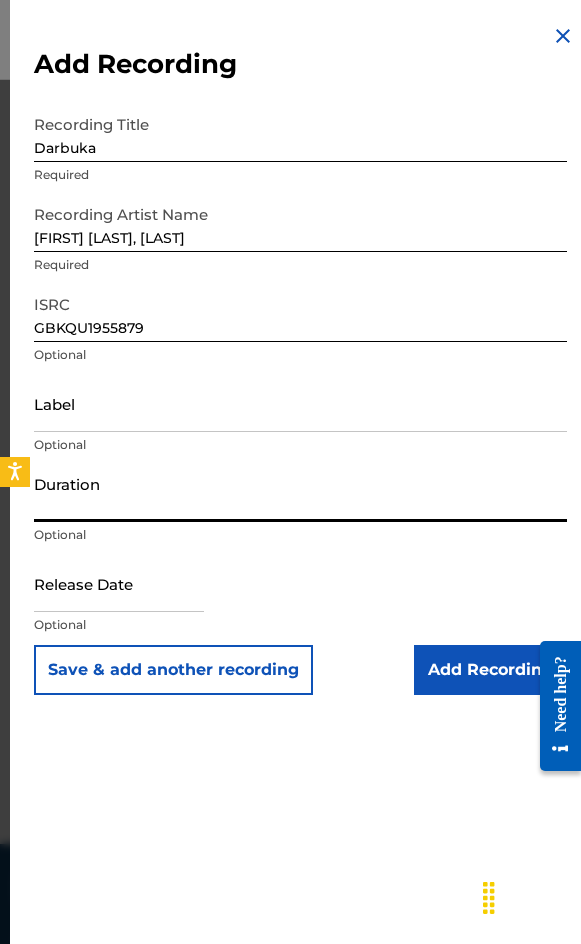 drag, startPoint x: 219, startPoint y: 516, endPoint x: 240, endPoint y: 500, distance: 26.400757 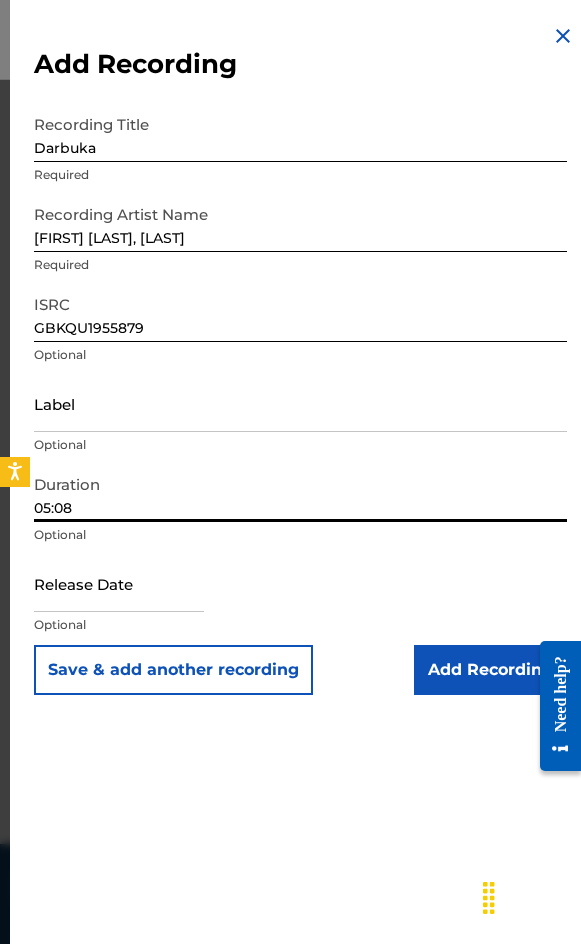 type on "05:08" 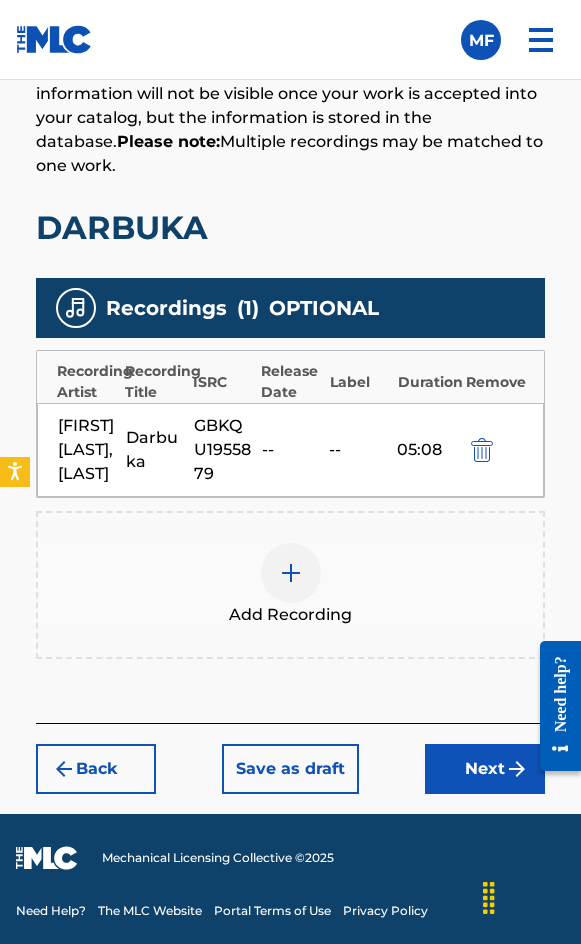 scroll, scrollTop: 1556, scrollLeft: 0, axis: vertical 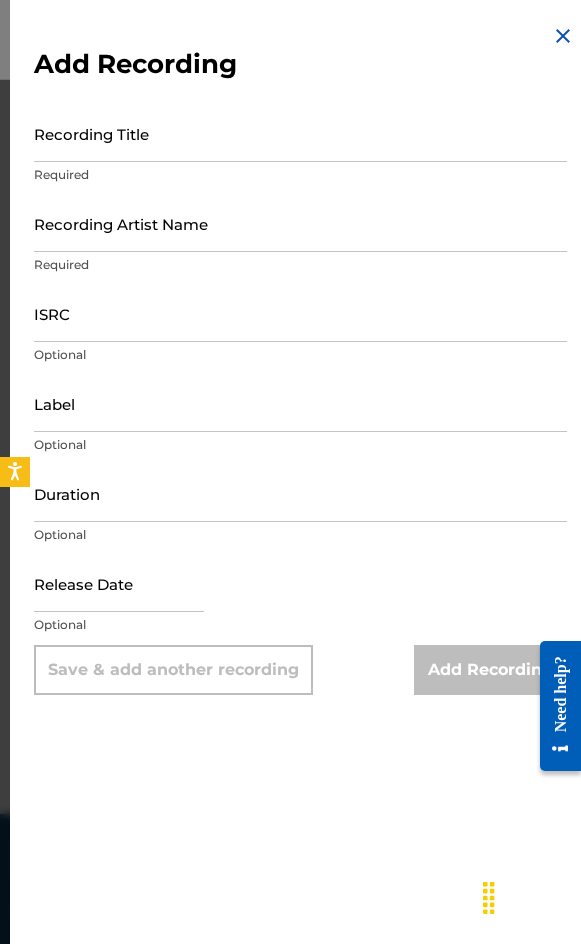 drag, startPoint x: 150, startPoint y: 149, endPoint x: 123, endPoint y: 149, distance: 27 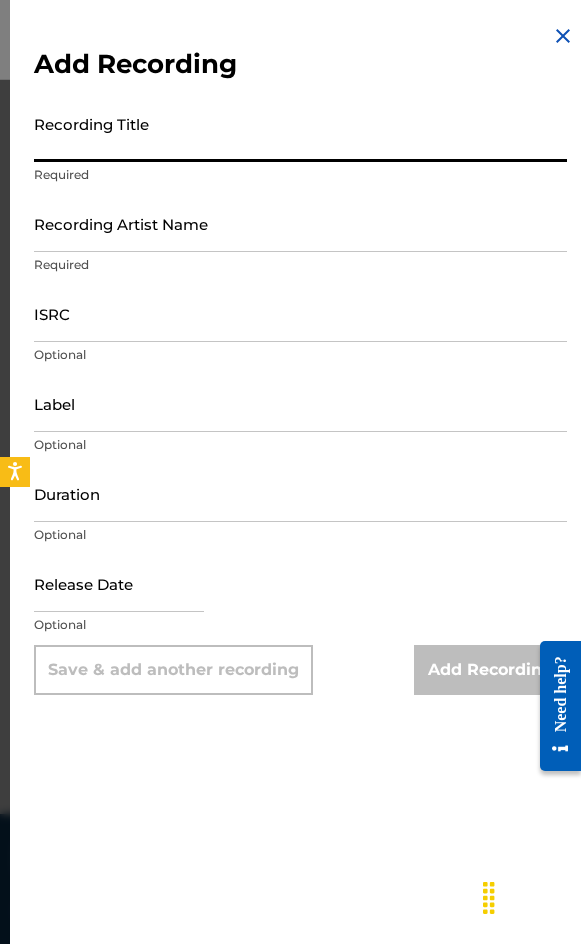 paste on "Darbuka" 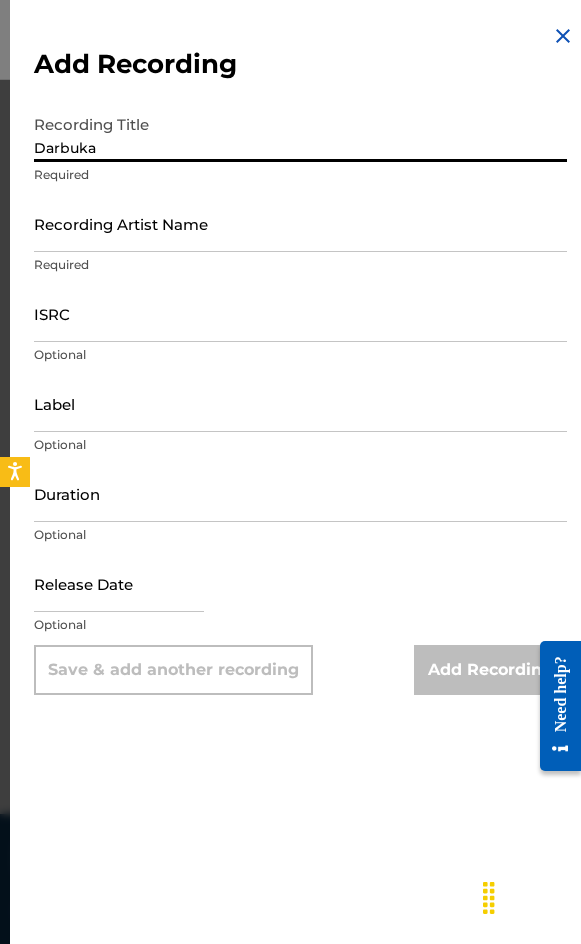 type on "Darbuka" 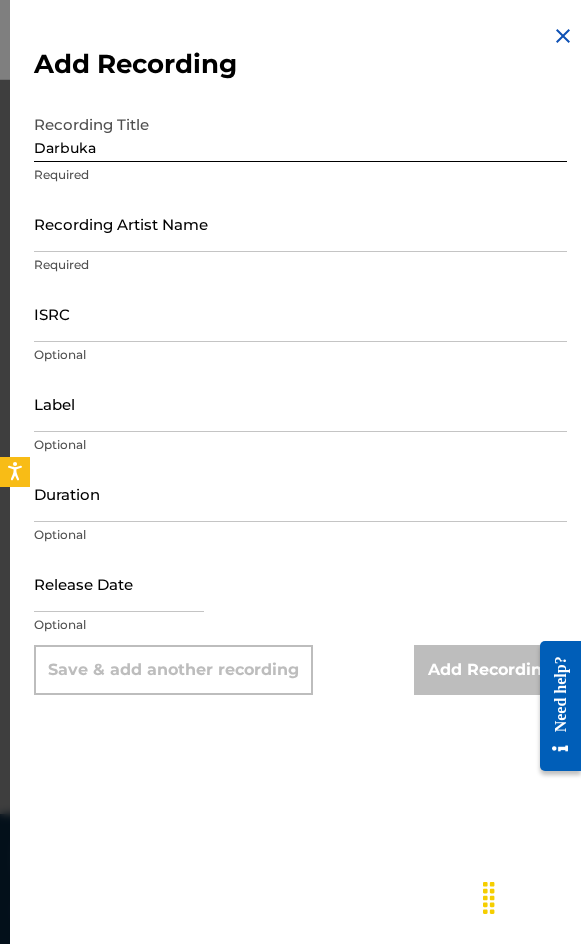 drag, startPoint x: 123, startPoint y: 243, endPoint x: 106, endPoint y: 243, distance: 17 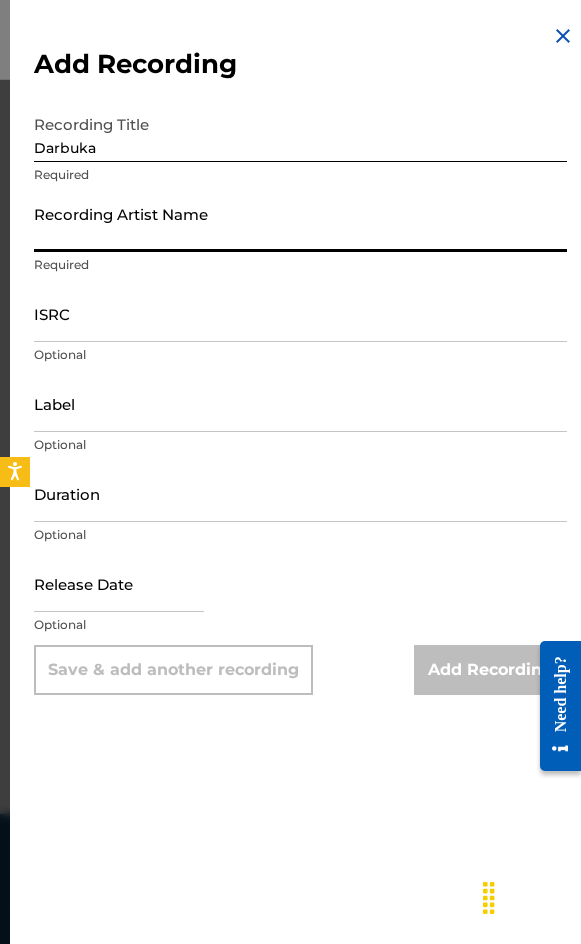 paste on "[LAST], [FIRST] [LAST]" 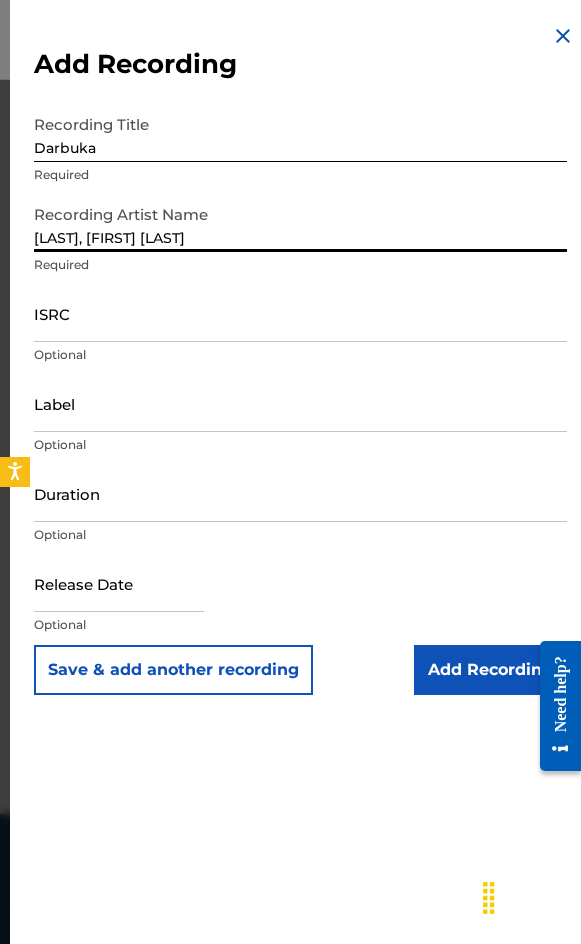 type on "[LAST], [FIRST] [LAST]" 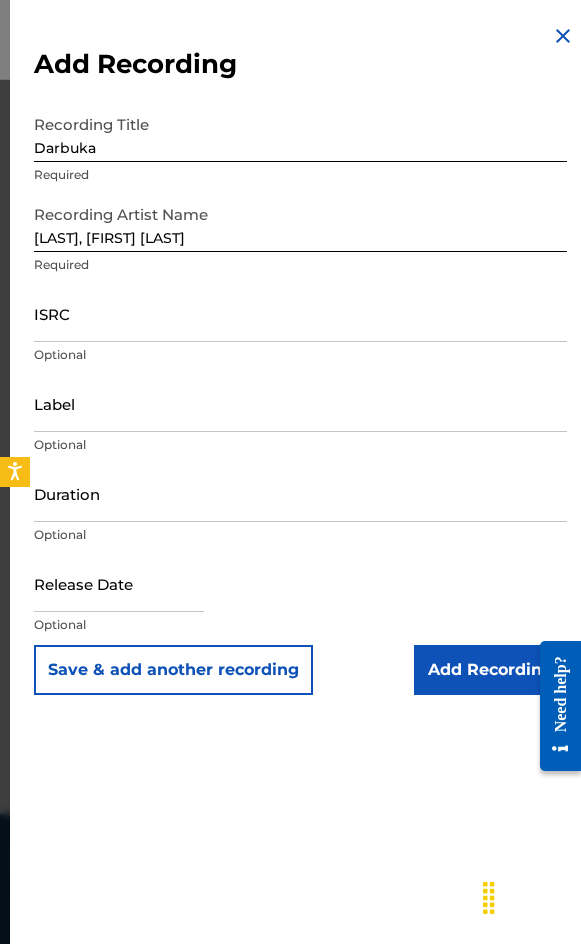 click on "ISRC" at bounding box center [300, 313] 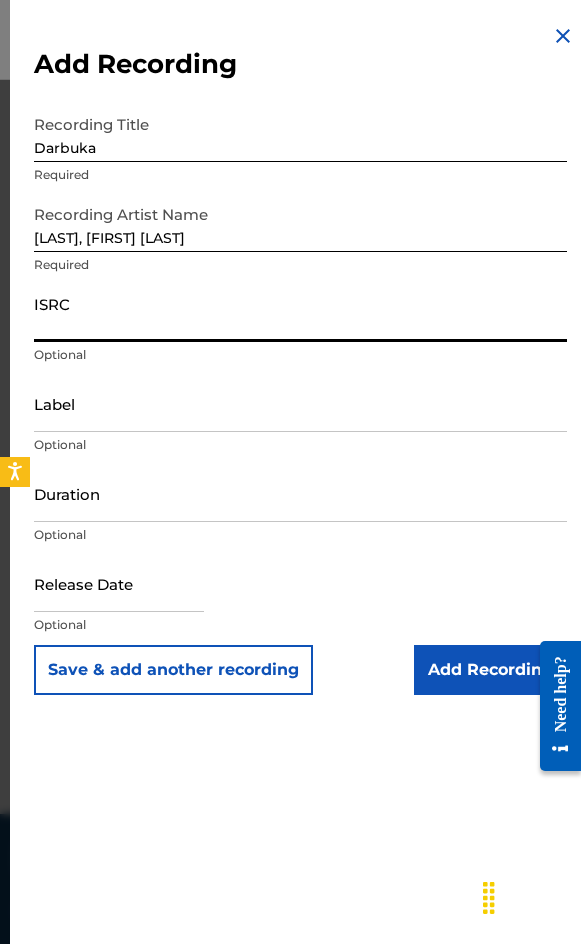 paste on "CA5KR1712308" 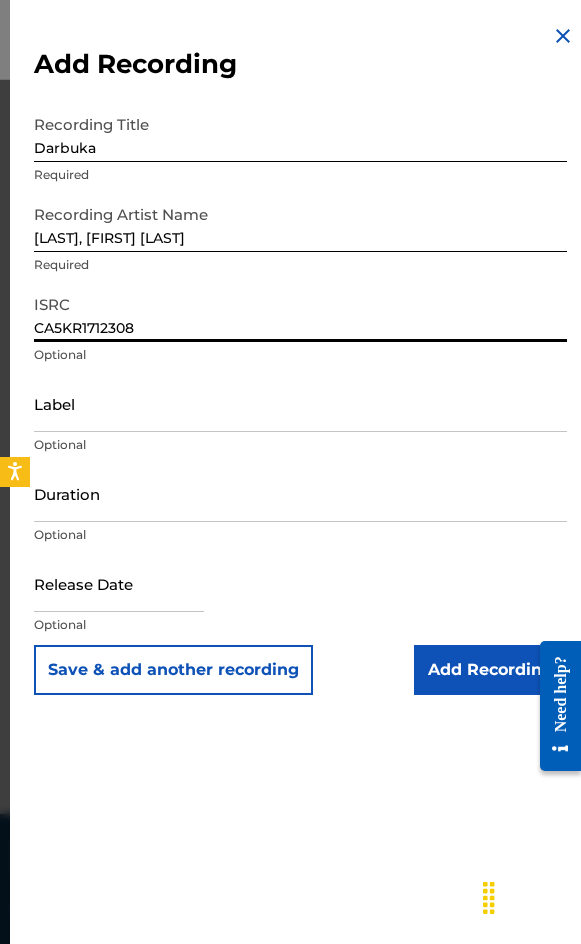 type on "CA5KR1712308" 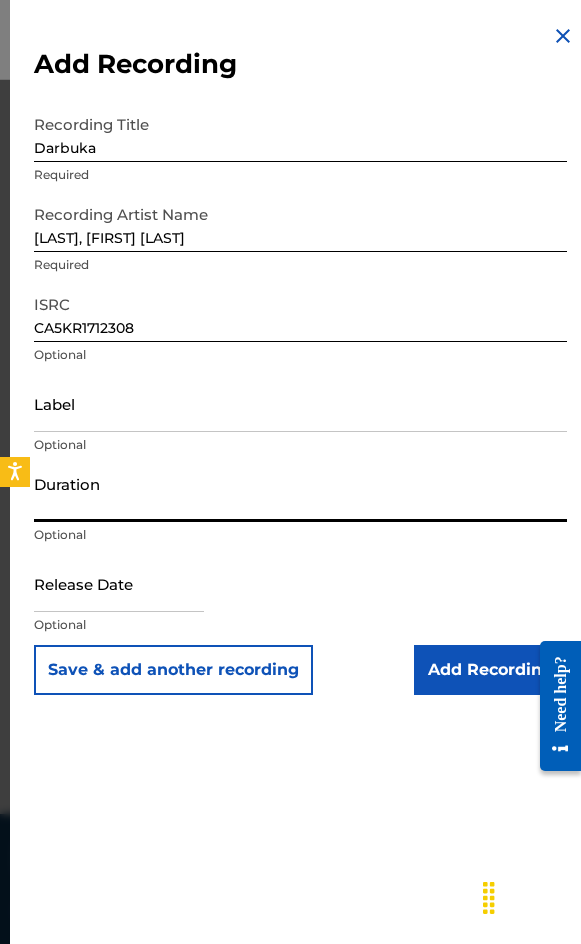 drag, startPoint x: 162, startPoint y: 508, endPoint x: 177, endPoint y: 507, distance: 15.033297 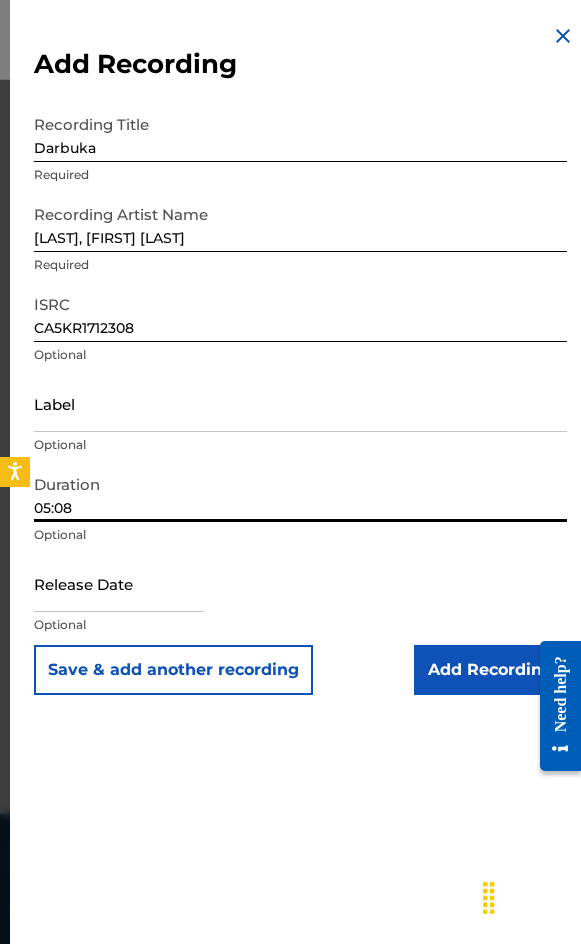 type on "05:08" 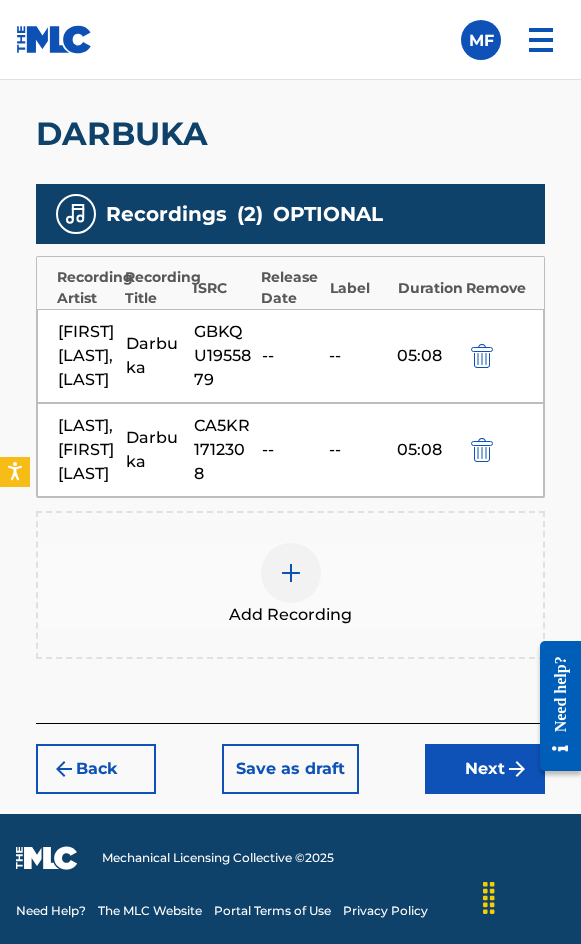 click on "Next" at bounding box center [485, 769] 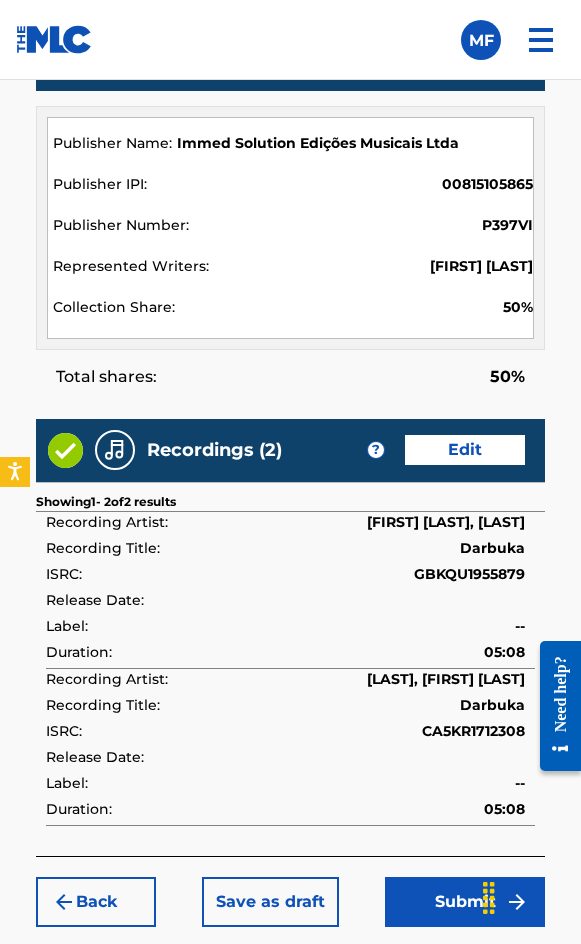 scroll, scrollTop: 2402, scrollLeft: 0, axis: vertical 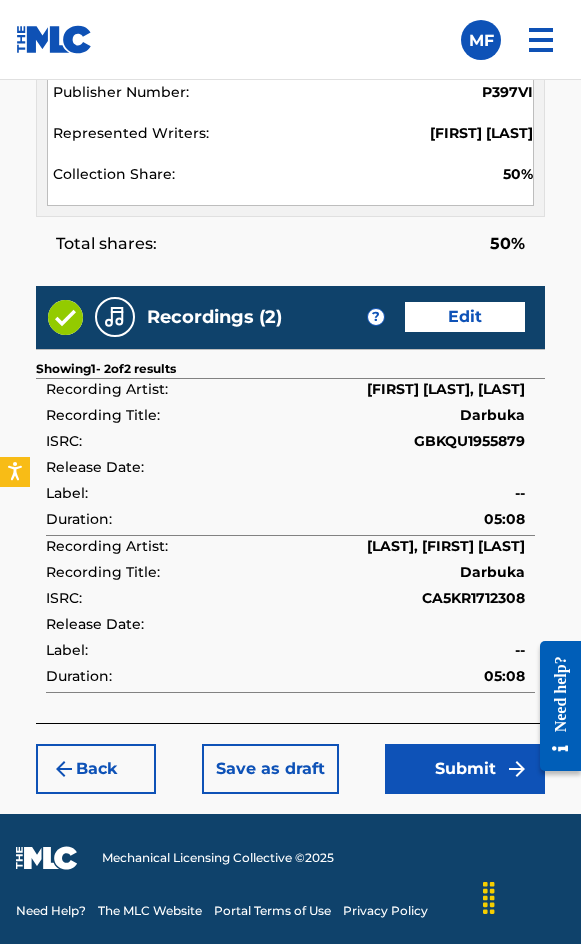 click on "Submit" at bounding box center (465, 769) 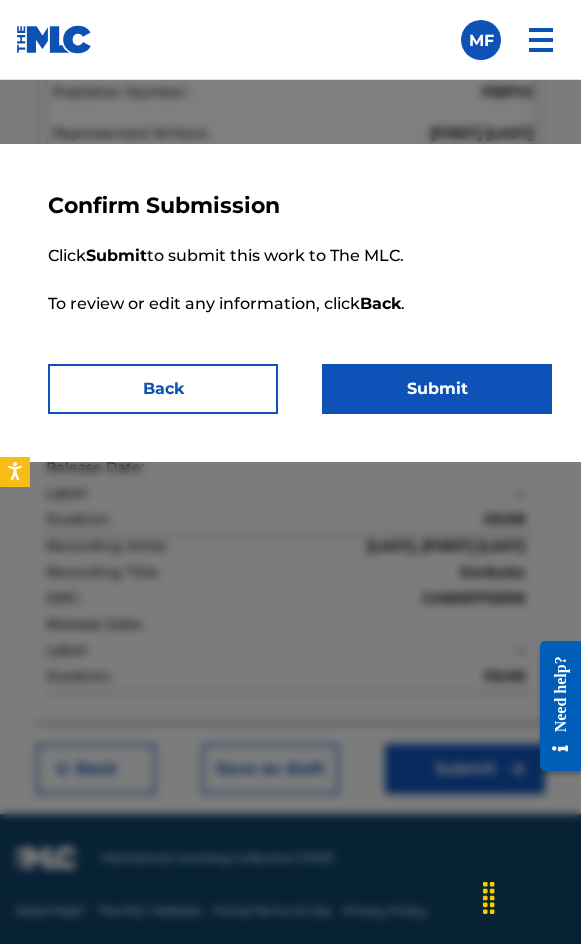click on "Confirm Submission Click  Submit  to submit this work to The MLC. To review or edit any information, click  Back . Back Submit" at bounding box center (300, 303) 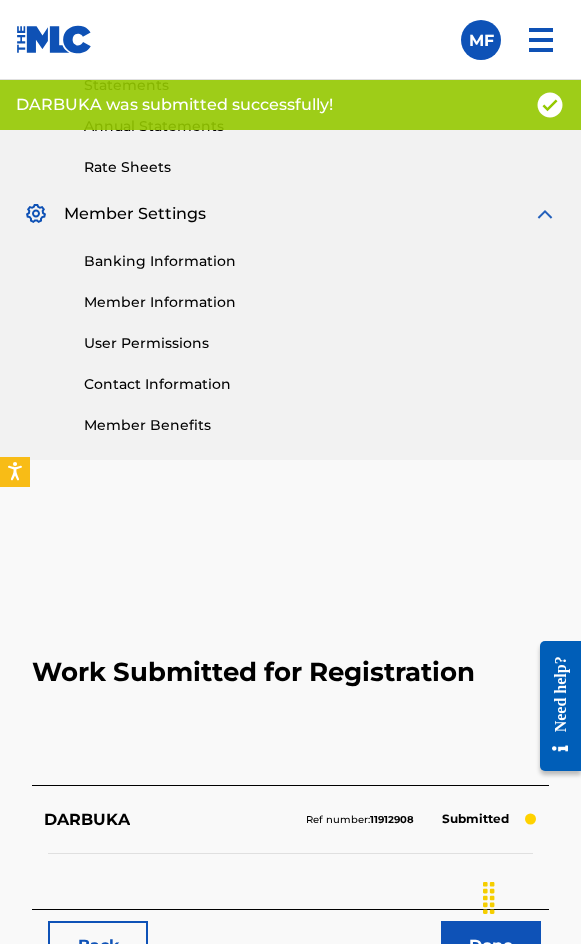 scroll, scrollTop: 900, scrollLeft: 0, axis: vertical 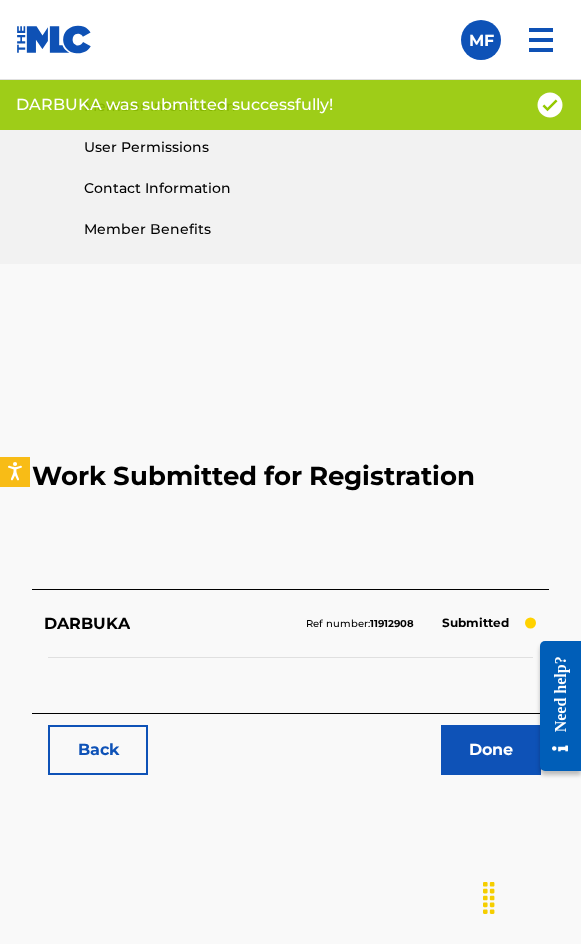 click on "Back" at bounding box center (98, 750) 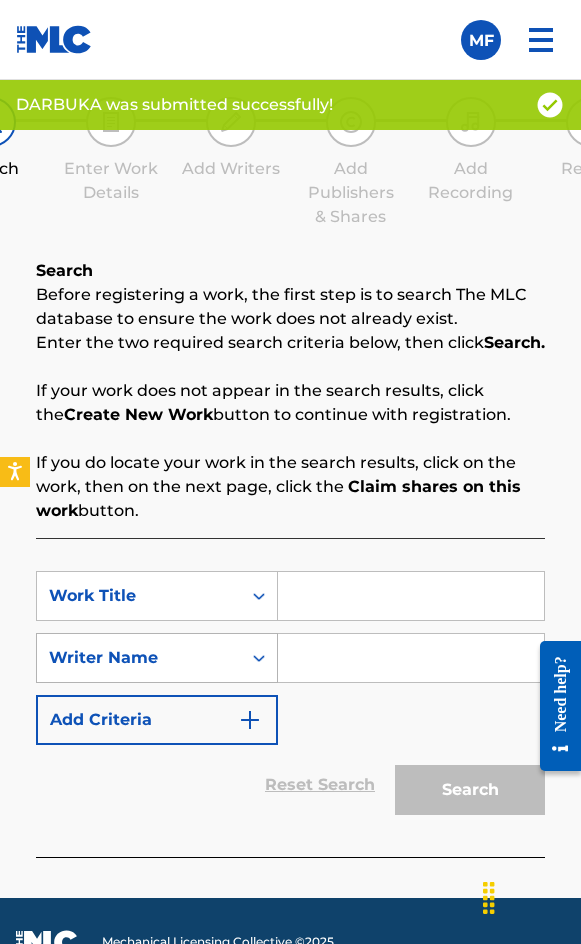 scroll, scrollTop: 1308, scrollLeft: 0, axis: vertical 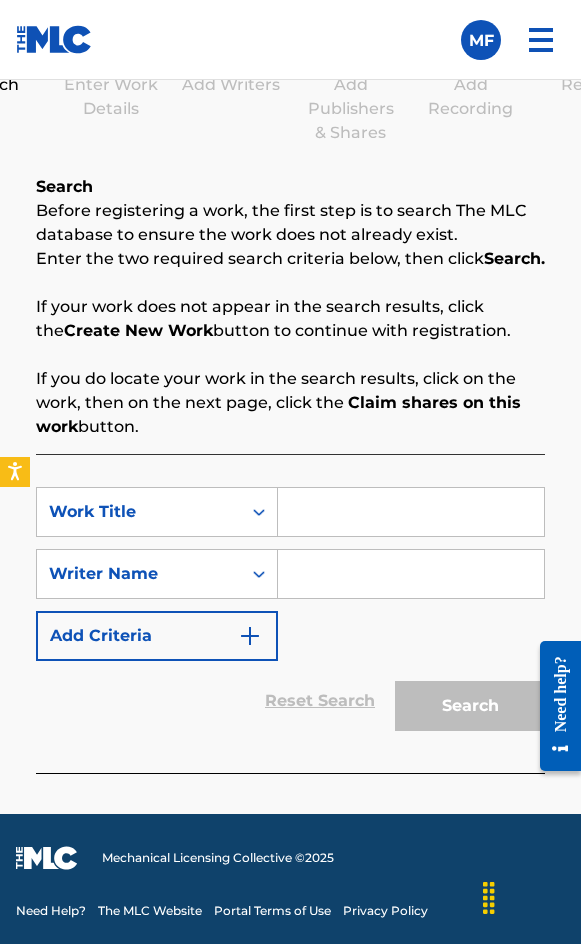click at bounding box center [411, 512] 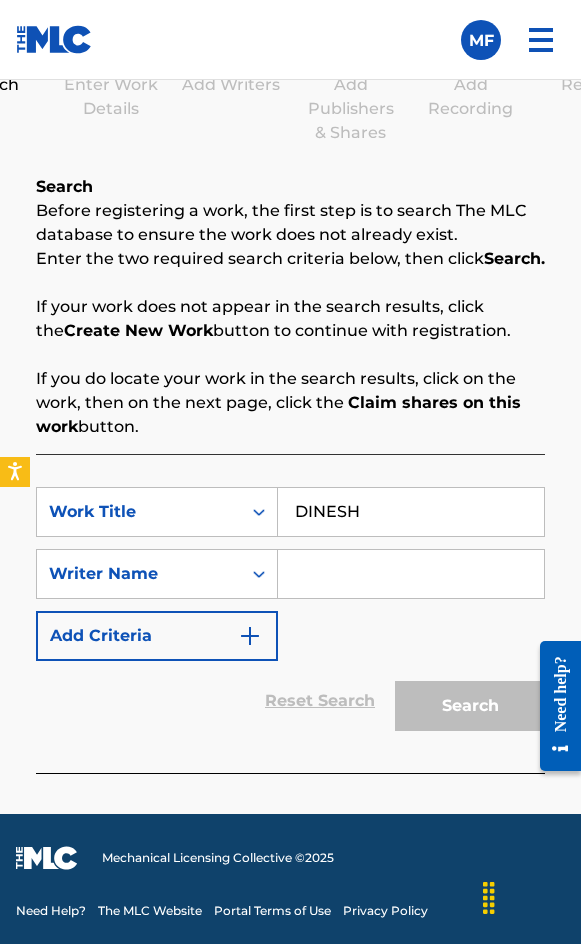 type on "DINESH" 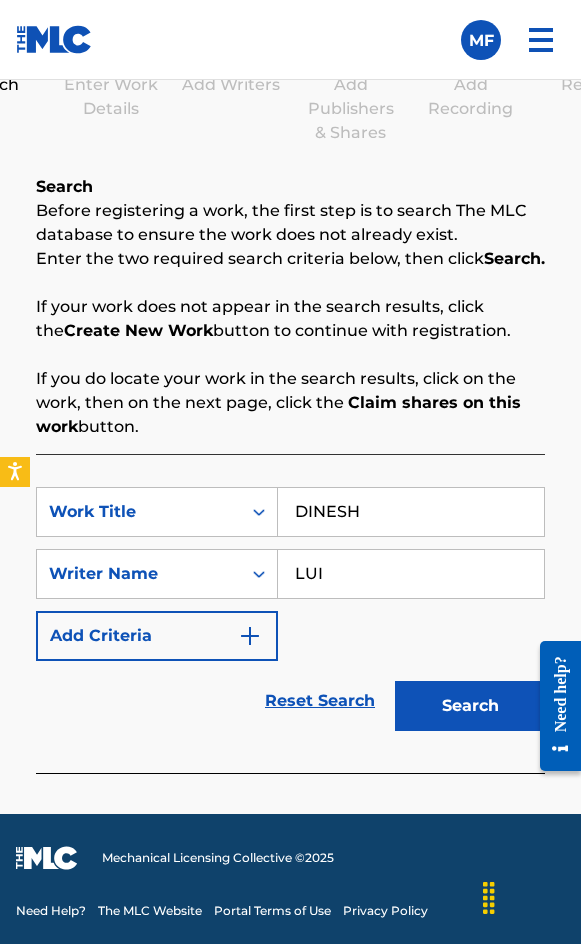 type on "[FIRST] [LAST]" 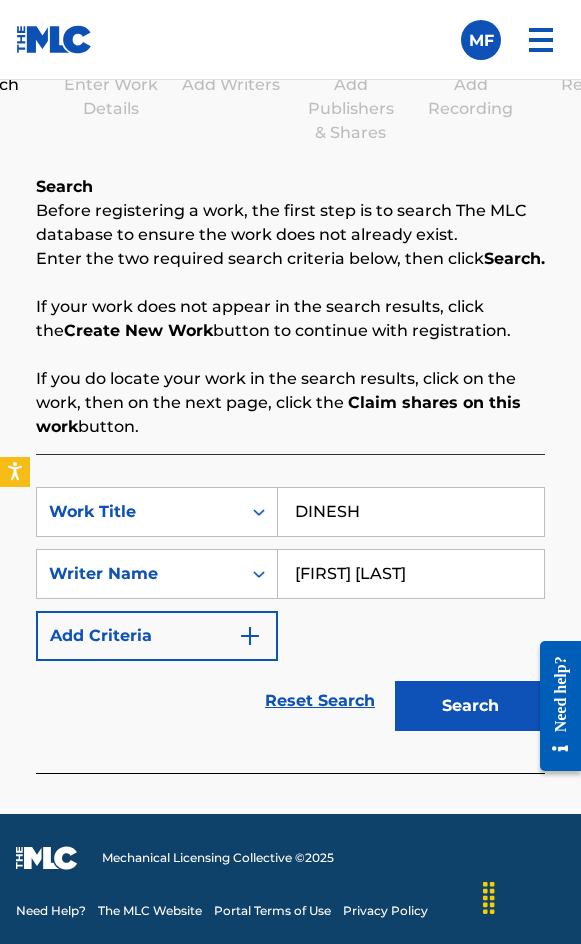 click on "Search" at bounding box center [470, 706] 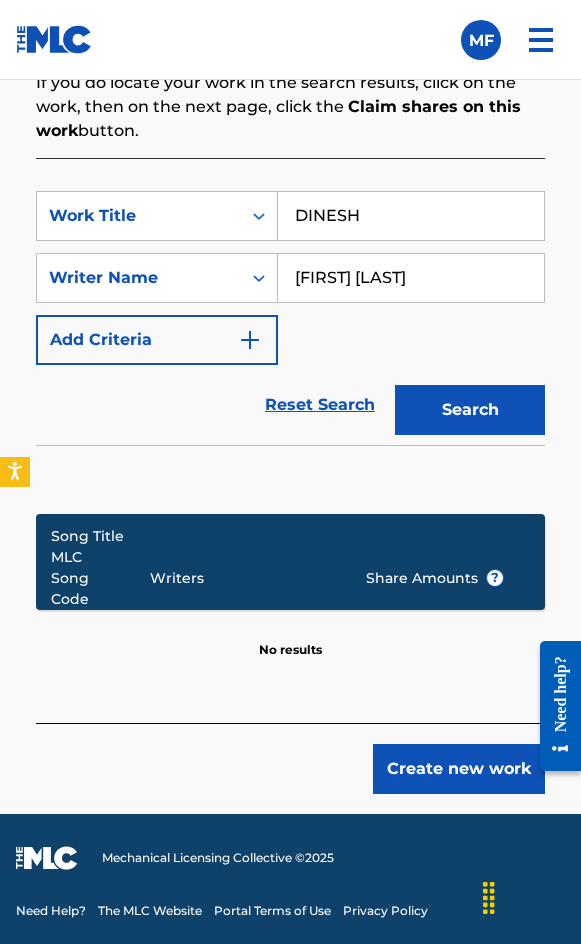 click on "Create new work" at bounding box center [459, 769] 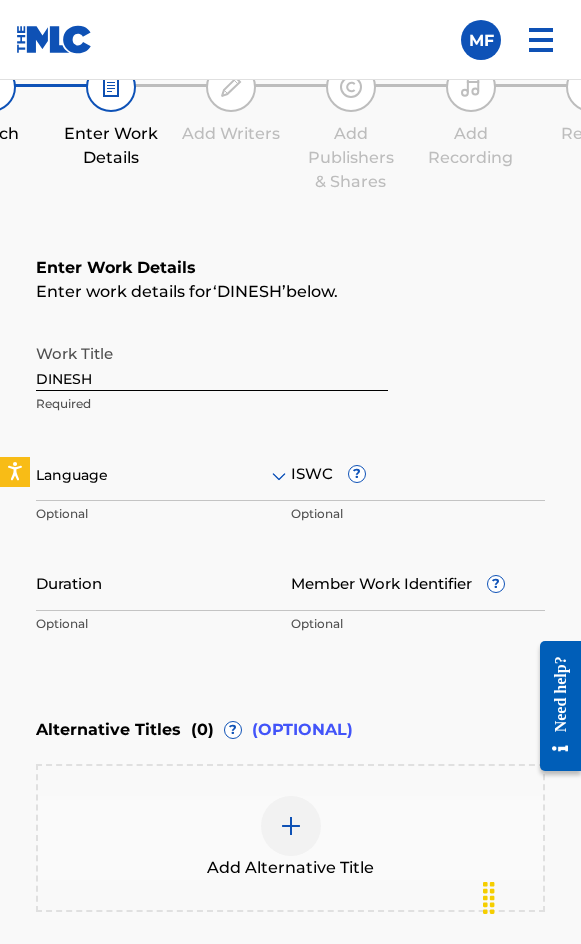 scroll, scrollTop: 1236, scrollLeft: 0, axis: vertical 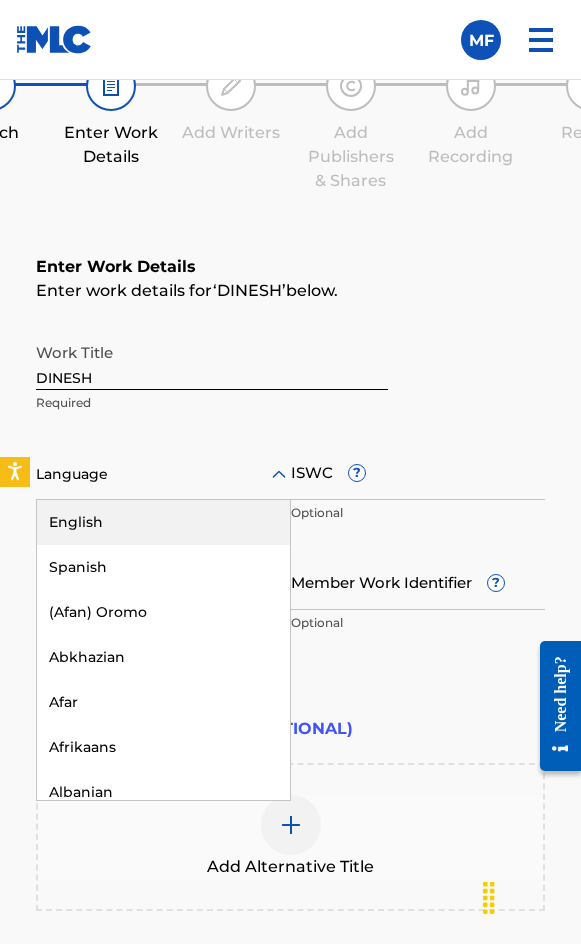click on "Language" at bounding box center [163, 475] 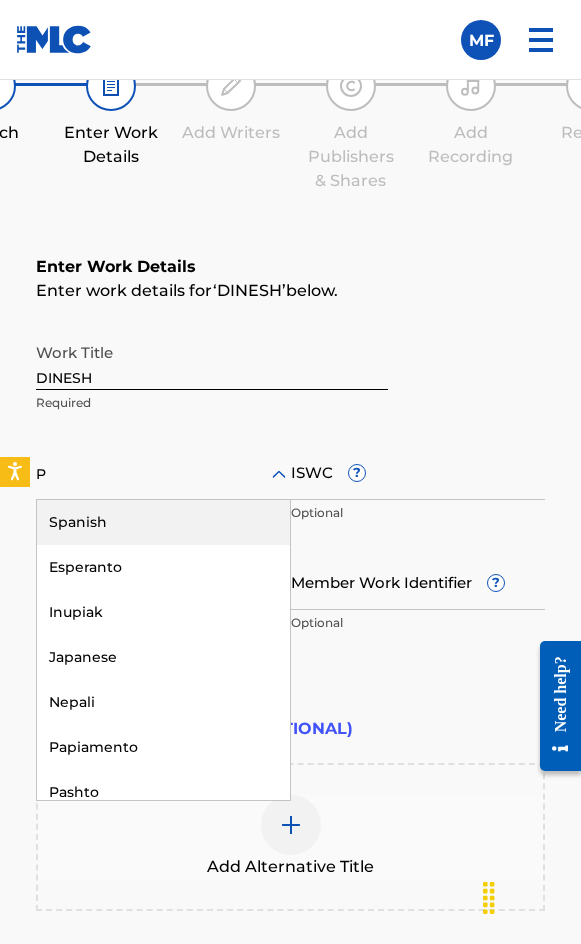 type on "PO" 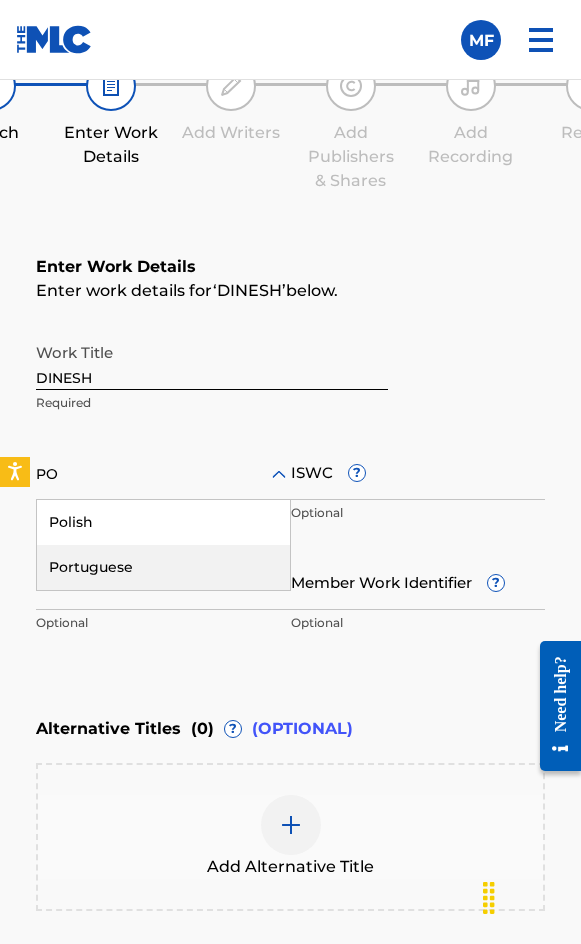 click on "Portuguese" at bounding box center (163, 567) 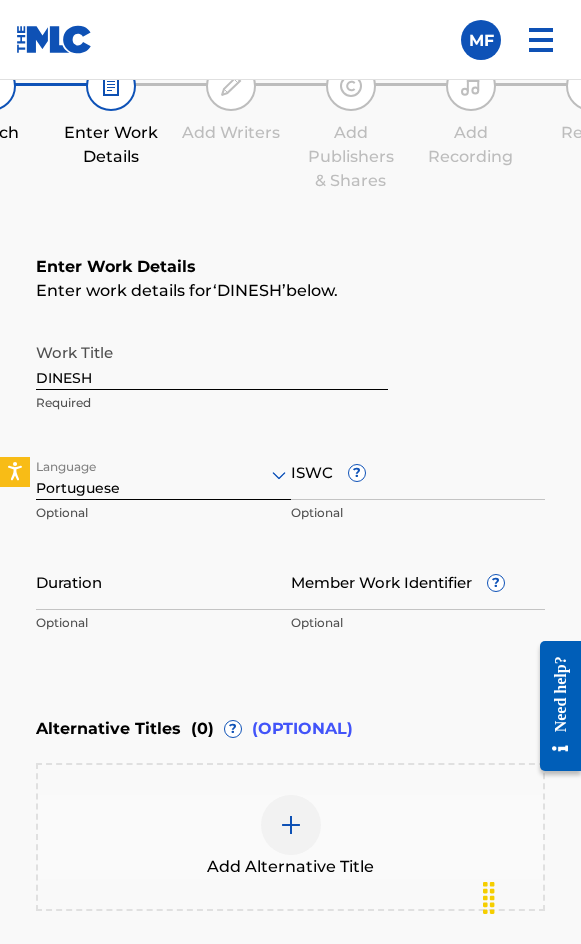 click on "Work Title   DINESH Required Language Portuguese Optional ISWC   ? Optional Duration   Optional Member Work Identifier   ? Optional" at bounding box center (290, 488) 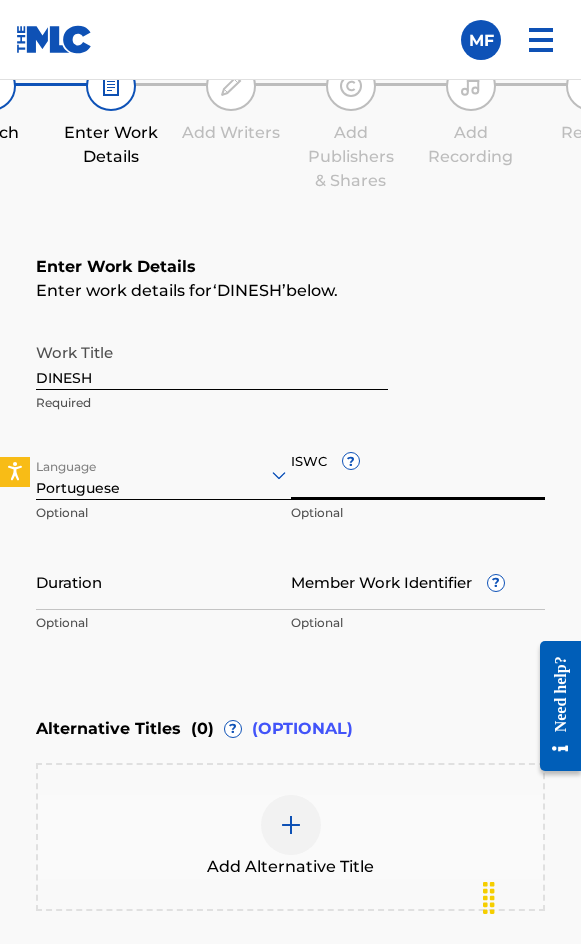 paste on "T3144122607" 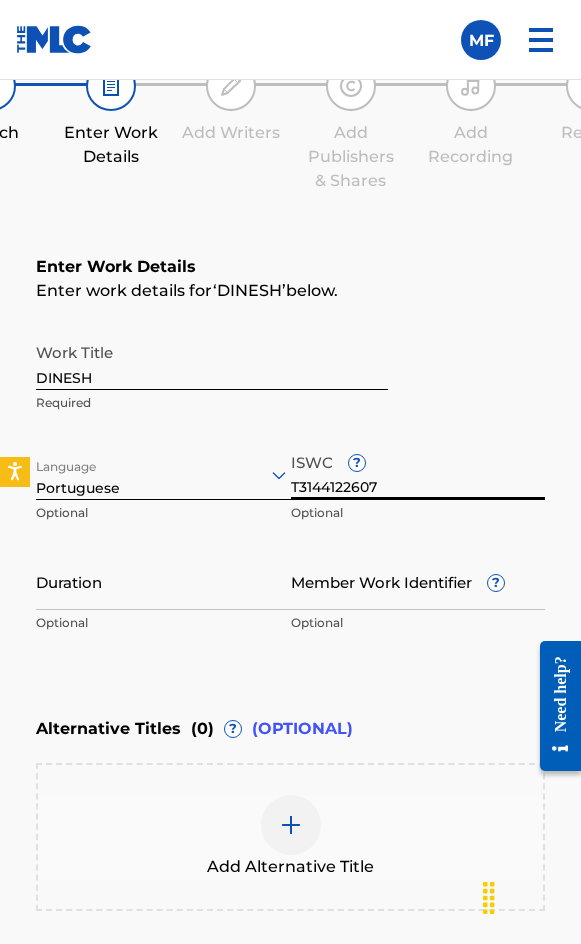 type on "T3144122607" 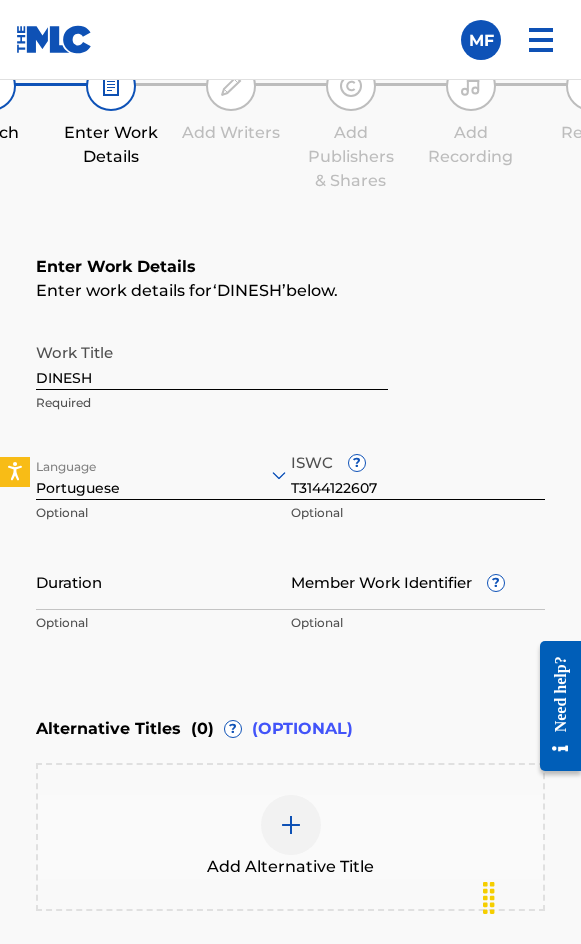 click on "Duration" at bounding box center [163, 581] 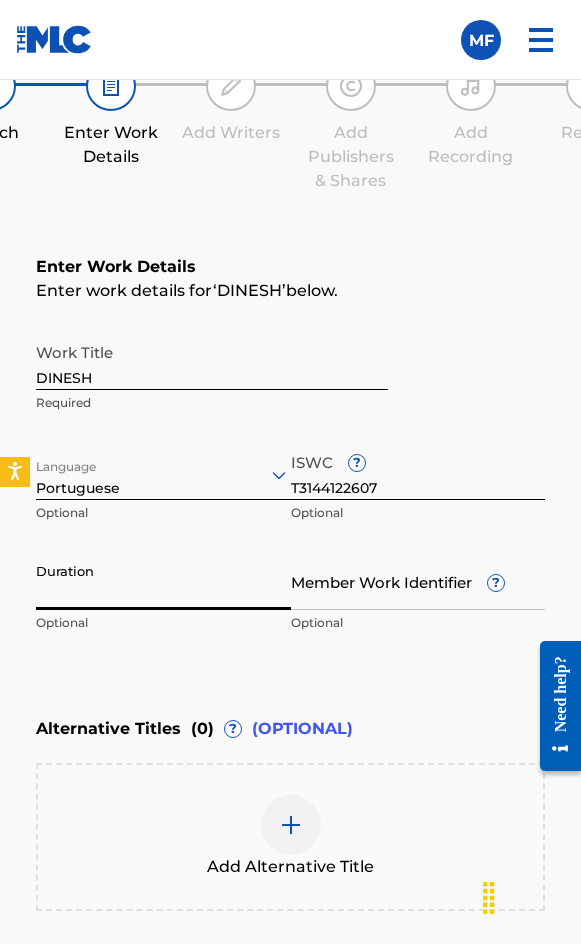 paste on "[FIRST] [LAST]" 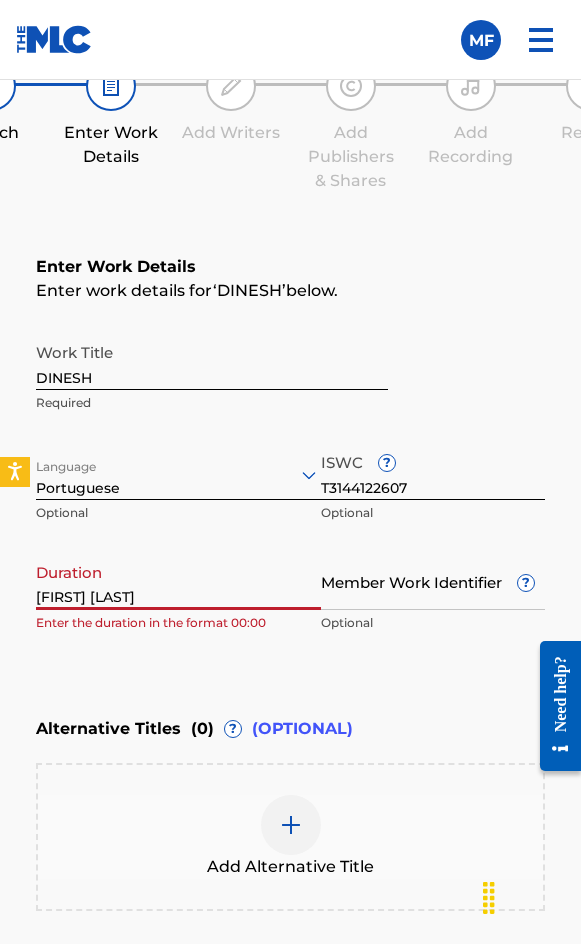 scroll, scrollTop: 1474, scrollLeft: 0, axis: vertical 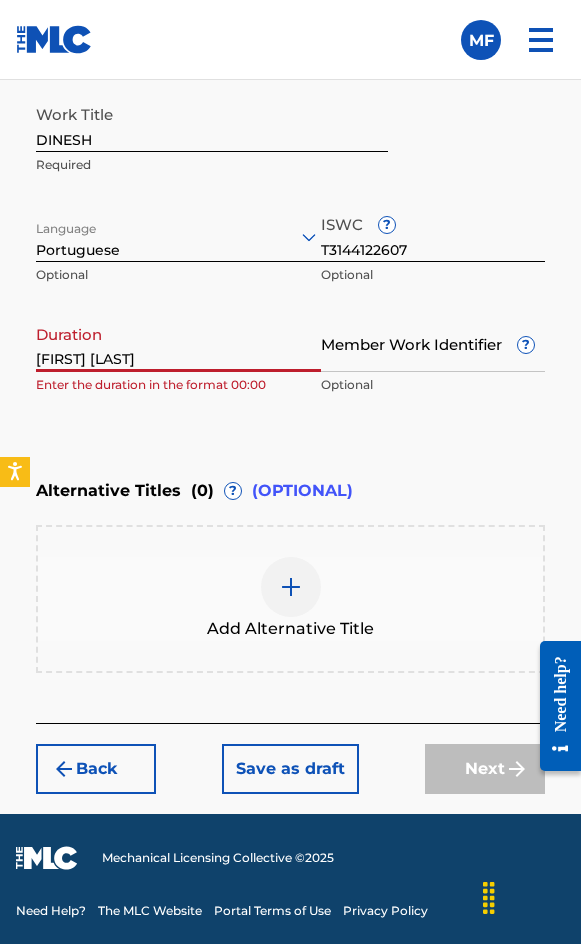 click on "[FIRST] [LAST]" at bounding box center (178, 343) 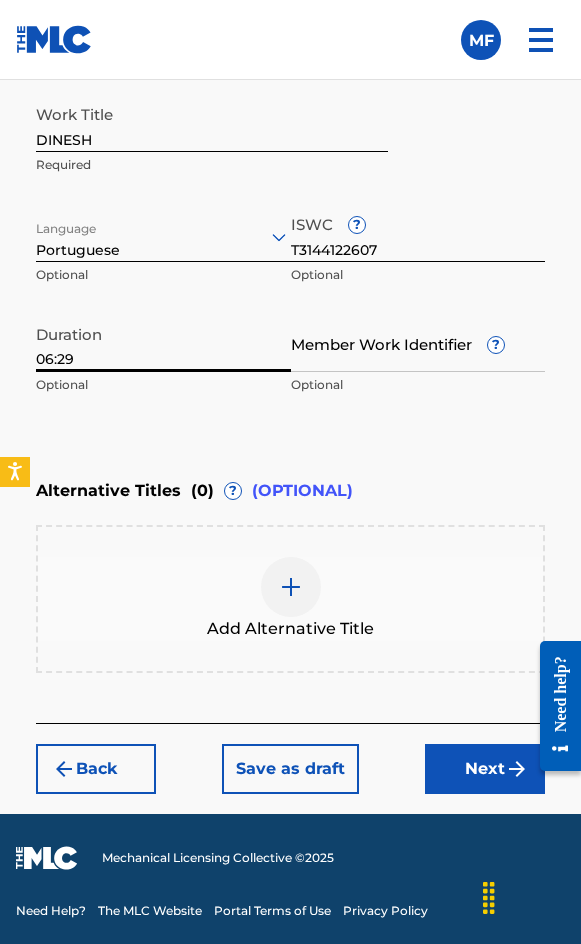 type on "06:29" 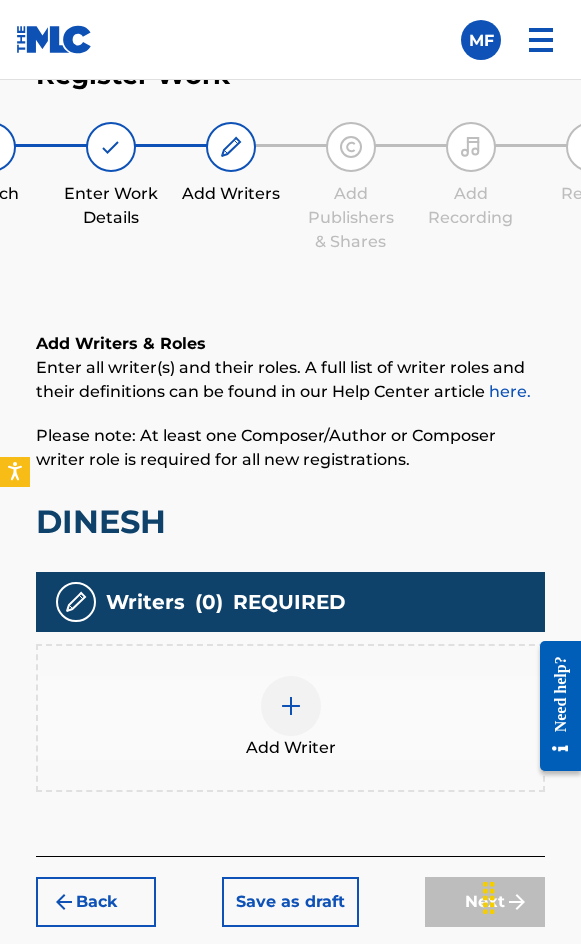 scroll, scrollTop: 1308, scrollLeft: 0, axis: vertical 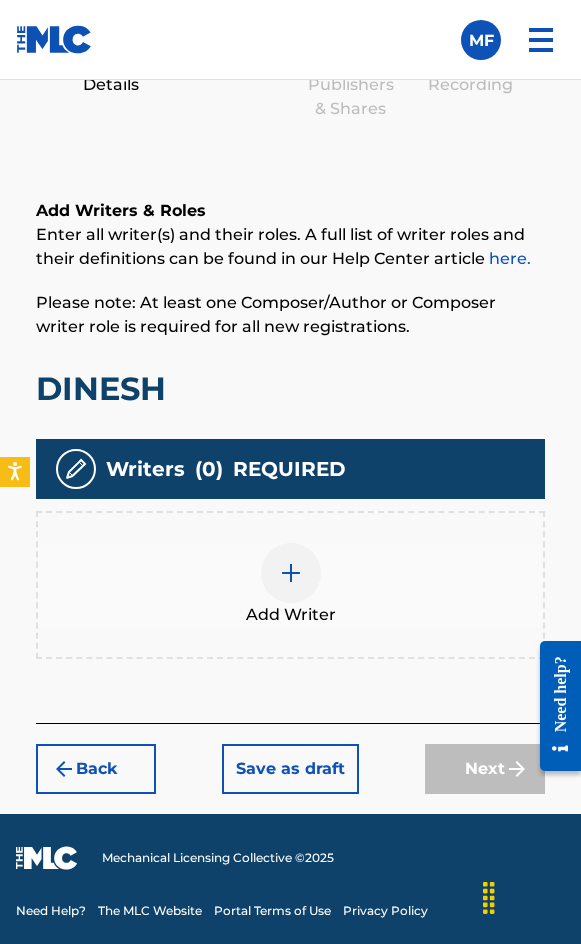 click on "Add Writer" at bounding box center [290, 585] 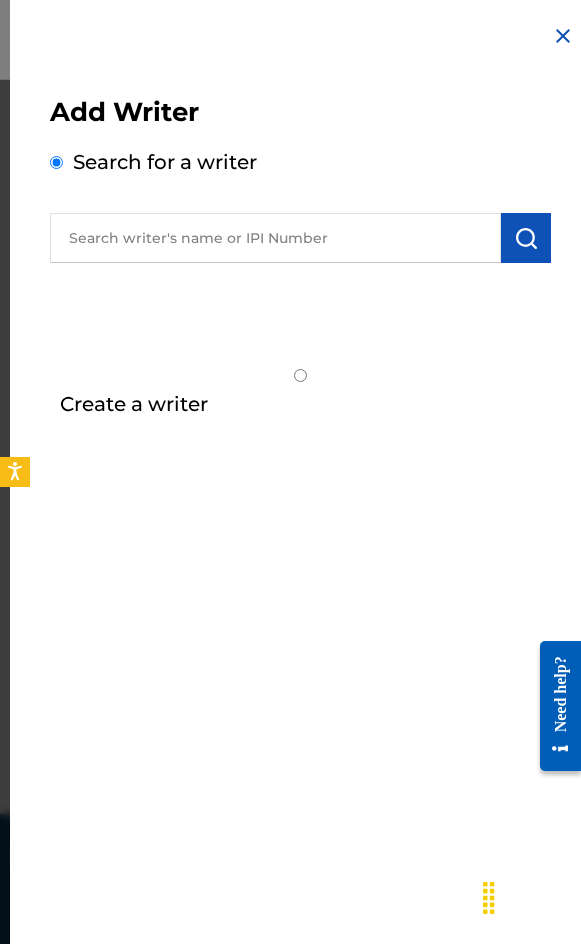 drag, startPoint x: 382, startPoint y: 189, endPoint x: 357, endPoint y: 210, distance: 32.649654 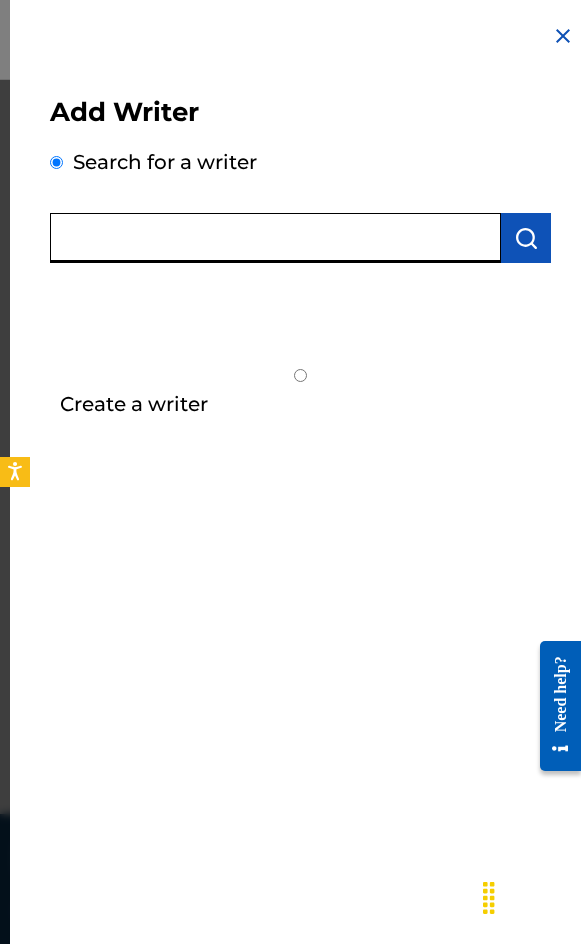 paste on "[FIRST] [LAST]" 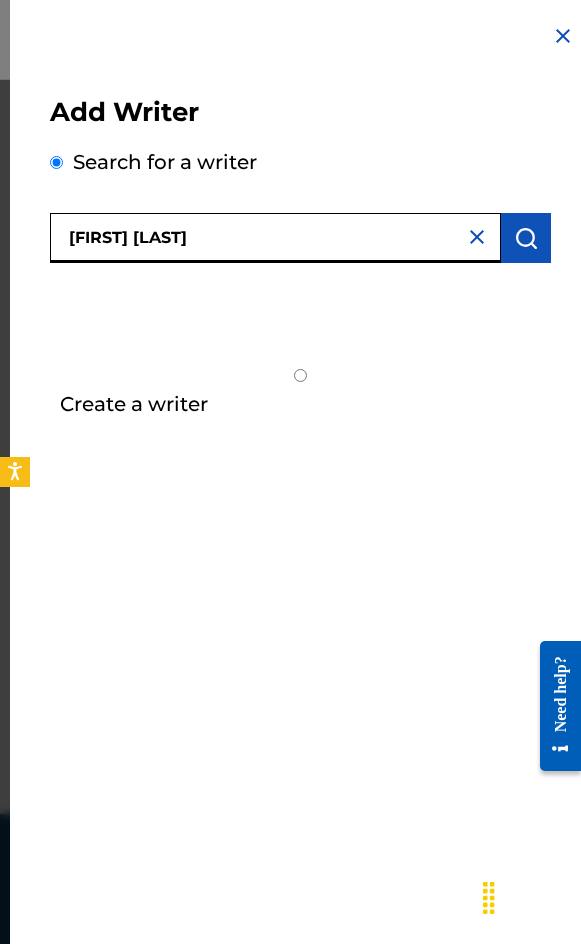 type on "[FIRST] [LAST]" 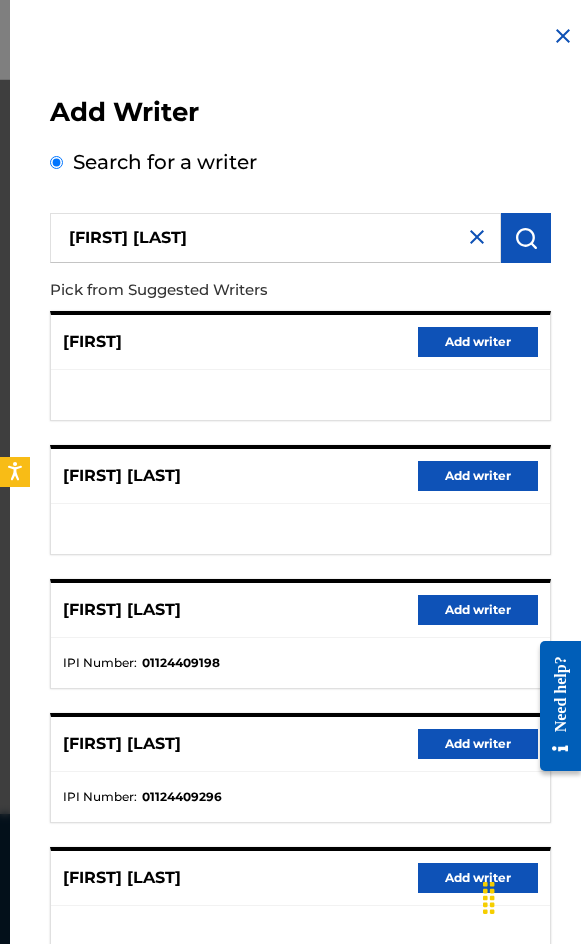 click on "Add writer" at bounding box center [478, 610] 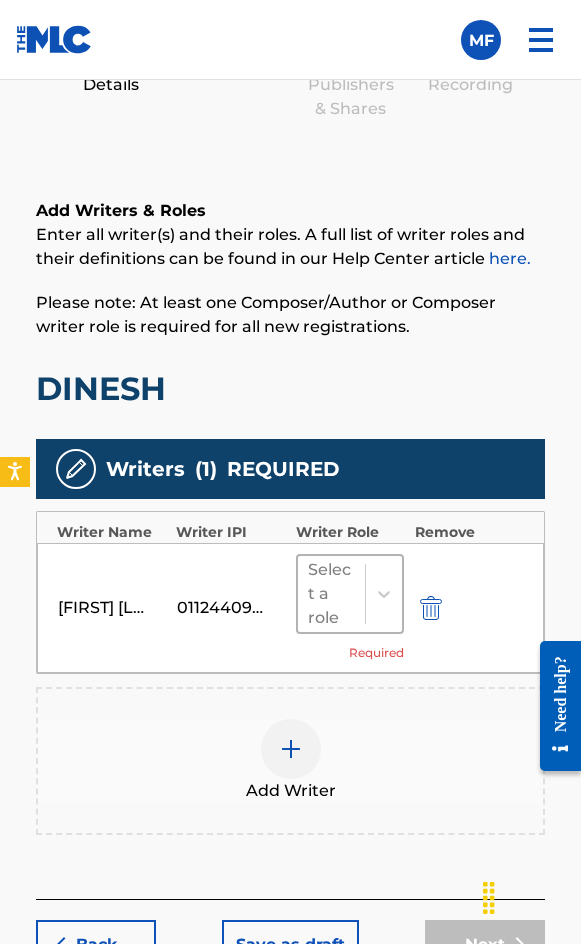 click at bounding box center (383, 594) 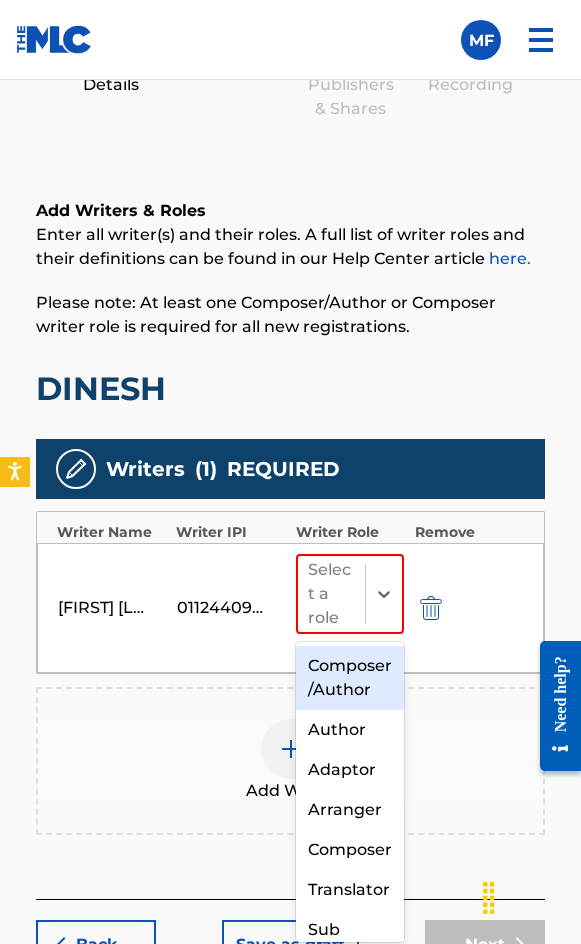 click on "Composer/Author" at bounding box center [350, 678] 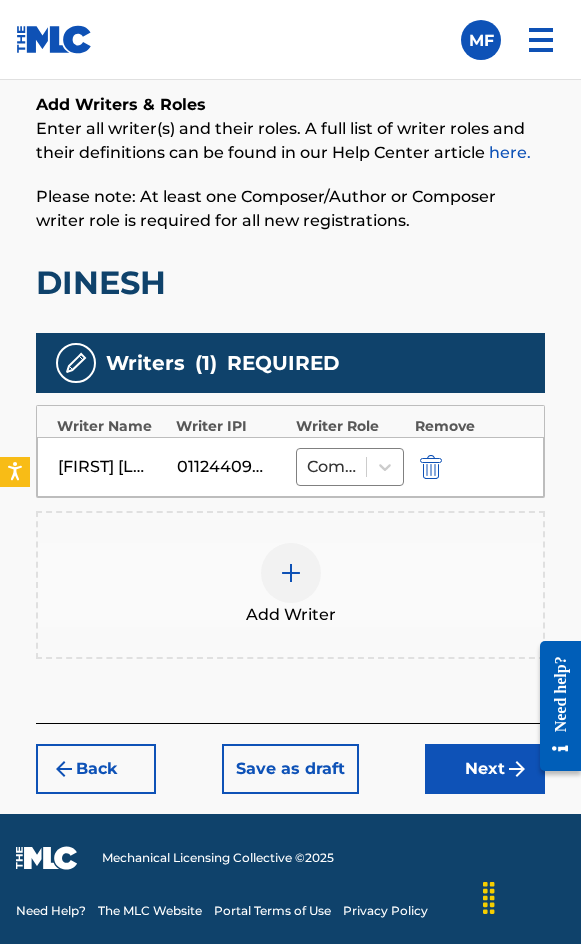click on "Next" at bounding box center [485, 769] 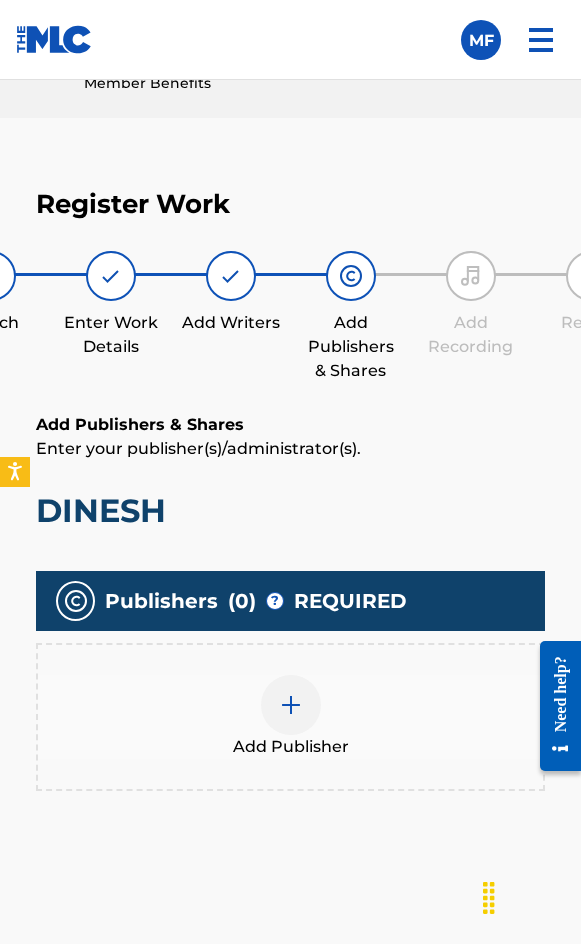scroll, scrollTop: 1190, scrollLeft: 0, axis: vertical 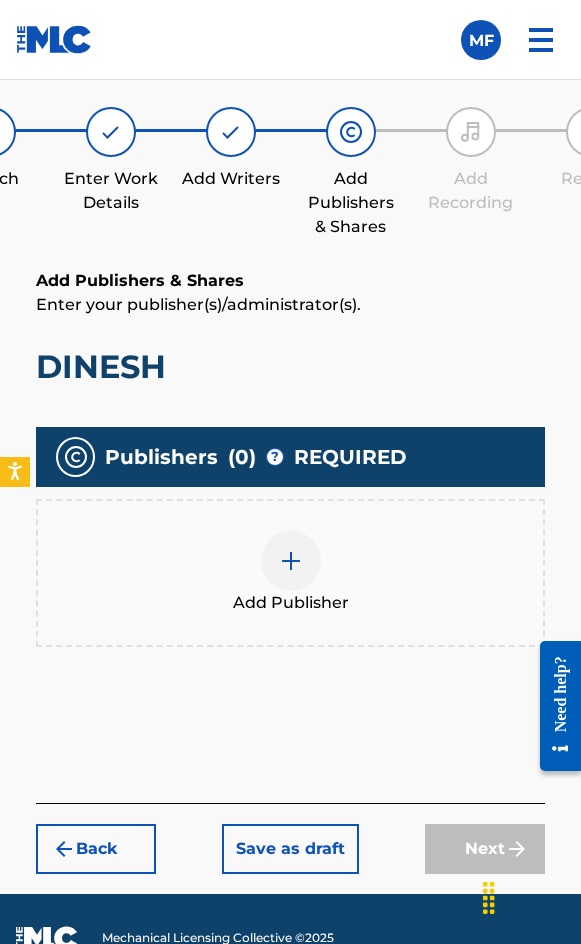 click at bounding box center (291, 561) 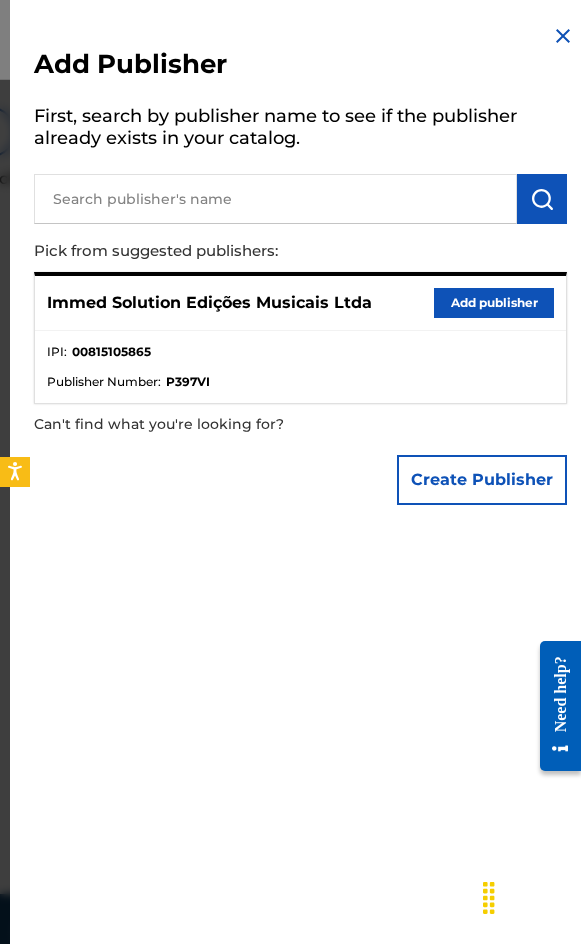 click on "Add publisher" at bounding box center [494, 303] 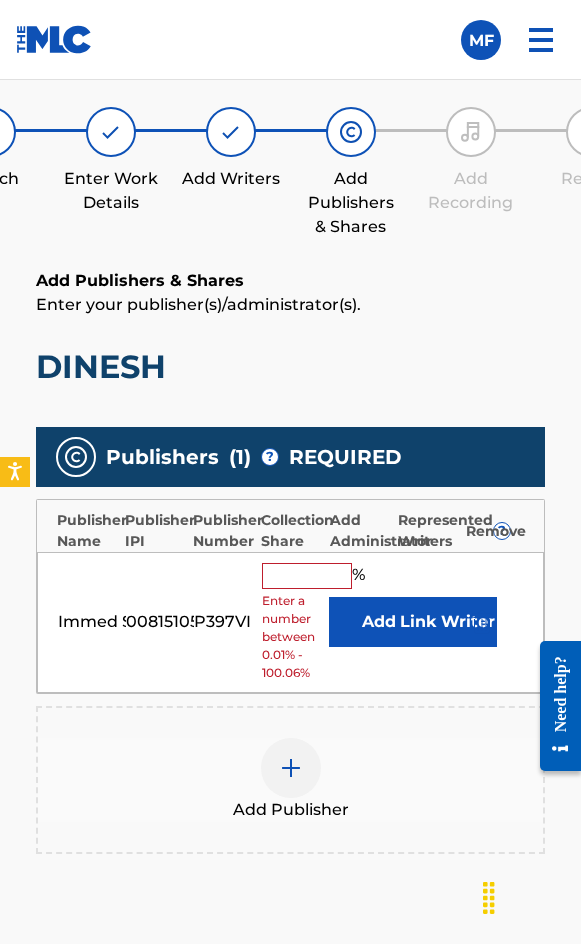 click at bounding box center [307, 576] 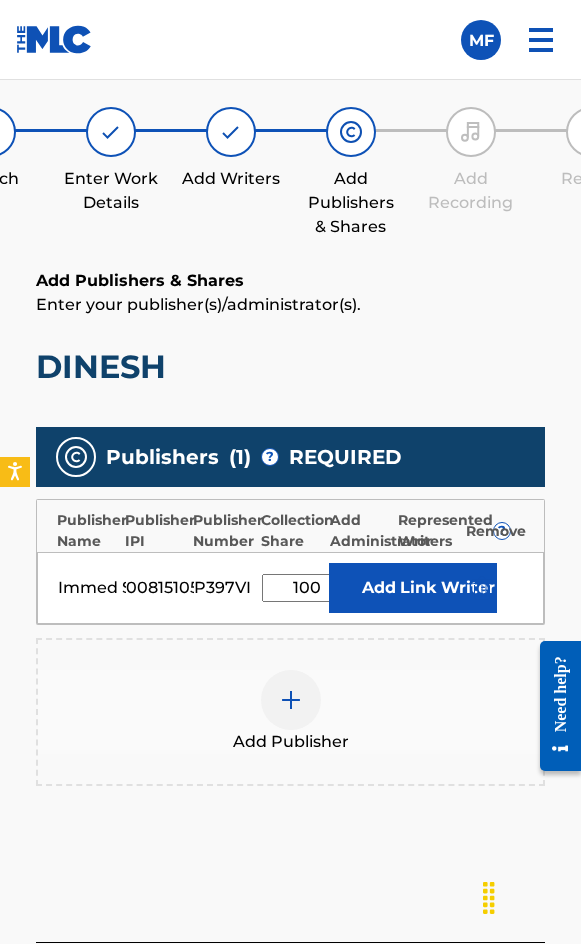 type on "100" 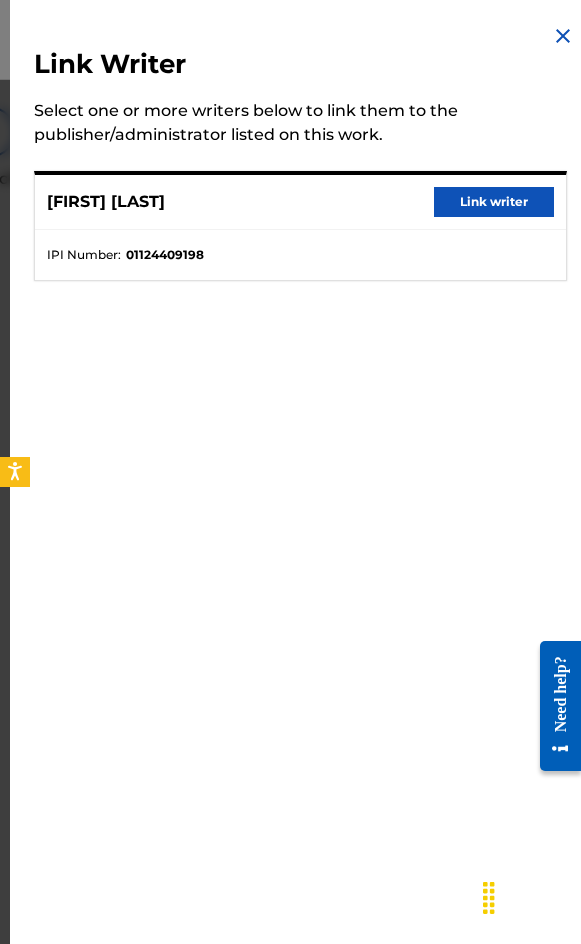 click on "[FIRST] [LAST] Link writer" at bounding box center [300, 202] 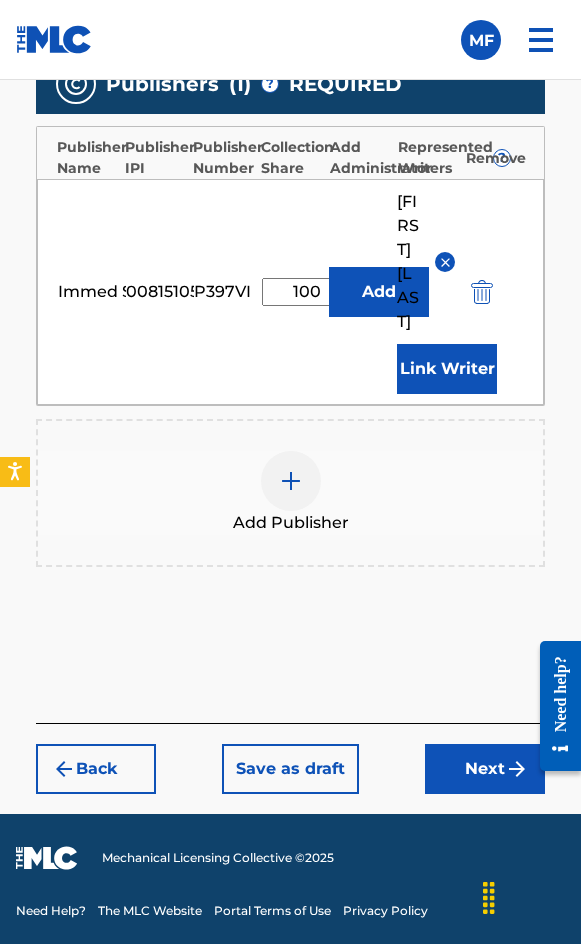click on "Next" at bounding box center (485, 769) 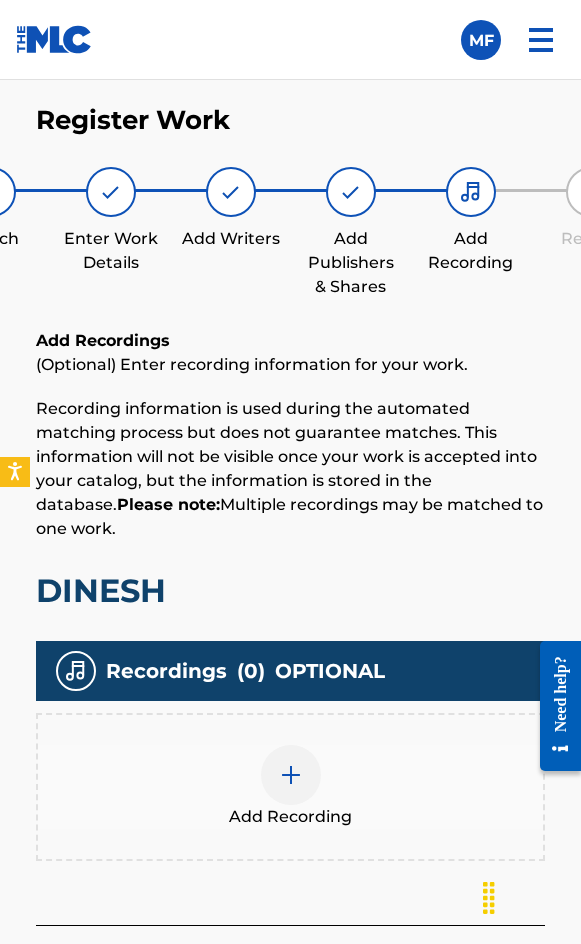 scroll, scrollTop: 1332, scrollLeft: 0, axis: vertical 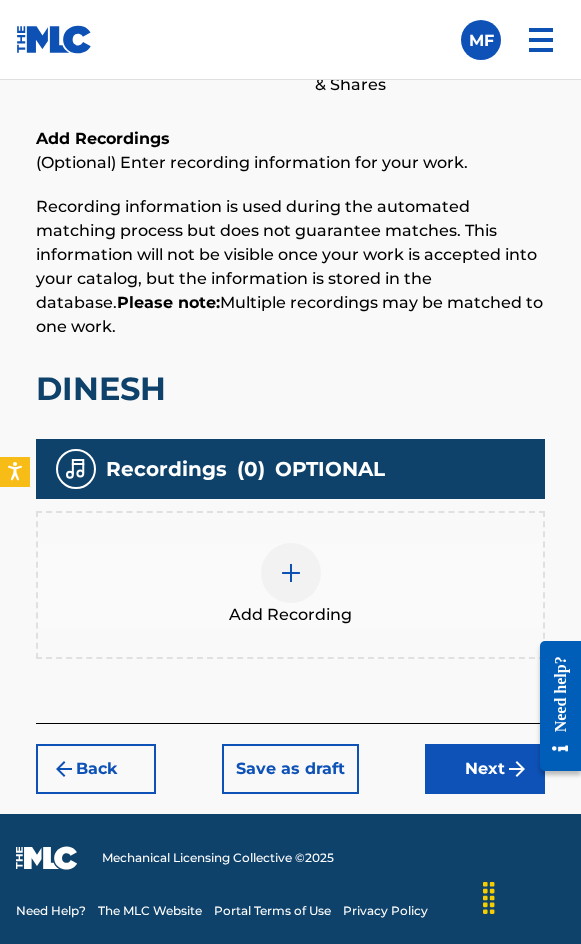 click on "Add Recording" at bounding box center (290, 585) 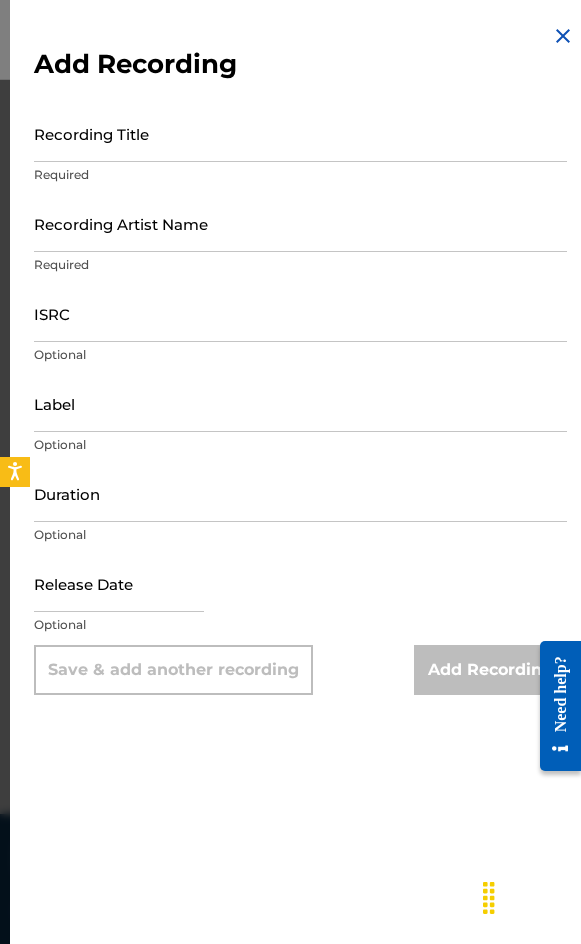click on "Recording Title" at bounding box center (300, 133) 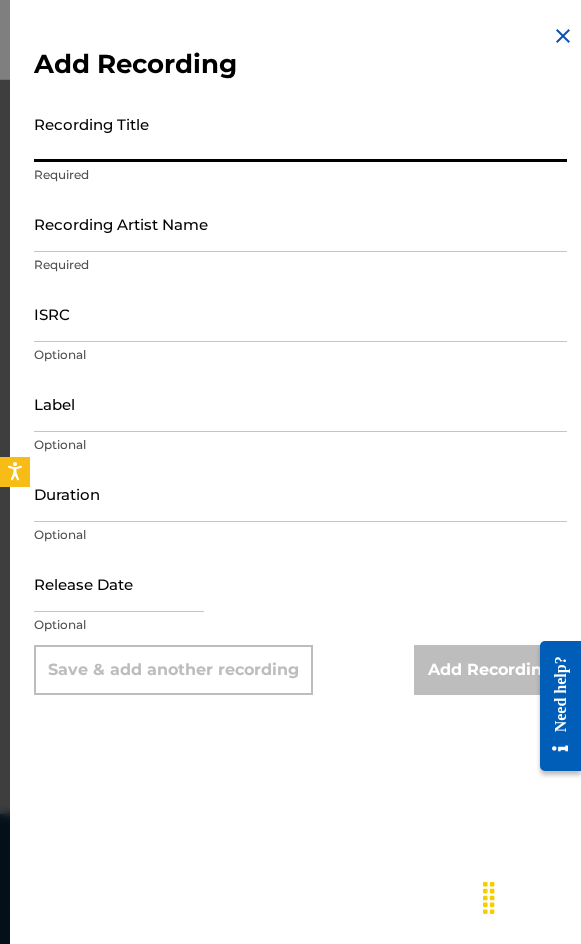 paste on "Dinesh" 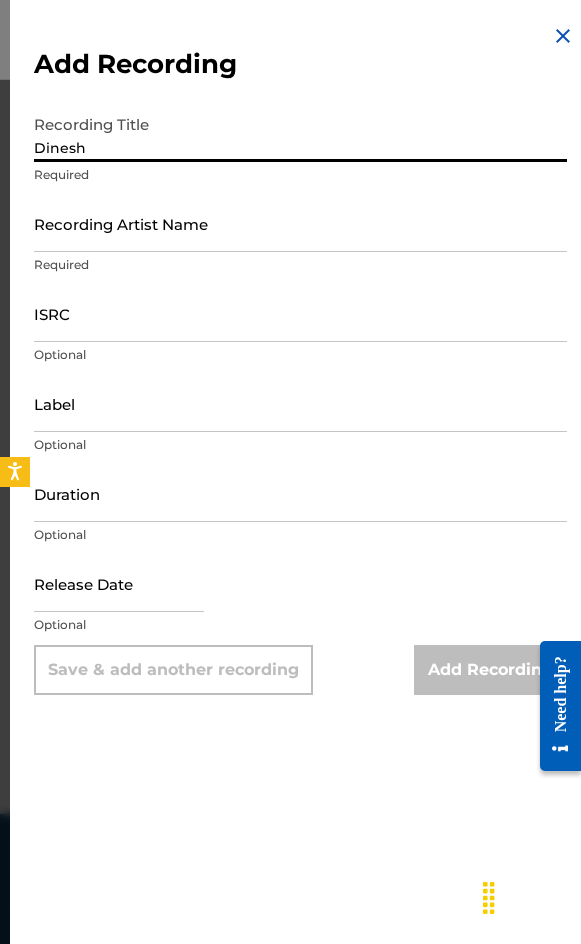 type on "Dinesh" 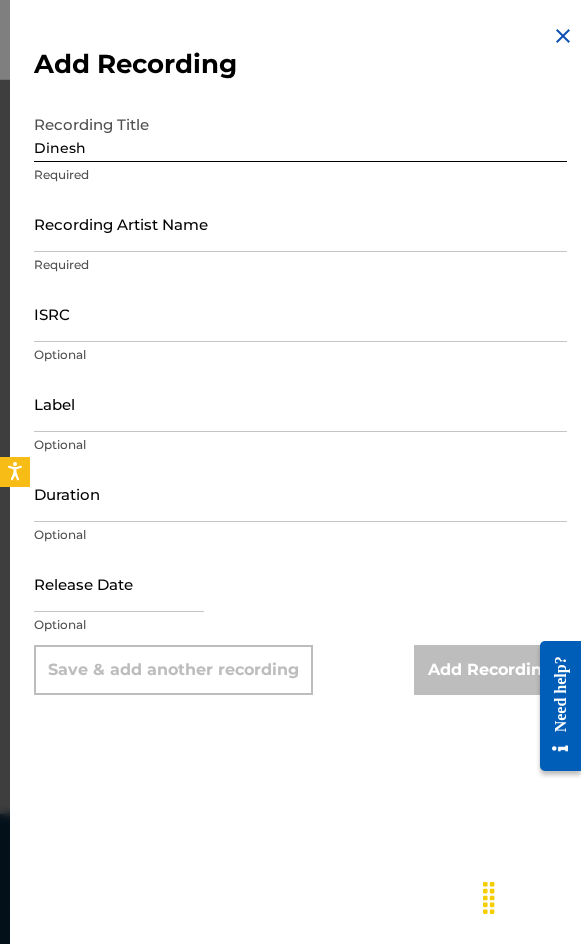 click on "Recording Artist Name" at bounding box center [300, 223] 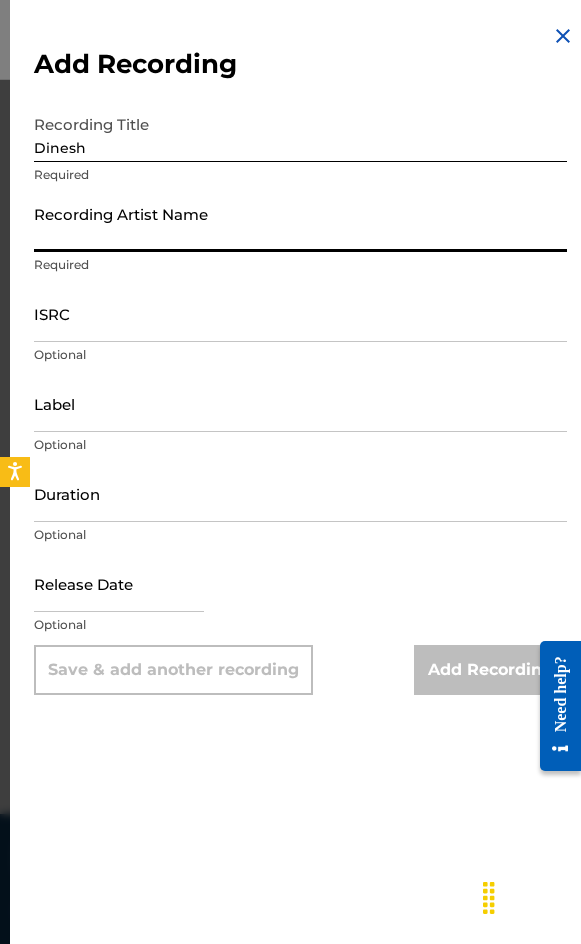 paste on "[FIRST] [LAST]" 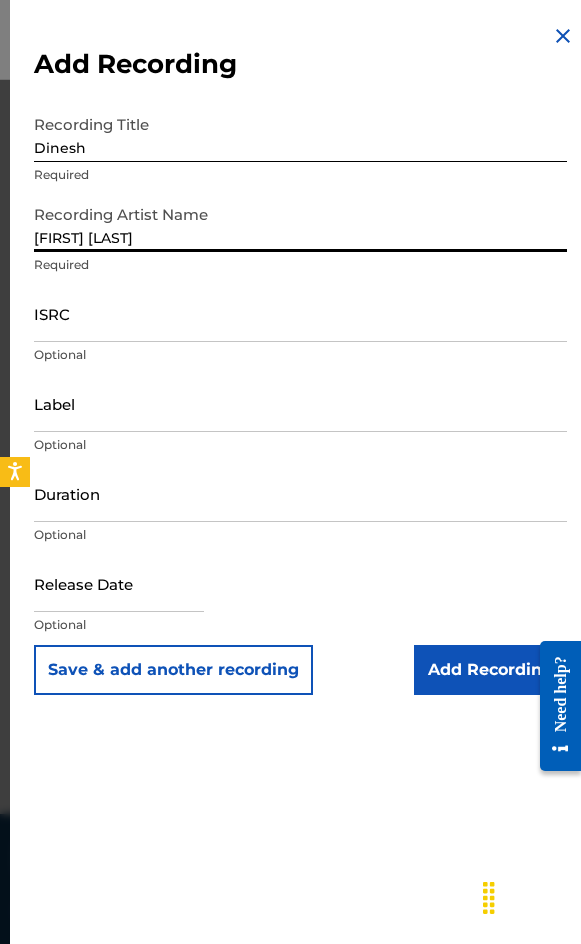 type on "[FIRST] [LAST]" 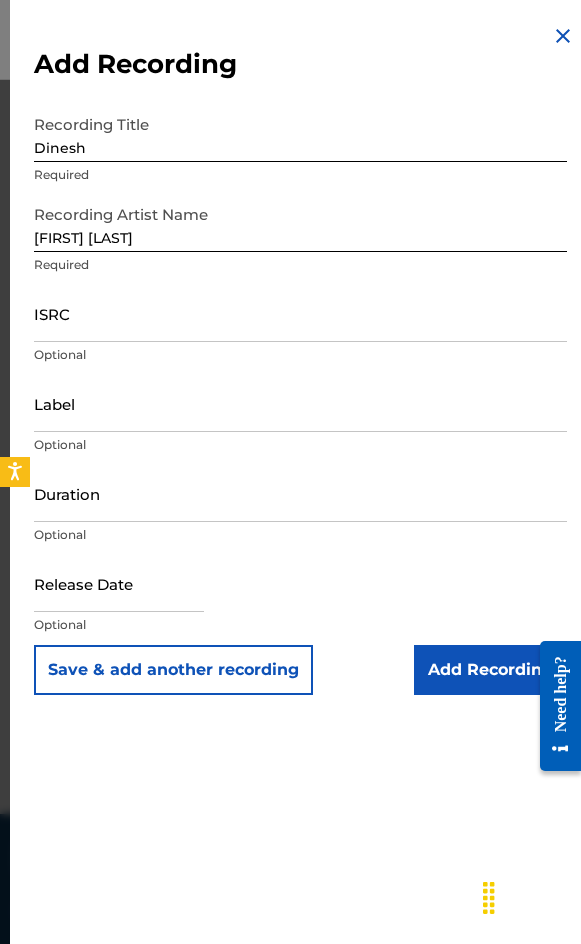 click on "Recording Artist Name [FIRST] [LAST] Required" at bounding box center (300, 240) 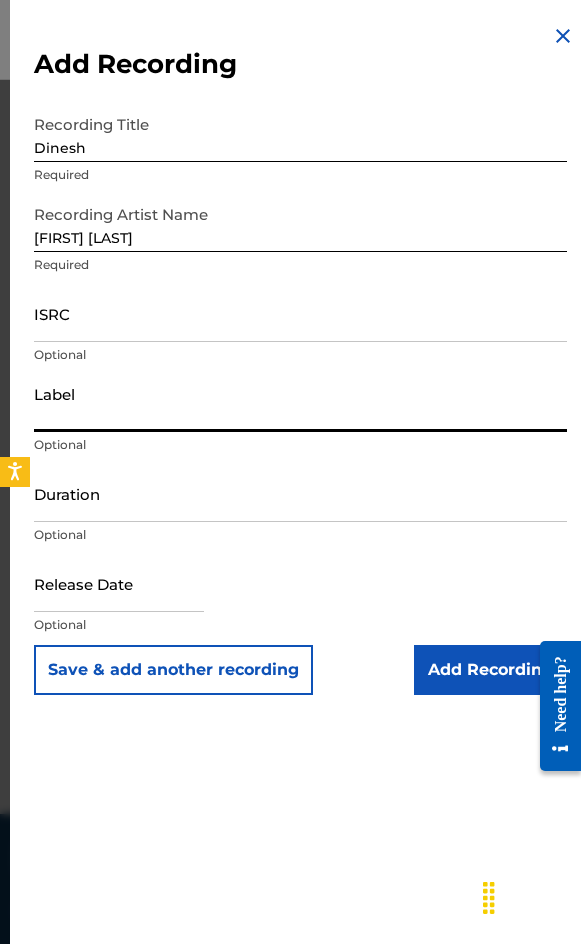 click on "Label" at bounding box center [300, 403] 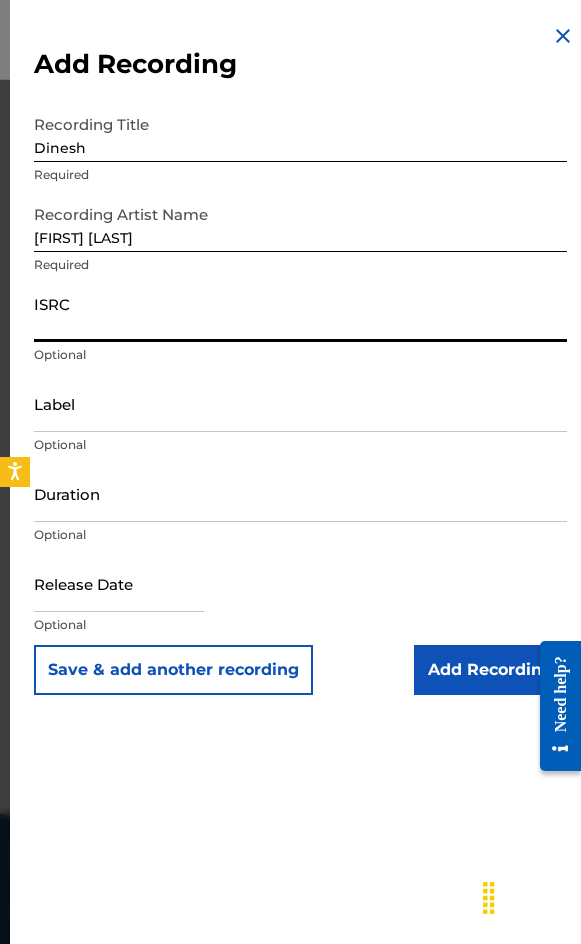 click on "ISRC" at bounding box center [300, 313] 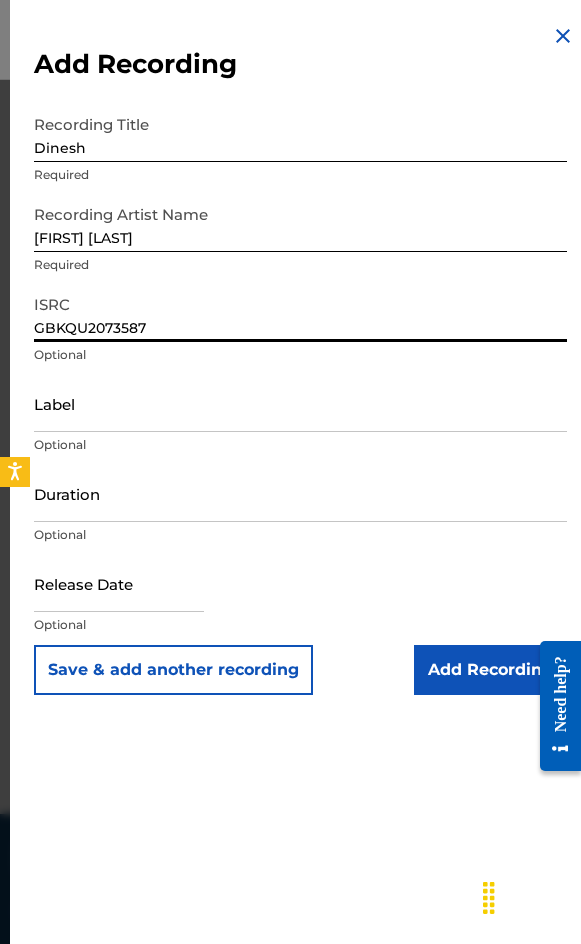 type on "GBKQU2073587" 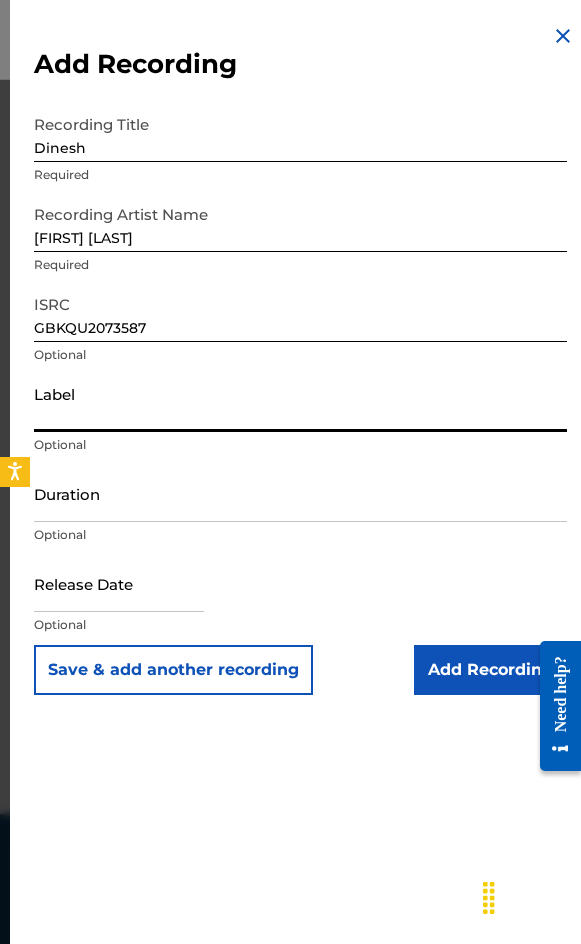 click on "Duration" at bounding box center (300, 493) 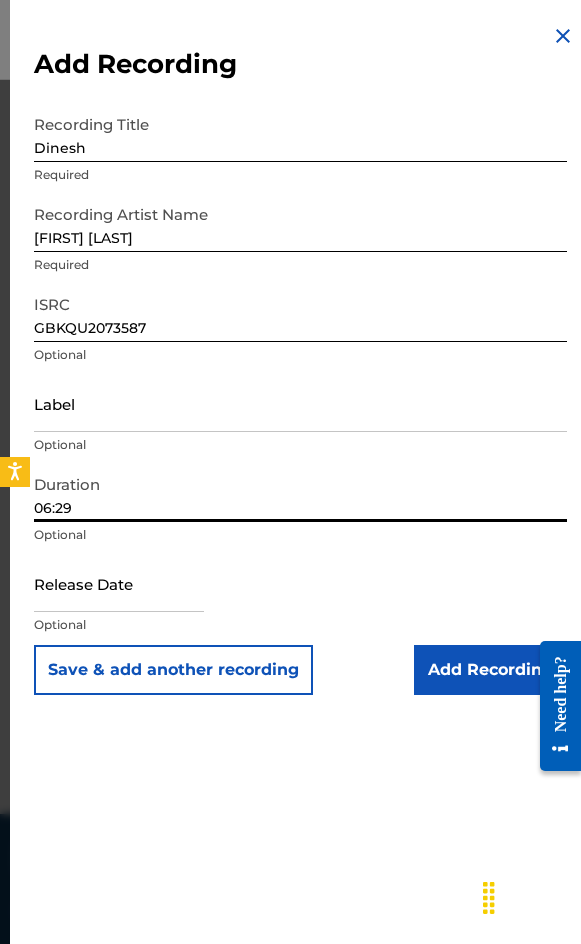 type on "06:29" 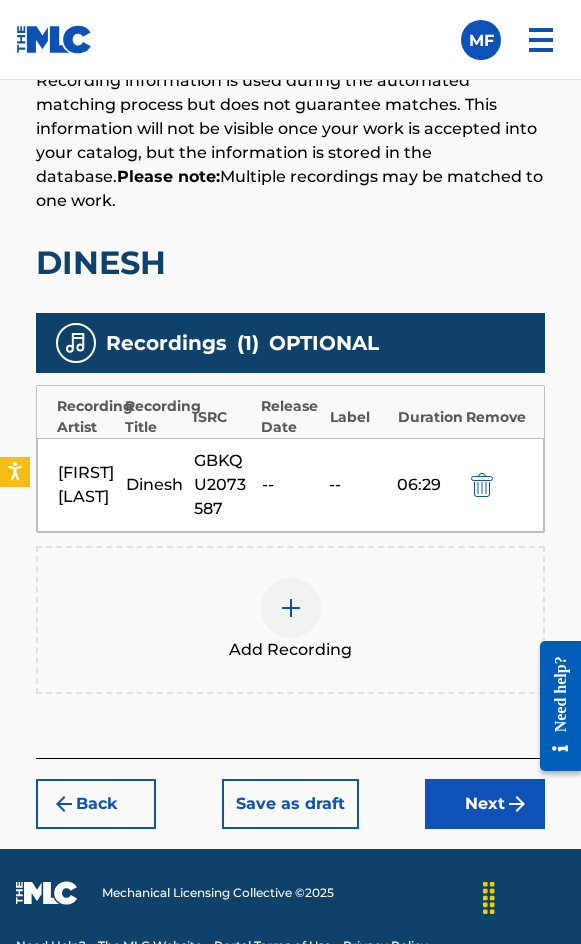 scroll, scrollTop: 1532, scrollLeft: 0, axis: vertical 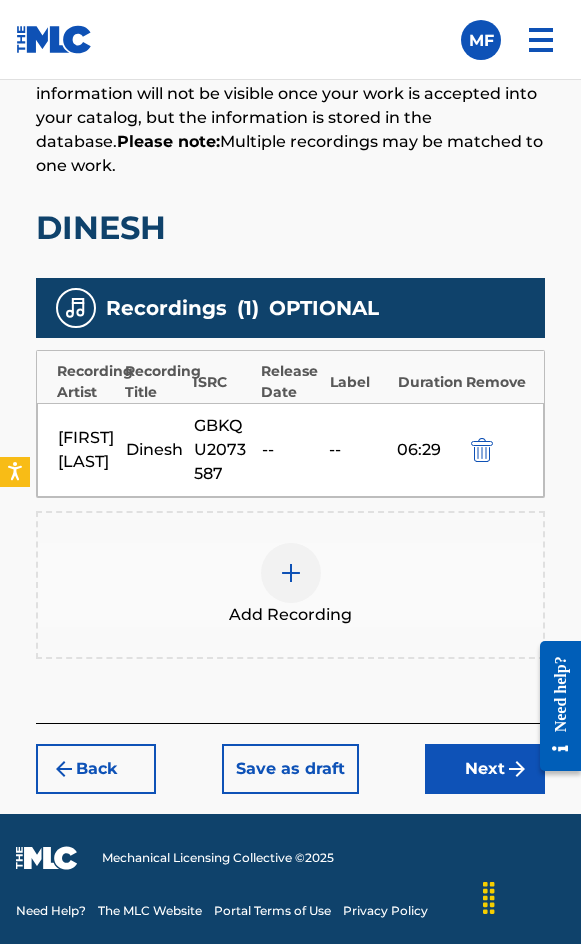 click on "Next" at bounding box center (485, 769) 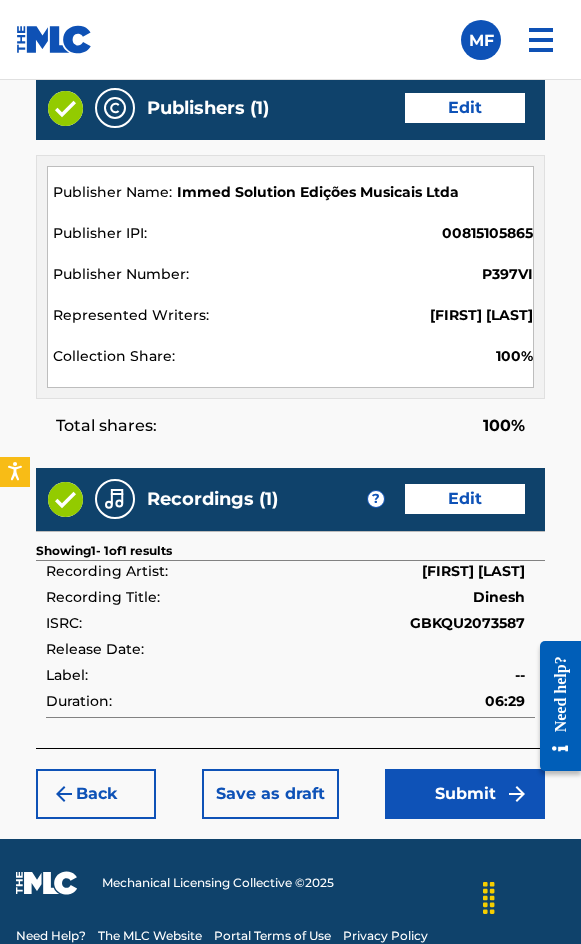 scroll, scrollTop: 2162, scrollLeft: 0, axis: vertical 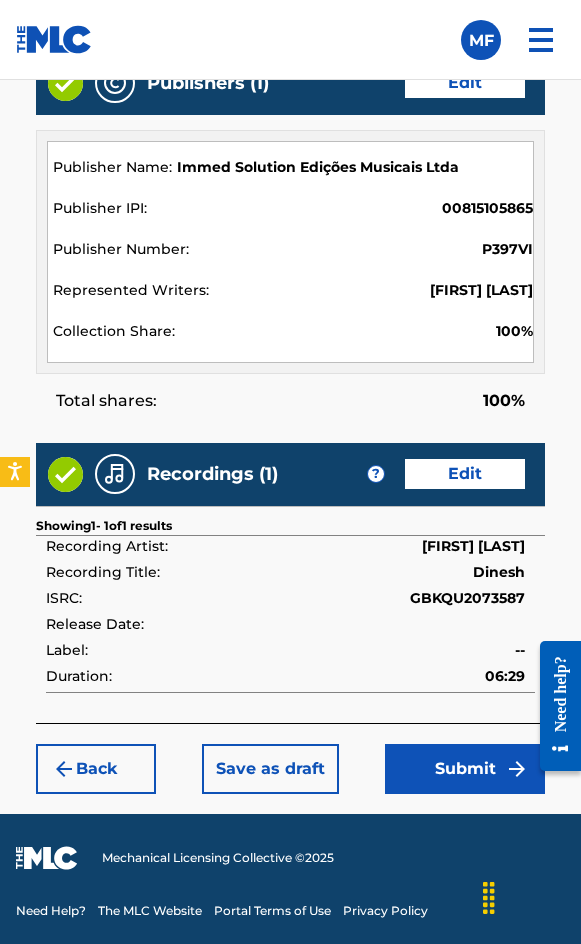 click on "Submit" at bounding box center [465, 769] 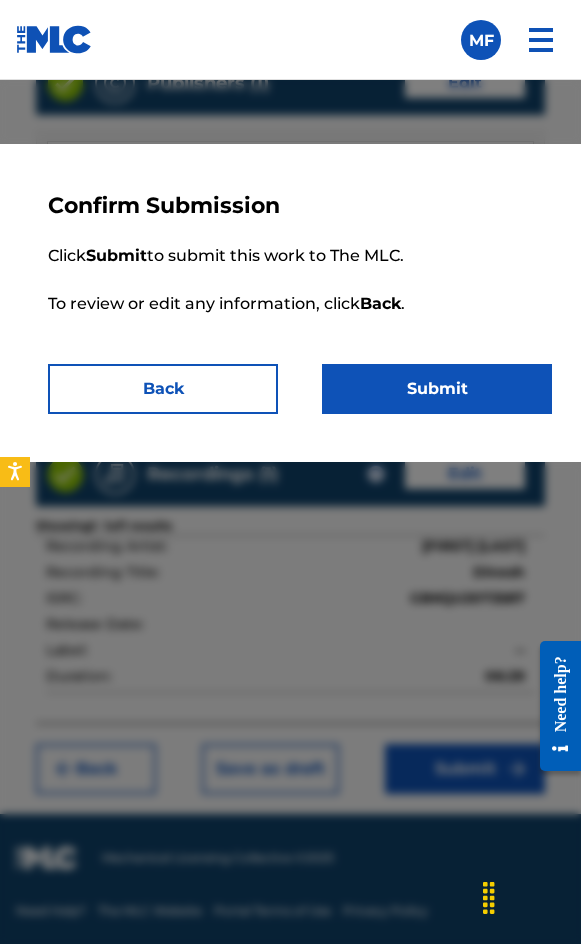 click on "Submit" at bounding box center (437, 389) 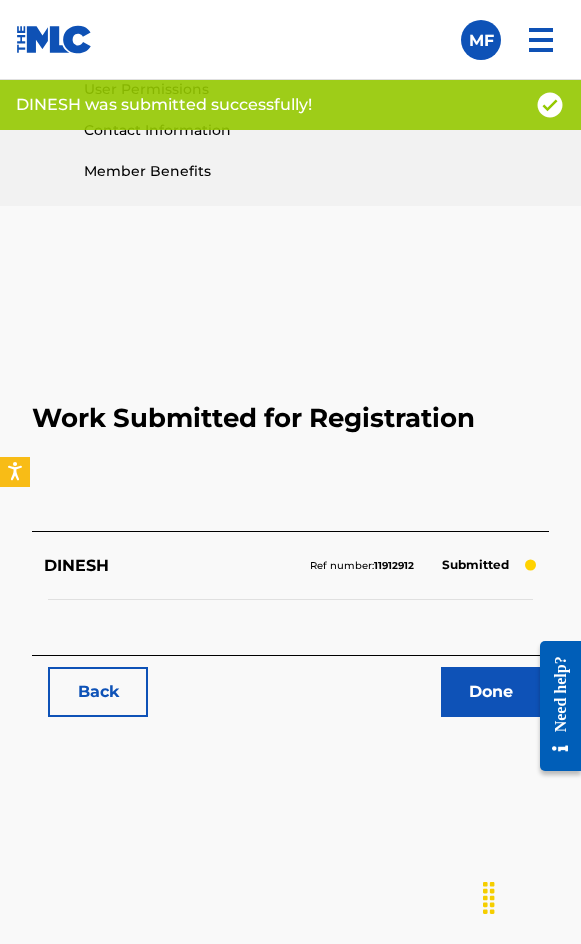scroll, scrollTop: 1114, scrollLeft: 0, axis: vertical 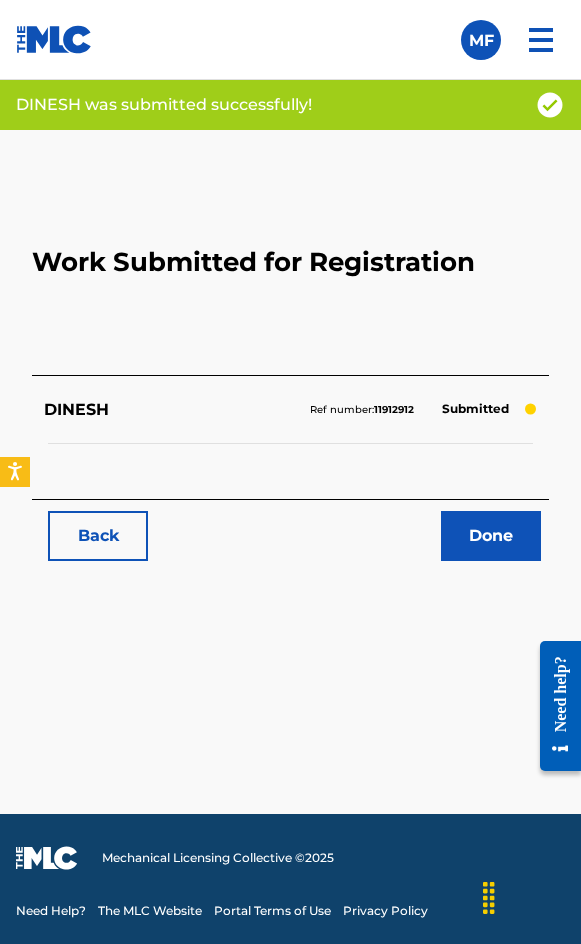 click on "Back Done" at bounding box center [290, 536] 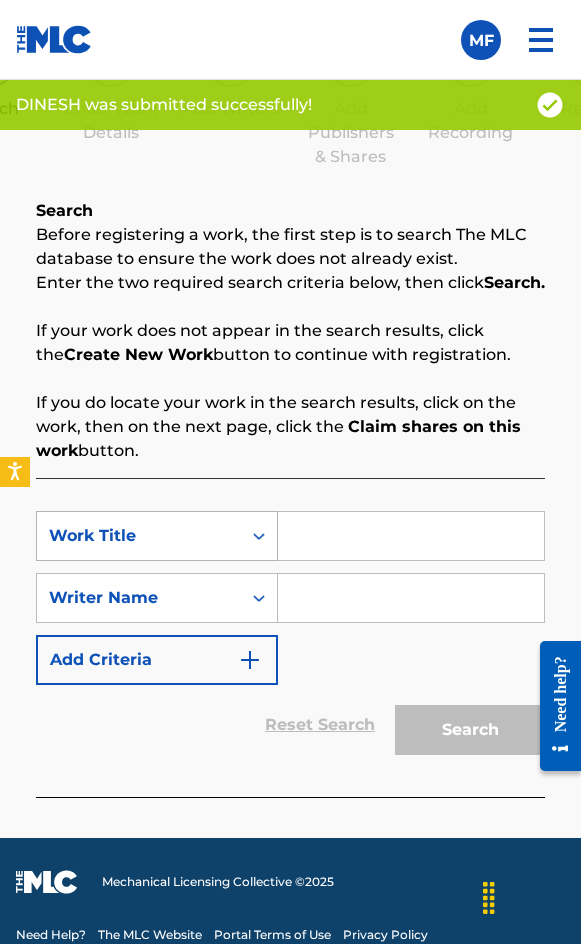 scroll, scrollTop: 1308, scrollLeft: 0, axis: vertical 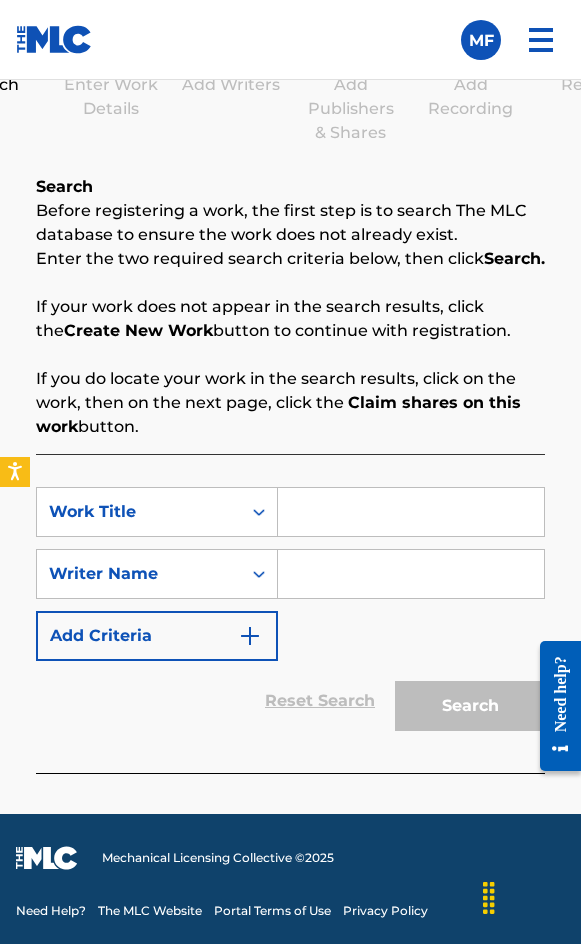 click at bounding box center (411, 512) 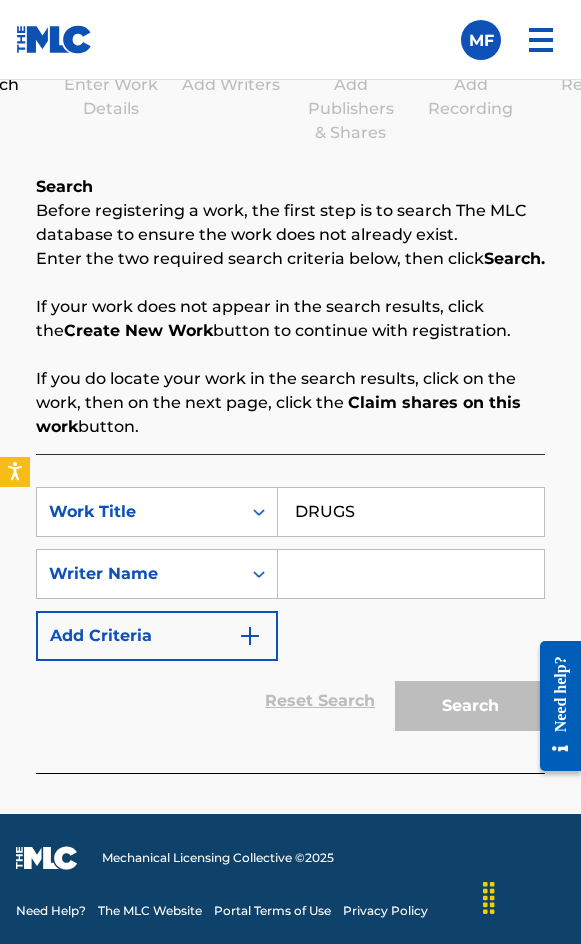 type on "DRUGS" 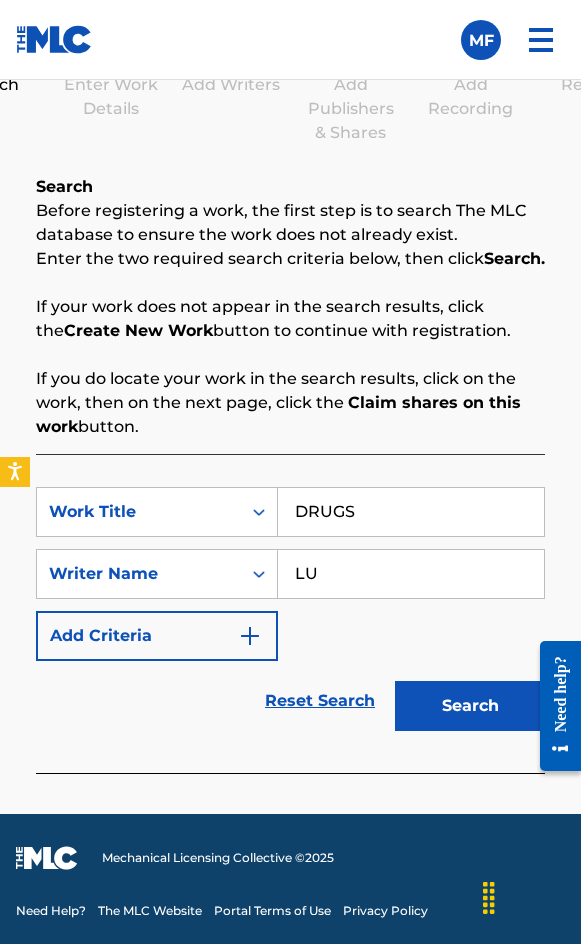 type on "[FIRST] [LAST]" 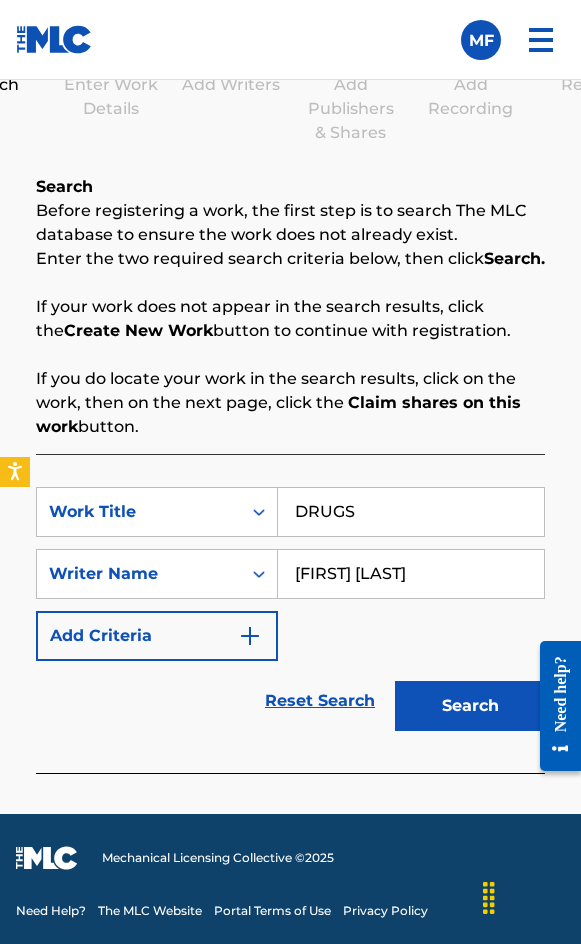 click on "Search" at bounding box center [470, 706] 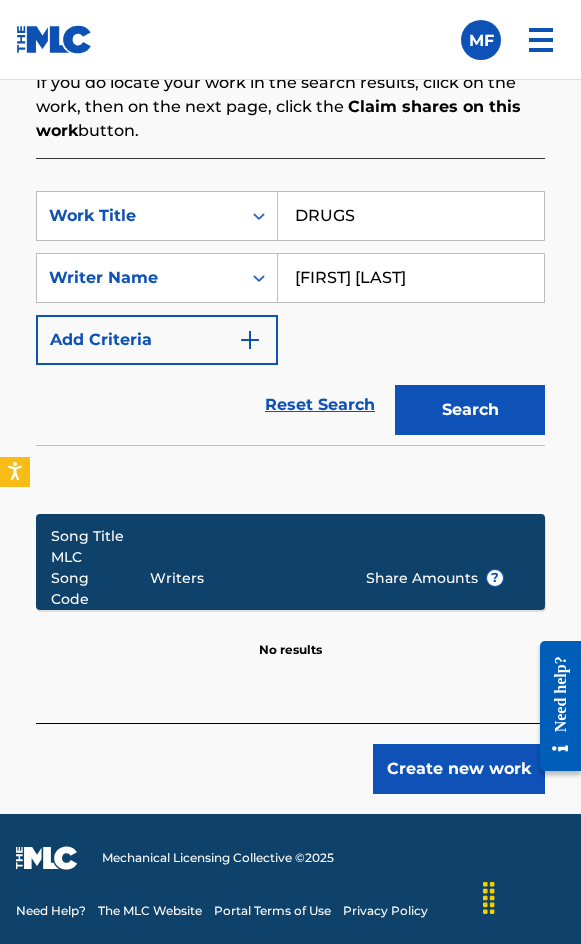 click on "Create new work" at bounding box center (459, 769) 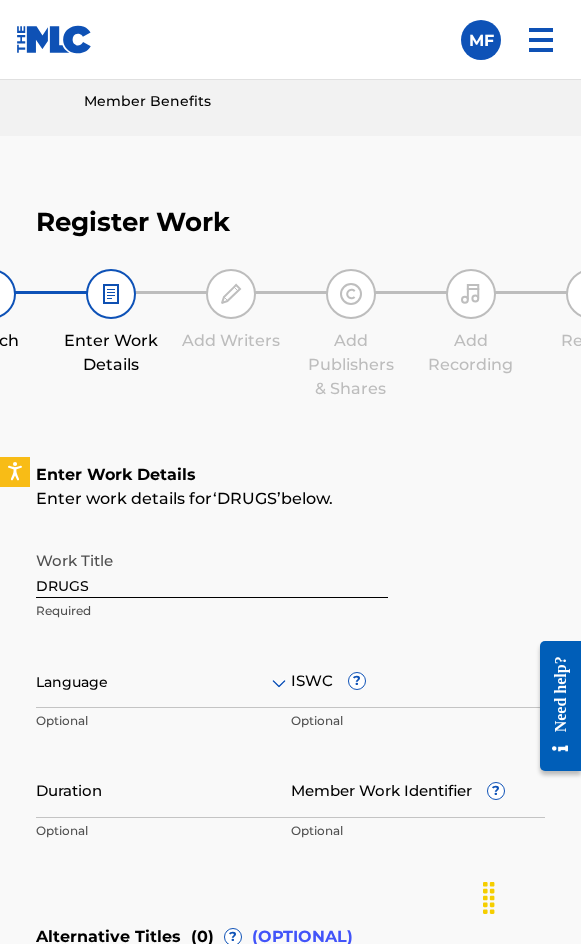 scroll, scrollTop: 1236, scrollLeft: 0, axis: vertical 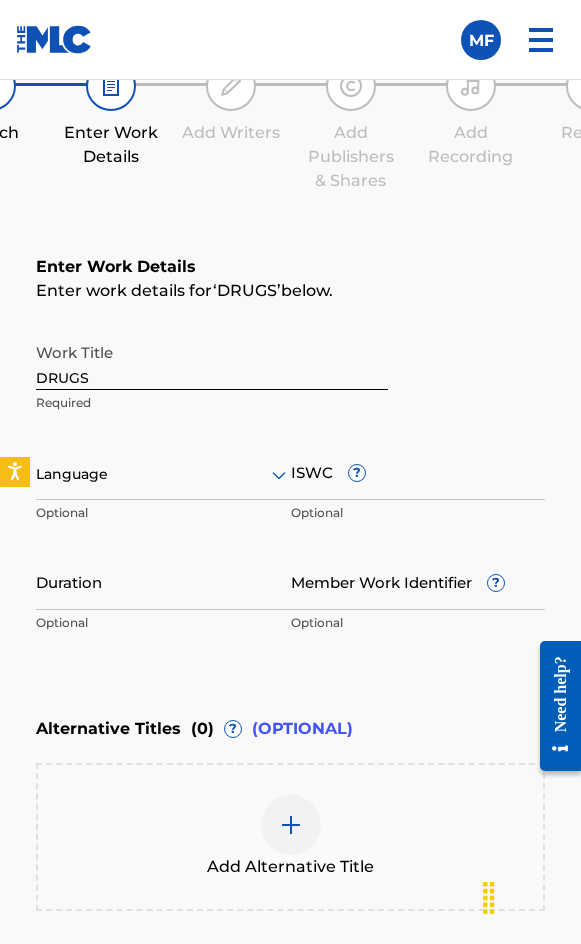 click on "Language" at bounding box center (163, 475) 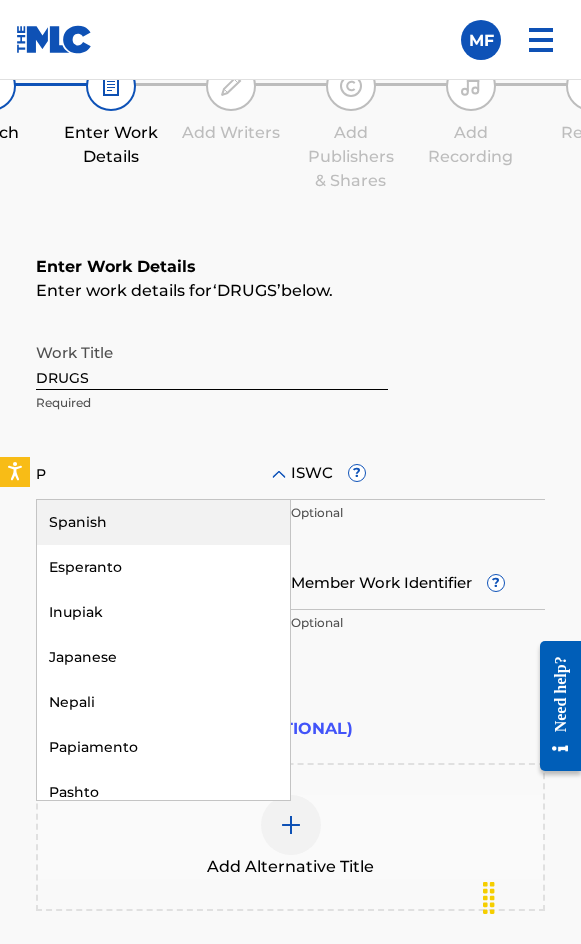 type on "PO" 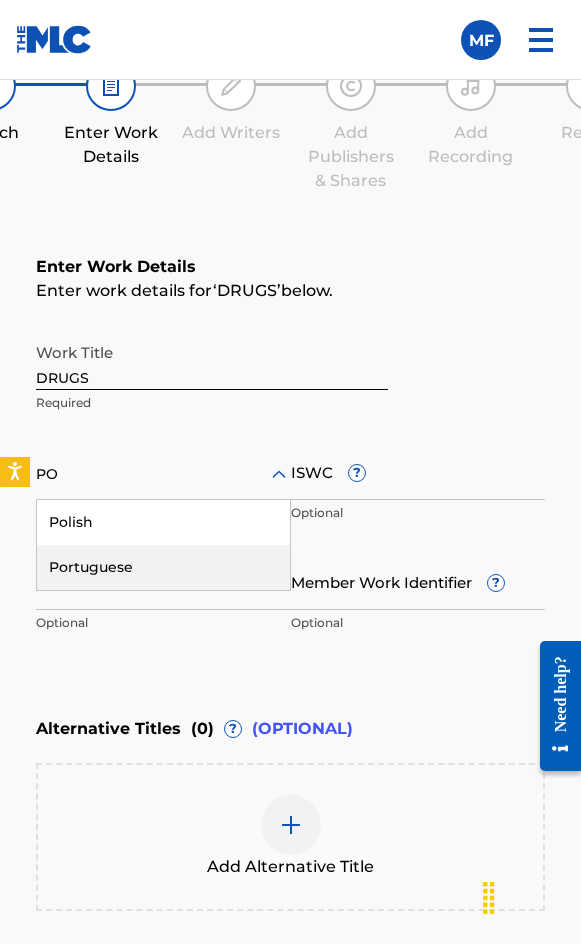 click on "Portuguese" at bounding box center (163, 567) 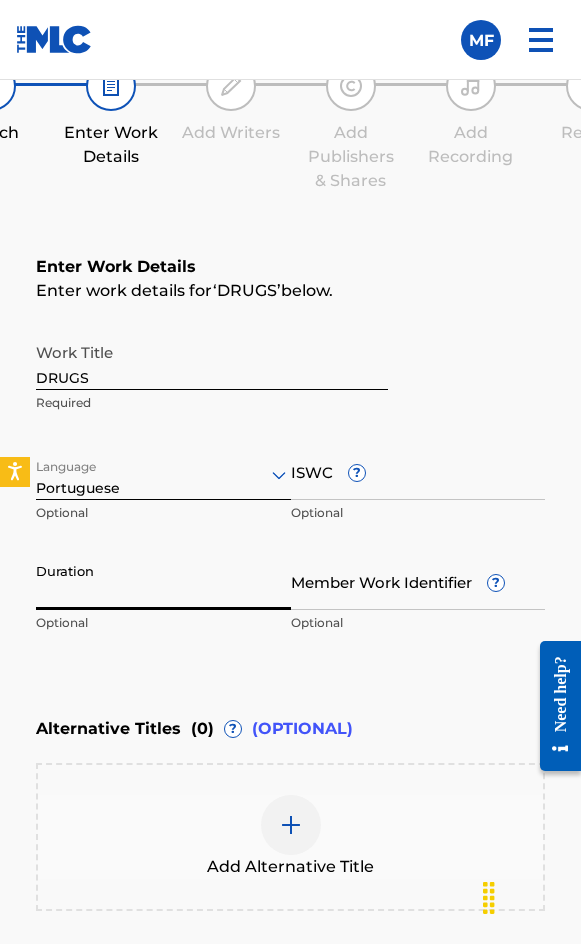 click on "Duration" at bounding box center [163, 581] 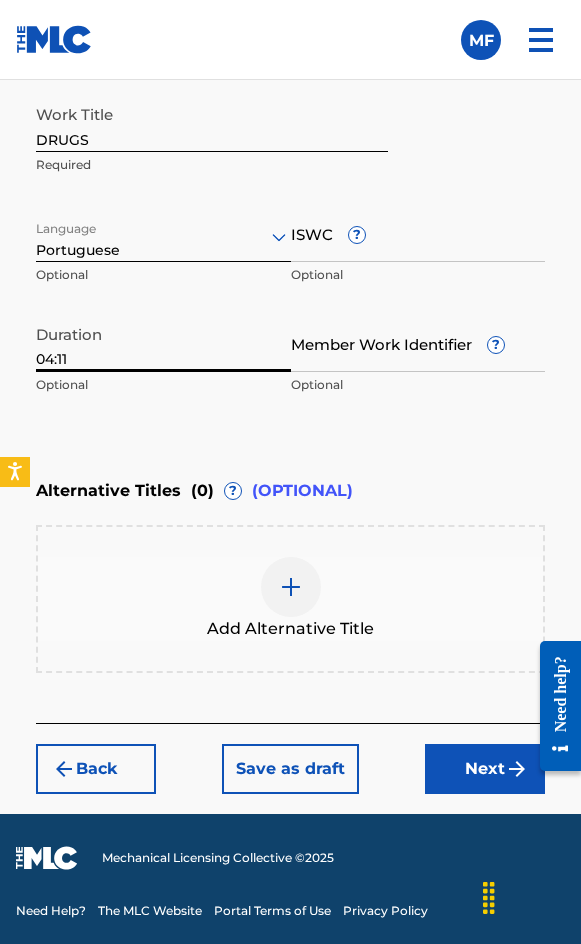type on "04:11" 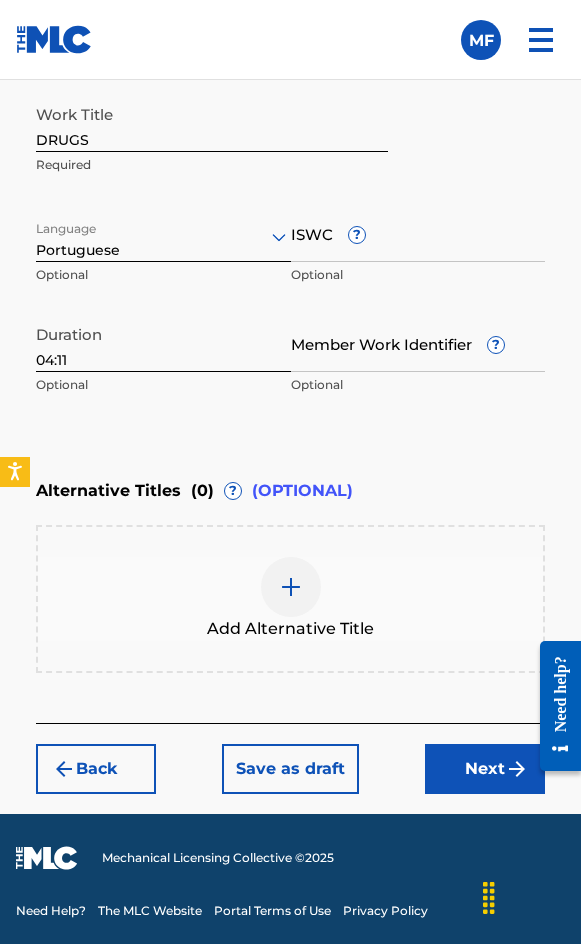 click on "Next" at bounding box center [485, 769] 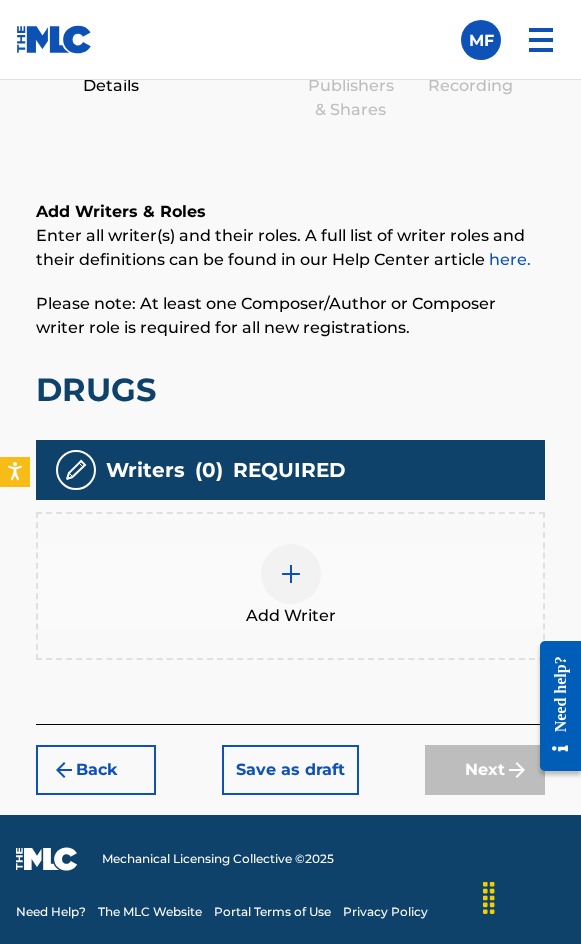 scroll, scrollTop: 1308, scrollLeft: 0, axis: vertical 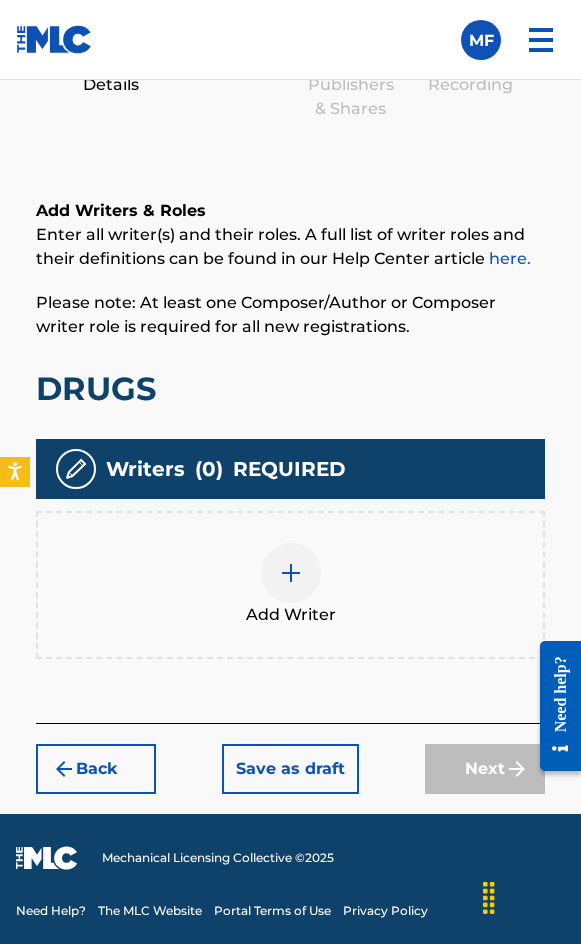 click at bounding box center (291, 573) 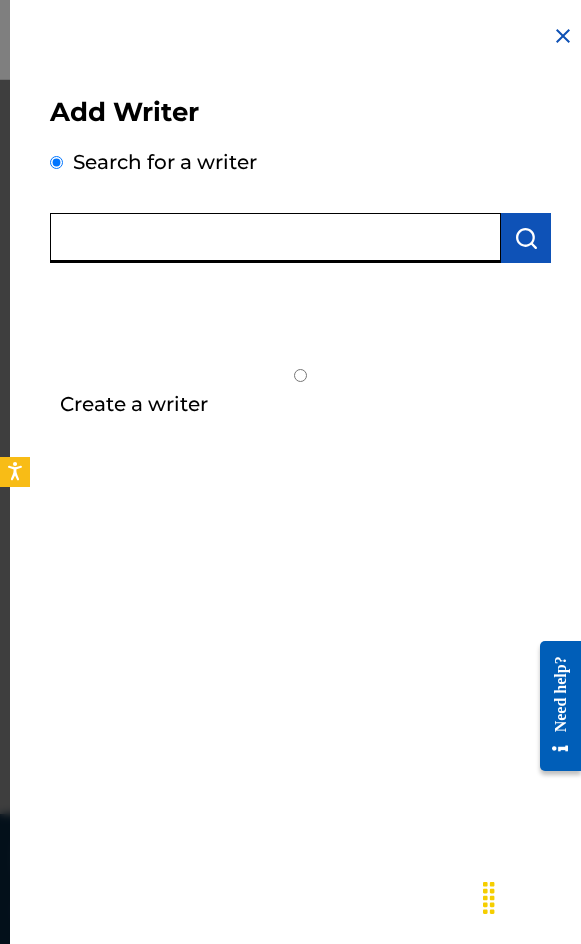 click at bounding box center [275, 238] 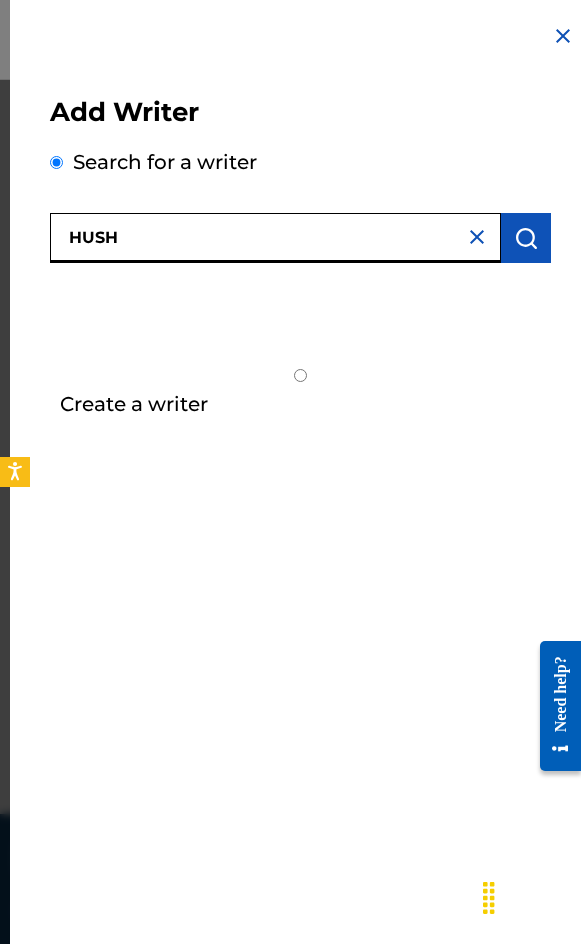 type on "HUSH" 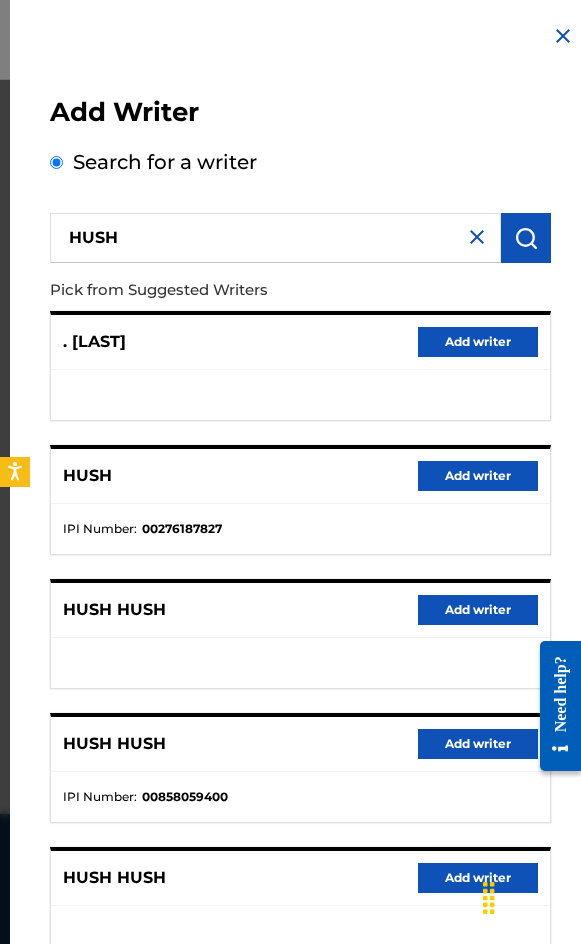 click on "Add writer" at bounding box center (478, 476) 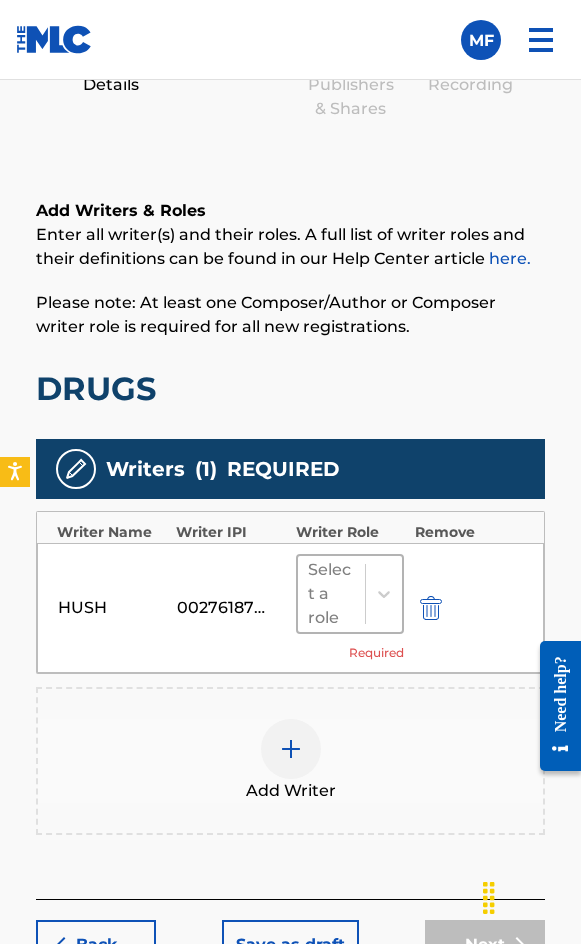 click on "Select a role" at bounding box center (350, 594) 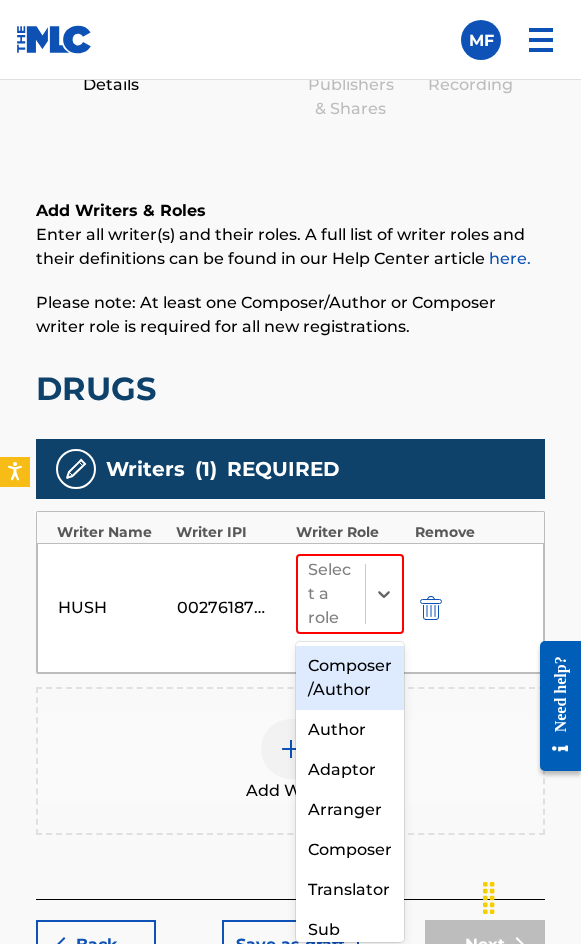 click on "Composer/Author" at bounding box center (350, 678) 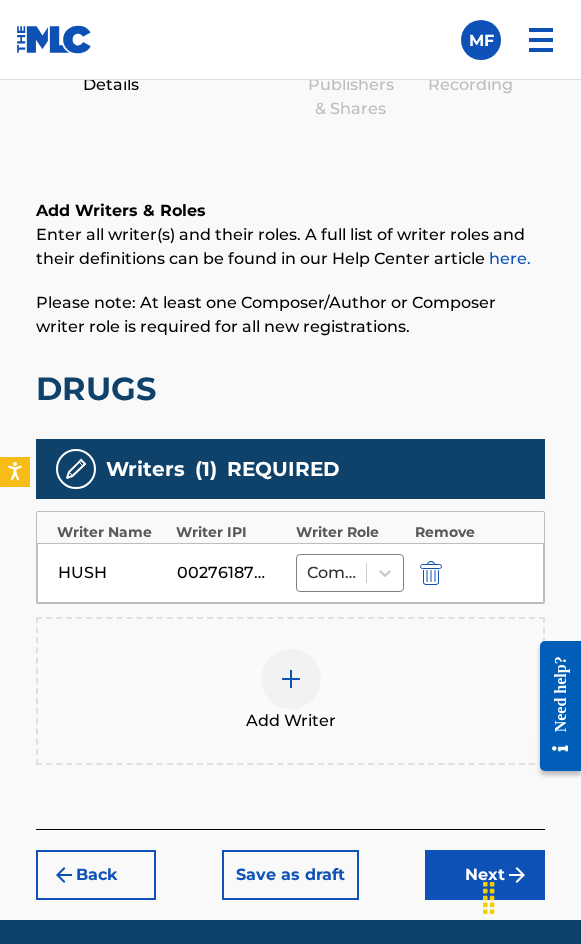 click on "Add Writer" at bounding box center (291, 721) 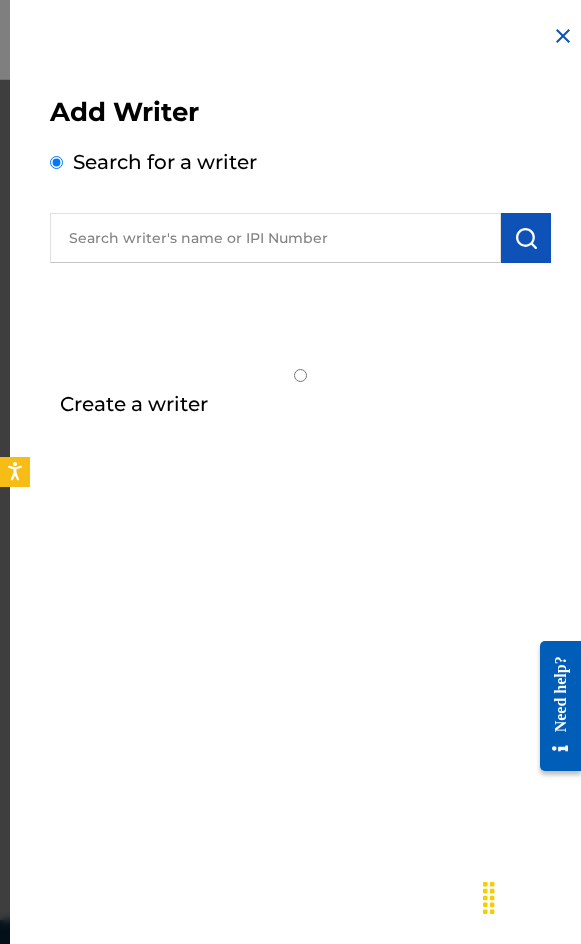 click on "Add Writer Search for a writer" at bounding box center (300, 182) 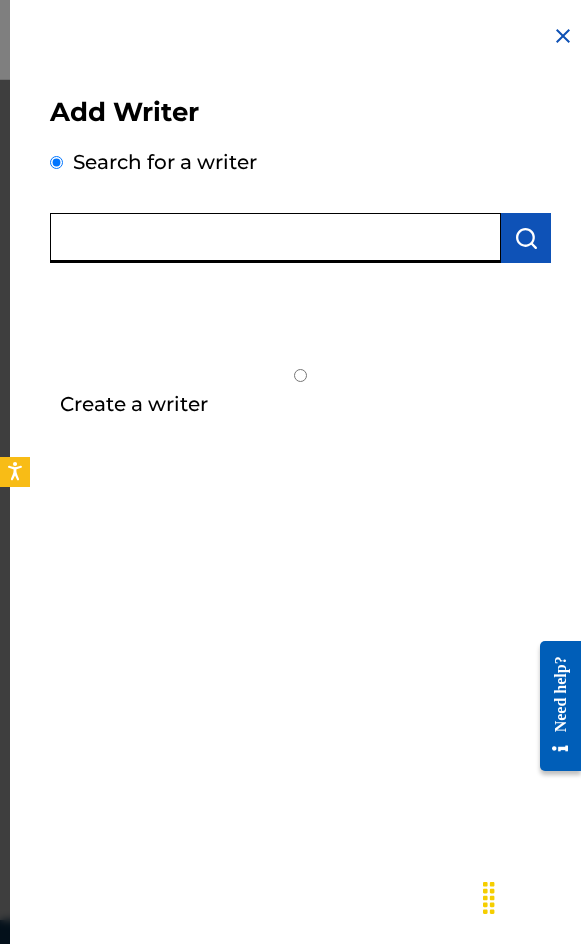 click at bounding box center (275, 238) 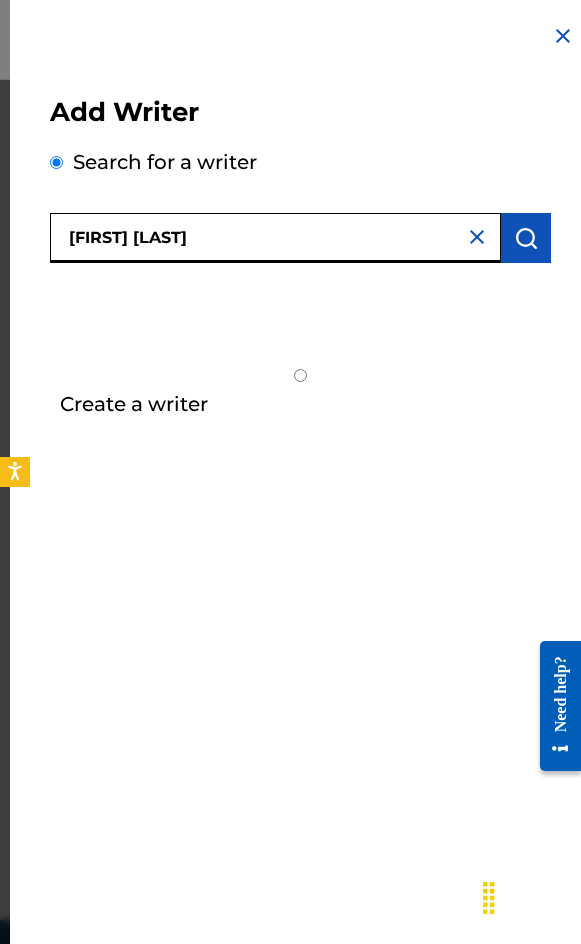 type on "[FIRST] [LAST]" 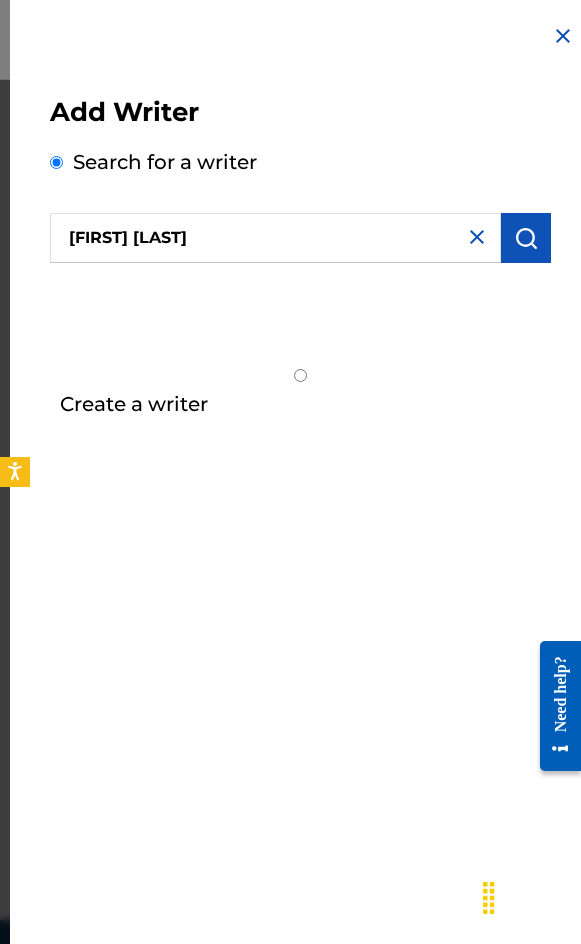 click at bounding box center [526, 238] 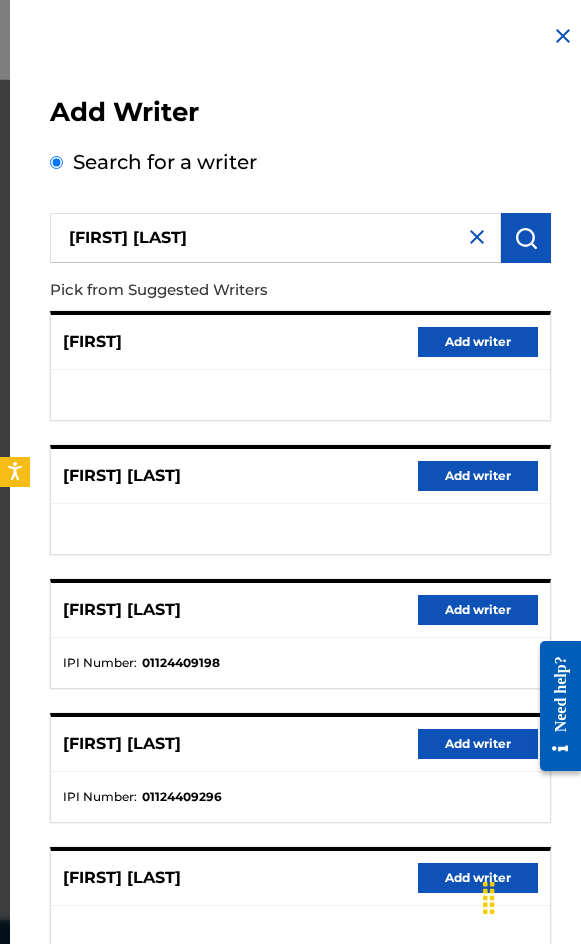 click on "Add writer" at bounding box center (478, 610) 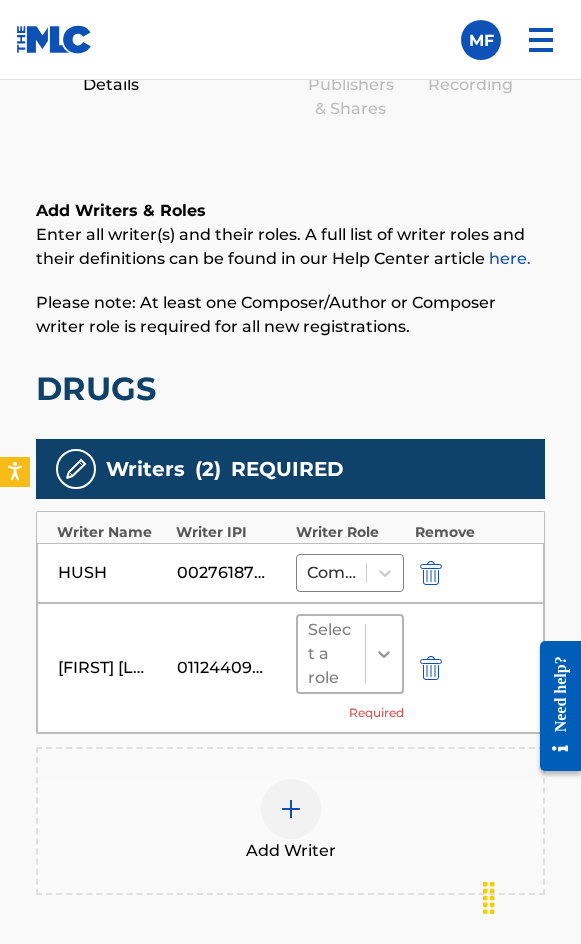 click 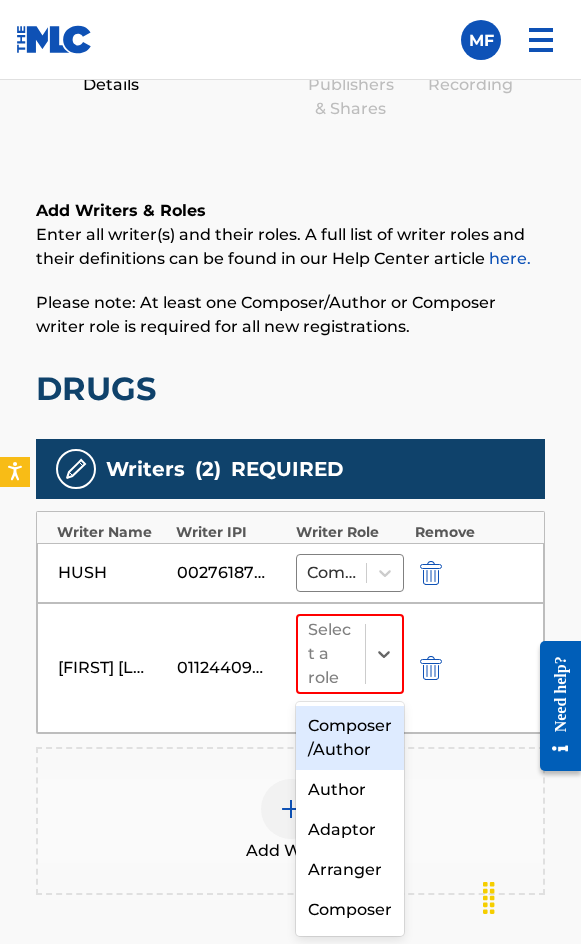 click on "Composer/Author" at bounding box center [350, 738] 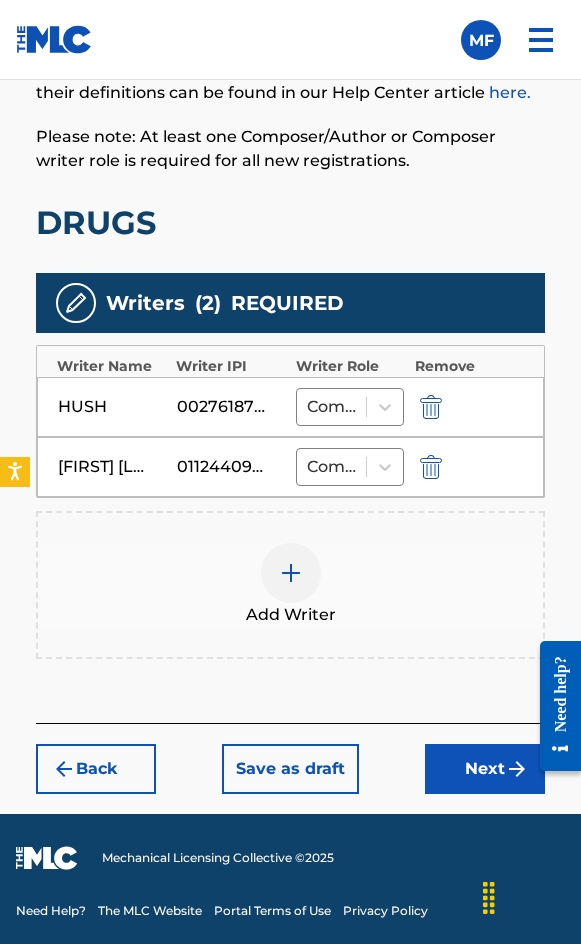 click on "Next" at bounding box center [485, 769] 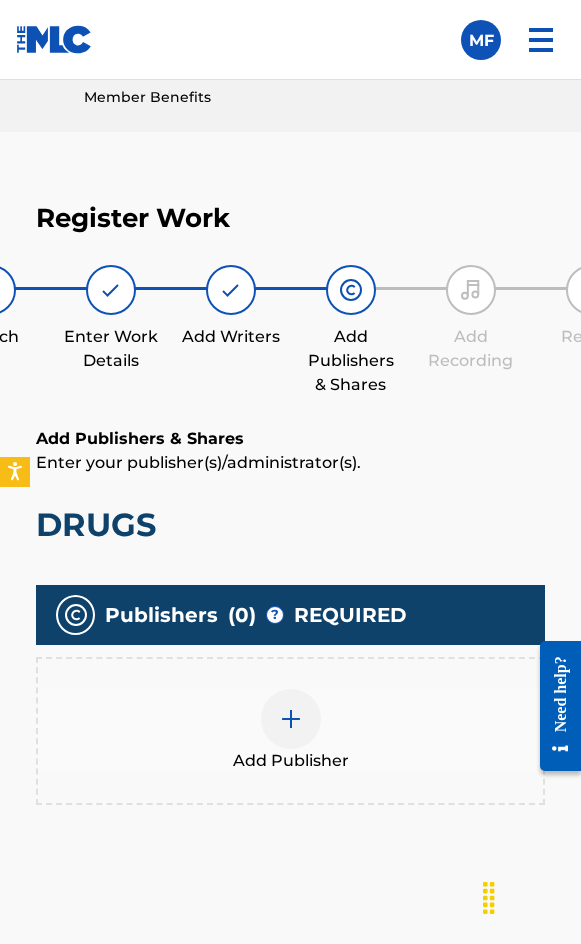 scroll, scrollTop: 1270, scrollLeft: 0, axis: vertical 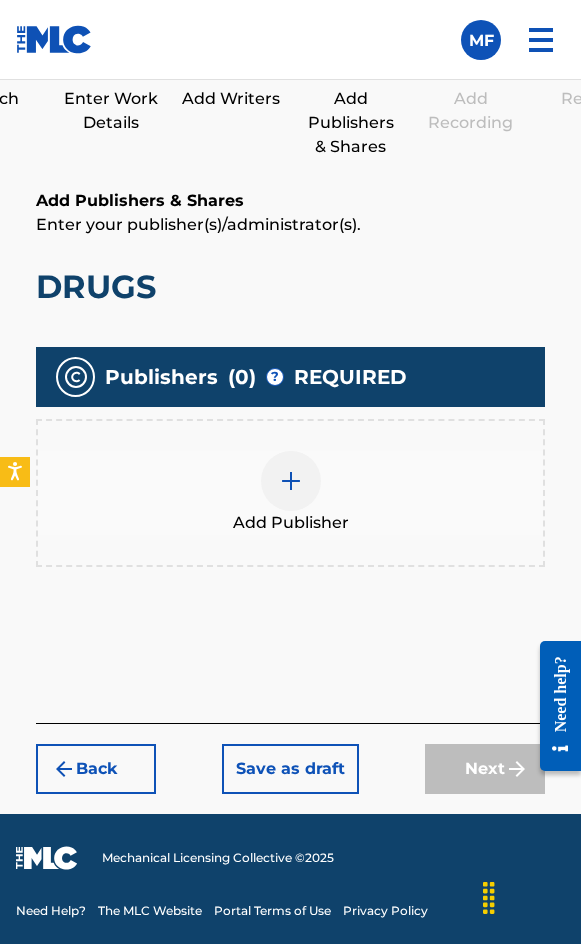 click on "Add Publisher" at bounding box center (291, 523) 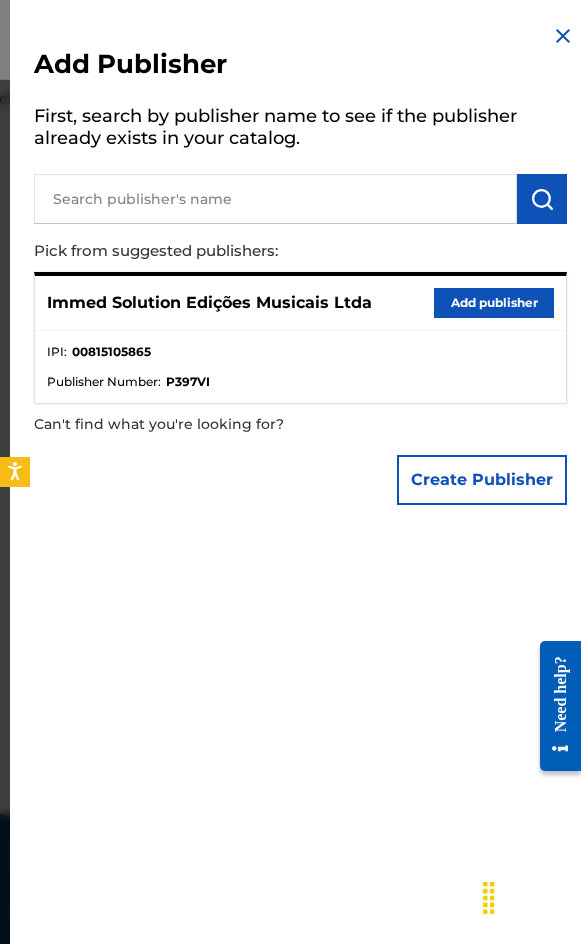 click on "Immed Solution Edições Musicais Ltda Add publisher" at bounding box center (300, 303) 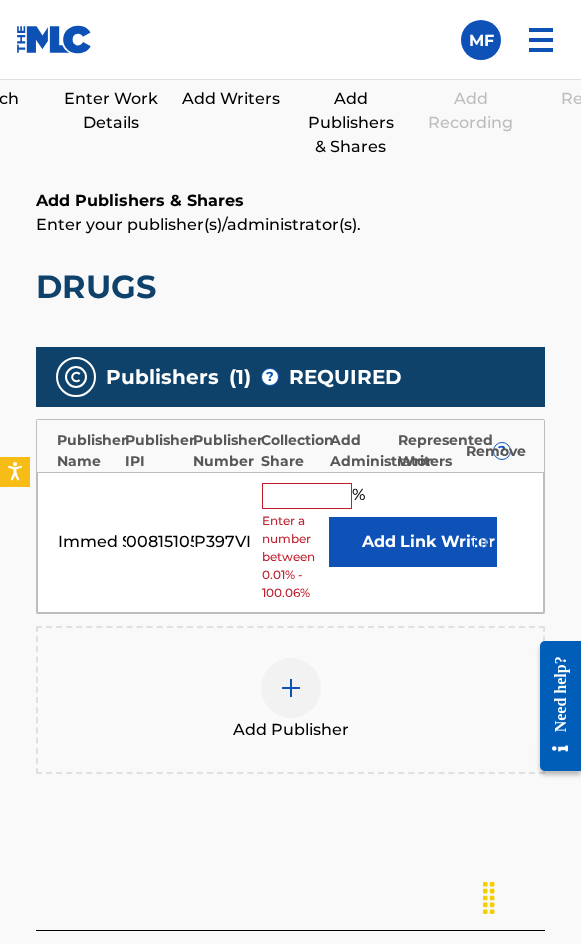 click at bounding box center (307, 496) 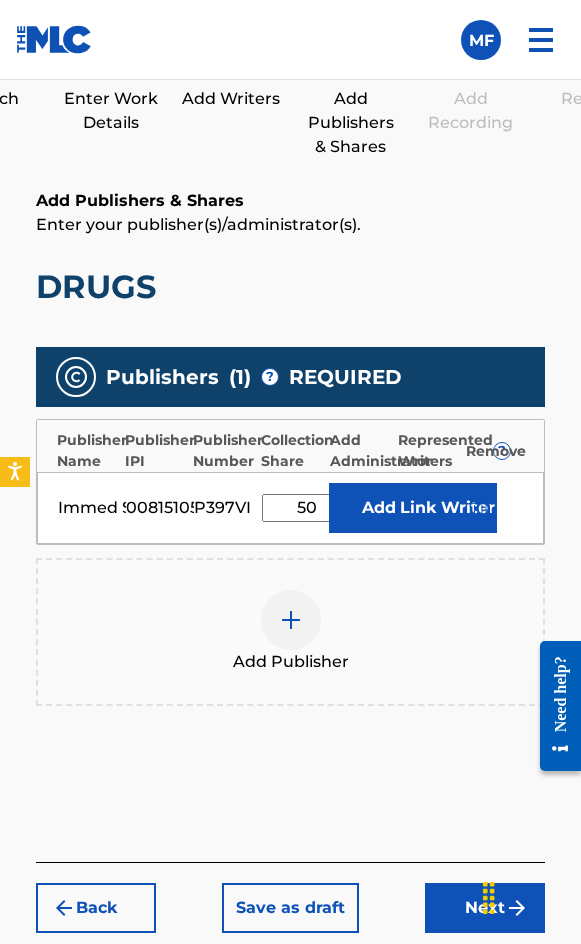 type on "50" 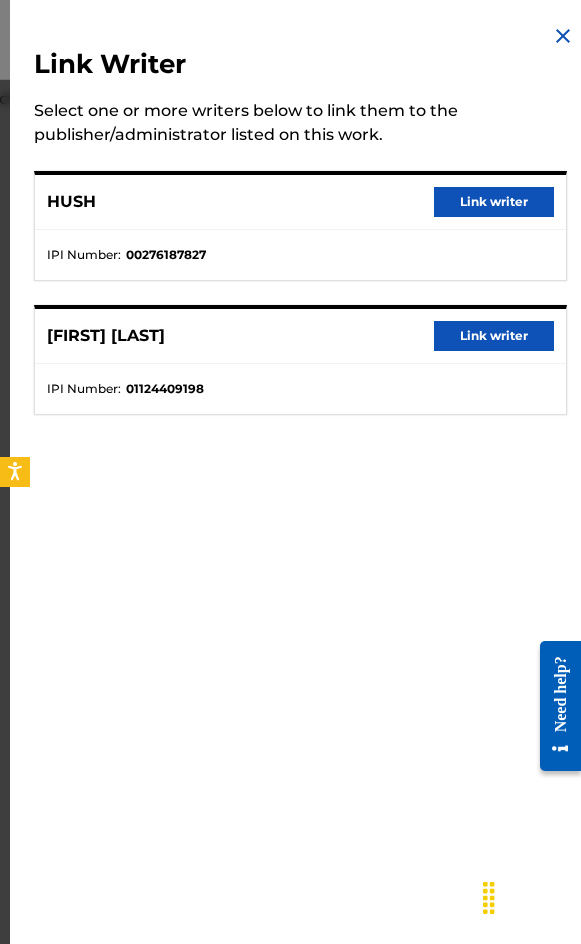 click on "Link writer" at bounding box center (494, 336) 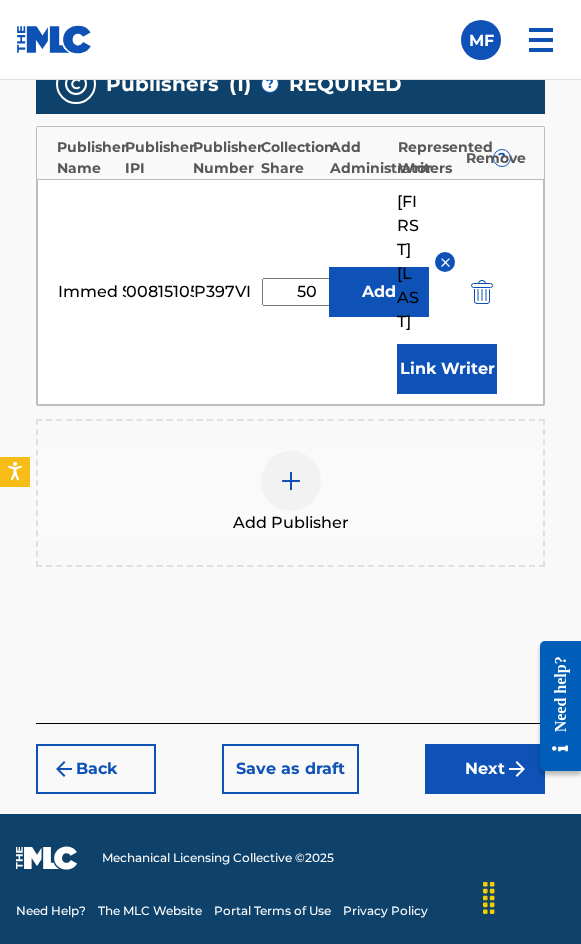 click on "Next" at bounding box center (485, 769) 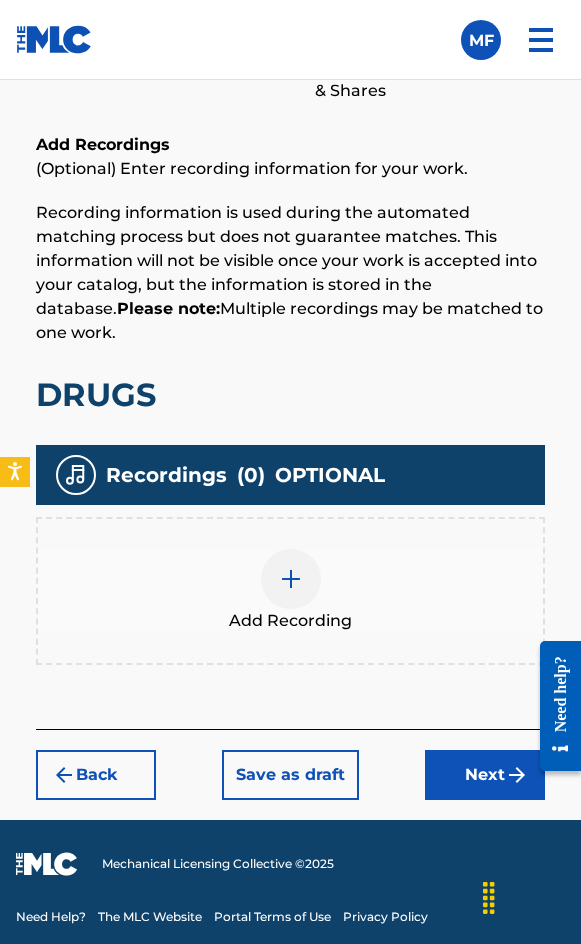 scroll, scrollTop: 1332, scrollLeft: 0, axis: vertical 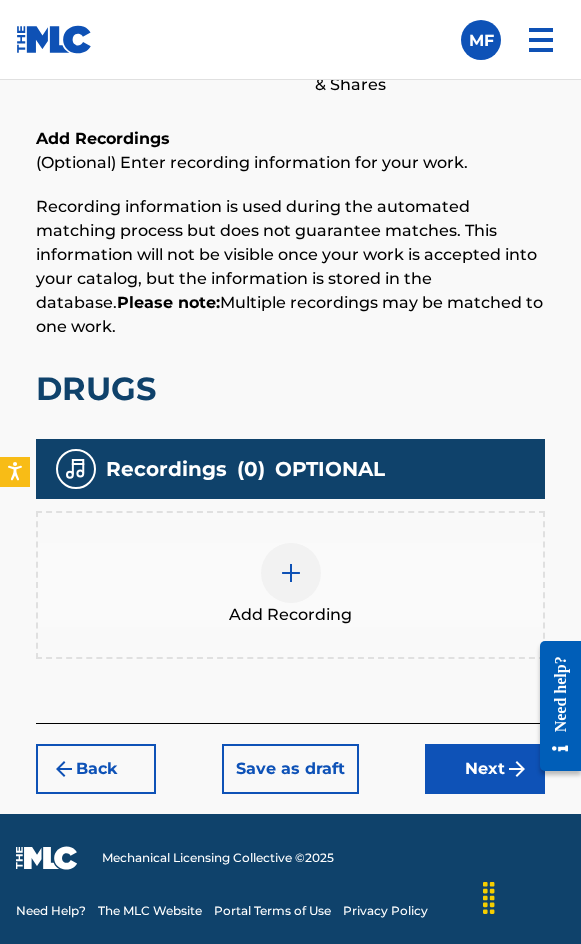 click on "Add Recording" at bounding box center [290, 585] 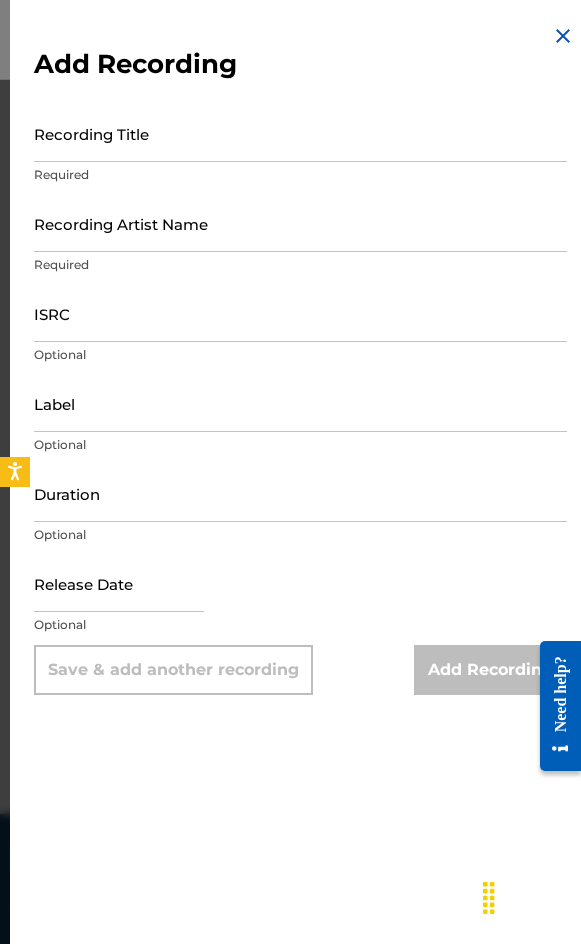 click on "Recording Title" at bounding box center (300, 133) 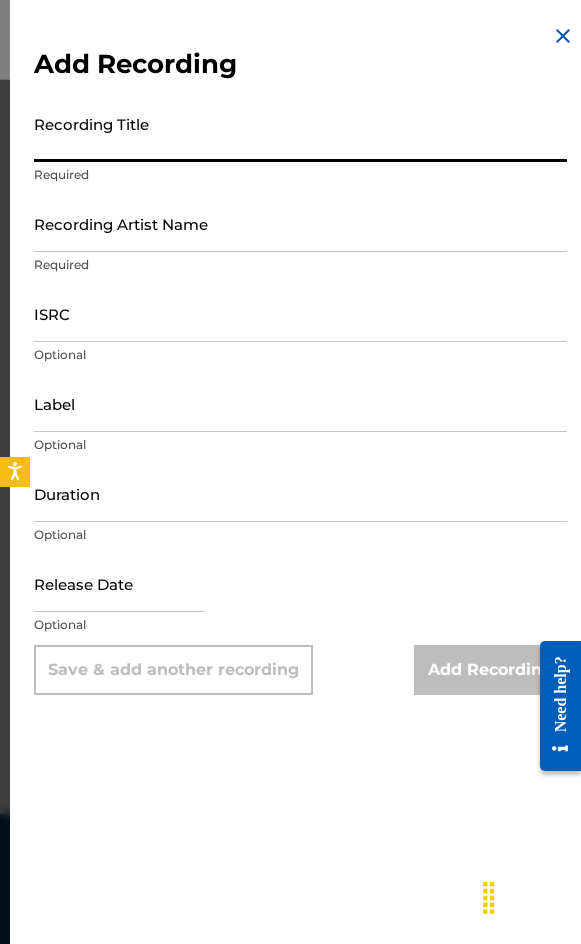 paste on "Drugs" 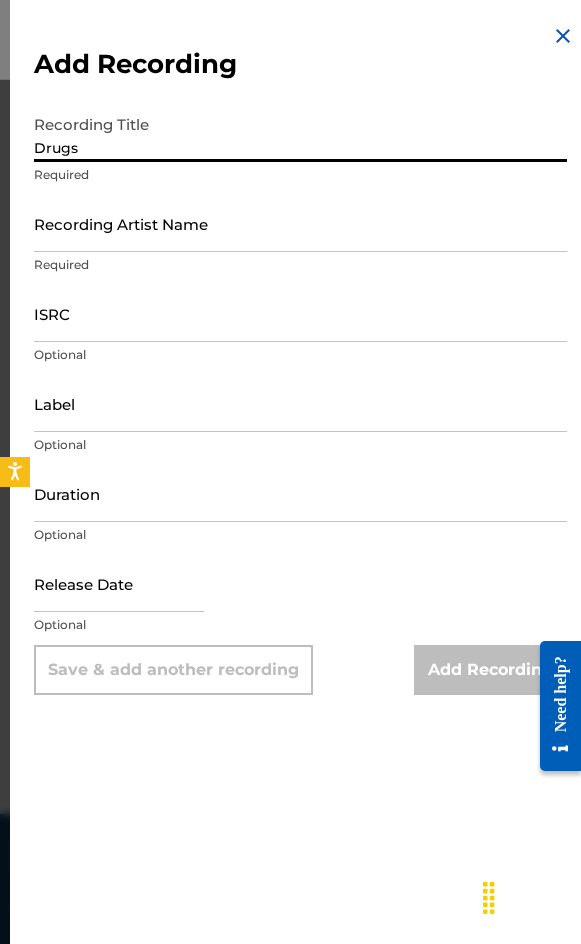 type on "Drugs" 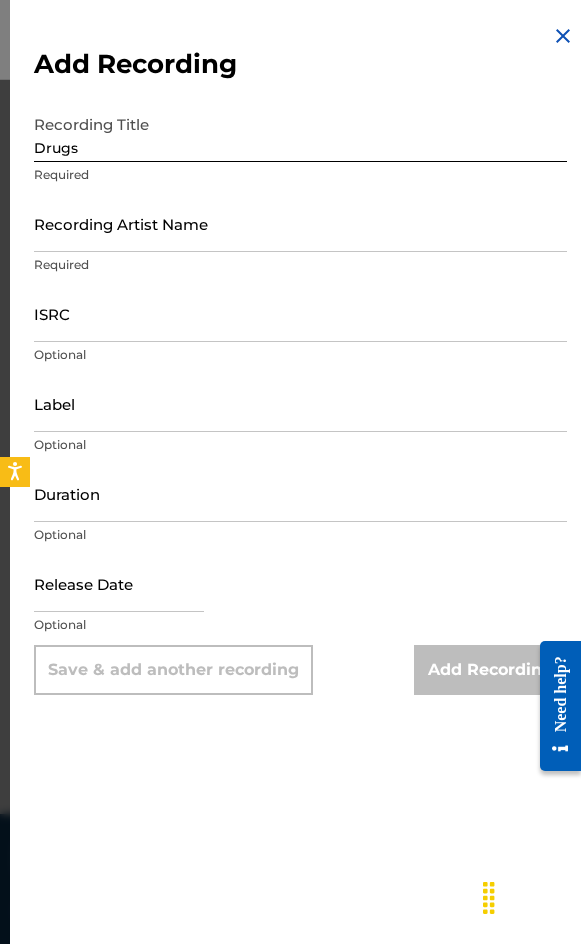 click on "Recording Artist Name" at bounding box center (300, 223) 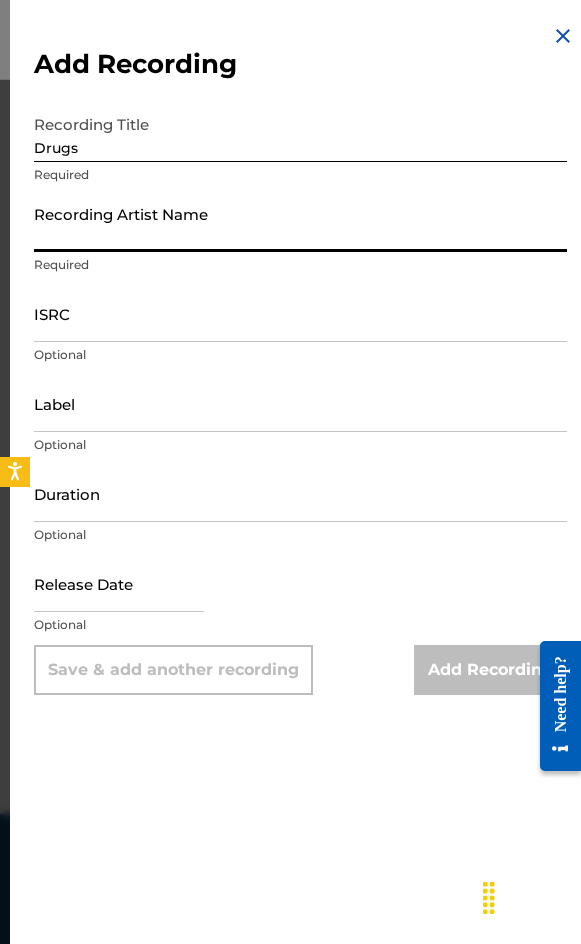 paste on "[FIRST] [LAST], [LAST]" 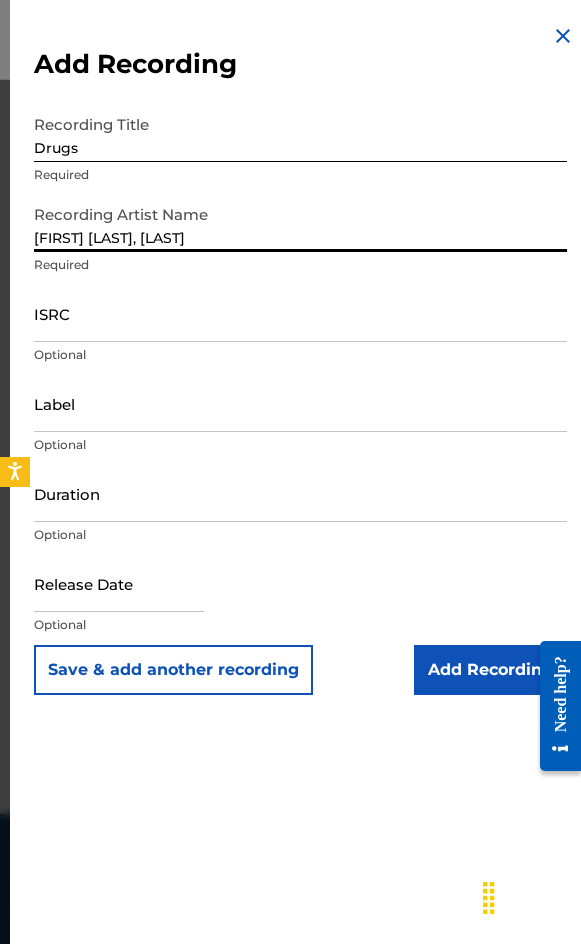 type on "[FIRST] [LAST], [LAST]" 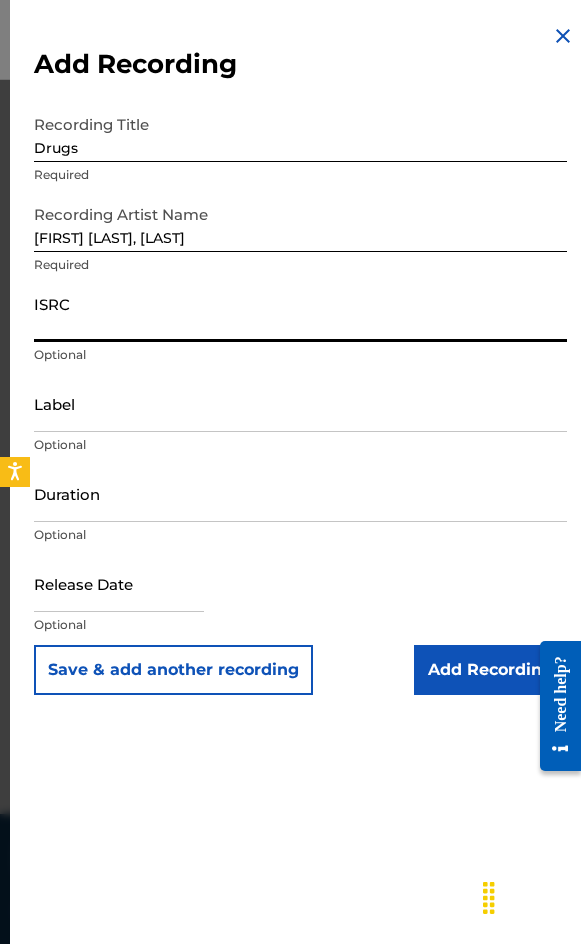 click on "ISRC" at bounding box center [300, 313] 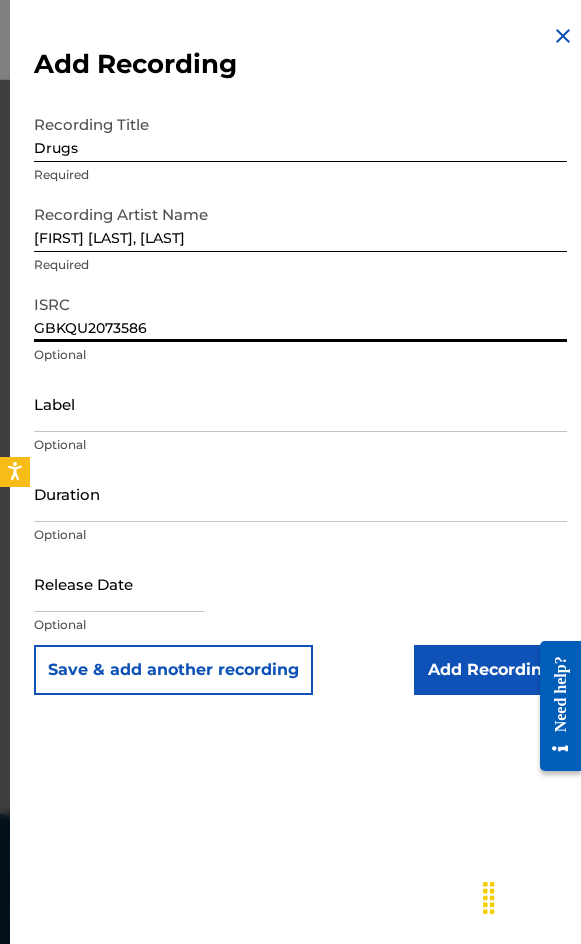 type on "GBKQU2073586" 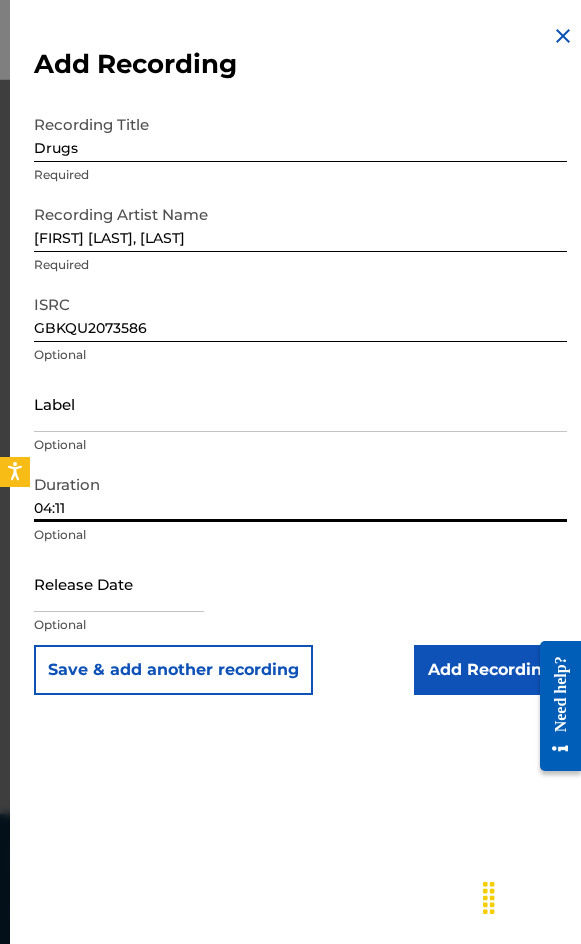type on "04:11" 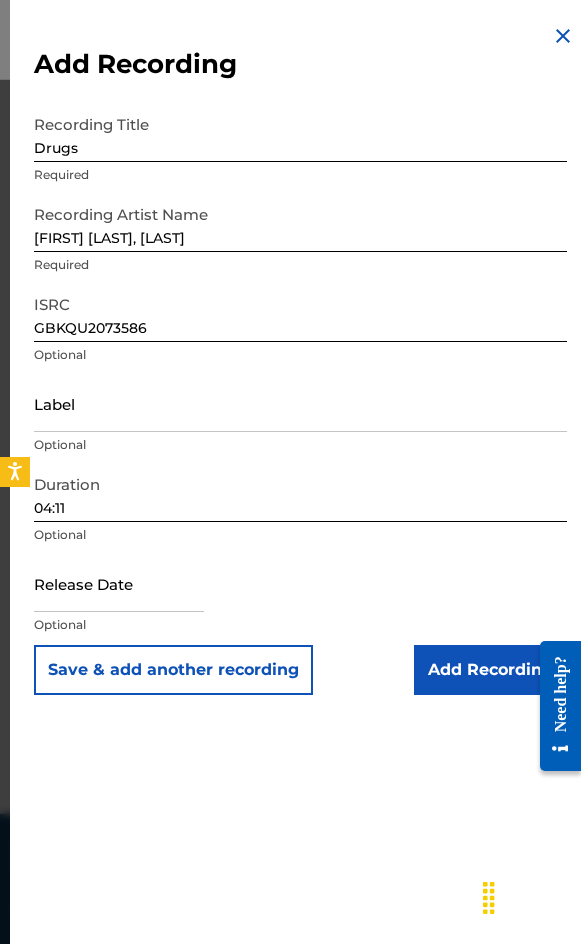 click at bounding box center [553, 705] 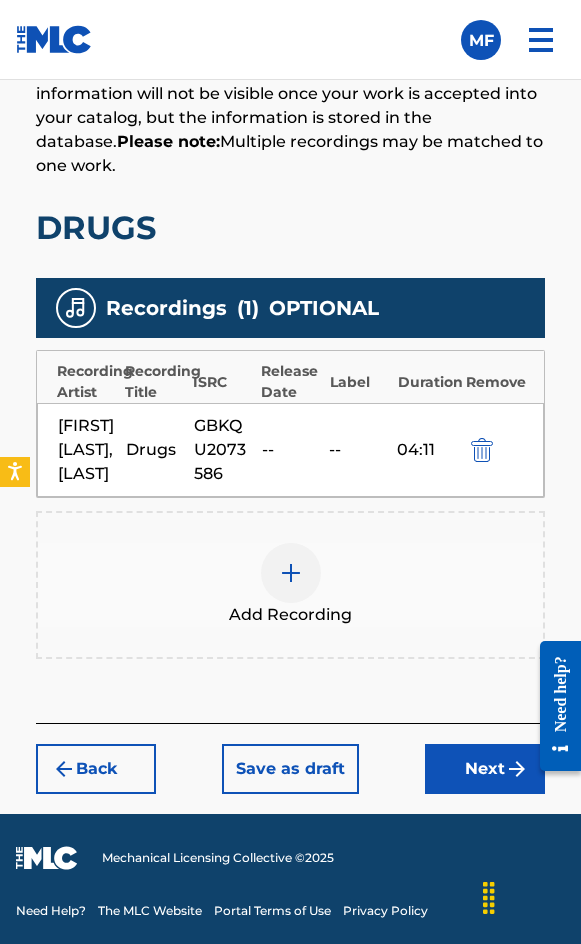 click on "Next" at bounding box center [485, 769] 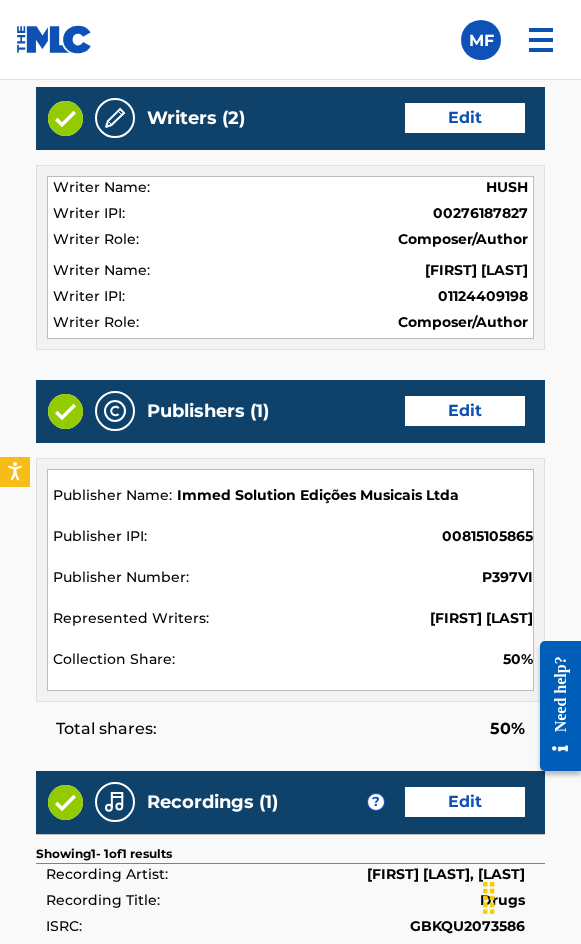 scroll, scrollTop: 2202, scrollLeft: 0, axis: vertical 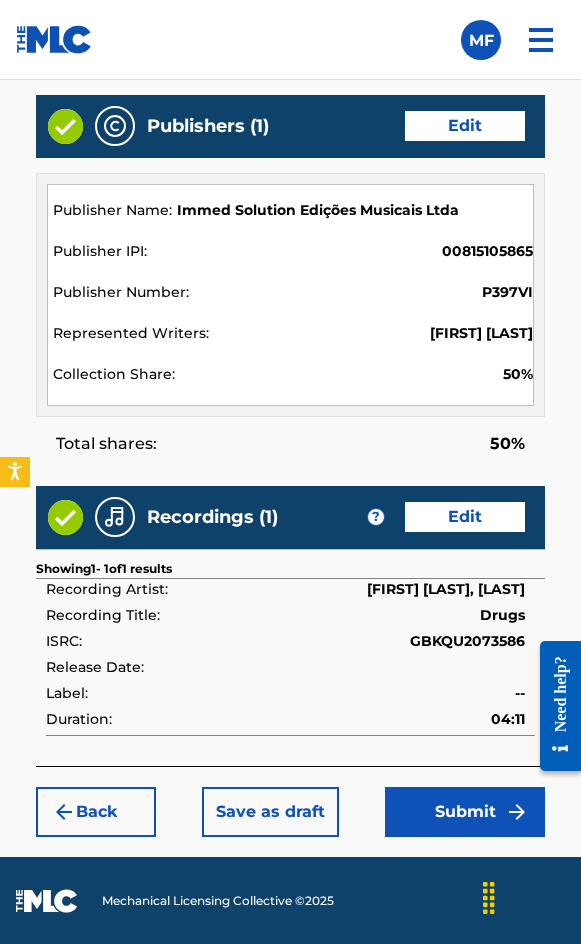 click on "Back Save as draft Submit" at bounding box center (290, 801) 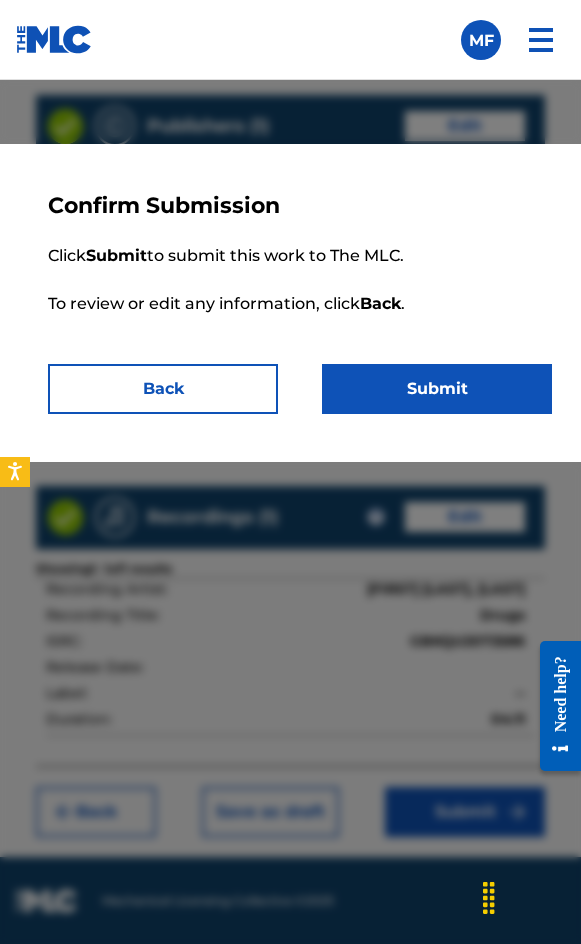 click on "Click  Submit  to submit this work to The MLC. To review or edit any information, click  Back ." at bounding box center (300, 292) 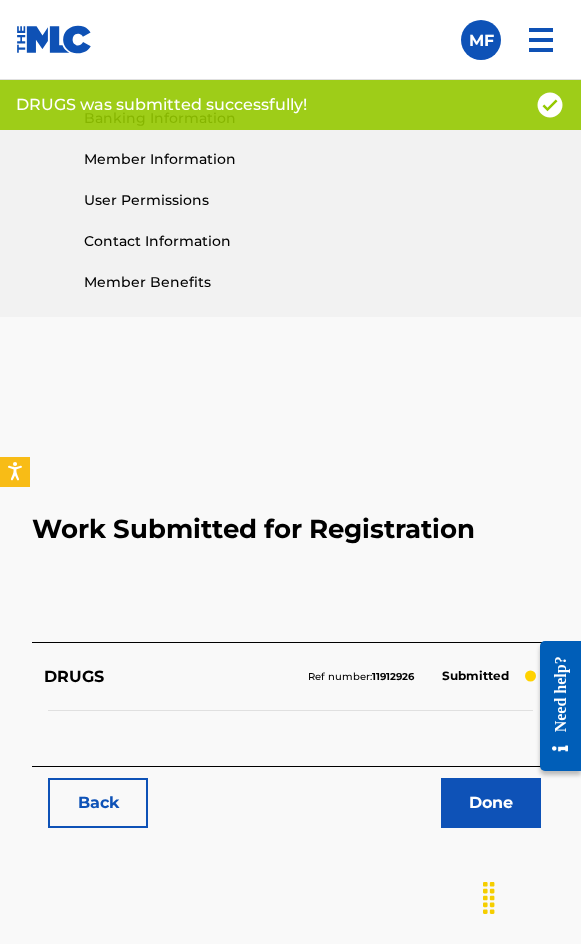 scroll, scrollTop: 1100, scrollLeft: 0, axis: vertical 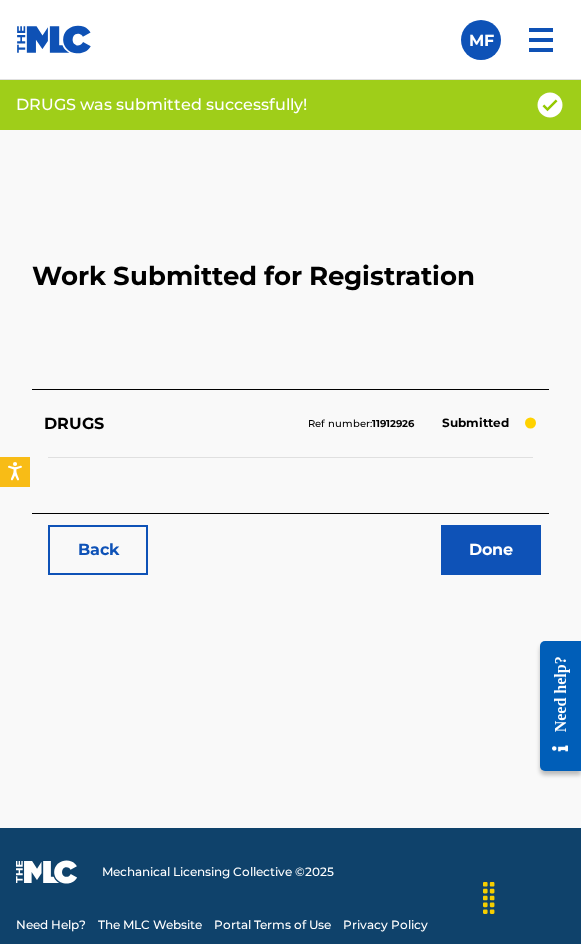 click on "Back" at bounding box center [98, 550] 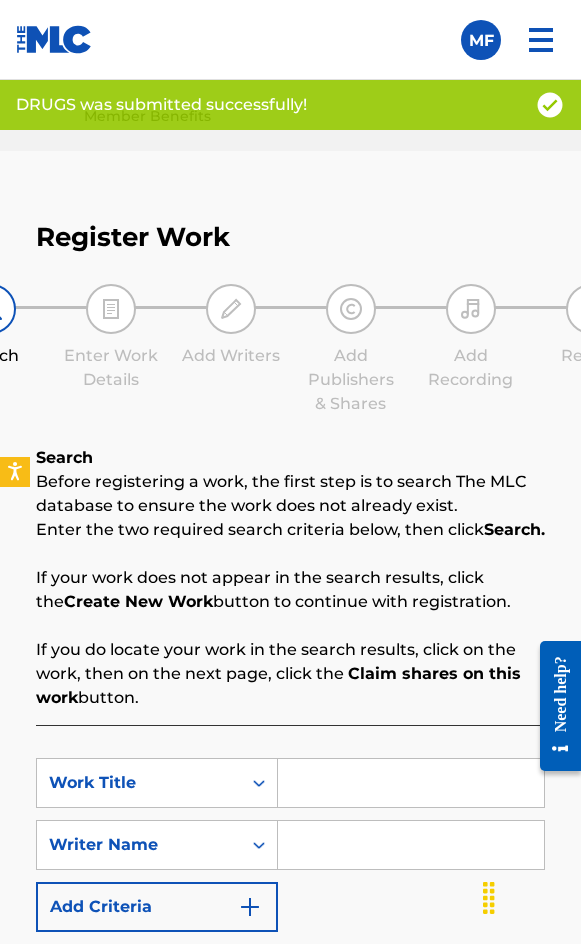 scroll, scrollTop: 1308, scrollLeft: 0, axis: vertical 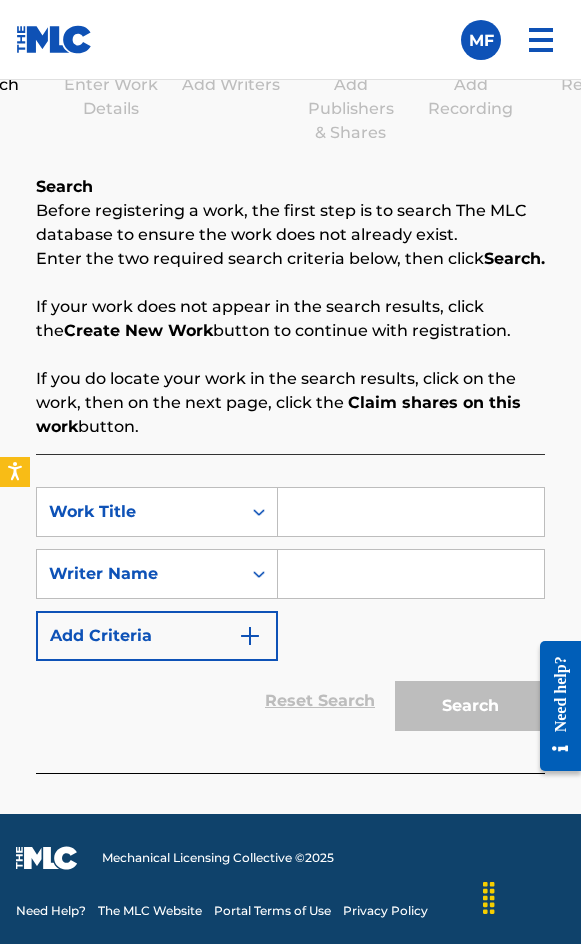 click at bounding box center [411, 512] 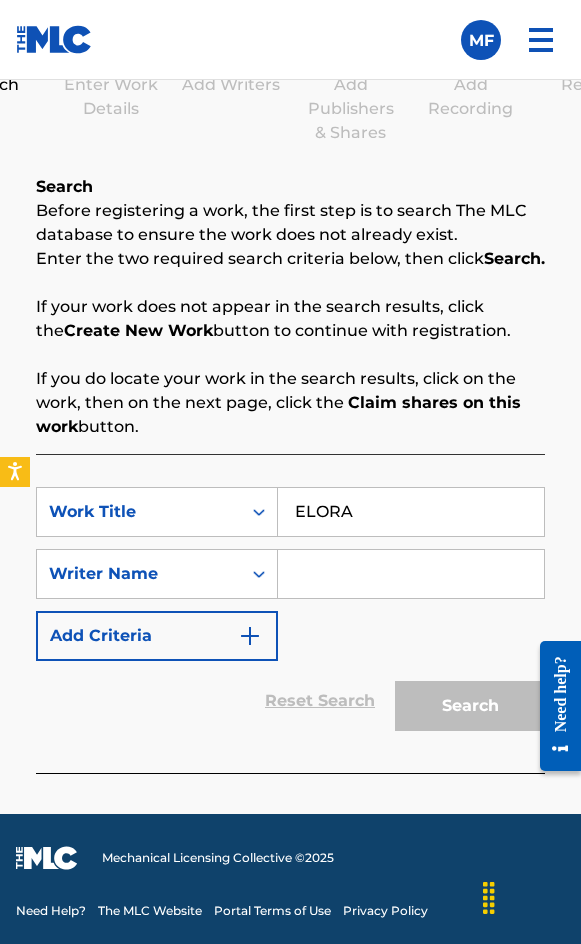 type on "ELORA" 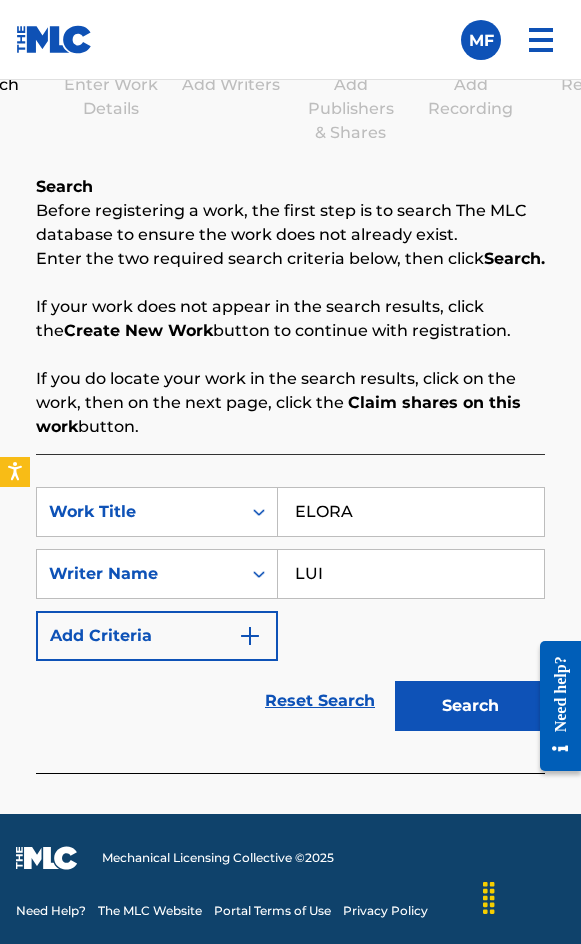 type on "[FIRST] [LAST]" 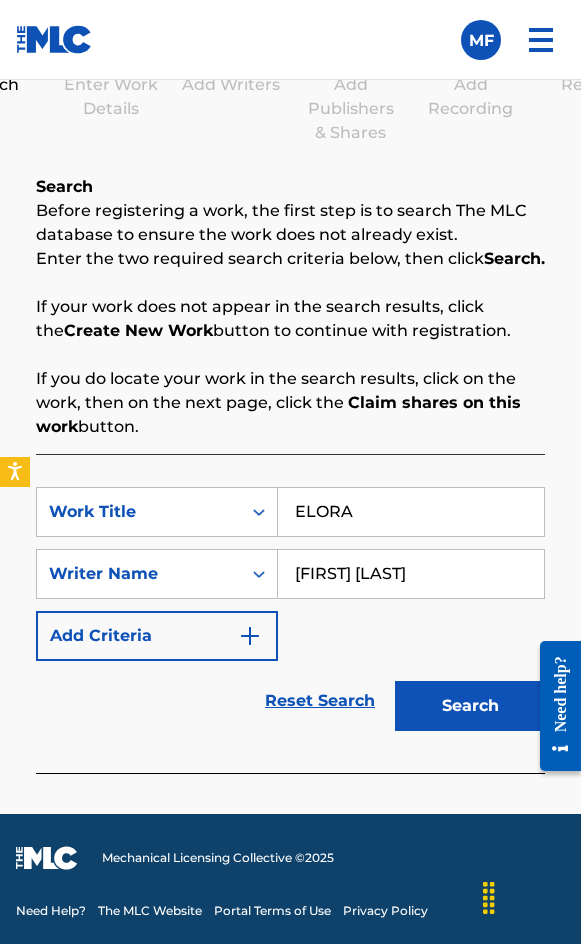 click on "Search" at bounding box center [470, 706] 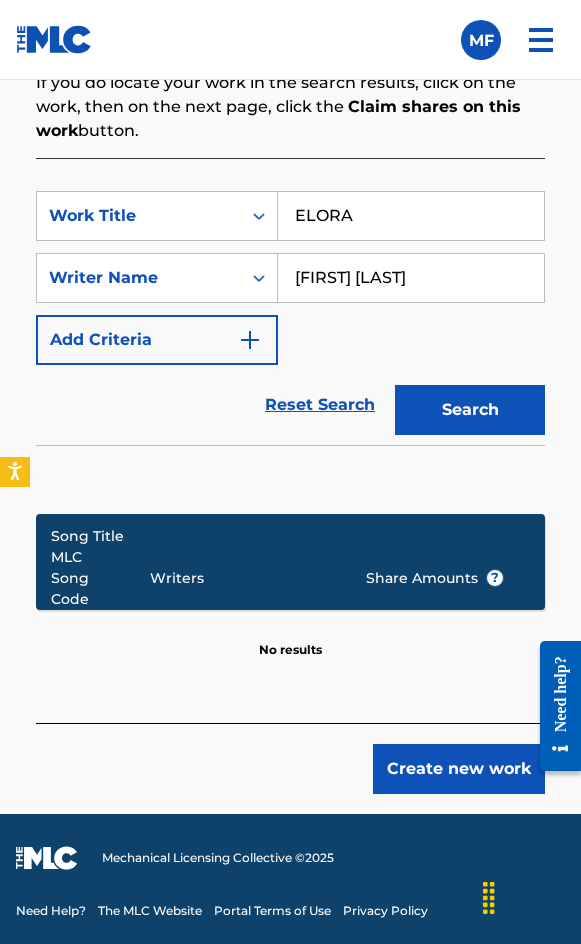 click on "Create new work" at bounding box center [459, 769] 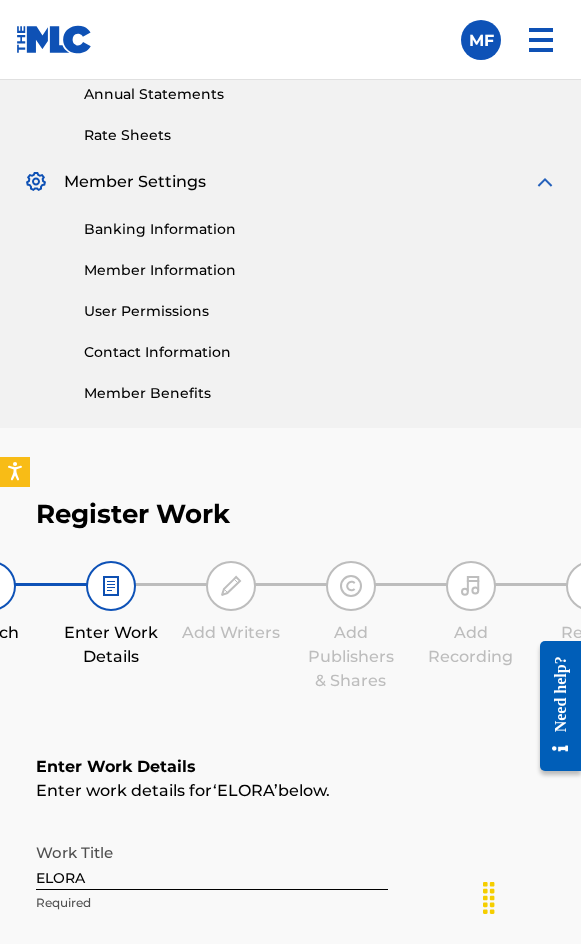 scroll, scrollTop: 1236, scrollLeft: 0, axis: vertical 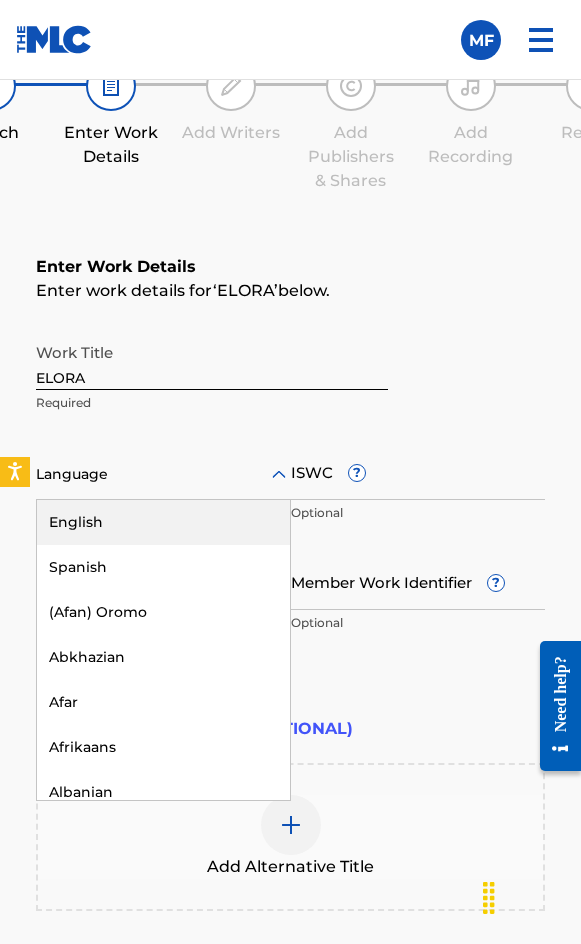 click at bounding box center (163, 474) 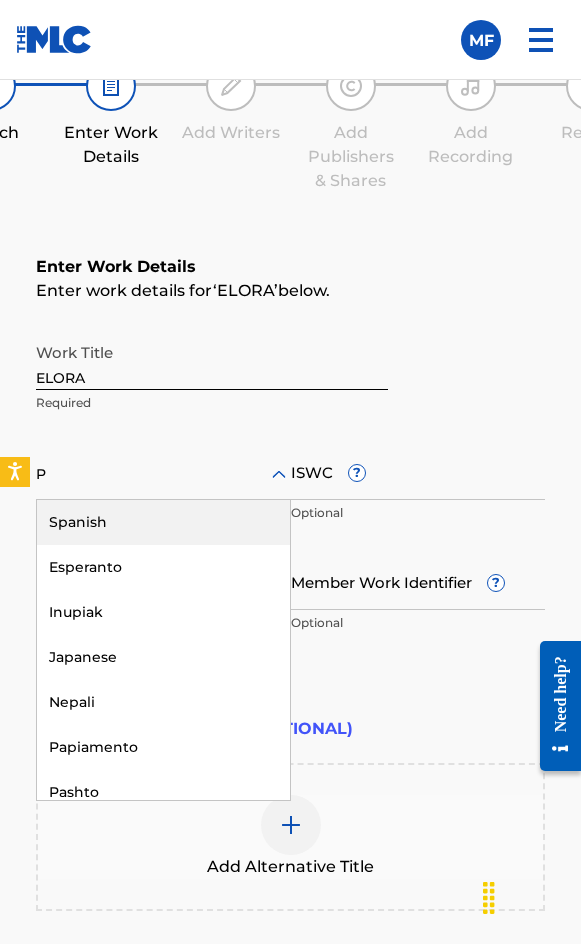 type on "PO" 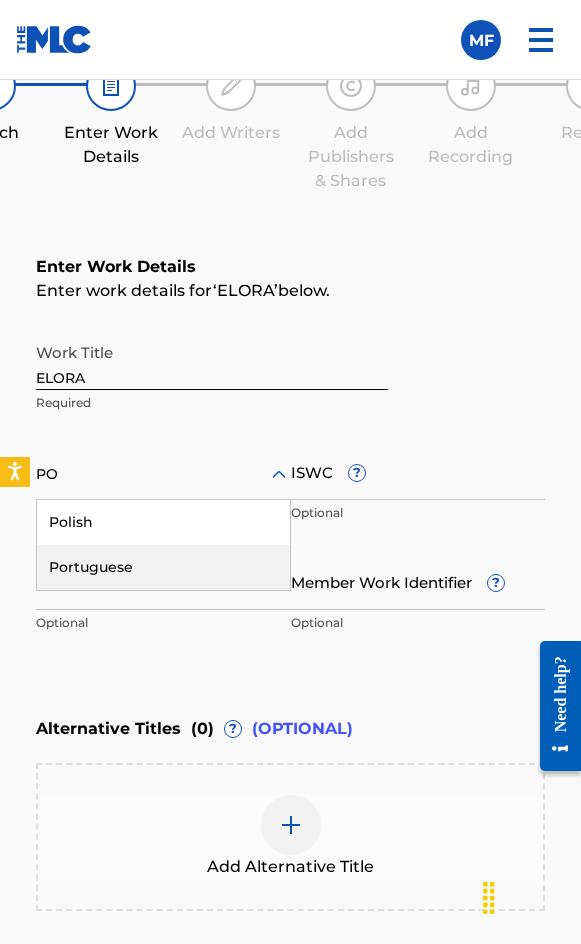 click on "Portuguese" at bounding box center [163, 567] 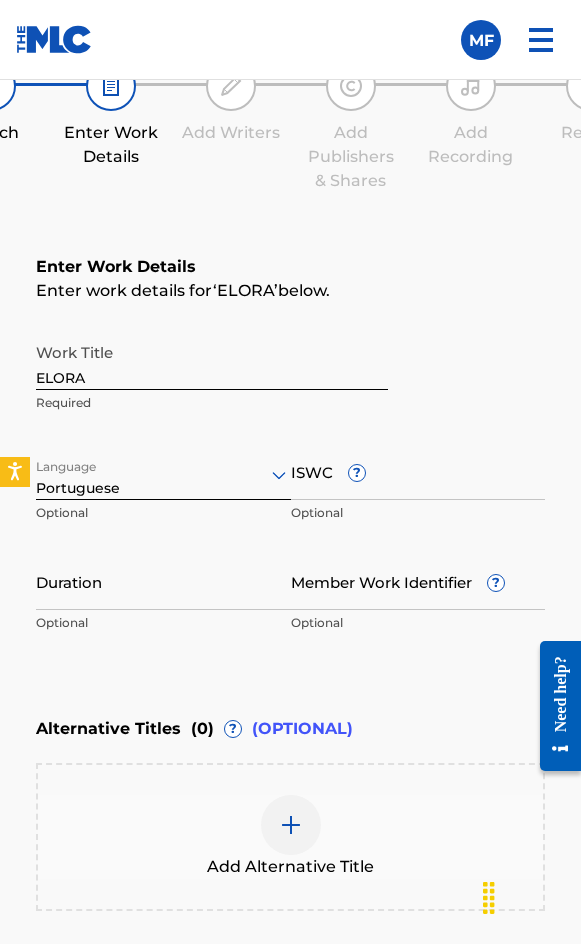 click on "ISWC   ?" at bounding box center [418, 471] 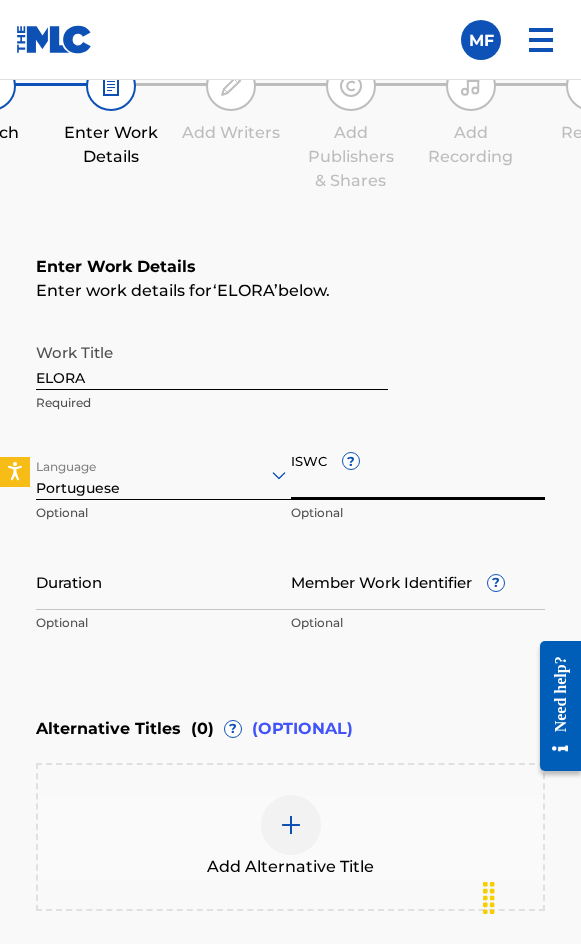 paste on "T3144122594" 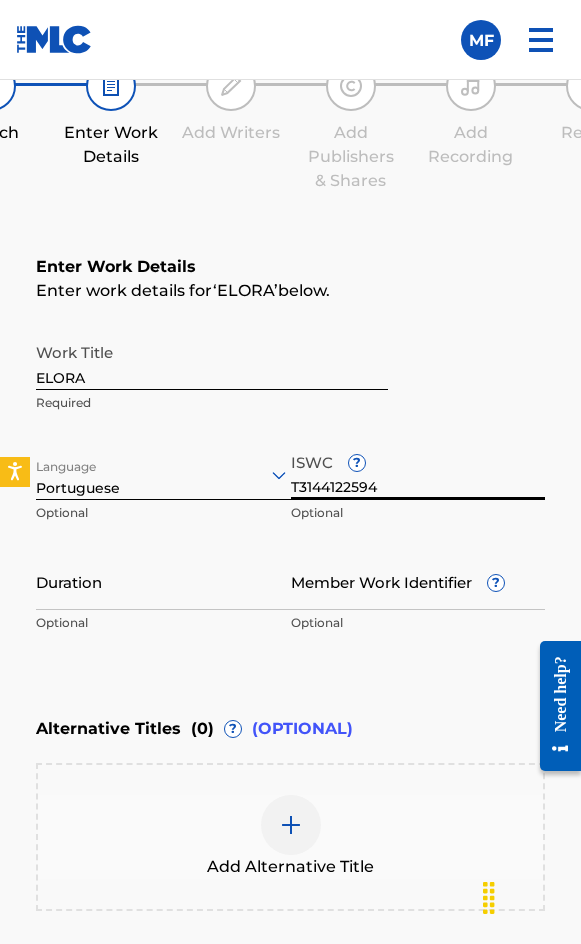 type on "T3144122594" 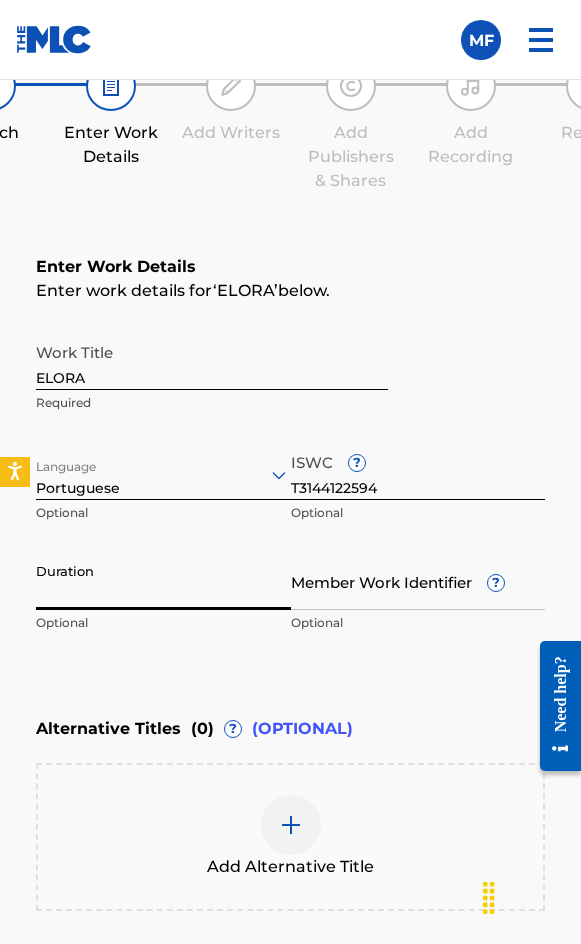 click on "Duration" at bounding box center (163, 581) 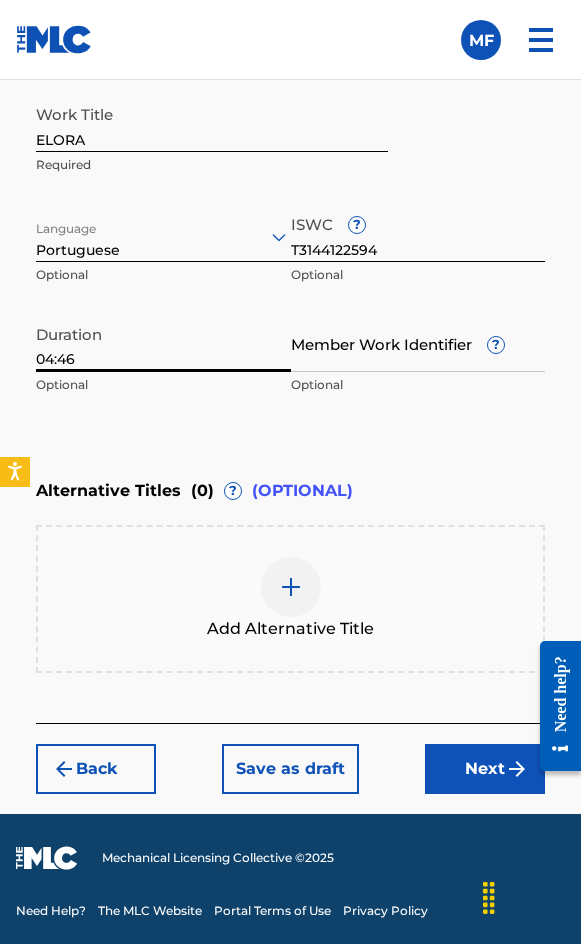 type on "04:46" 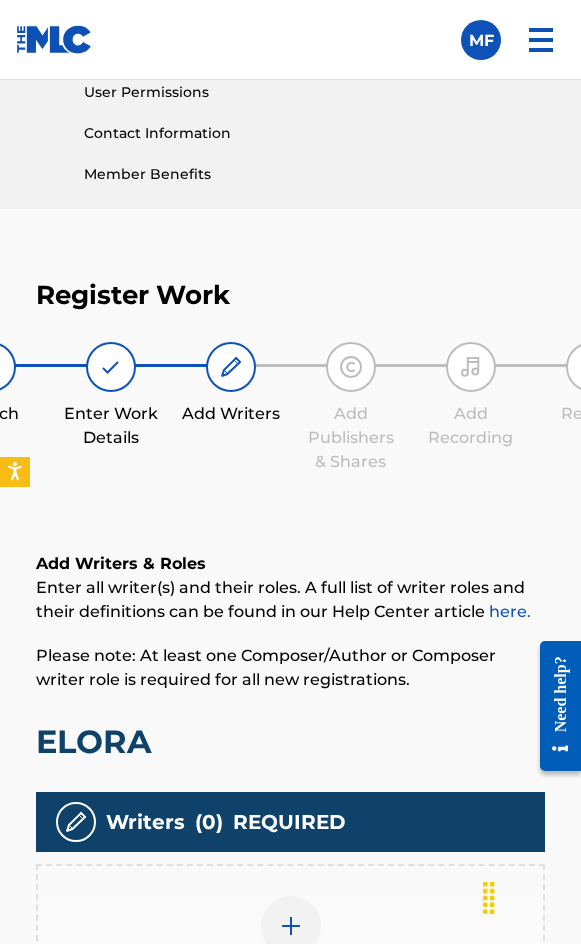 scroll, scrollTop: 1308, scrollLeft: 0, axis: vertical 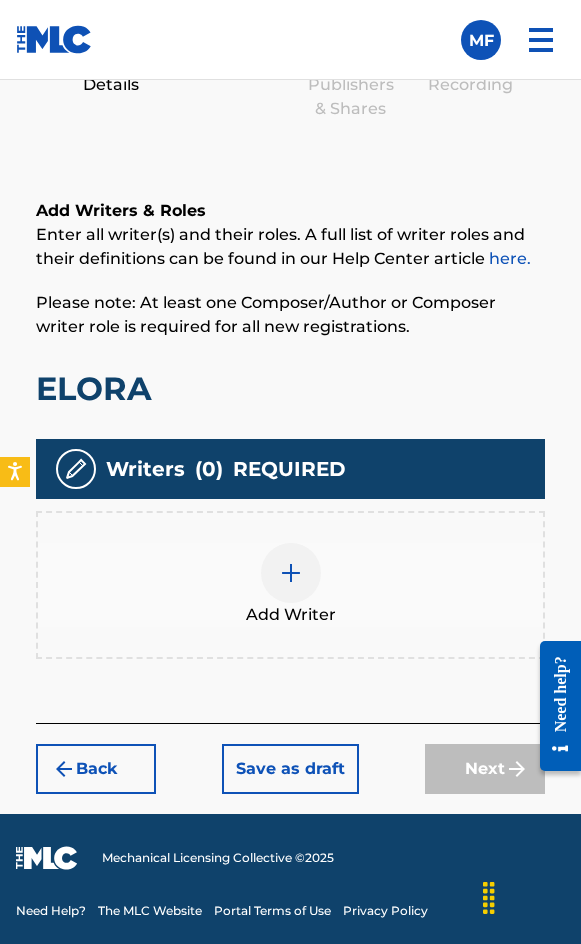 click at bounding box center [291, 573] 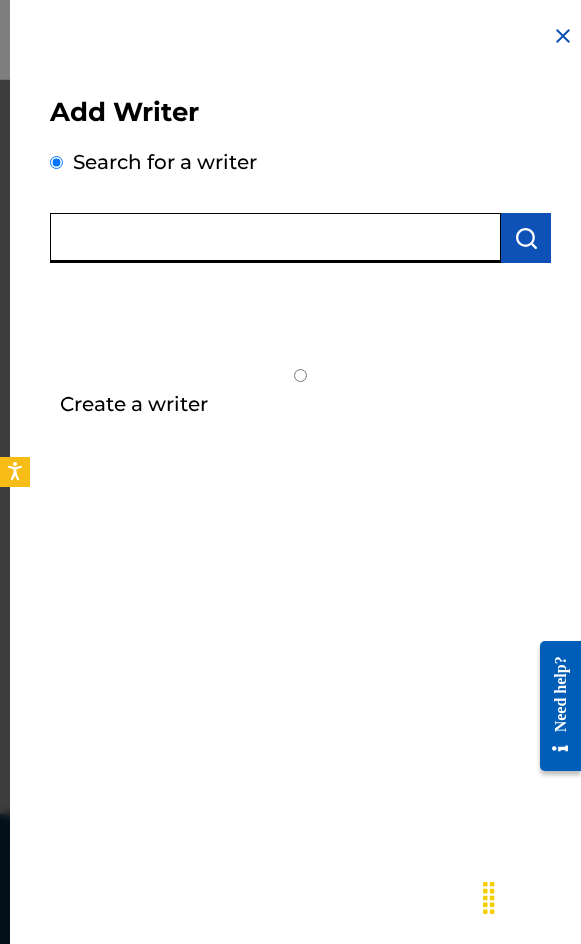 click at bounding box center [275, 238] 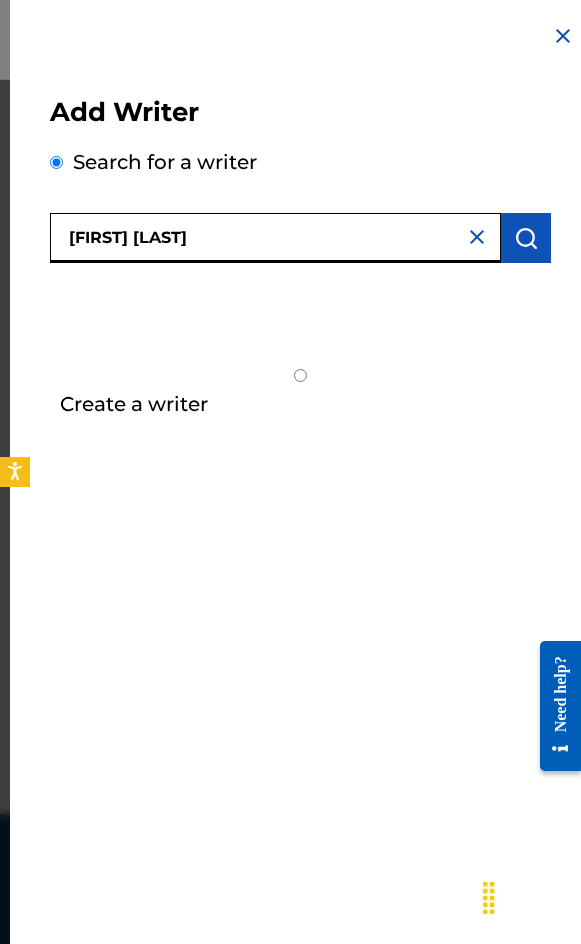 type on "[FIRST] [LAST]" 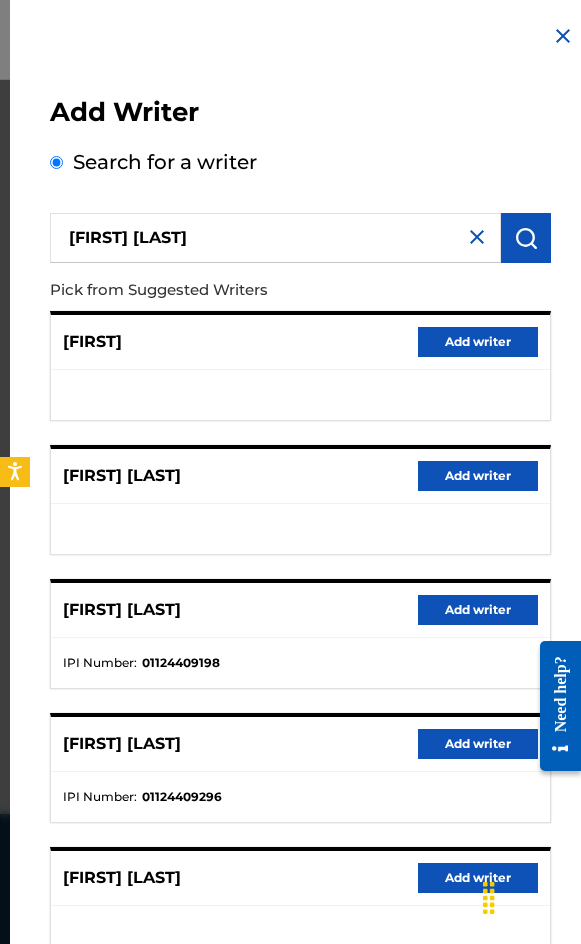 click on "Add writer" at bounding box center (478, 610) 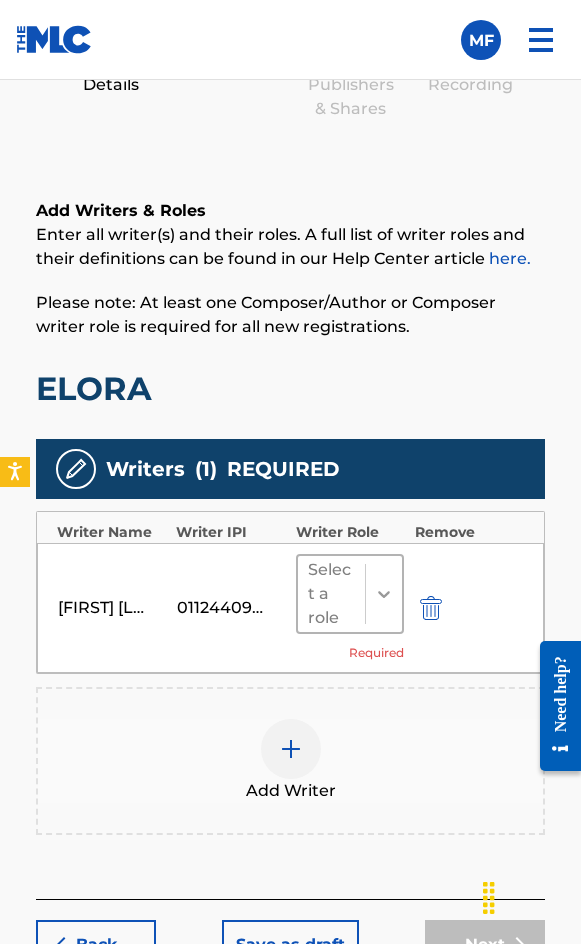 click at bounding box center [384, 594] 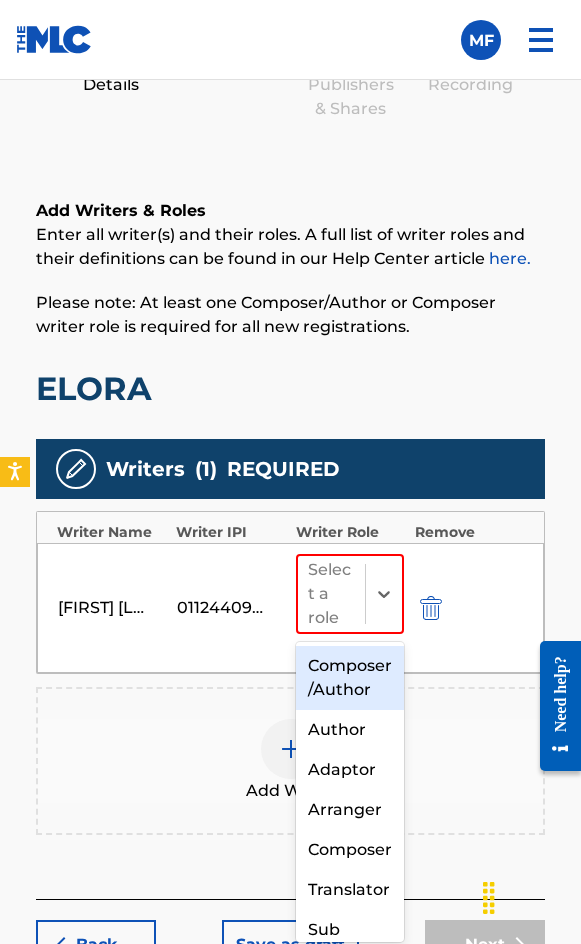 click on "Composer/Author" at bounding box center (350, 678) 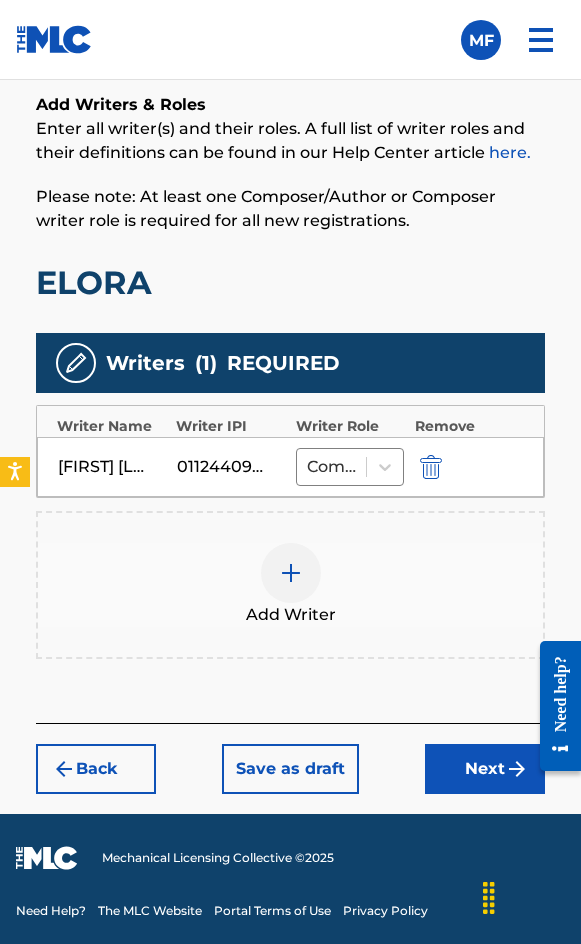click on "Next" at bounding box center (485, 769) 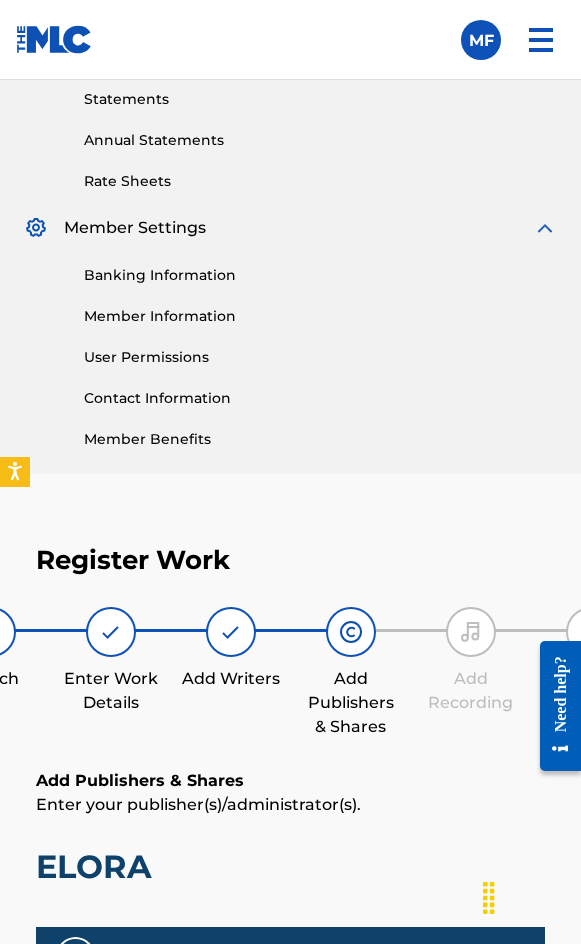 scroll, scrollTop: 1190, scrollLeft: 0, axis: vertical 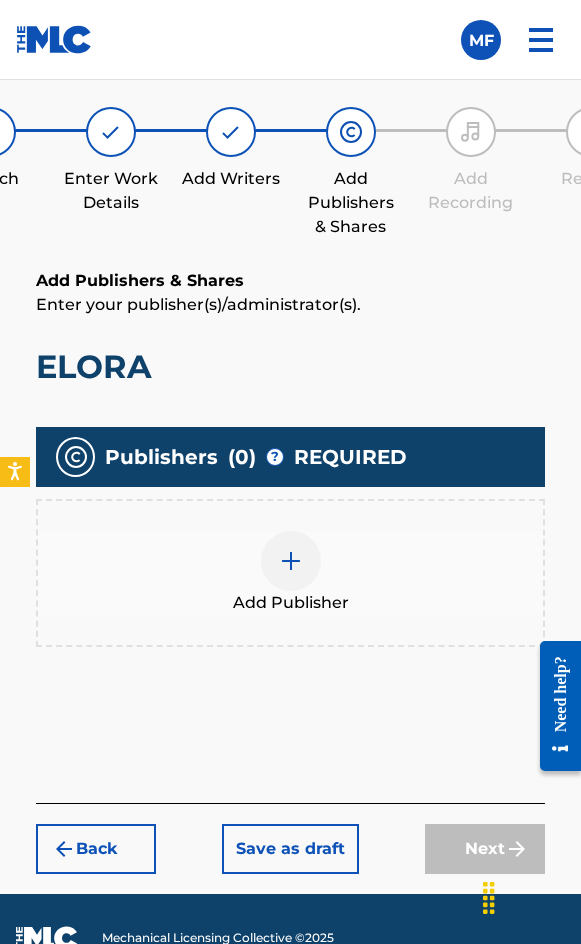 click on "Add Publisher" at bounding box center (290, 573) 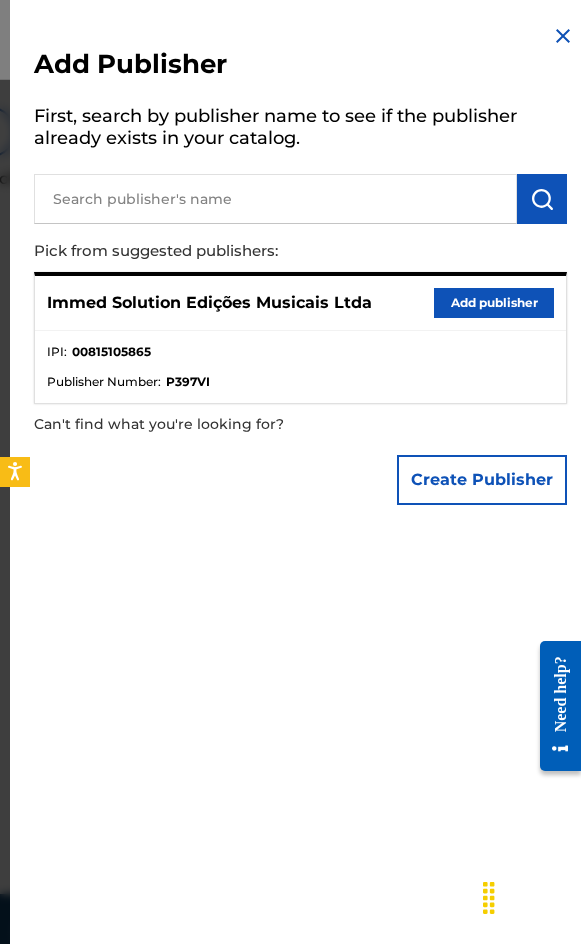 click on "Add publisher" at bounding box center [494, 303] 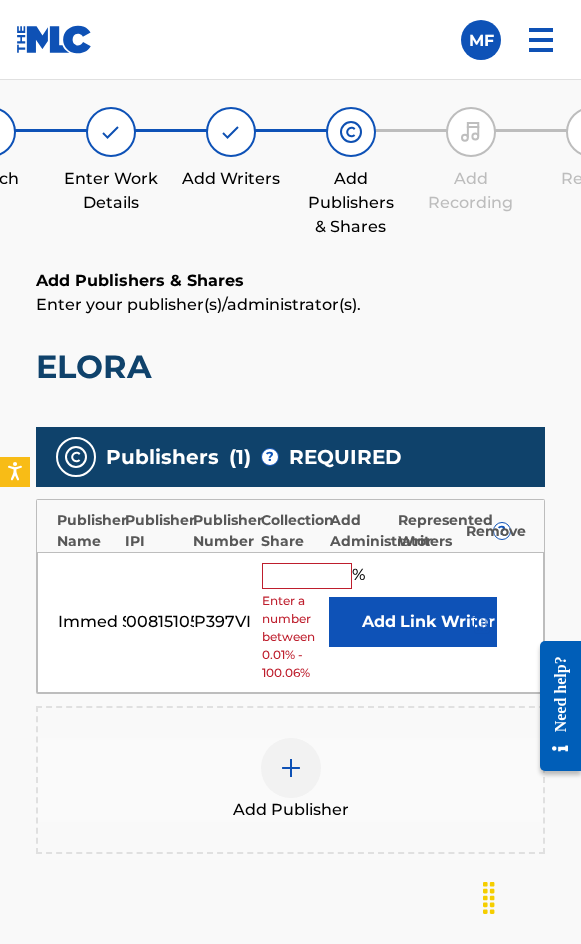 click at bounding box center [307, 576] 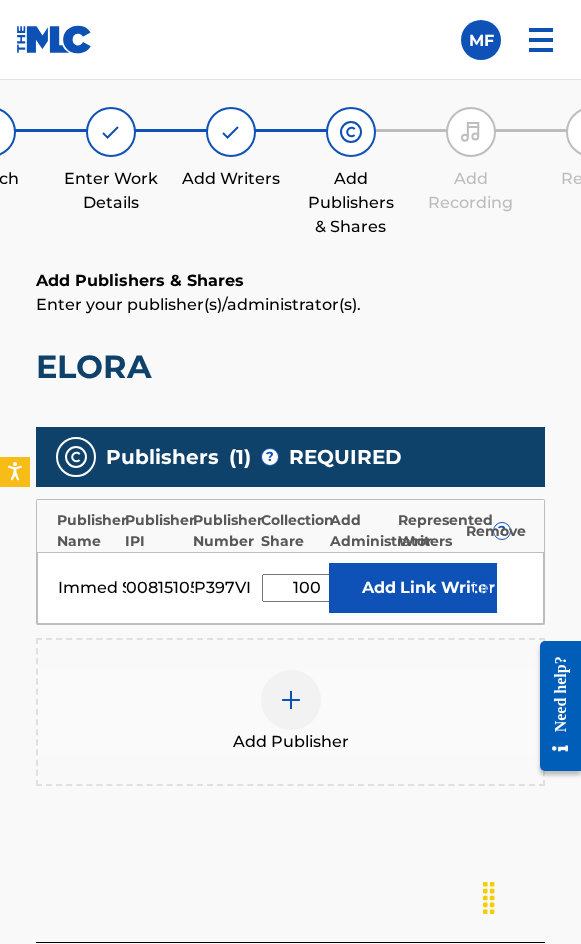 type on "100" 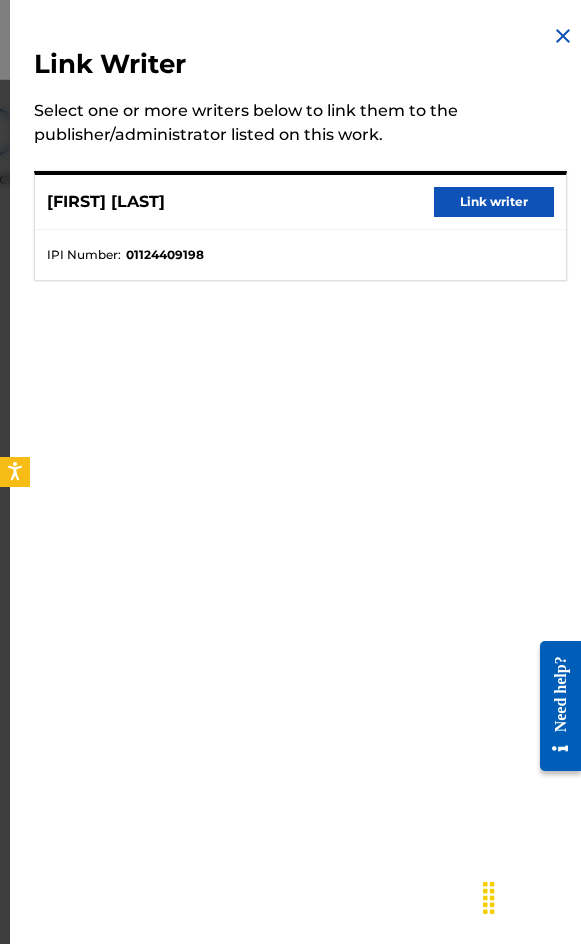 click on "Link writer" at bounding box center (494, 202) 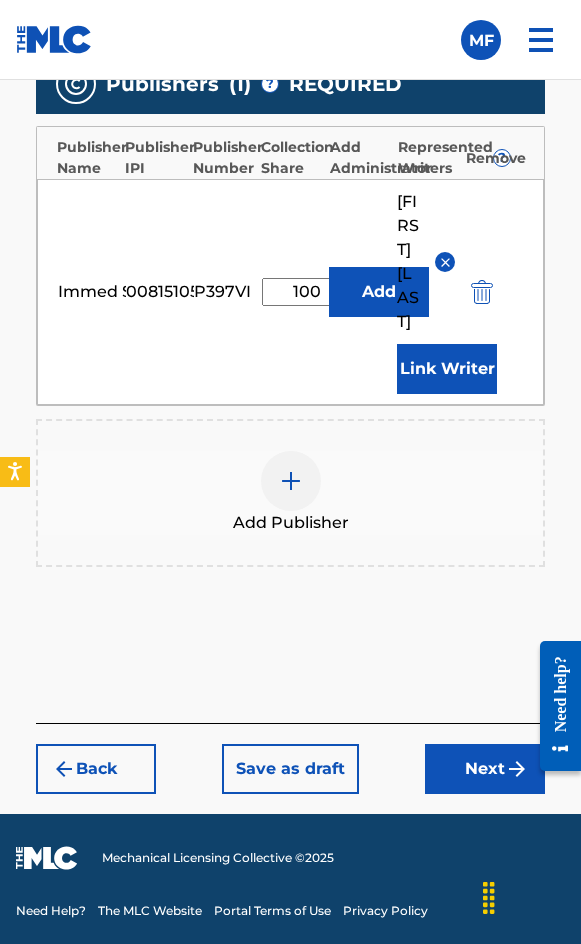 click on "Register Work Search Enter Work Details Add Writers Add Publishers & Shares Add Recording Review Add Publishers & Shares Enter your publisher(s)/administrator(s). ELORA Publishers ( 1 ) ? REQUIRED Total shares:  100 % Publisher Name Publisher IPI Publisher Number Collection Share Add Administrator Represented Writers ? Remove Immed Solution Edições Musicais Ltda 00815105865 P397VI 100 % Add [FIRST]   [LAST] Link Writer Add Publisher Back Save as draft Next" at bounding box center (290, 232) 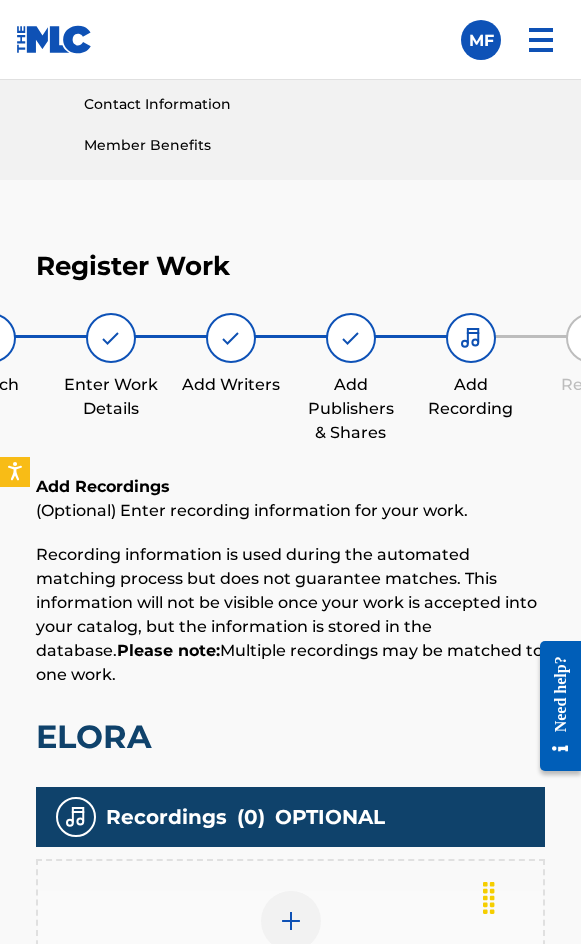 scroll, scrollTop: 1190, scrollLeft: 0, axis: vertical 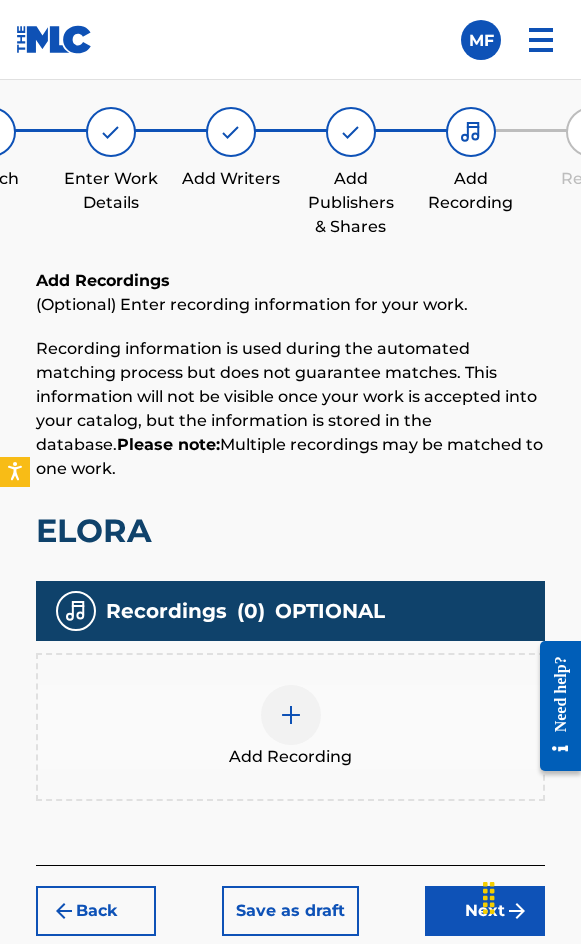 click at bounding box center (291, 715) 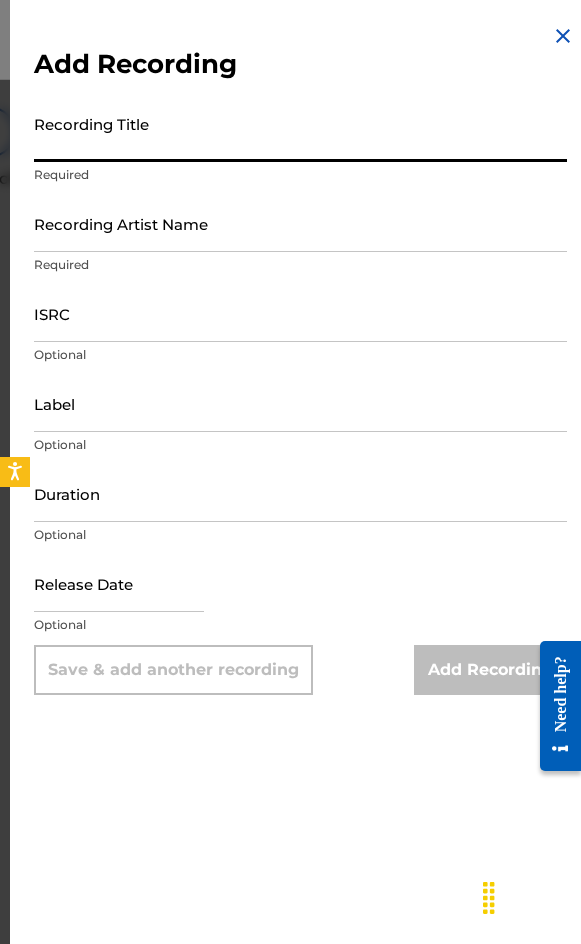 click on "Recording Title" at bounding box center [300, 133] 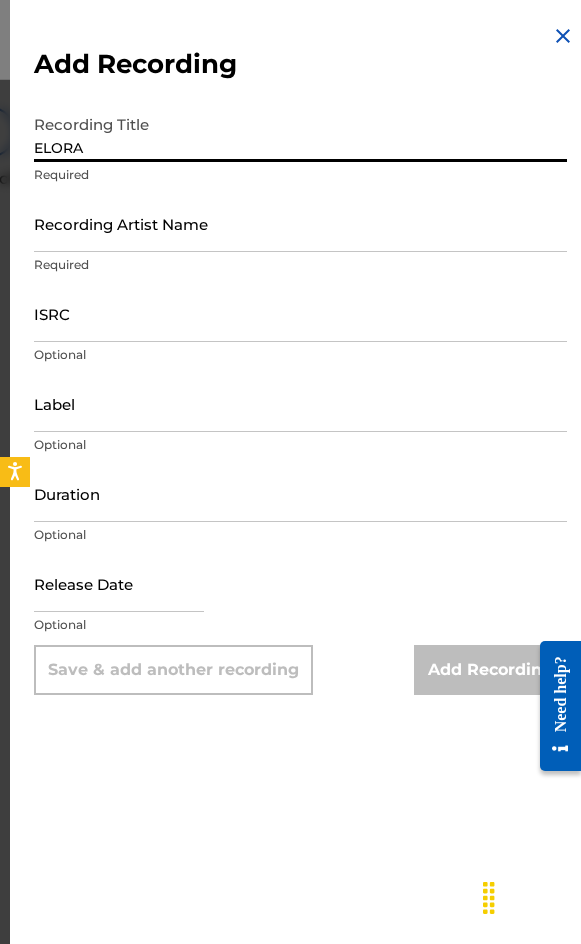 type on "ELORA" 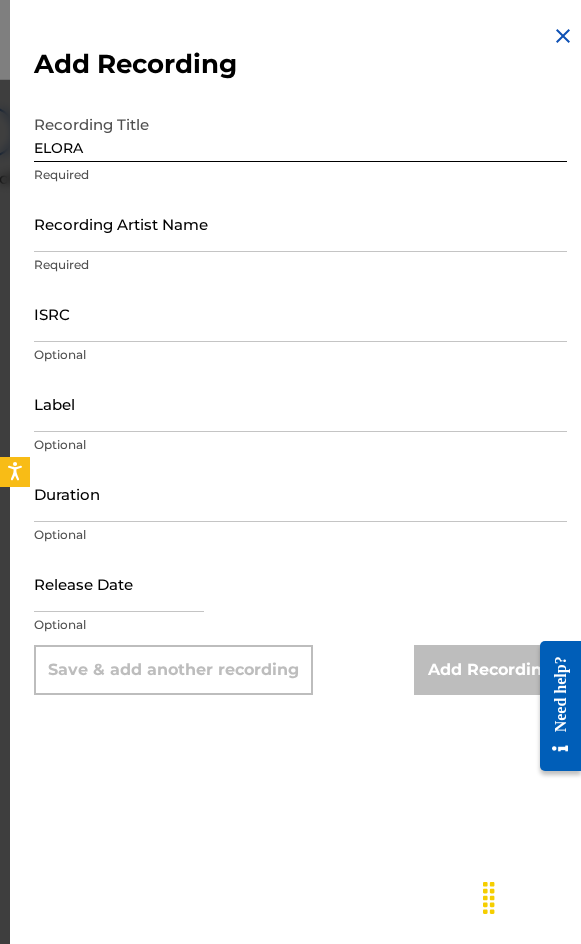 click on "Recording Artist Name" at bounding box center (300, 223) 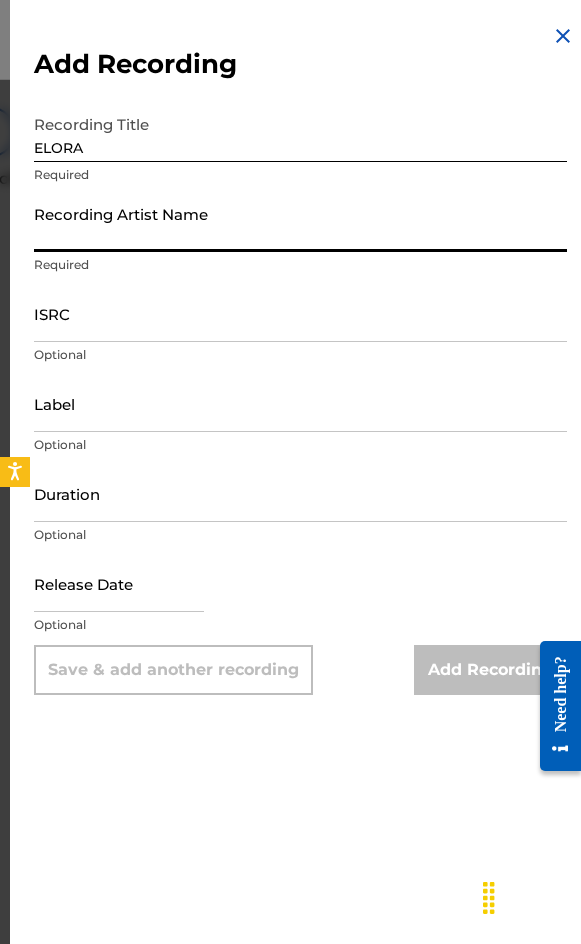 paste on "[FIRST] [LAST]" 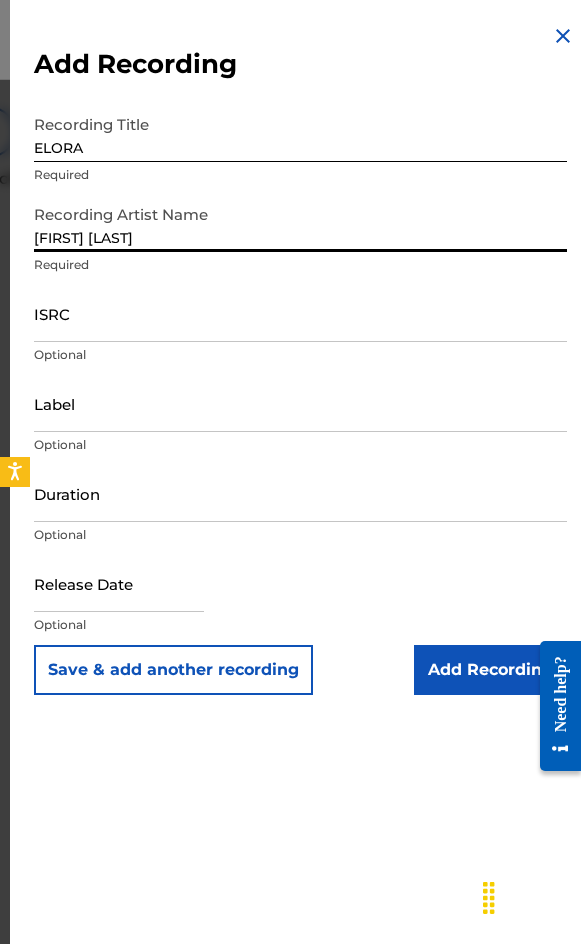 type on "[FIRST] [LAST]" 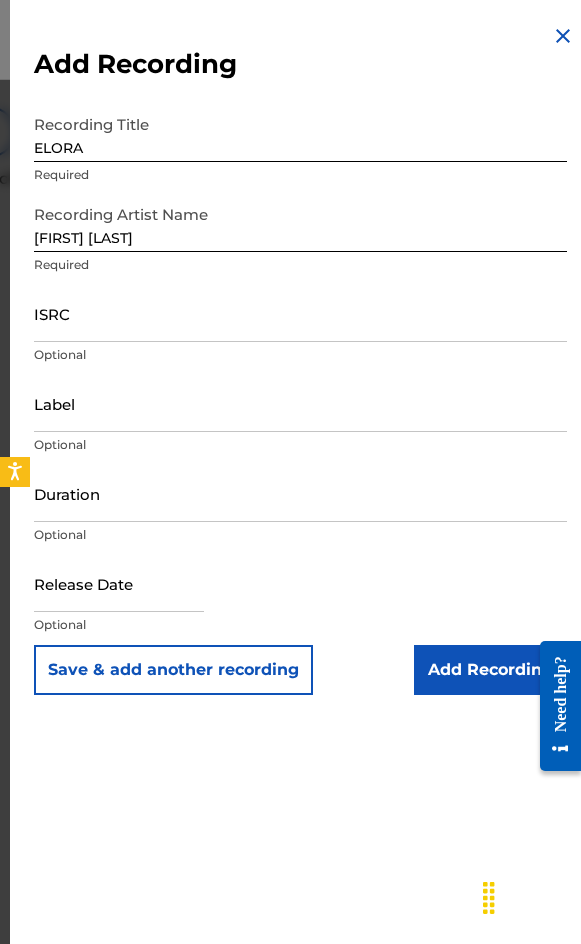 click on "Add Recording Recording Title ELORA Required Recording Artist Name [FIRST] [LAST] Required ISRC Optional Label Optional Duration Optional Release Date Optional Save & add another recording Add Recording" at bounding box center (300, 359) 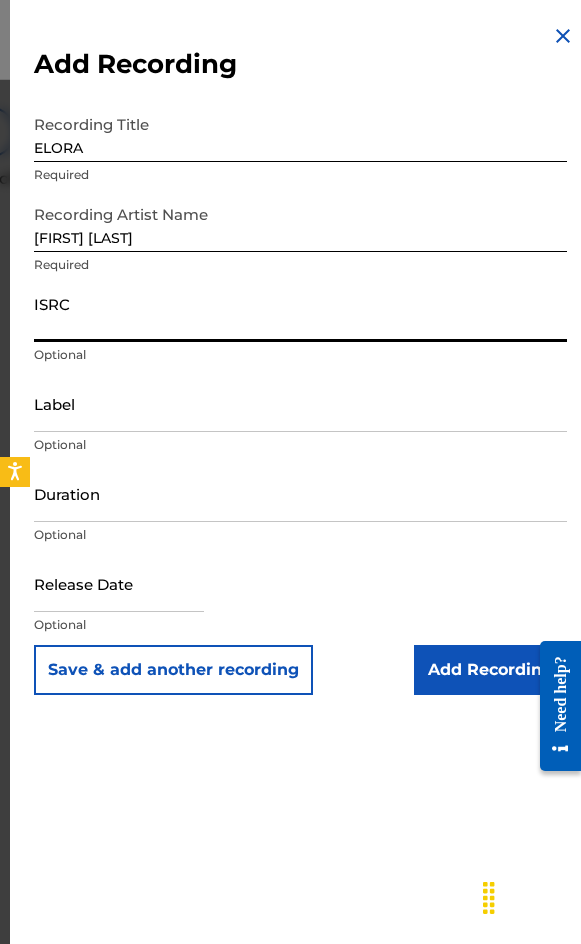 paste on "GBKQU2258394" 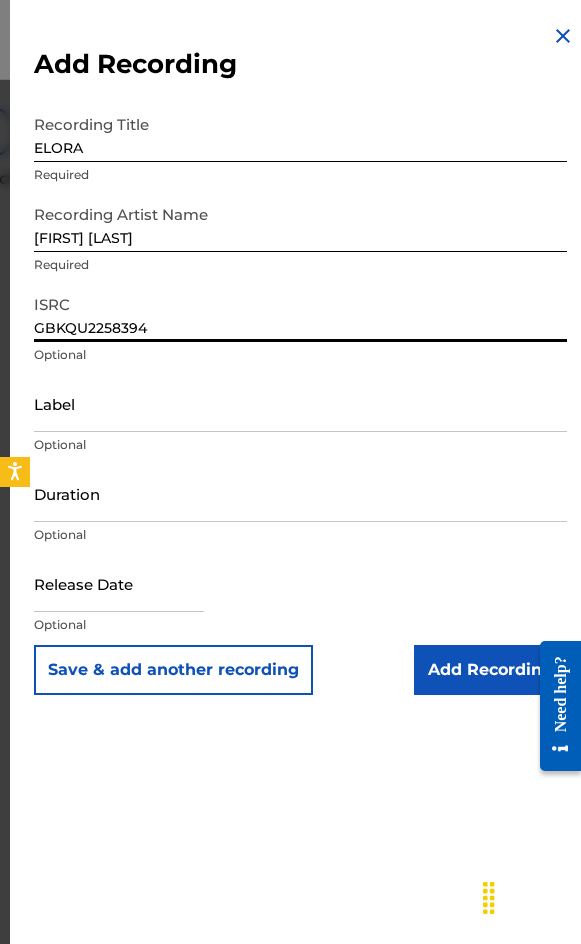 type on "GBKQU2258394" 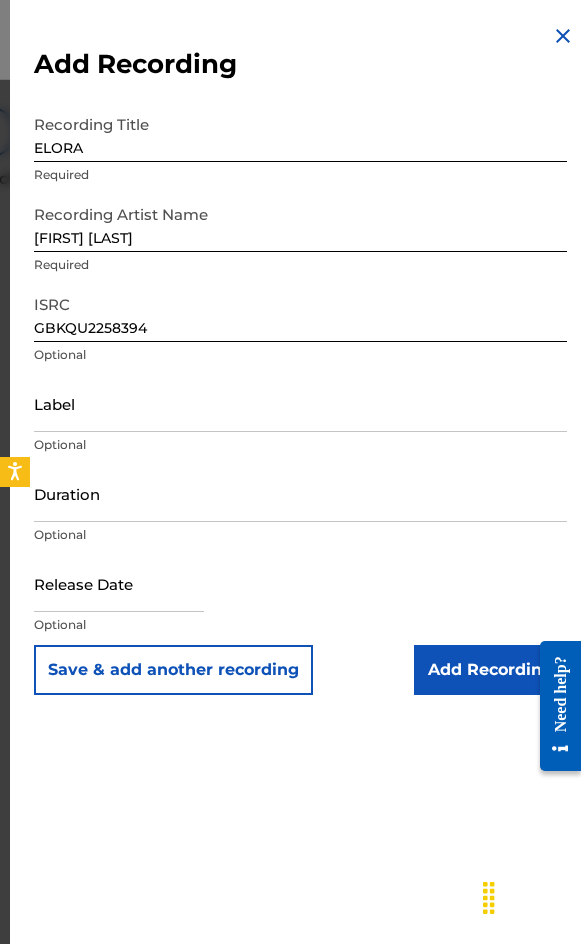 click on "Optional" at bounding box center (300, 535) 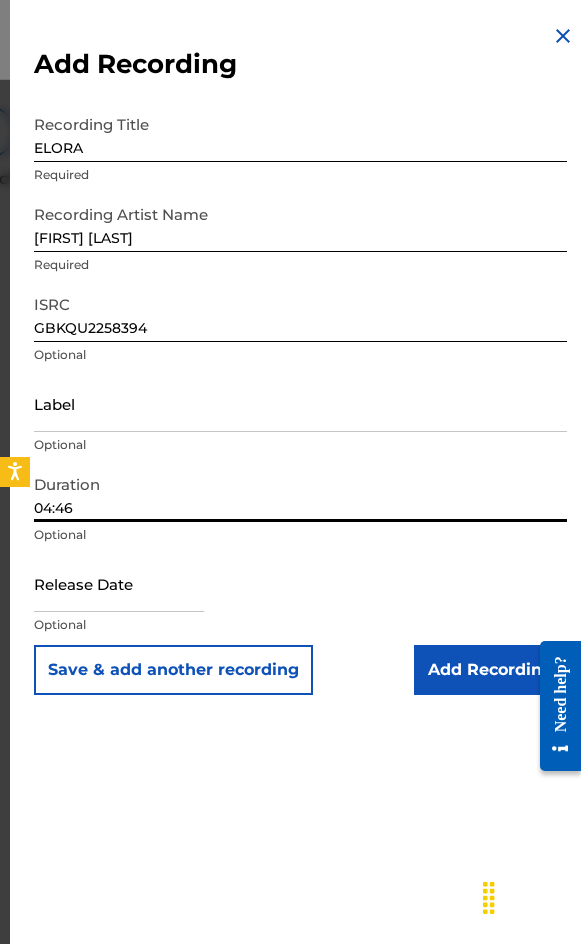 type on "04:46" 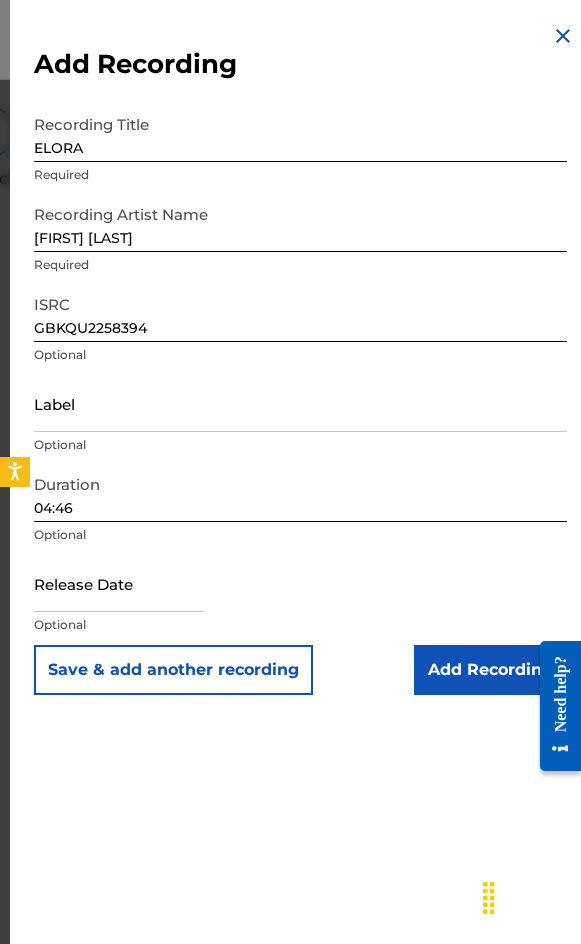 click on "Add Recording" at bounding box center [490, 670] 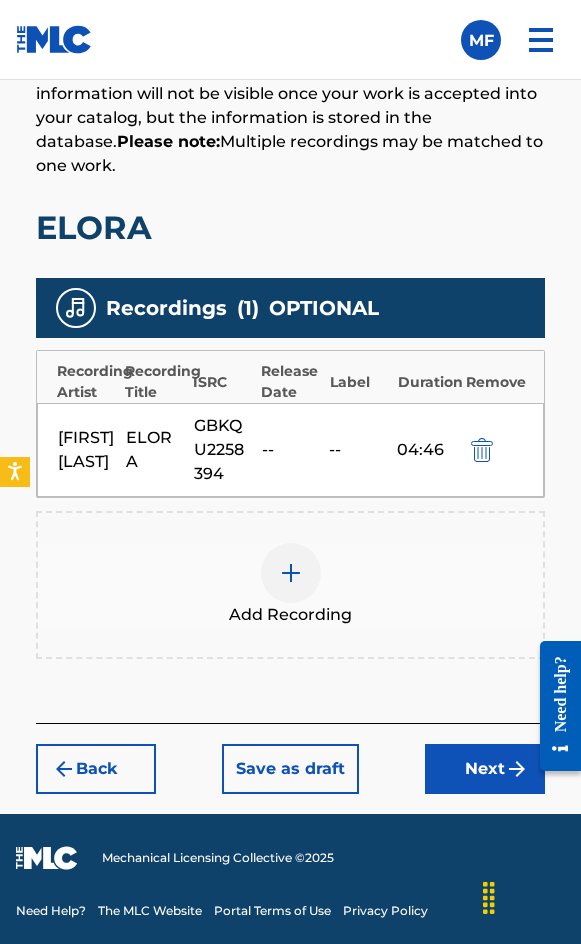 click on "Next" at bounding box center (485, 769) 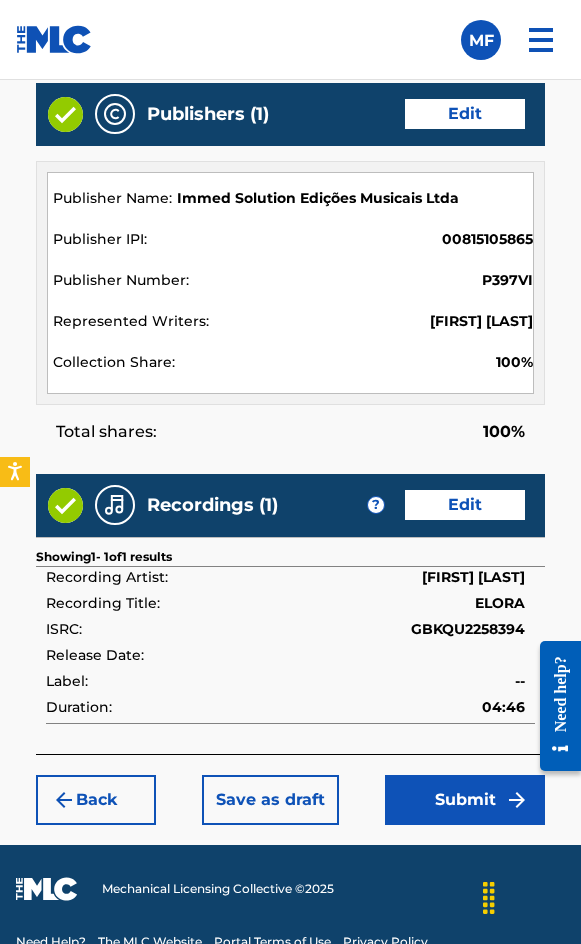 scroll, scrollTop: 2162, scrollLeft: 0, axis: vertical 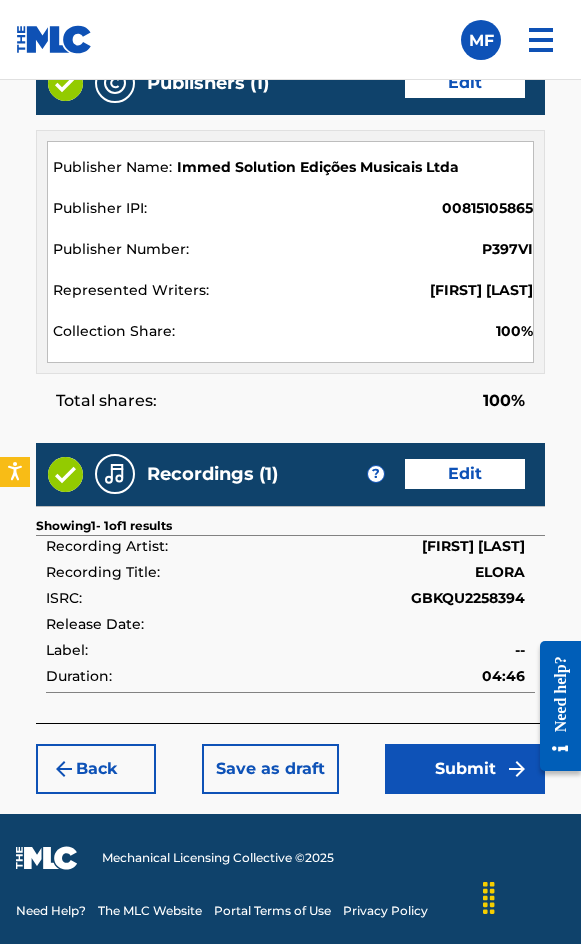 click on "Submit" at bounding box center [465, 769] 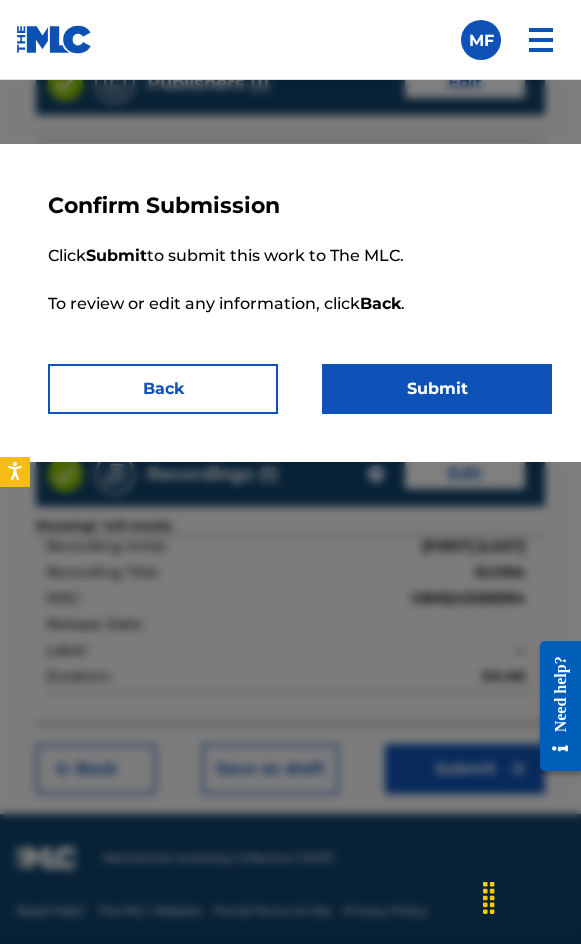 click on "Submit" at bounding box center [437, 389] 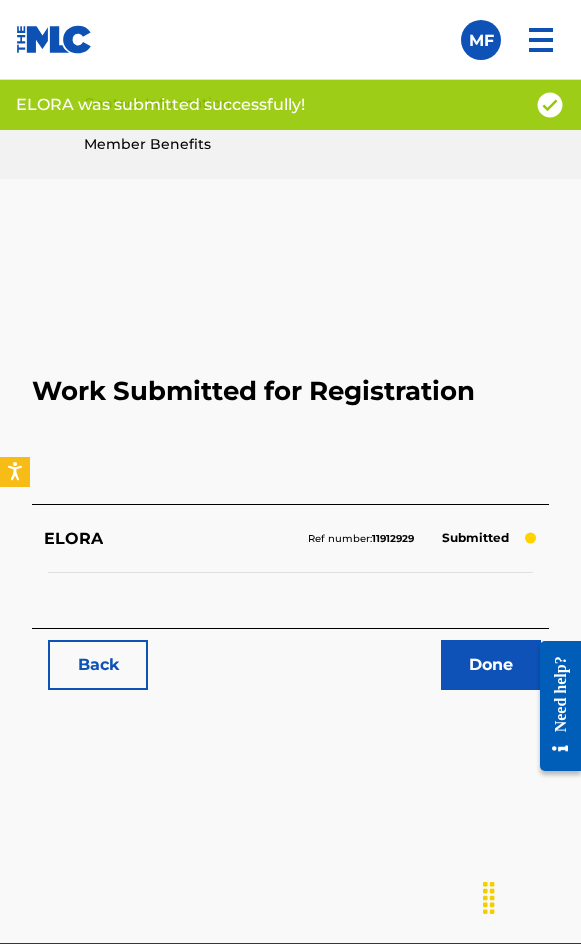 scroll, scrollTop: 1114, scrollLeft: 0, axis: vertical 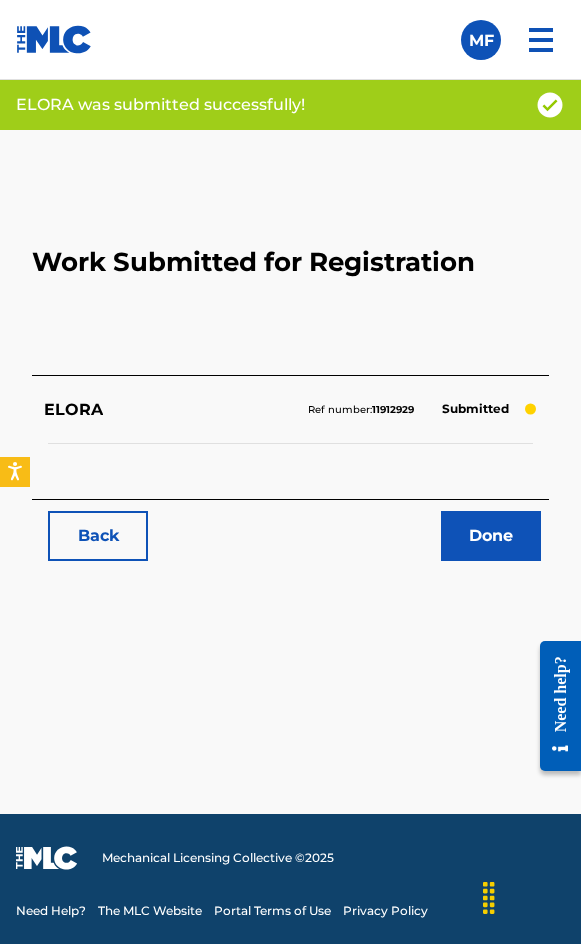 click on "Back" at bounding box center [98, 536] 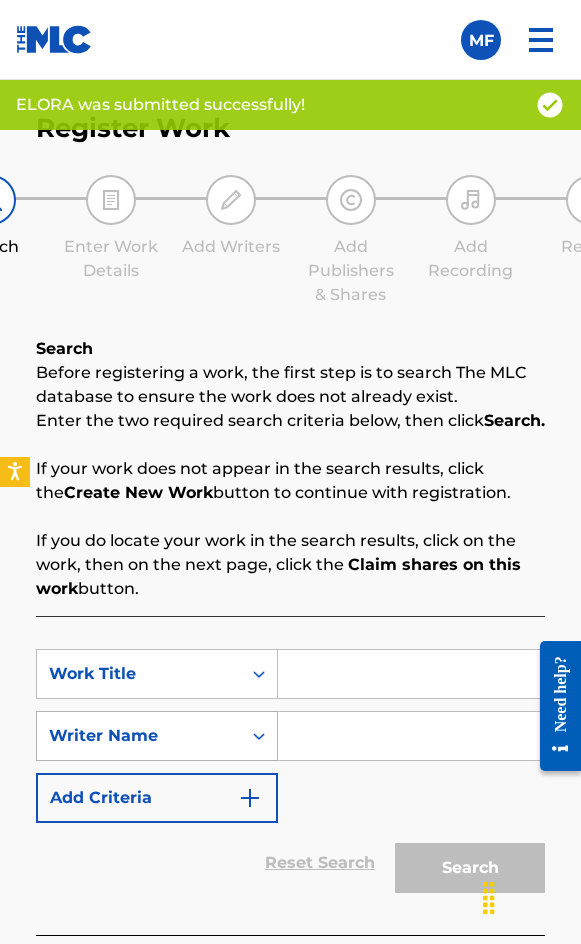 scroll, scrollTop: 1308, scrollLeft: 0, axis: vertical 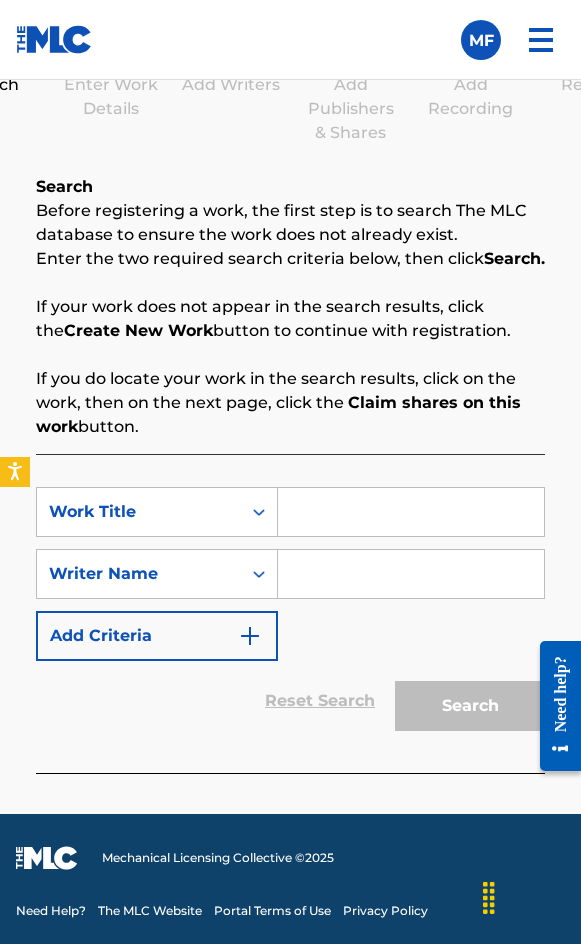 click at bounding box center (411, 512) 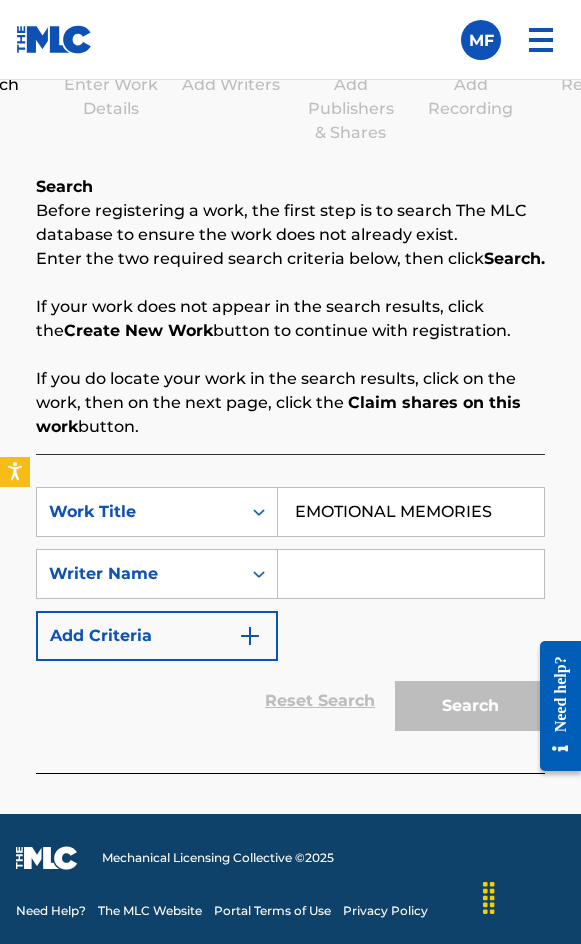type on "EMOTIONAL MEMORIES" 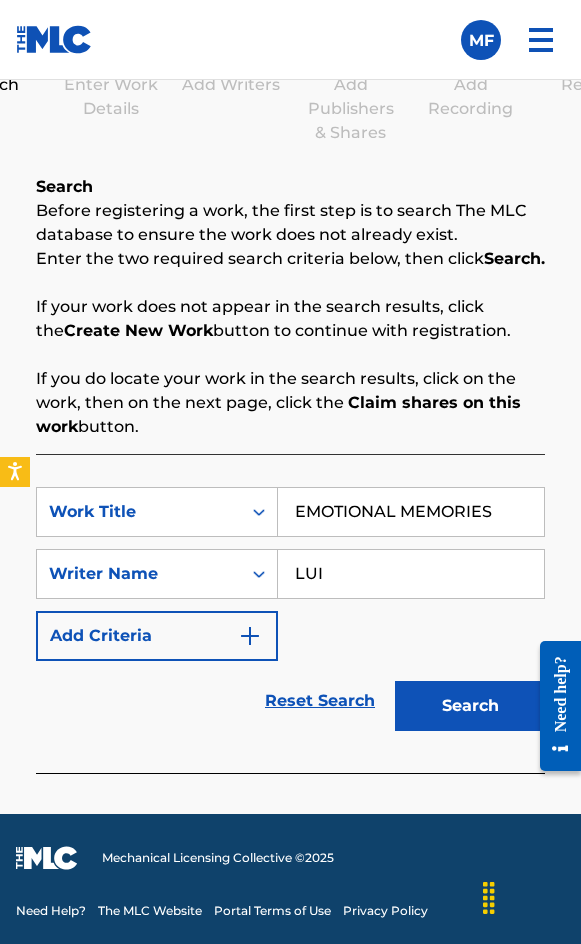 type on "[FIRST] [LAST]" 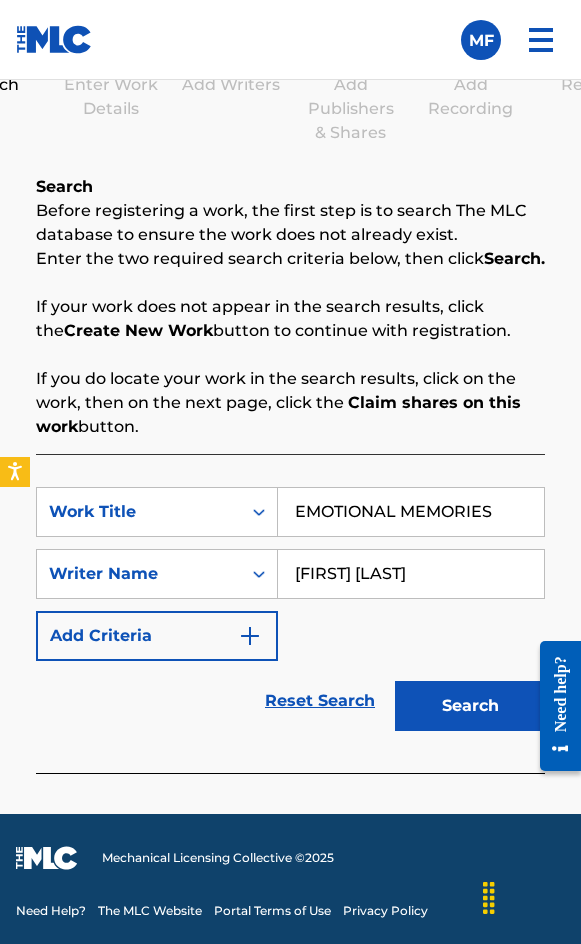 click on "Search" at bounding box center (470, 706) 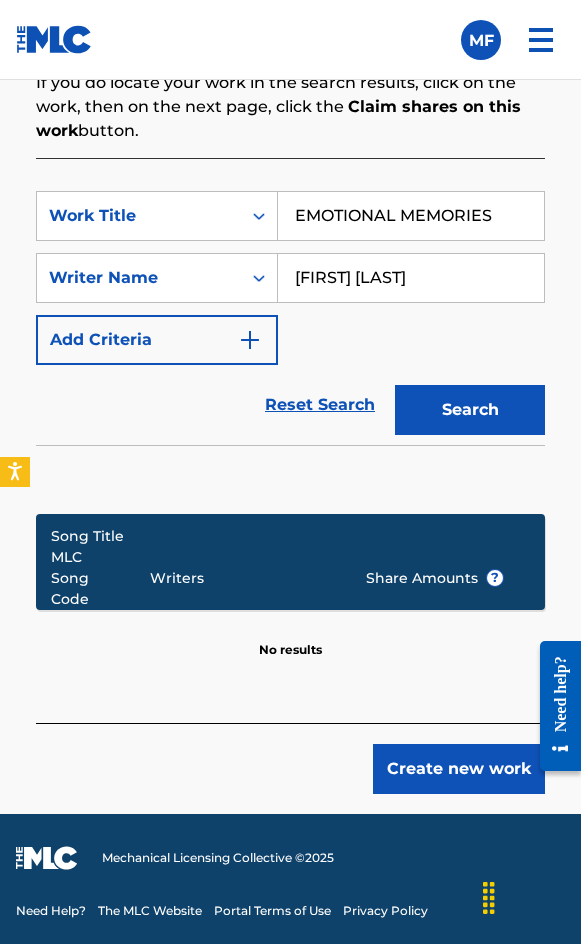 click on "Create new work" at bounding box center [459, 769] 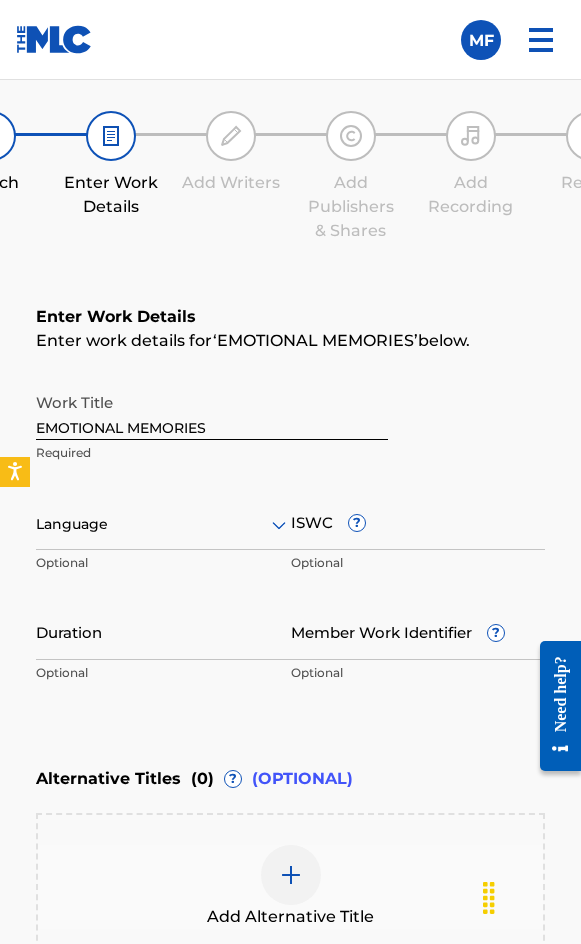 scroll, scrollTop: 1236, scrollLeft: 0, axis: vertical 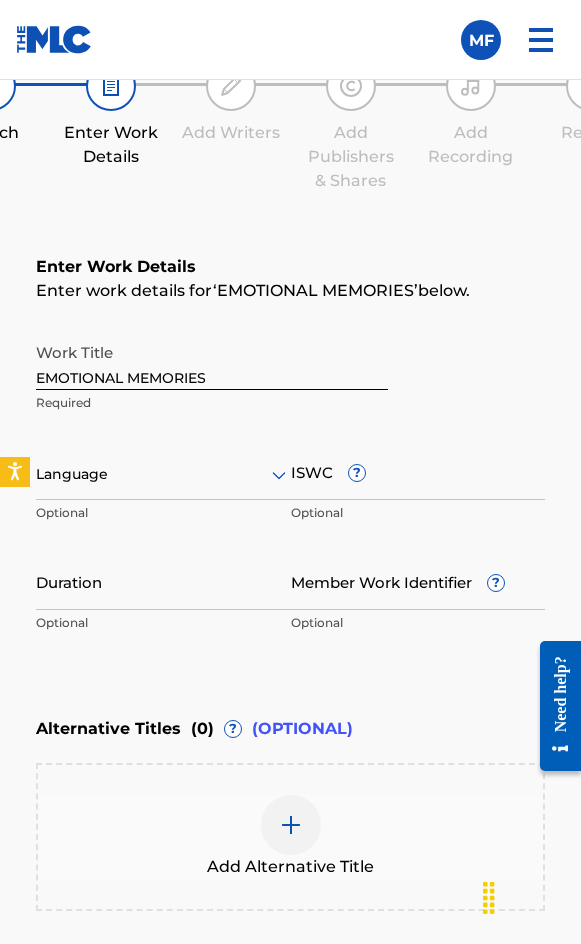 click at bounding box center [163, 474] 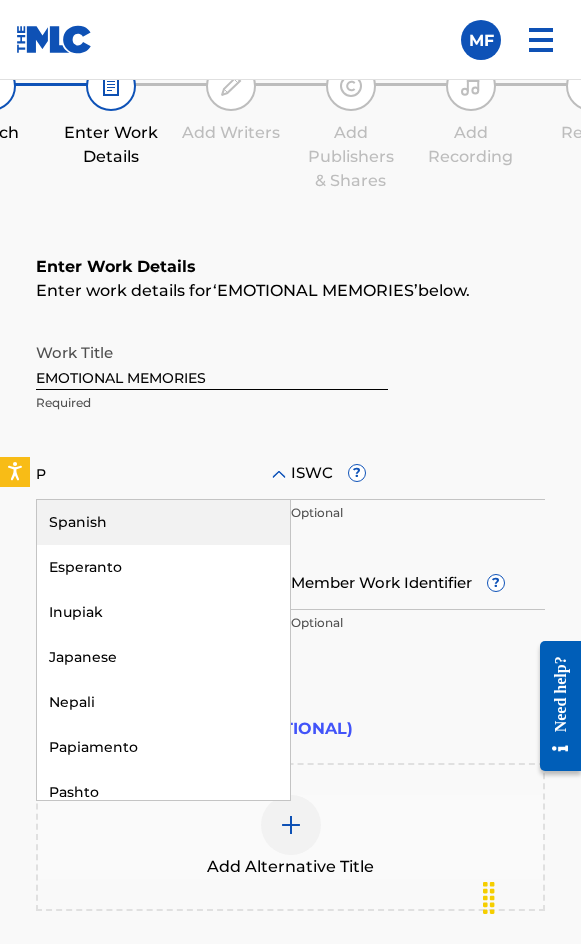 type on "PO" 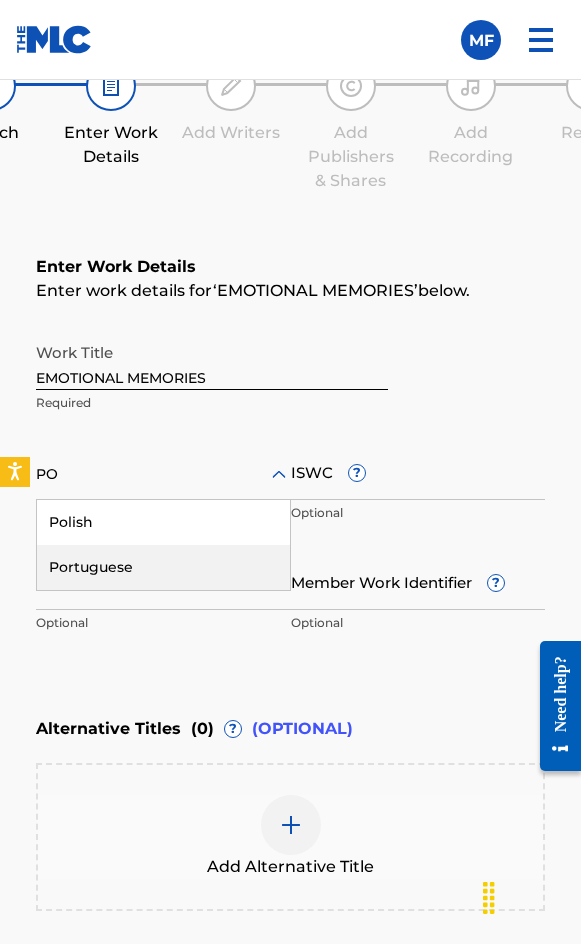 click on "Portuguese" at bounding box center (163, 567) 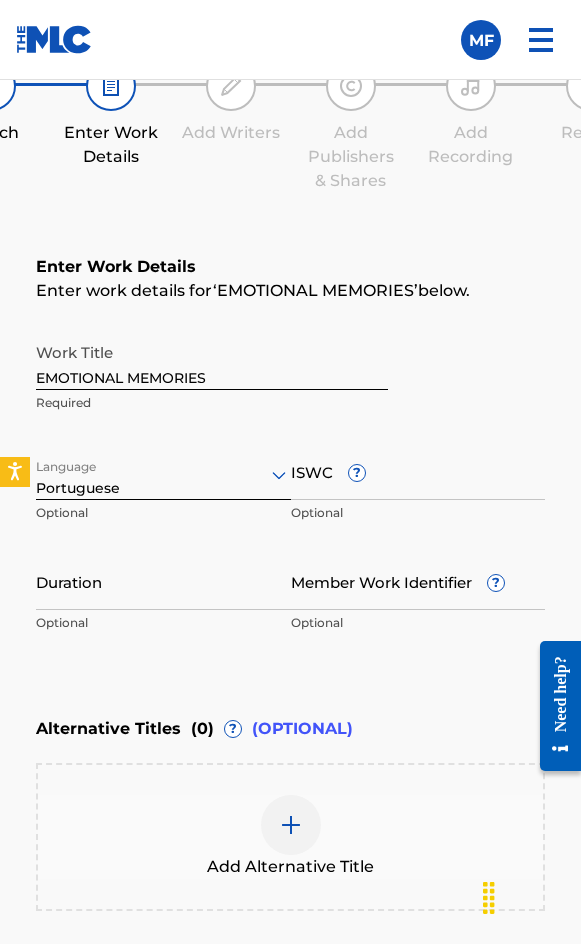 click on "ISWC   ?" at bounding box center (418, 471) 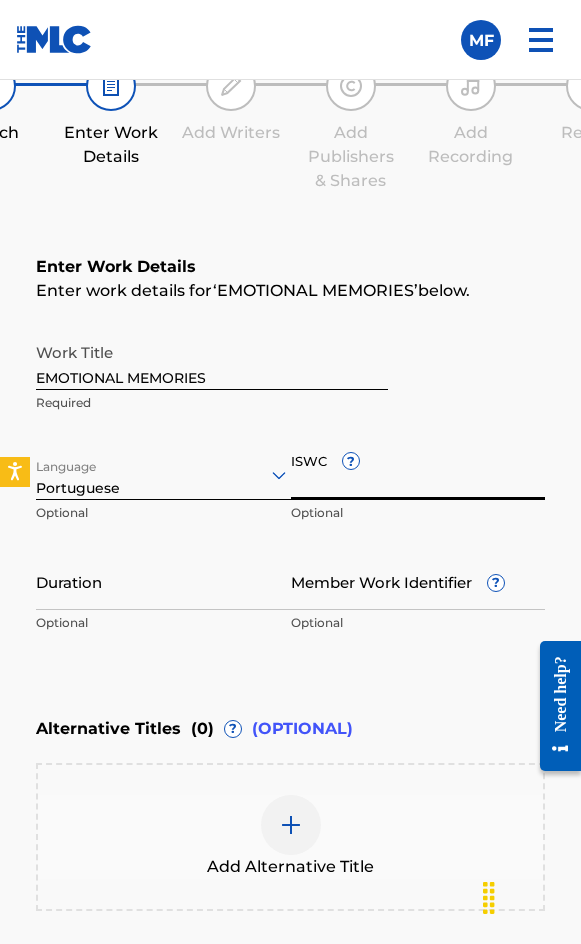 paste on "T3181575060" 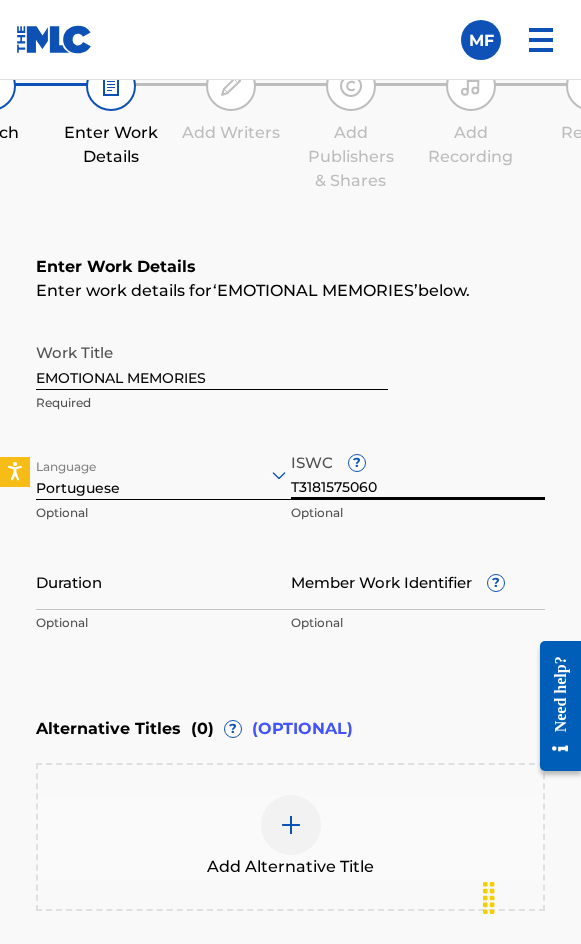 type on "T3181575060" 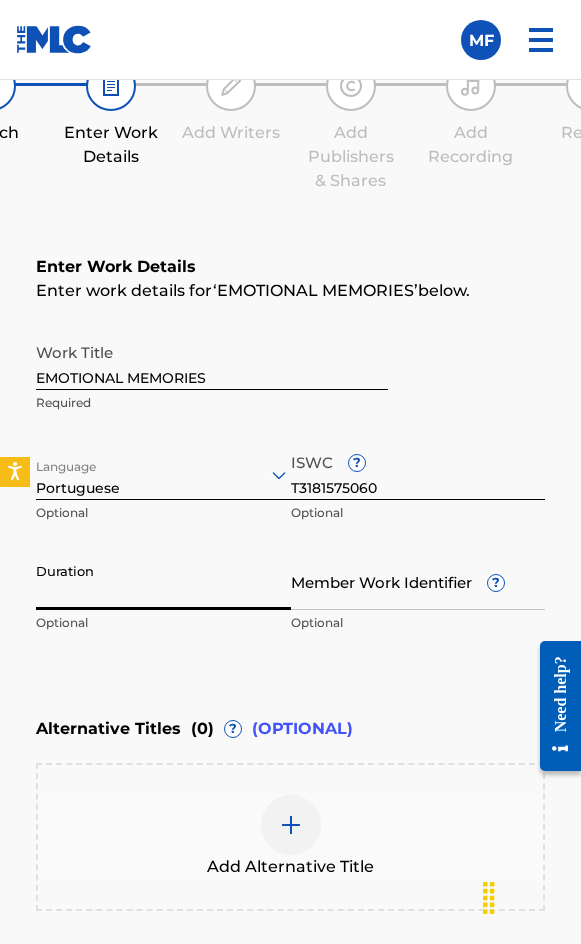 click on "Duration" at bounding box center [163, 581] 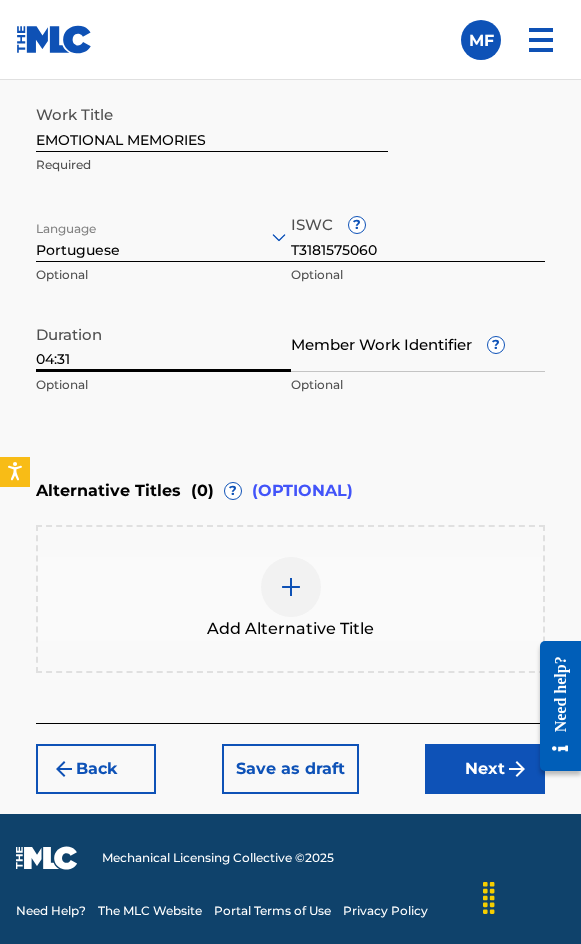 type on "04:31" 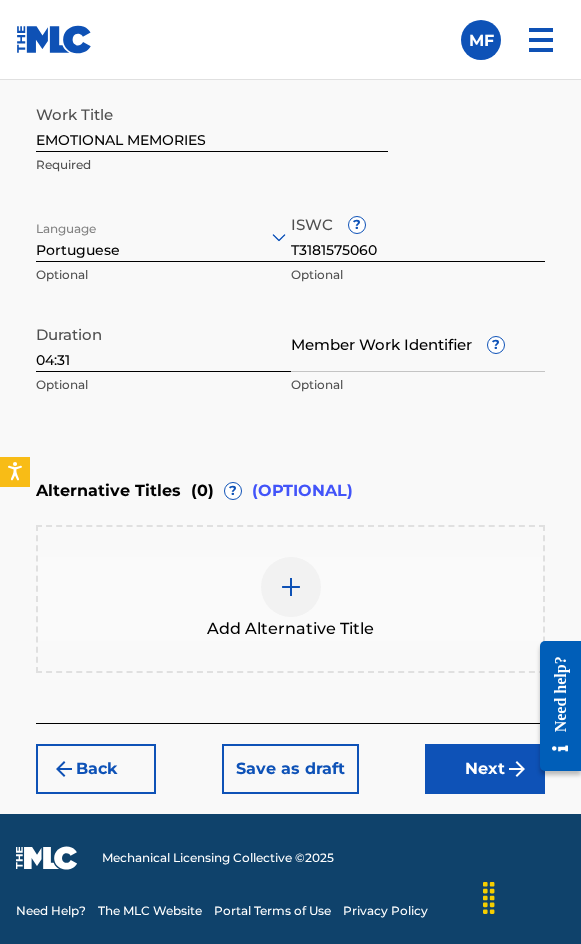 click on "Next" at bounding box center (485, 769) 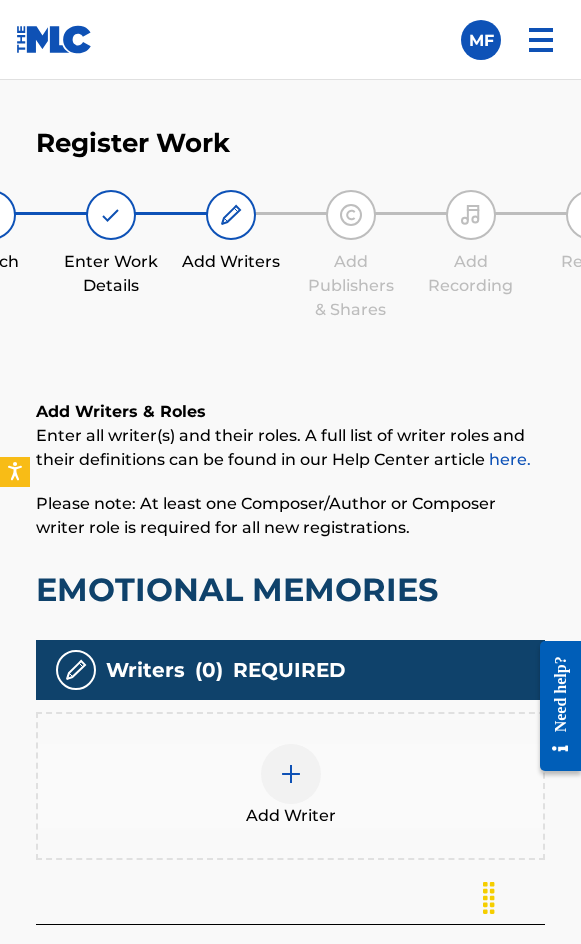 scroll, scrollTop: 1308, scrollLeft: 0, axis: vertical 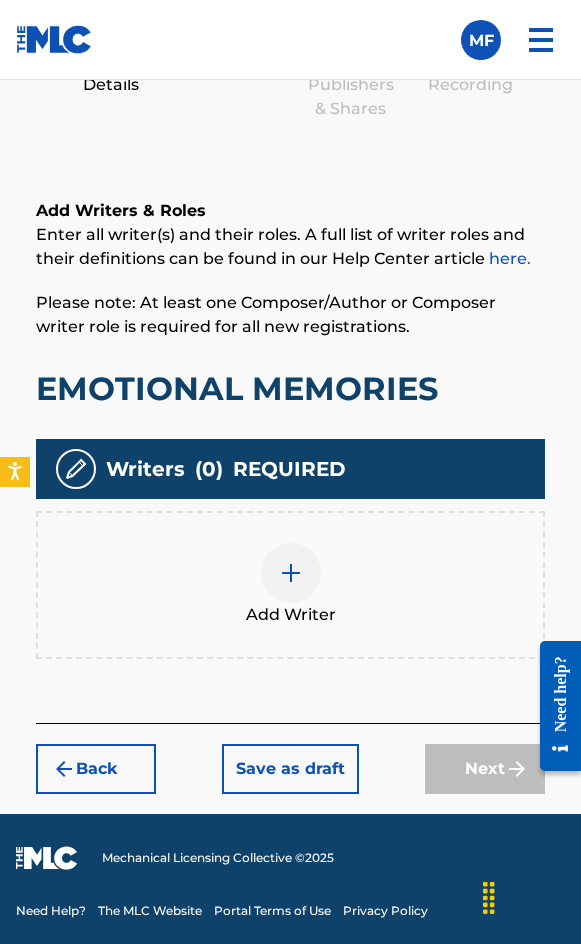 click on "Add Writer" at bounding box center (290, 585) 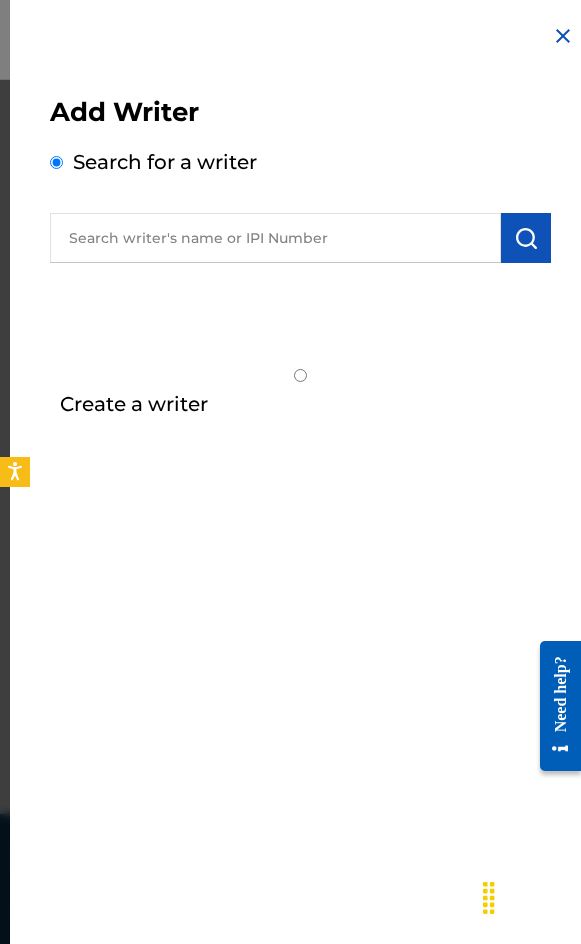 drag, startPoint x: 235, startPoint y: 263, endPoint x: 223, endPoint y: 257, distance: 13.416408 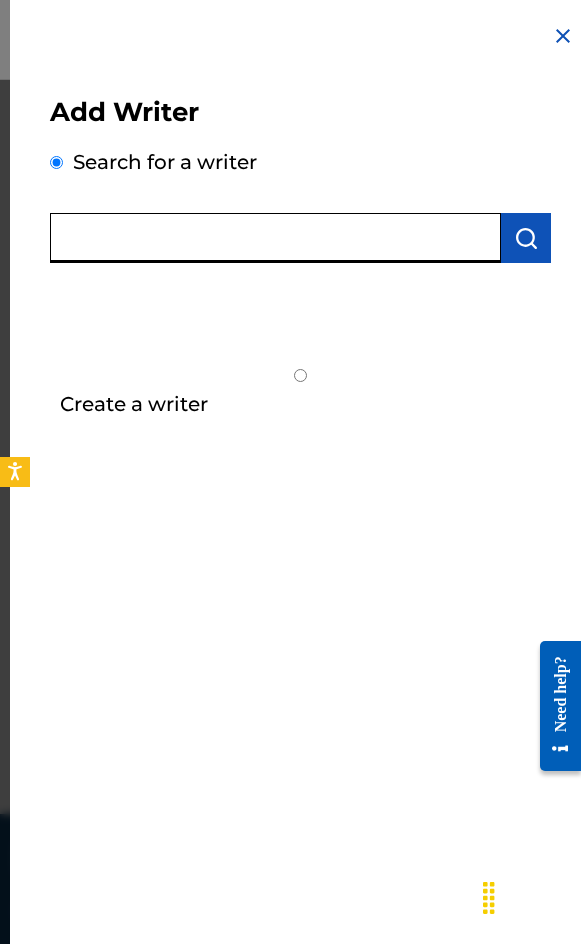 paste on "[FIRST] [LAST]" 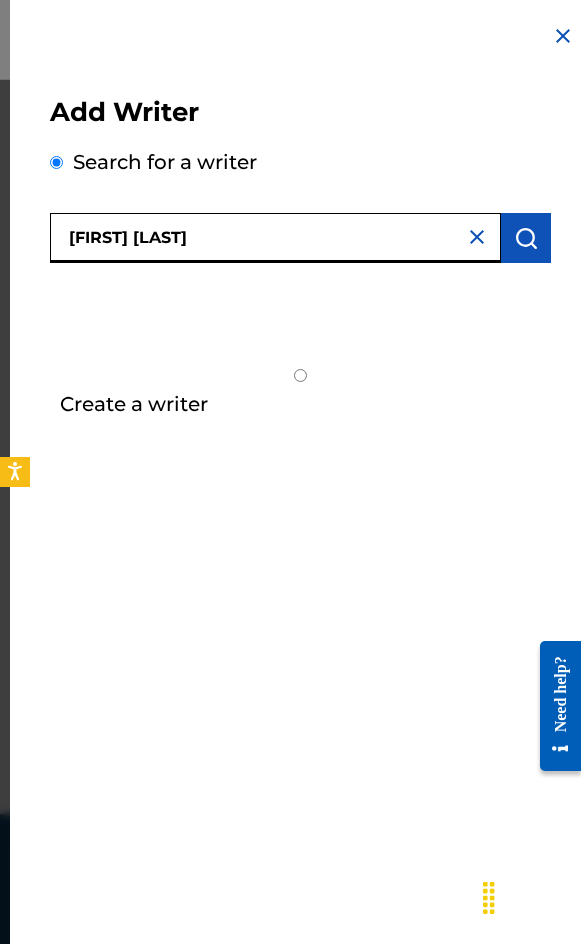 type on "[FIRST] [LAST]" 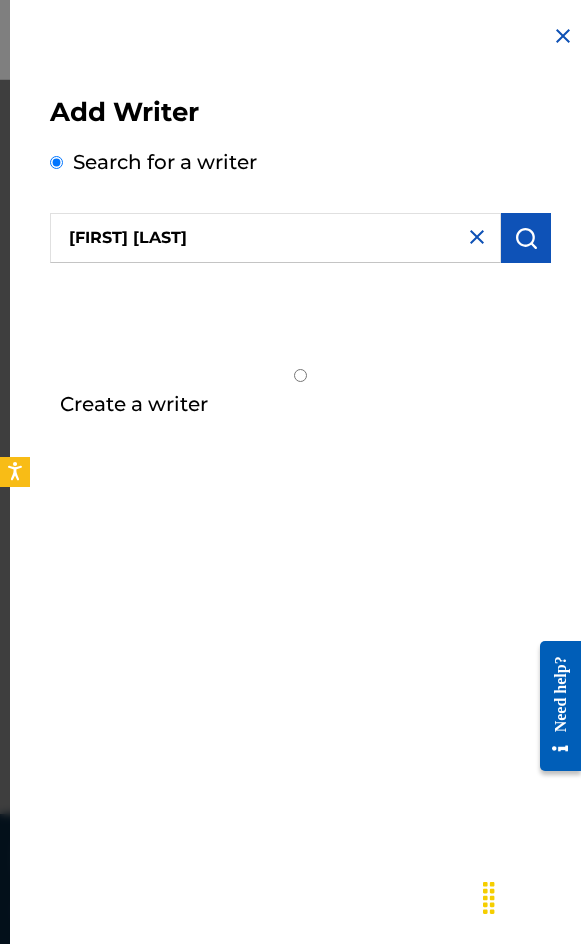 click at bounding box center [526, 238] 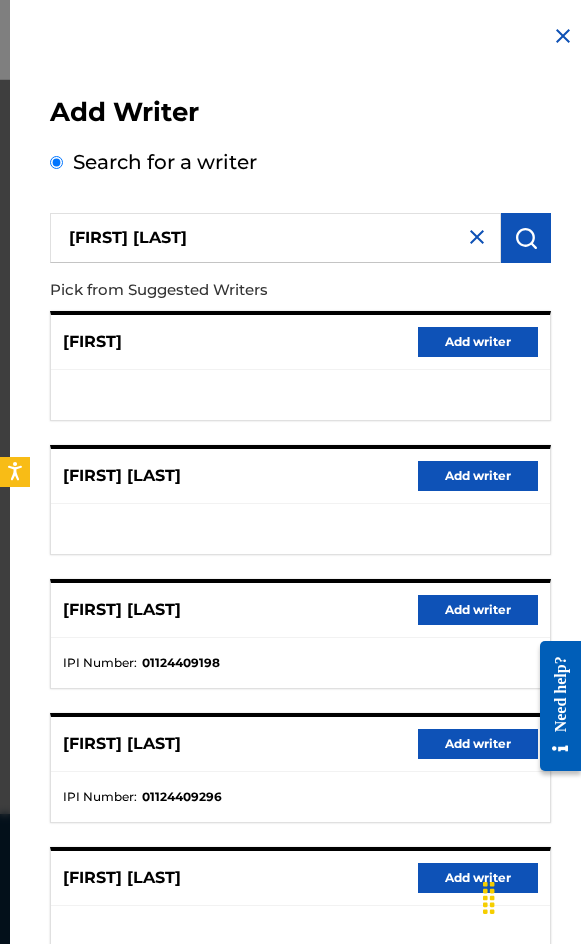 click on "Add writer" at bounding box center [478, 610] 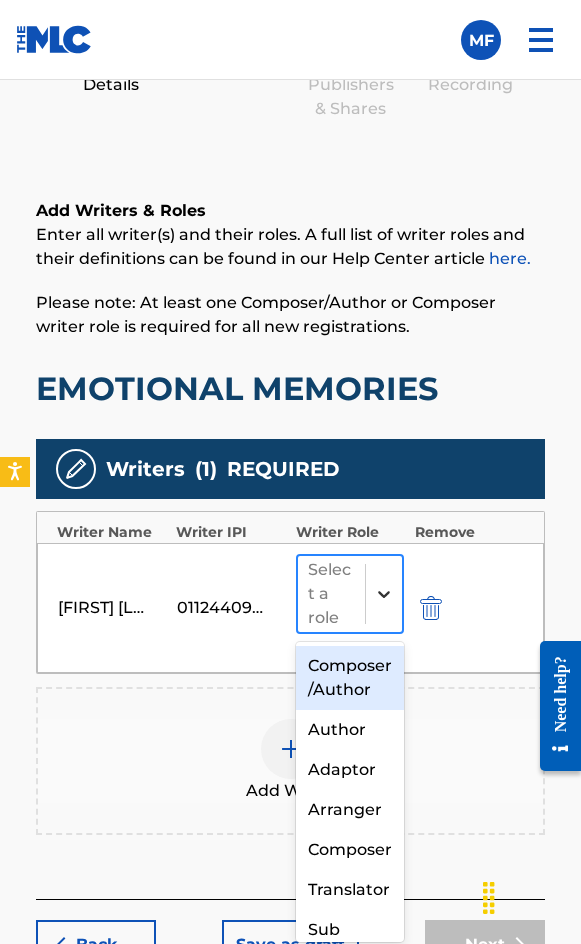 click at bounding box center (384, 594) 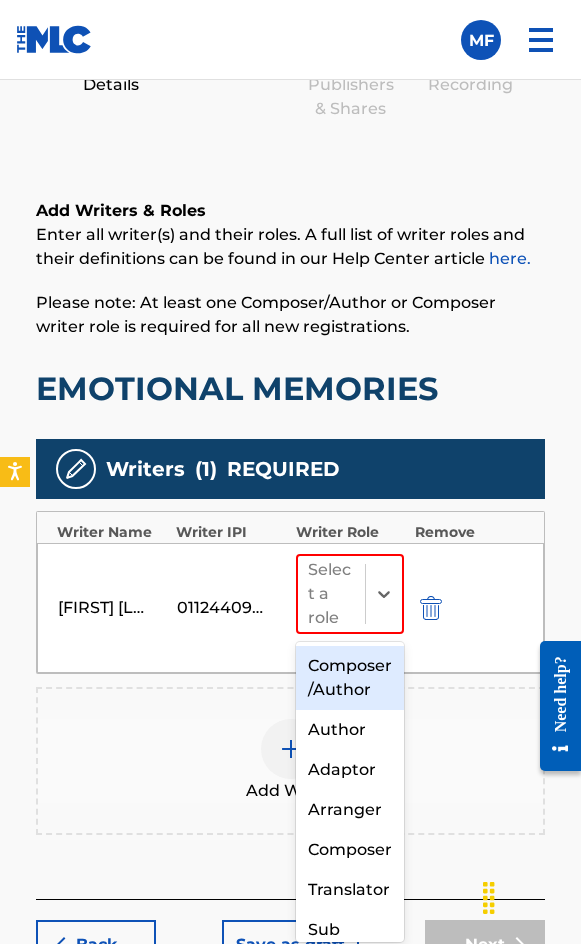 click on "Composer/Author" at bounding box center [350, 678] 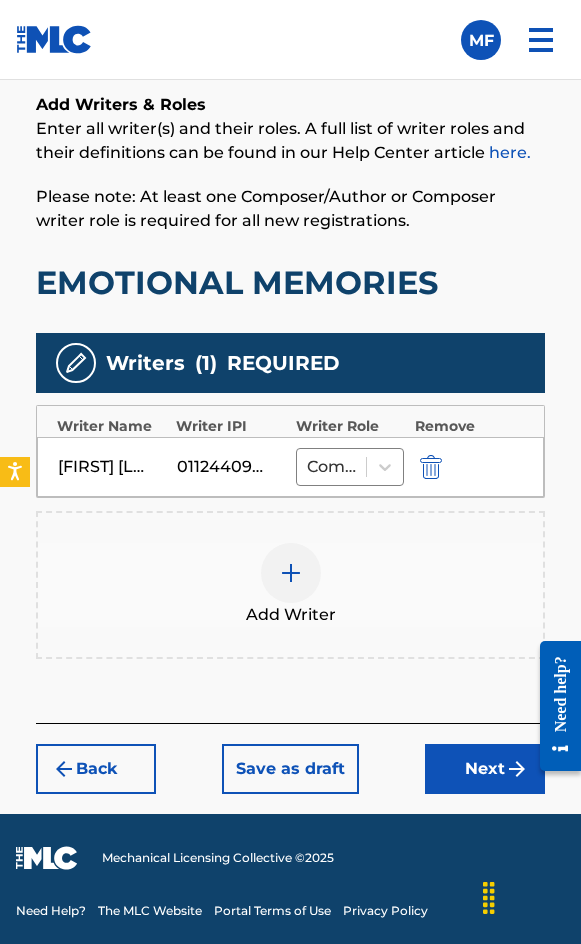 click on "Next" at bounding box center [485, 769] 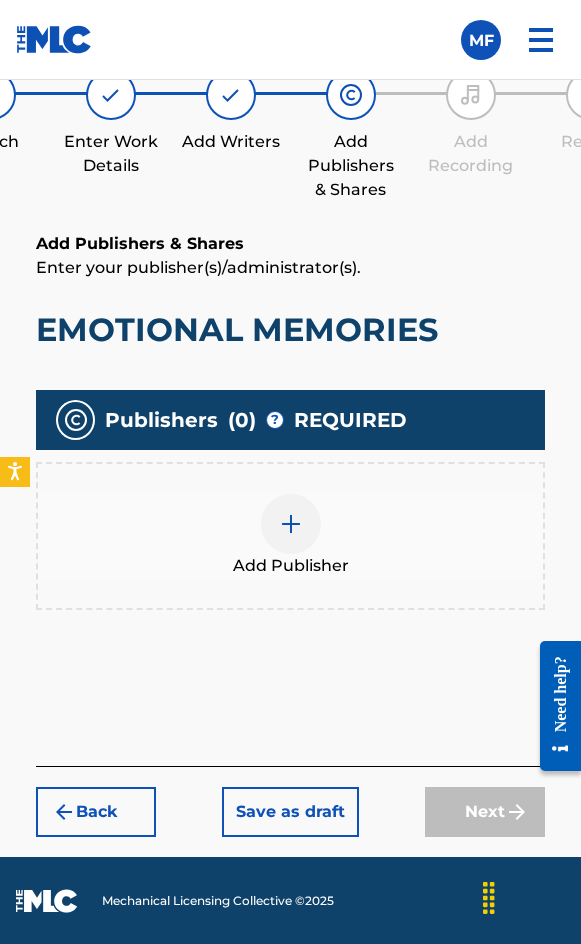 scroll, scrollTop: 1270, scrollLeft: 0, axis: vertical 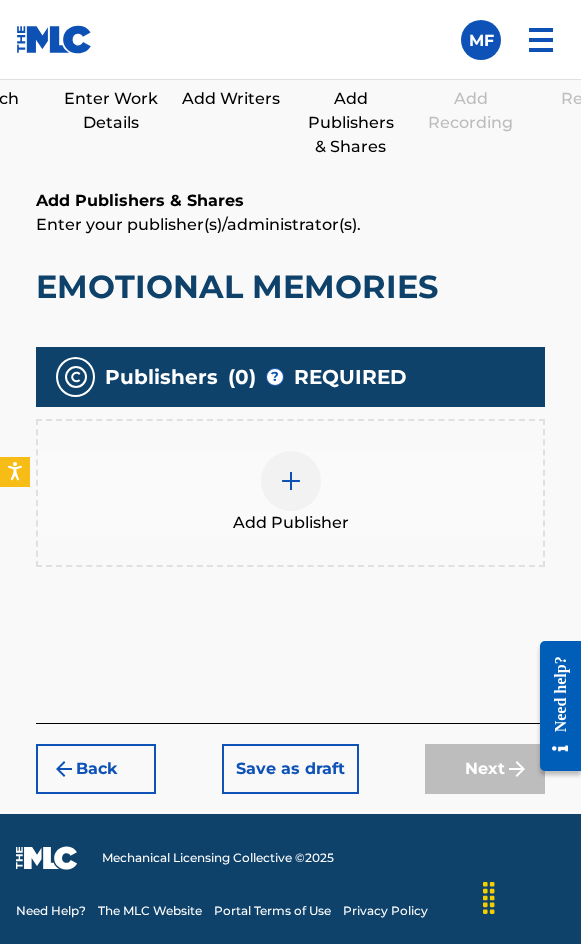 click at bounding box center [291, 481] 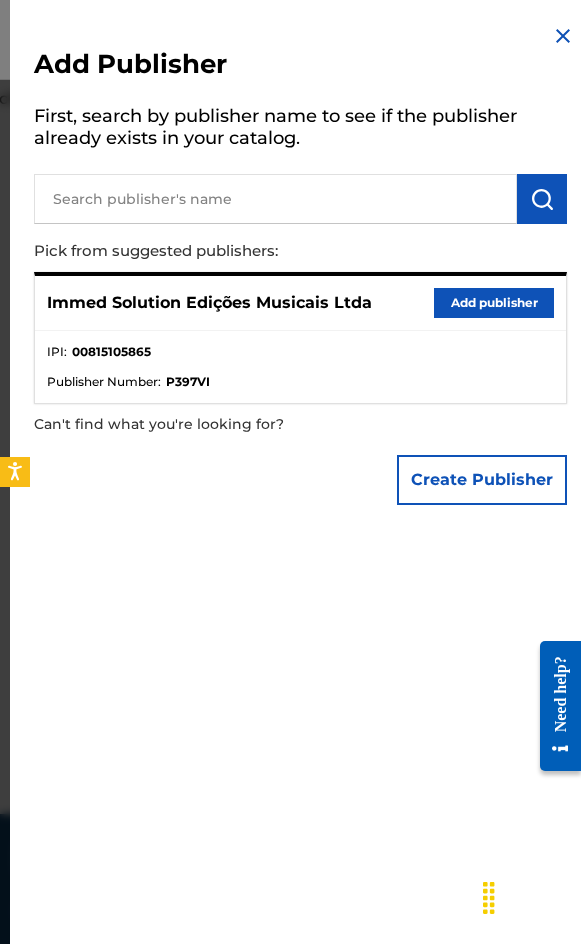 click on "Immed Solution Edições Musicais Ltda Add publisher" at bounding box center [300, 303] 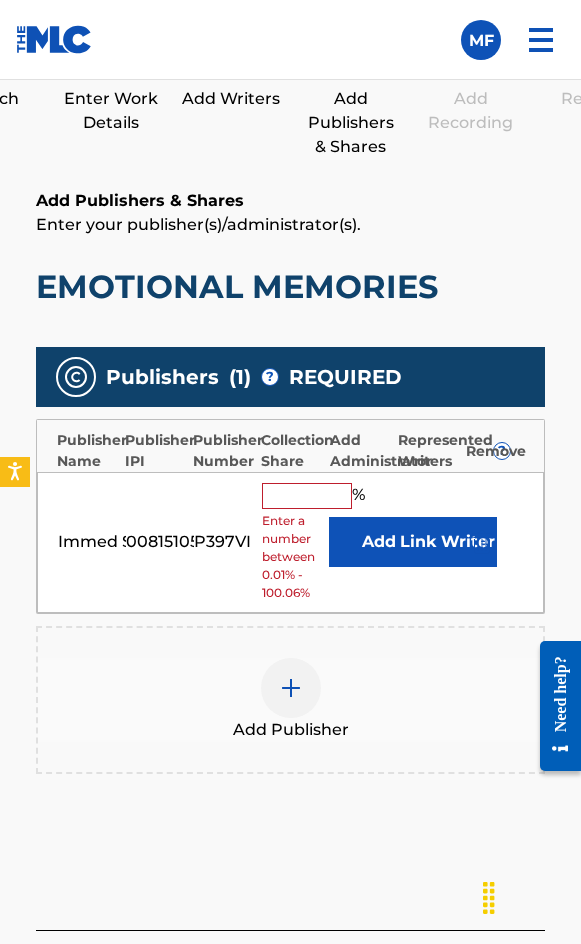 click at bounding box center [307, 496] 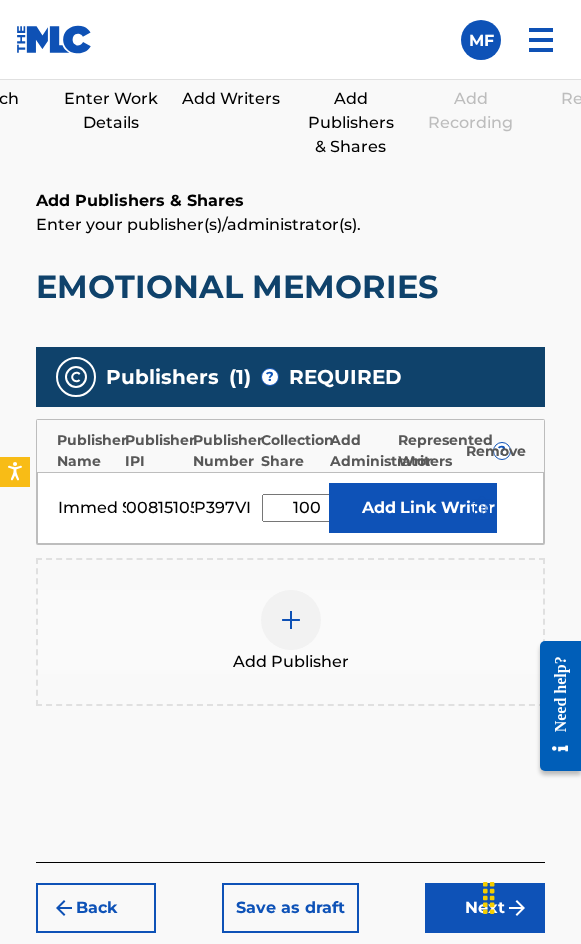type on "100" 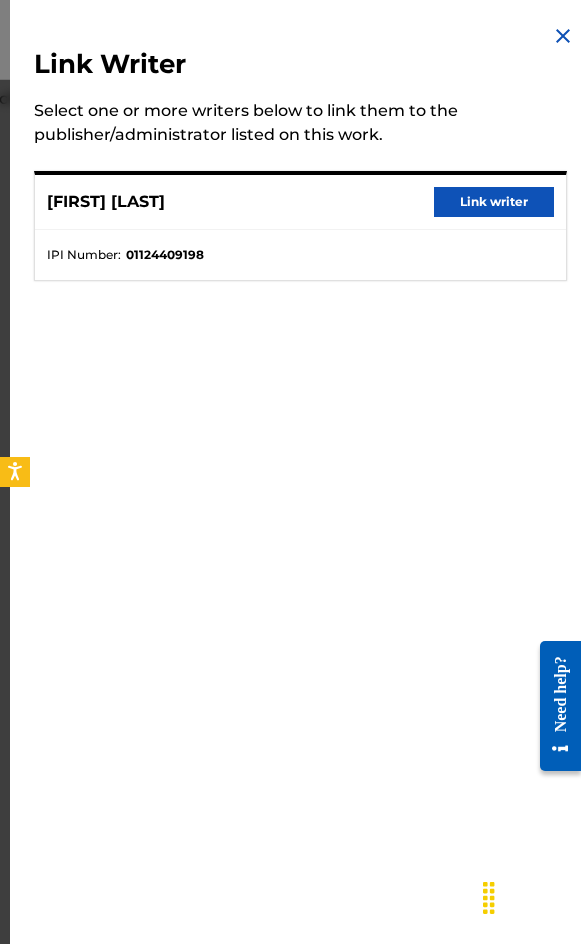 click on "[FIRST] [LAST] Link writer" at bounding box center (300, 202) 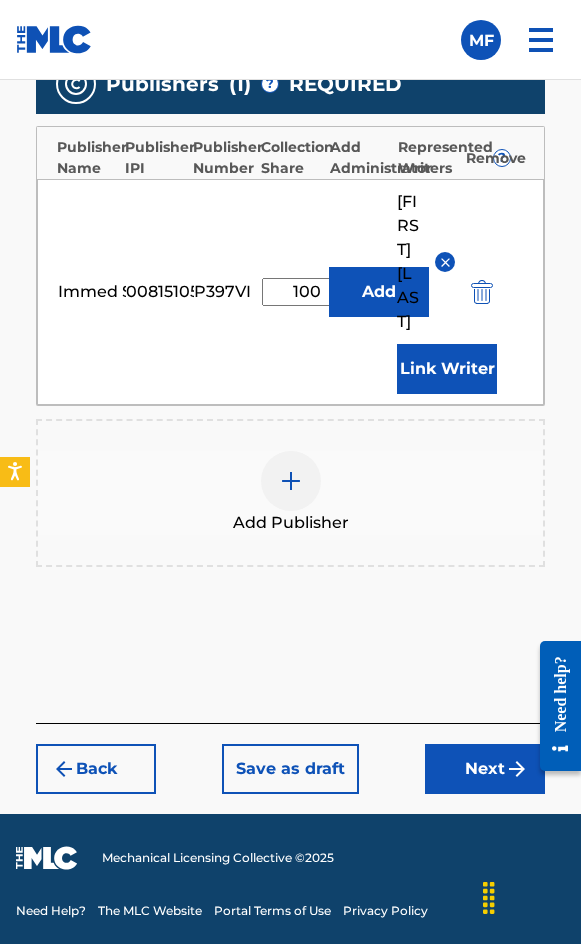 click on "Next" at bounding box center [485, 769] 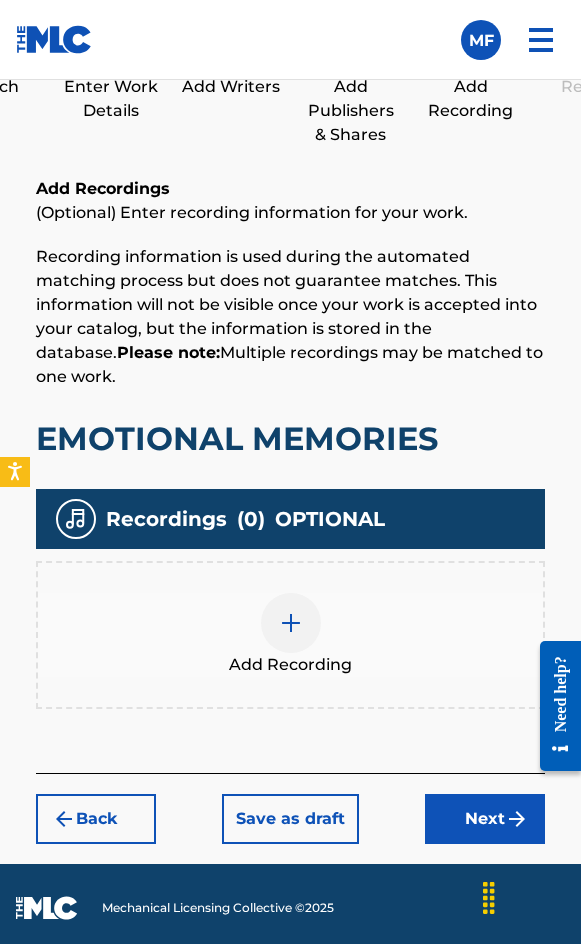 scroll, scrollTop: 1332, scrollLeft: 0, axis: vertical 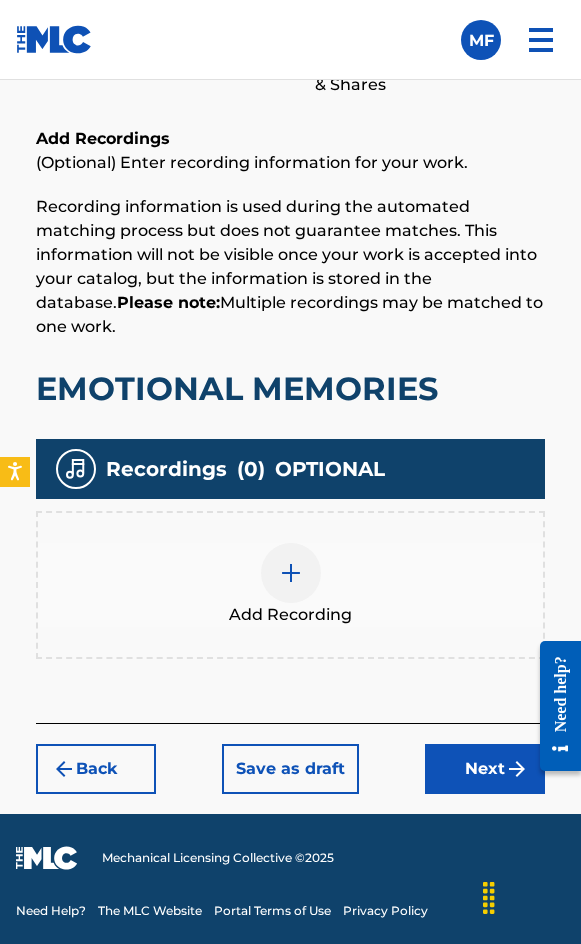 click at bounding box center [291, 573] 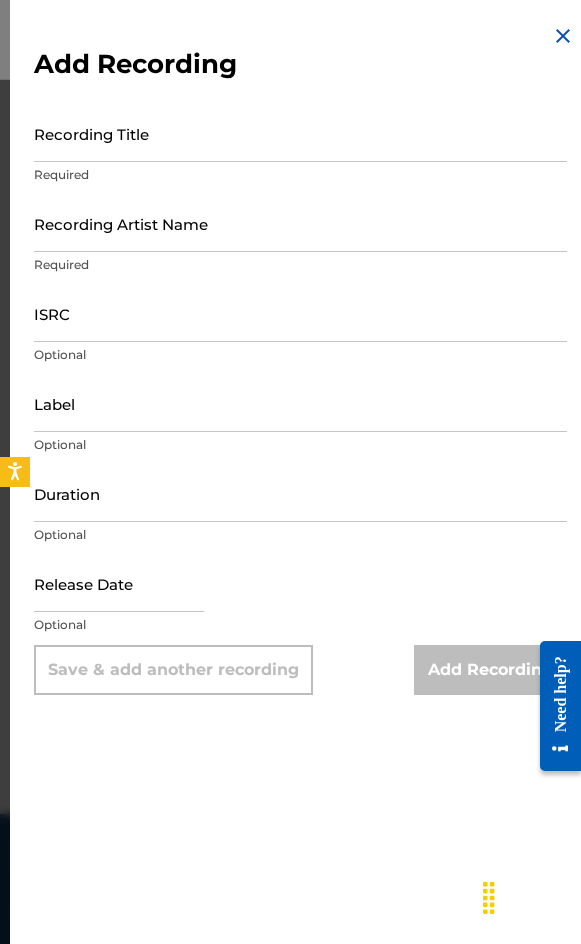 click on "Recording Title" at bounding box center [300, 133] 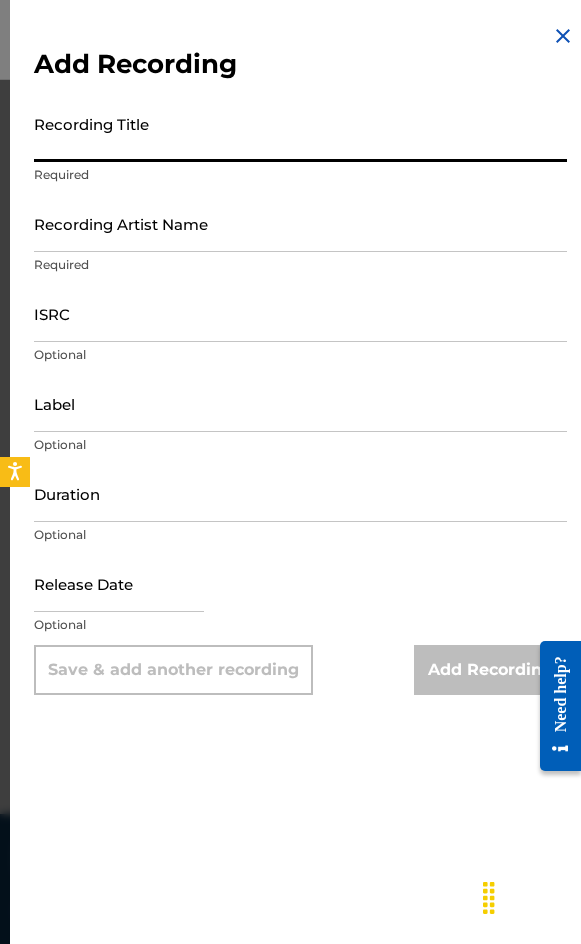 paste on "Emotional Memories" 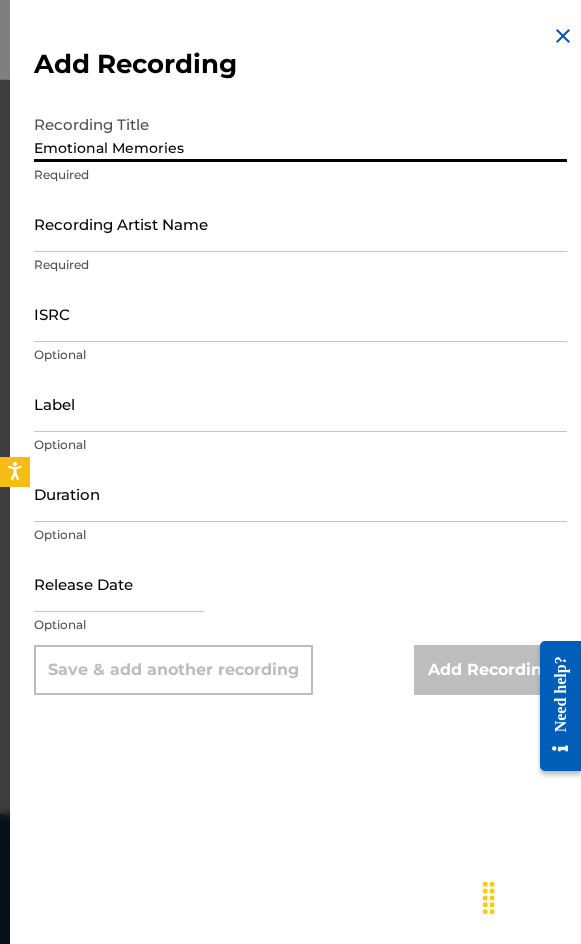 type on "Emotional Memories" 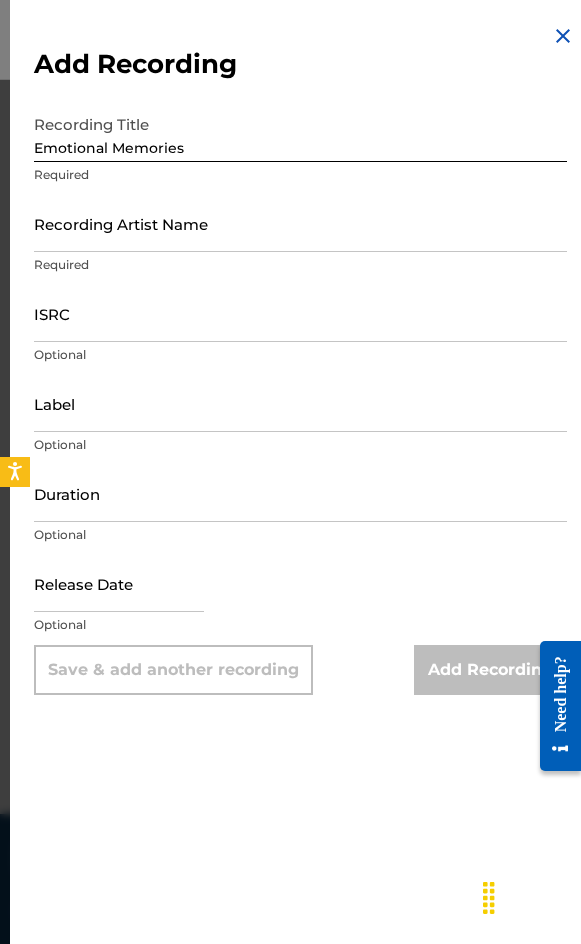 click on "Recording Artist Name" at bounding box center (300, 223) 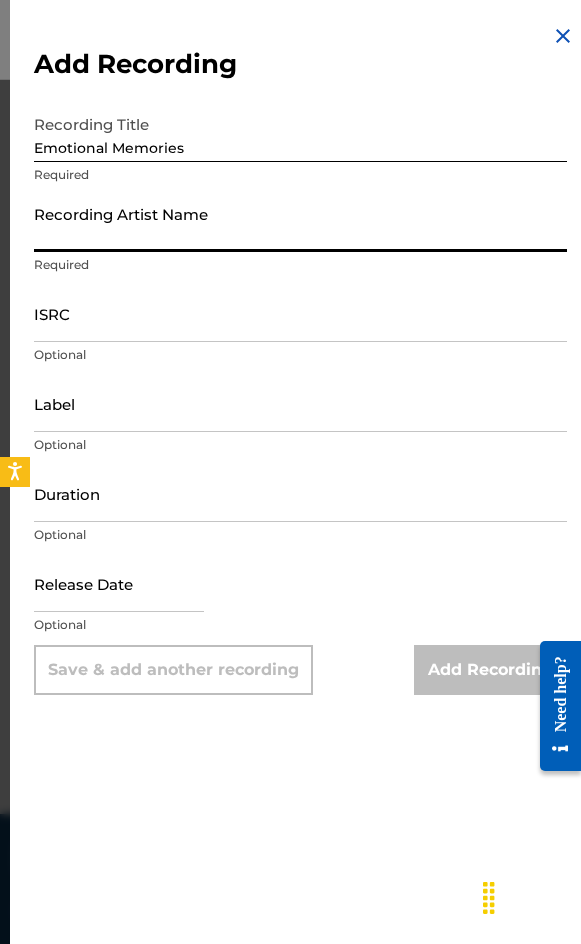 paste on "[FIRST] [LAST]" 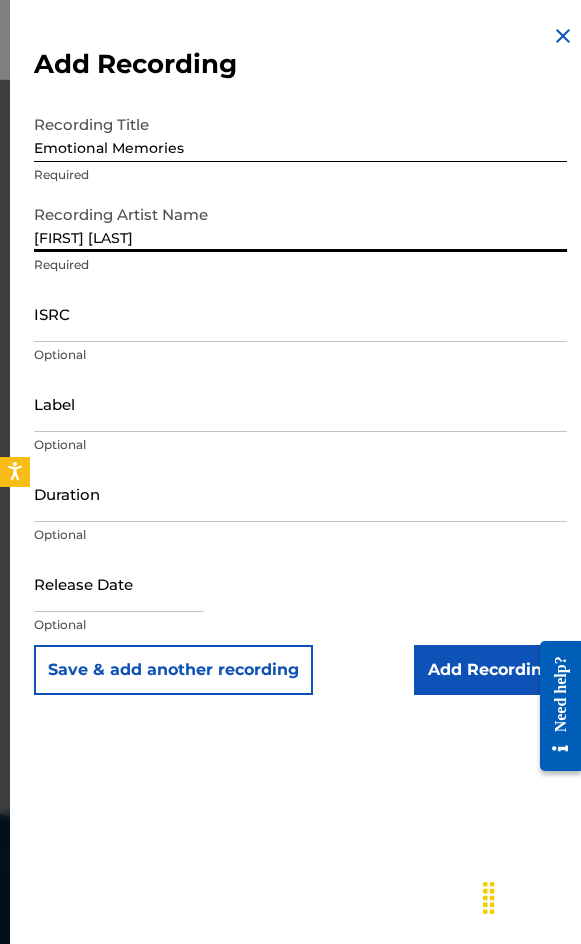 type on "[FIRST] [LAST]" 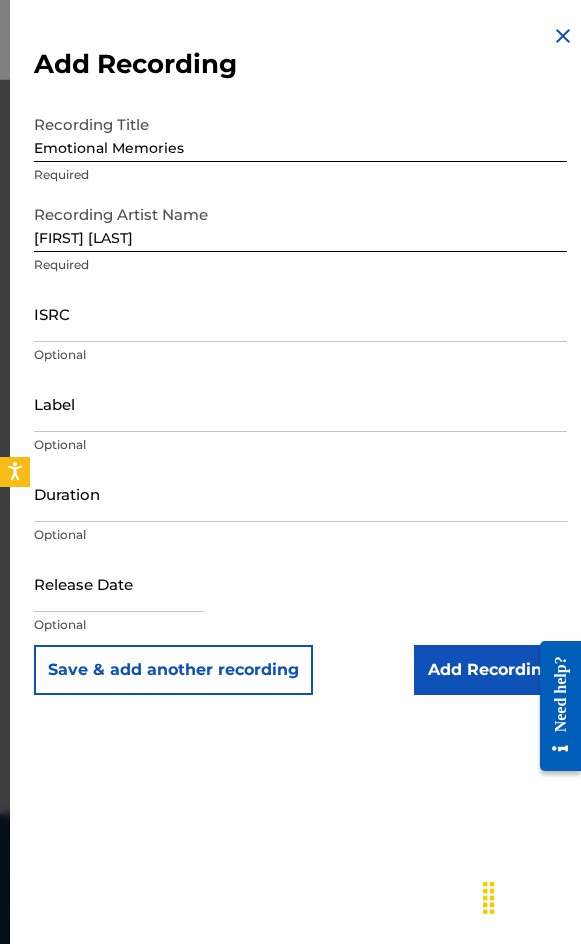 click on "ISRC" at bounding box center (300, 313) 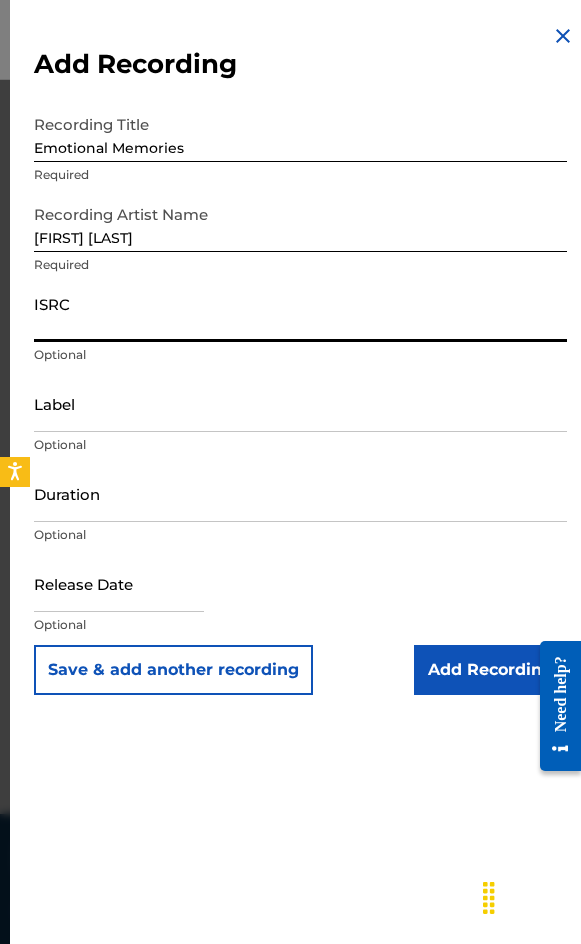 paste on "GBKQU2290732" 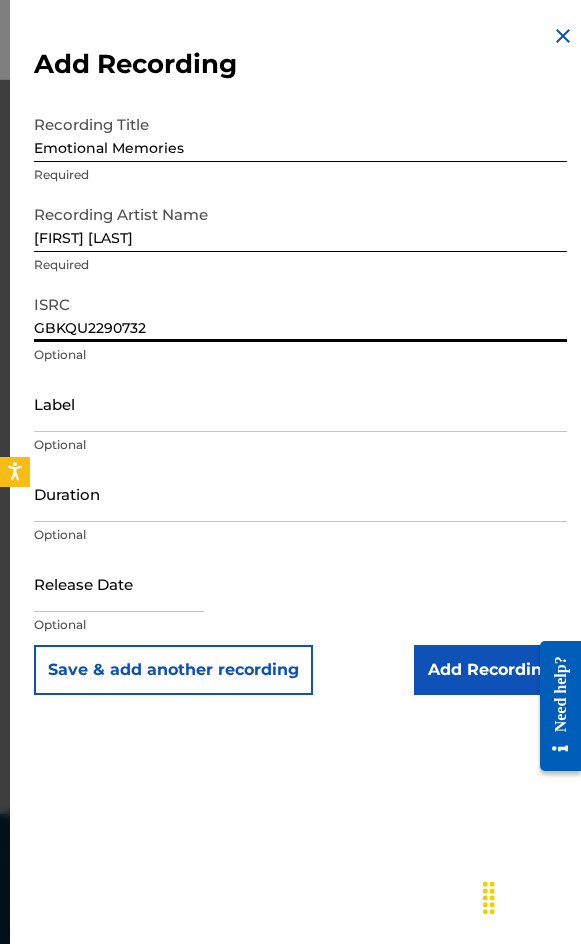 type on "GBKQU2290732" 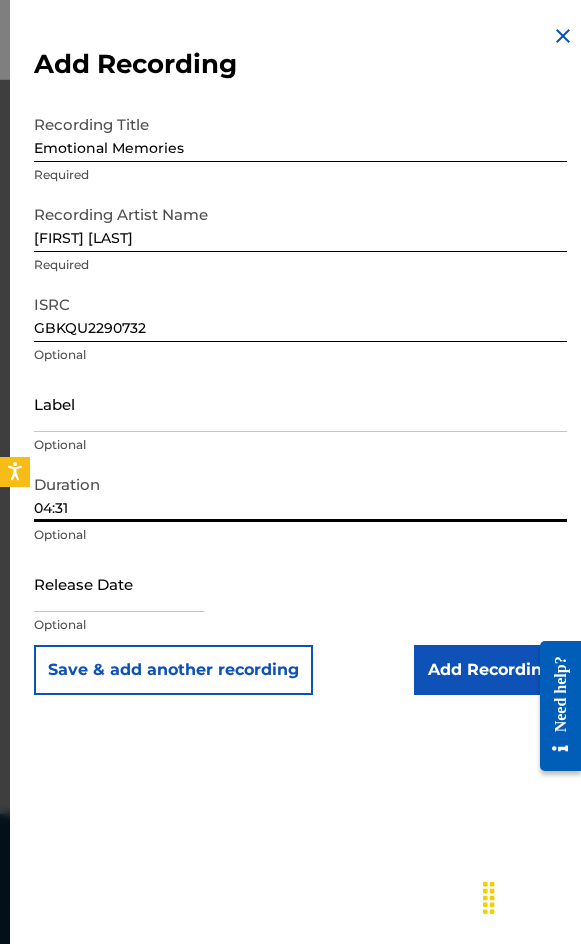 type on "04:31" 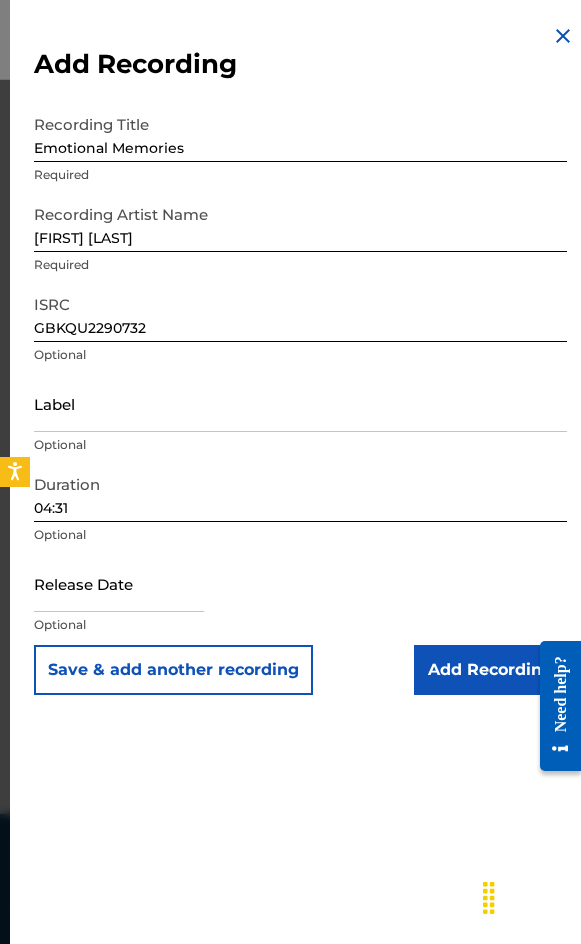 click on "Release Date Optional" at bounding box center [300, 600] 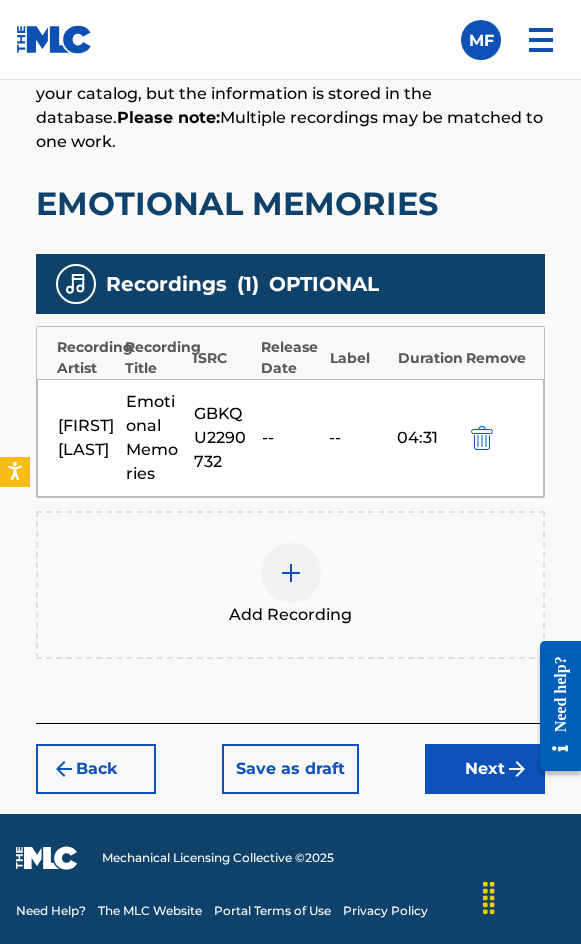 click on "Next" at bounding box center (485, 769) 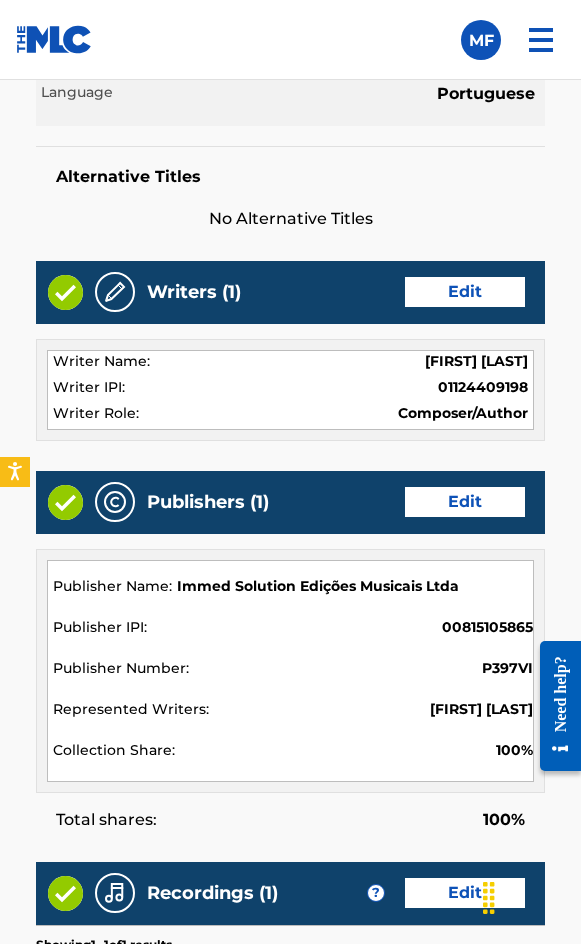 scroll, scrollTop: 2162, scrollLeft: 0, axis: vertical 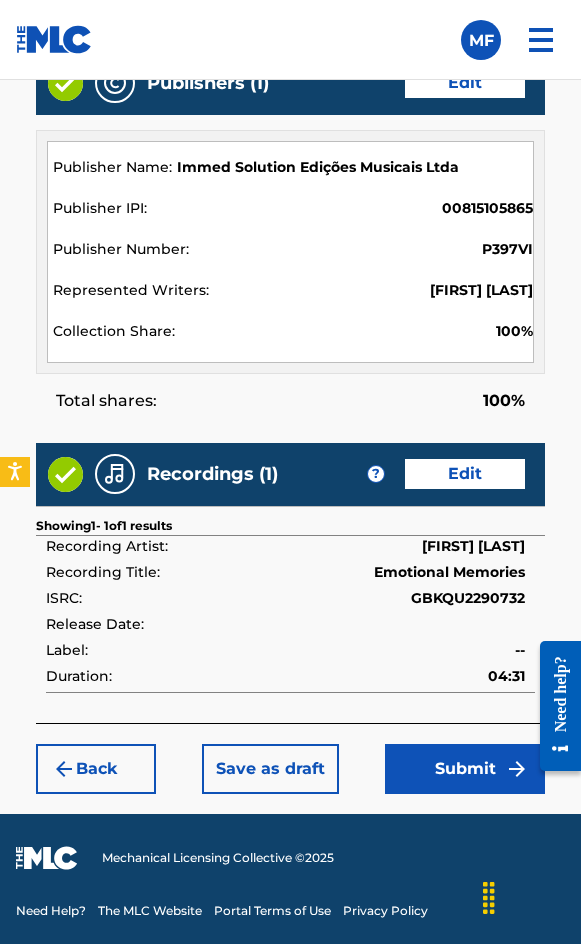 click on "Submit" at bounding box center (465, 769) 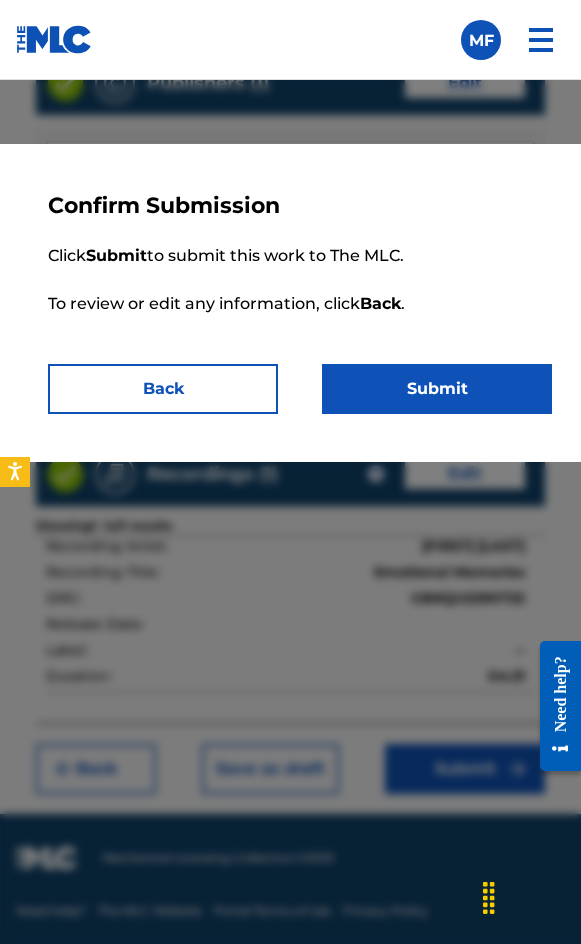 click on "Submit" at bounding box center (437, 389) 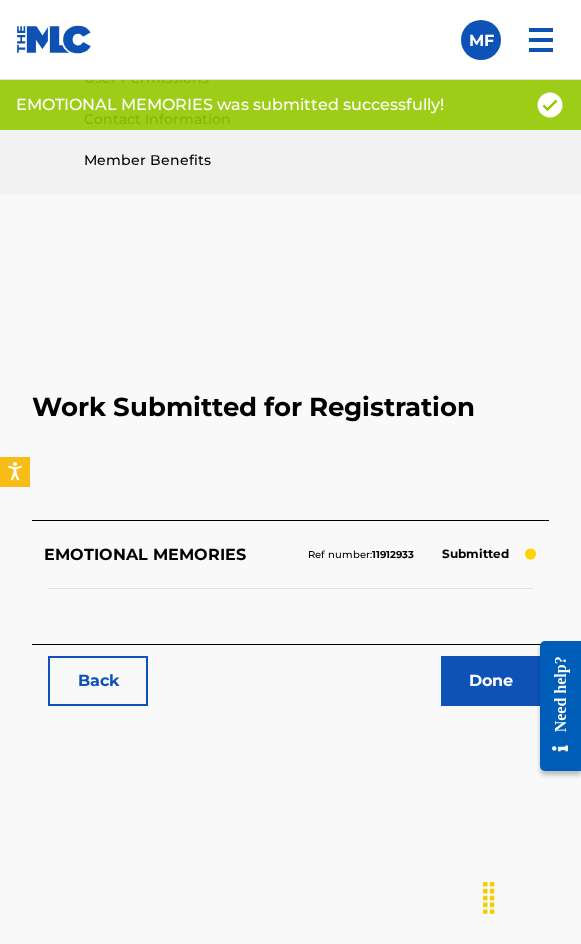 scroll, scrollTop: 1114, scrollLeft: 0, axis: vertical 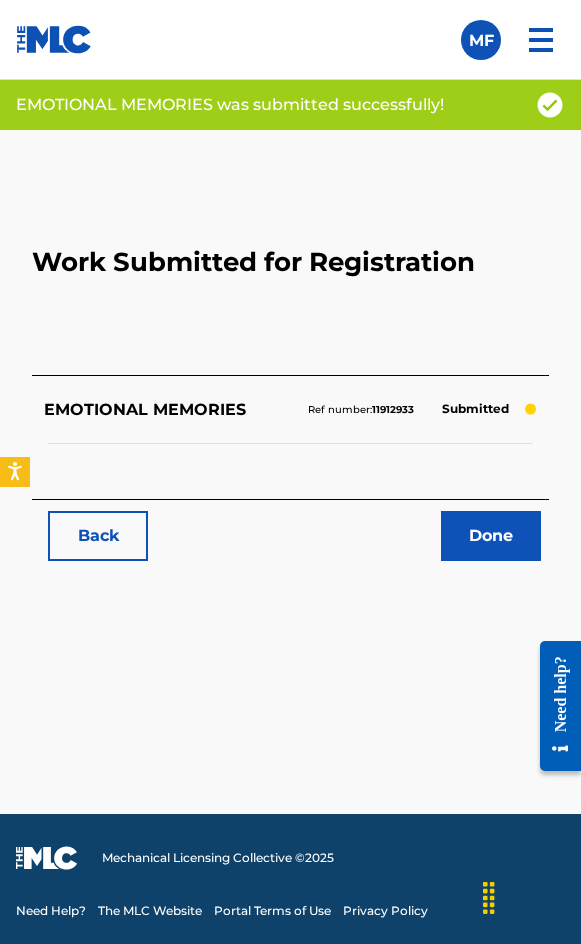 click on "Back" at bounding box center (98, 536) 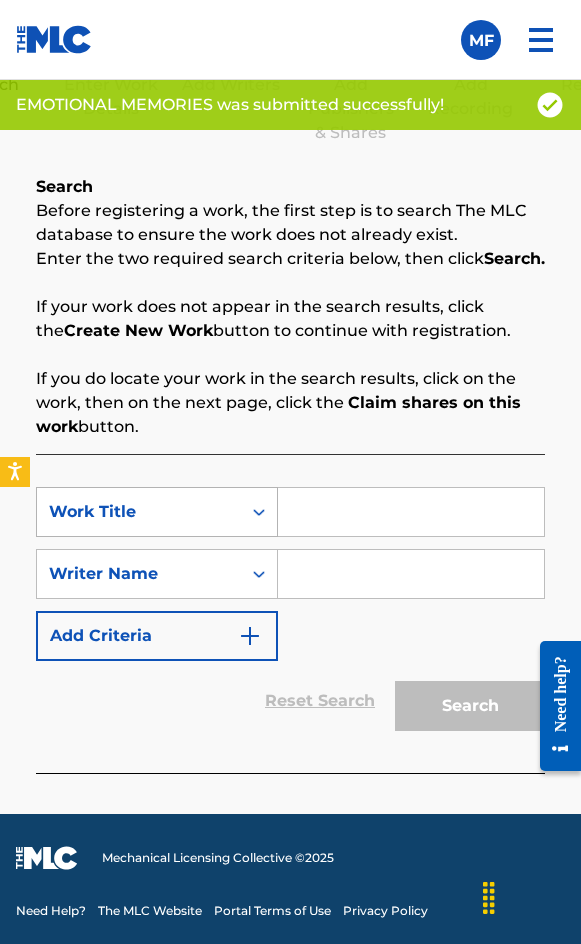 scroll, scrollTop: 1308, scrollLeft: 0, axis: vertical 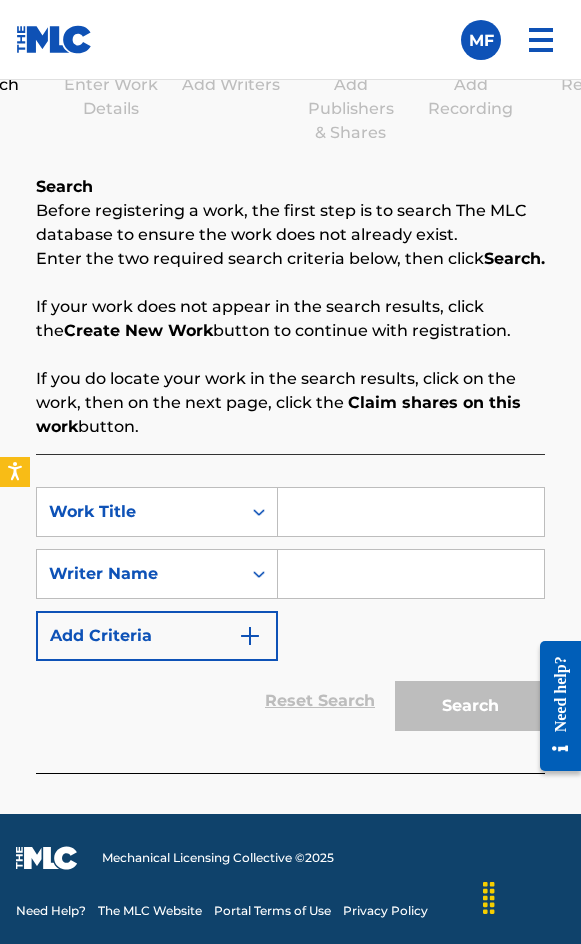 click at bounding box center (411, 512) 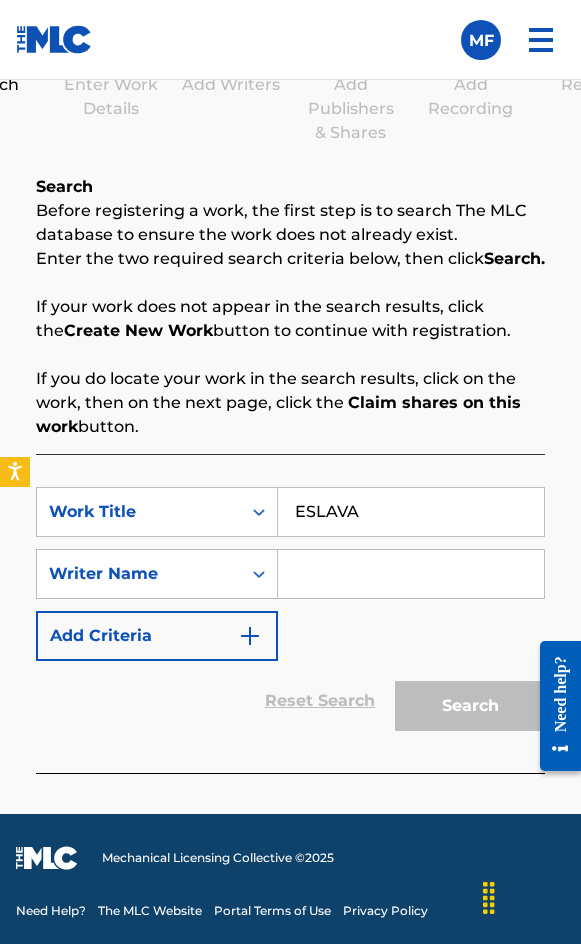 type on "ESLAVA" 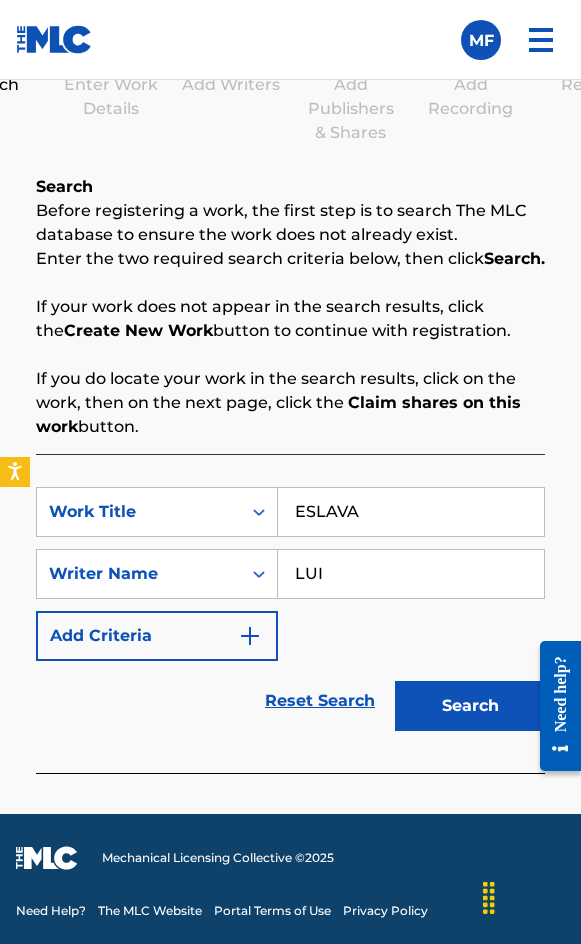 type on "[FIRST] [LAST]" 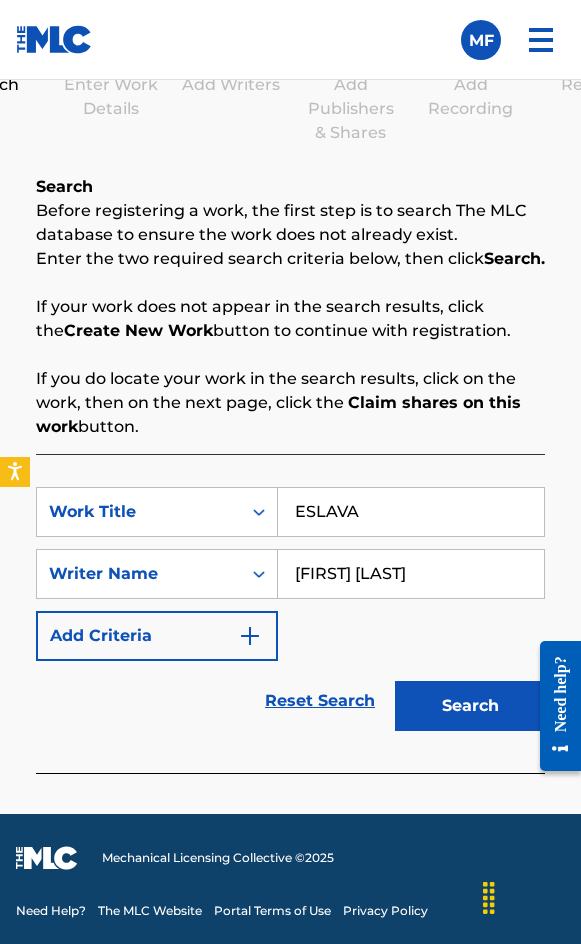 click on "Search" at bounding box center [470, 706] 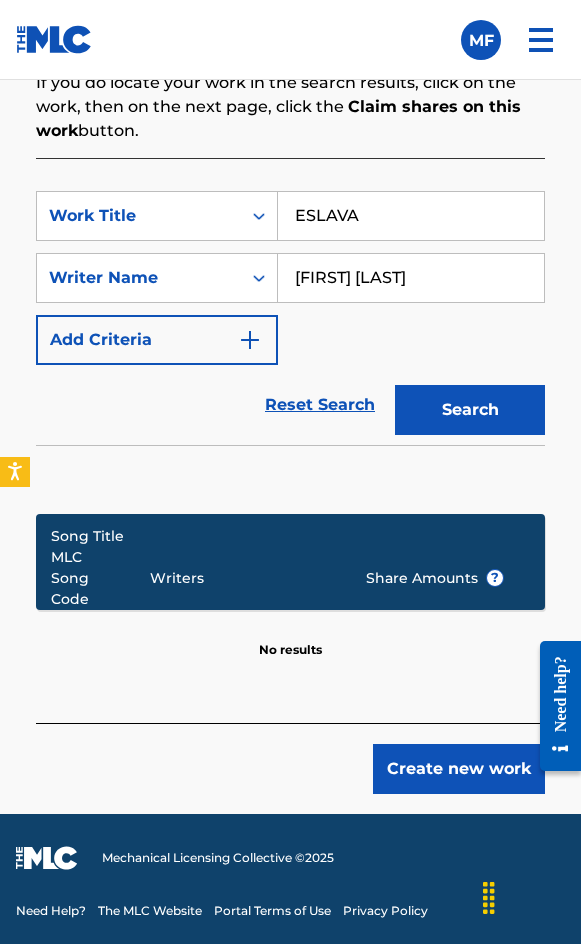 click on "Create new work" at bounding box center [459, 769] 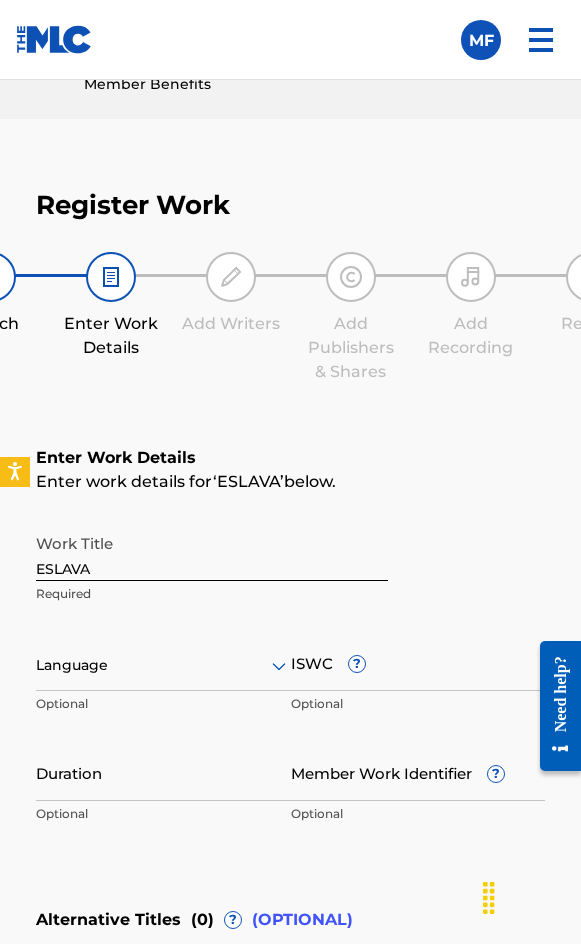 scroll, scrollTop: 1336, scrollLeft: 0, axis: vertical 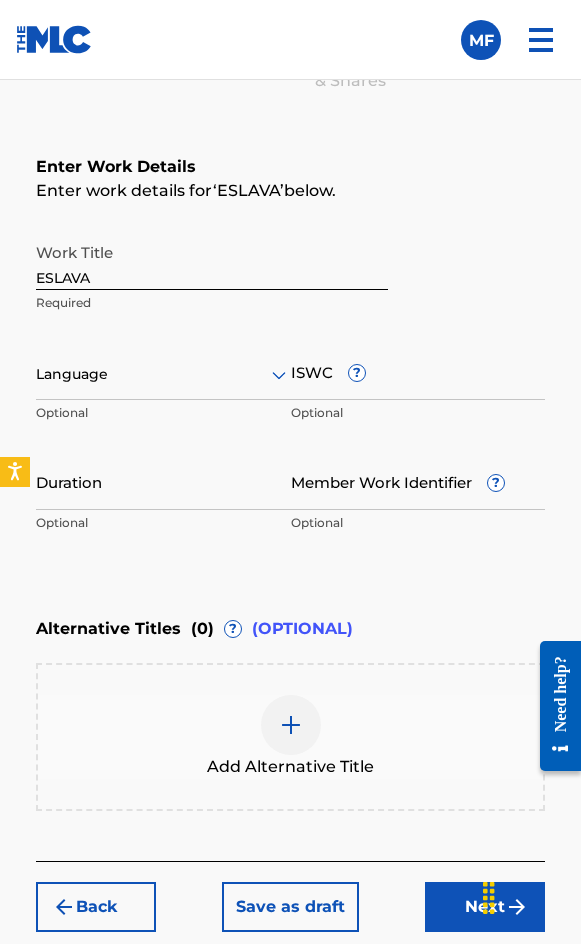 click at bounding box center (163, 374) 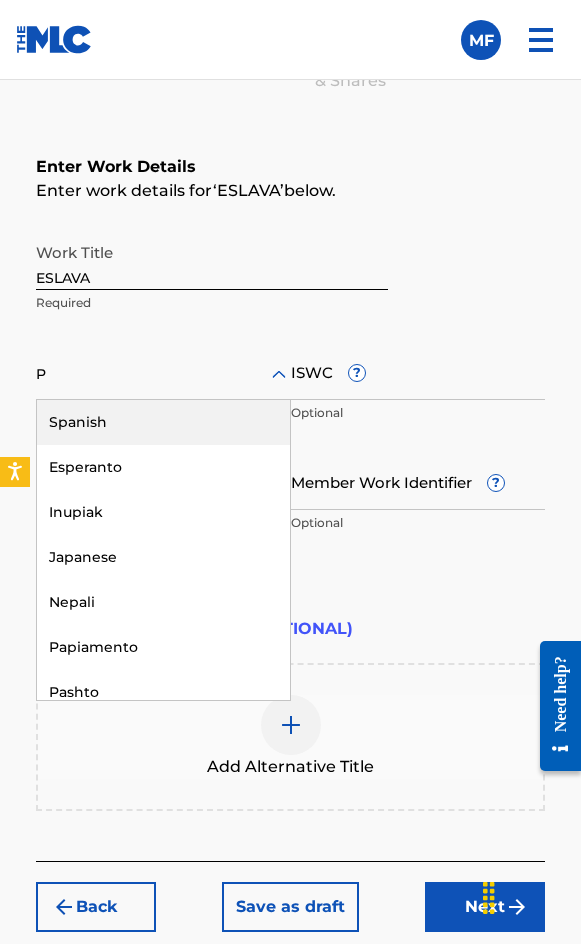 type on "PO" 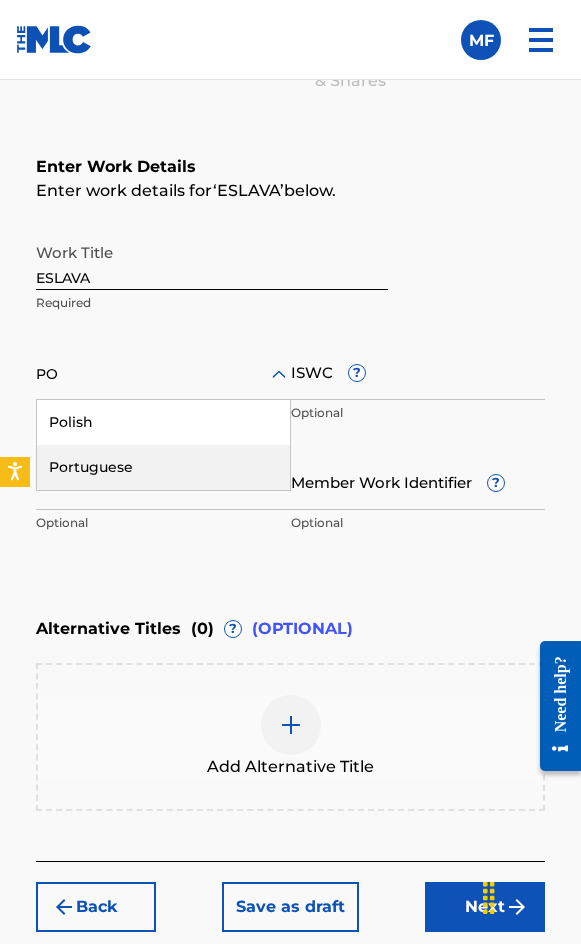 click on "Portuguese" at bounding box center (163, 467) 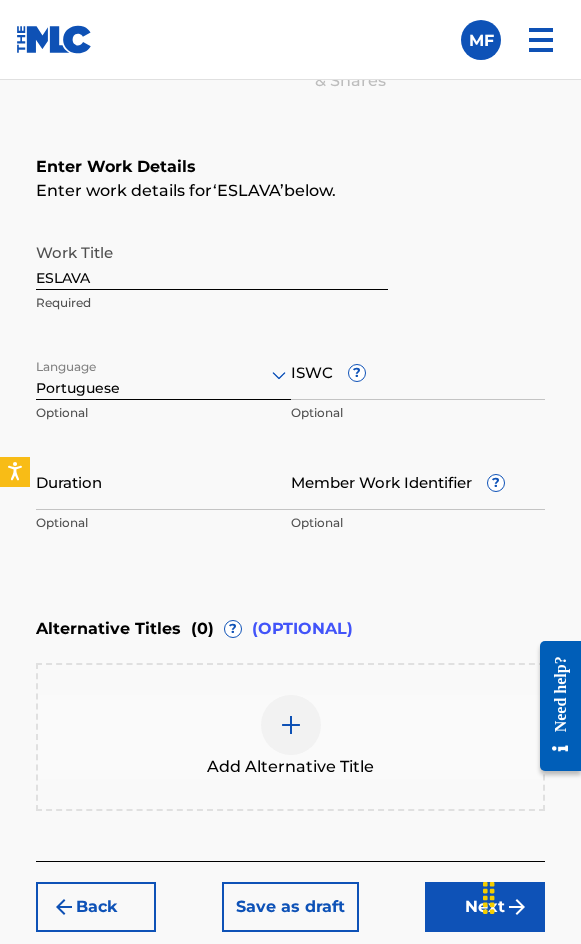 click on "ISWC   ?" at bounding box center [418, 371] 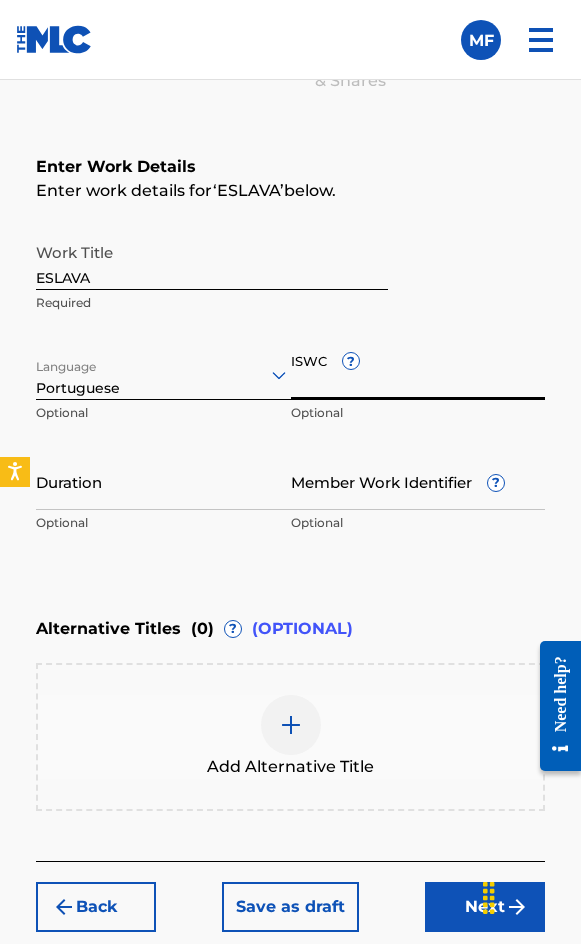 paste on "T3144090002" 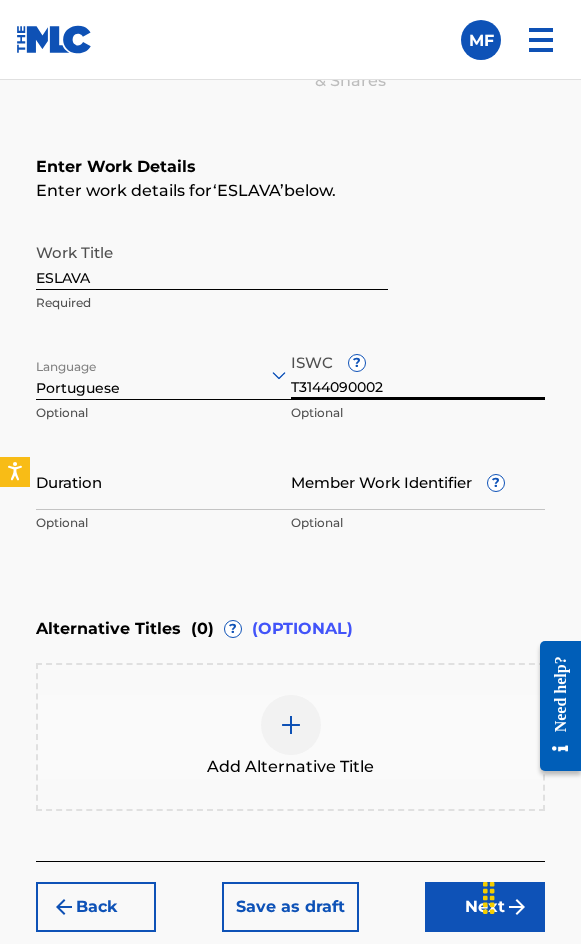 type on "T3144090002" 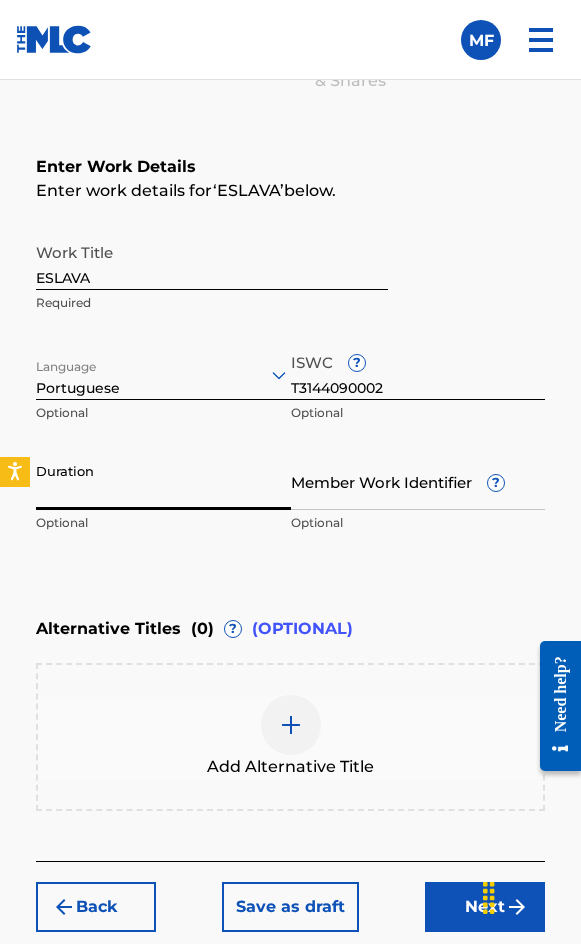 click on "Duration" at bounding box center (163, 481) 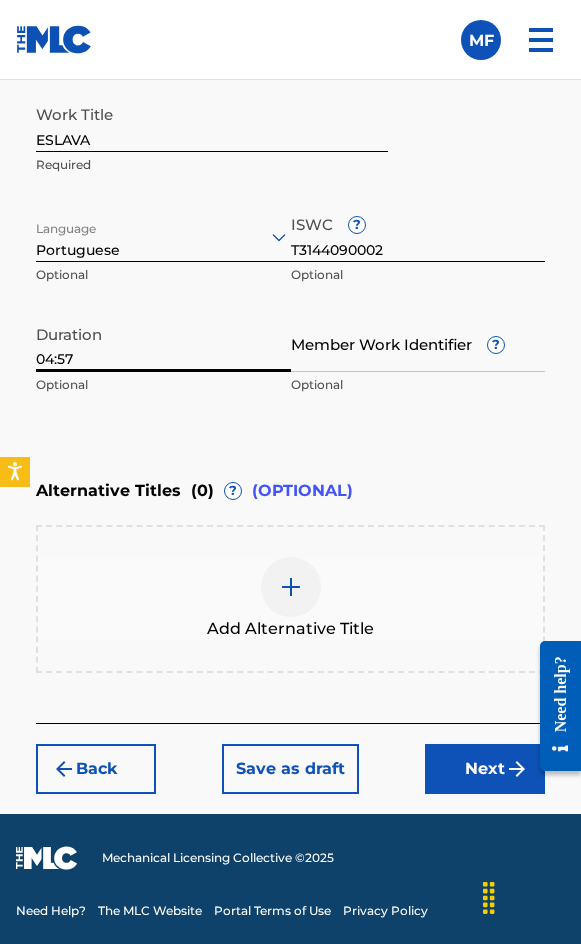 type on "04:57" 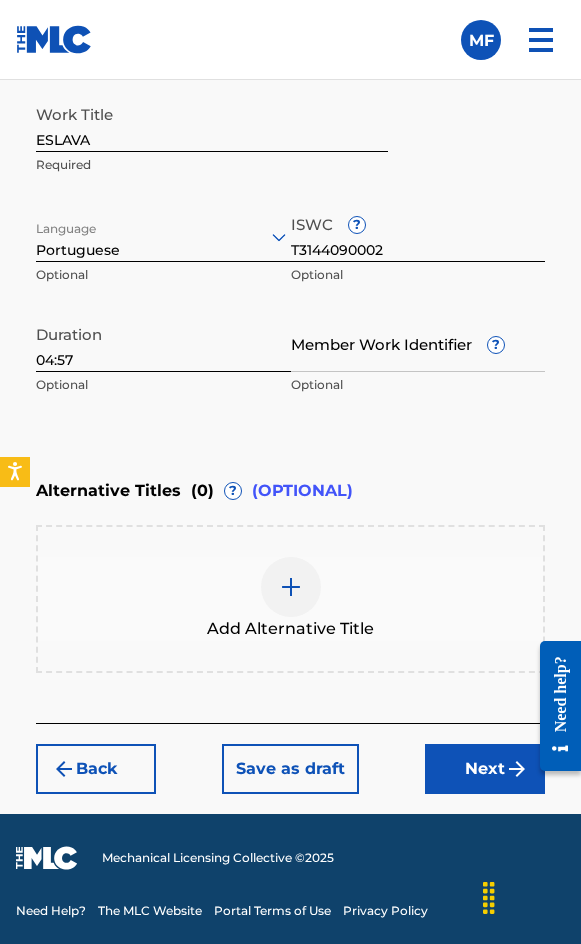 click on "Next" at bounding box center (485, 769) 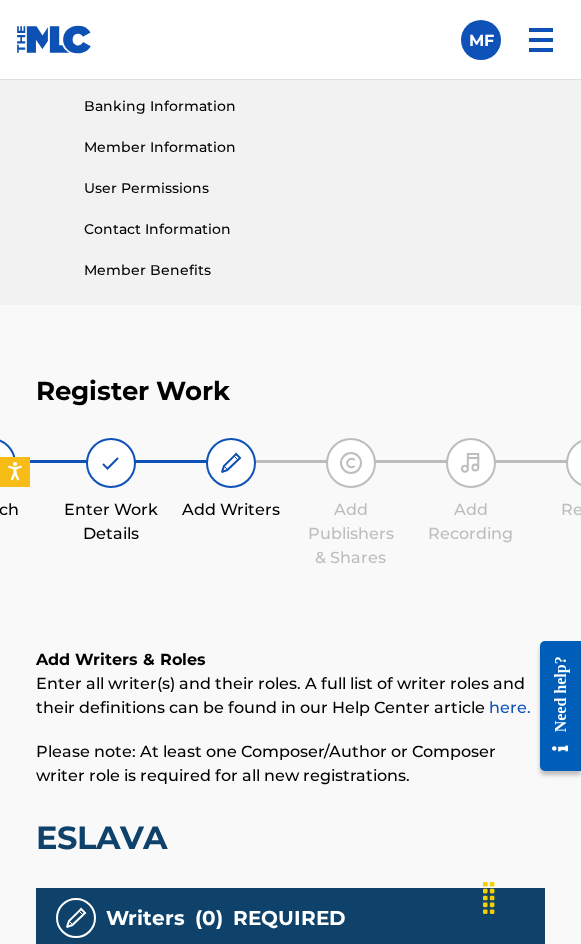 scroll, scrollTop: 1308, scrollLeft: 0, axis: vertical 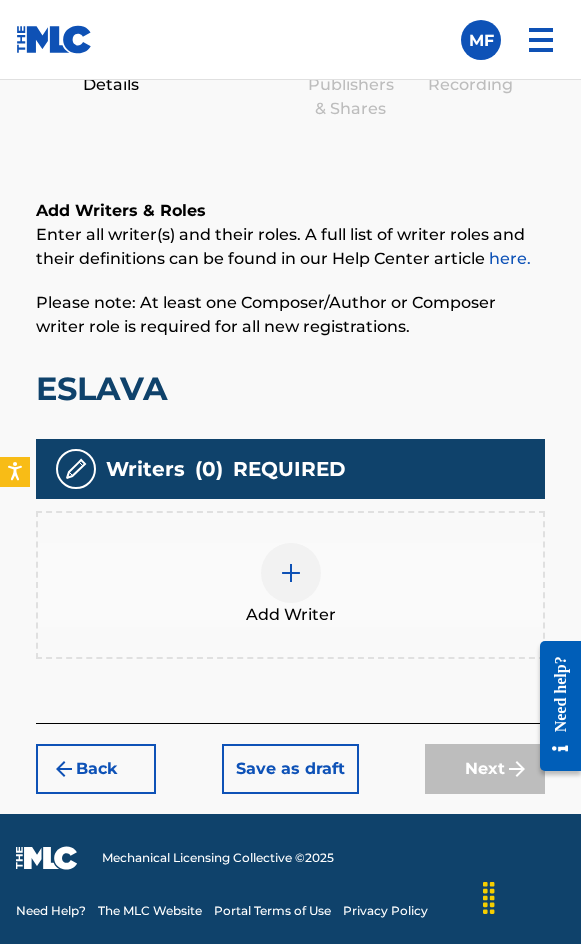 click on "Add Writer" at bounding box center [290, 585] 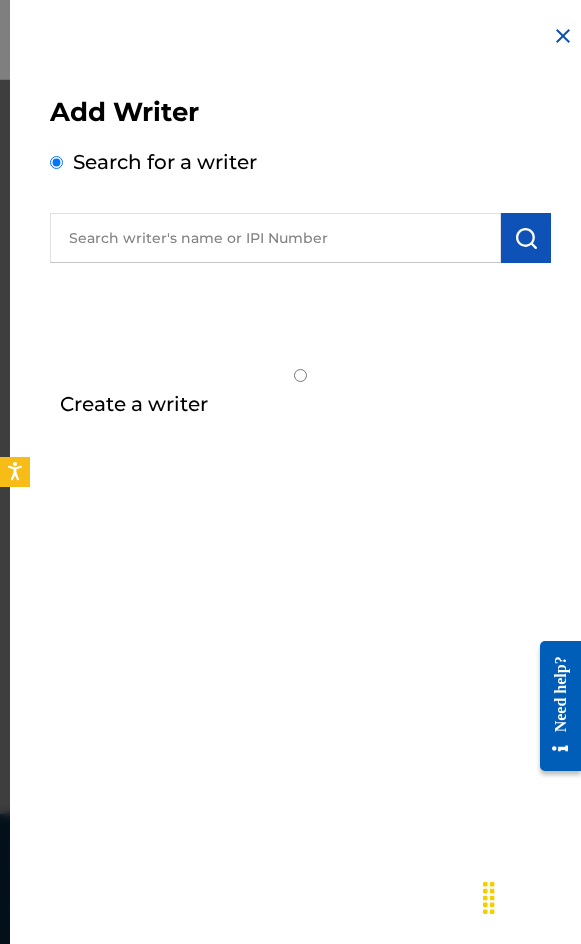 drag, startPoint x: 190, startPoint y: 212, endPoint x: 175, endPoint y: 224, distance: 19.209373 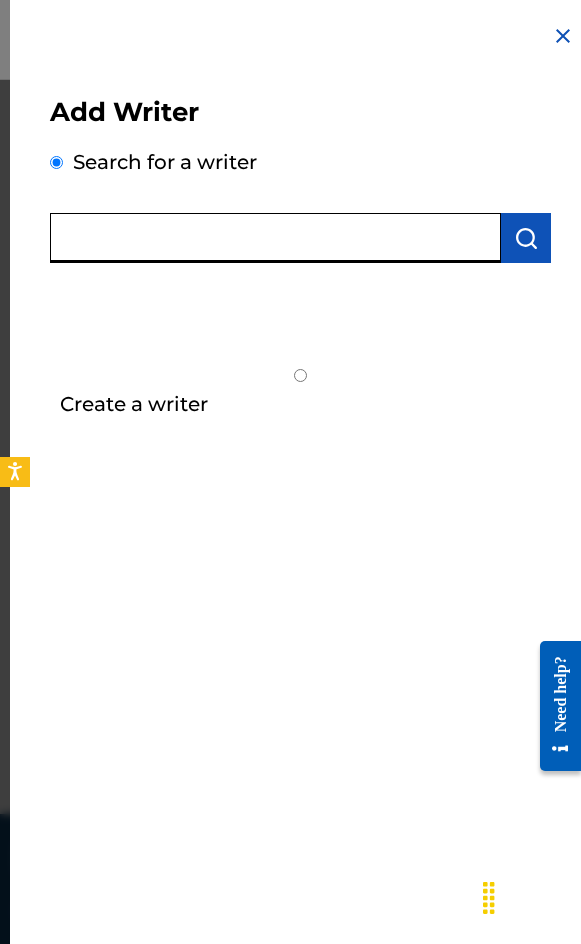 click at bounding box center [275, 238] 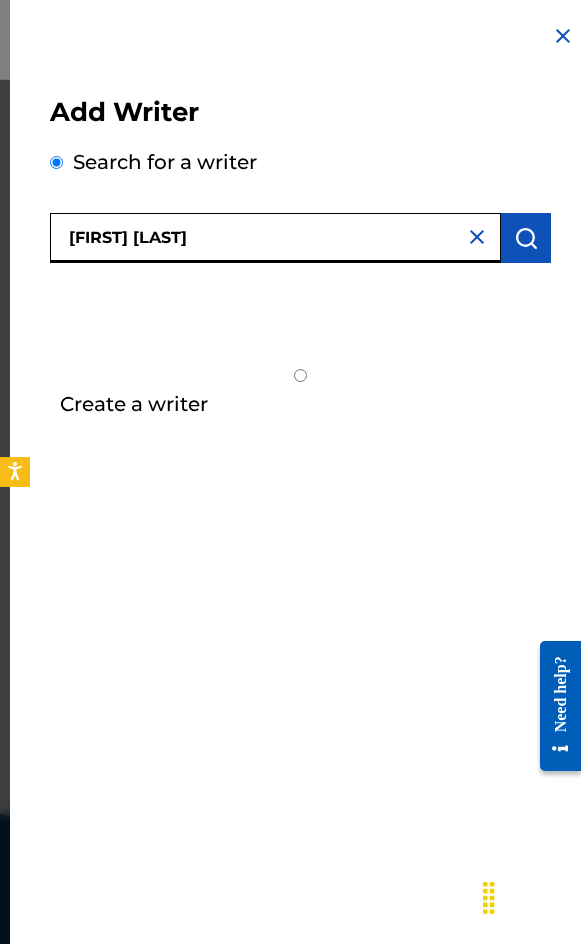type on "[FIRST] [LAST]" 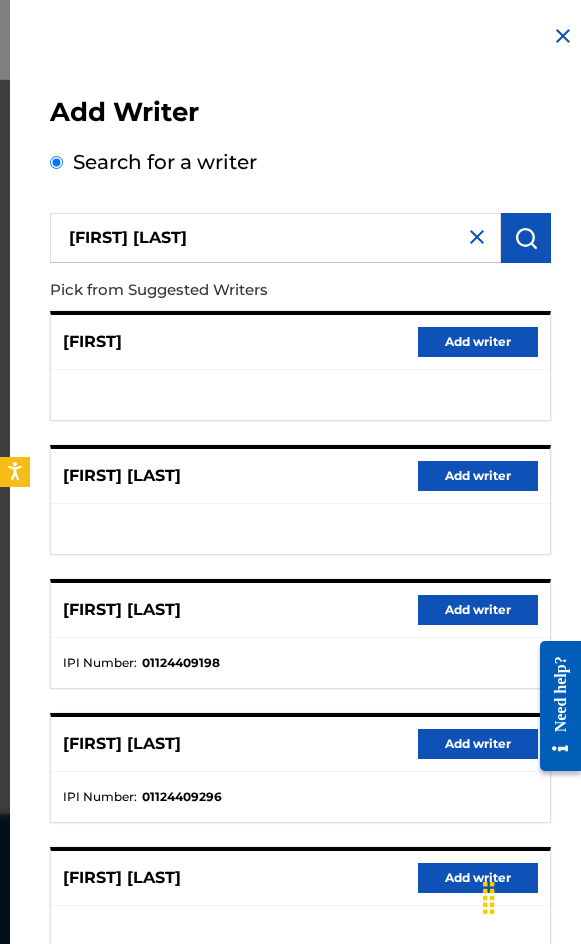 click on "Add writer" at bounding box center (478, 610) 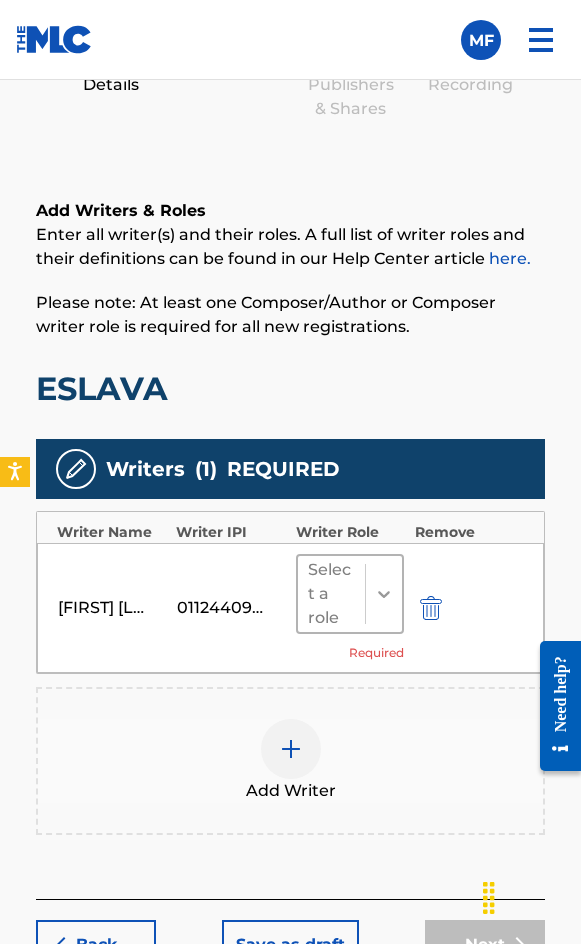 click at bounding box center (384, 594) 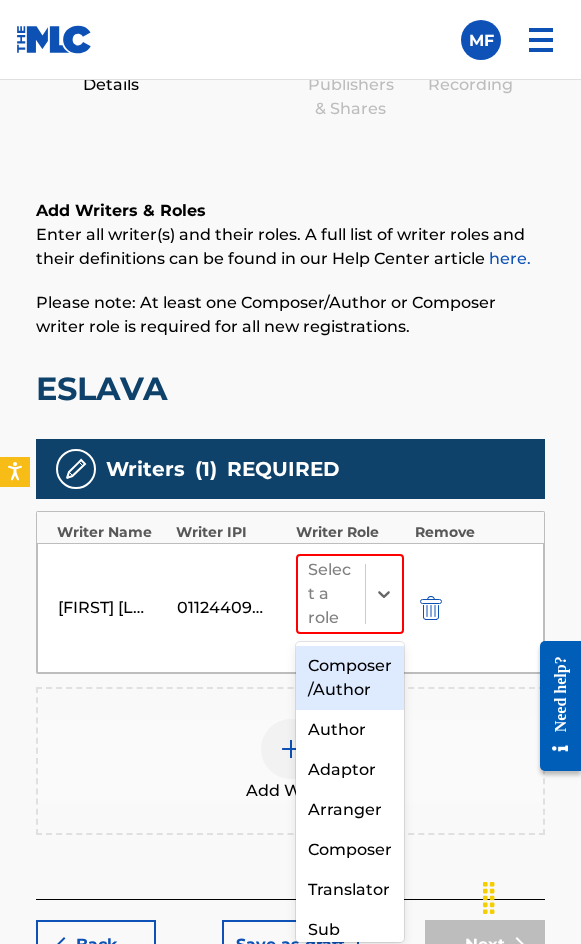 drag, startPoint x: 345, startPoint y: 671, endPoint x: 361, endPoint y: 702, distance: 34.88553 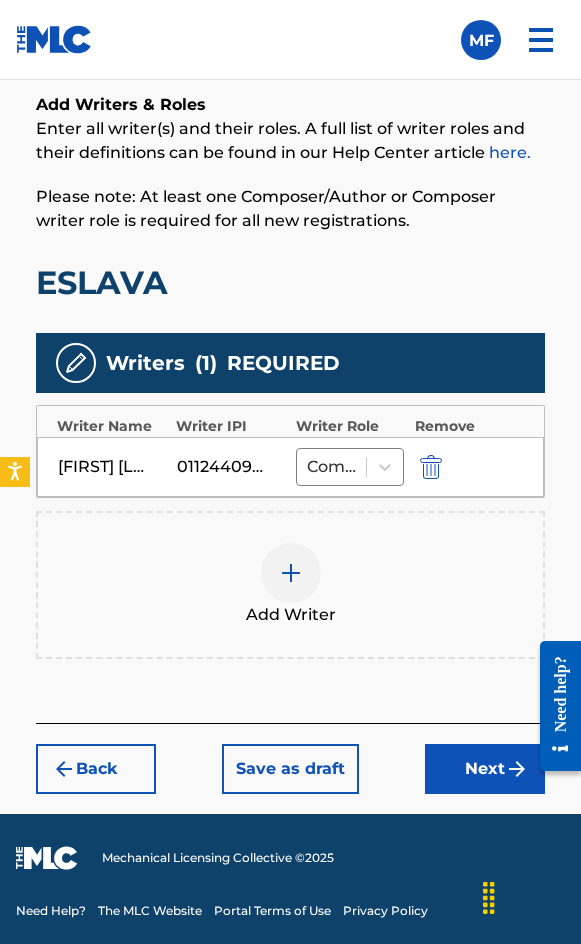 click on "Next" at bounding box center [485, 769] 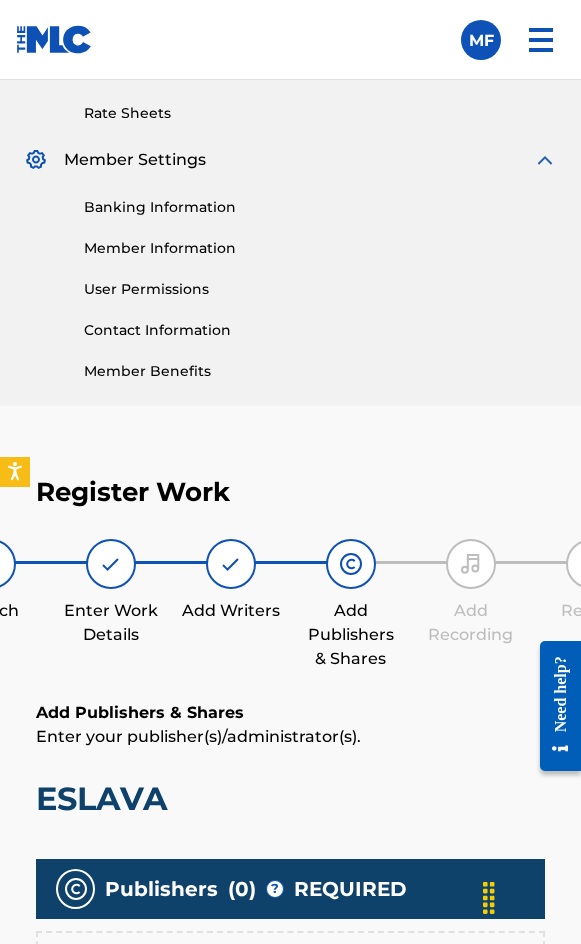 scroll, scrollTop: 1270, scrollLeft: 0, axis: vertical 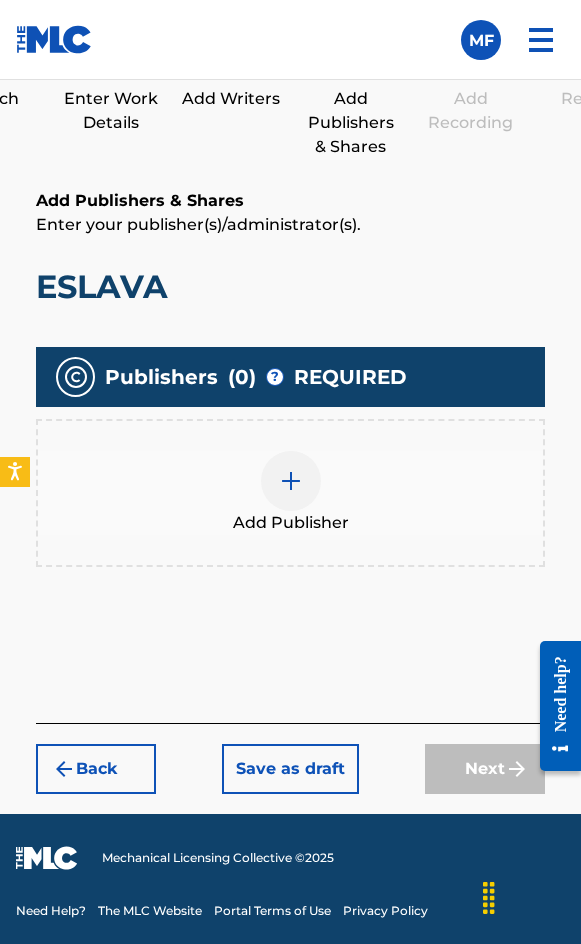 click on "Add Publisher" at bounding box center [290, 493] 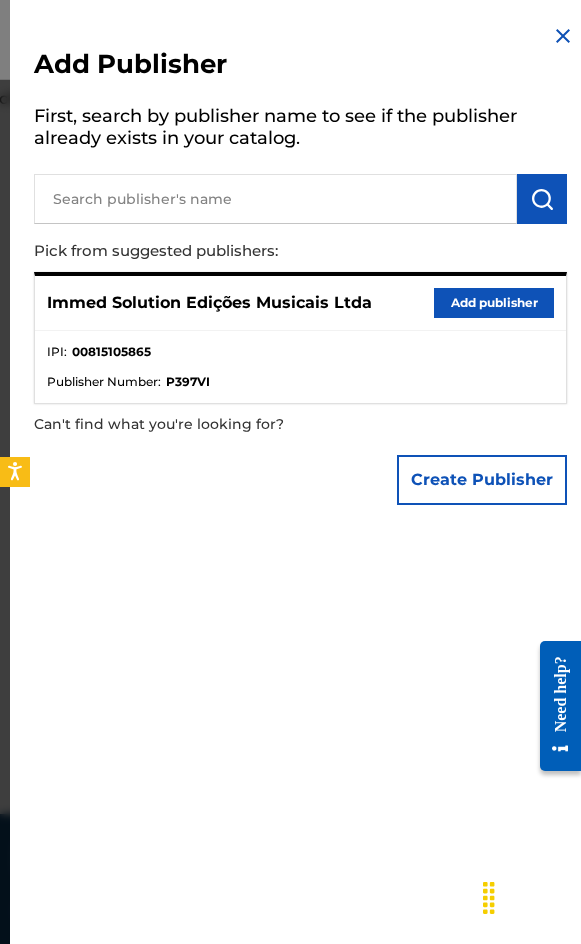 click on "Add publisher" at bounding box center [494, 303] 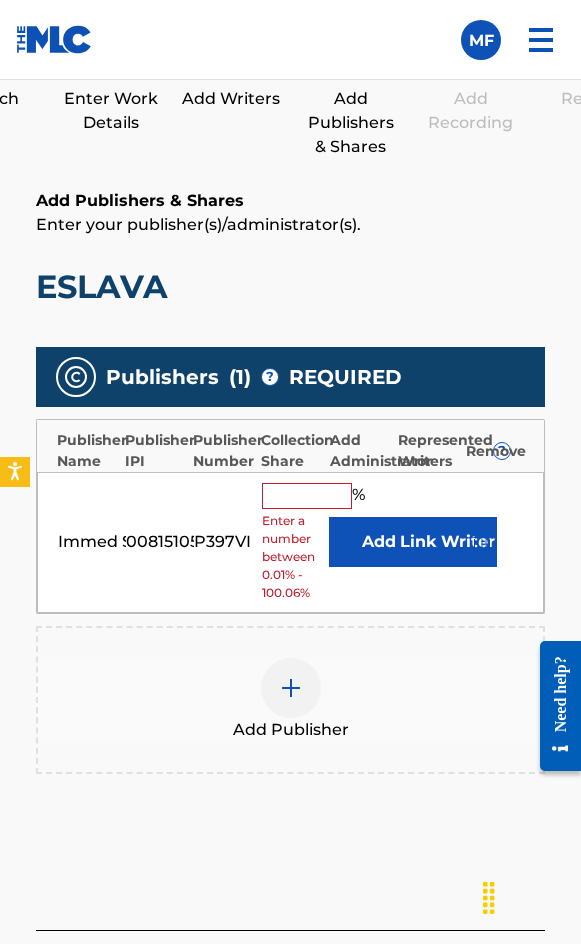 click at bounding box center [307, 496] 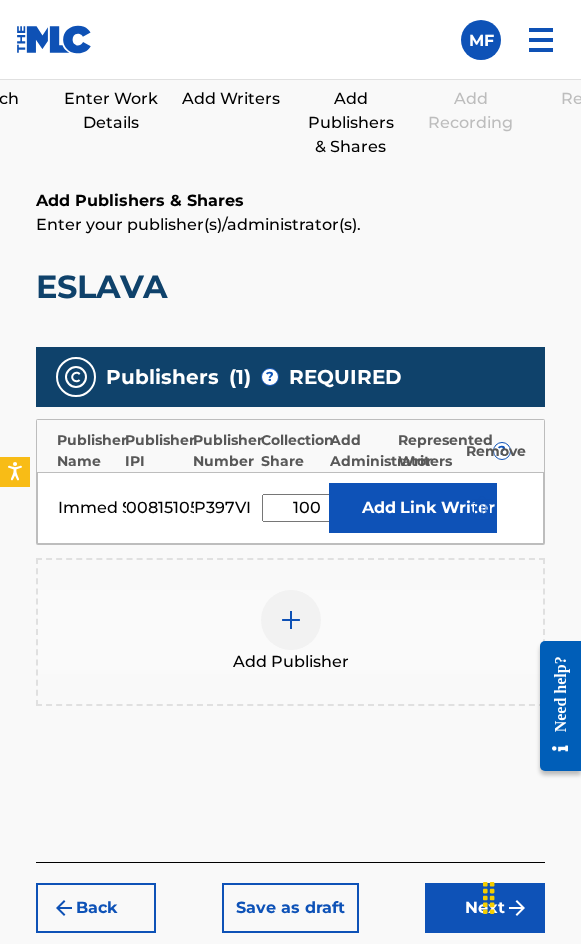 type on "100" 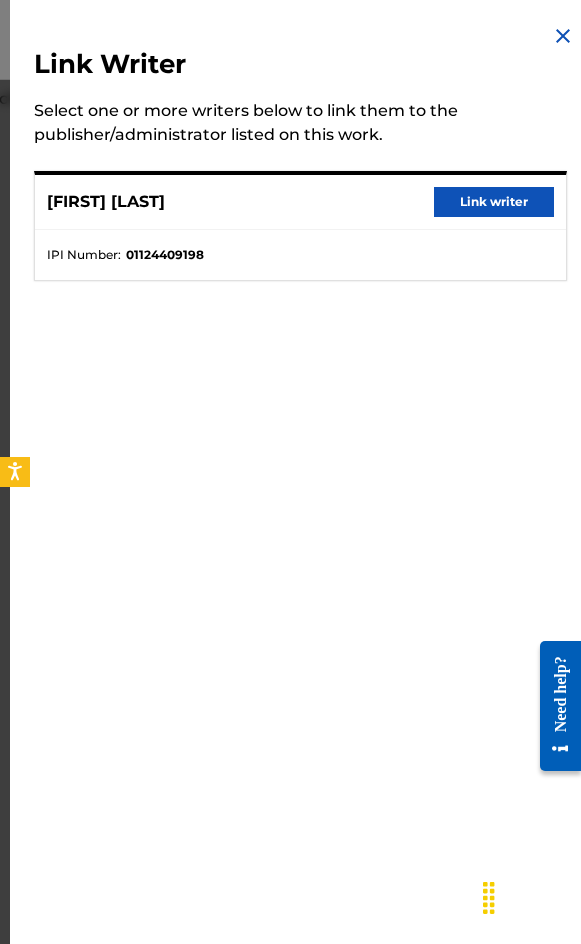 click on "Link writer" at bounding box center [494, 202] 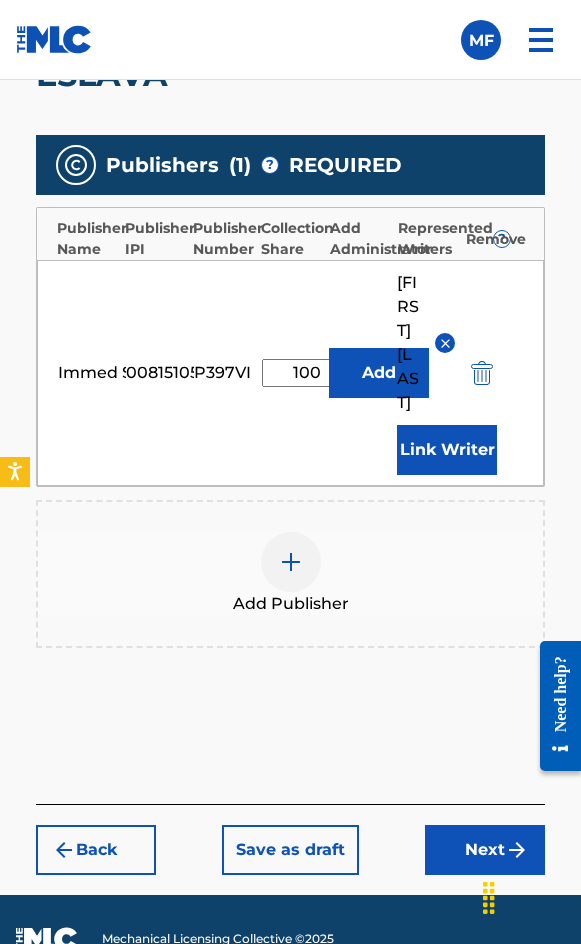 scroll, scrollTop: 1794, scrollLeft: 0, axis: vertical 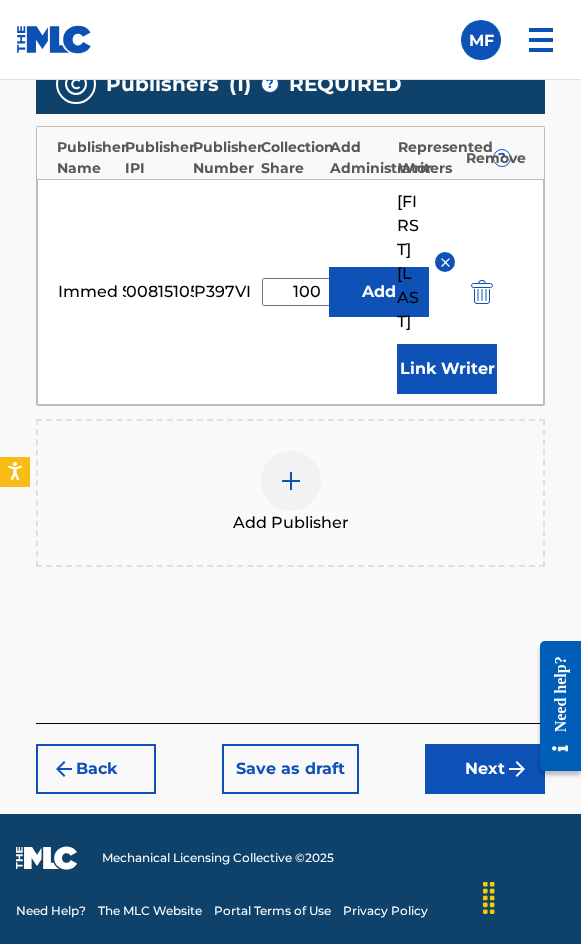 click on "Next" at bounding box center [485, 769] 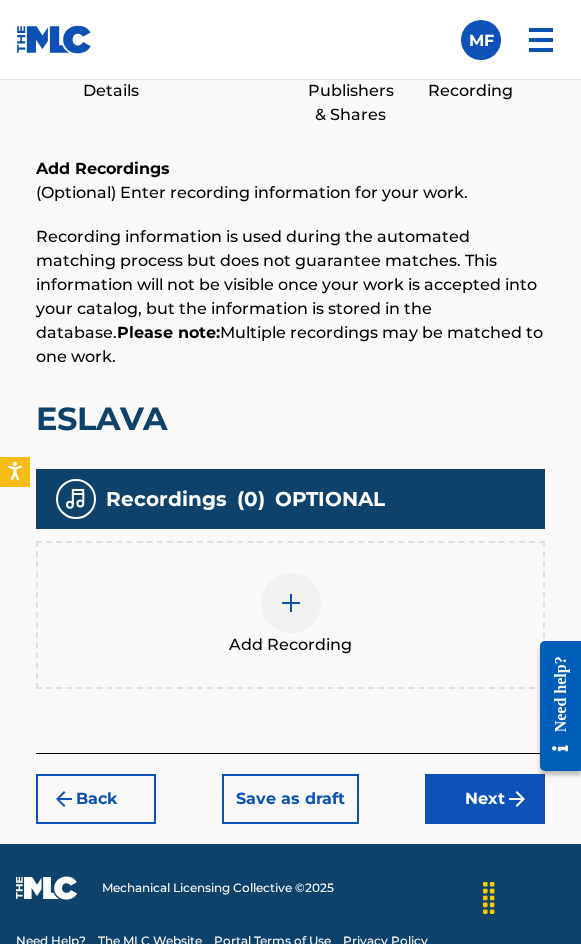 scroll, scrollTop: 1332, scrollLeft: 0, axis: vertical 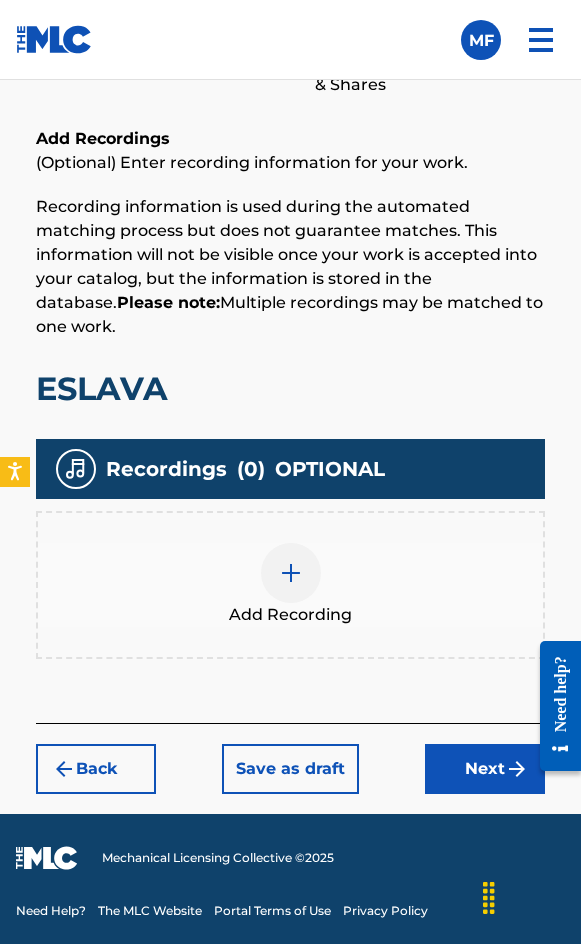 click on "Add Recording" at bounding box center [290, 585] 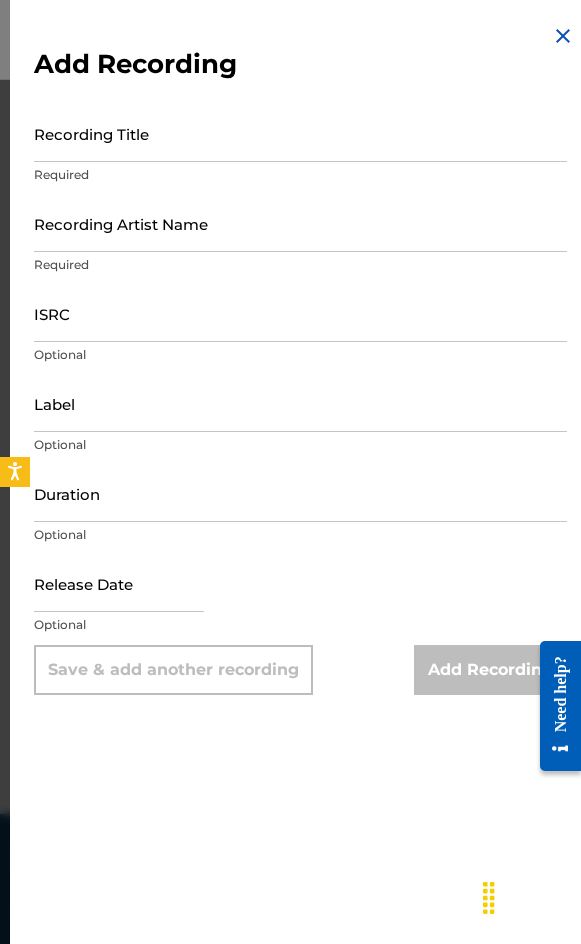click on "Recording Title" at bounding box center [300, 133] 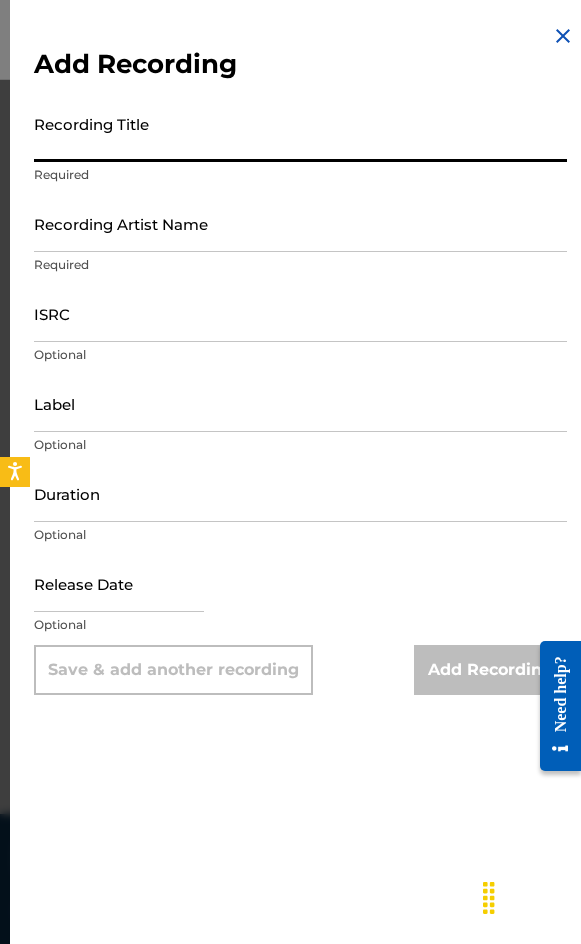 paste on "Eslava" 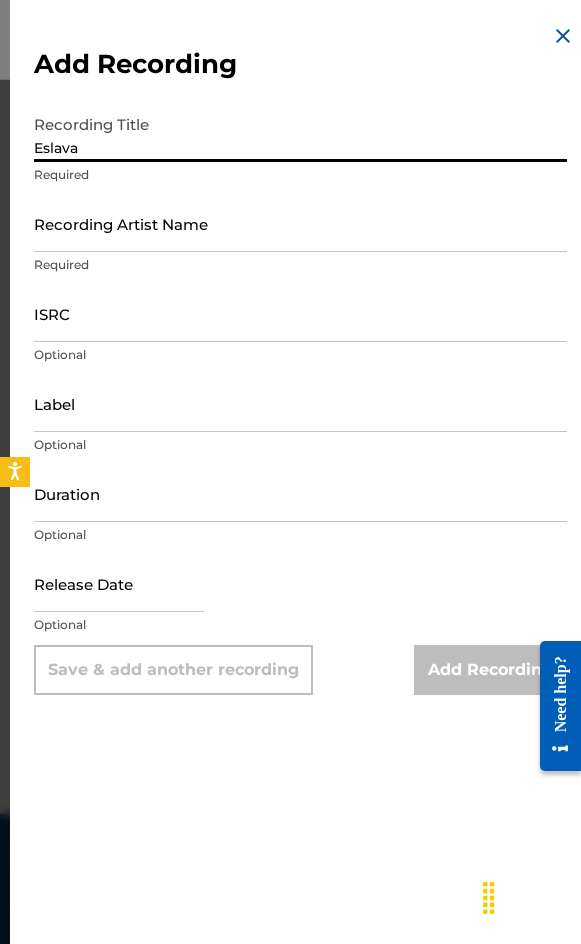 type on "Eslava" 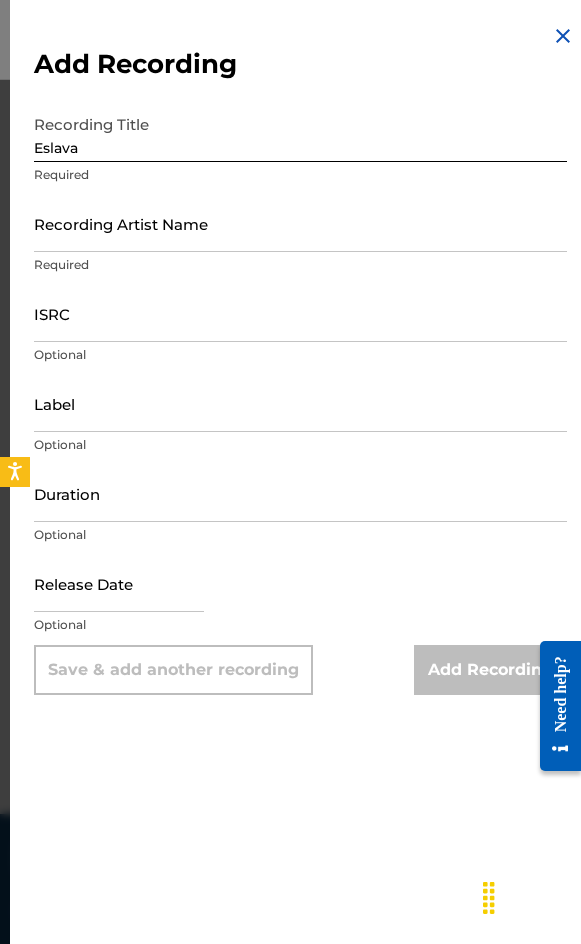click on "Recording Artist Name" at bounding box center (300, 223) 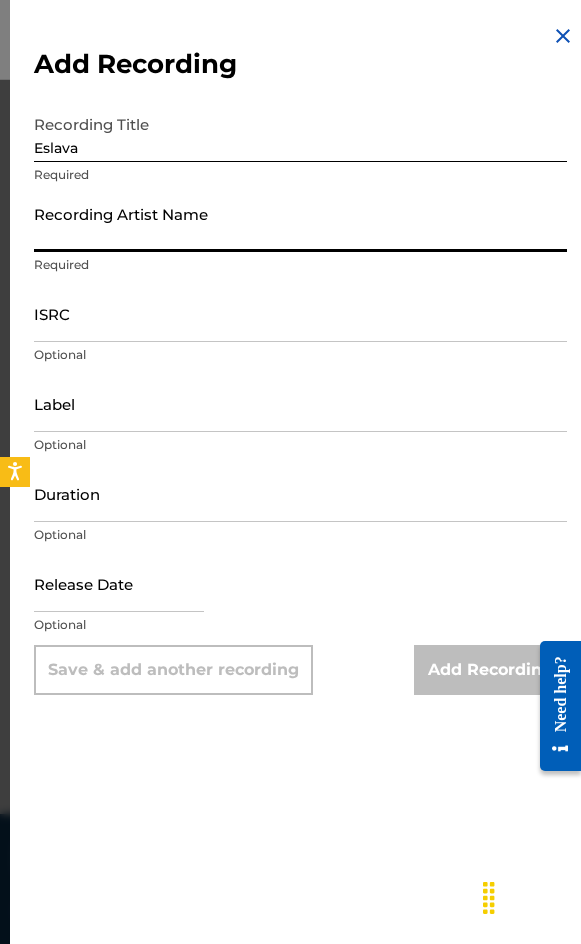 paste on "[FIRST] [LAST]" 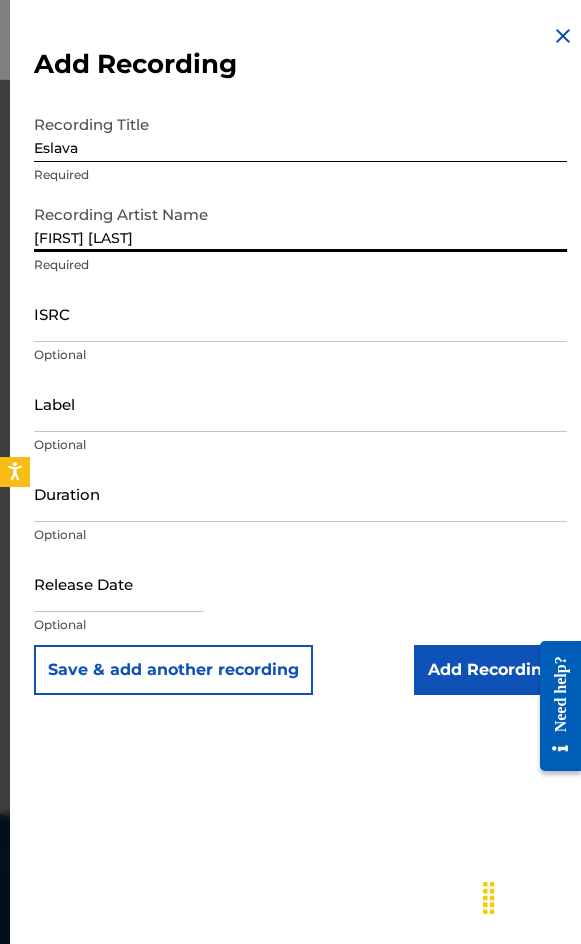 type on "[FIRST] [LAST]" 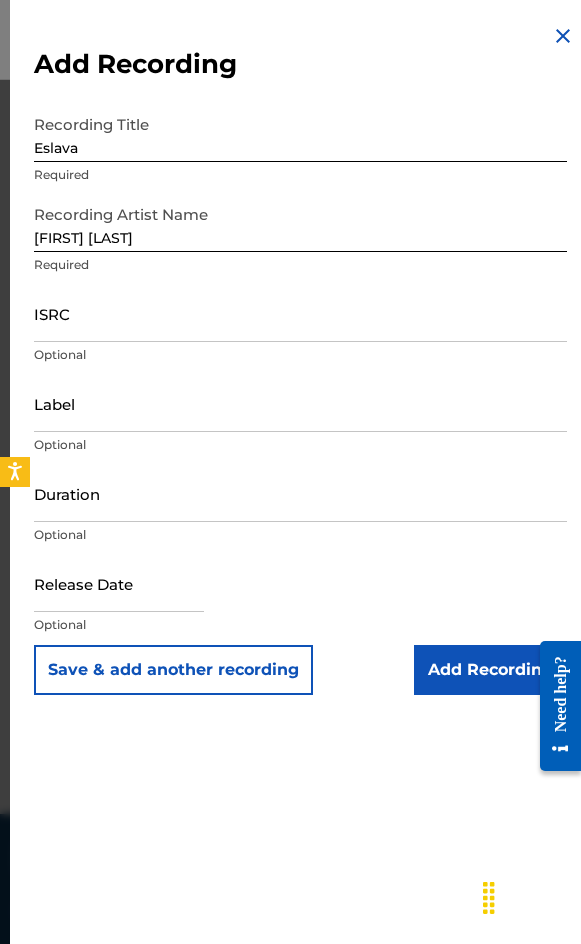 click on "ISRC" at bounding box center [300, 313] 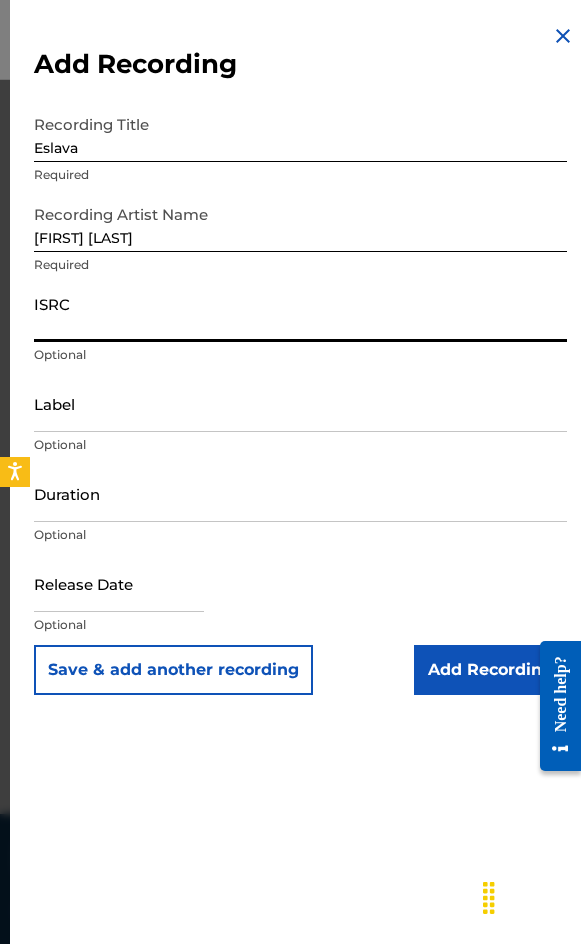 paste on "GBKQU2073590" 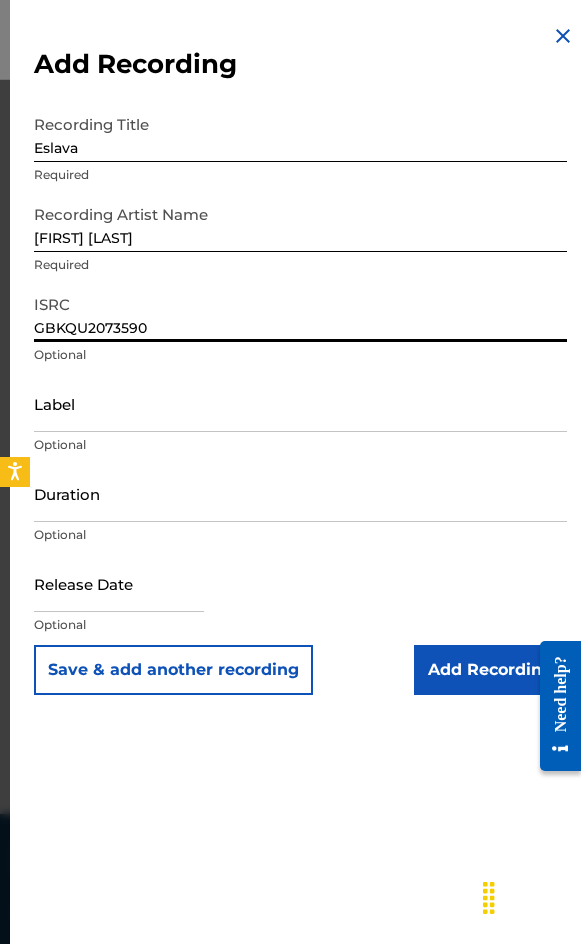 type on "GBKQU2073590" 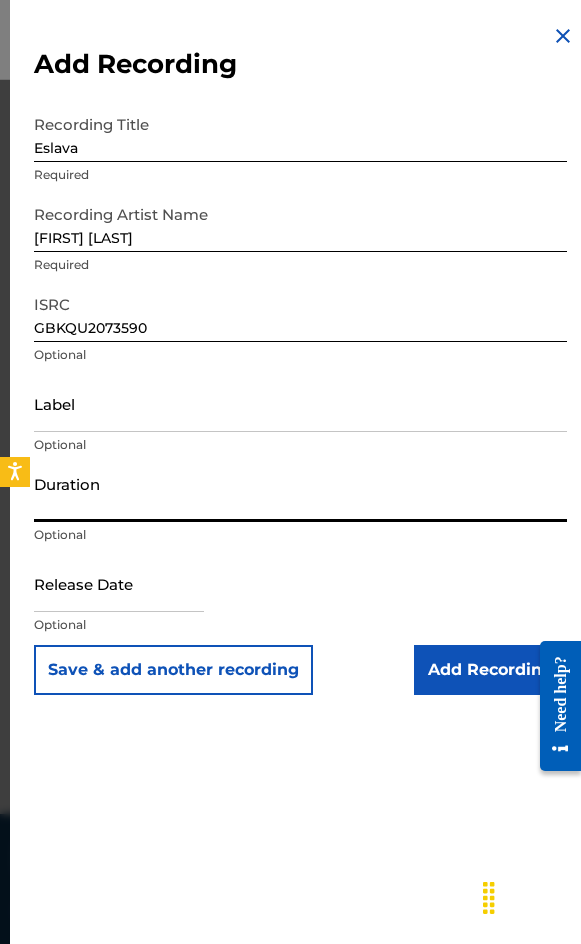 click on "Duration" at bounding box center (300, 493) 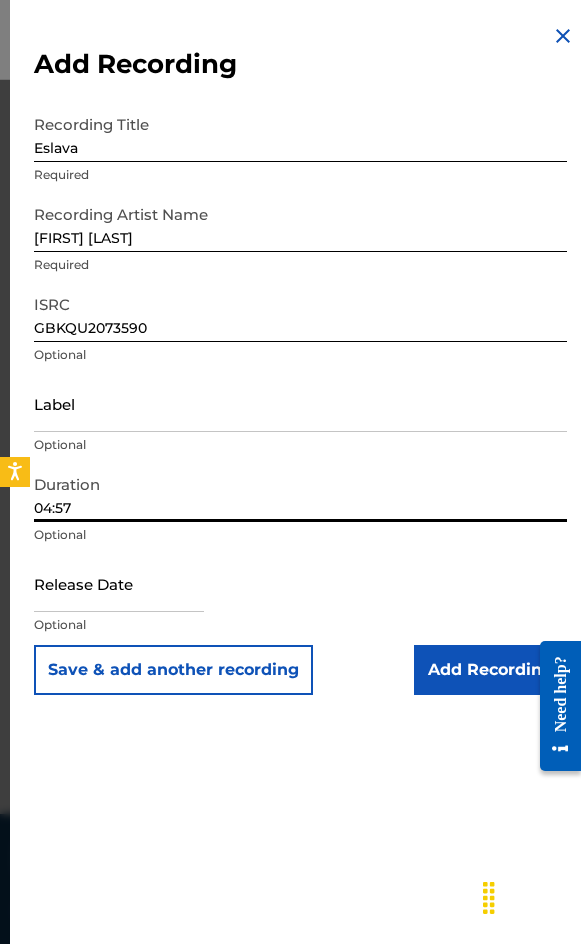 type on "04:57" 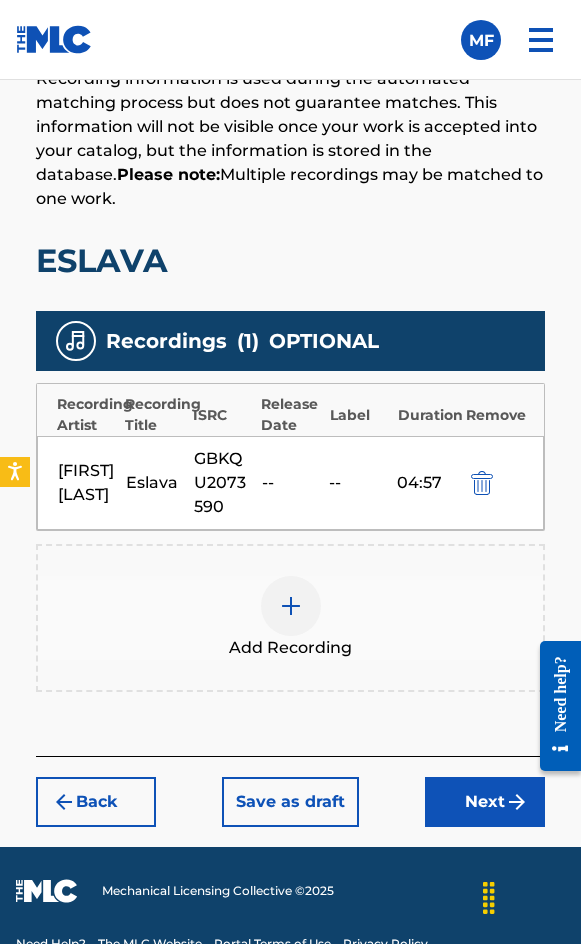 scroll, scrollTop: 1532, scrollLeft: 0, axis: vertical 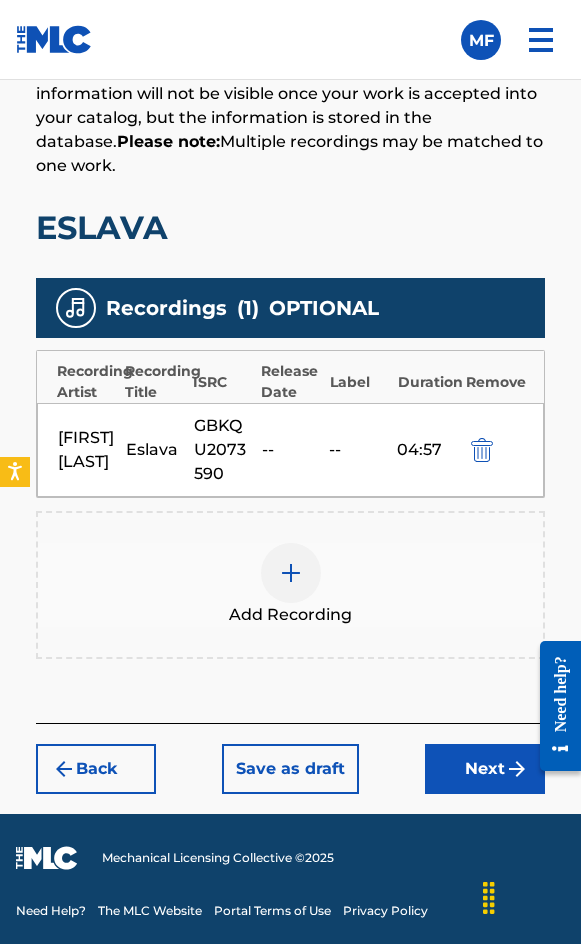 click at bounding box center (291, 573) 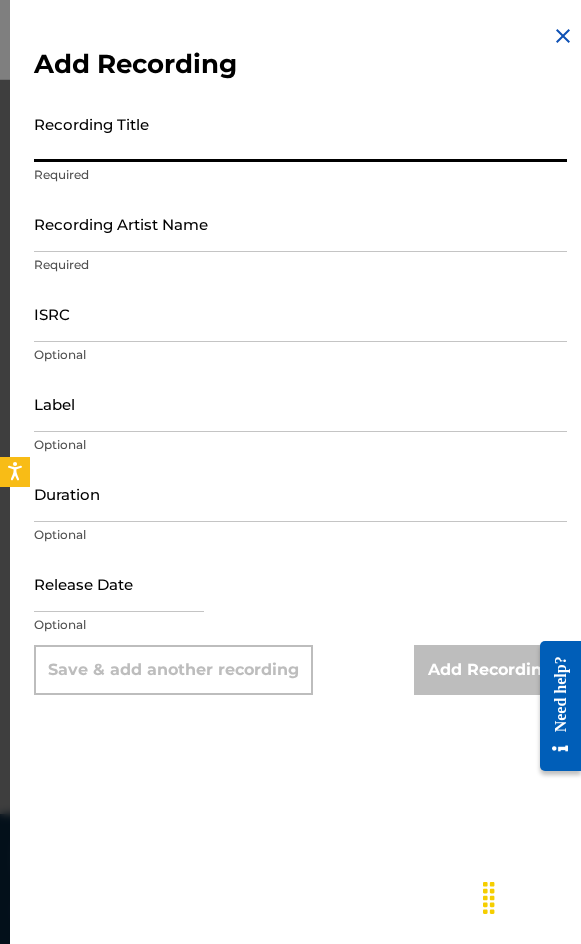 click on "Recording Title" at bounding box center [300, 133] 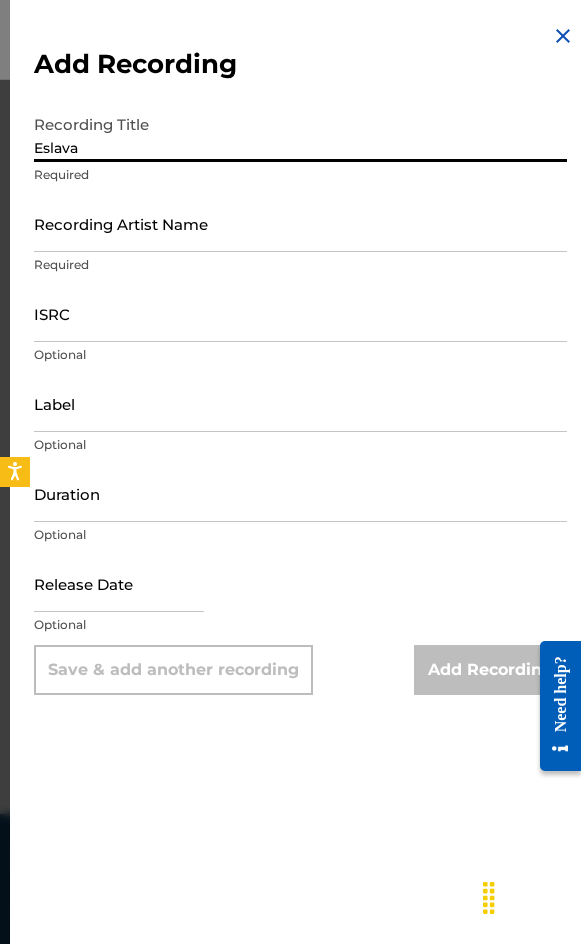 type on "Eslava" 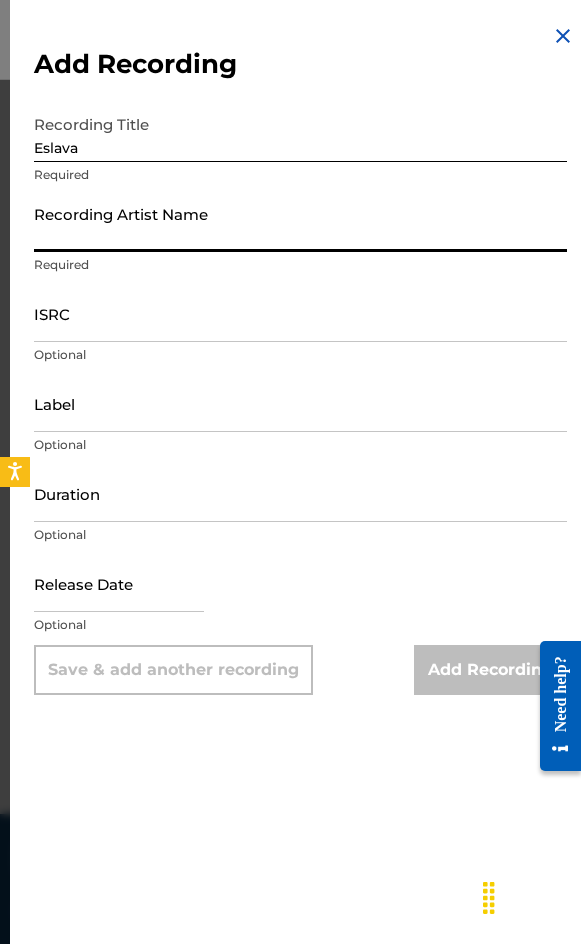 click on "Recording Artist Name" at bounding box center [300, 223] 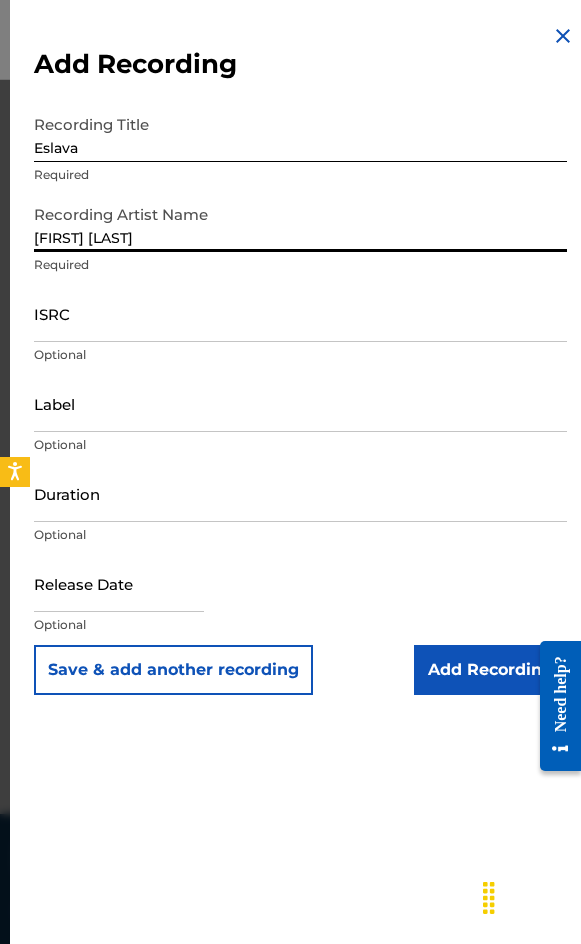 type on "[FIRST] [LAST]" 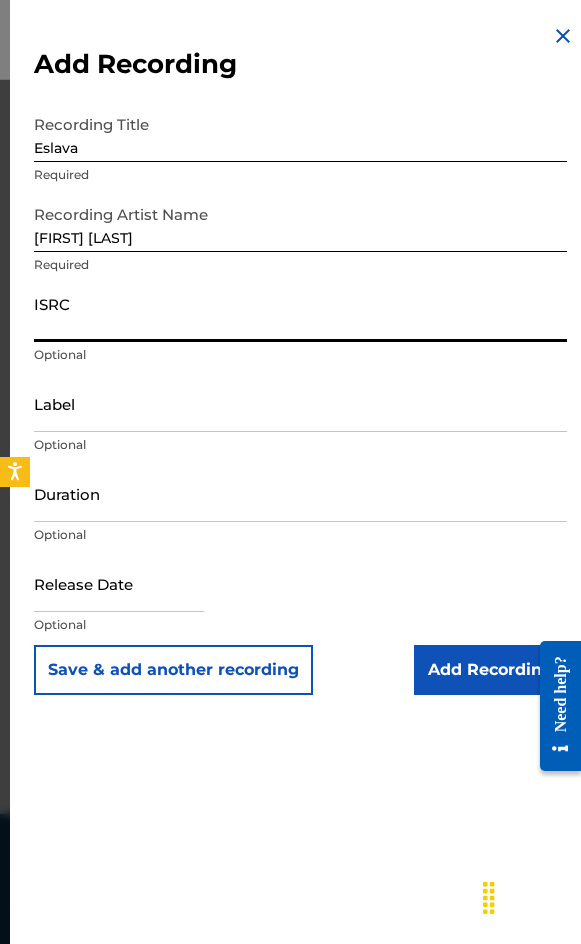click on "ISRC" at bounding box center (300, 313) 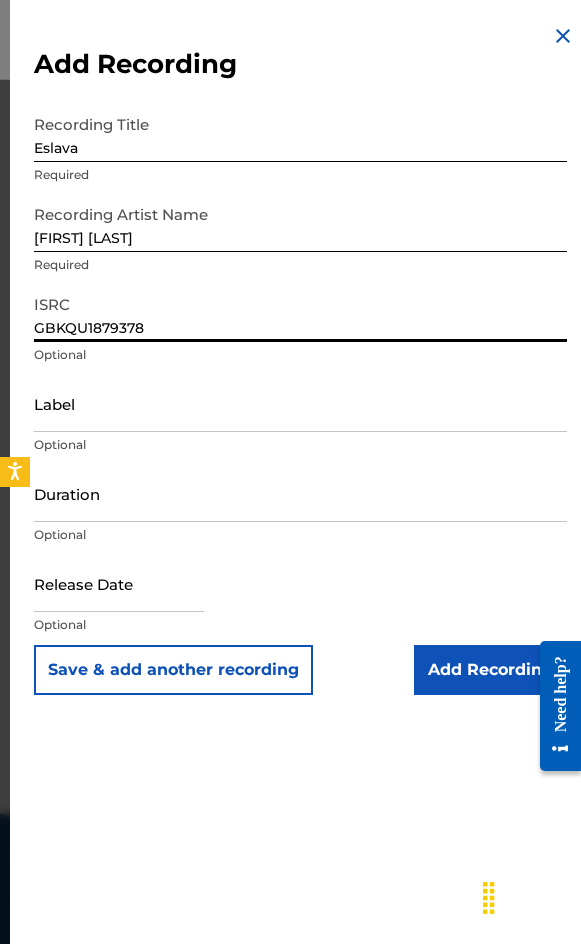 type on "GBKQU1879378" 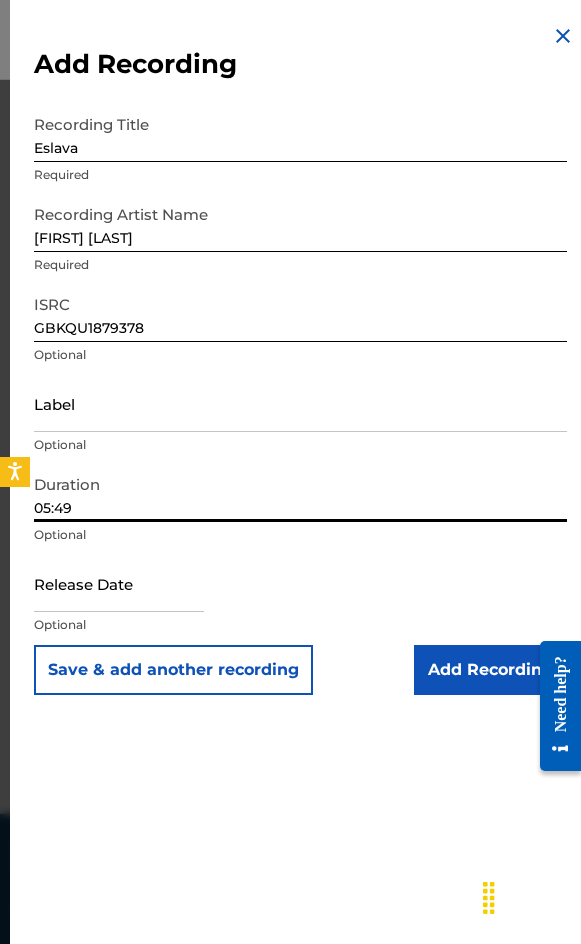 type on "05:49" 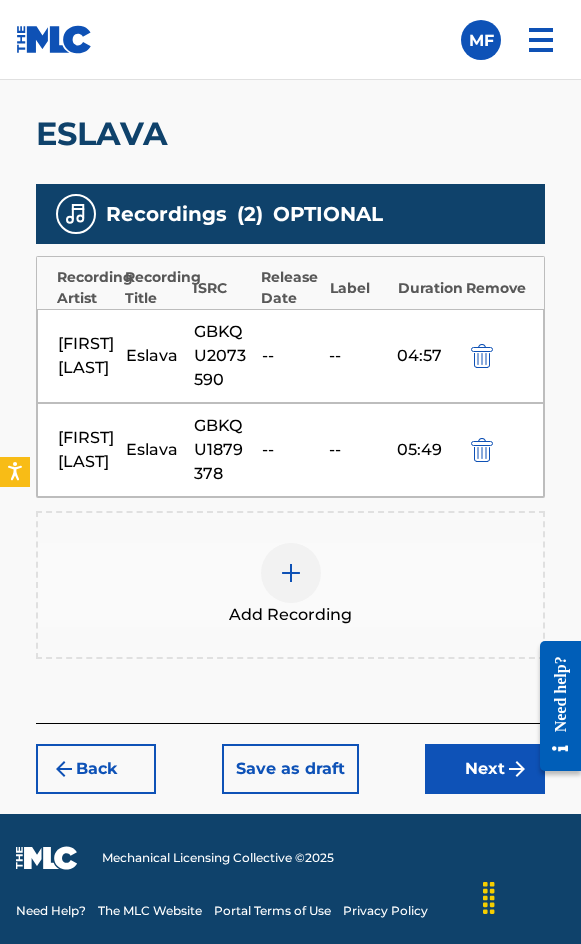 click on "Next" at bounding box center [485, 769] 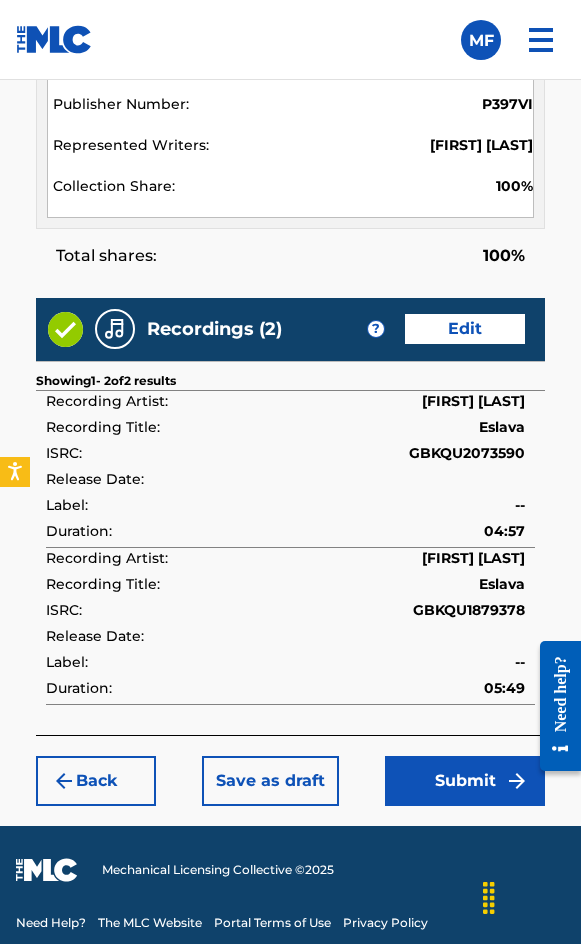 scroll, scrollTop: 2319, scrollLeft: 0, axis: vertical 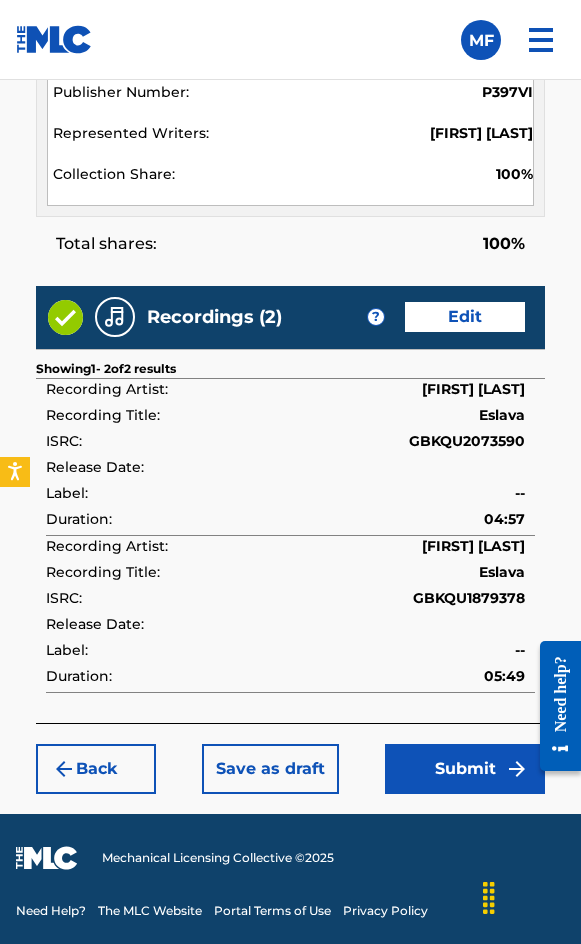 click on "Submit" at bounding box center (465, 769) 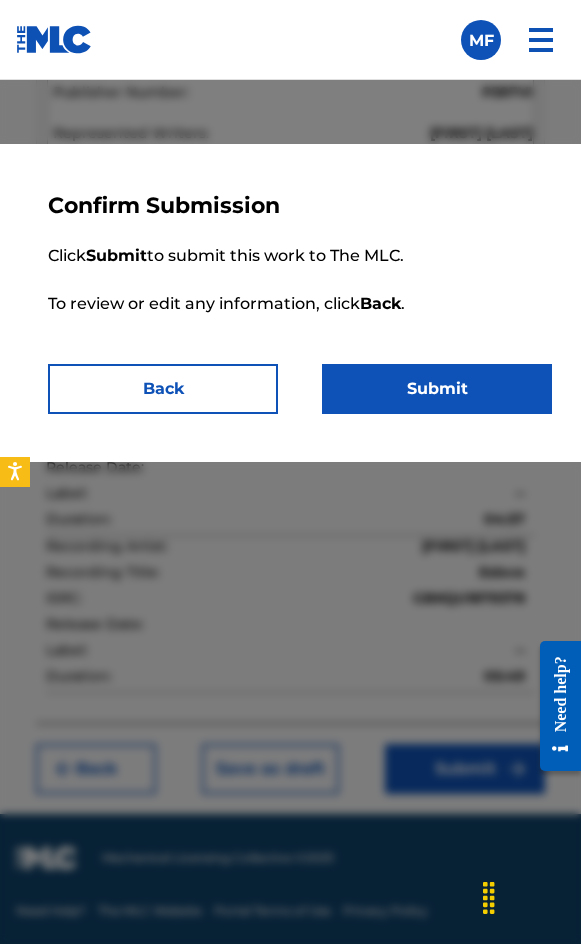 click on "Submit" at bounding box center (437, 389) 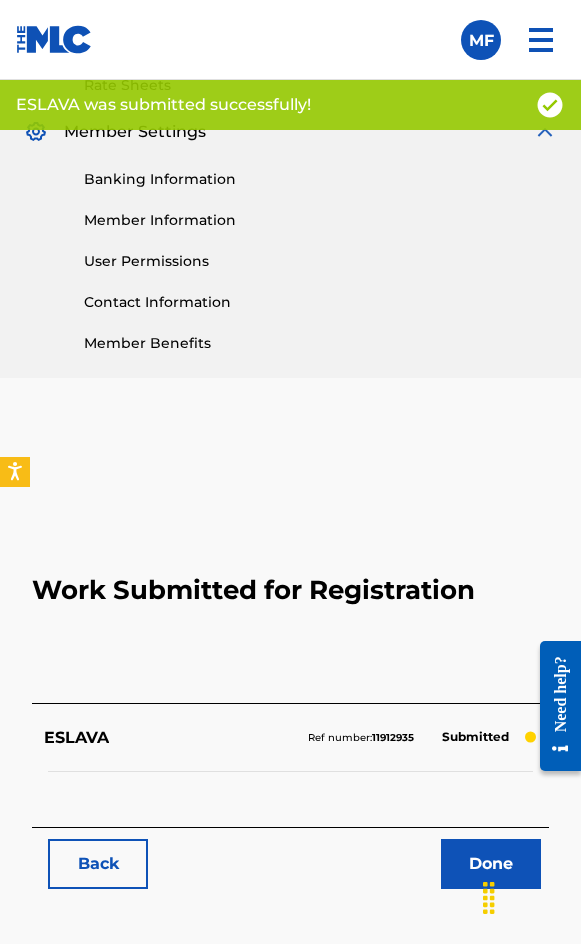 scroll, scrollTop: 1100, scrollLeft: 0, axis: vertical 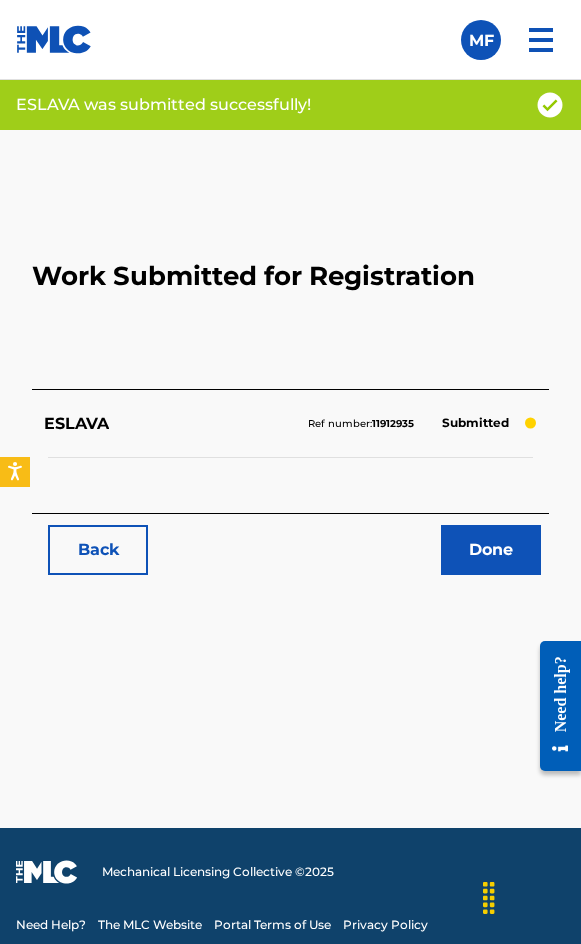 click on "Done" at bounding box center (294, 550) 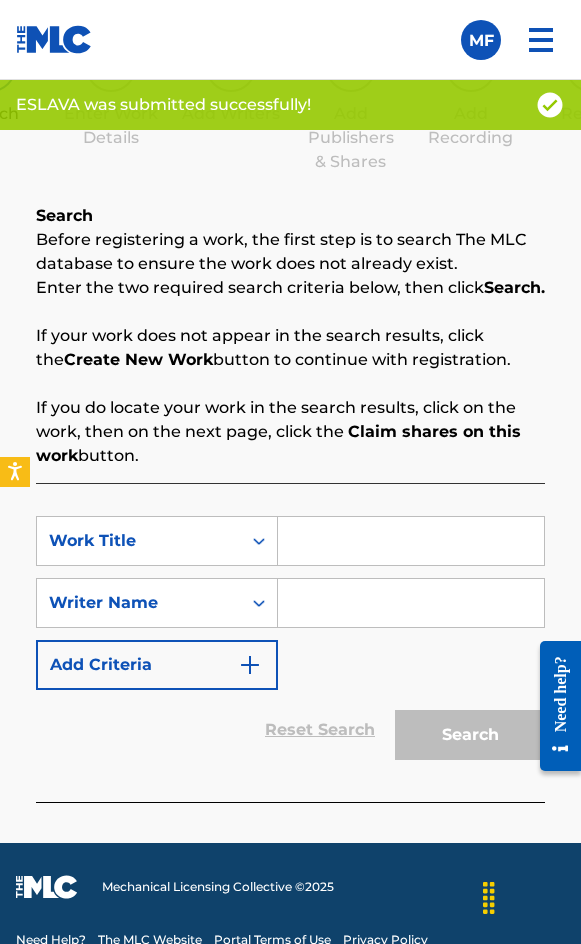 scroll, scrollTop: 1308, scrollLeft: 0, axis: vertical 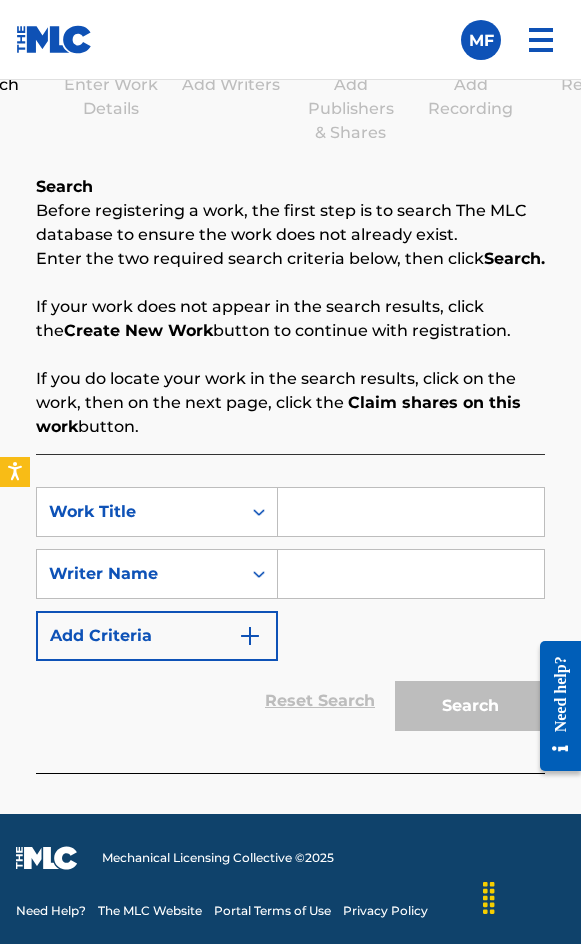 click on "SearchWithCriteriac3dbfa5f-0be0-460c-83e3-4de07bc3d020 Work Title SearchWithCriteria50d53199-42f7-459a-931f-bc0c2aa285bc Writer Name Add Criteria Reset Search Search" at bounding box center [290, 613] 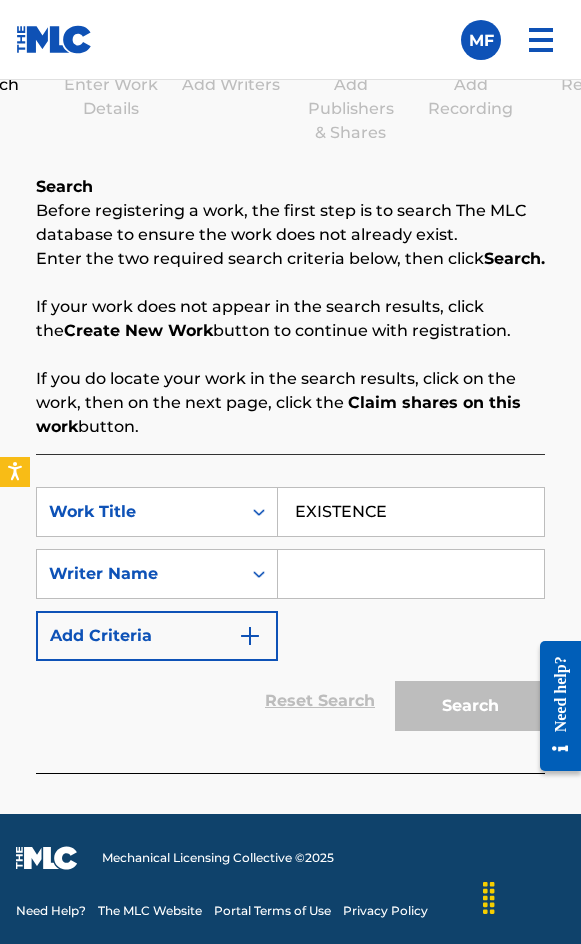 type on "EXISTENCE" 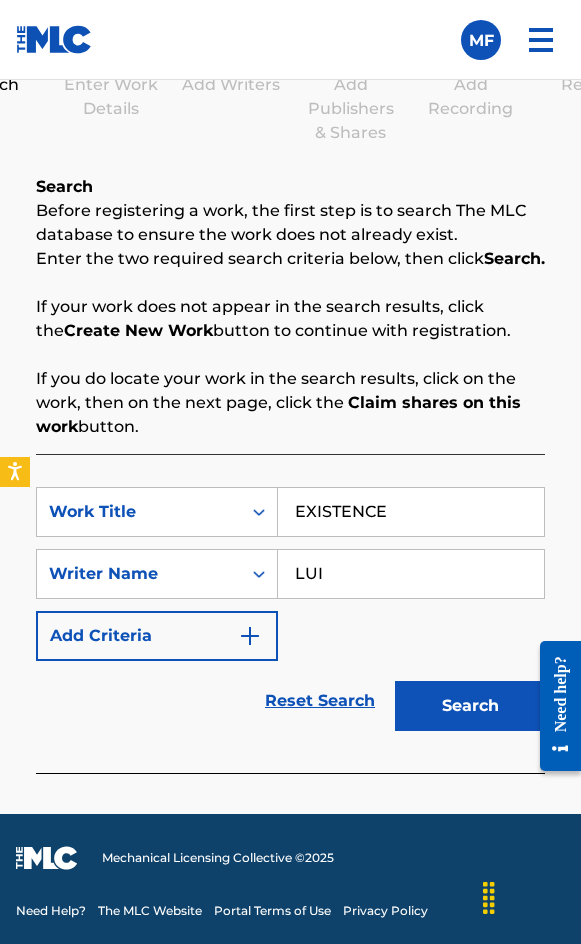 type on "[FIRST] [LAST]" 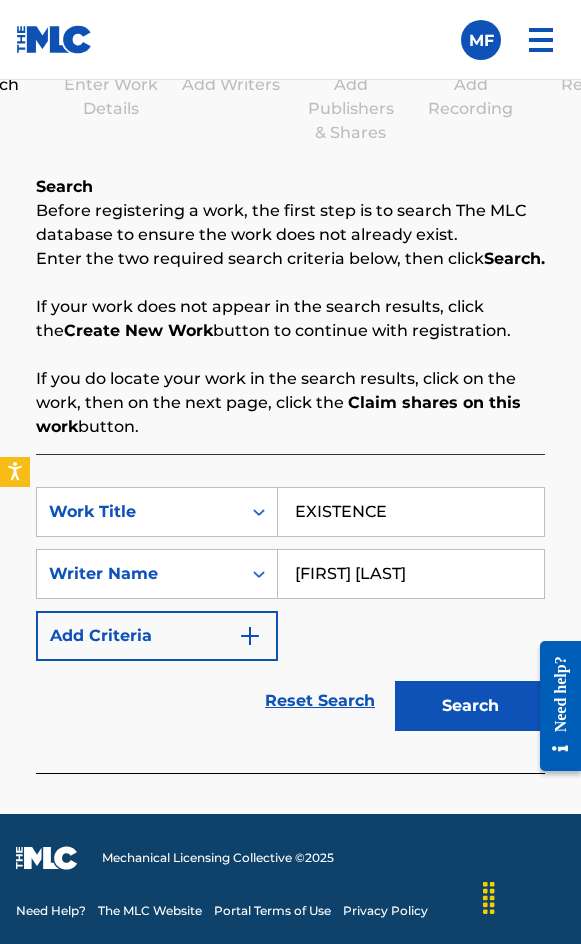 click on "Search" at bounding box center (465, 701) 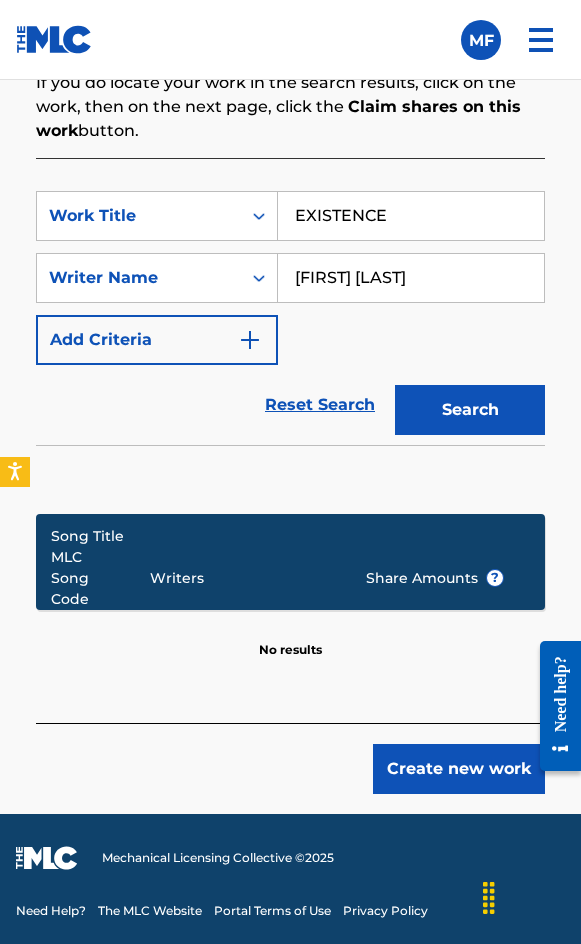 click on "Create new work" at bounding box center (459, 769) 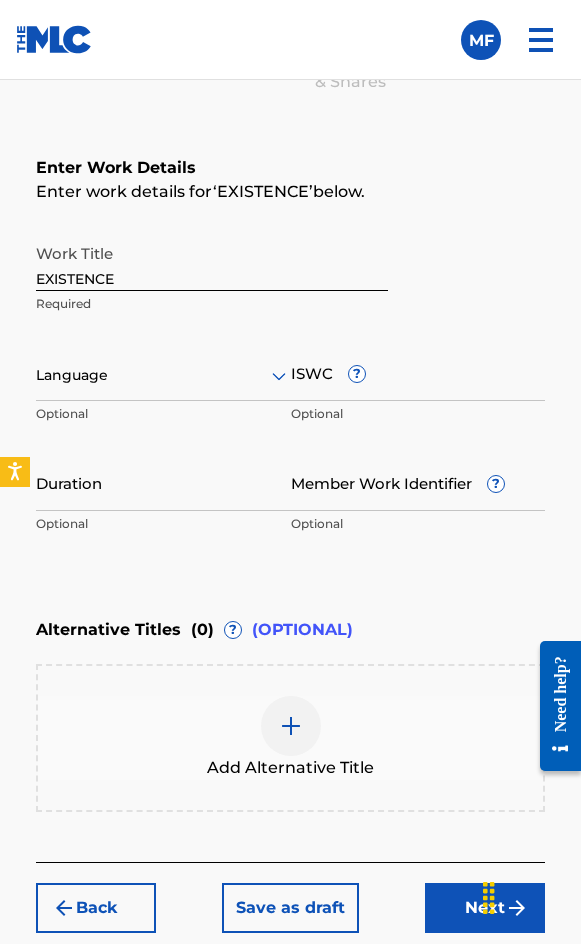 scroll, scrollTop: 1336, scrollLeft: 0, axis: vertical 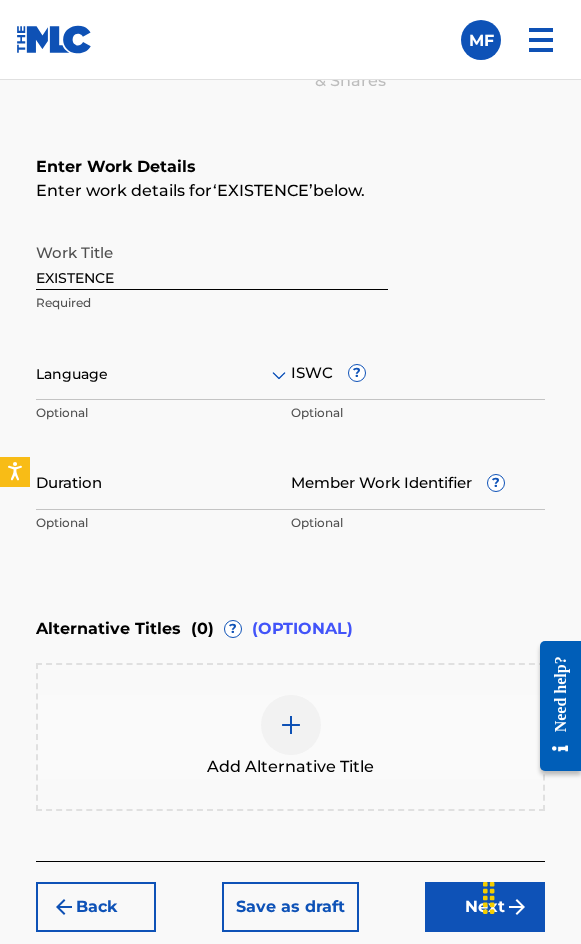 click at bounding box center [163, 374] 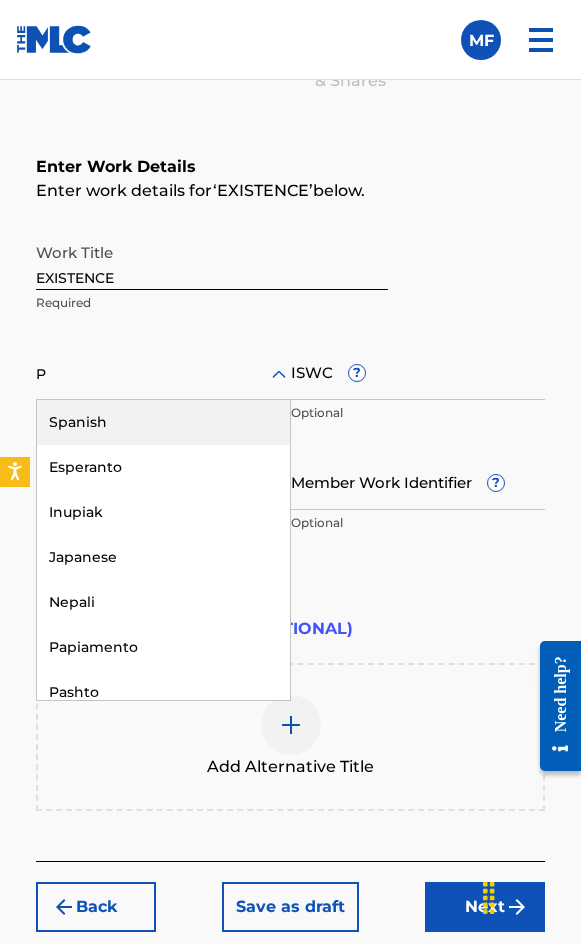 type on "PO" 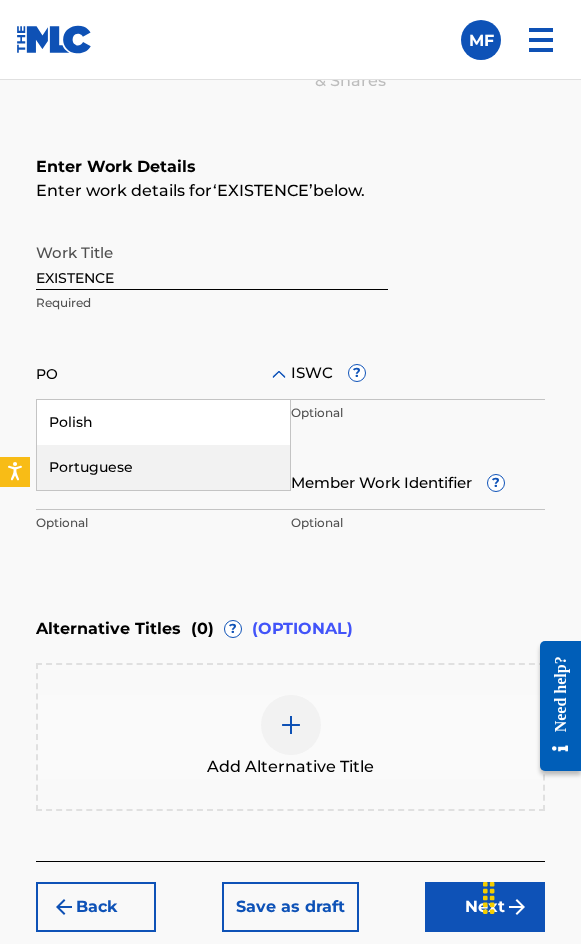 click on "Portuguese" at bounding box center (163, 467) 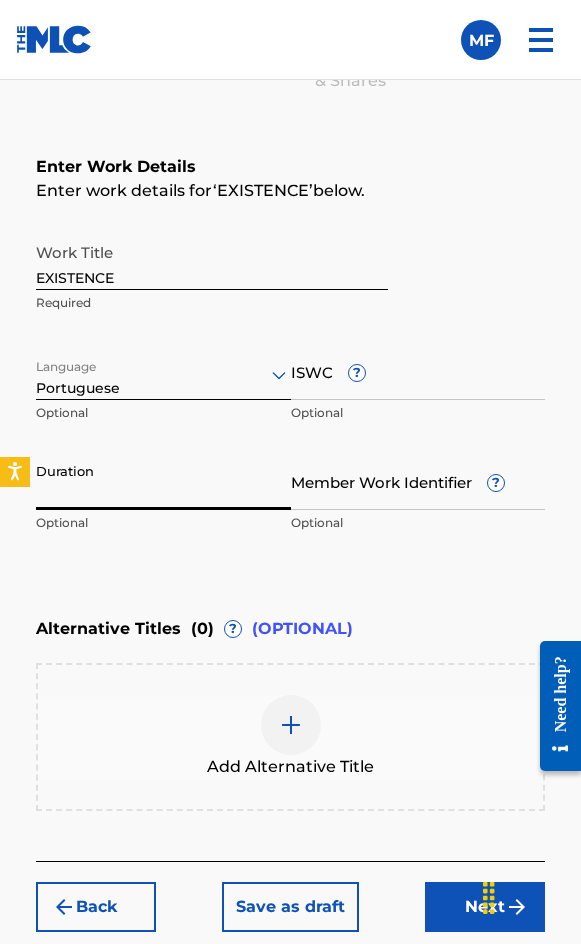 click on "Duration" at bounding box center (163, 481) 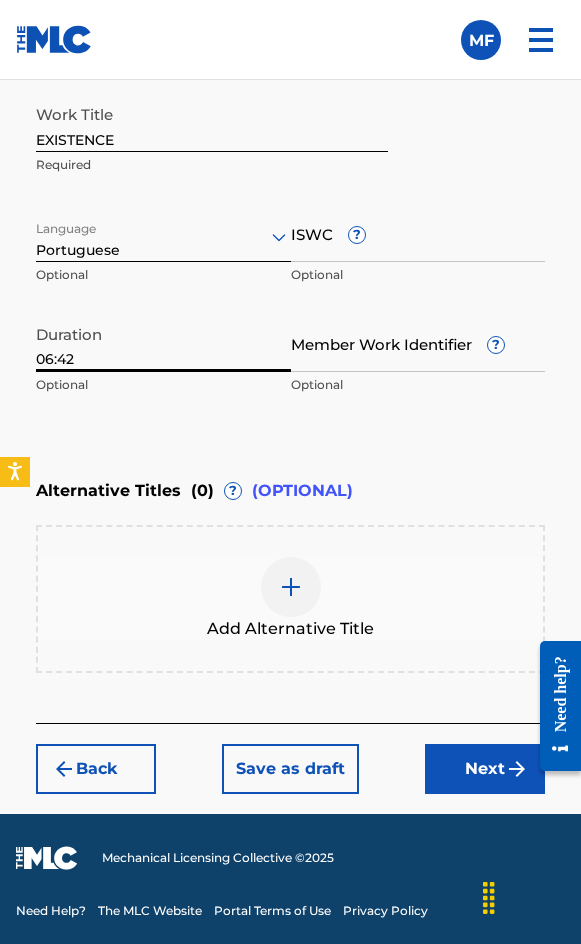 type on "06:42" 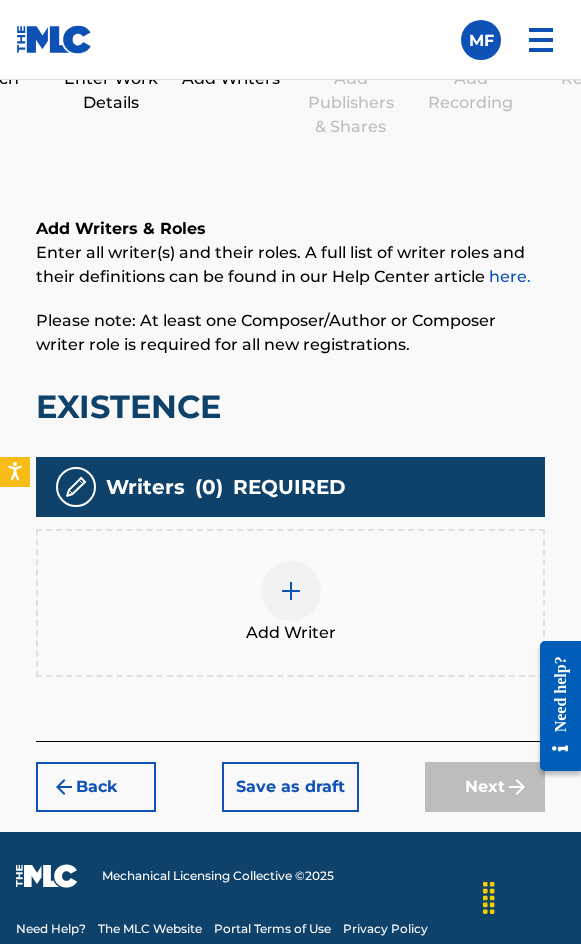 scroll, scrollTop: 1308, scrollLeft: 0, axis: vertical 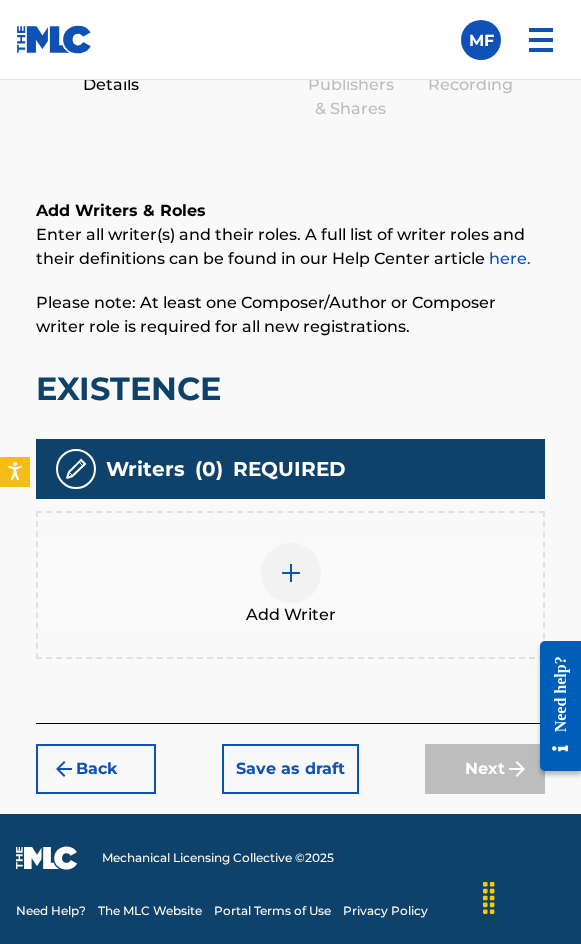 click at bounding box center (291, 573) 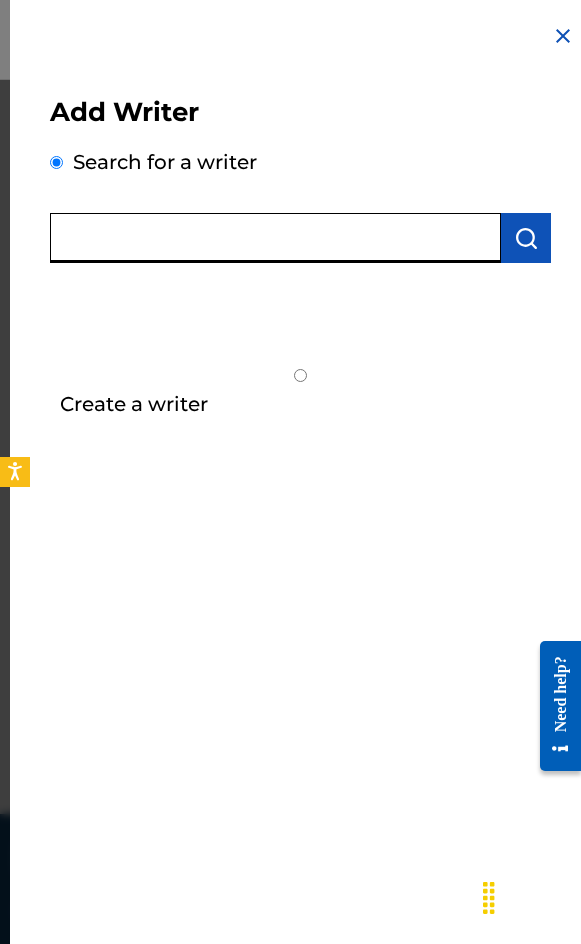 click at bounding box center (275, 238) 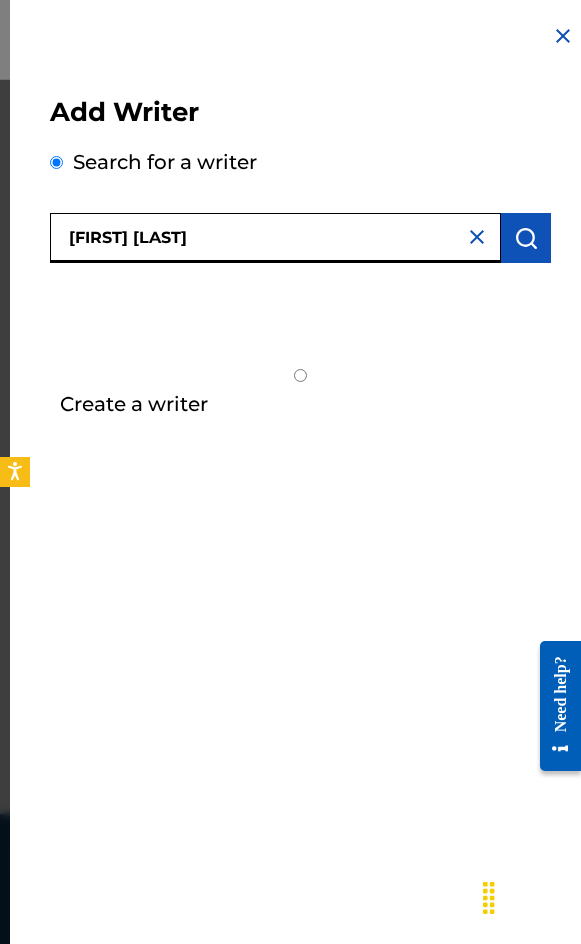 type on "[FIRST] [LAST]" 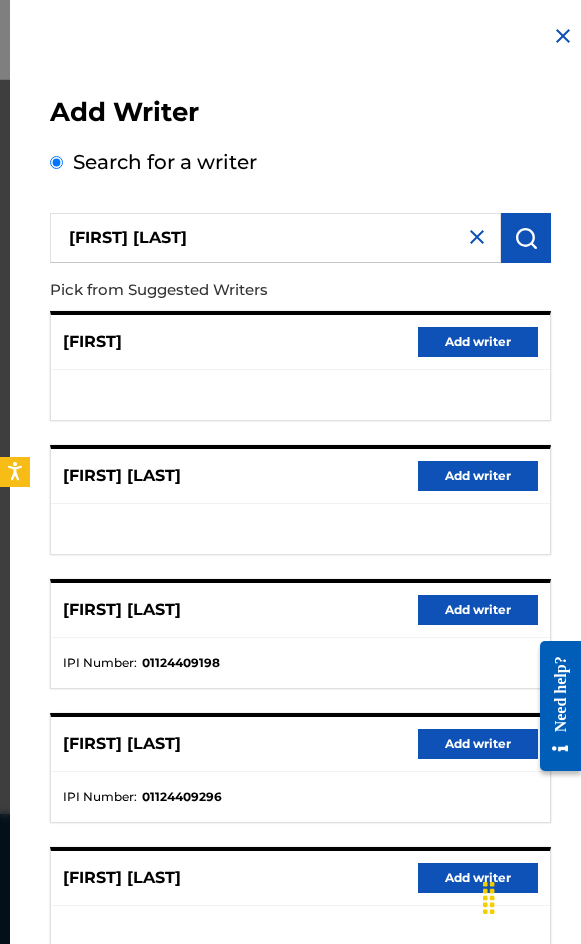 click on "Add writer" at bounding box center [478, 610] 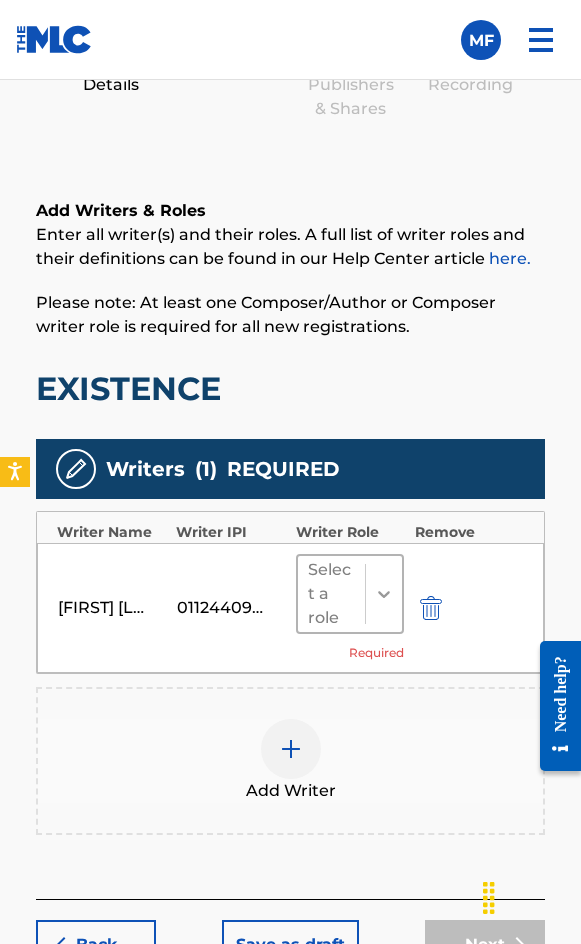 click 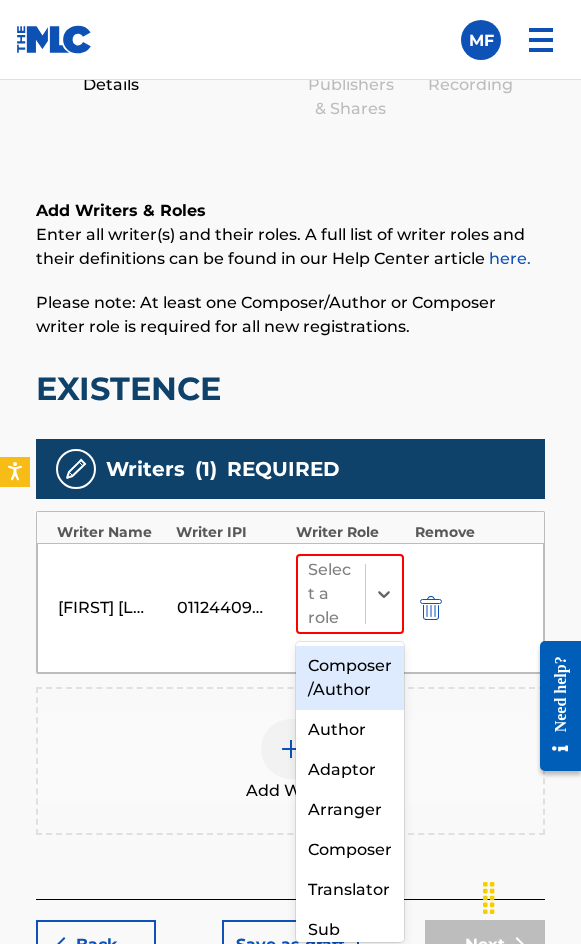 click on "Composer/Author" at bounding box center [350, 678] 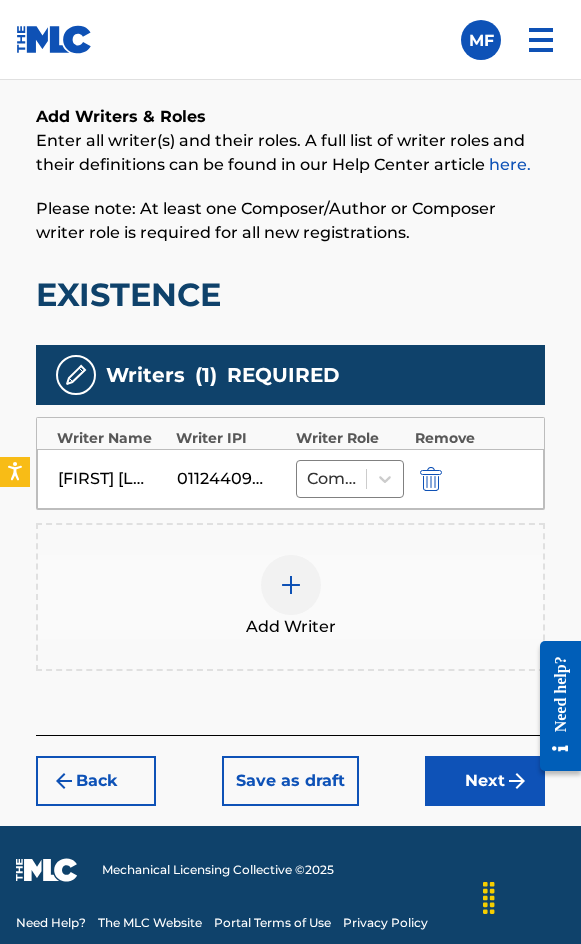 scroll, scrollTop: 1414, scrollLeft: 0, axis: vertical 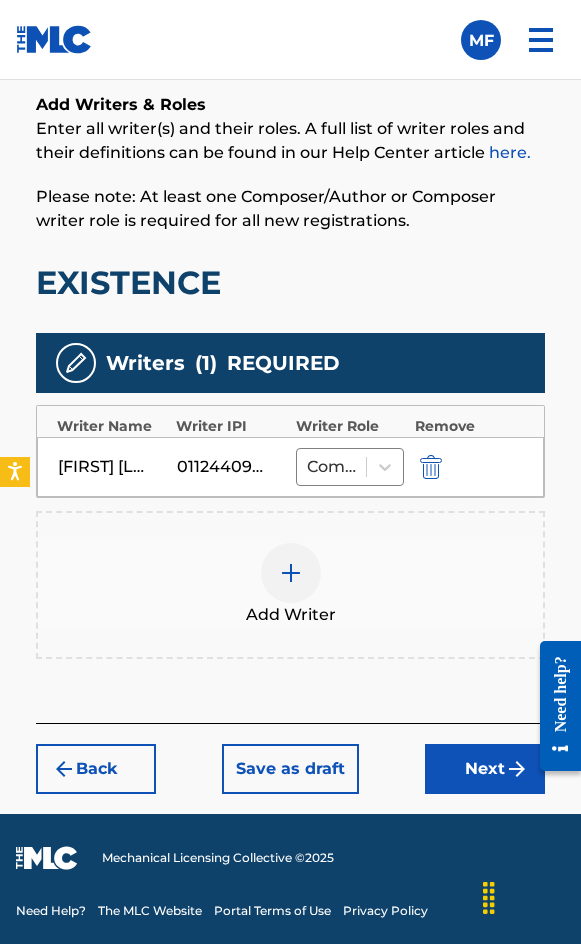 click at bounding box center (291, 573) 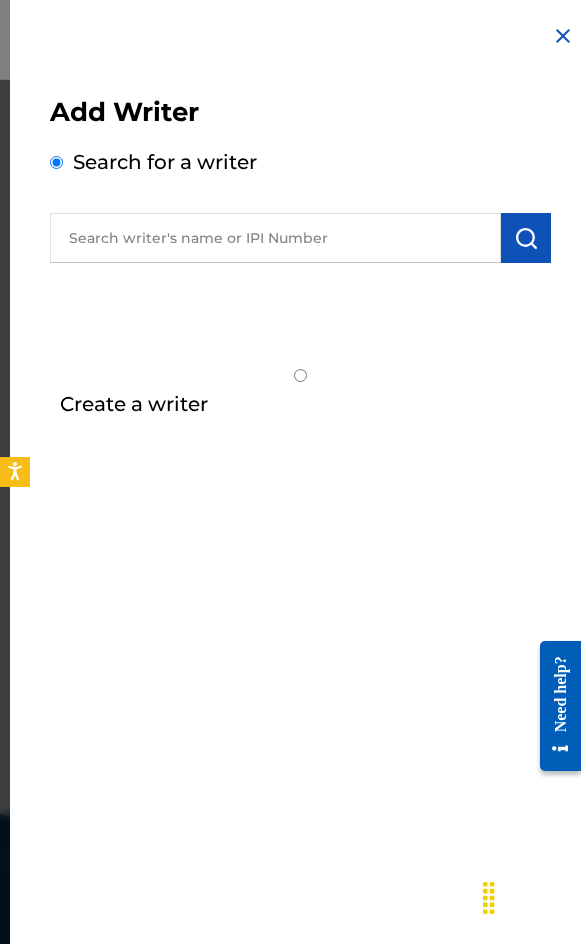 click on "Add Writer Search for a writer Create a writer" at bounding box center [300, 233] 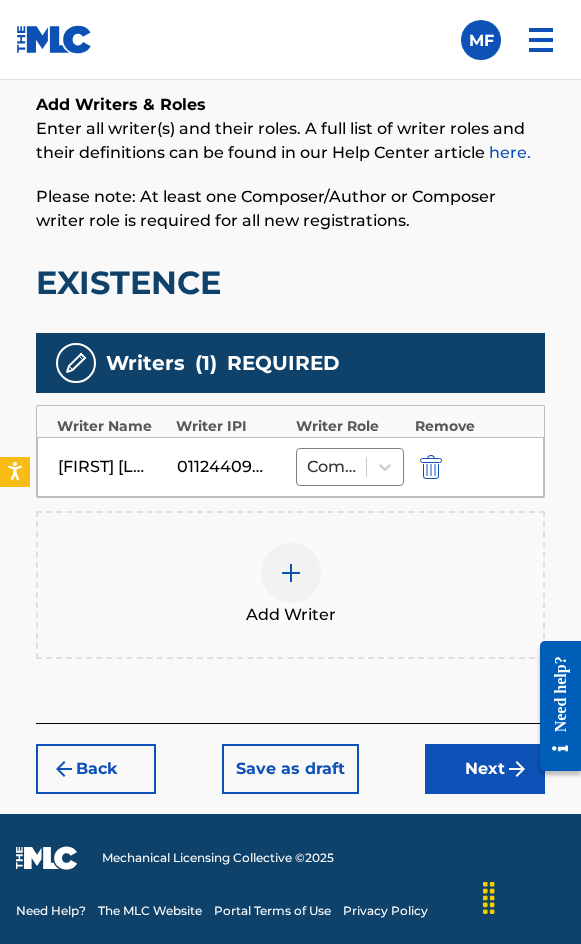 click on "Next" at bounding box center (485, 769) 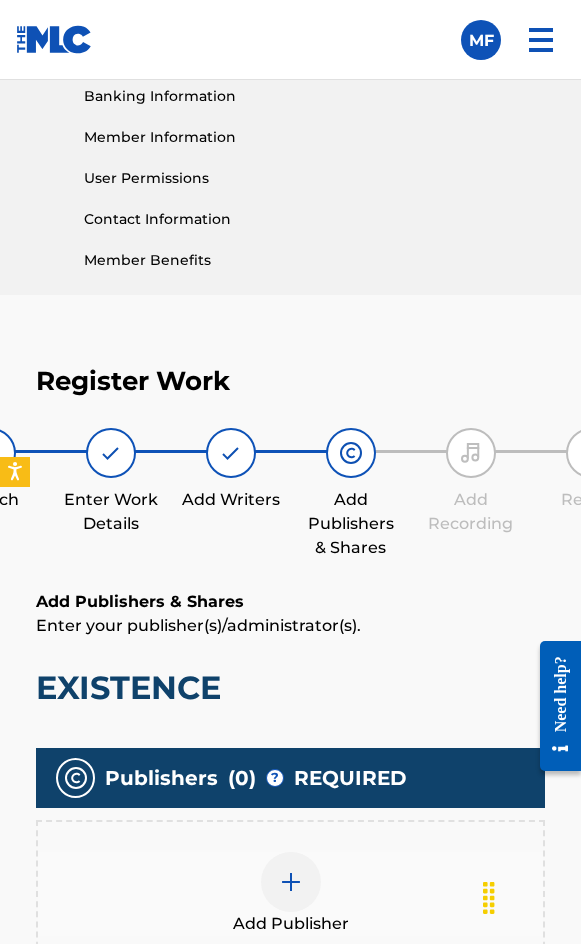 scroll, scrollTop: 1190, scrollLeft: 0, axis: vertical 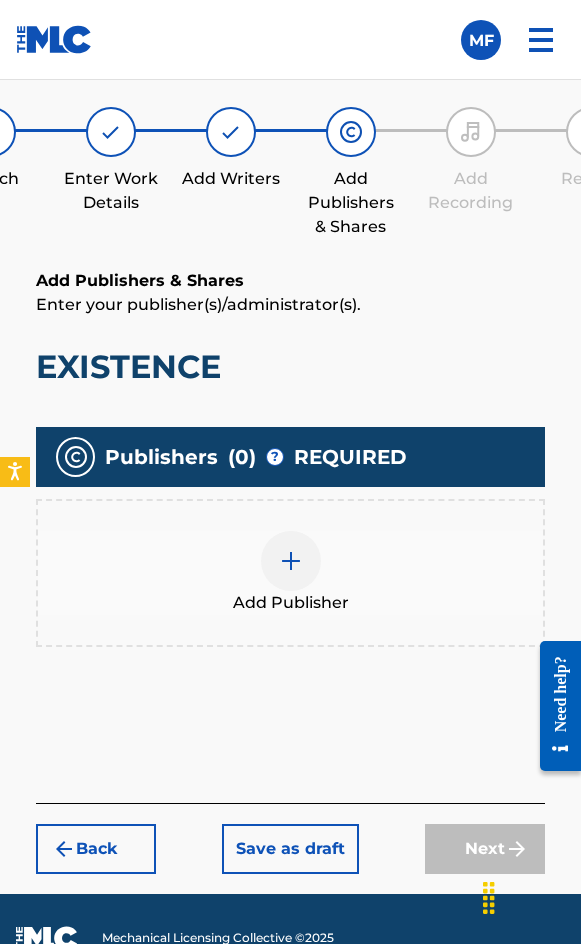 click on "Add Publisher" at bounding box center (291, 603) 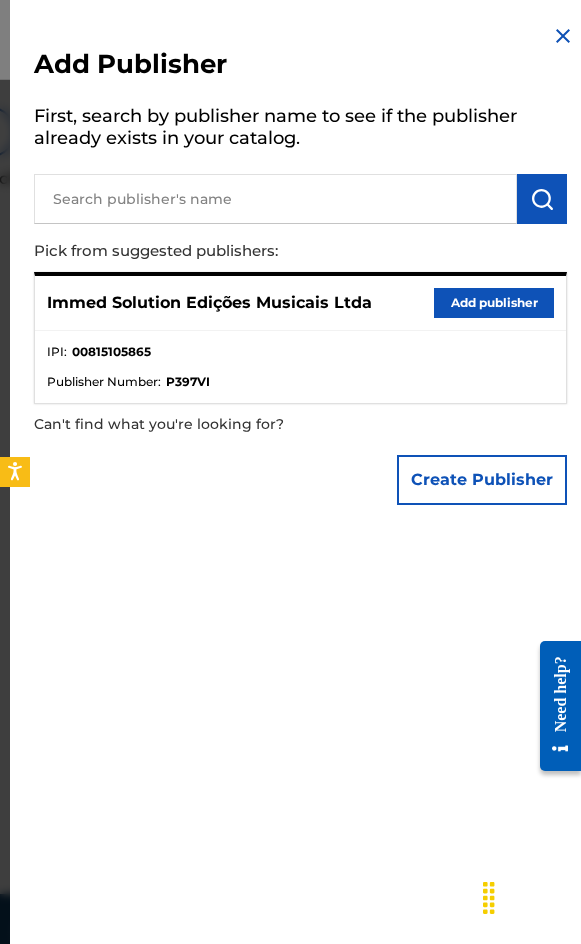 click on "Add publisher" at bounding box center (494, 303) 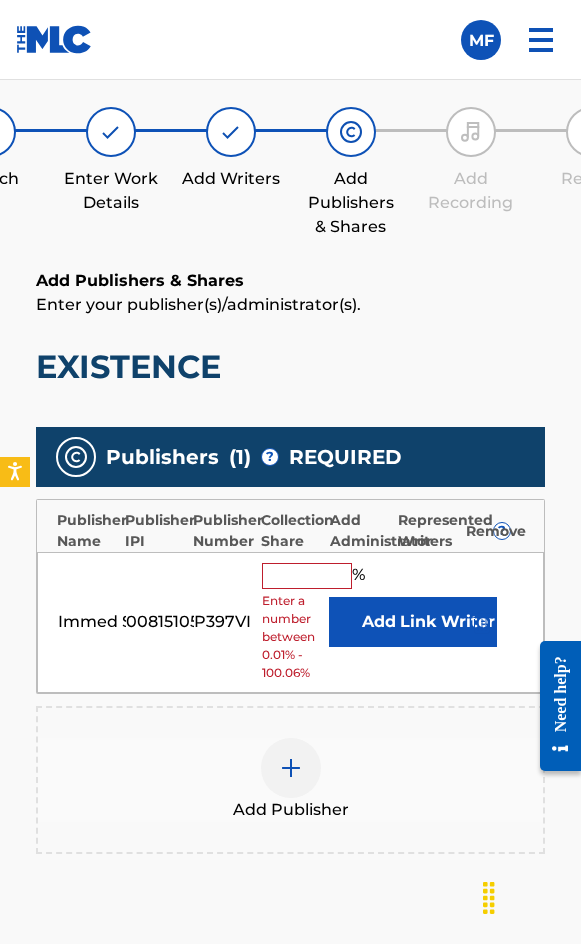 click at bounding box center (307, 576) 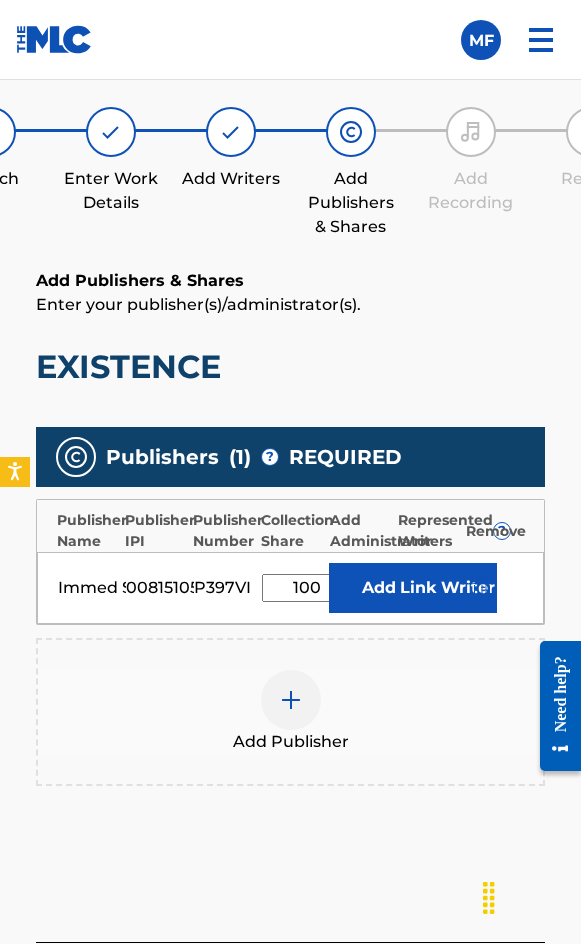 type on "100" 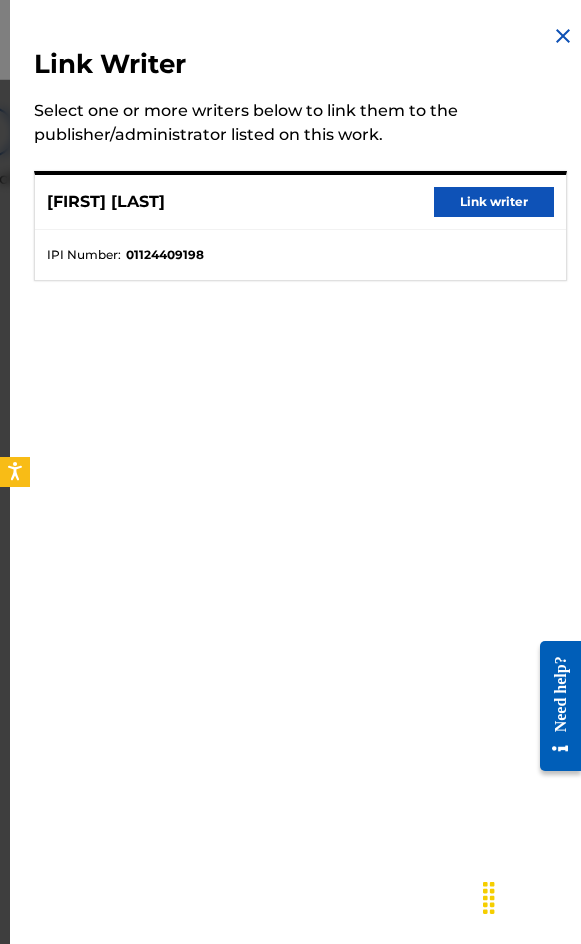 click on "[FIRST] [LAST] Link writer" at bounding box center (300, 202) 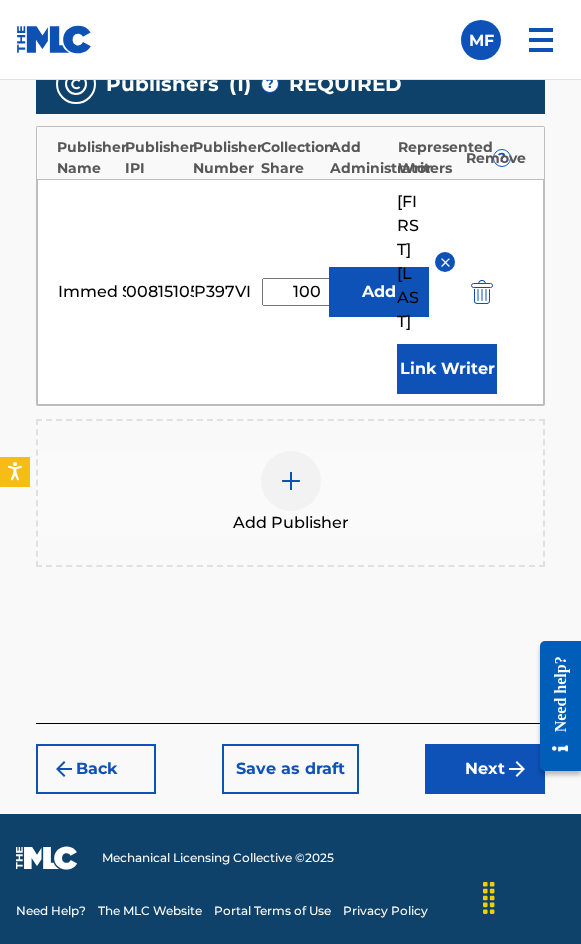click on "Next" at bounding box center (485, 769) 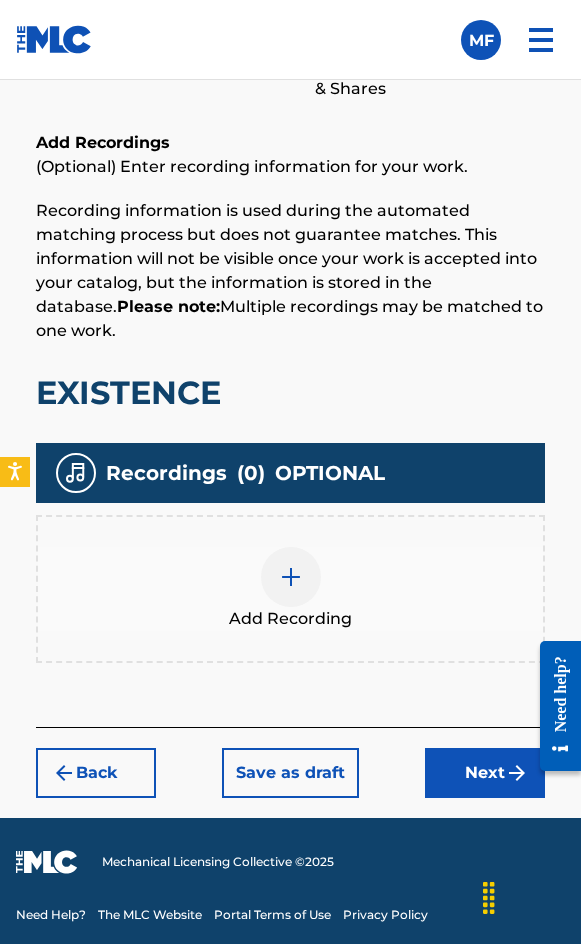 scroll, scrollTop: 1332, scrollLeft: 0, axis: vertical 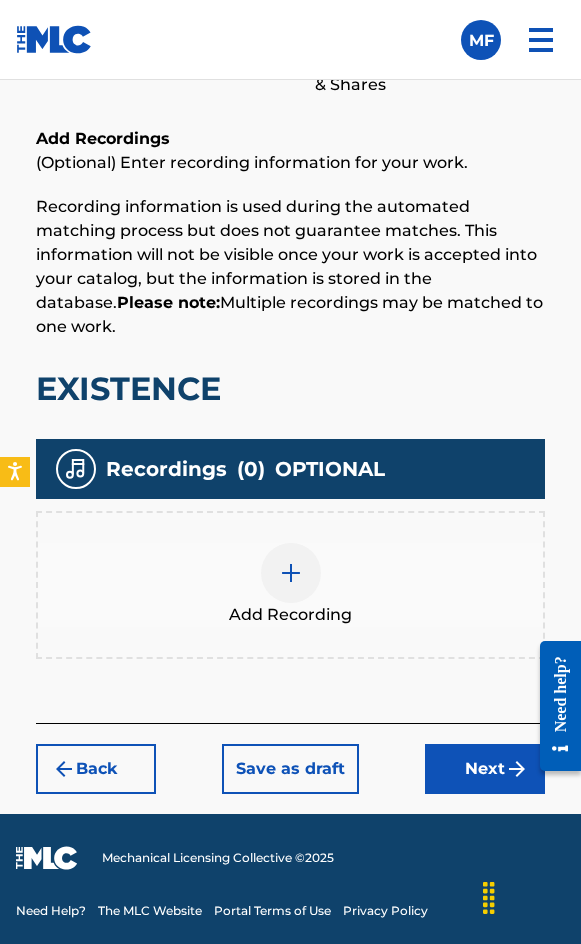 click at bounding box center (291, 573) 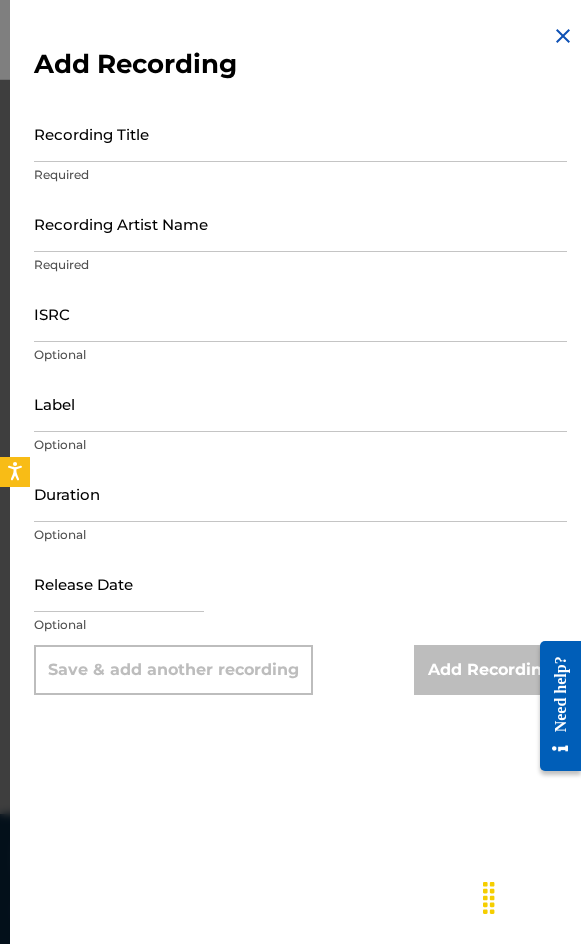 click on "Recording Title" at bounding box center [300, 133] 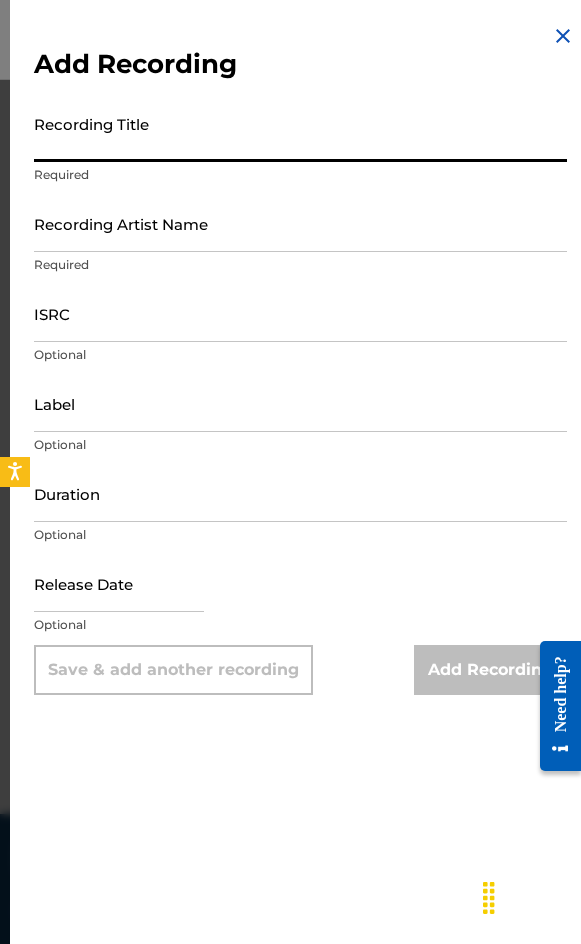 paste on "https://open.spotify.com/intl-pt/track/6yeEAdiQzBkdLRSkY1WyuO?si=95453f65ae6d4e53" 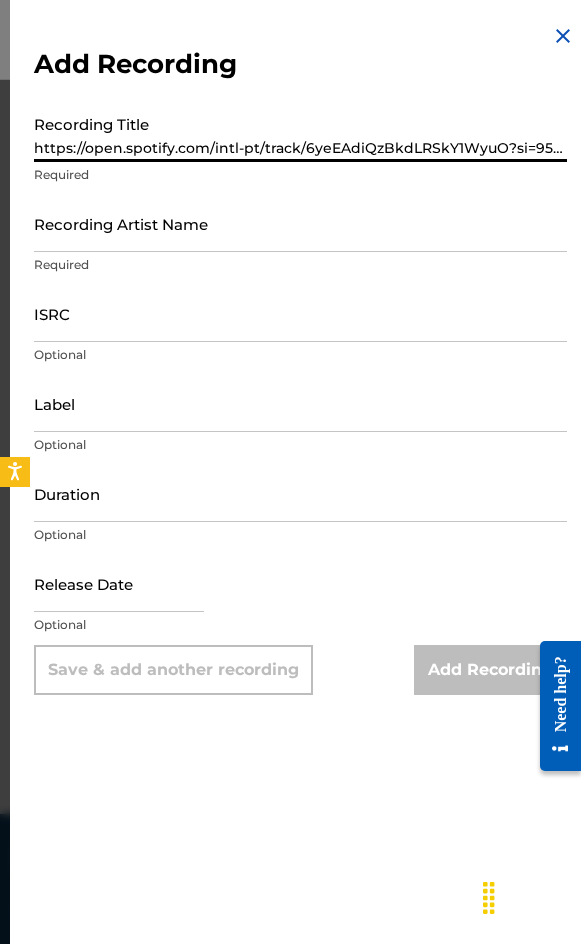 scroll, scrollTop: 0, scrollLeft: 99, axis: horizontal 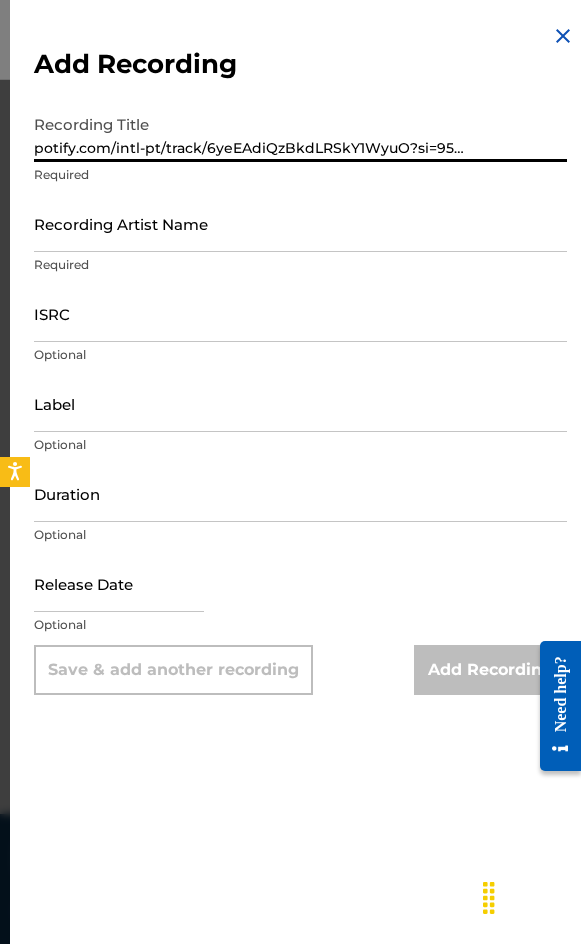 click on "https://open.spotify.com/intl-pt/track/6yeEAdiQzBkdLRSkY1WyuO?si=95453f65ae6d4e53" at bounding box center [300, 133] 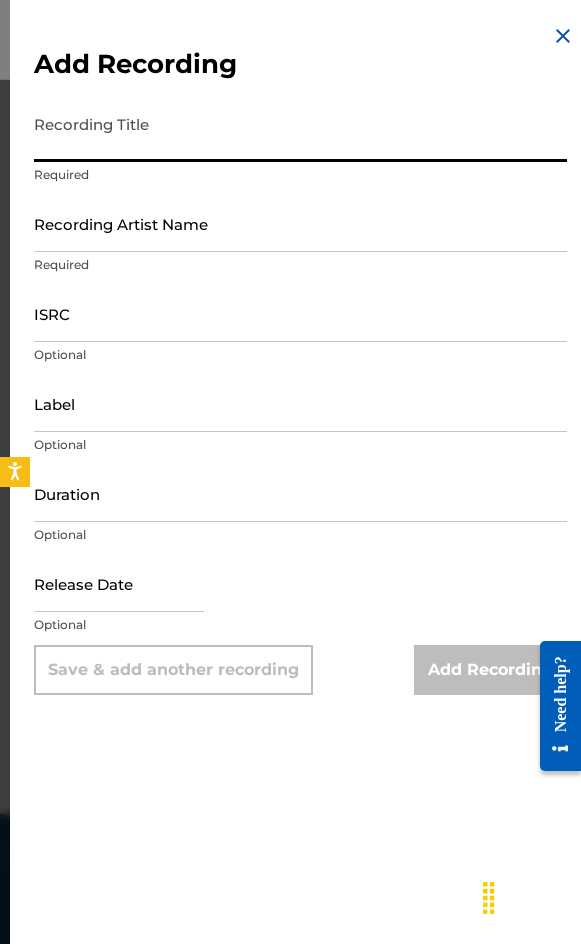 scroll, scrollTop: 0, scrollLeft: 0, axis: both 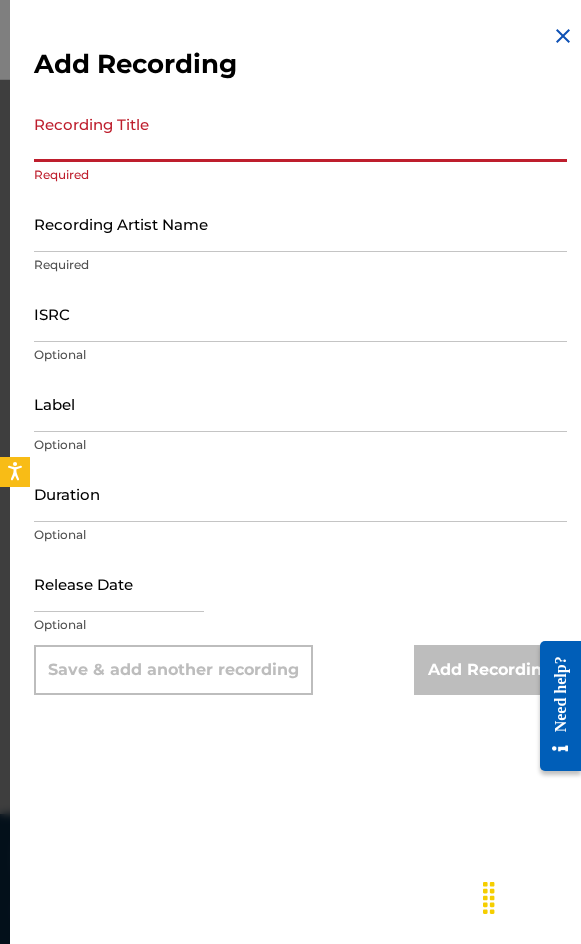 paste on "https://open.spotify.com/intl-pt/track/6yeEAdiQzBkdLRSkY1WyuO?si=95453f65ae6d4e53" 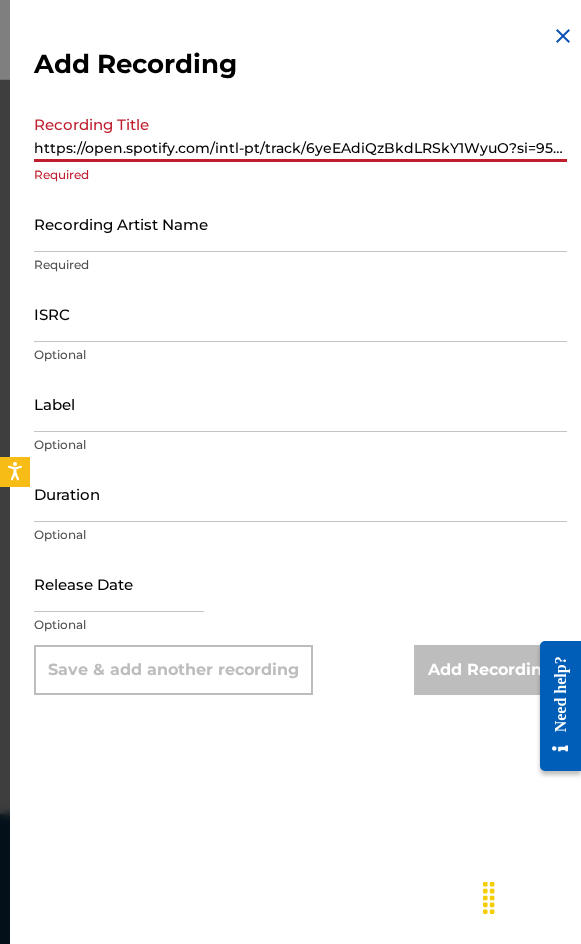 scroll, scrollTop: 0, scrollLeft: 99, axis: horizontal 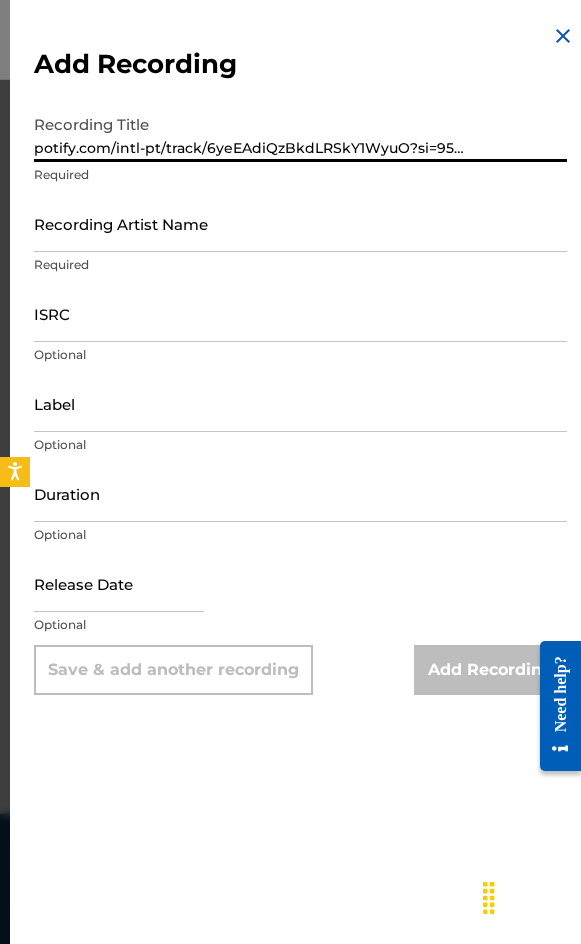 click on "https://open.spotify.com/intl-pt/track/6yeEAdiQzBkdLRSkY1WyuO?si=95453f65ae6d4e53" at bounding box center (300, 133) 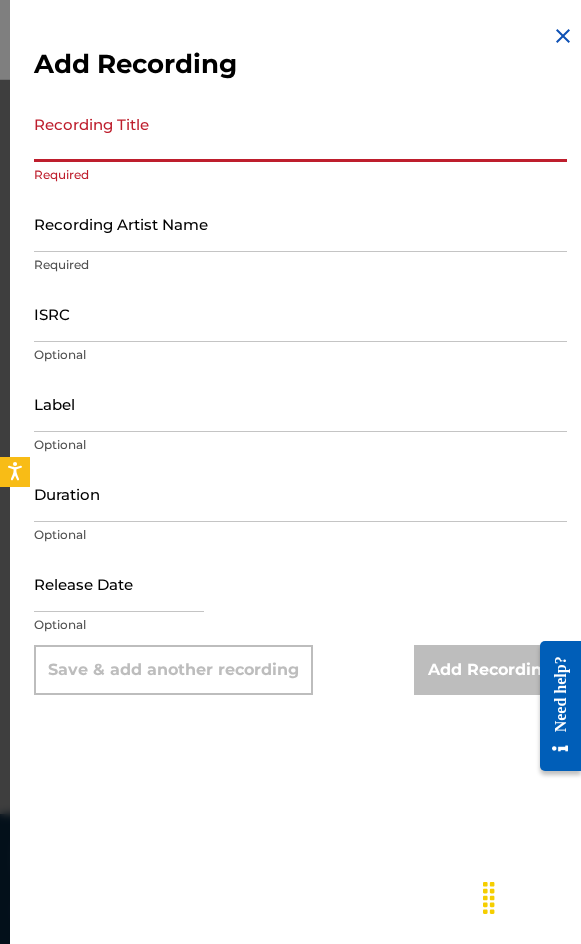 scroll, scrollTop: 0, scrollLeft: 0, axis: both 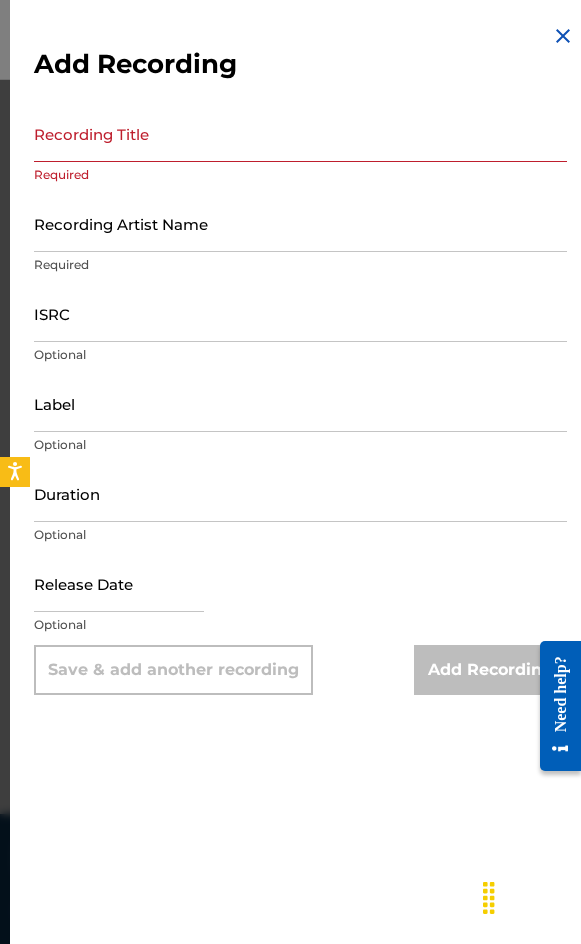 click on "Recording Title" at bounding box center [300, 133] 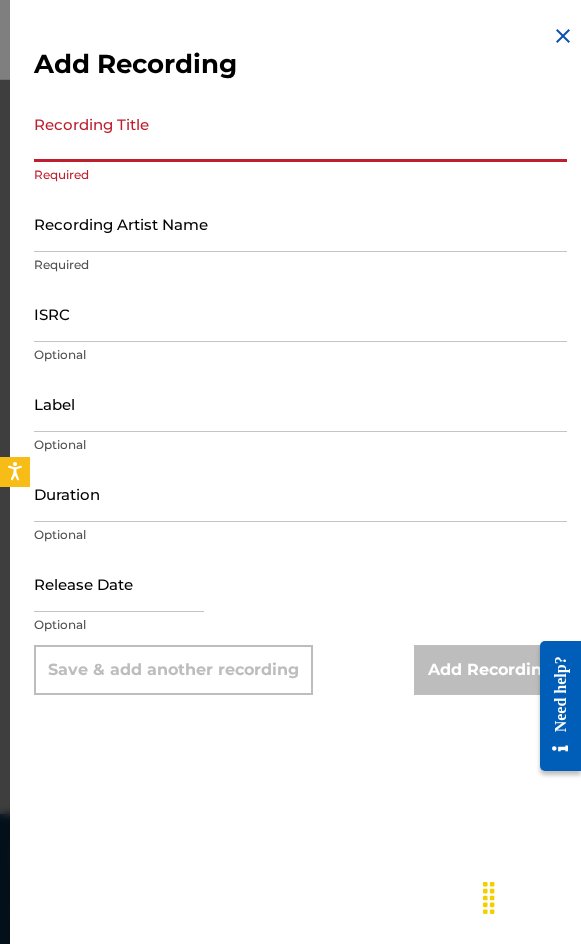 paste on "Existence" 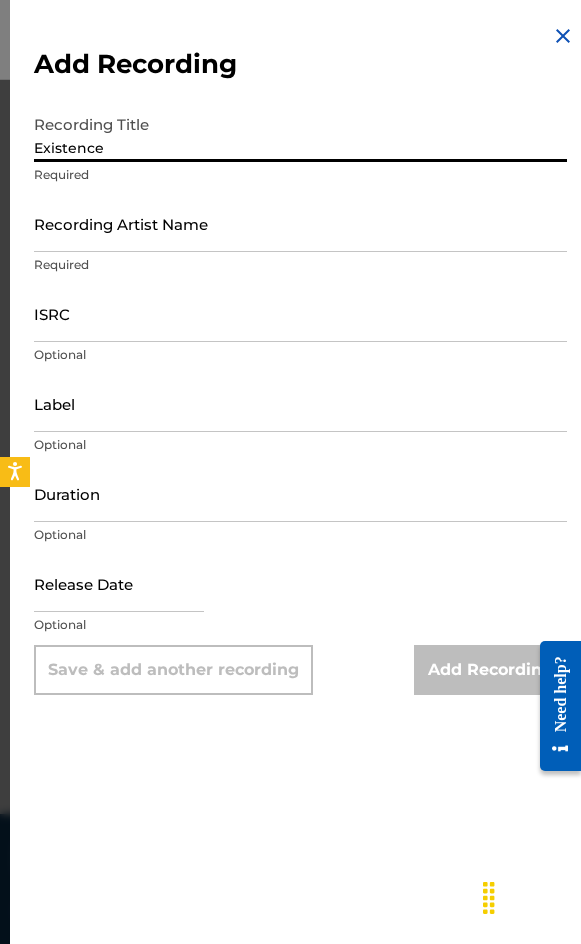 type on "Existence" 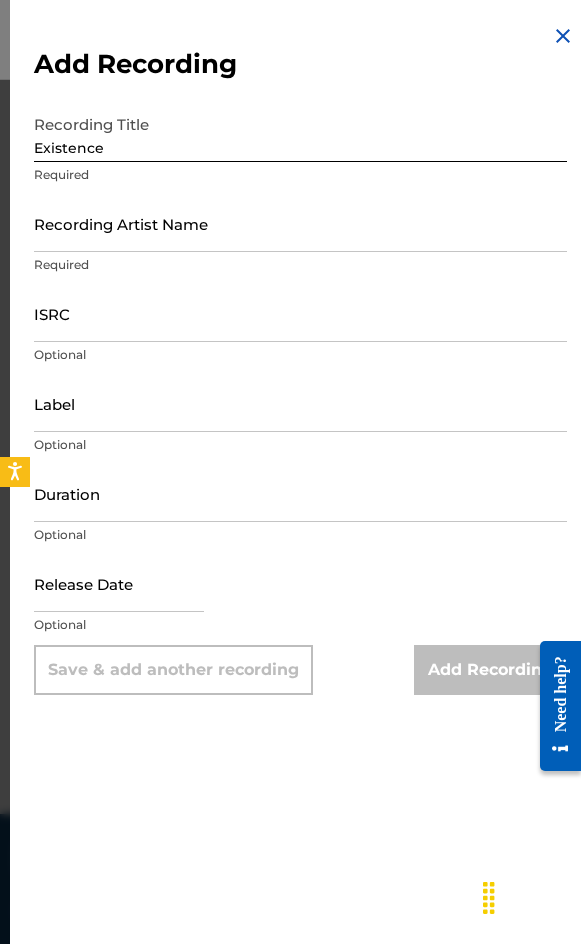 click on "Recording Artist Name" at bounding box center (300, 223) 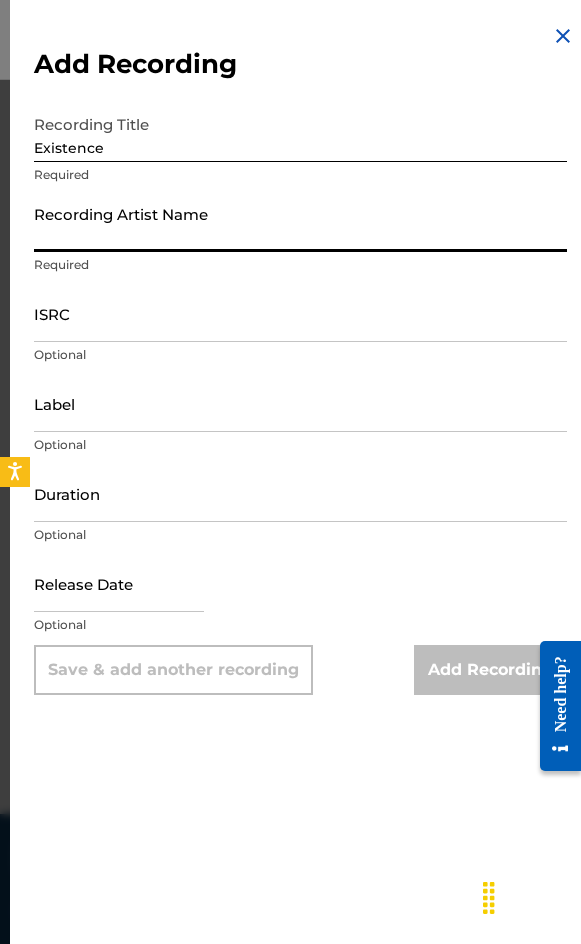 paste on "[FIRST] [LAST], [LAST]" 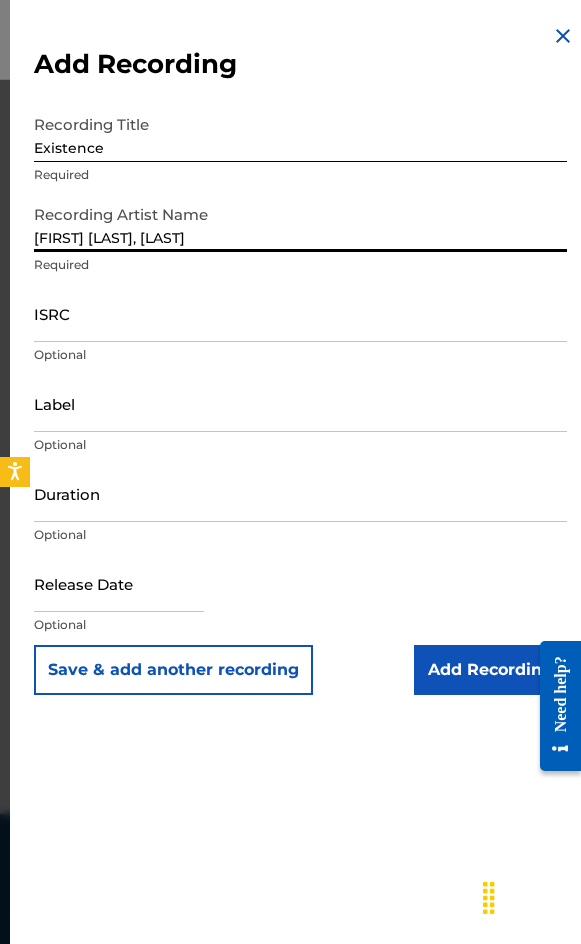 type on "[FIRST] [LAST], [LAST]" 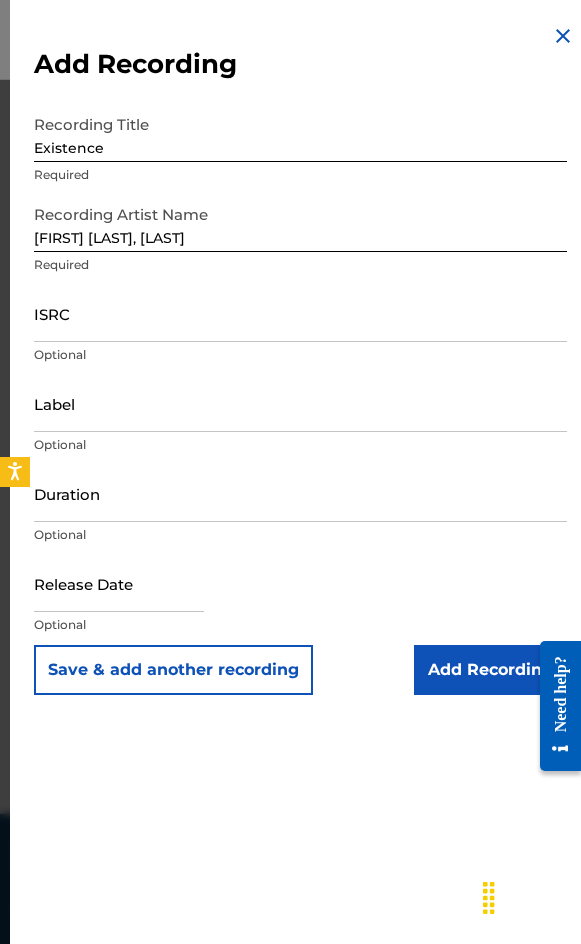 click on "Required" at bounding box center [300, 265] 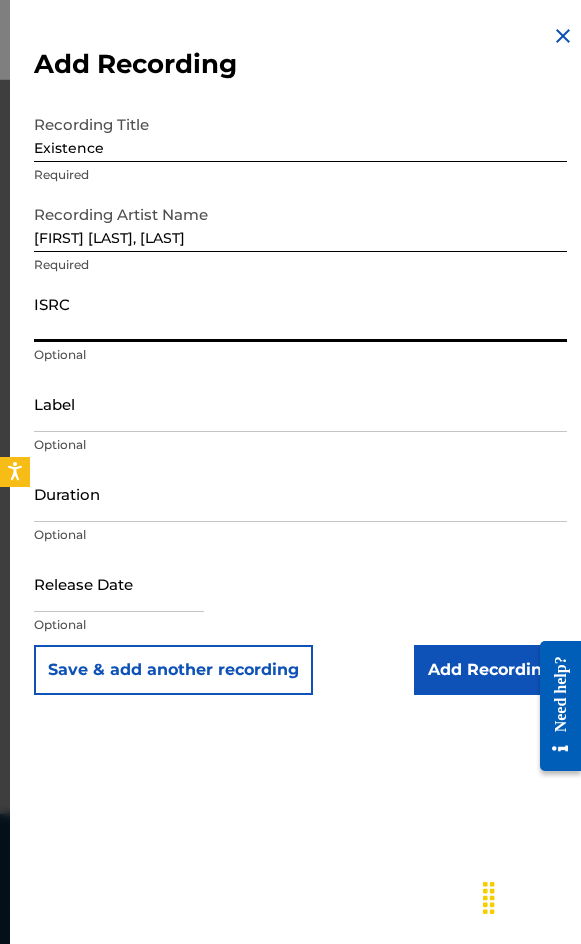 paste on "GBLV61804974" 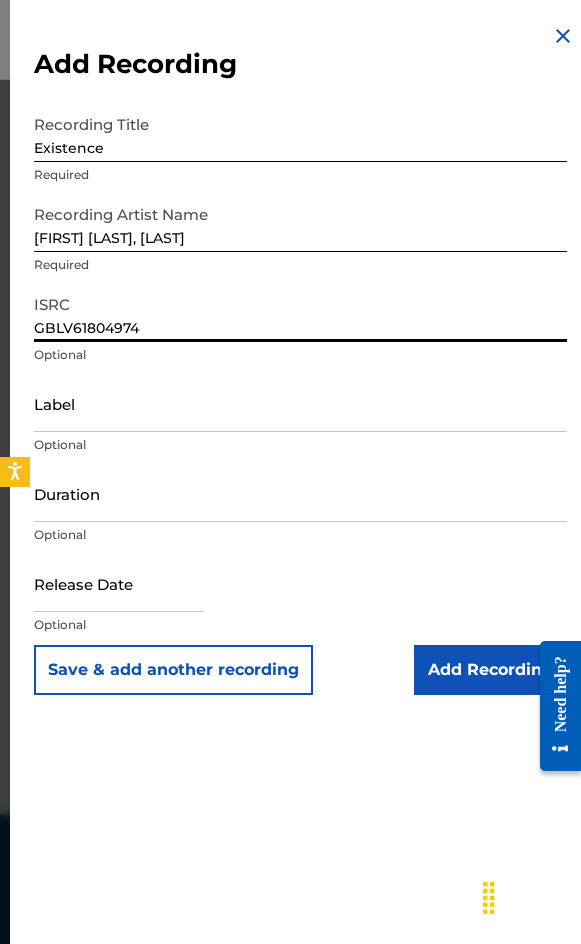 type on "GBLV61804974" 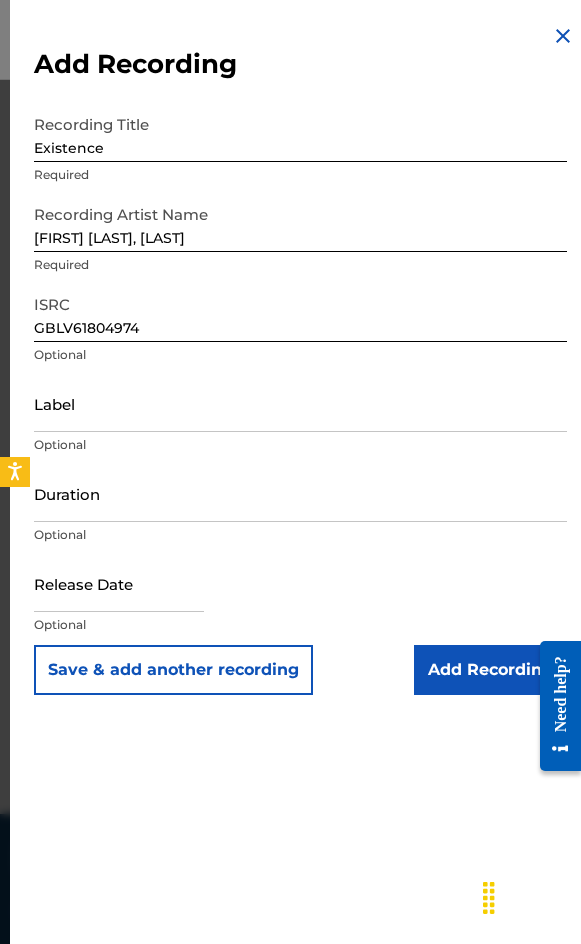 click on "Duration" at bounding box center [300, 493] 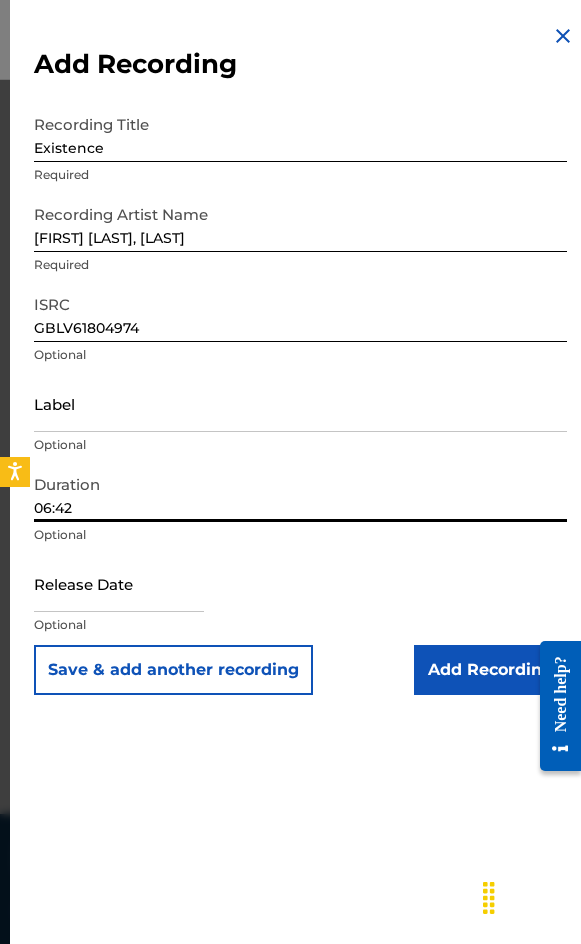 type on "06:42" 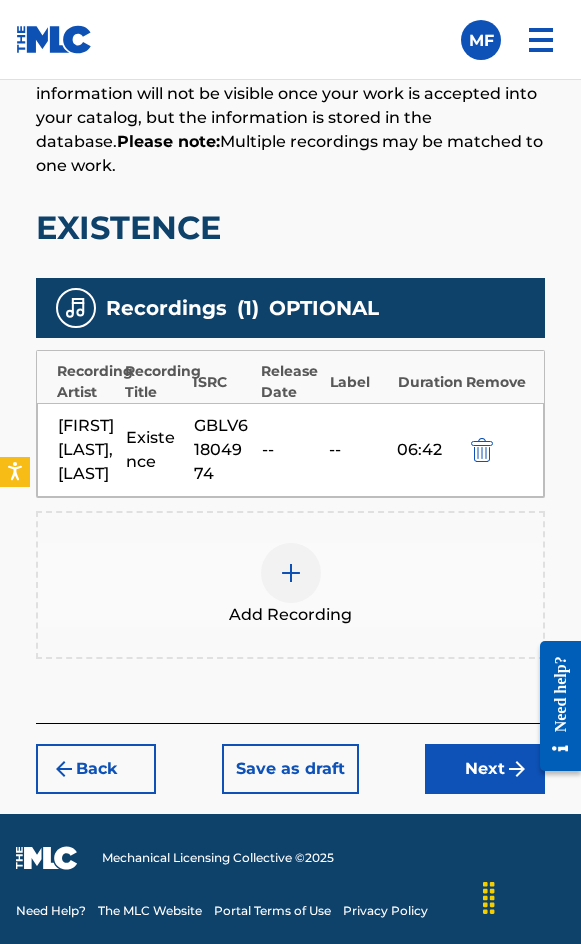 click on "Next" at bounding box center (485, 769) 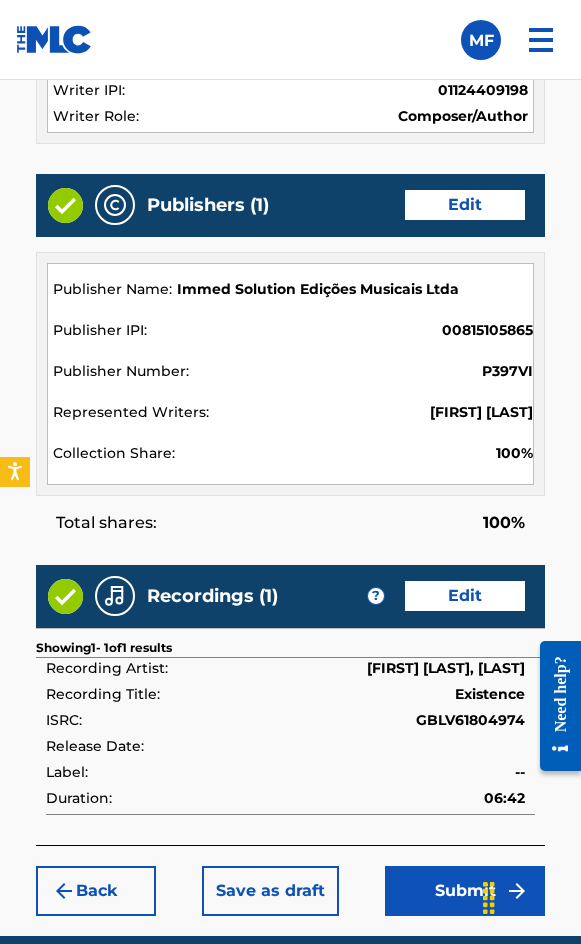 scroll, scrollTop: 2162, scrollLeft: 0, axis: vertical 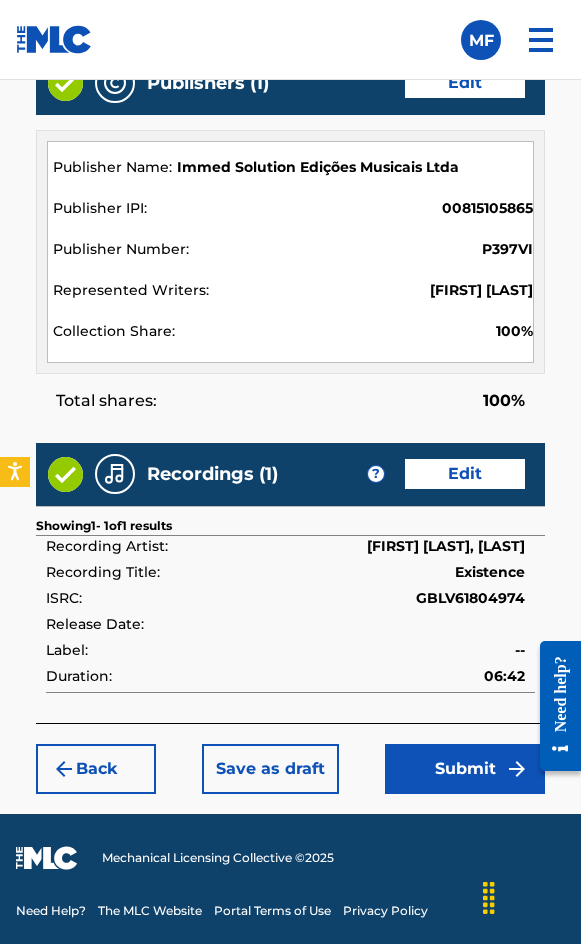 click on "Submit" at bounding box center (465, 769) 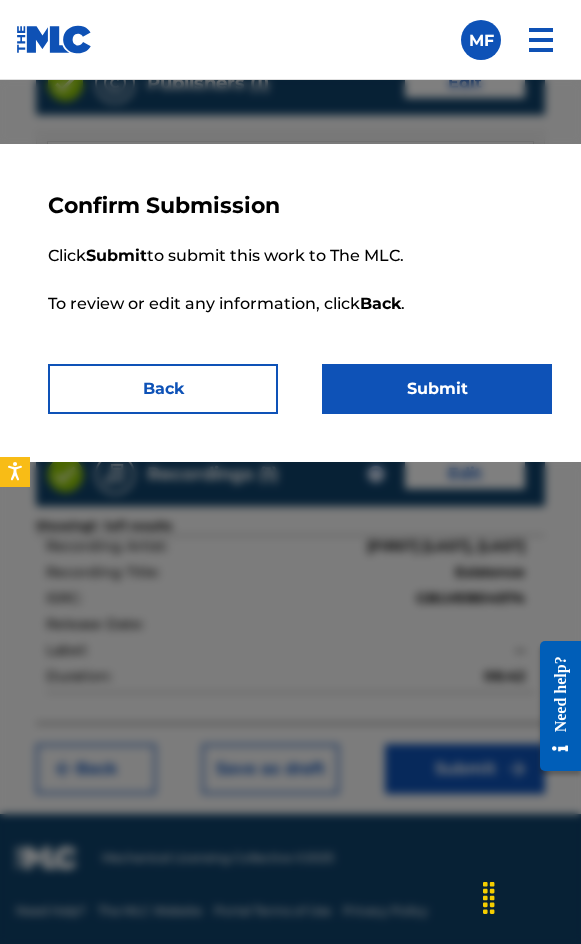 click on "Submit" at bounding box center [437, 389] 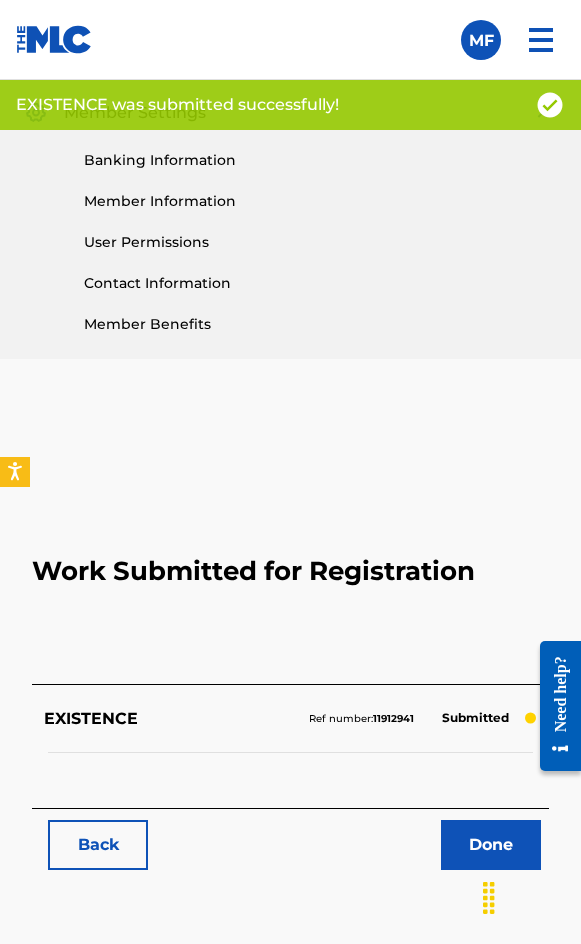 scroll, scrollTop: 1100, scrollLeft: 0, axis: vertical 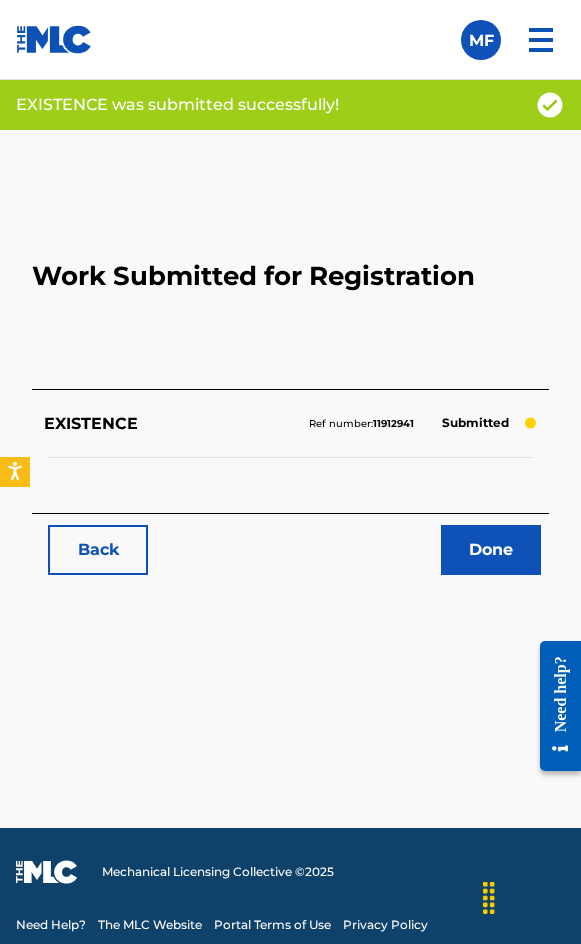 click on "Back" at bounding box center [98, 550] 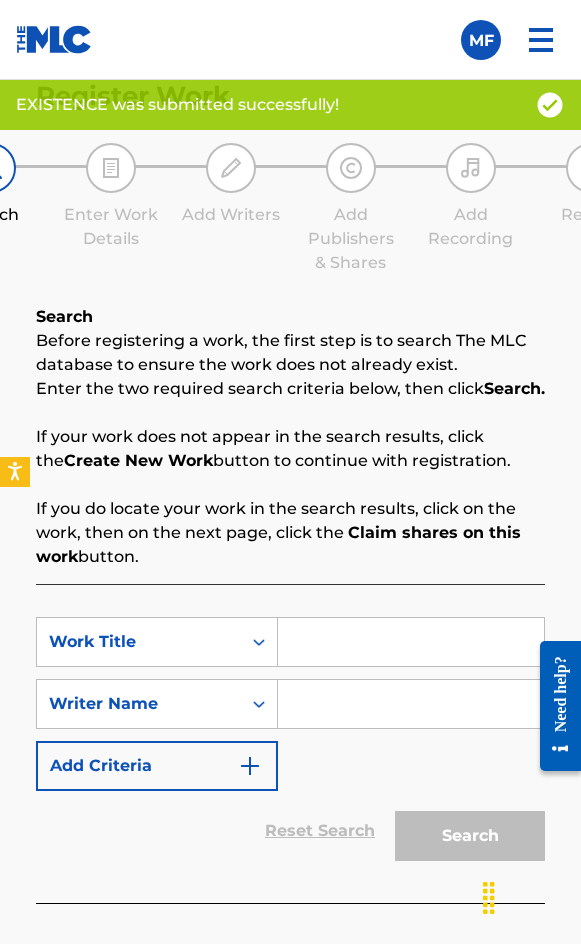 scroll, scrollTop: 1308, scrollLeft: 0, axis: vertical 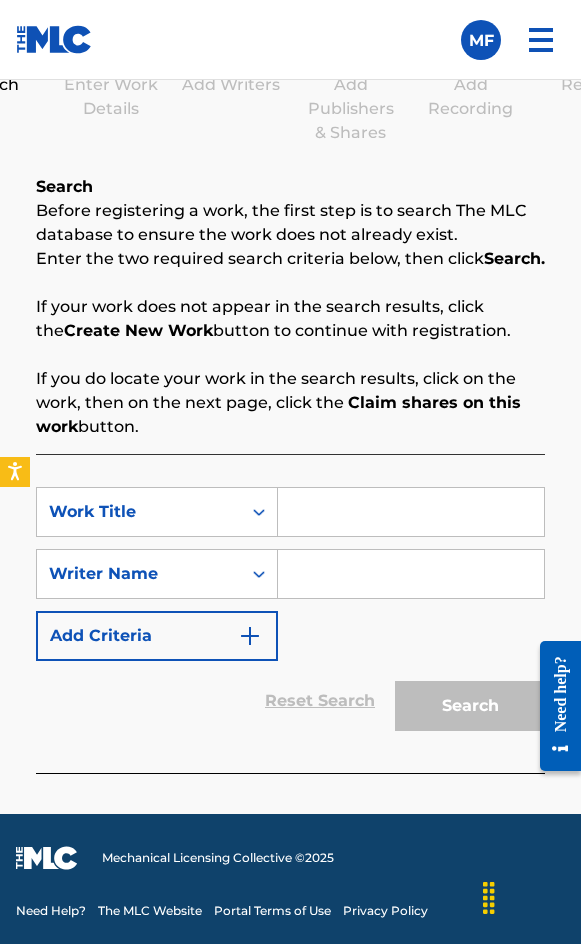 click at bounding box center [411, 512] 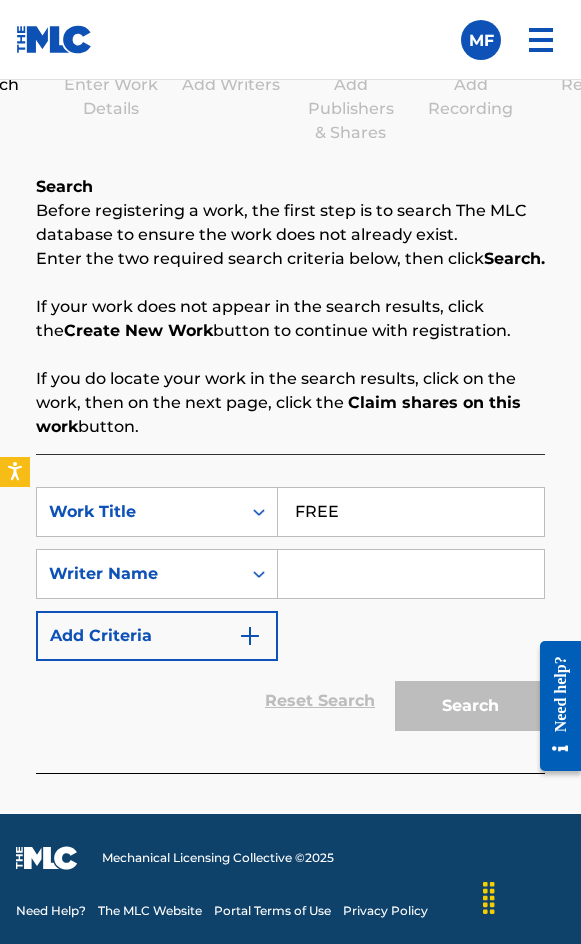 type on "FREE" 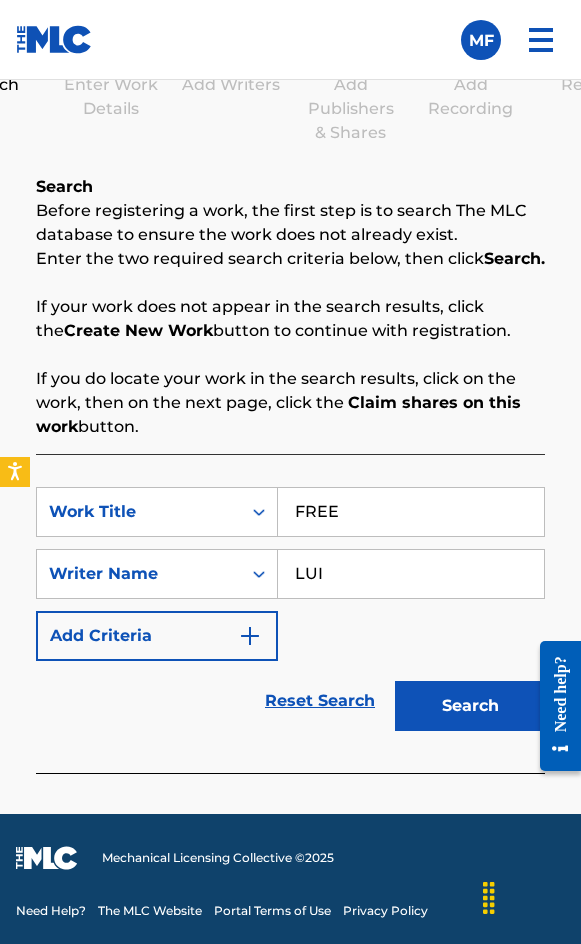 type on "[FIRST] [LAST]" 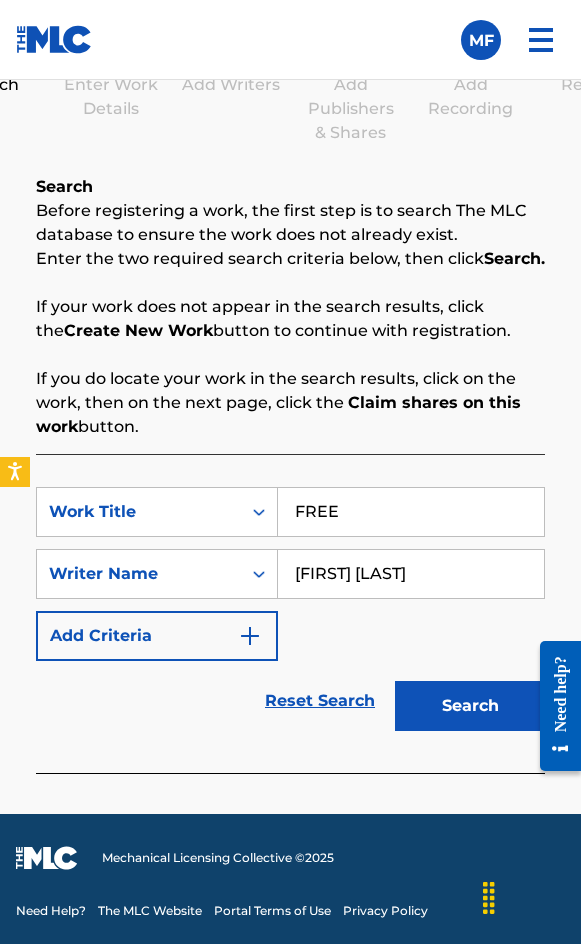 click on "Search" at bounding box center (470, 706) 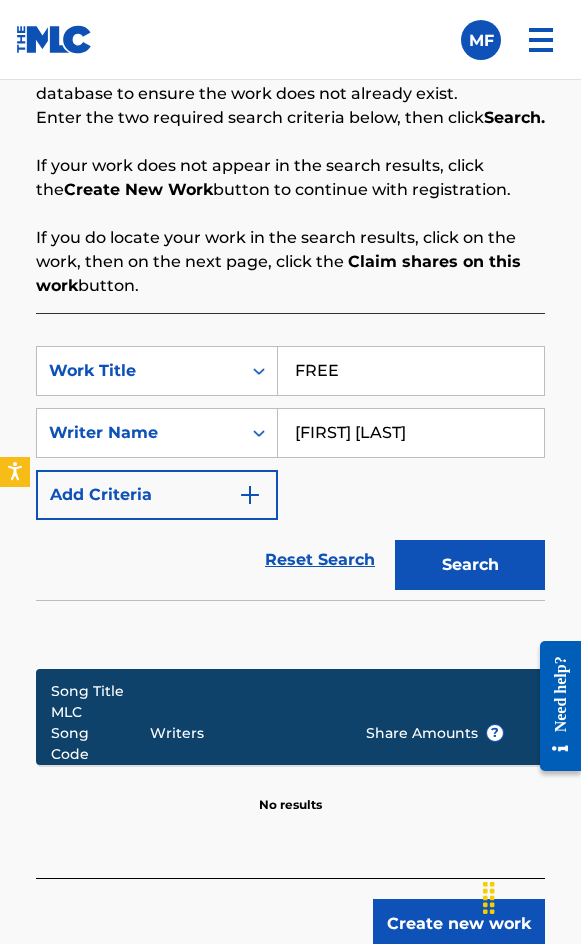 scroll, scrollTop: 1604, scrollLeft: 0, axis: vertical 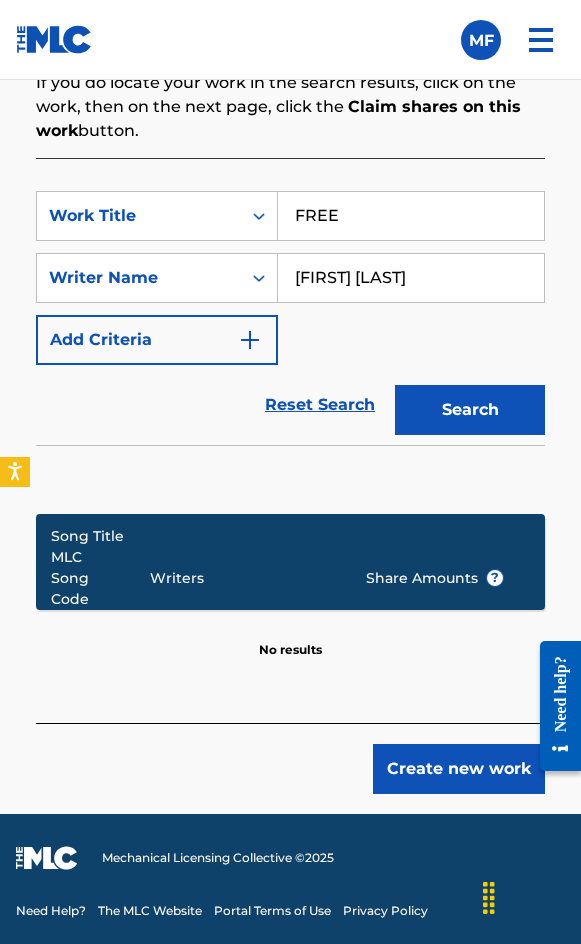 click on "Create new work" at bounding box center [290, 758] 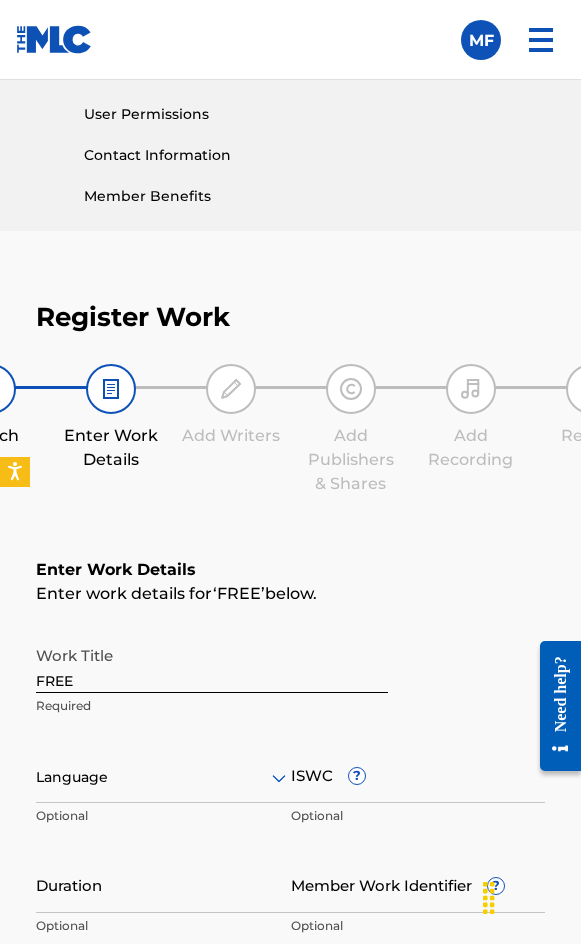 scroll, scrollTop: 1336, scrollLeft: 0, axis: vertical 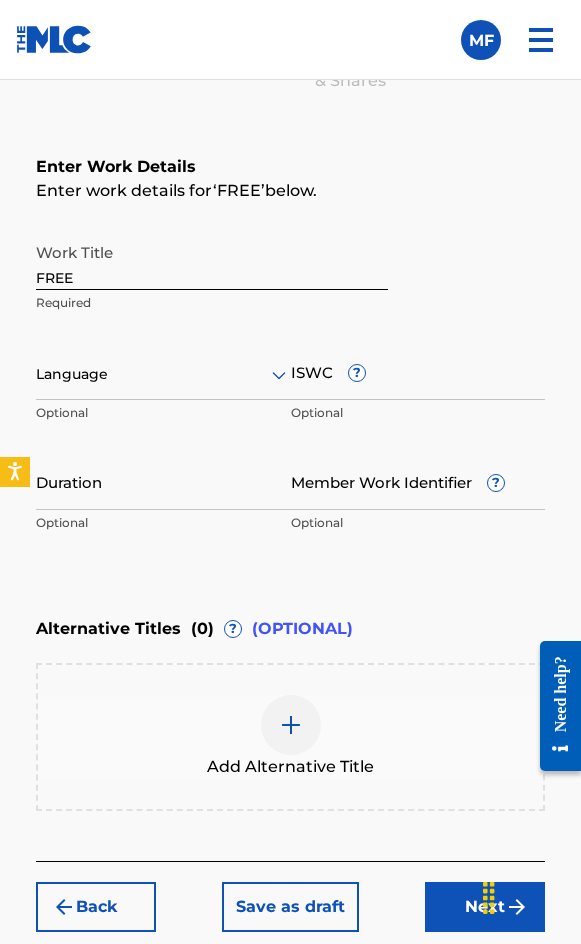 click at bounding box center [163, 374] 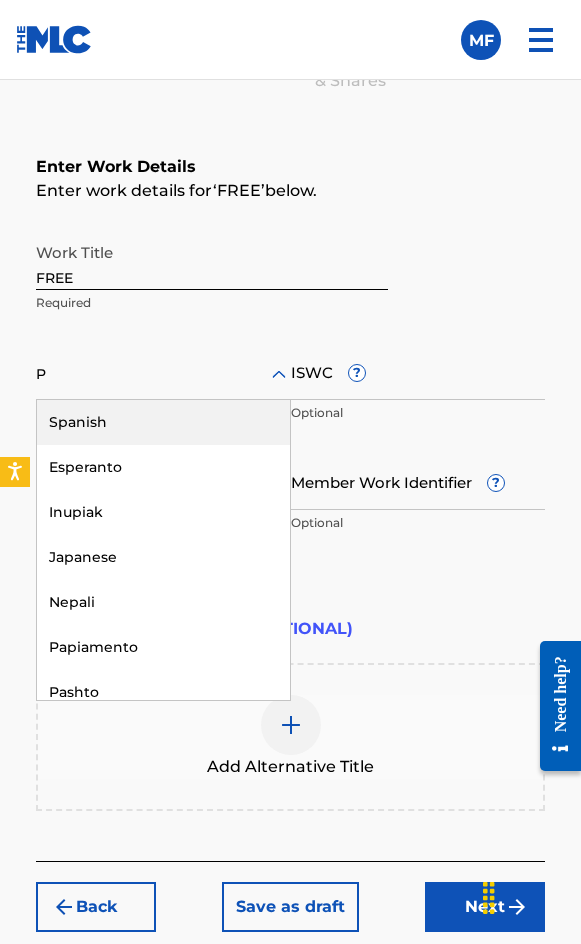 type on "PO" 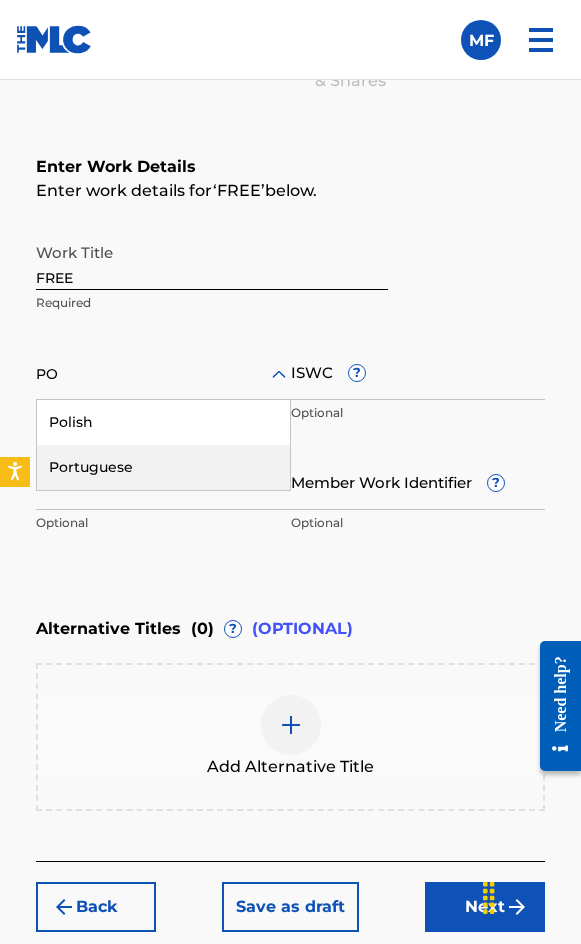 click on "Portuguese" at bounding box center [163, 467] 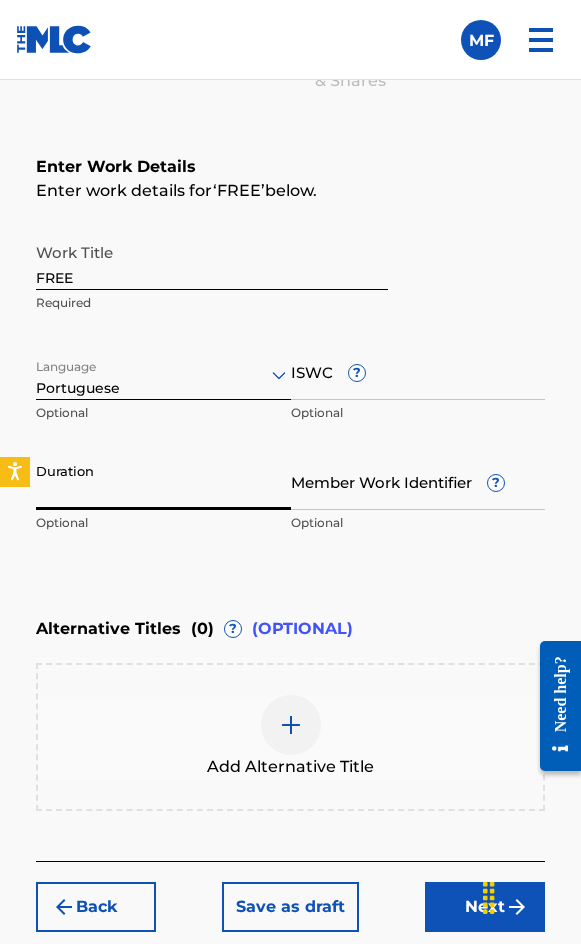 click on "Duration" at bounding box center [163, 481] 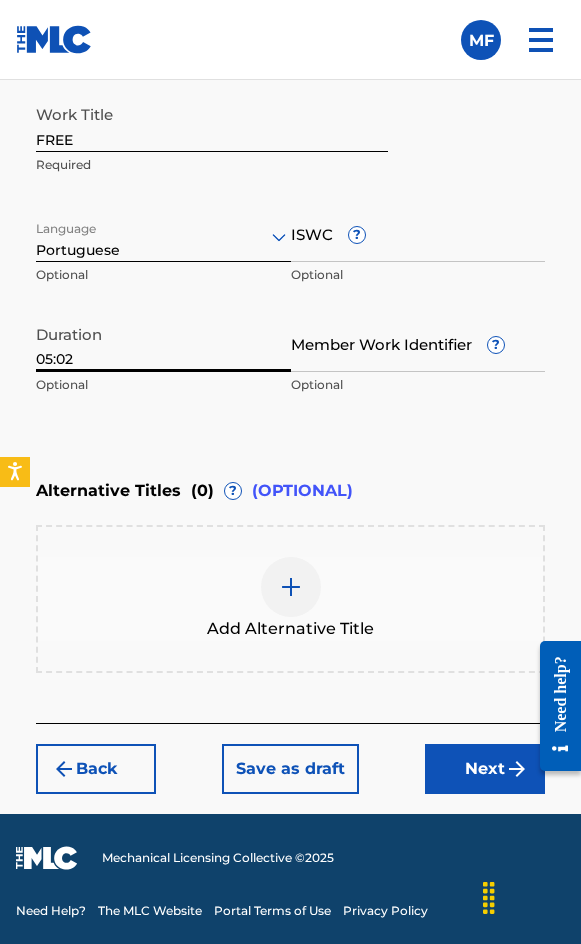type 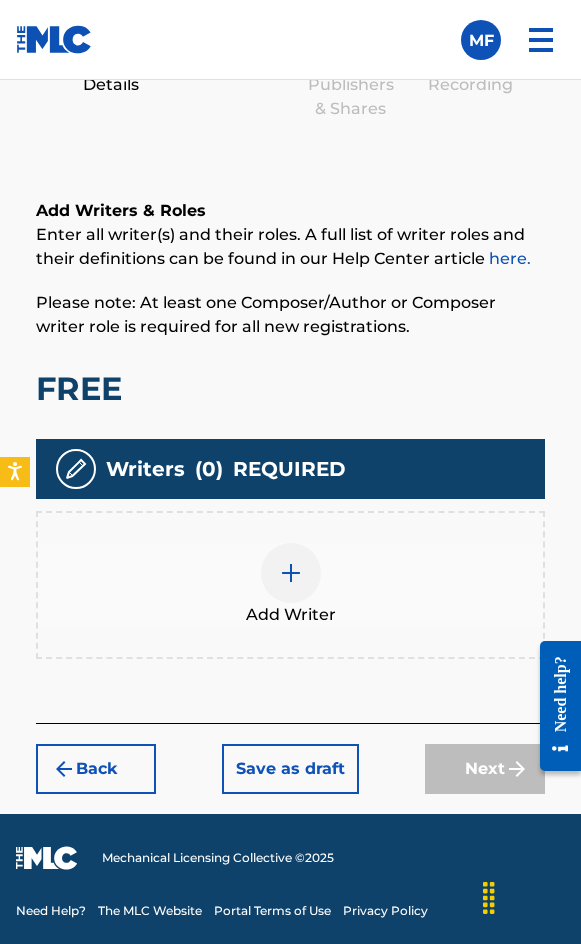 click at bounding box center (291, 573) 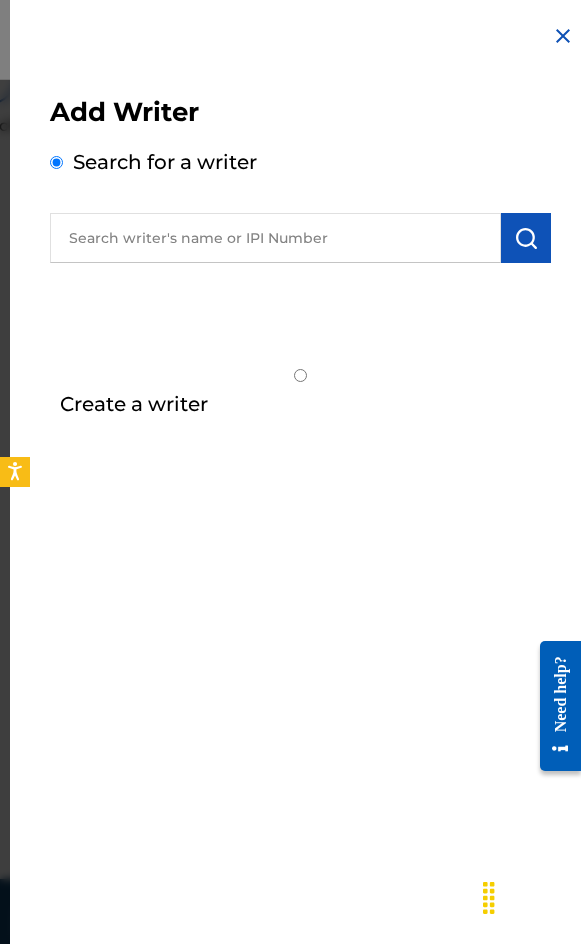 scroll, scrollTop: 1208, scrollLeft: 0, axis: vertical 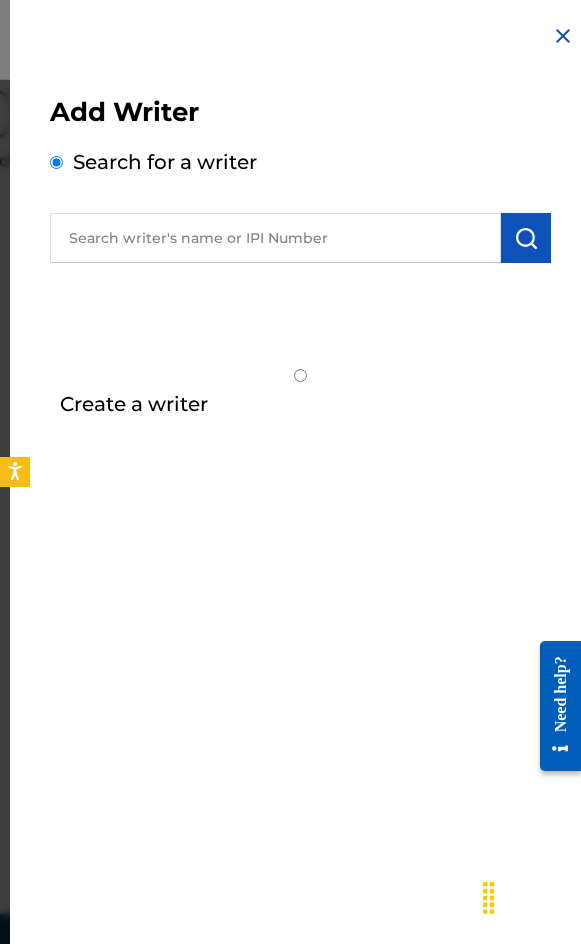 click at bounding box center (275, 238) 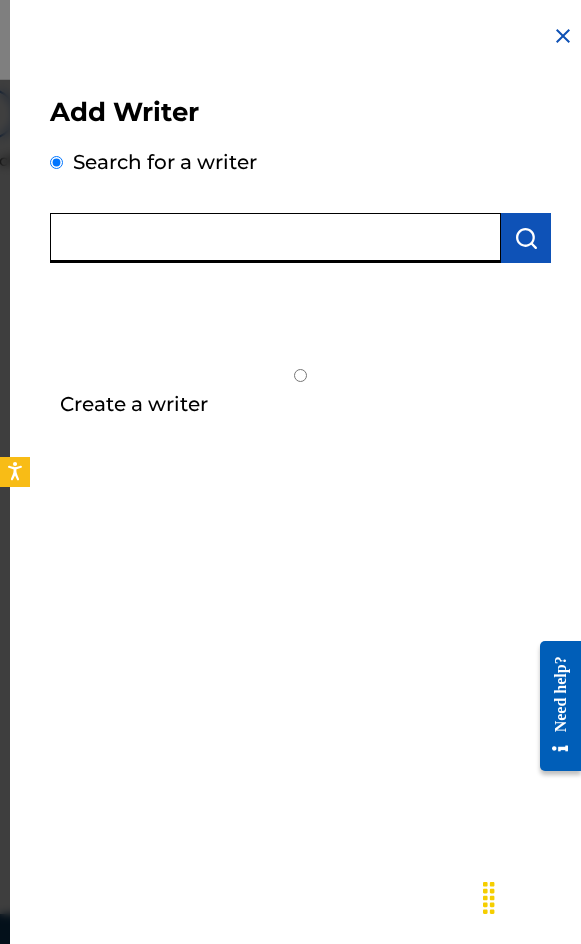 paste on "[FIRST] [LAST]" 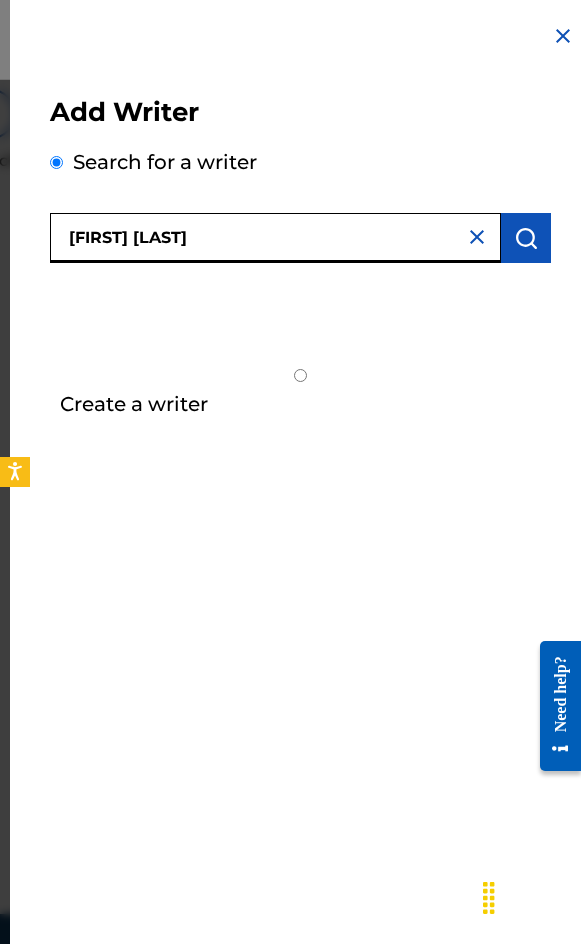click at bounding box center [526, 238] 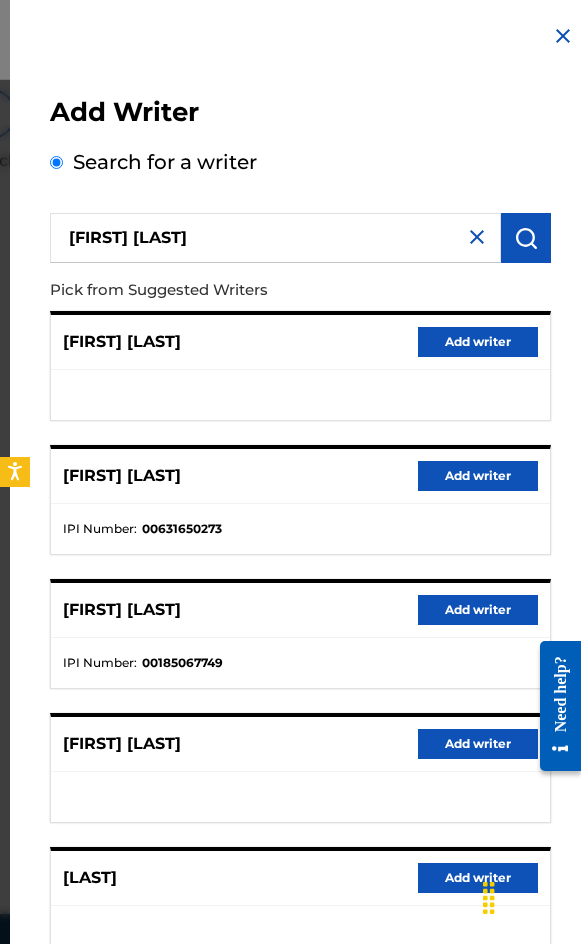 click on "Add writer" at bounding box center (478, 342) 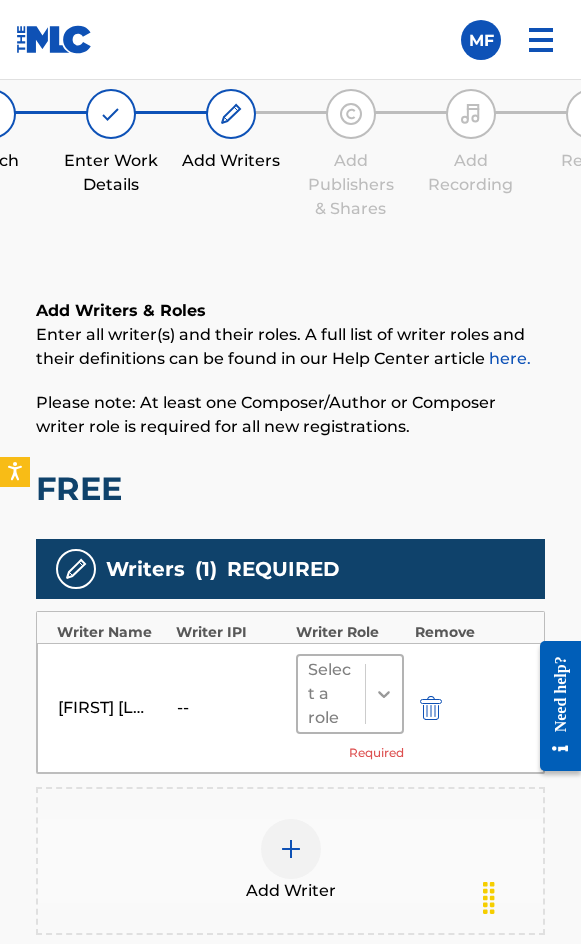 click 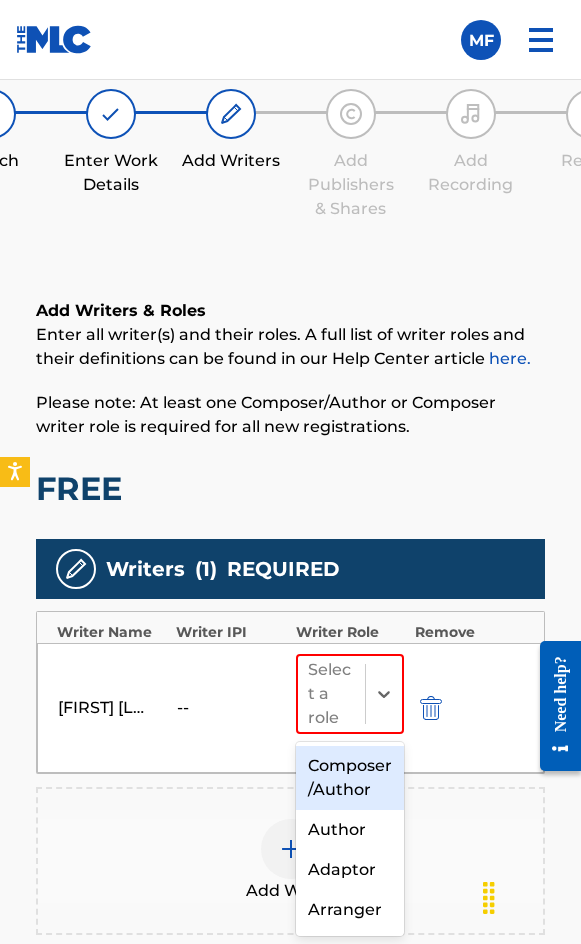 click on "Composer/Author" at bounding box center [350, 778] 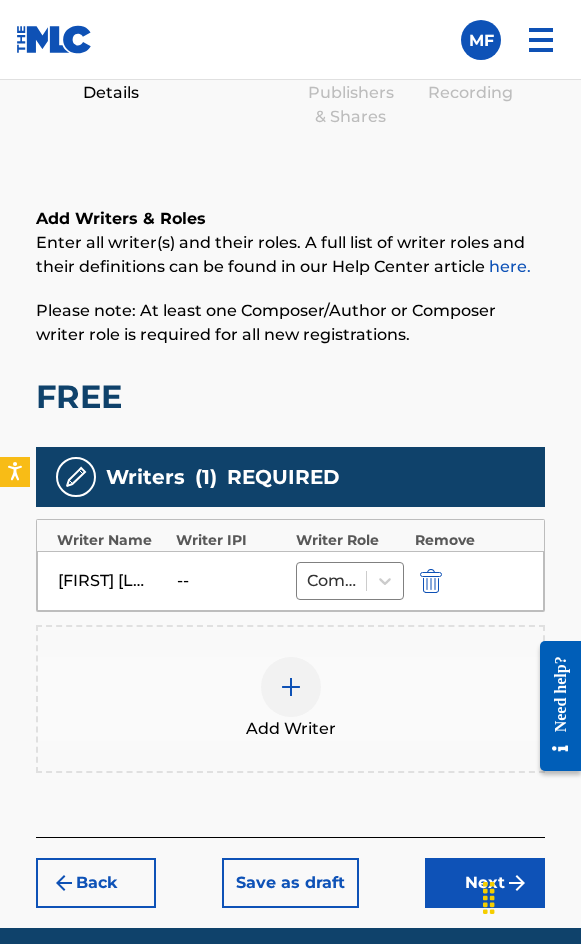 scroll, scrollTop: 1414, scrollLeft: 0, axis: vertical 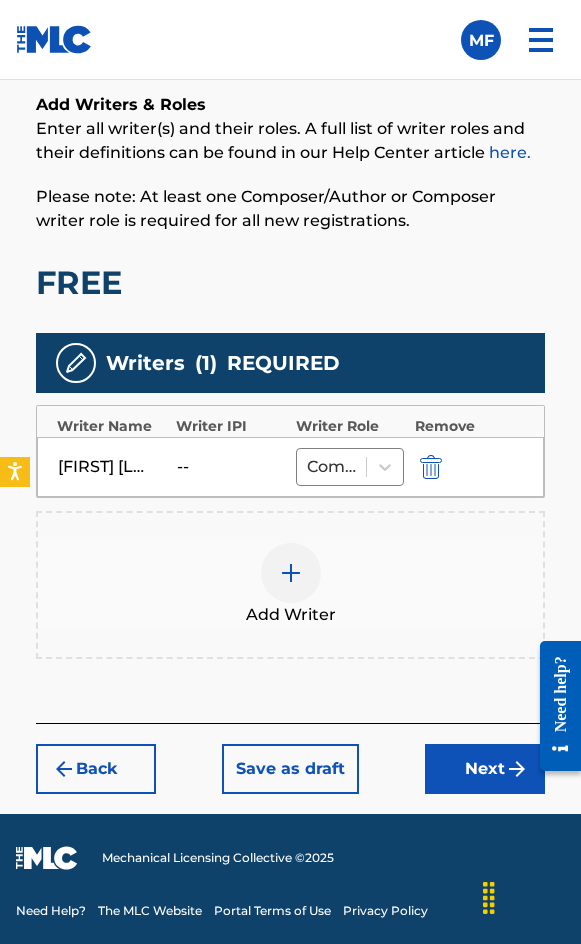 click at bounding box center (291, 573) 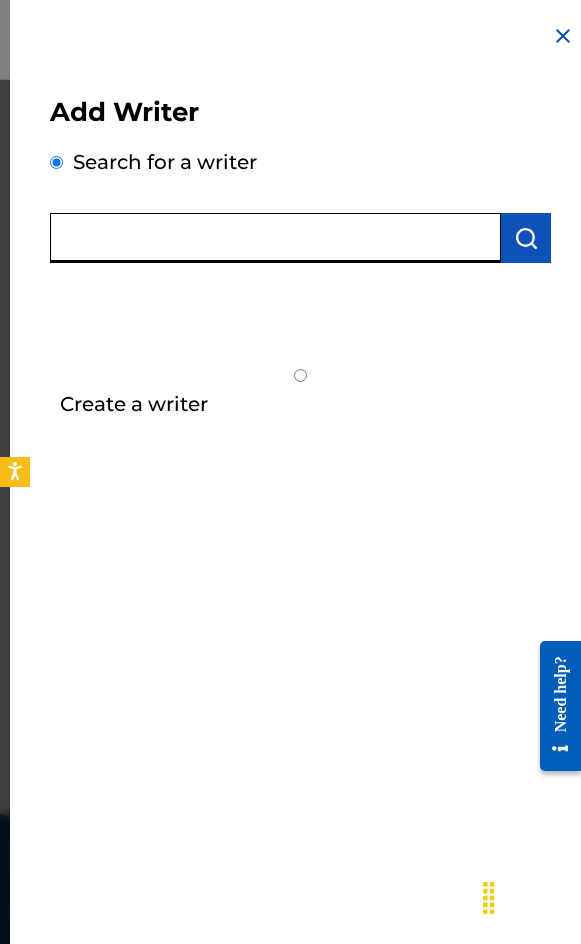 click at bounding box center [275, 238] 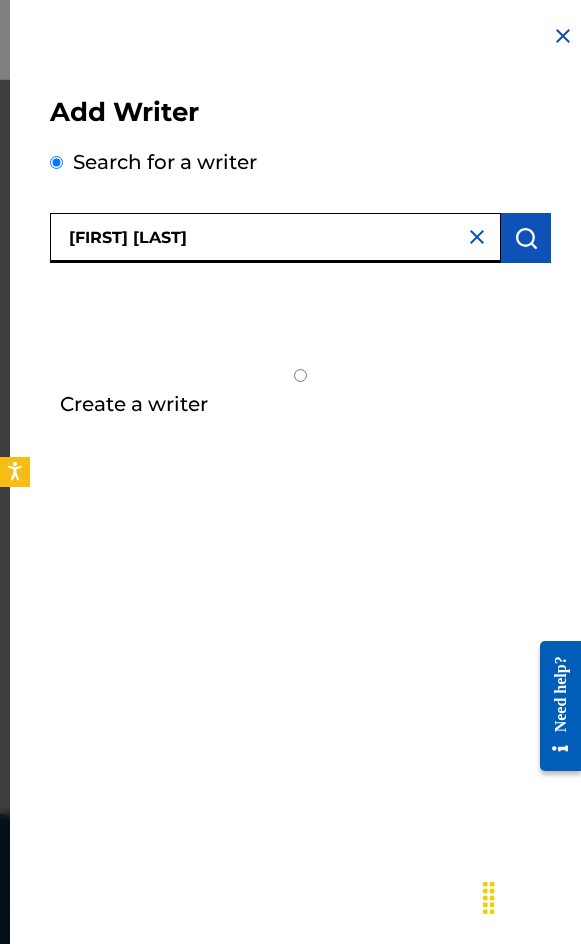 click at bounding box center [526, 238] 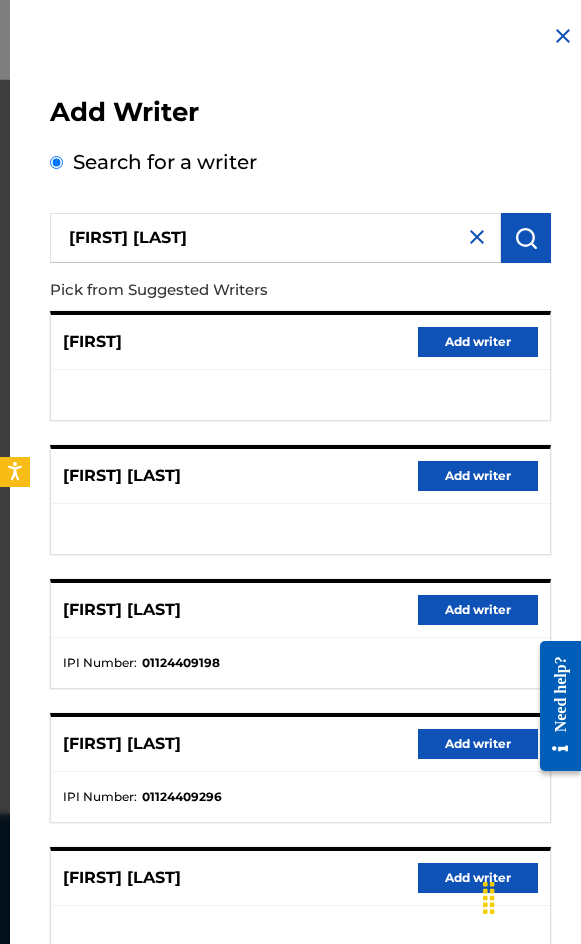 click on "Add writer" at bounding box center (478, 610) 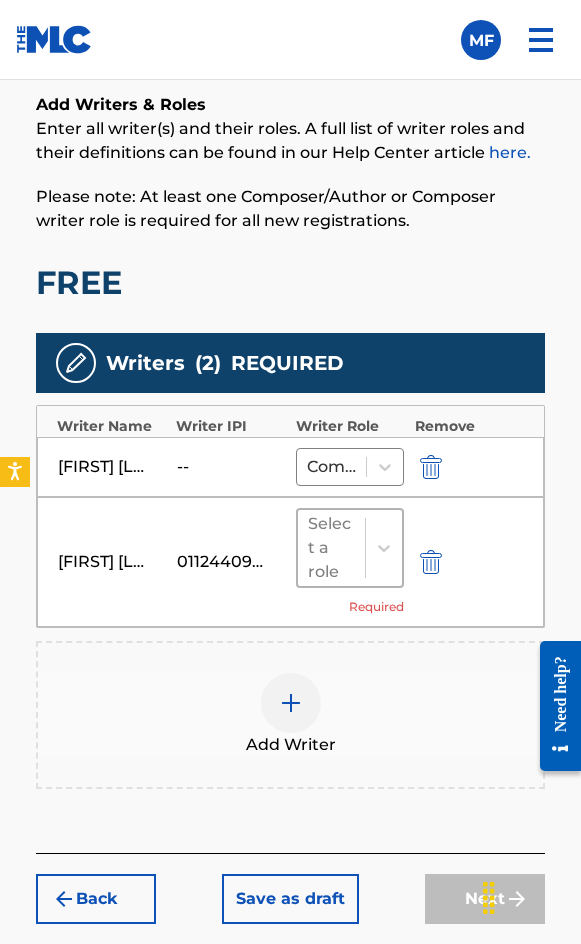 click at bounding box center (383, 548) 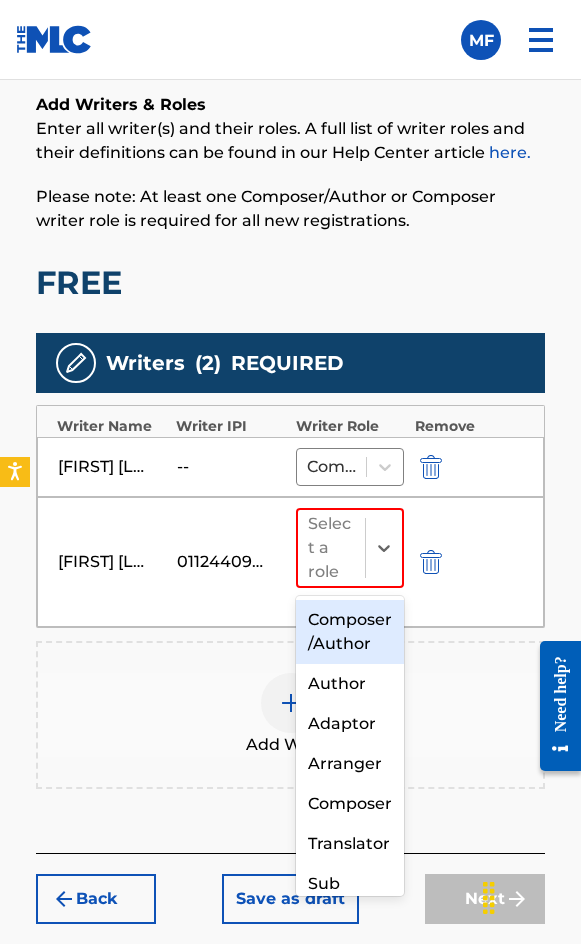 click on "Composer/Author" at bounding box center [350, 632] 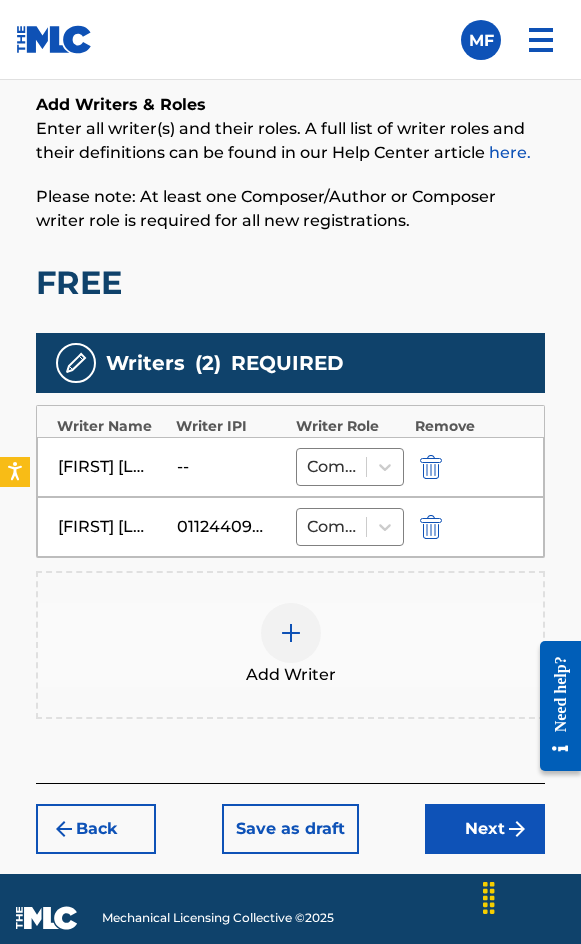 click at bounding box center (291, 633) 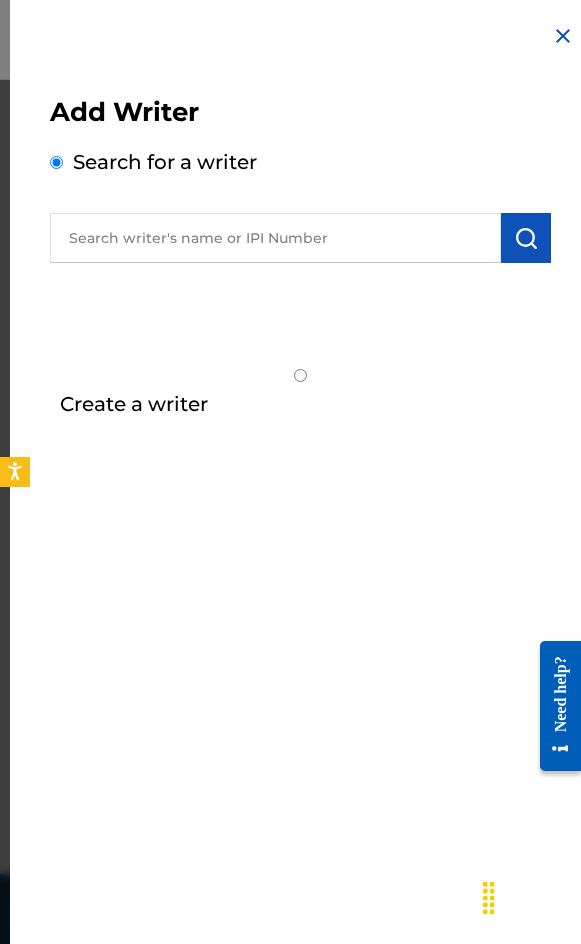 click at bounding box center [300, 235] 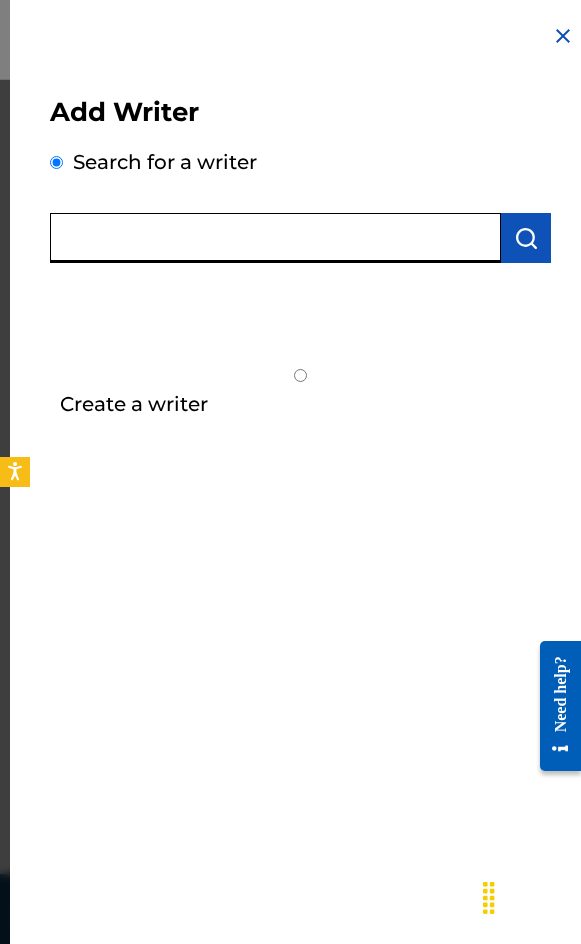 click at bounding box center [275, 238] 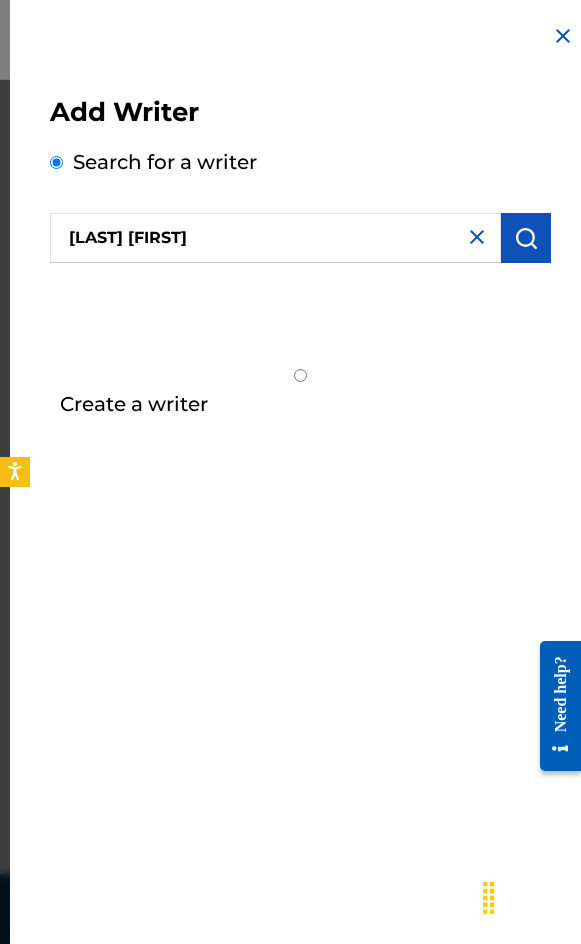 click on "Add Writer Search for a writer [LAST] [LAST]" at bounding box center (300, 182) 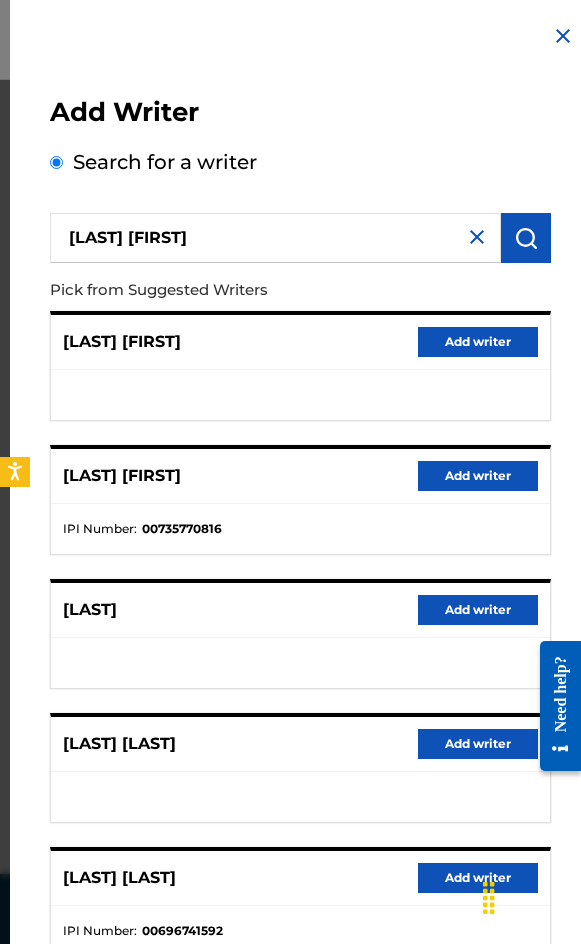 click on "Add writer" at bounding box center [478, 342] 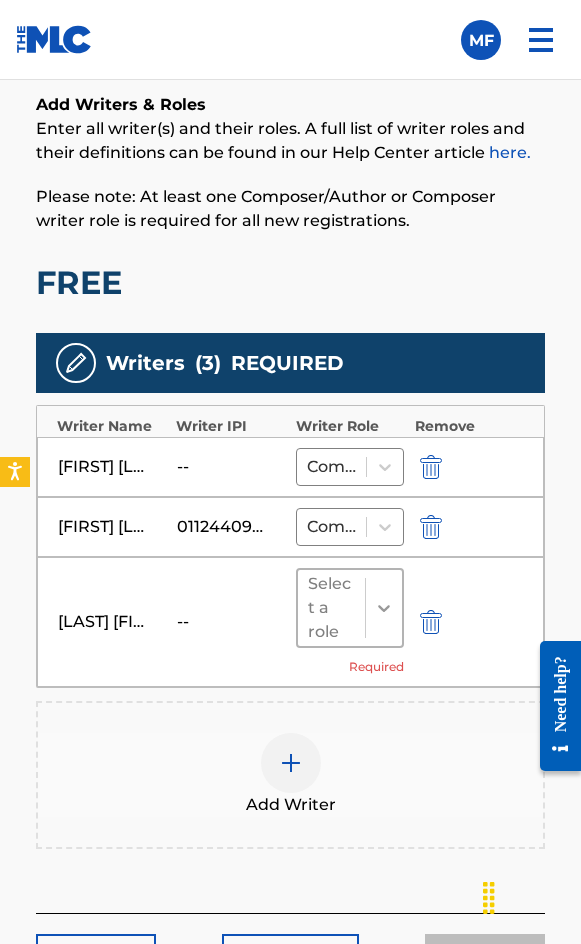 click 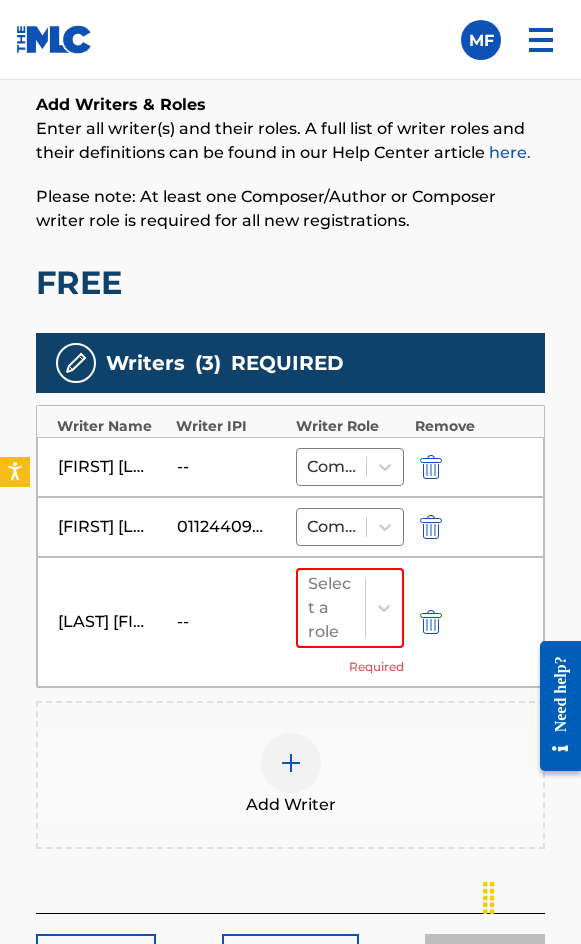drag, startPoint x: 340, startPoint y: 653, endPoint x: 341, endPoint y: 678, distance: 25.019993 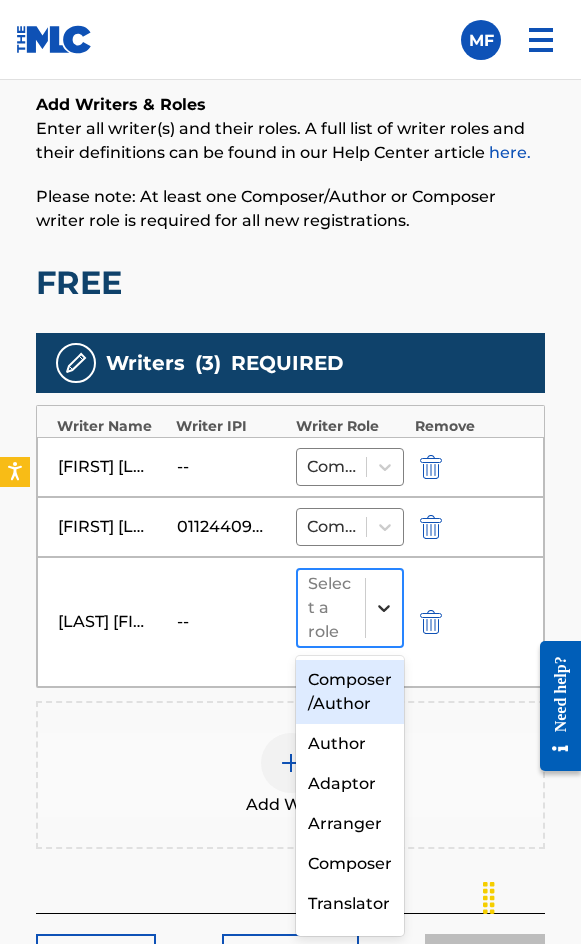 click at bounding box center [384, 608] 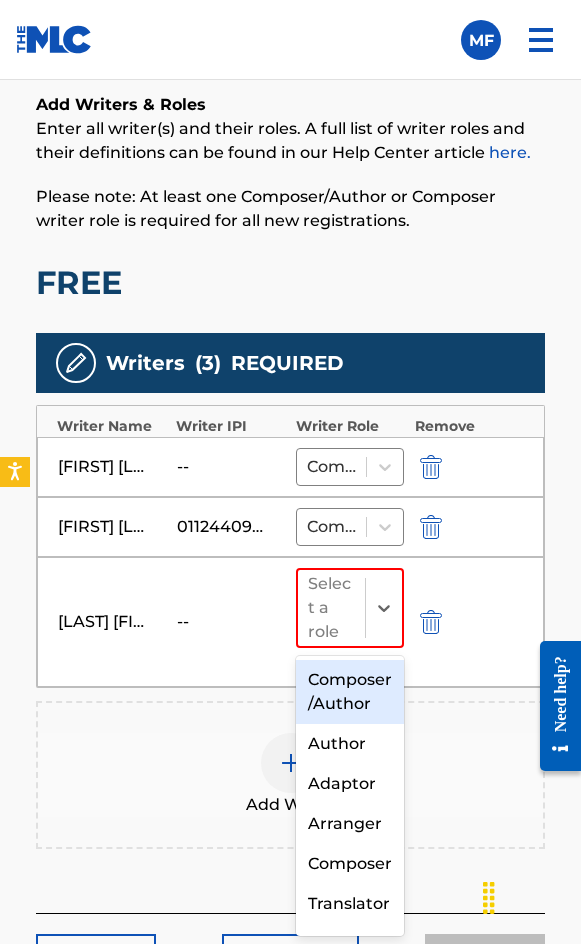 click on "Composer/Author" at bounding box center [350, 692] 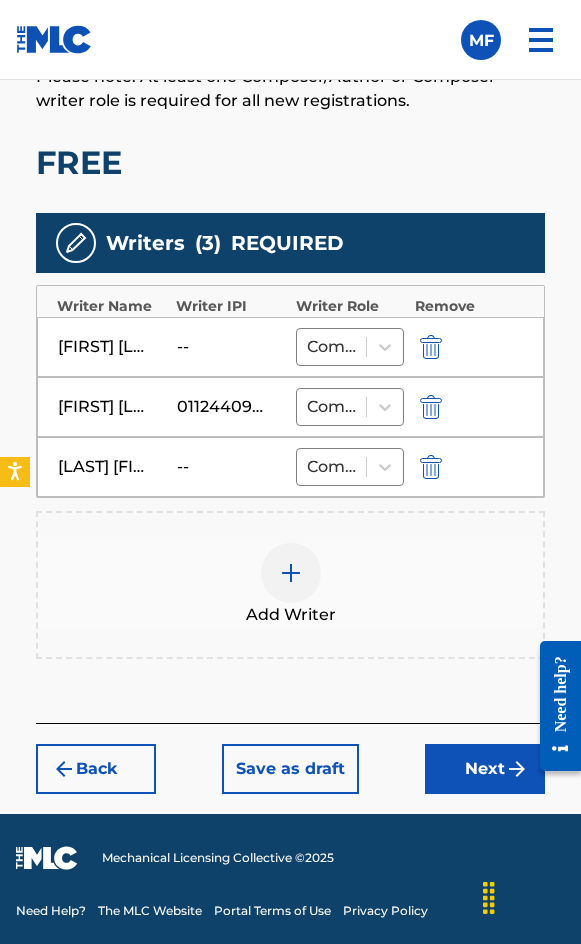 click on "Next" at bounding box center (485, 769) 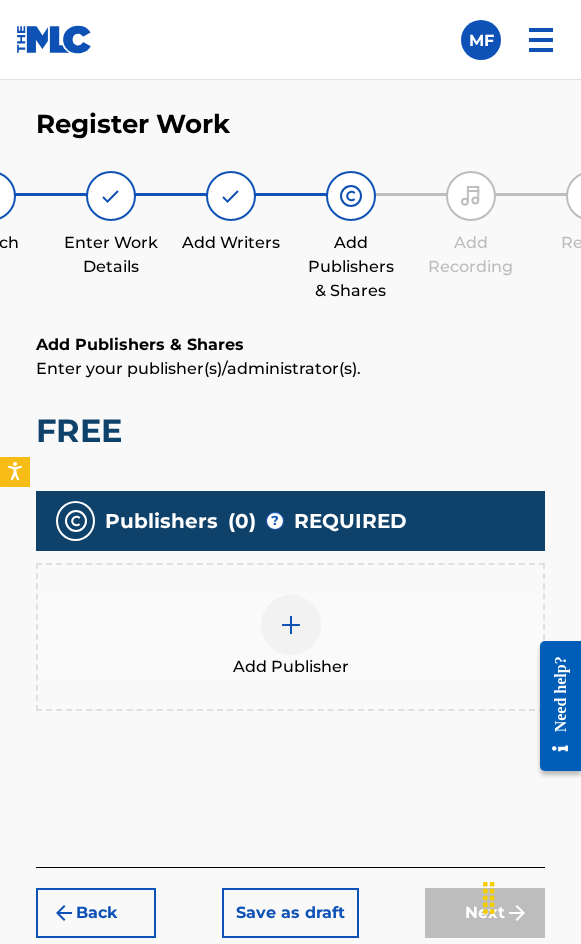 scroll, scrollTop: 1270, scrollLeft: 0, axis: vertical 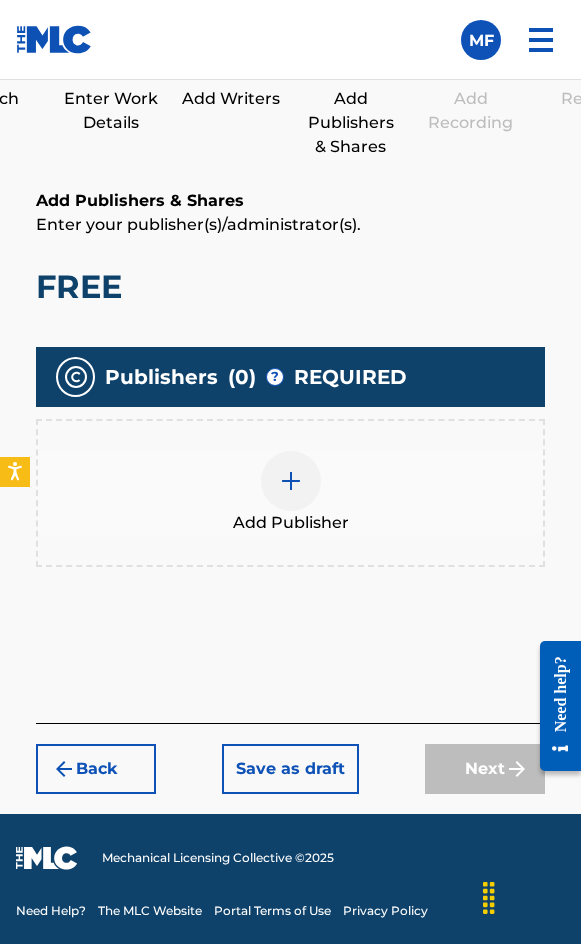 click on "Add Publisher" at bounding box center [290, 493] 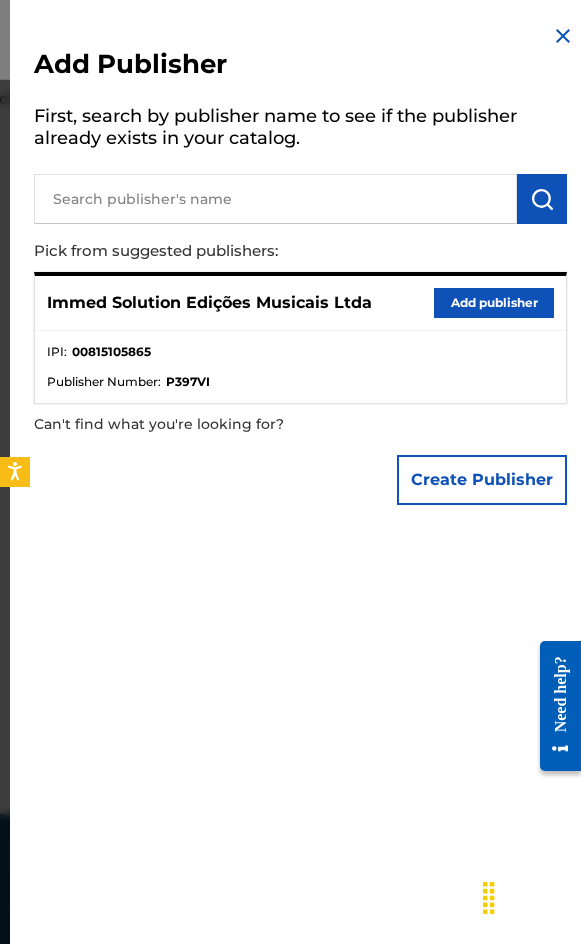 click on "Add publisher" at bounding box center (494, 303) 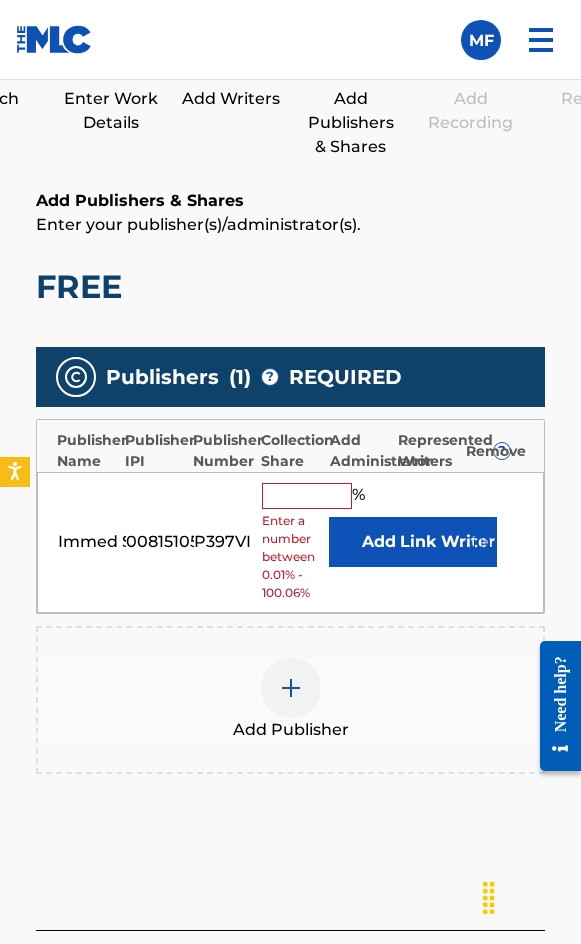 click at bounding box center (307, 496) 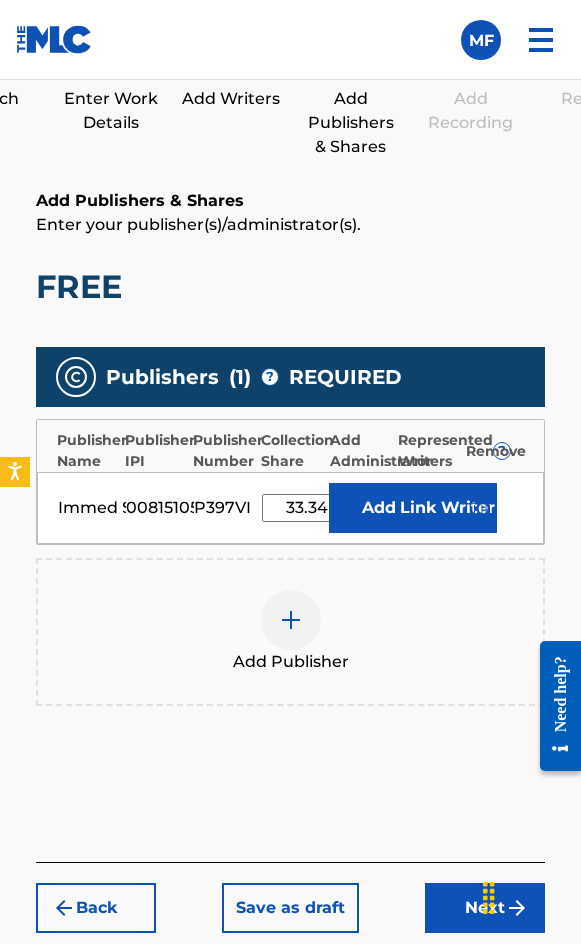 click on "Link Writer" at bounding box center [447, 508] 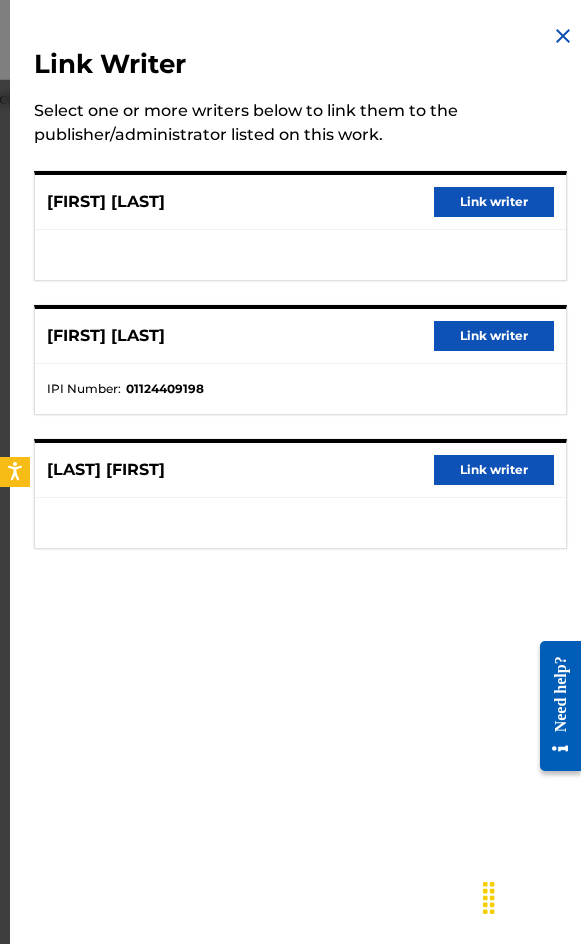 click on "Link writer" at bounding box center [494, 336] 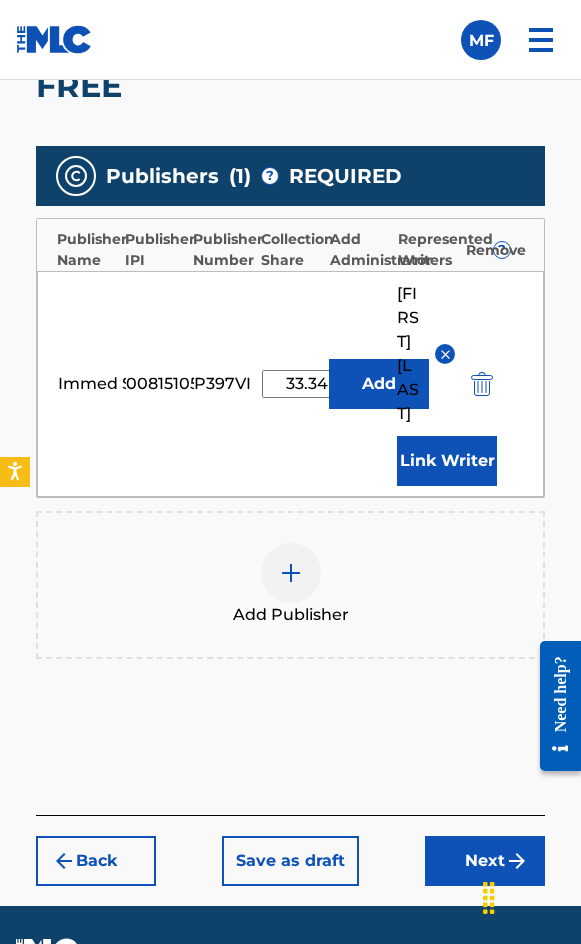 scroll, scrollTop: 1794, scrollLeft: 0, axis: vertical 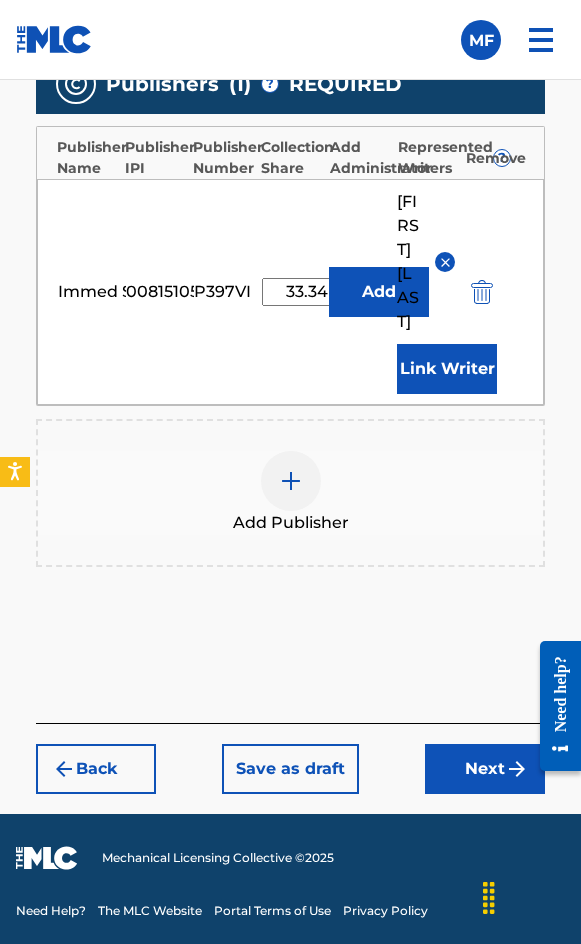 click on "Back Save as draft Next" at bounding box center (290, 758) 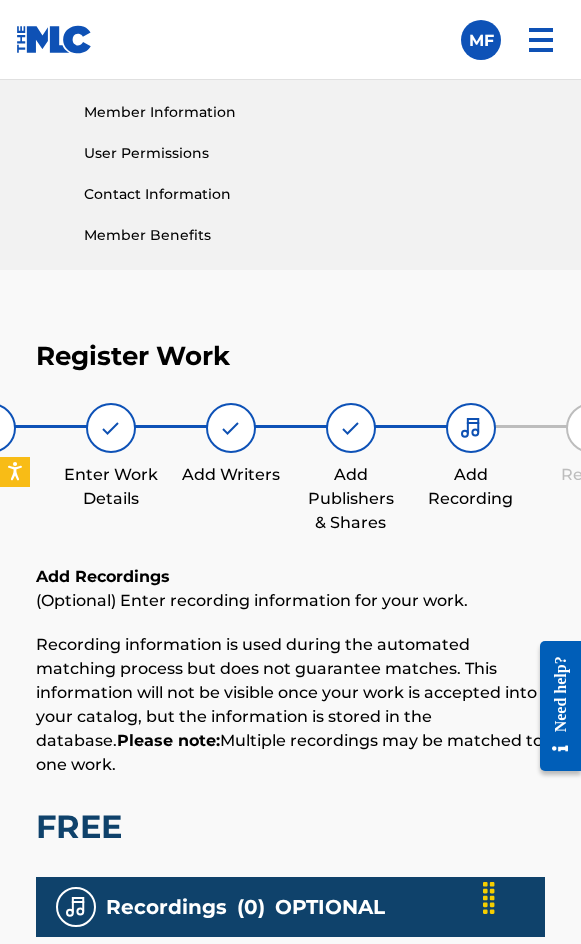 scroll, scrollTop: 1332, scrollLeft: 0, axis: vertical 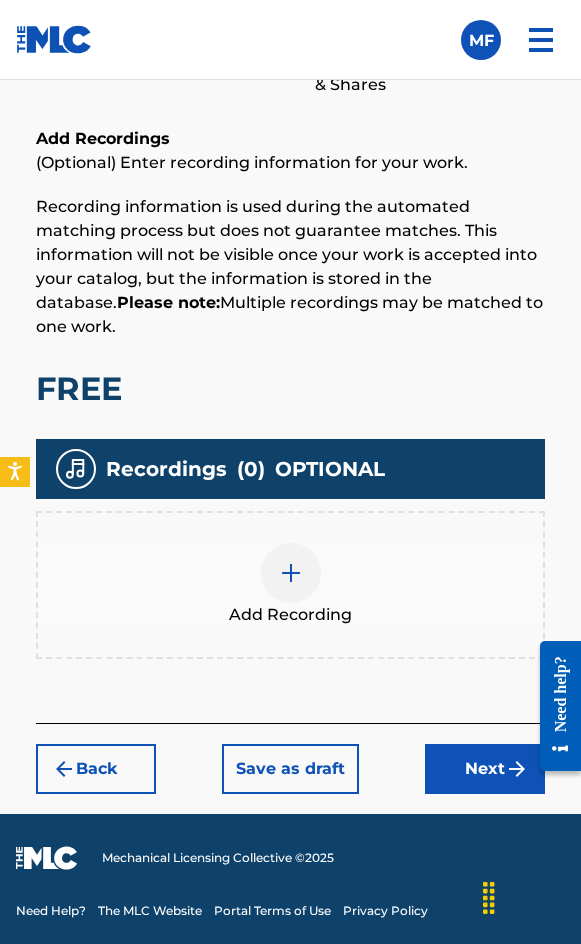 click on "Add Recording" at bounding box center (290, 585) 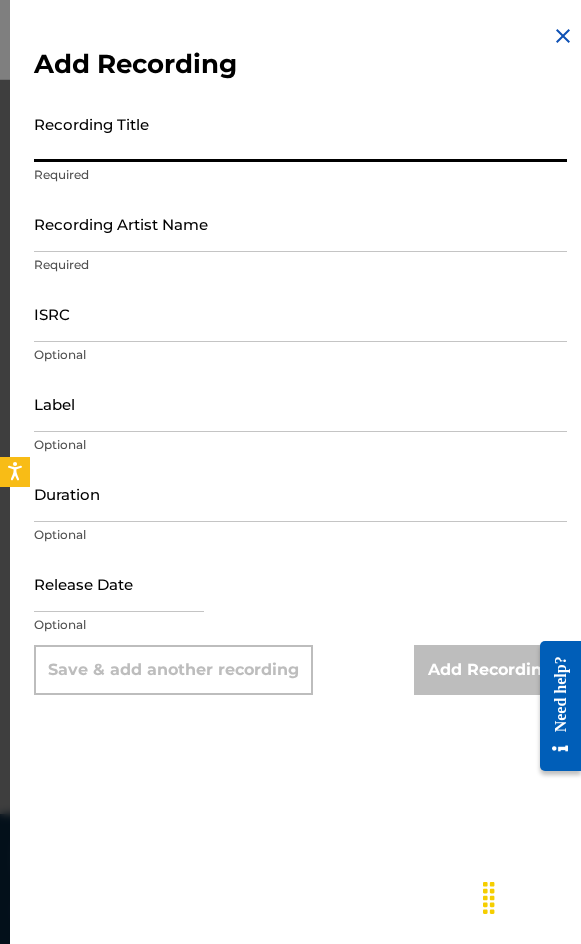 click on "Recording Title" at bounding box center (300, 133) 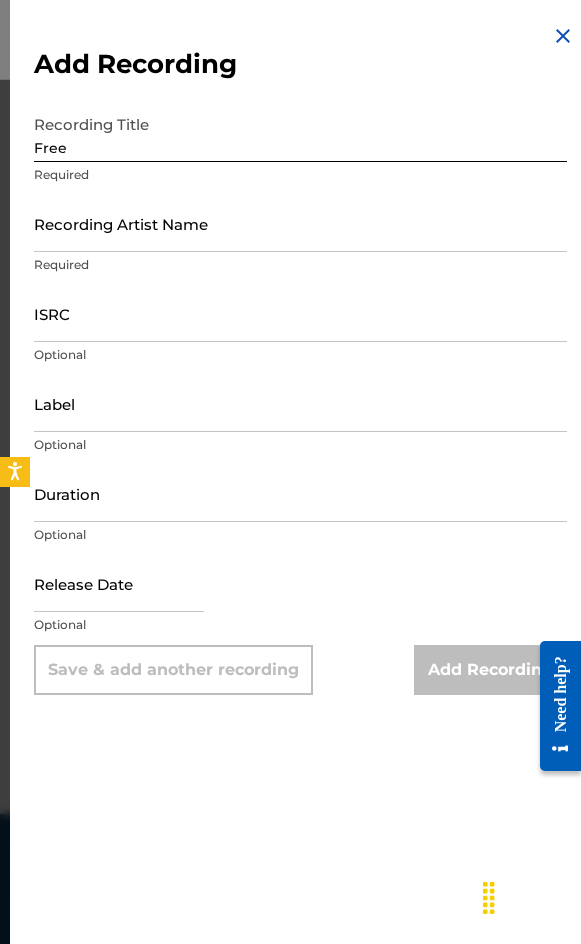 click on "Recording Artist Name" at bounding box center [300, 223] 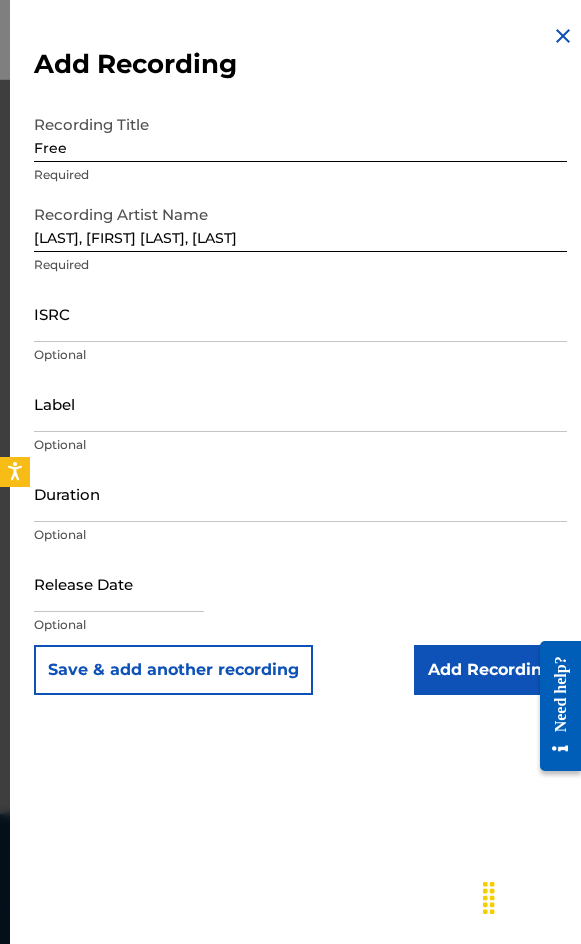 click on "ISRC" at bounding box center [300, 313] 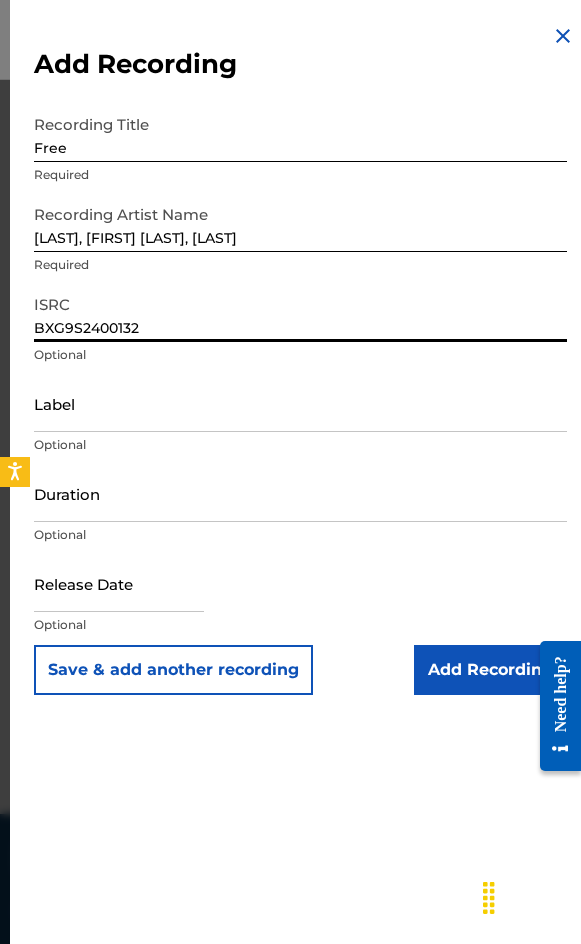 click on "Duration" at bounding box center [300, 493] 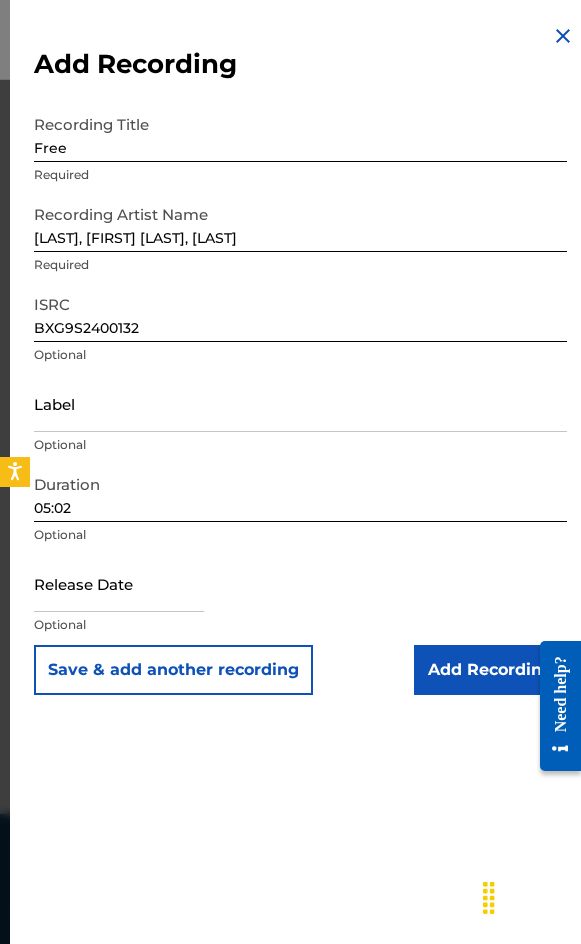 click on "Add Recording" at bounding box center (490, 670) 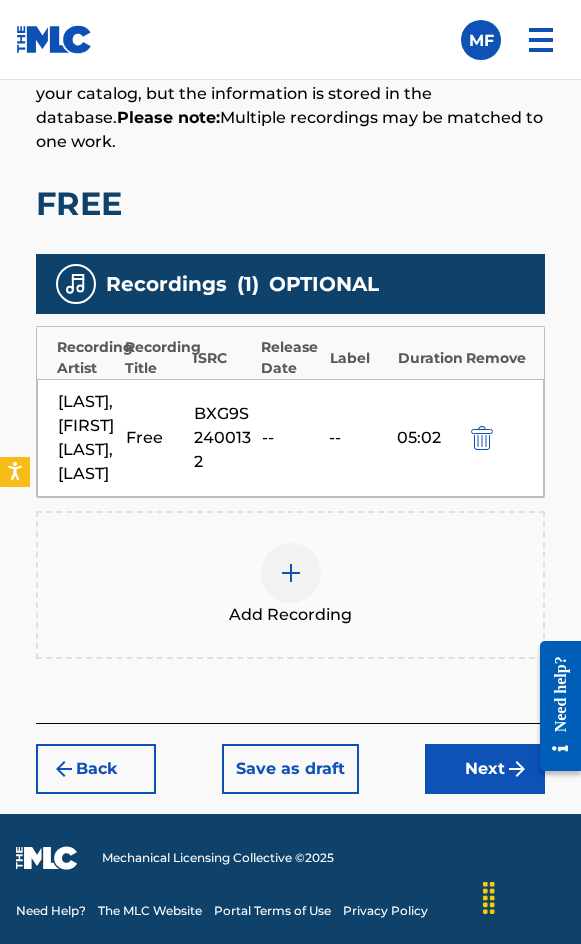 click on "Next" at bounding box center [485, 769] 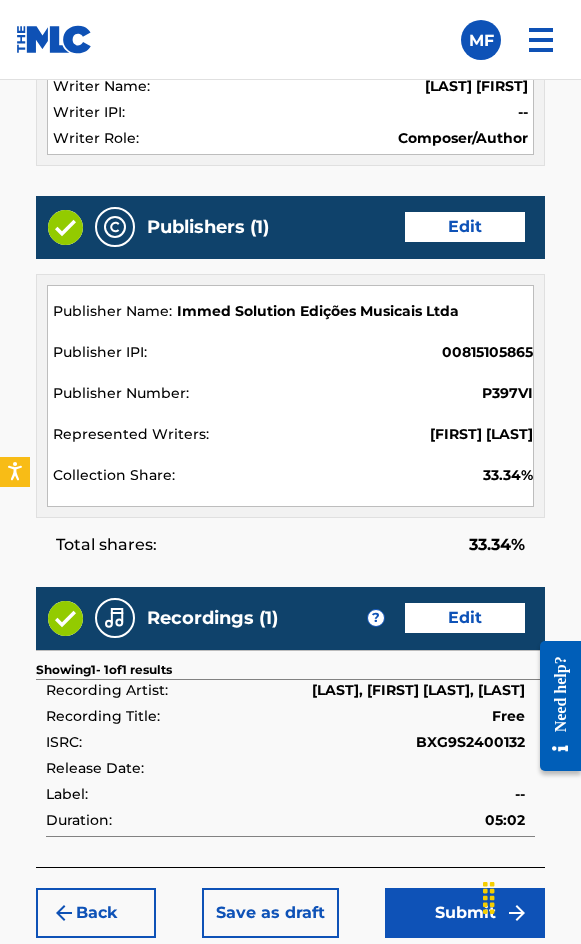scroll, scrollTop: 2328, scrollLeft: 0, axis: vertical 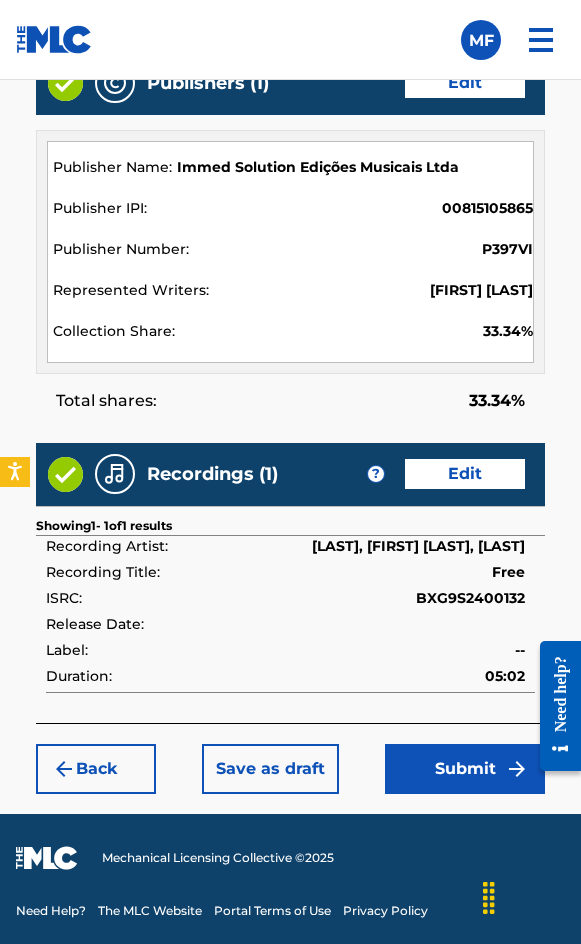 click on "Submit" at bounding box center (465, 769) 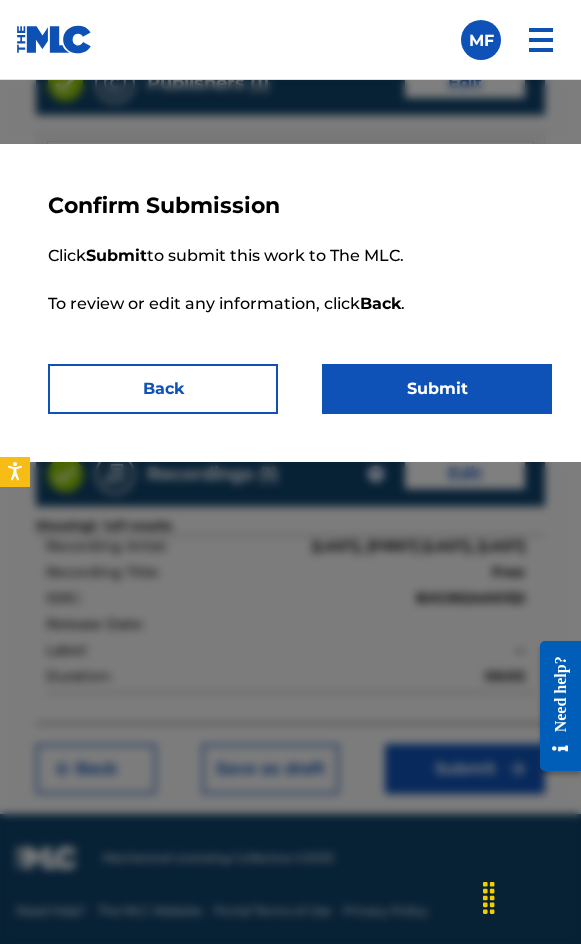 click on "Submit" at bounding box center (437, 389) 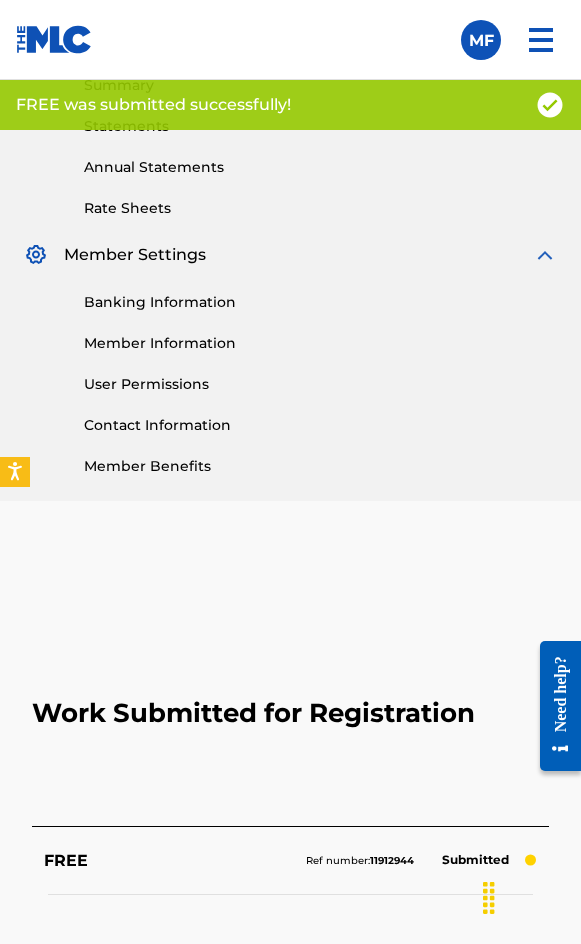 scroll, scrollTop: 1000, scrollLeft: 0, axis: vertical 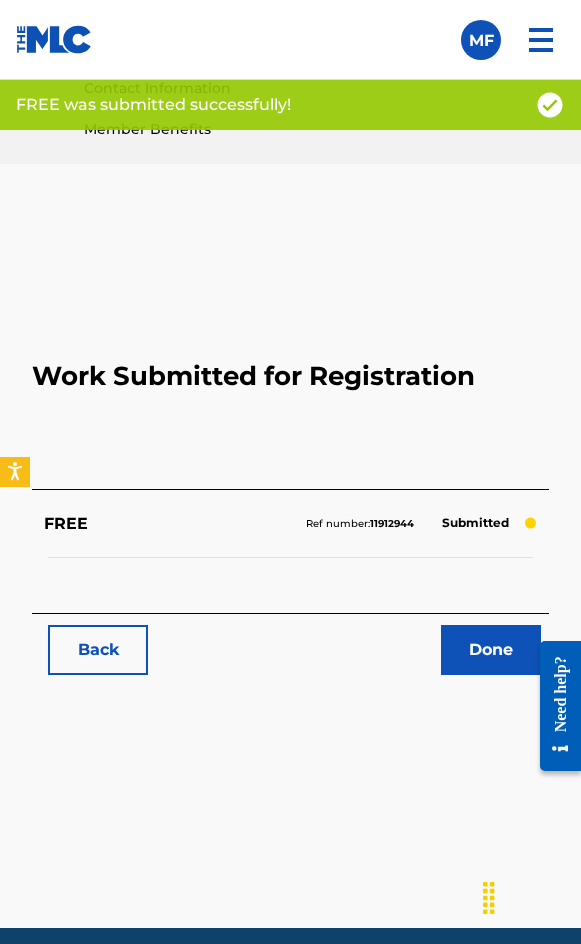 click on "Back" at bounding box center (98, 650) 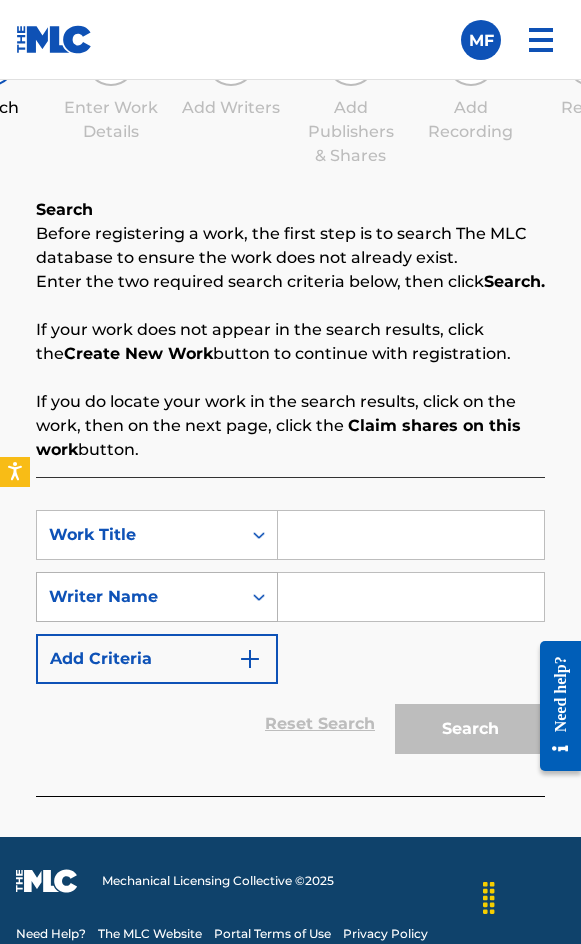 scroll, scrollTop: 1308, scrollLeft: 0, axis: vertical 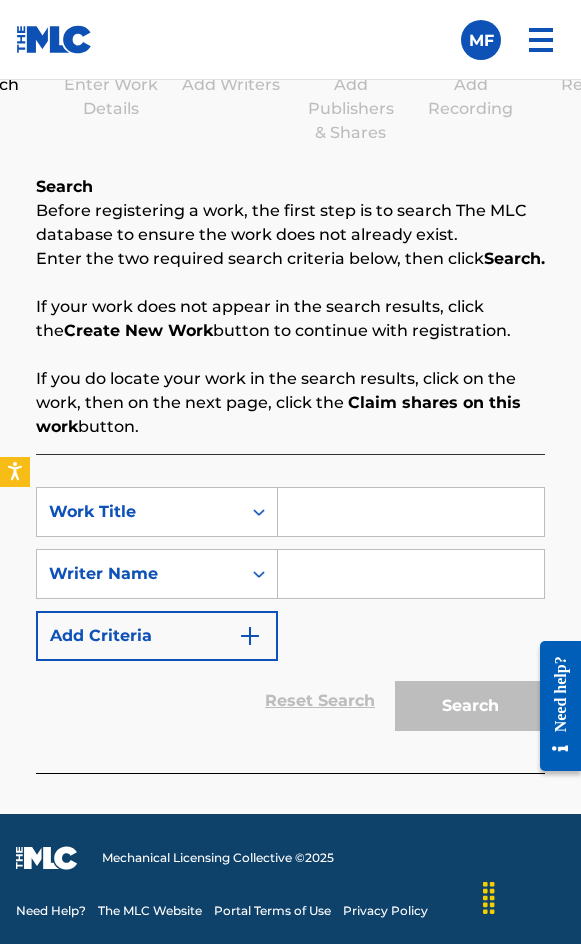 click at bounding box center (411, 512) 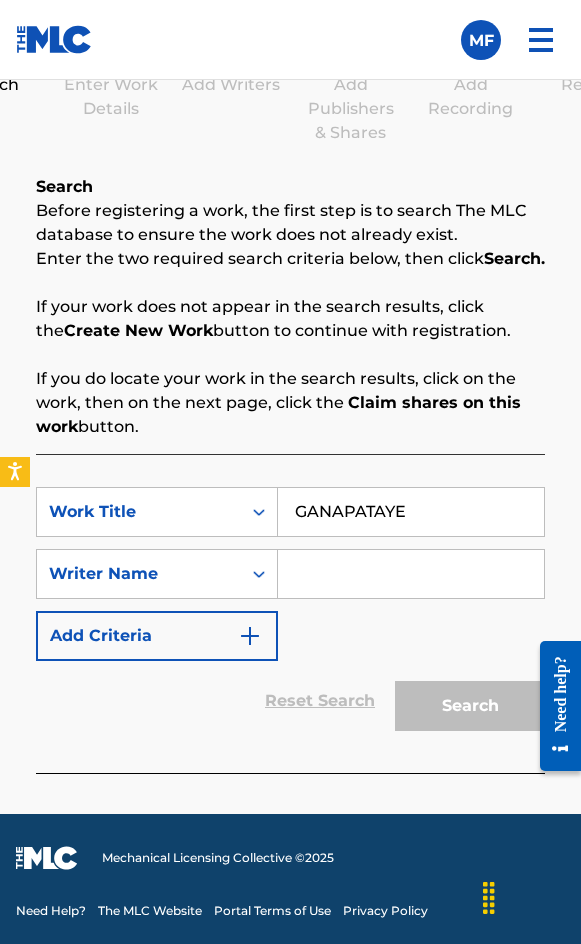 click at bounding box center (411, 574) 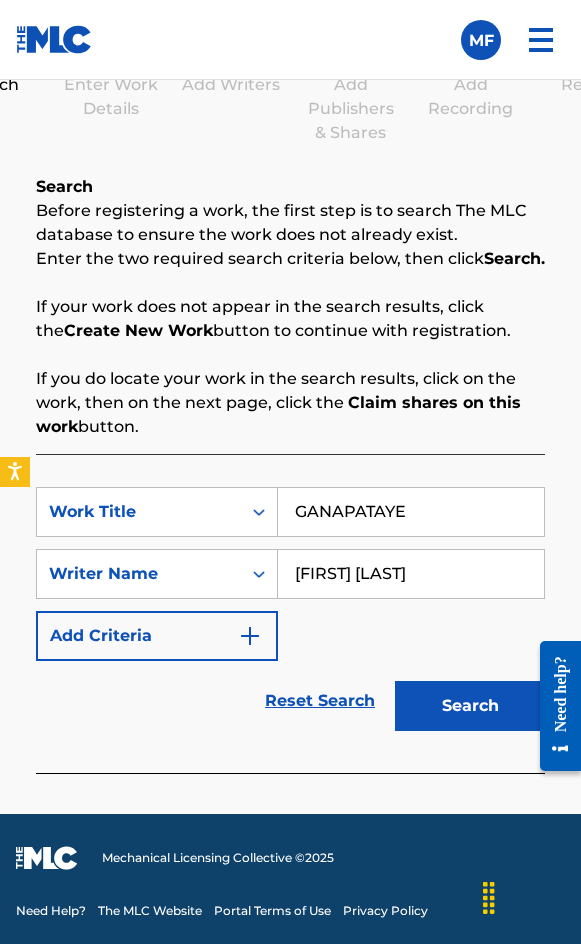 click on "Search" at bounding box center [465, 701] 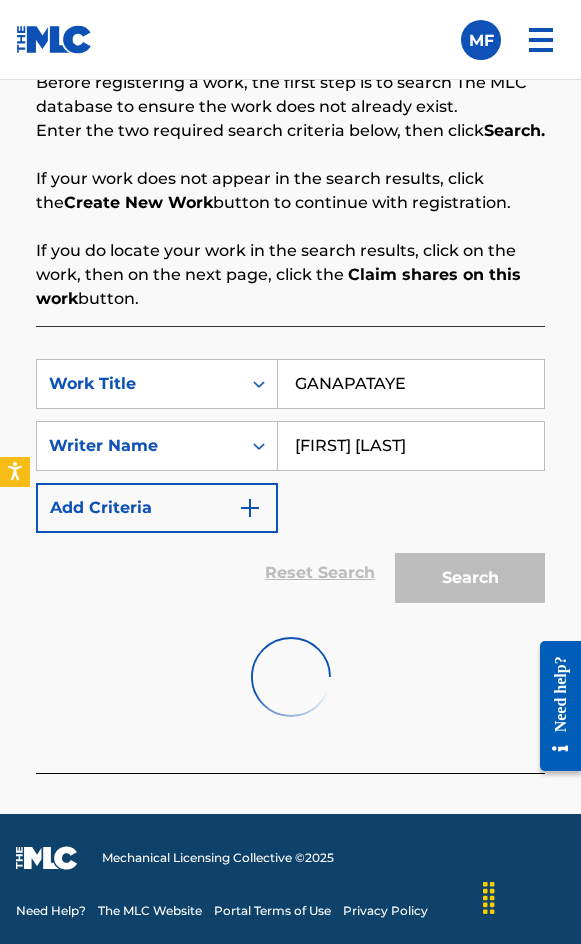 scroll, scrollTop: 1604, scrollLeft: 0, axis: vertical 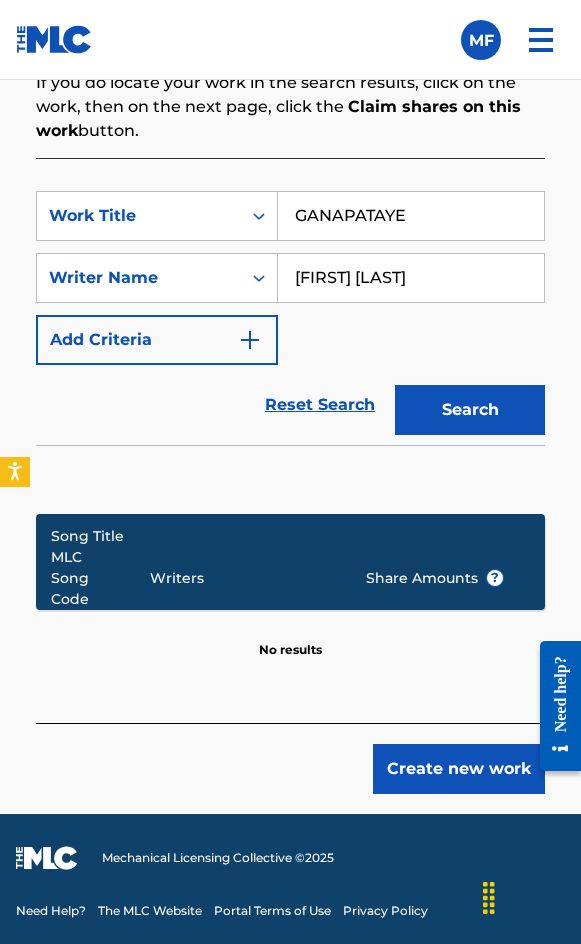 click on "Create new work" at bounding box center [290, 758] 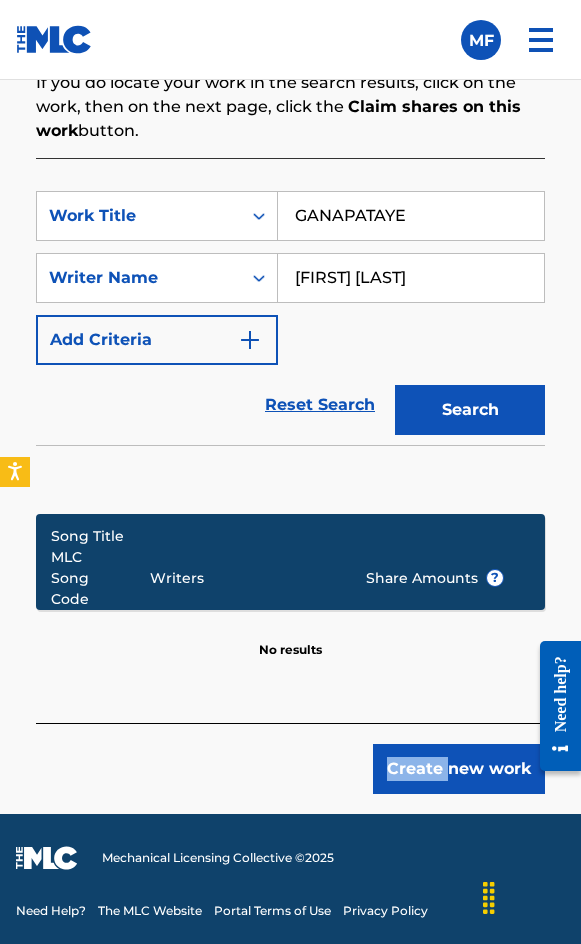 click on "Create new work" at bounding box center [290, 758] 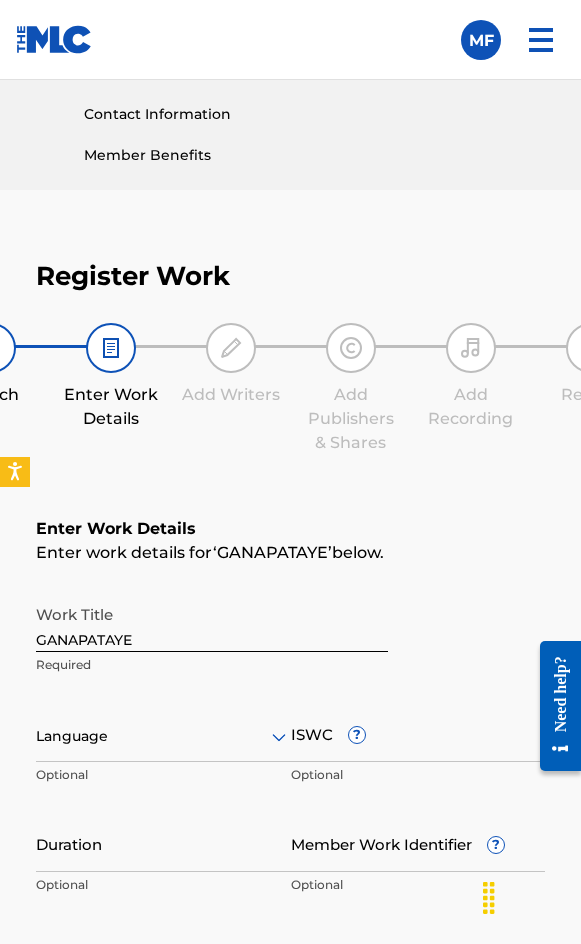 scroll, scrollTop: 1336, scrollLeft: 0, axis: vertical 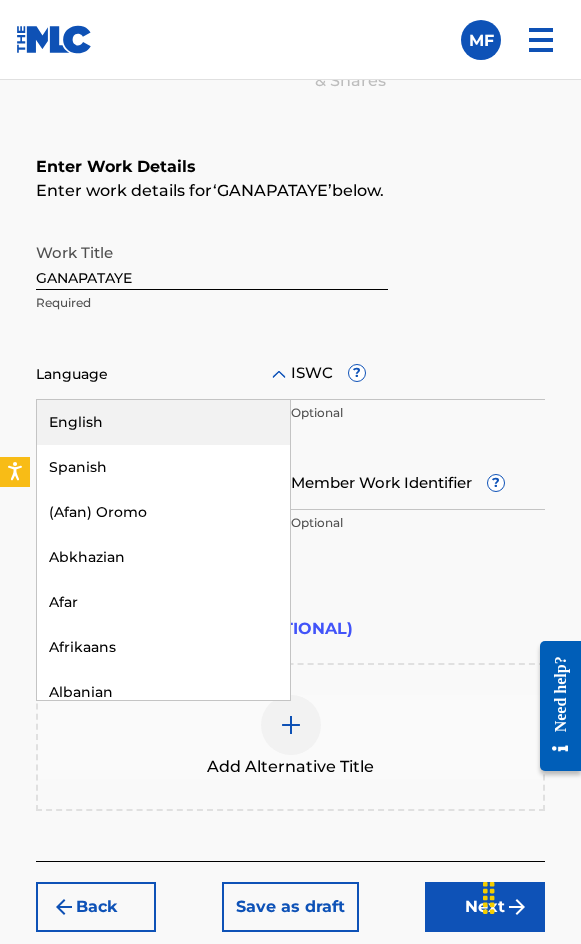 click on "Language" at bounding box center (163, 375) 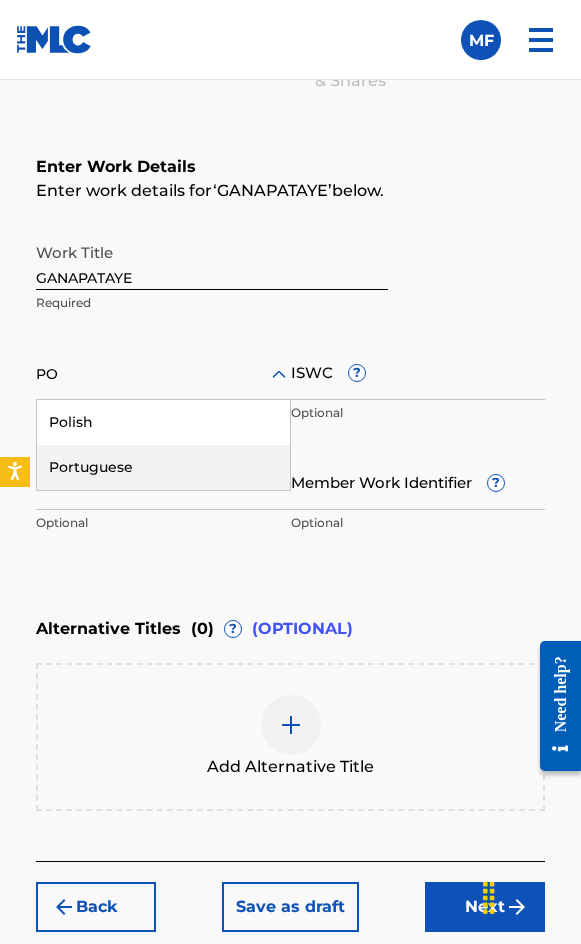click on "Portuguese" at bounding box center (163, 467) 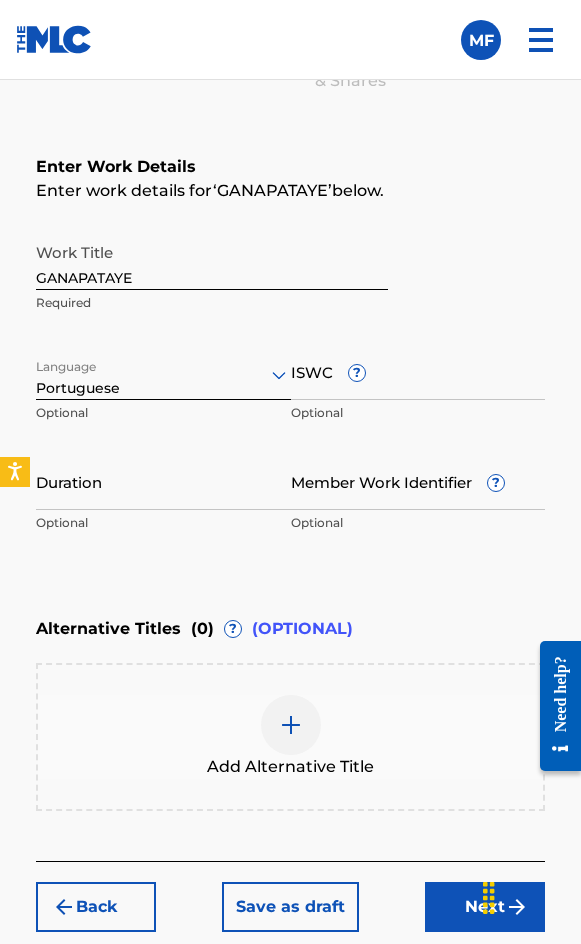 click on "ISWC   ?" at bounding box center (418, 371) 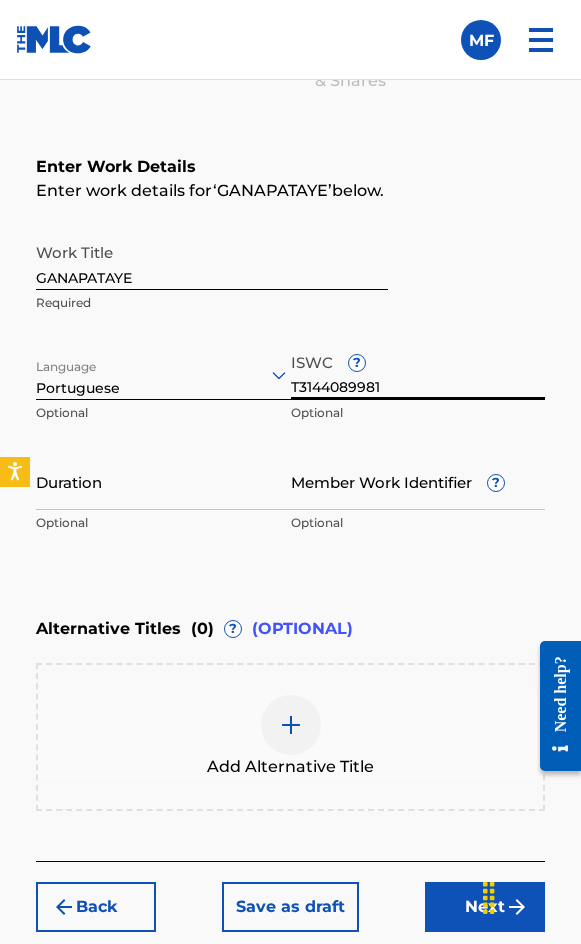 click on "Duration" at bounding box center (163, 481) 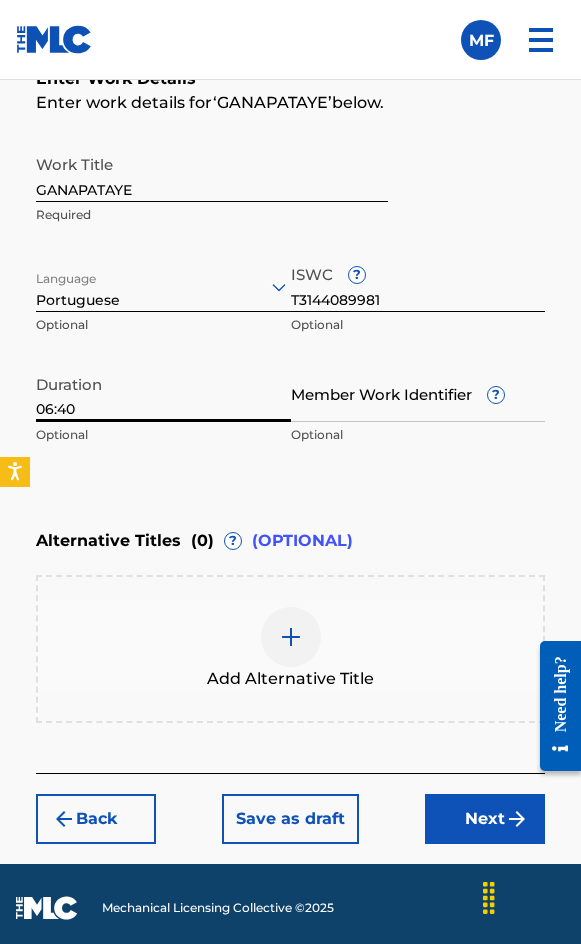 scroll, scrollTop: 1474, scrollLeft: 0, axis: vertical 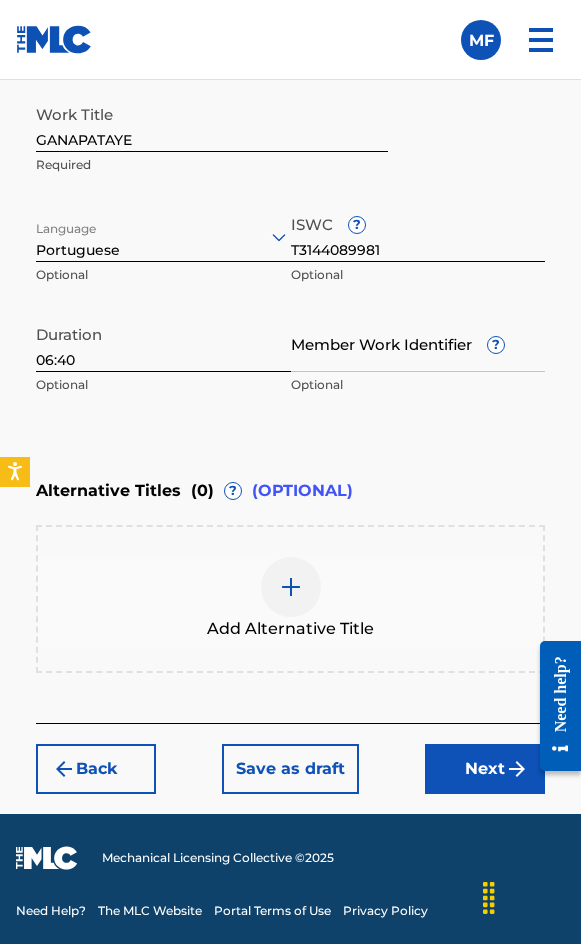 click on "Next" at bounding box center [485, 769] 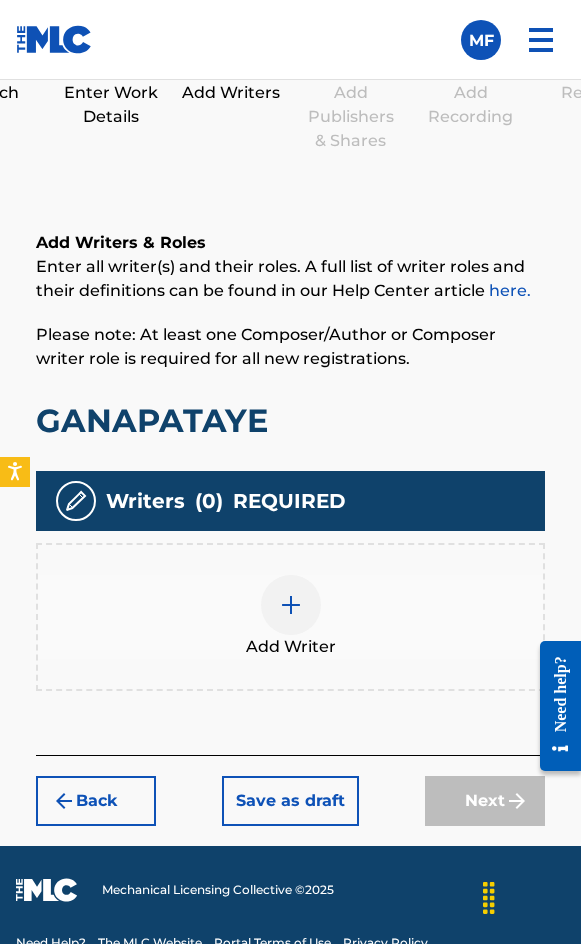 scroll, scrollTop: 1308, scrollLeft: 0, axis: vertical 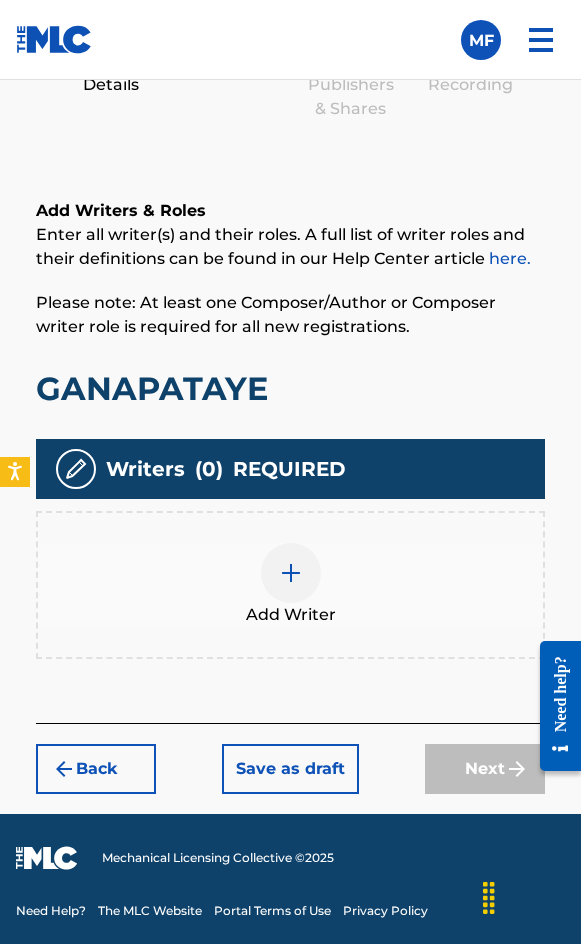 click at bounding box center [291, 573] 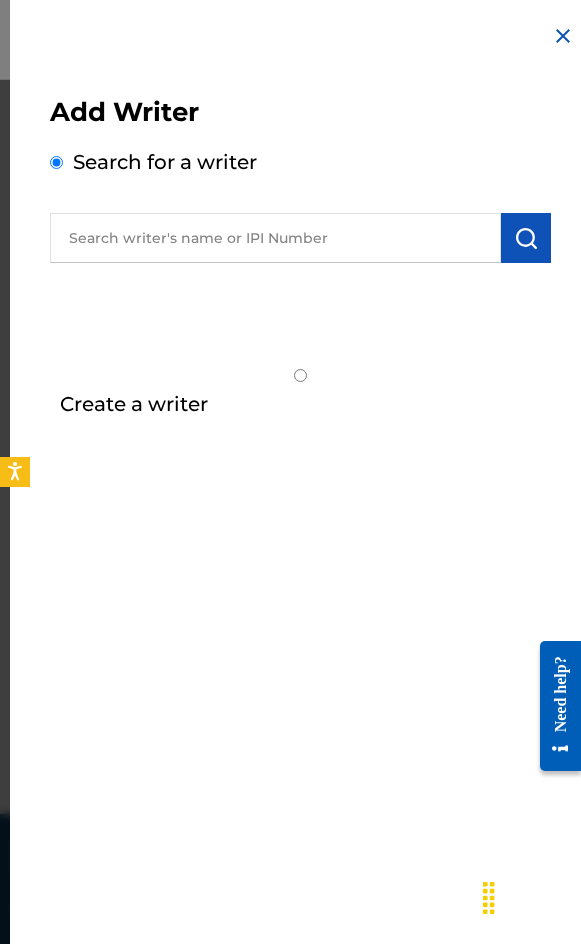 click at bounding box center (275, 238) 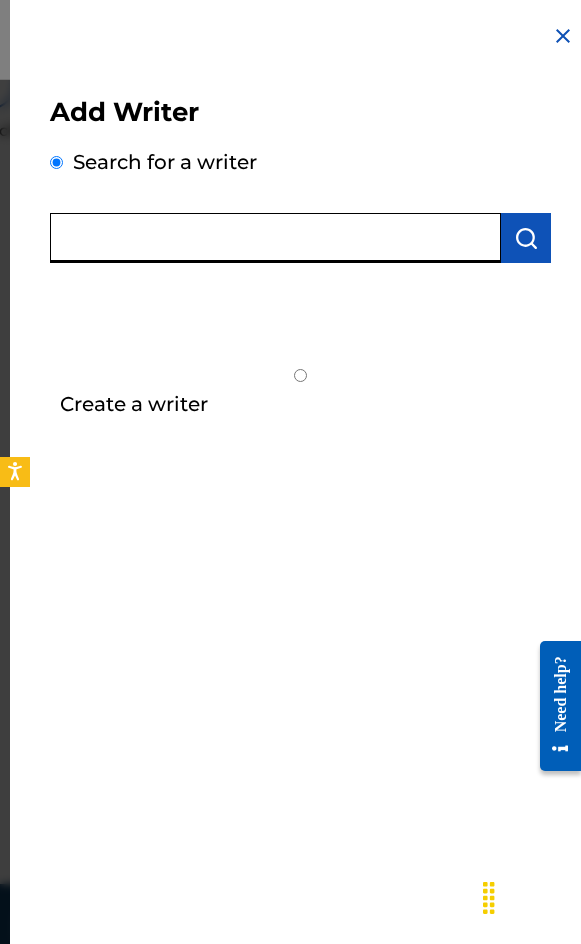 scroll, scrollTop: 1208, scrollLeft: 0, axis: vertical 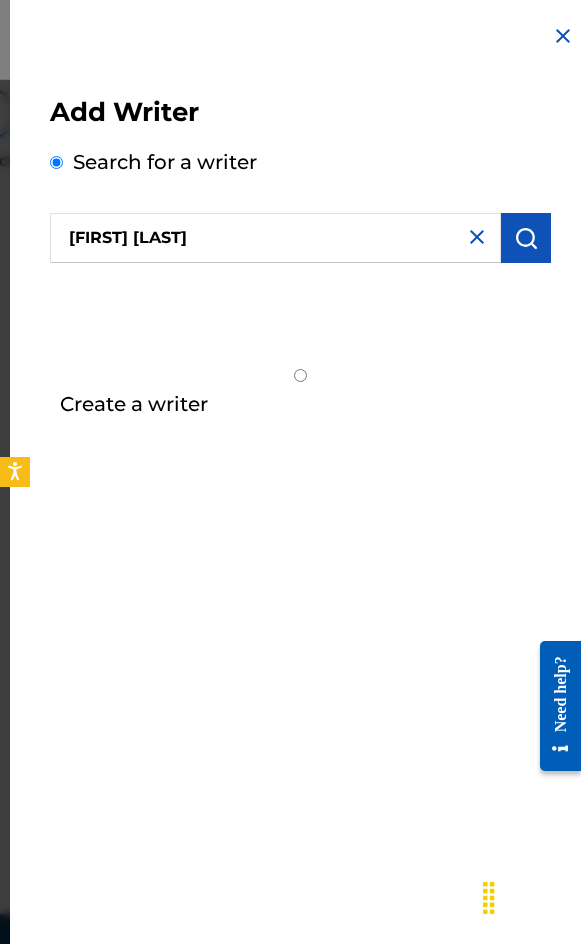click at bounding box center [526, 238] 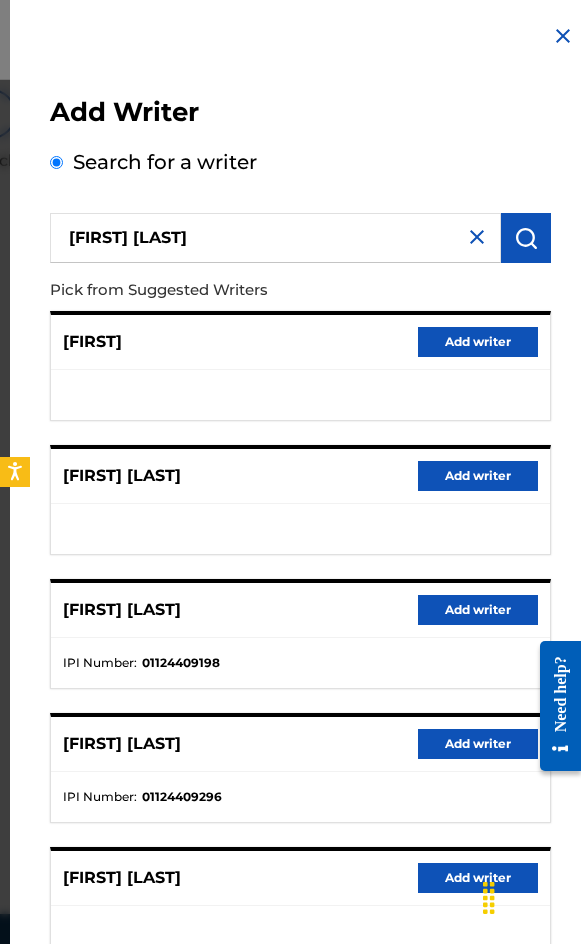 click on "[FIRST] [LAST] Add writer" at bounding box center [300, 610] 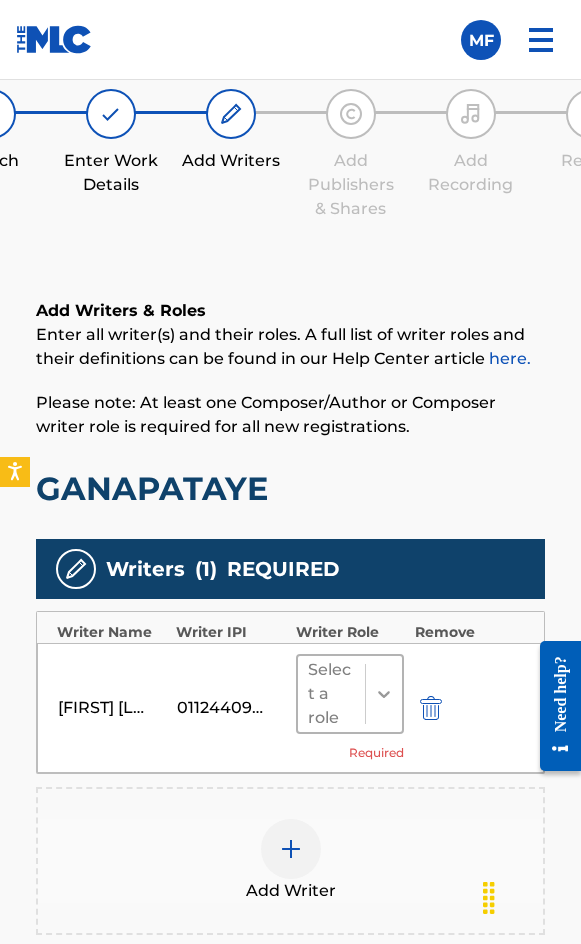 click 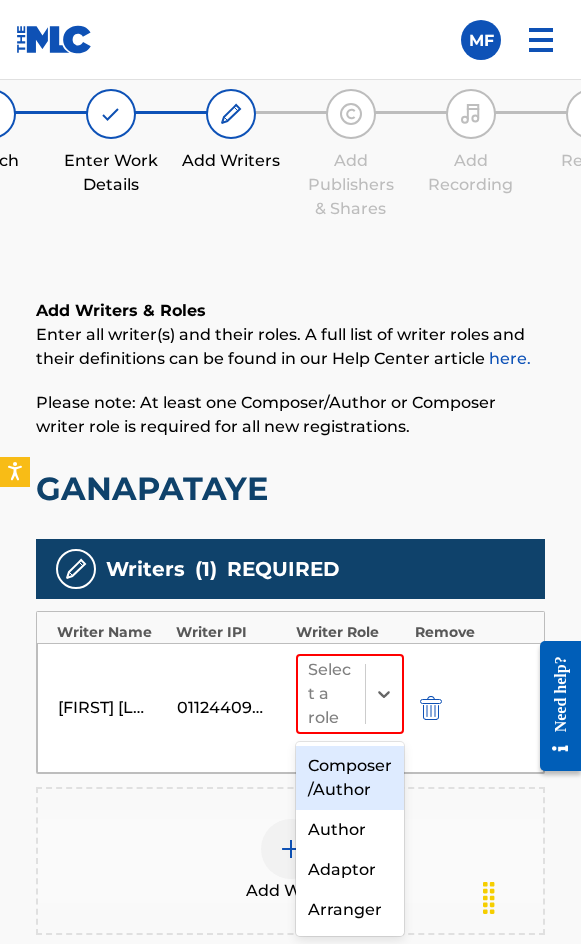 click on "Composer/Author" at bounding box center [350, 778] 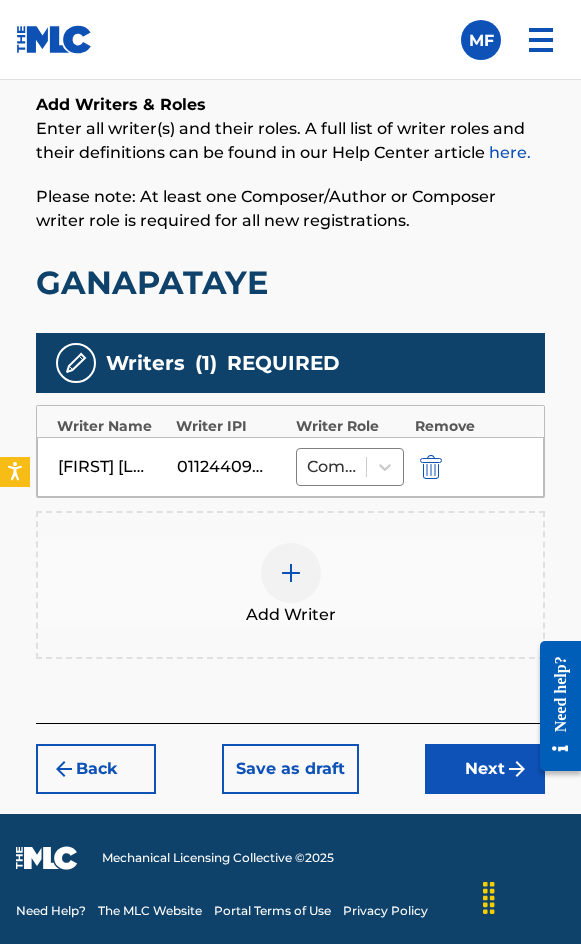 click on "Next" at bounding box center (485, 769) 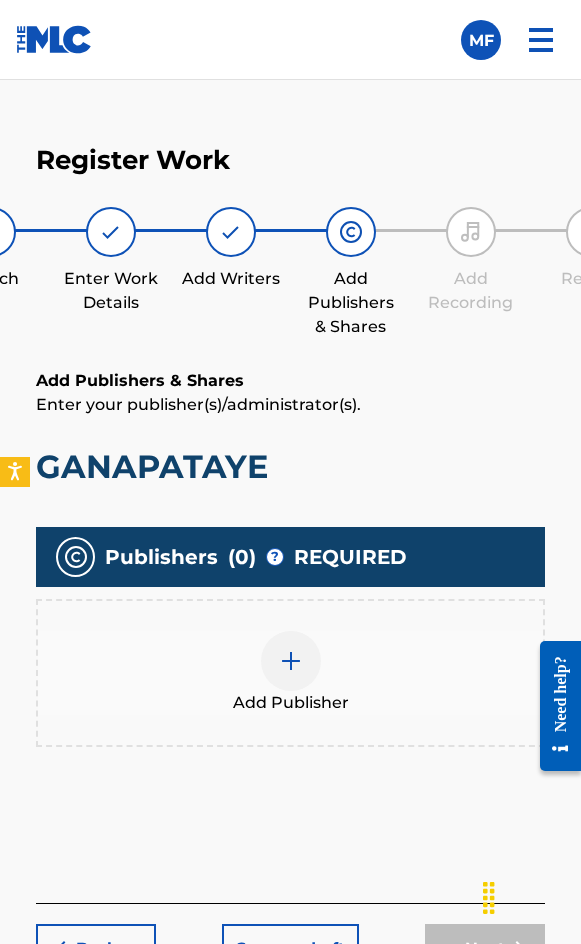 scroll, scrollTop: 1190, scrollLeft: 0, axis: vertical 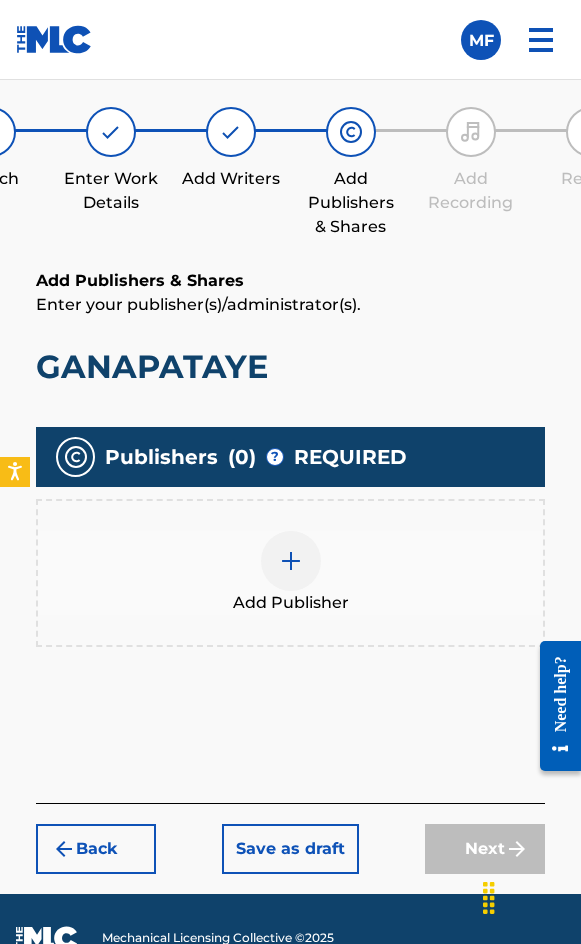 click on "Add Publisher" at bounding box center (291, 603) 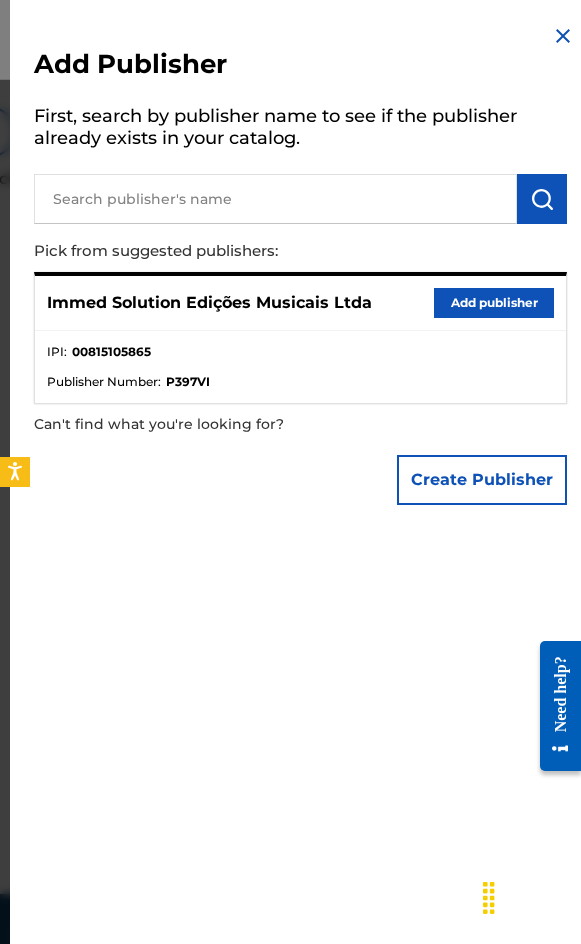 click on "Add publisher" at bounding box center [494, 303] 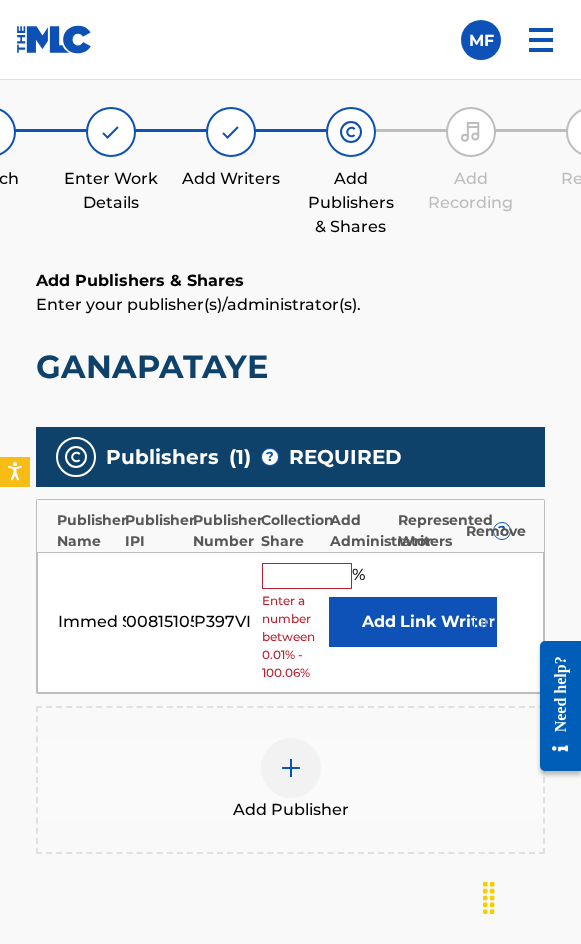 click at bounding box center (307, 576) 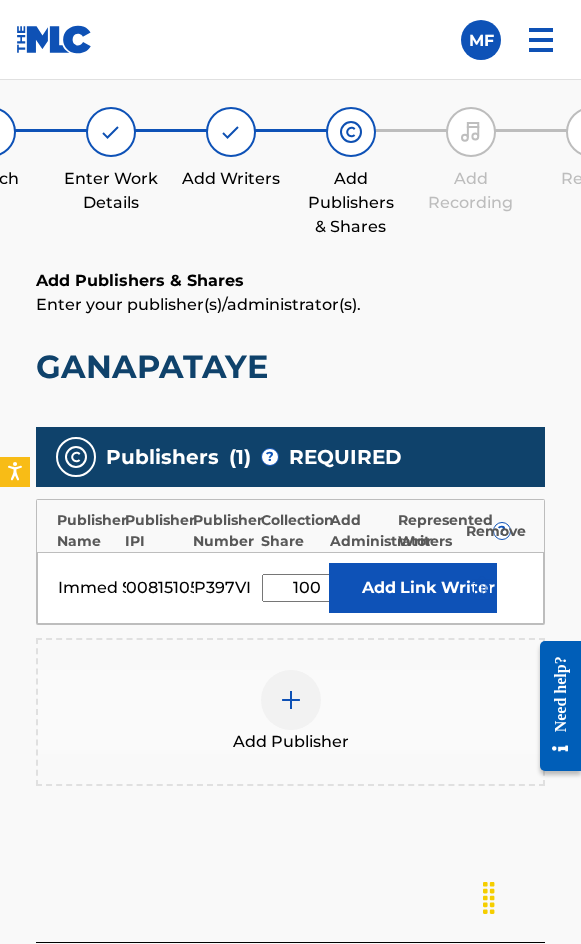 click on "Link Writer" at bounding box center (447, 588) 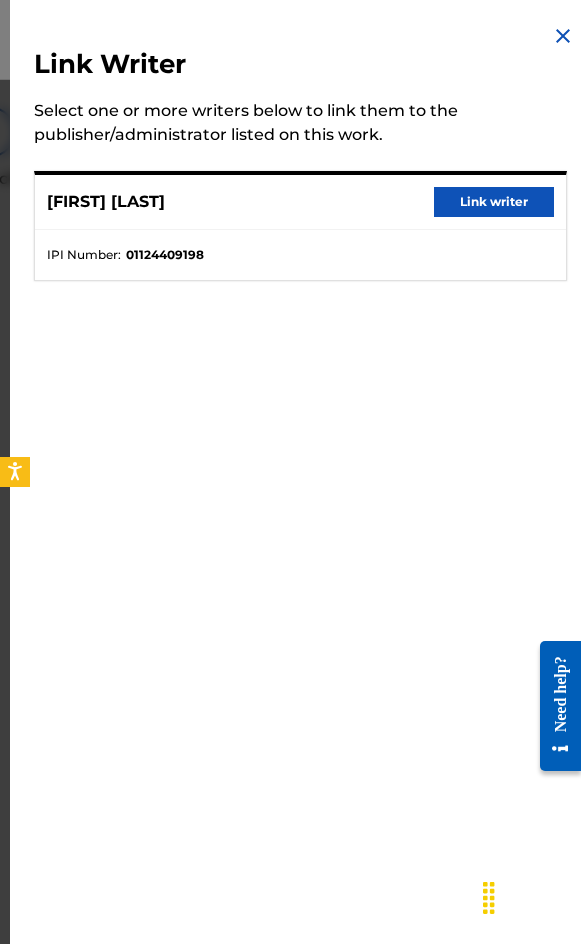click on "Link writer" at bounding box center (494, 202) 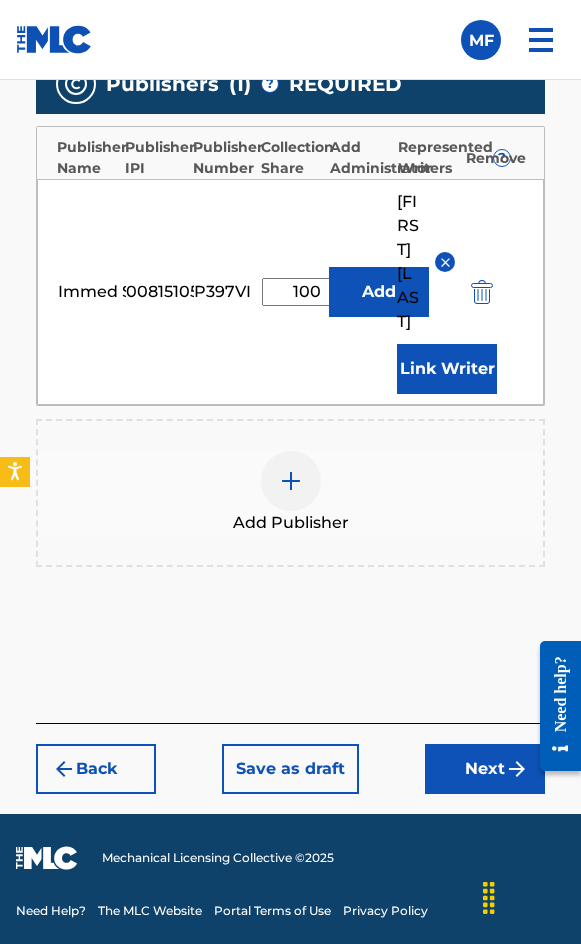 click on "Next" at bounding box center (485, 769) 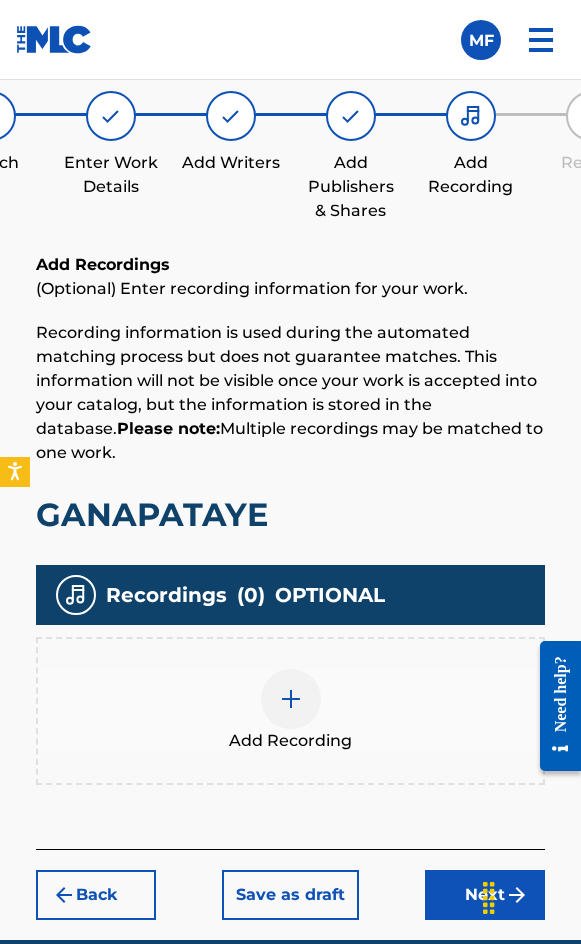 scroll, scrollTop: 1332, scrollLeft: 0, axis: vertical 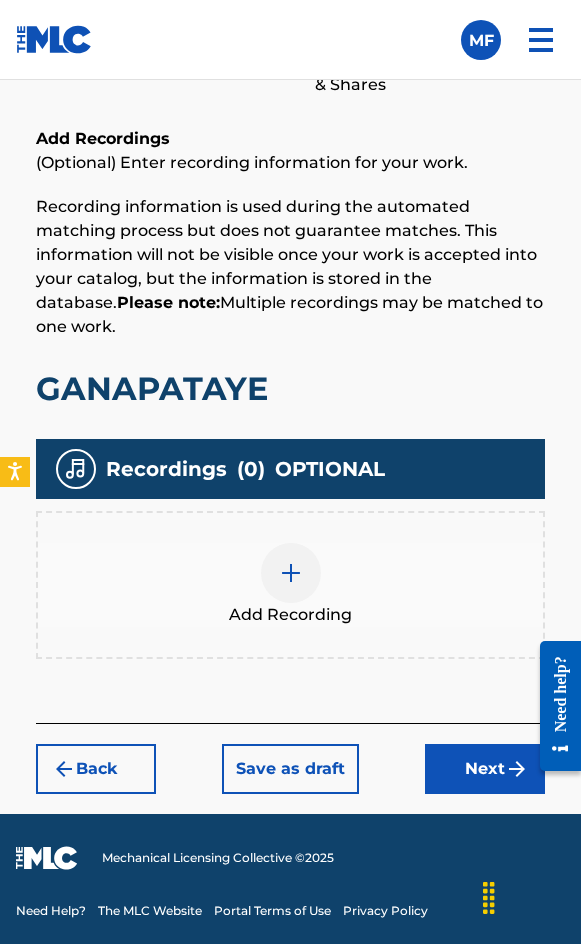 click at bounding box center (291, 573) 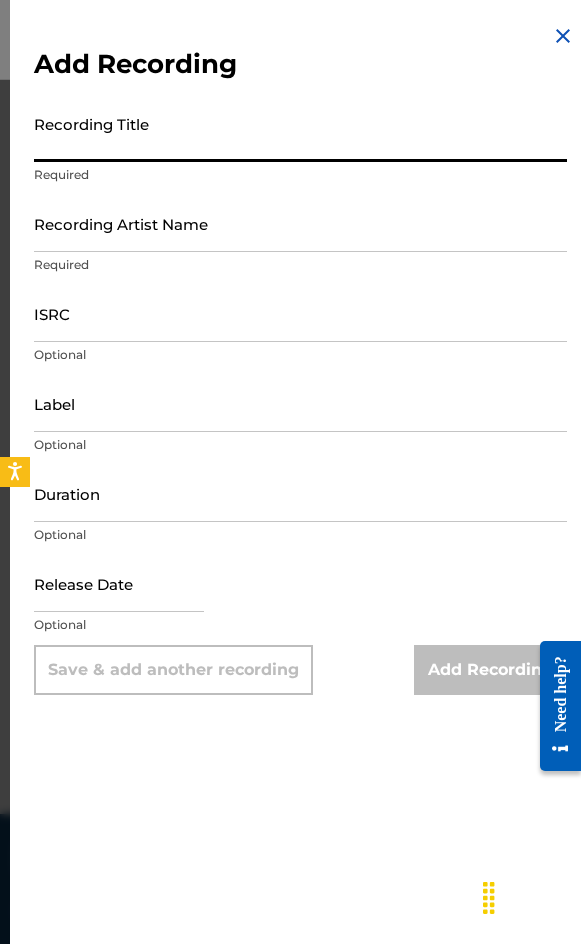 drag, startPoint x: 160, startPoint y: 132, endPoint x: 148, endPoint y: 135, distance: 12.369317 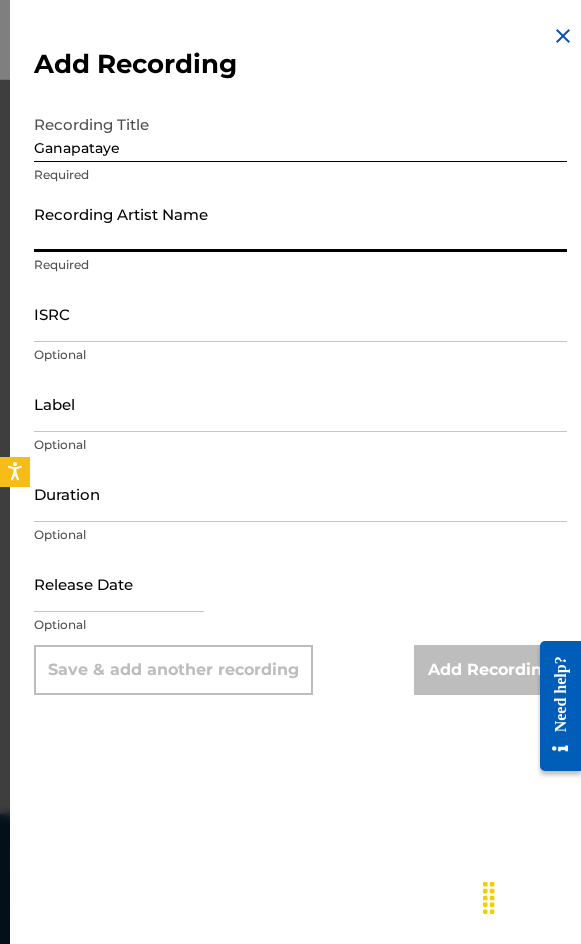 drag, startPoint x: 157, startPoint y: 228, endPoint x: 118, endPoint y: 223, distance: 39.319206 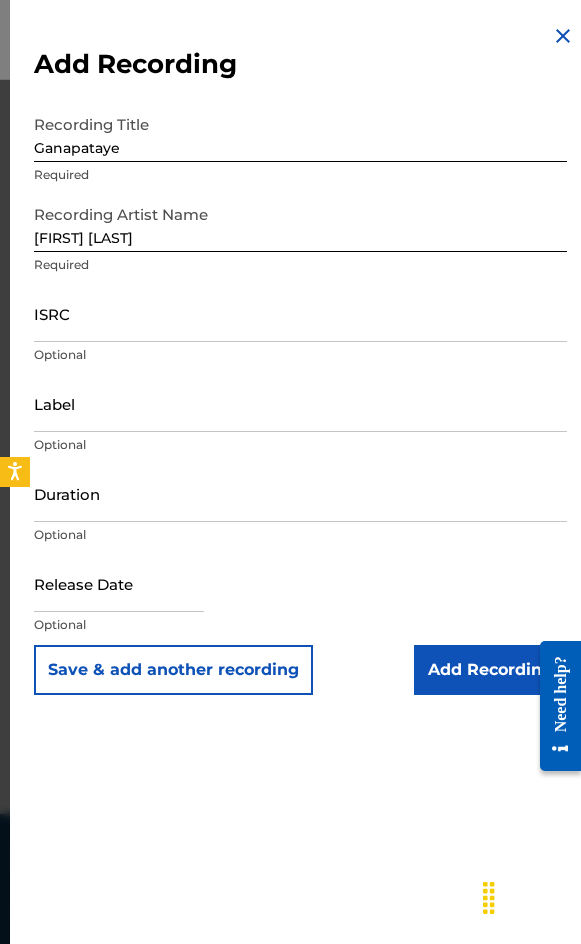 drag, startPoint x: 292, startPoint y: 310, endPoint x: 276, endPoint y: 310, distance: 16 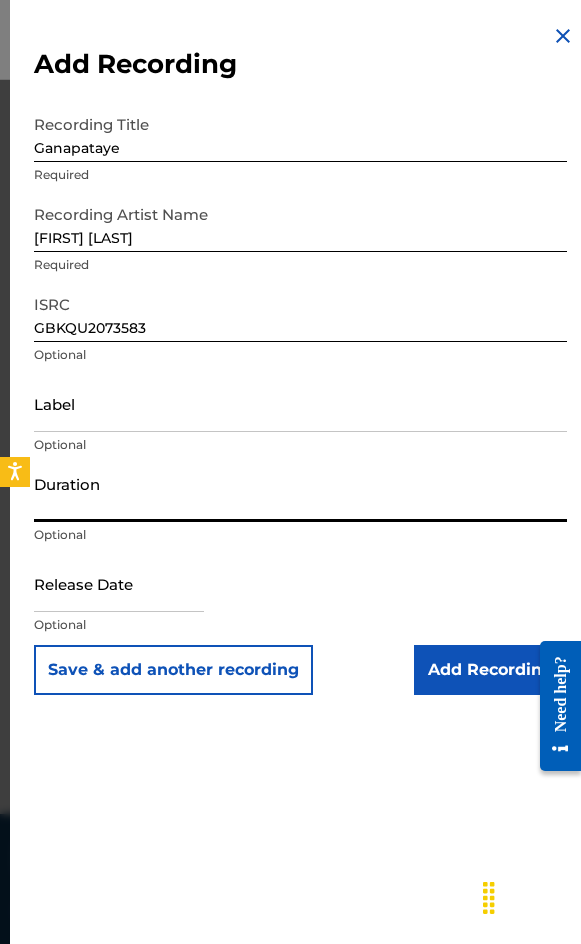 click on "Duration" at bounding box center [300, 493] 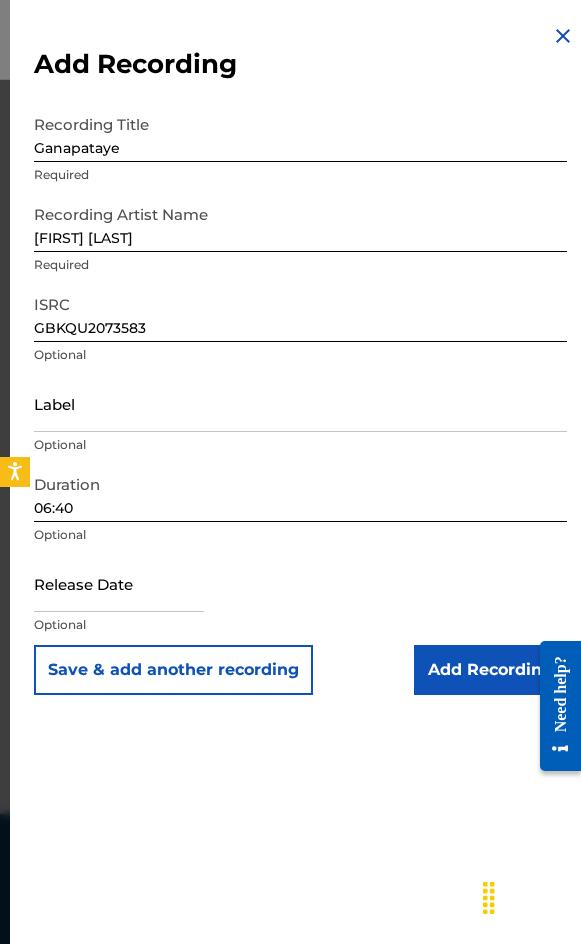 click on "Add Recording" at bounding box center [490, 670] 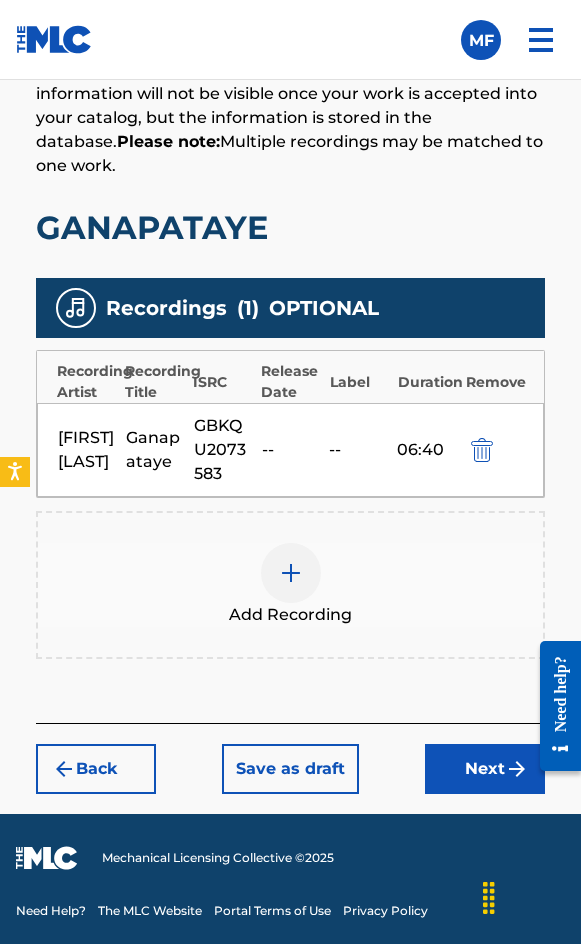 click on "Next" at bounding box center [485, 769] 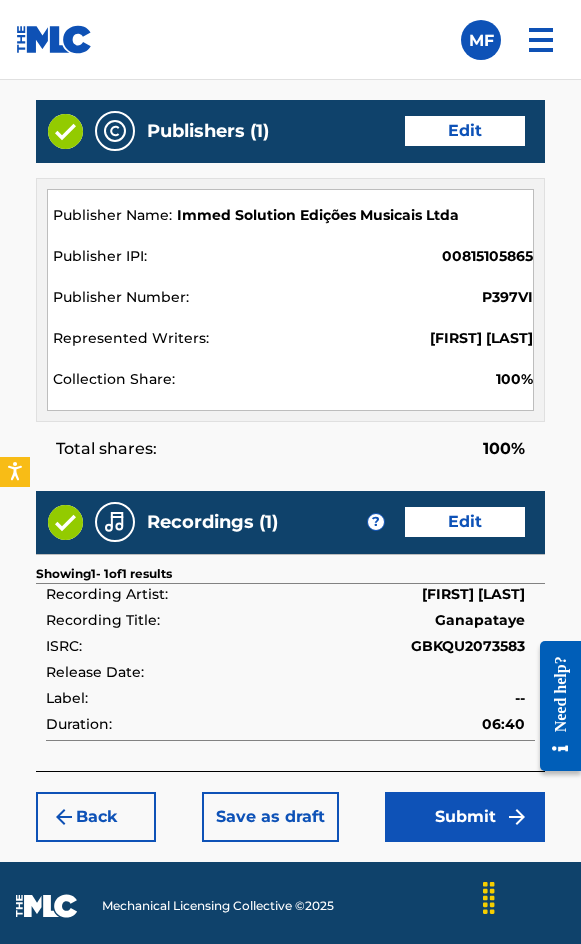scroll, scrollTop: 2162, scrollLeft: 0, axis: vertical 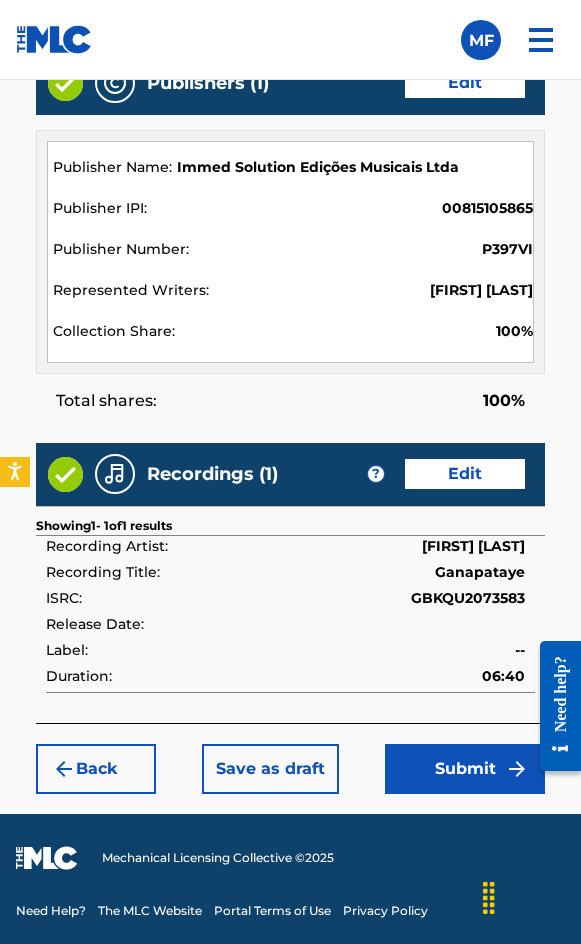 click on "Submit" at bounding box center (465, 769) 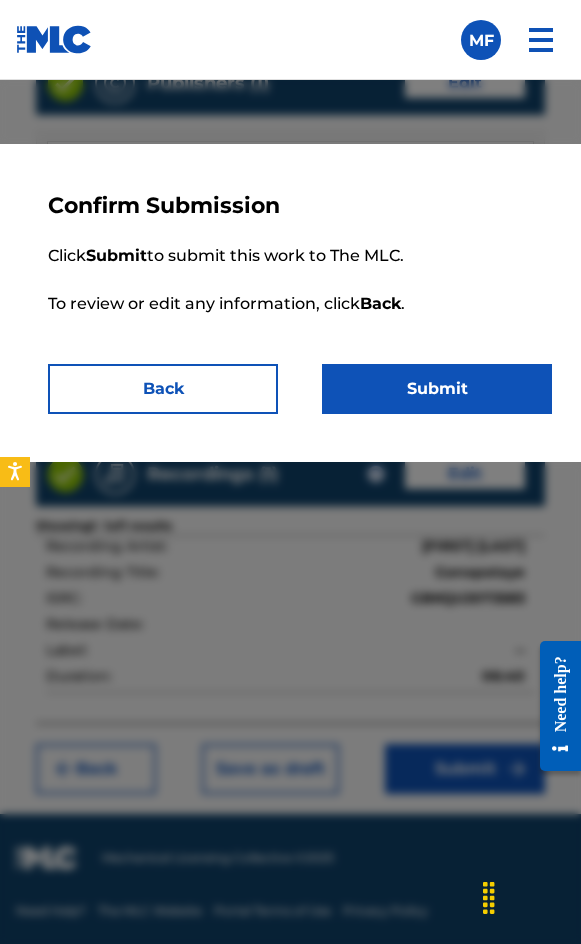 click on "Submit" at bounding box center (437, 389) 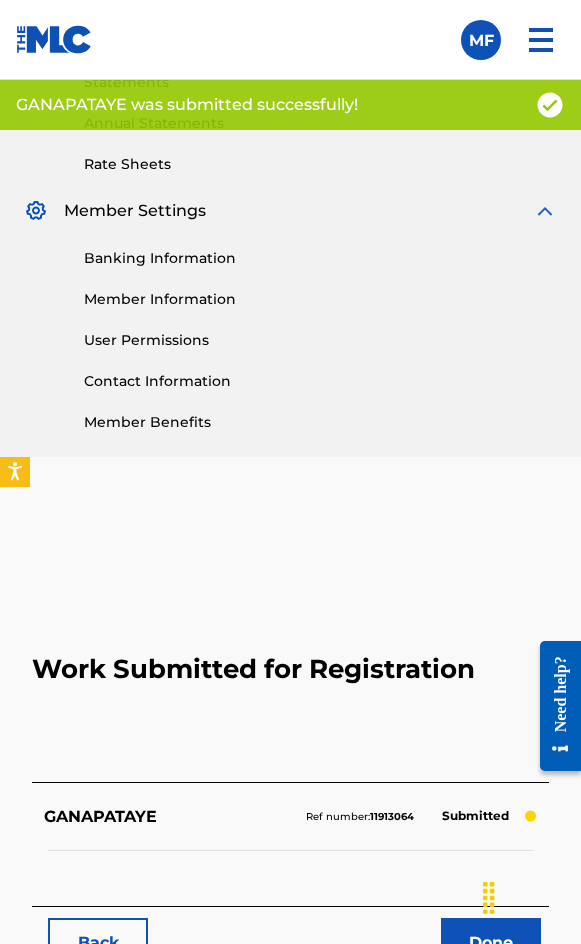 scroll, scrollTop: 1114, scrollLeft: 0, axis: vertical 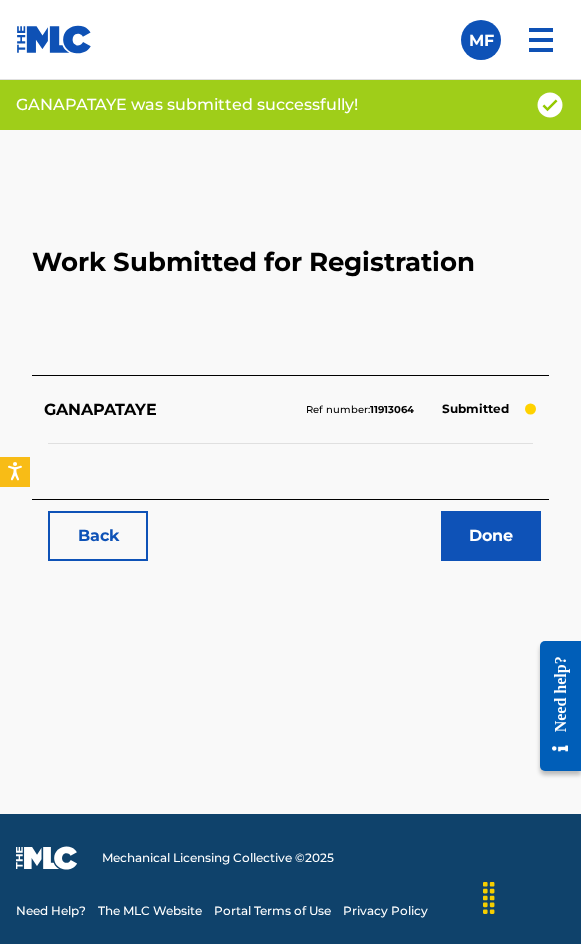 click on "Back" at bounding box center (98, 536) 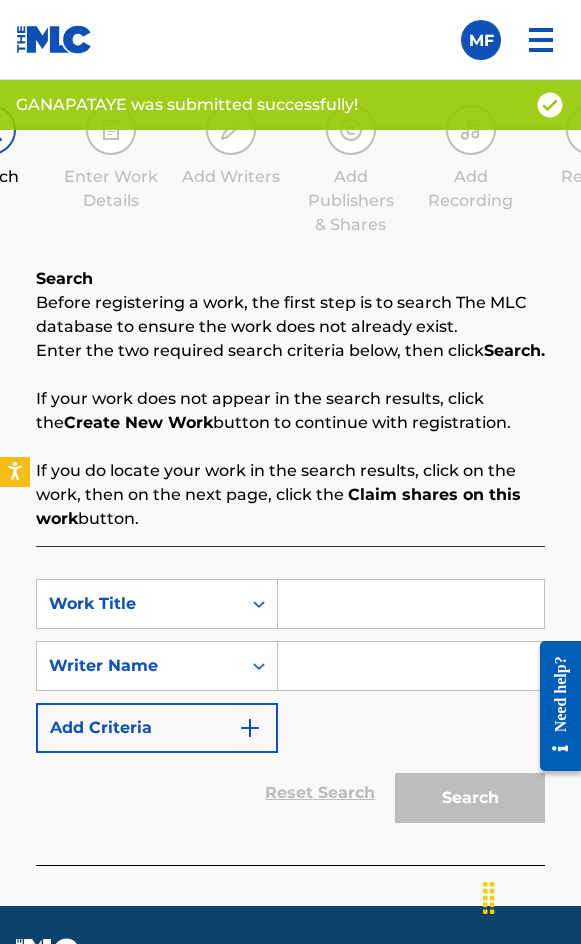scroll, scrollTop: 1308, scrollLeft: 0, axis: vertical 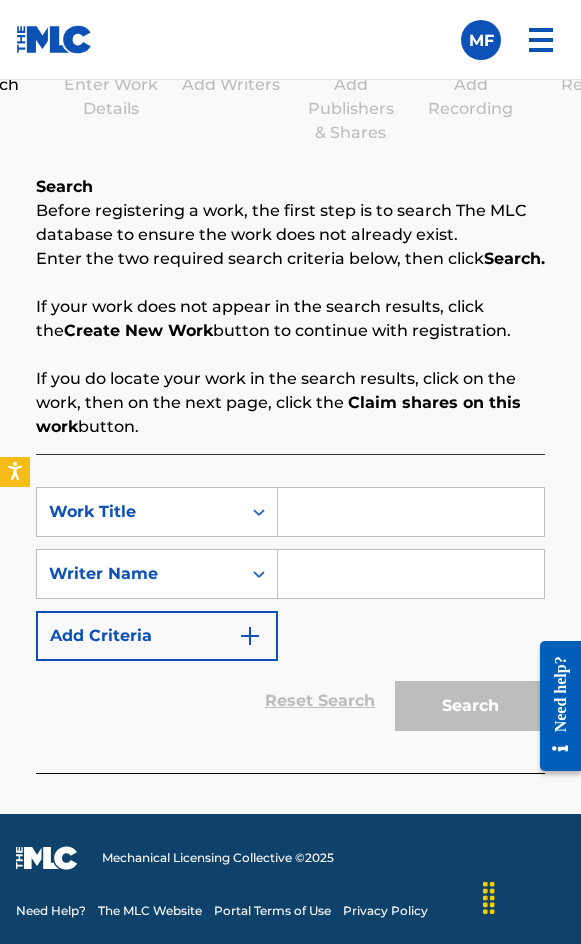 click at bounding box center (411, 512) 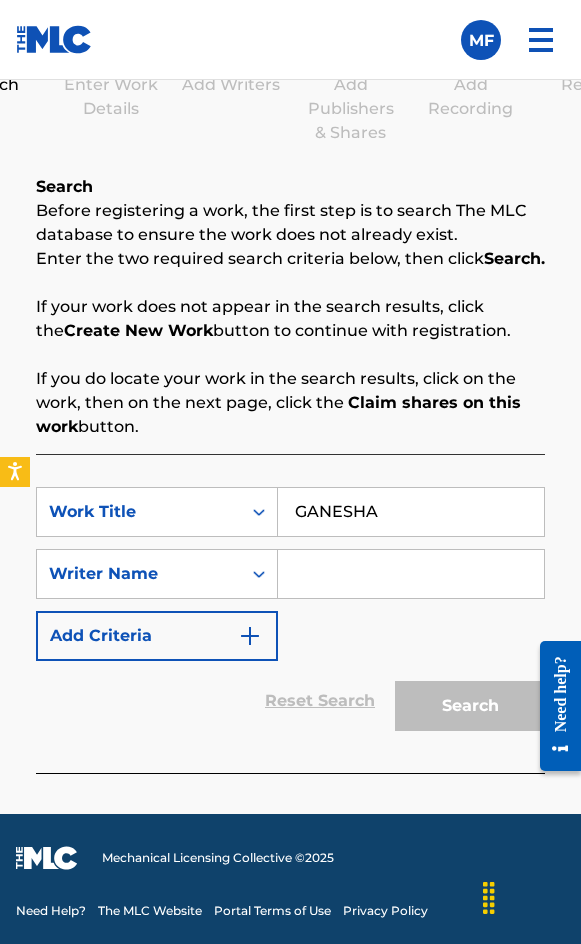 click at bounding box center (411, 574) 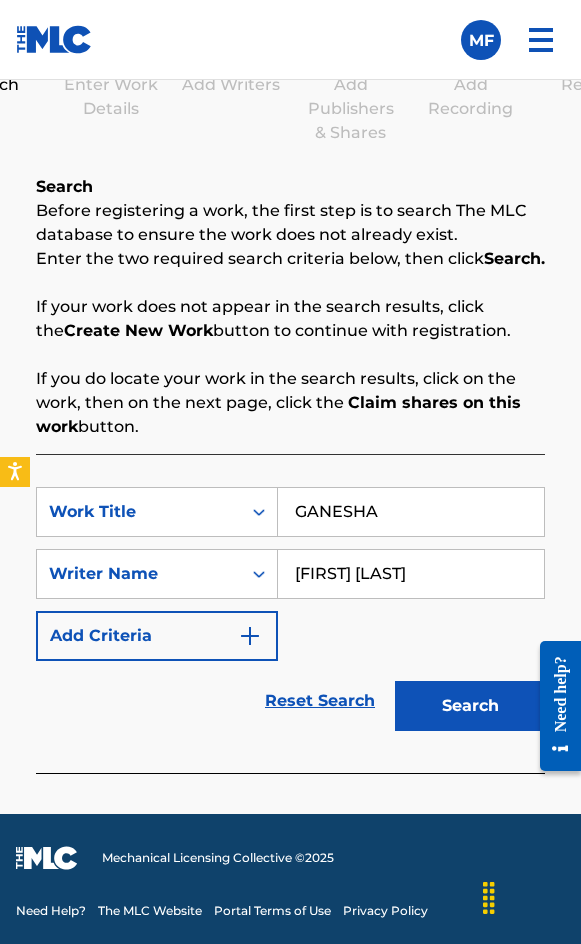 click on "Search" at bounding box center (470, 706) 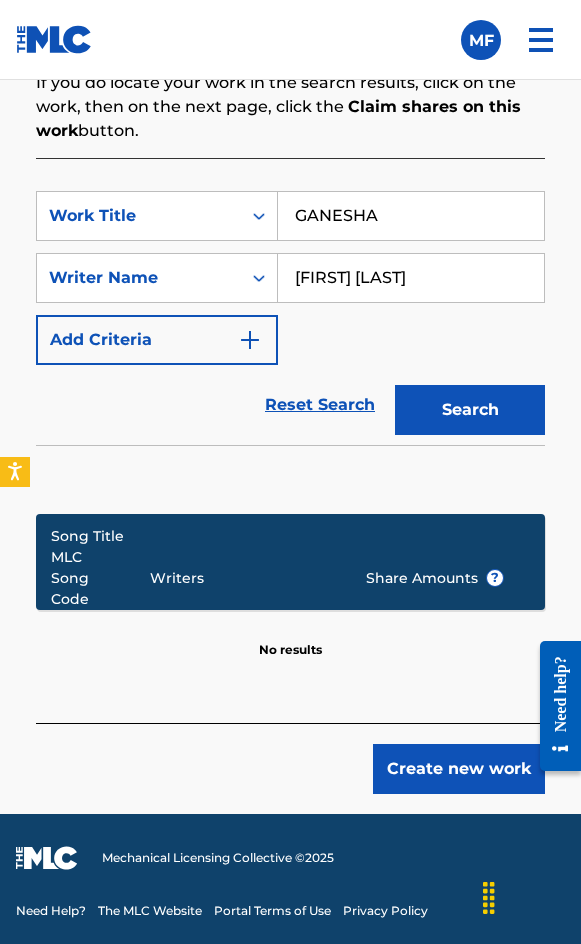 click on "Create new work" at bounding box center (459, 769) 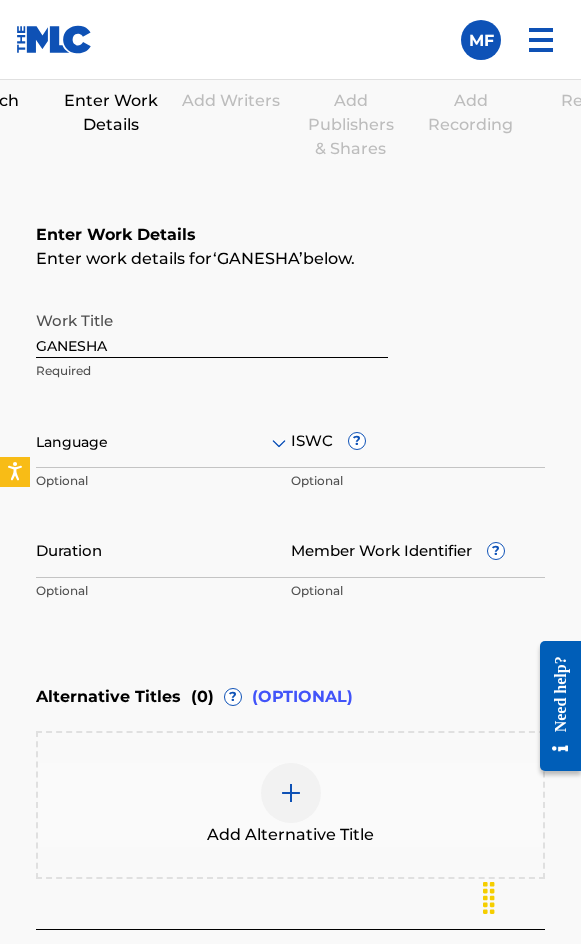 scroll, scrollTop: 1436, scrollLeft: 0, axis: vertical 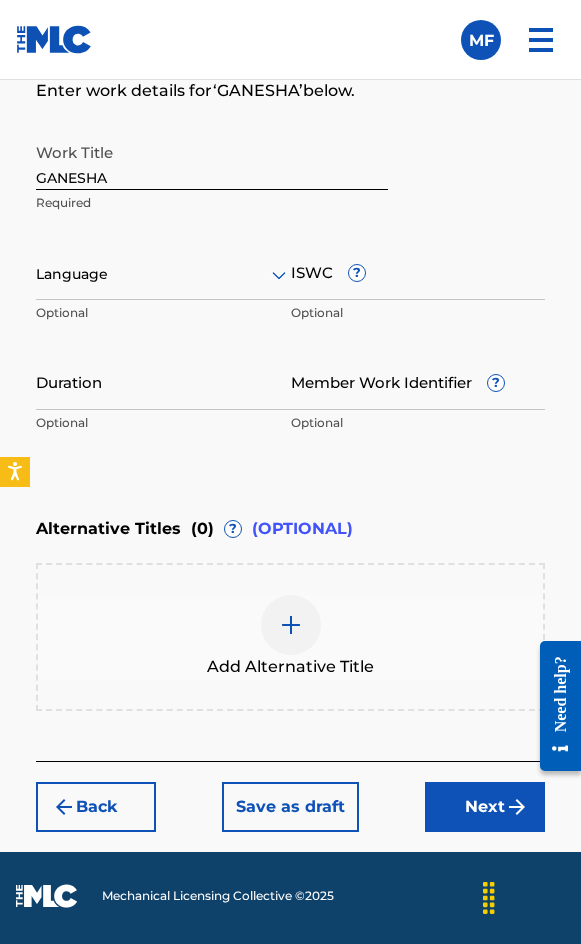click at bounding box center (163, 274) 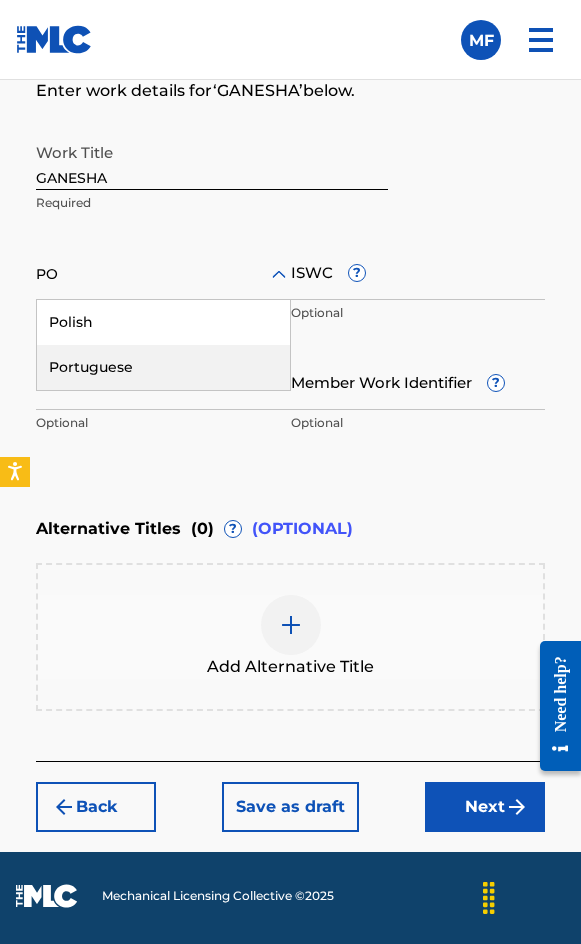 click on "Portuguese" at bounding box center (163, 367) 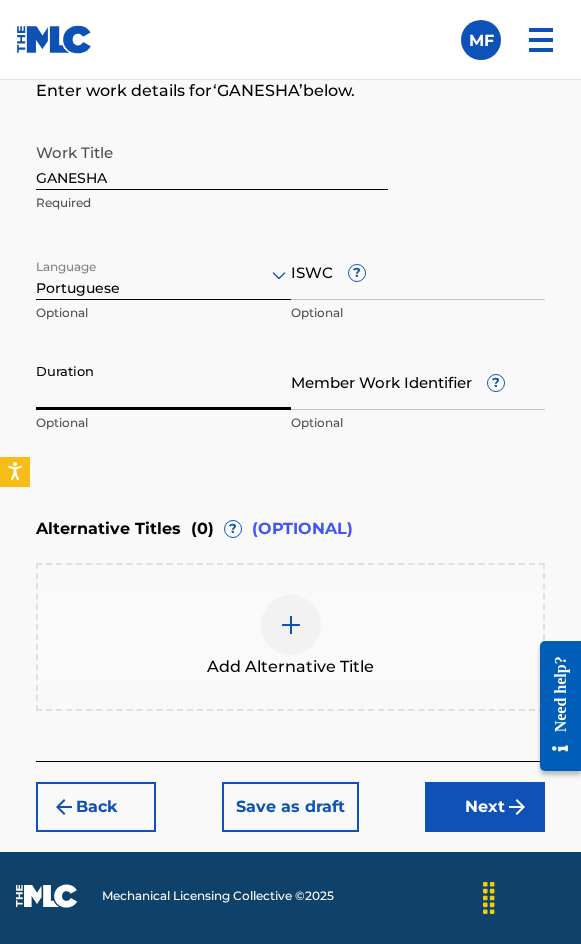 click on "Duration" at bounding box center (163, 381) 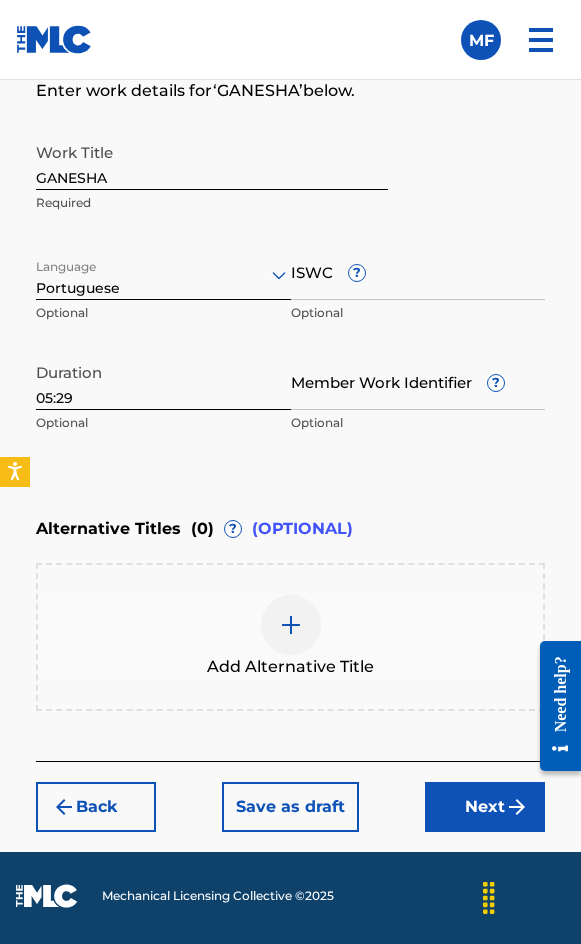 click on "Back Save as draft Next" at bounding box center (290, 796) 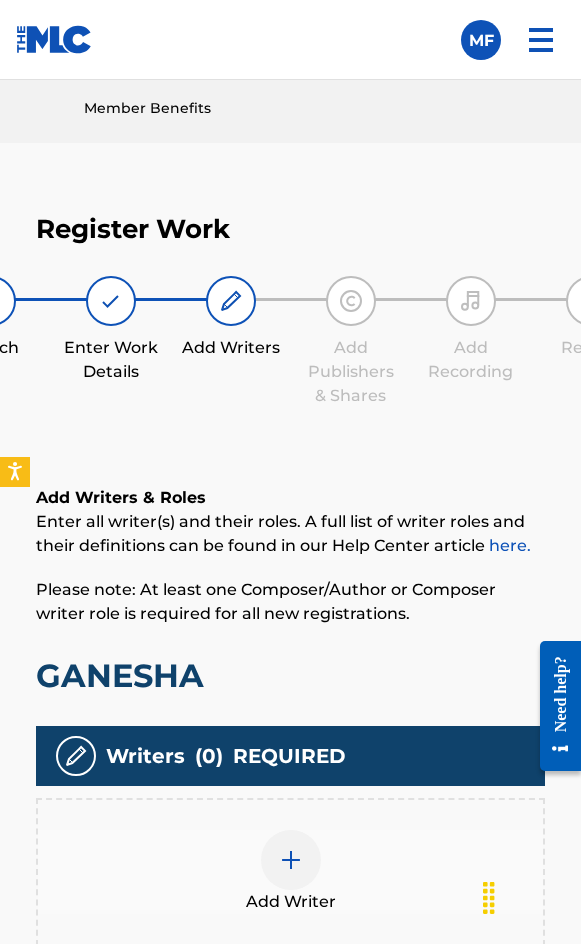 scroll, scrollTop: 1308, scrollLeft: 0, axis: vertical 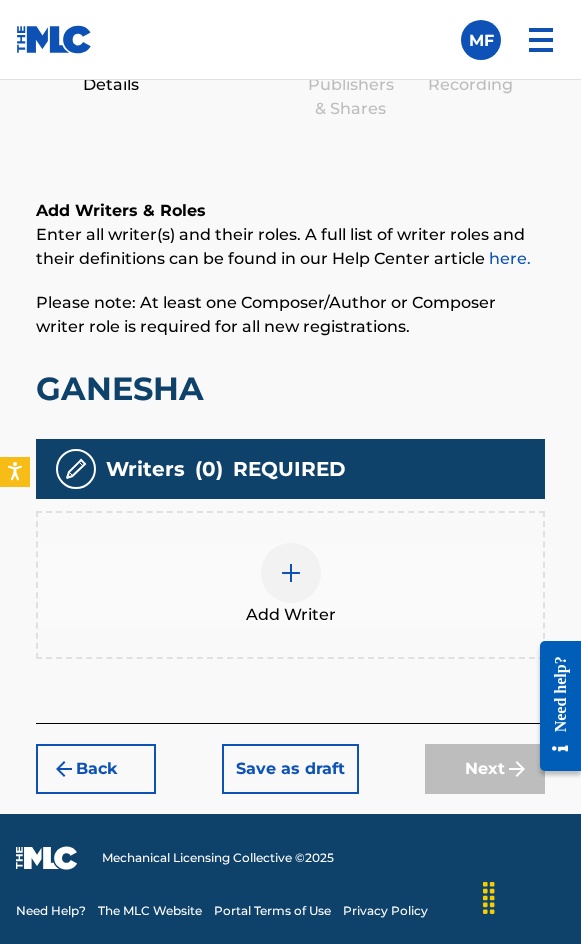 click on "Add Writer" at bounding box center [290, 585] 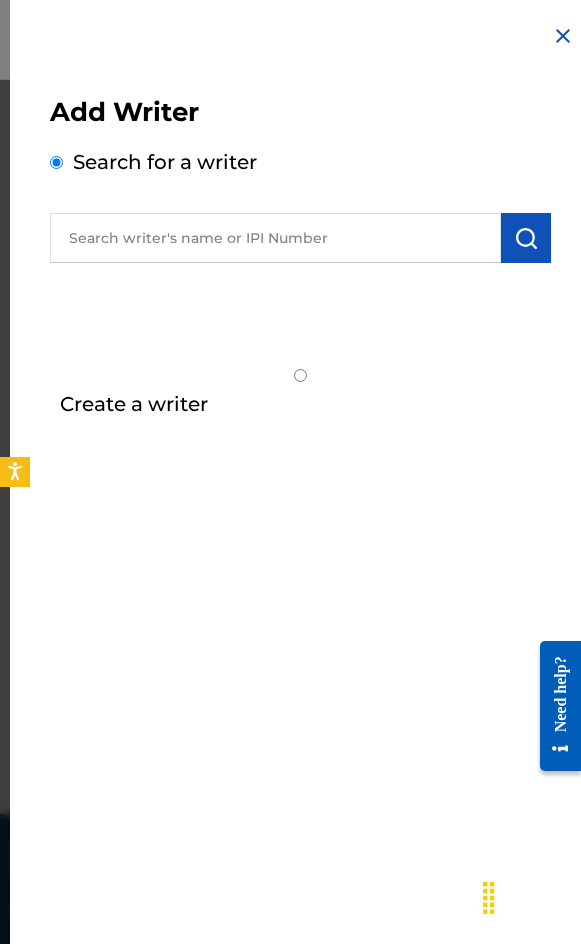 click at bounding box center [275, 238] 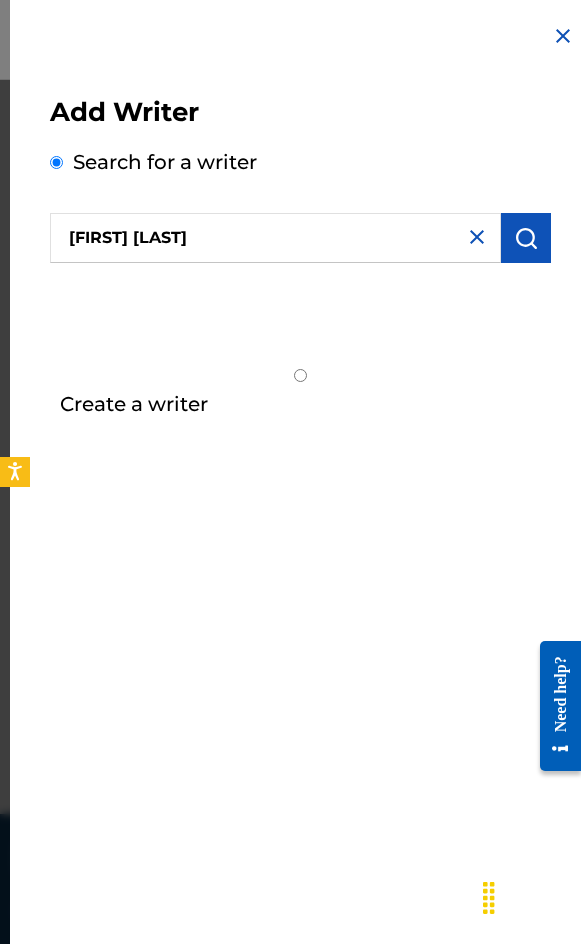 click at bounding box center [526, 238] 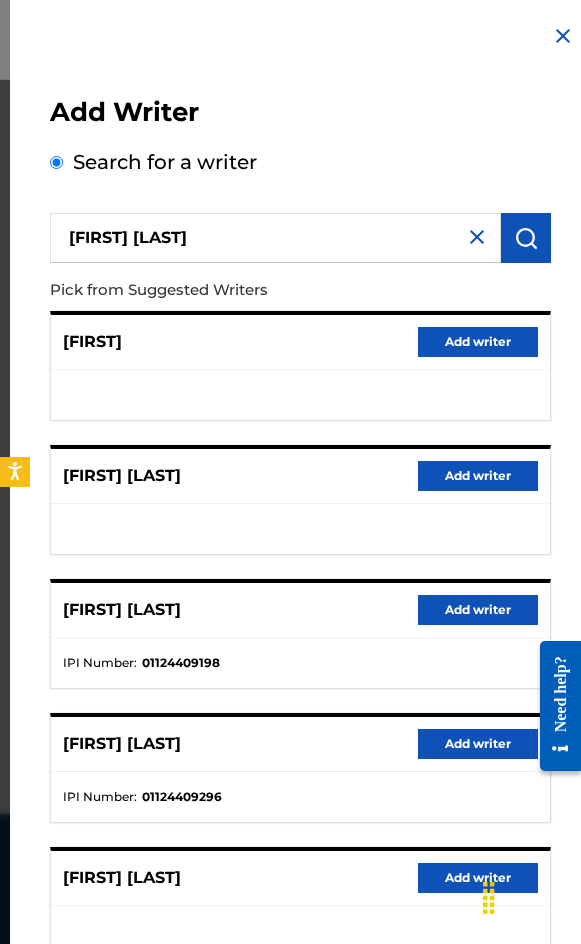 click on "Add writer" at bounding box center (478, 610) 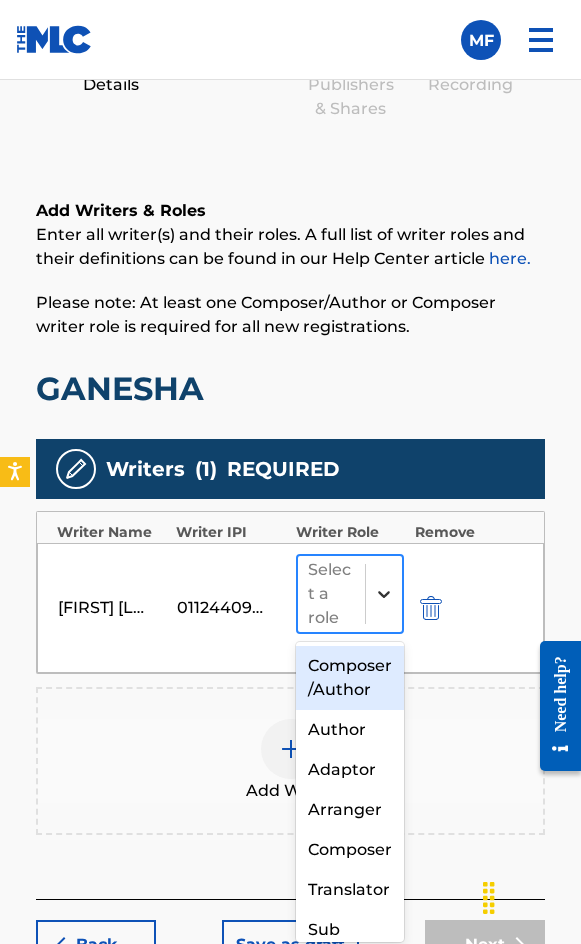 click at bounding box center (384, 594) 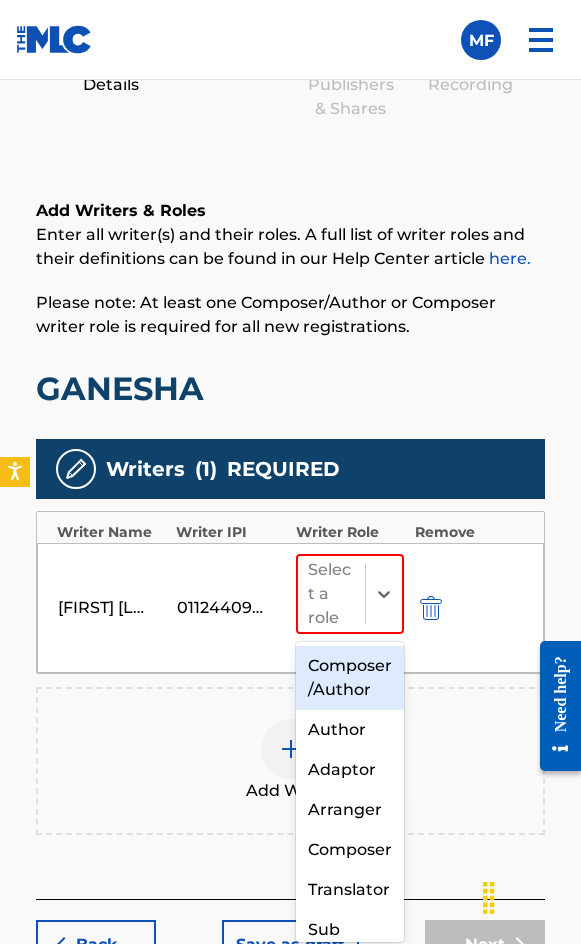 click on "Composer/Author" at bounding box center [350, 678] 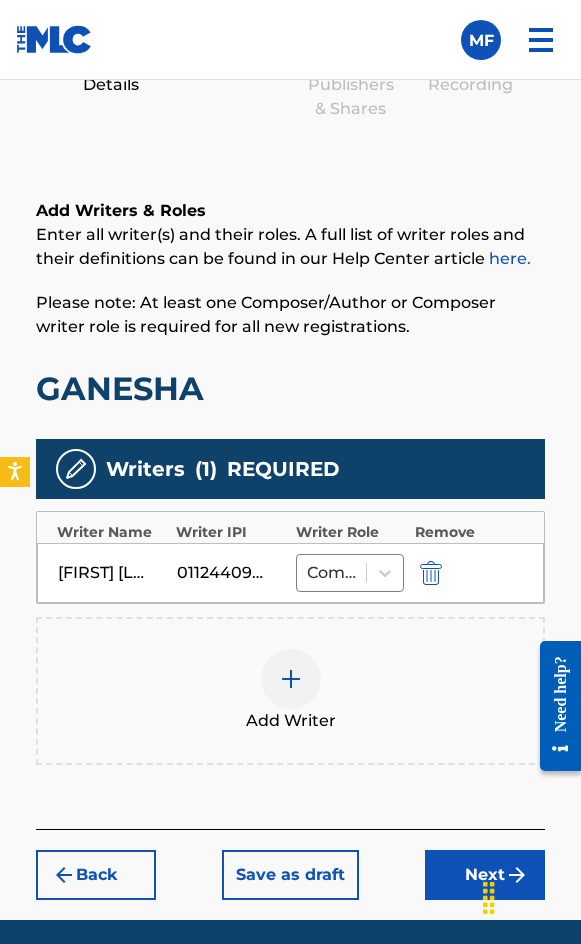 click on "Add Writer" at bounding box center [290, 691] 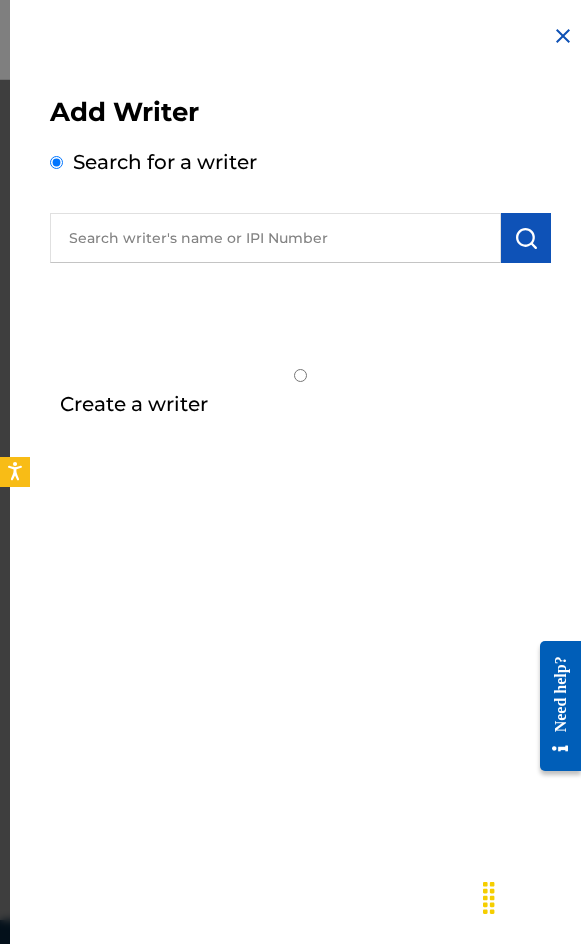 click at bounding box center (275, 238) 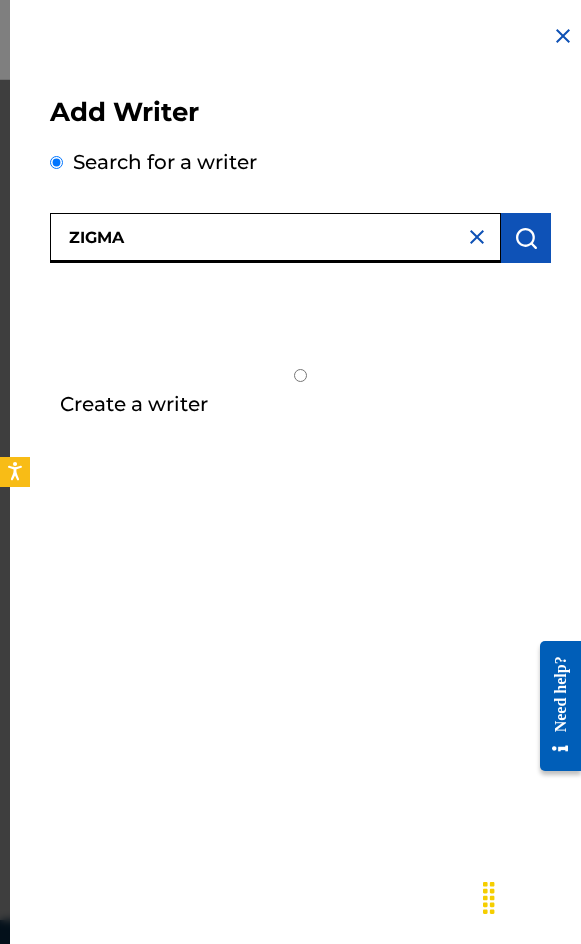 click at bounding box center [526, 238] 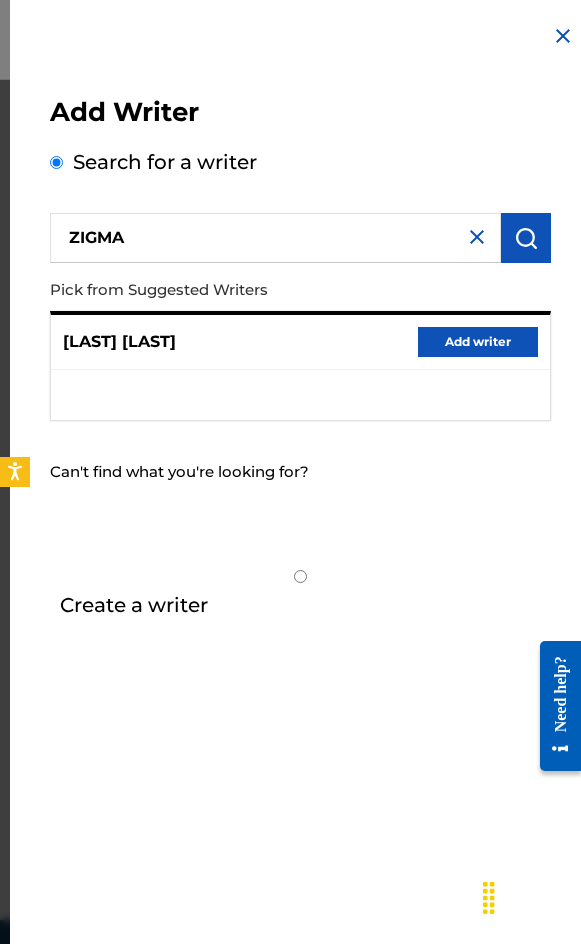 click on "Add writer" at bounding box center (478, 342) 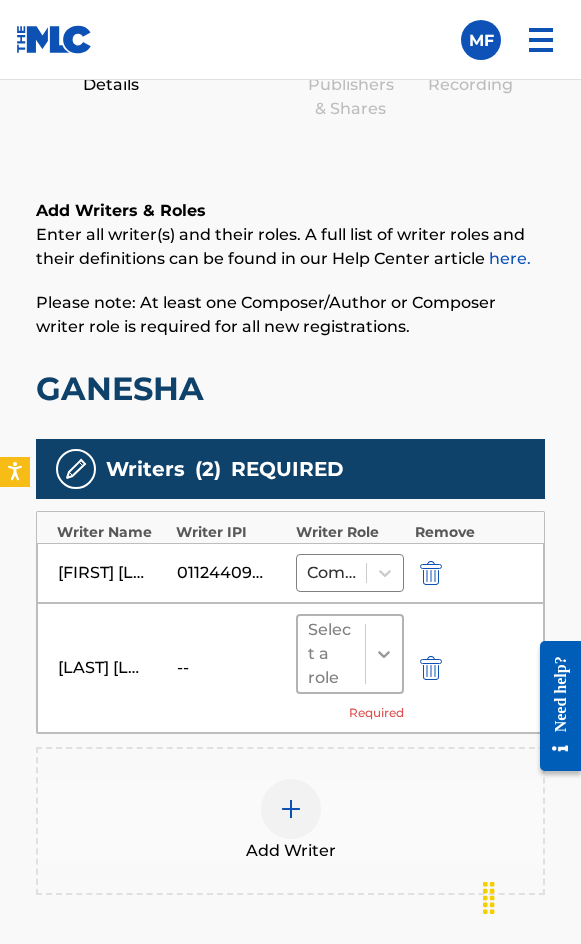 click 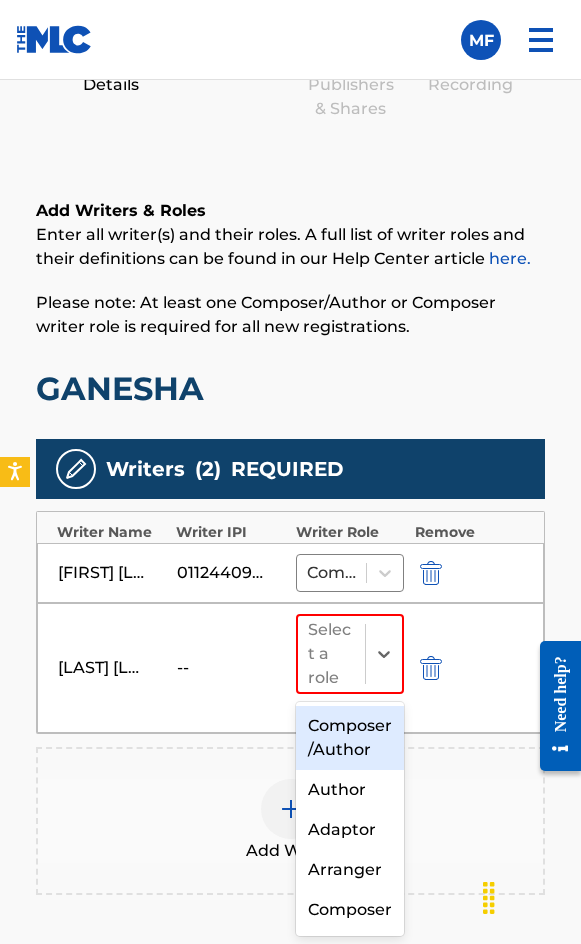 click on "Composer/Author" at bounding box center [350, 738] 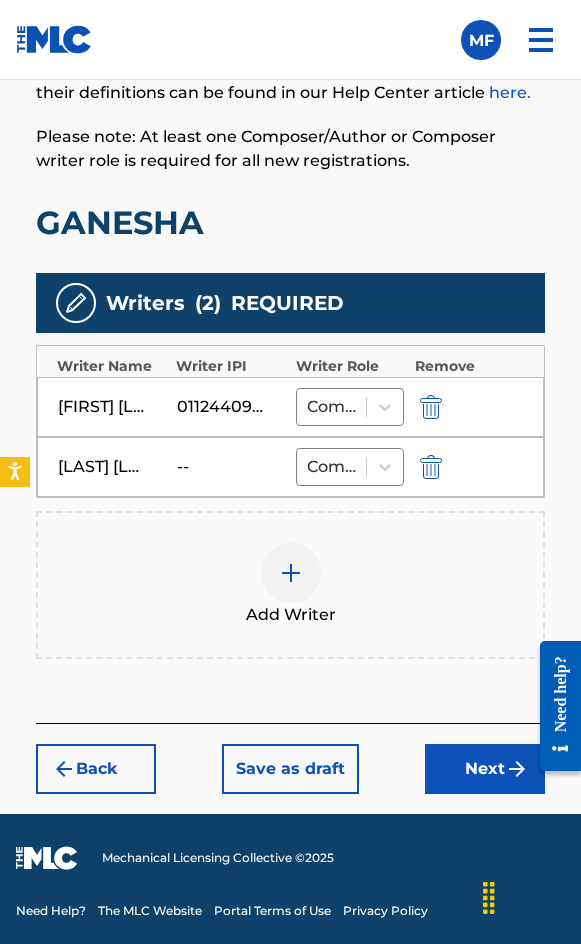 click on "Mechanical Licensing Collective ©  2025 Need Help? The MLC Website Portal Terms of Use Privacy Policy" at bounding box center (290, 879) 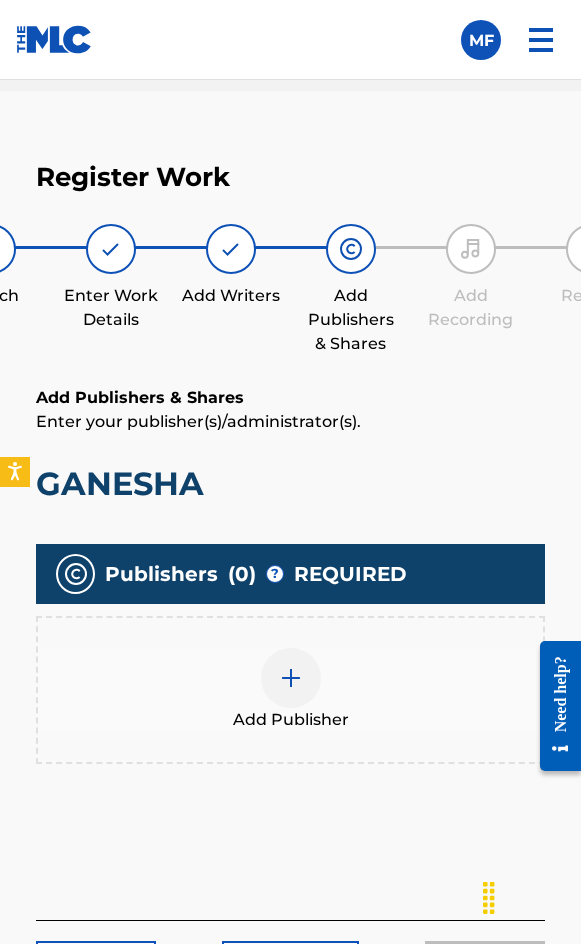 scroll, scrollTop: 1270, scrollLeft: 0, axis: vertical 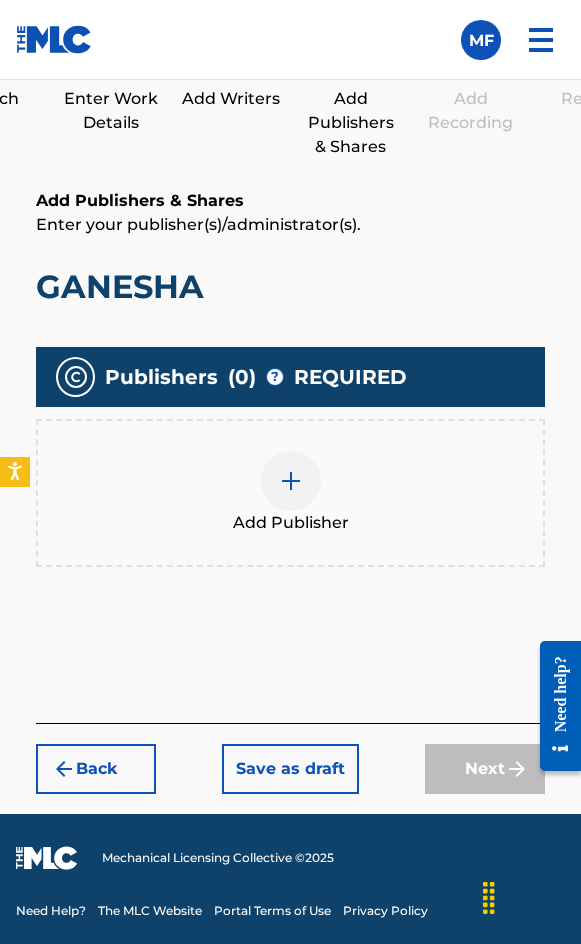 click at bounding box center (291, 481) 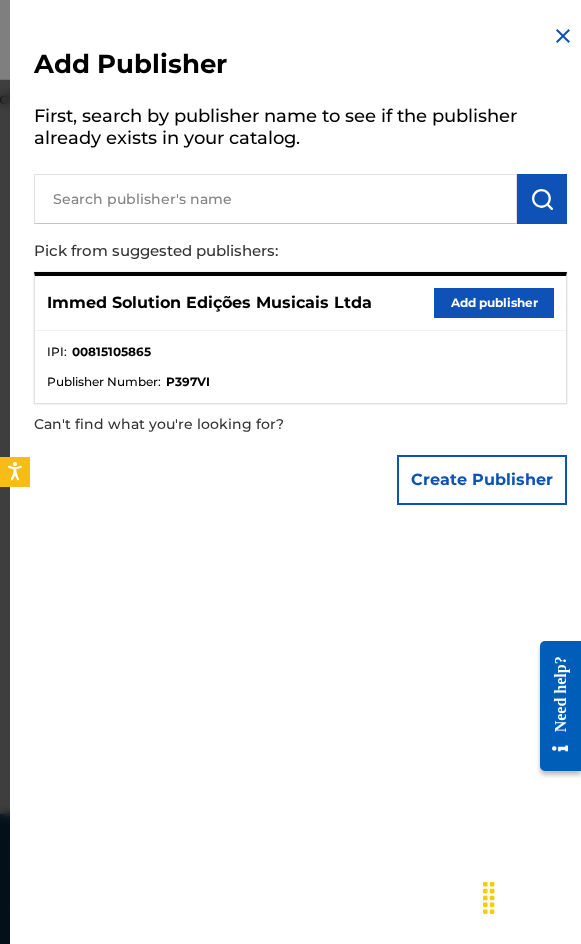 click on "Add publisher" at bounding box center [494, 303] 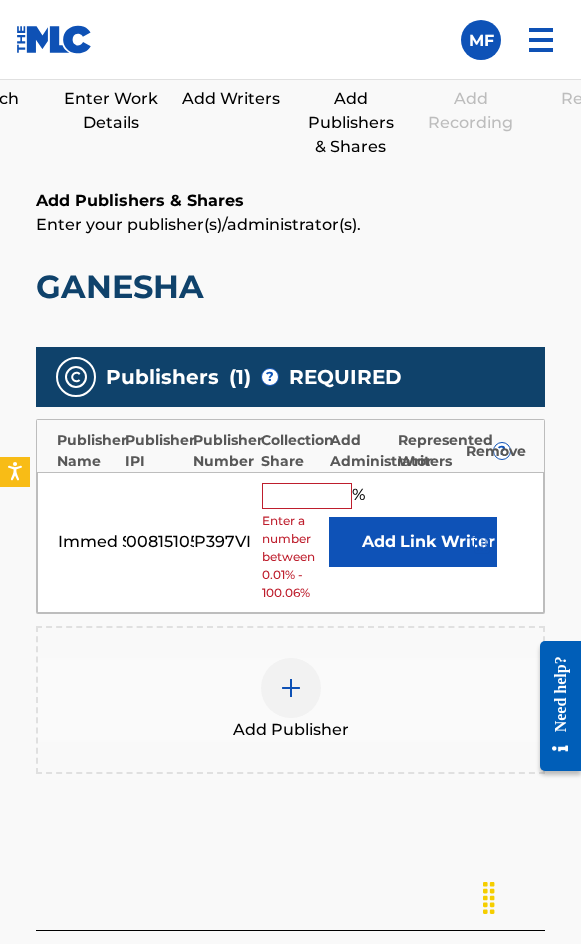 click at bounding box center [307, 496] 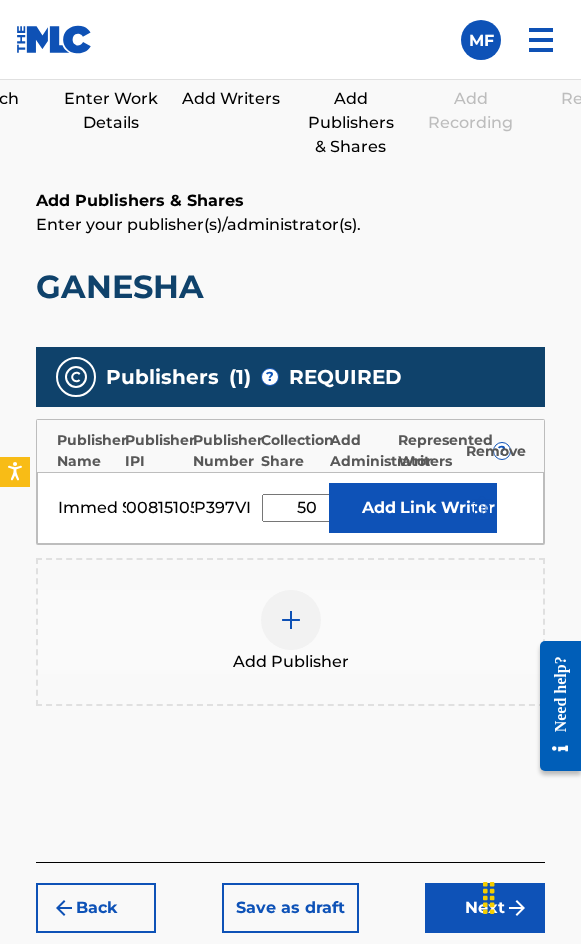 click on "Link Writer" at bounding box center [447, 508] 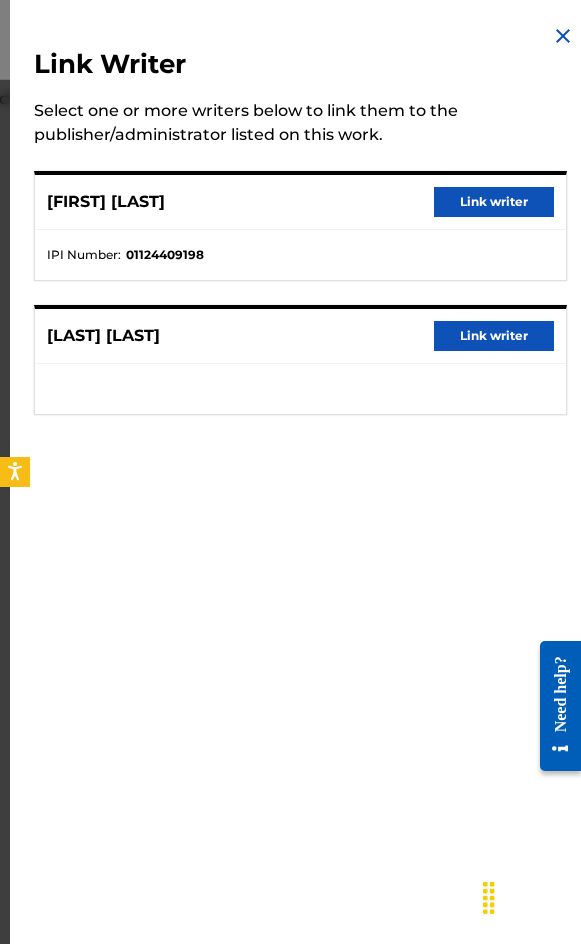 click on "Link writer" at bounding box center (494, 202) 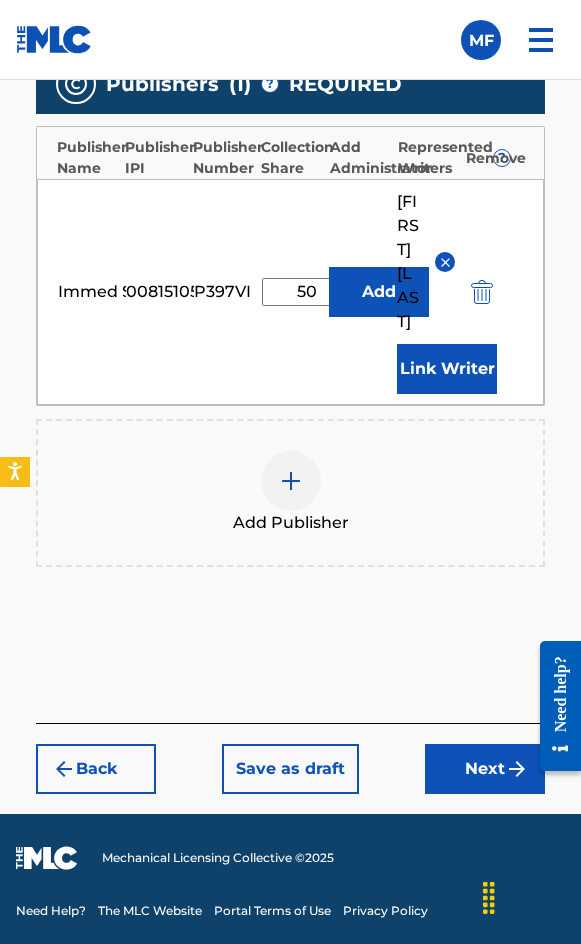 drag, startPoint x: 503, startPoint y: 751, endPoint x: 342, endPoint y: 667, distance: 181.5957 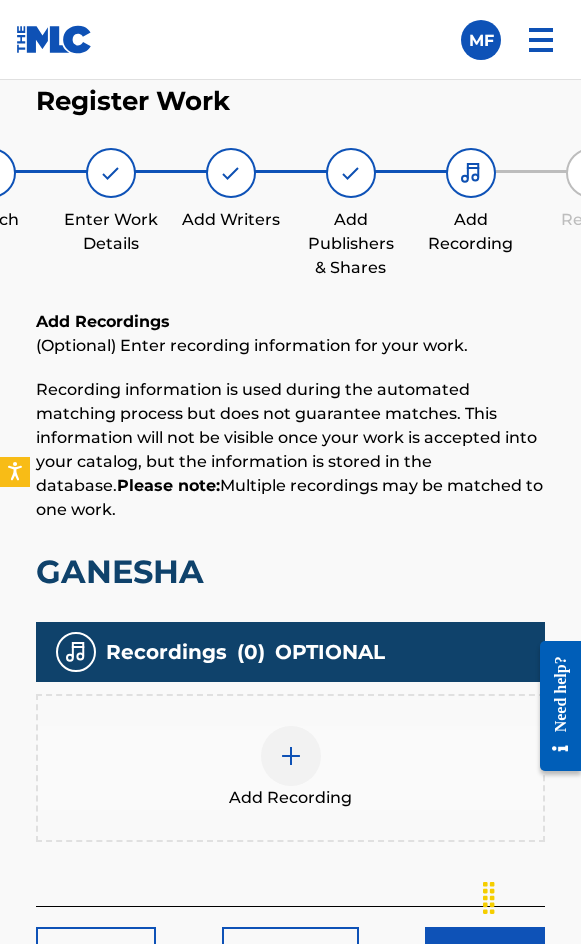 scroll, scrollTop: 1332, scrollLeft: 0, axis: vertical 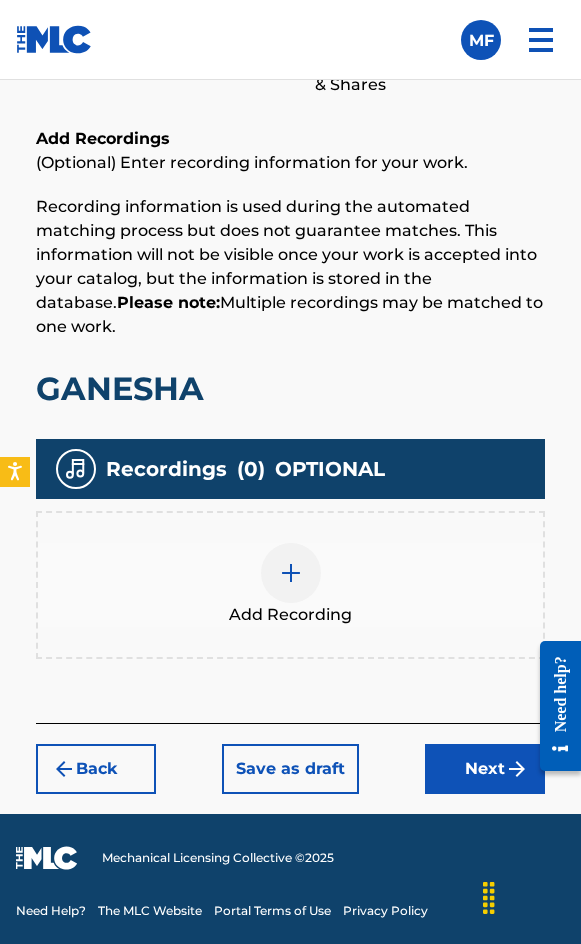 click on "Add Recording" at bounding box center [290, 585] 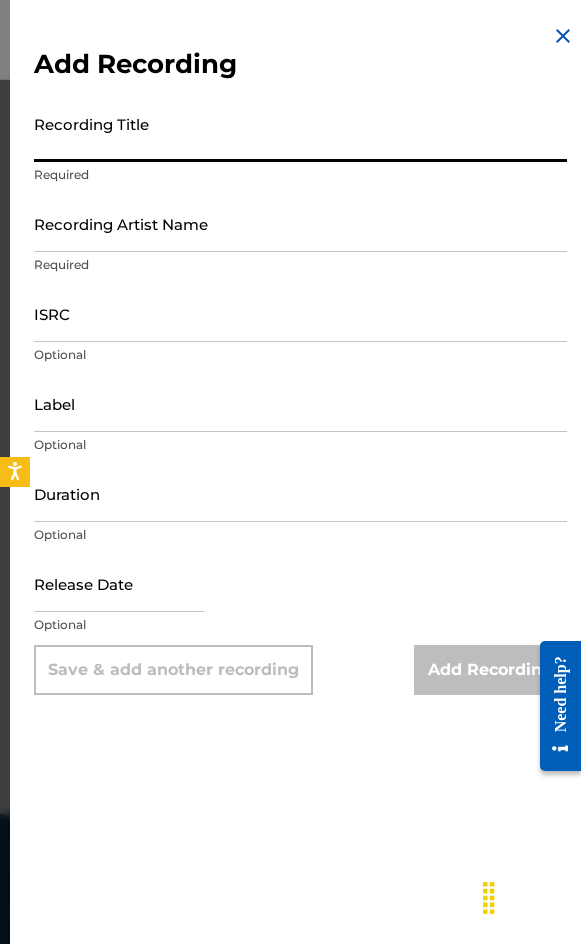 click on "Recording Title" at bounding box center [300, 133] 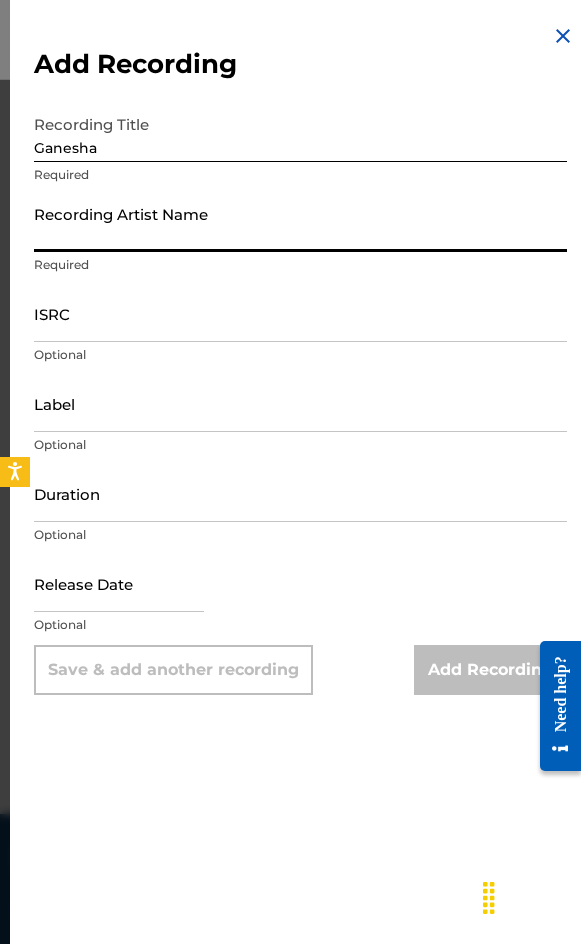 click on "Recording Artist Name" at bounding box center (300, 223) 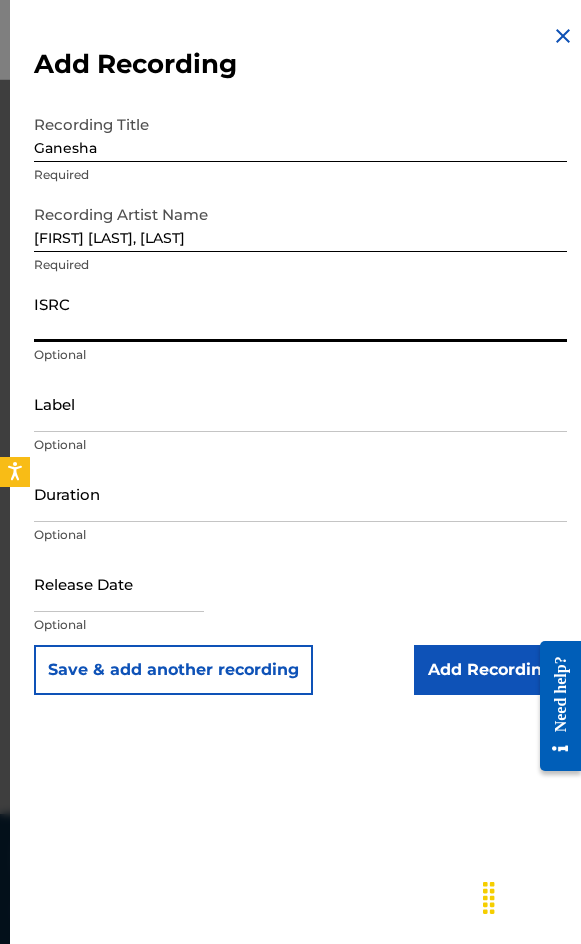 click on "ISRC" at bounding box center (300, 313) 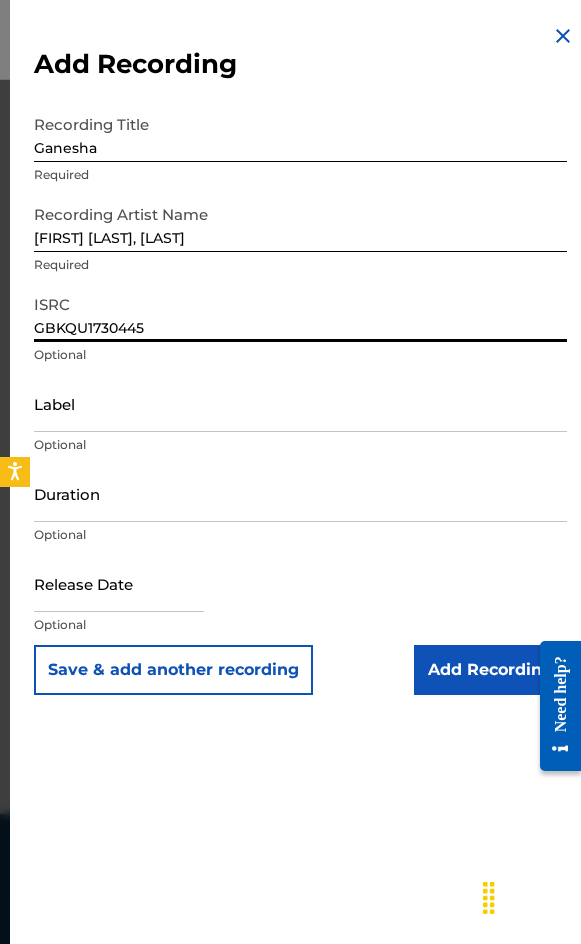 click on "Duration" at bounding box center (300, 493) 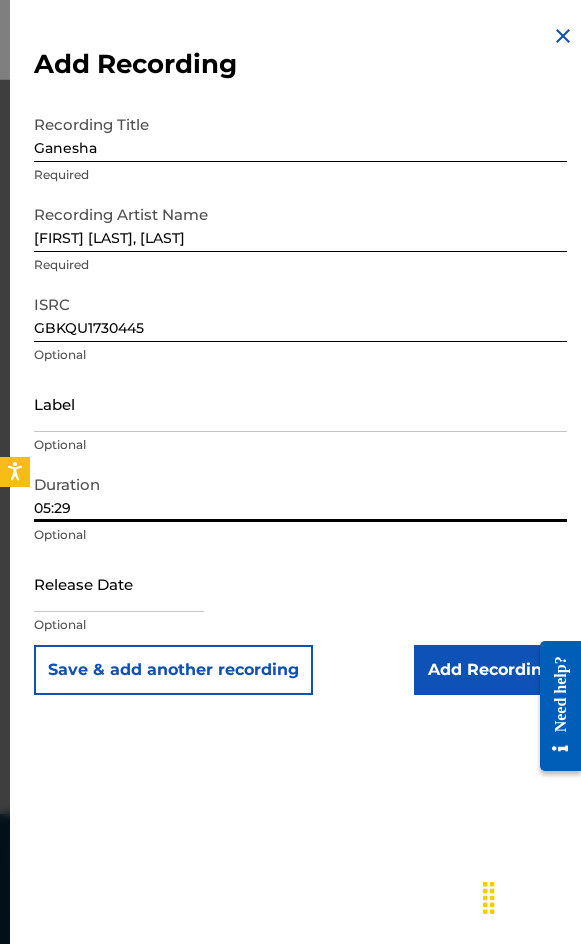 click on "Add Recording" at bounding box center (490, 670) 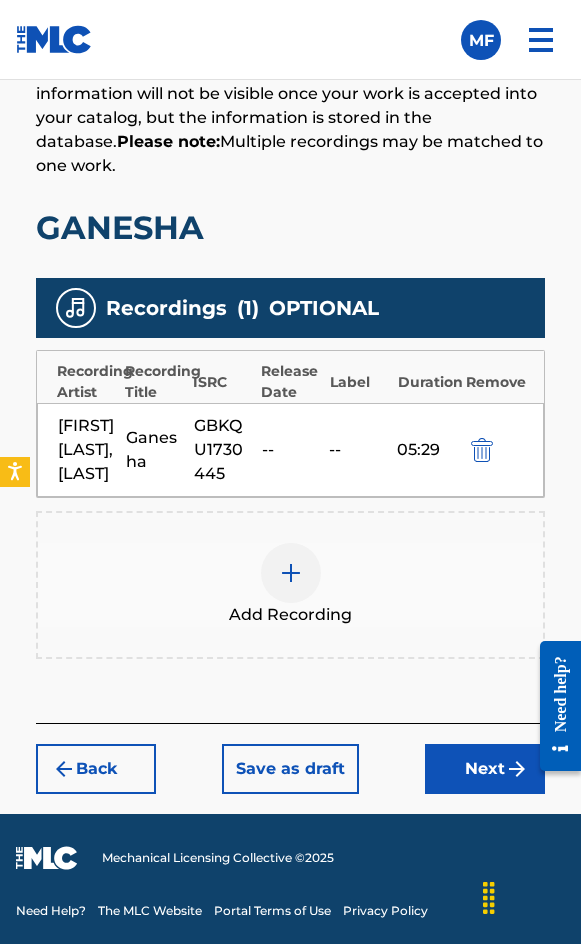 click on "Next" at bounding box center (485, 769) 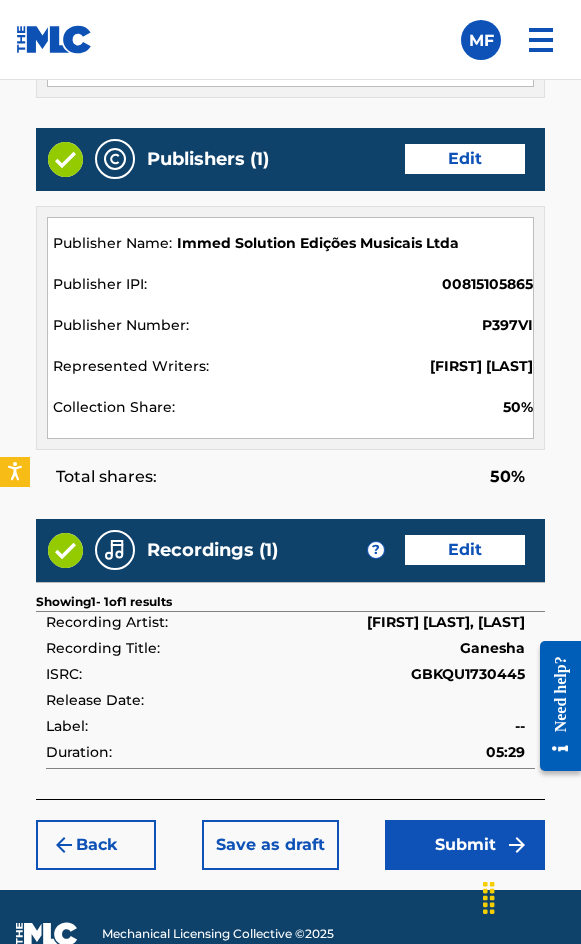 scroll, scrollTop: 2245, scrollLeft: 0, axis: vertical 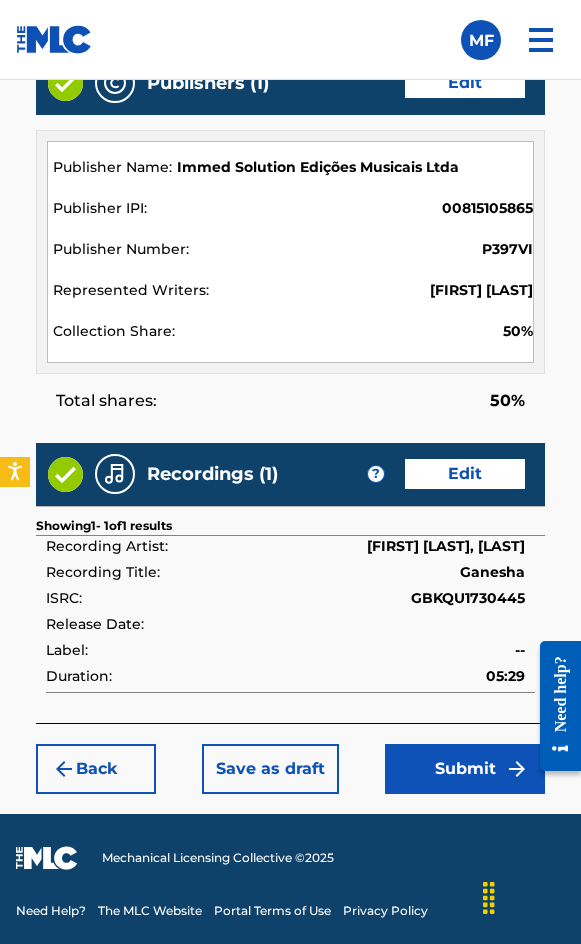 click on "Submit" at bounding box center (465, 769) 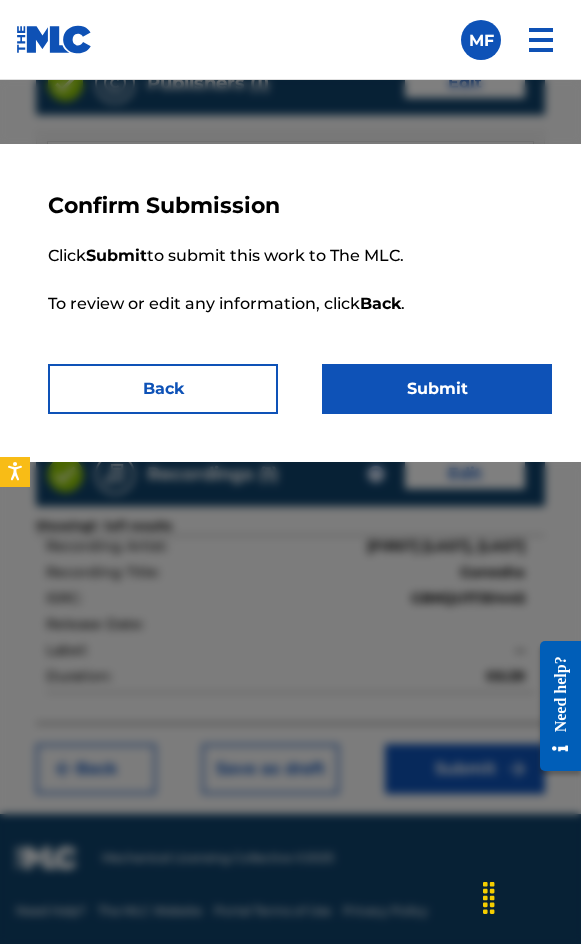 click on "Submit" at bounding box center [437, 389] 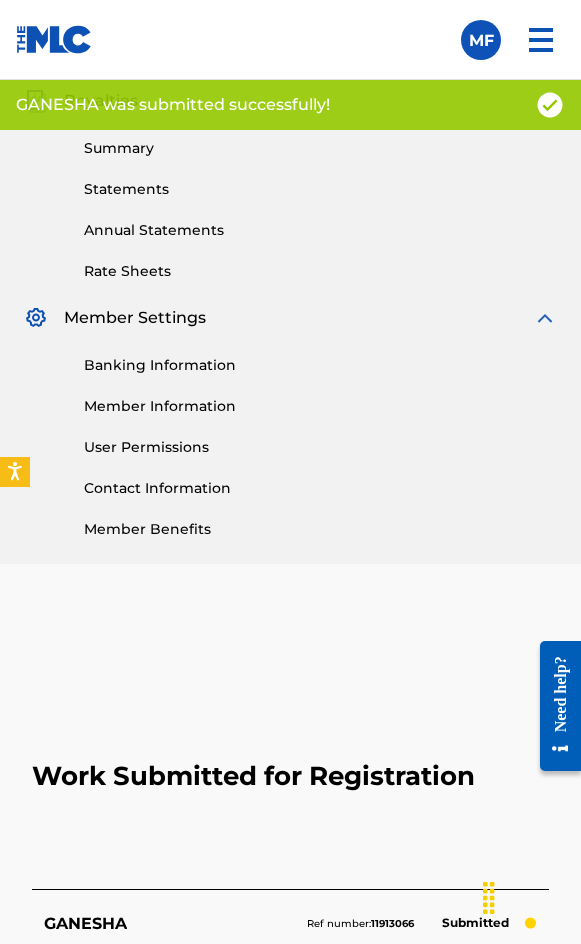 scroll, scrollTop: 1000, scrollLeft: 0, axis: vertical 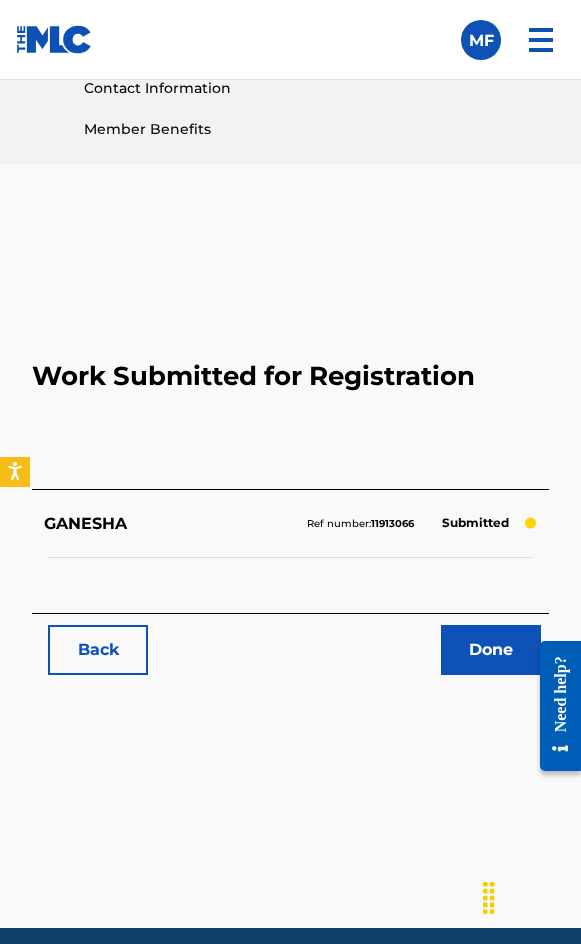 click on "Back" at bounding box center [98, 650] 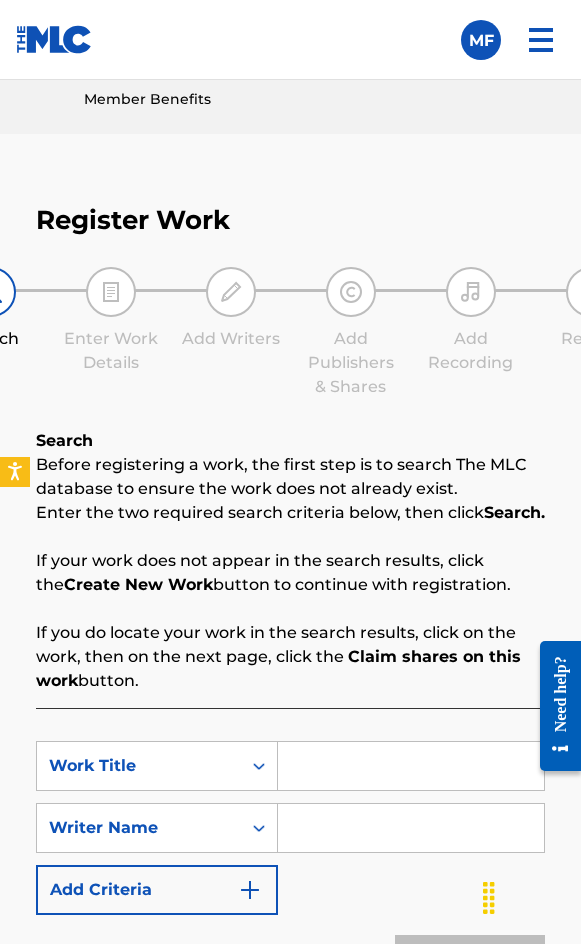 scroll, scrollTop: 1308, scrollLeft: 0, axis: vertical 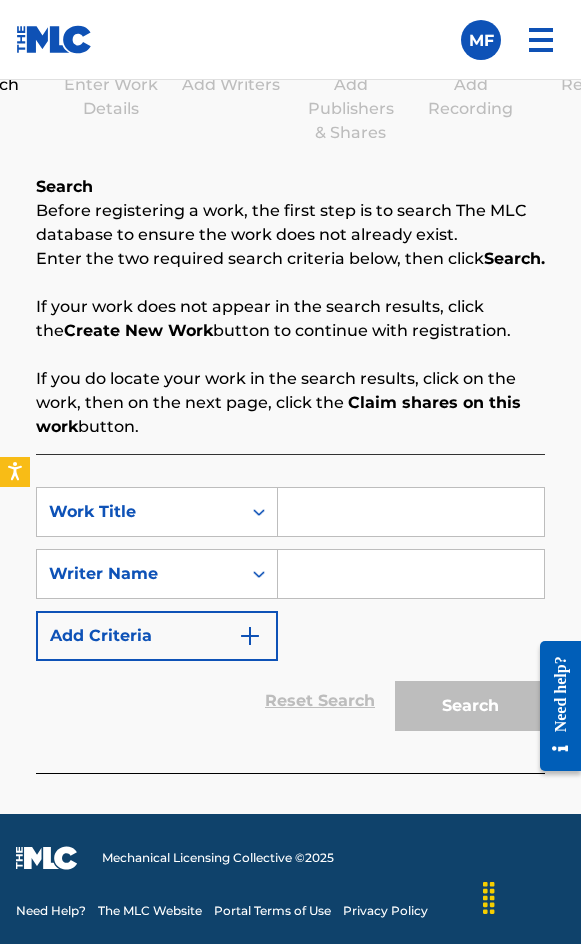 click at bounding box center (411, 512) 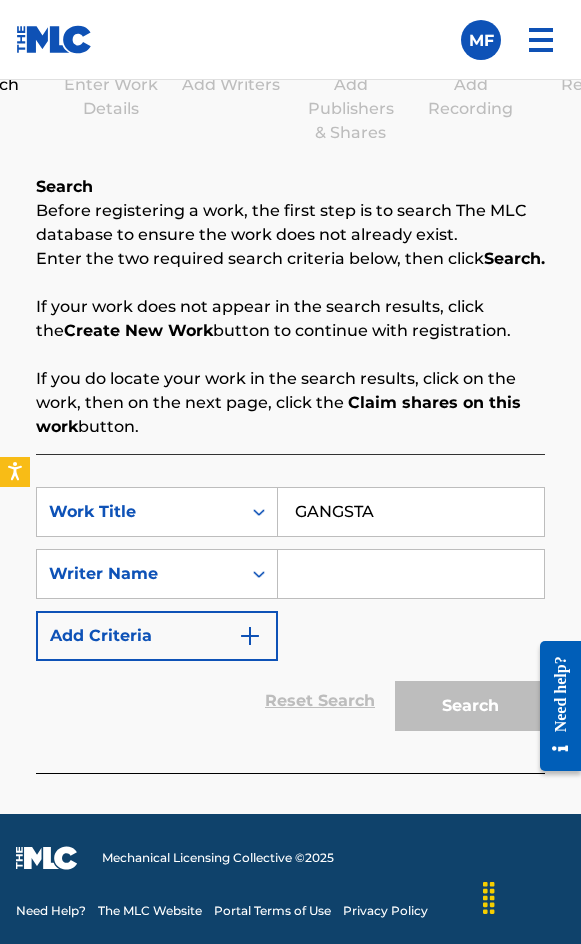 click at bounding box center [411, 574] 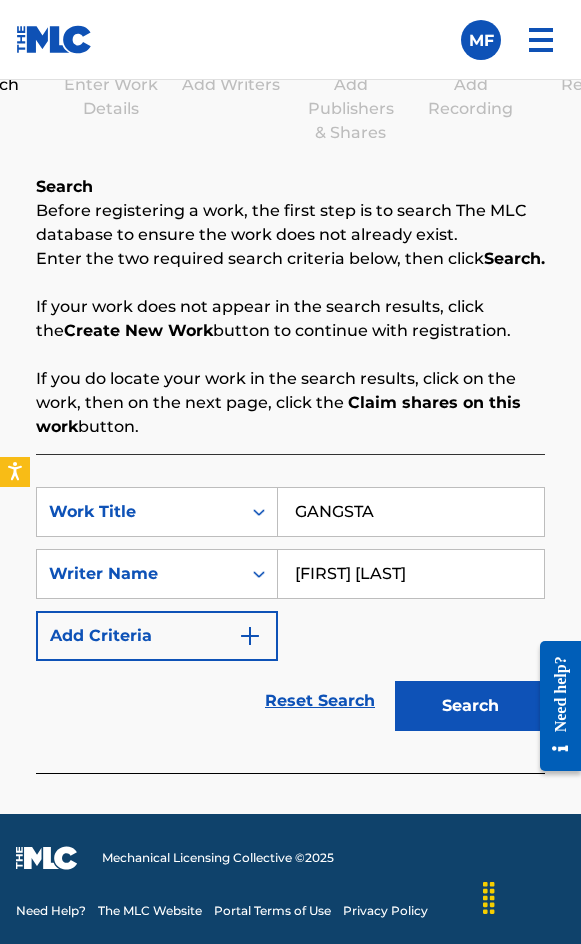 drag, startPoint x: 448, startPoint y: 668, endPoint x: 446, endPoint y: 705, distance: 37.054016 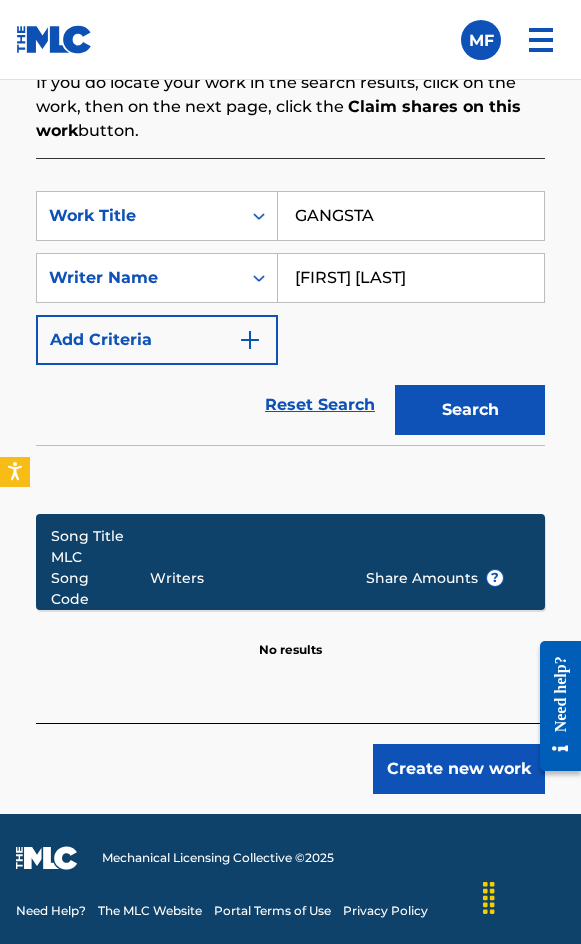 click on "Create new work" at bounding box center [459, 769] 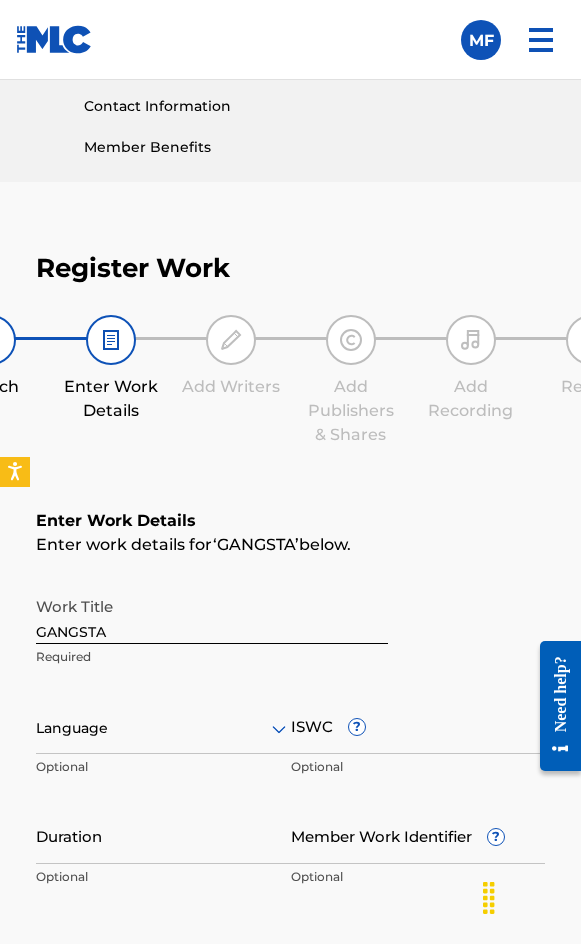 scroll, scrollTop: 1474, scrollLeft: 0, axis: vertical 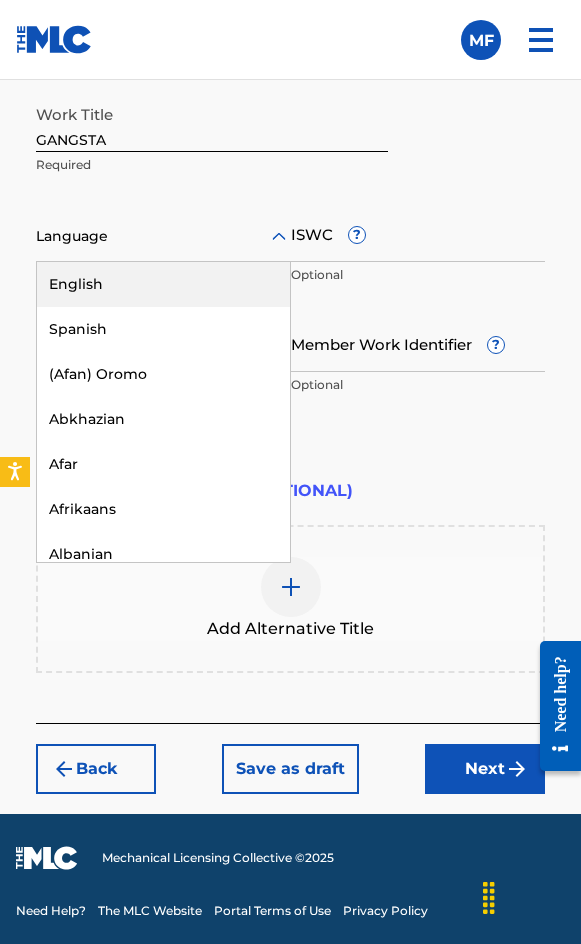 click at bounding box center [163, 236] 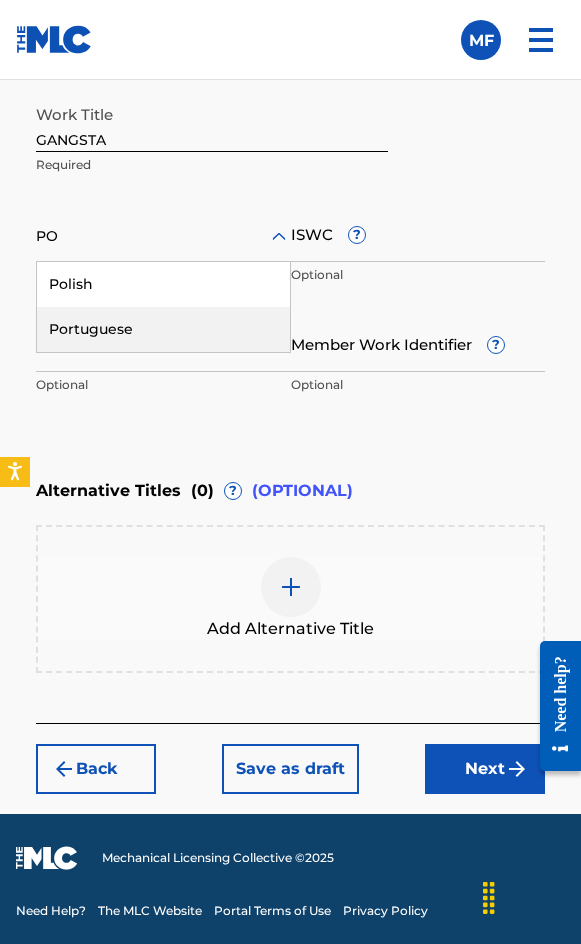 click on "Portuguese" at bounding box center [163, 329] 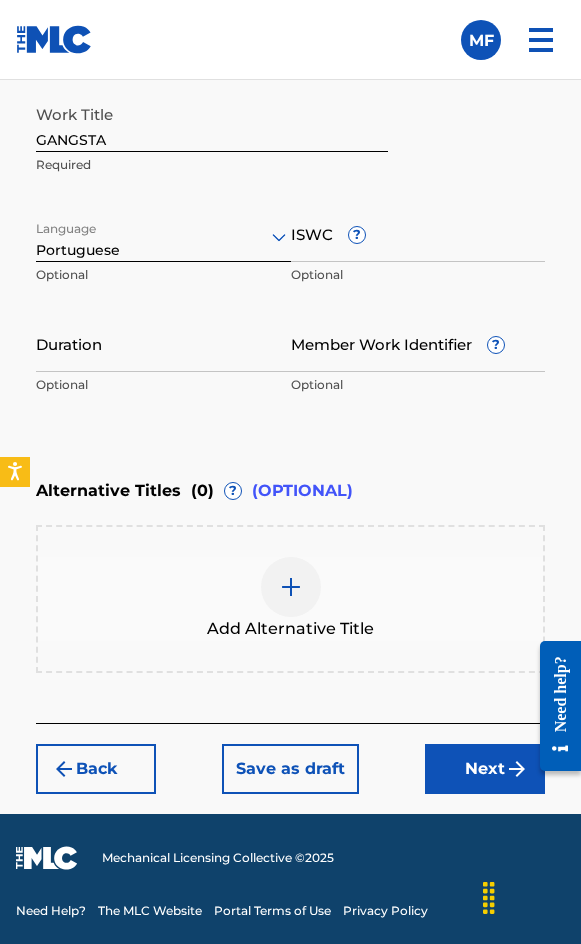 click on "ISWC   ?" at bounding box center [418, 233] 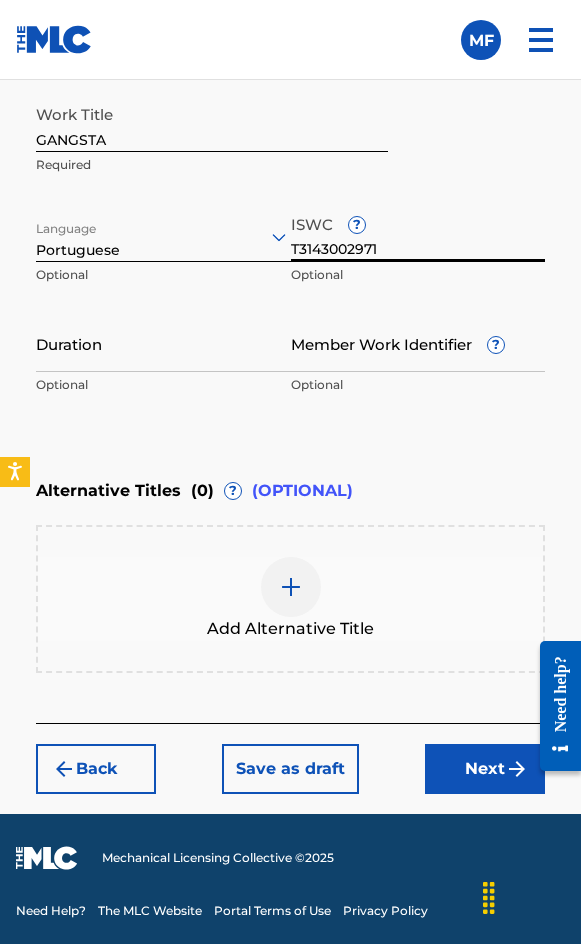 click on "Duration" at bounding box center [163, 343] 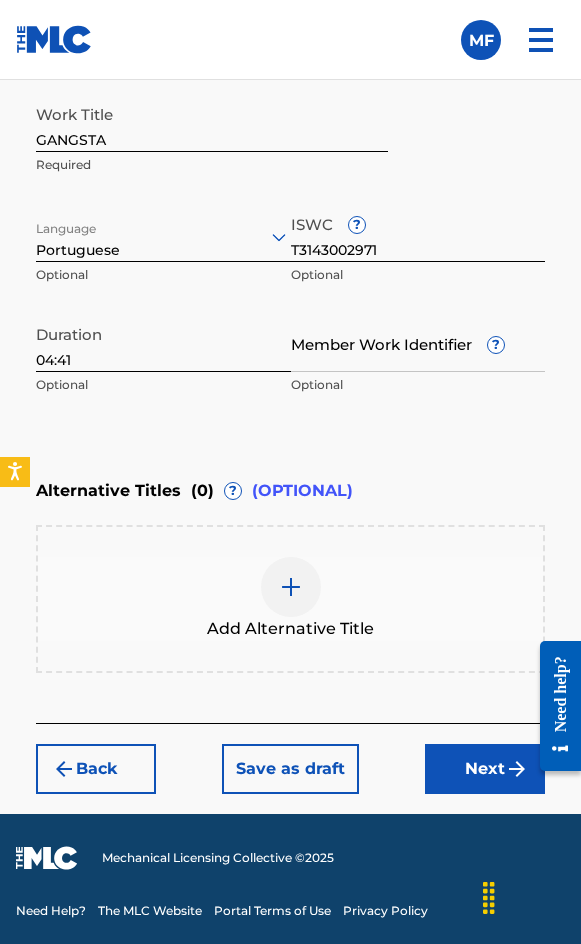 click on "Next" at bounding box center [485, 769] 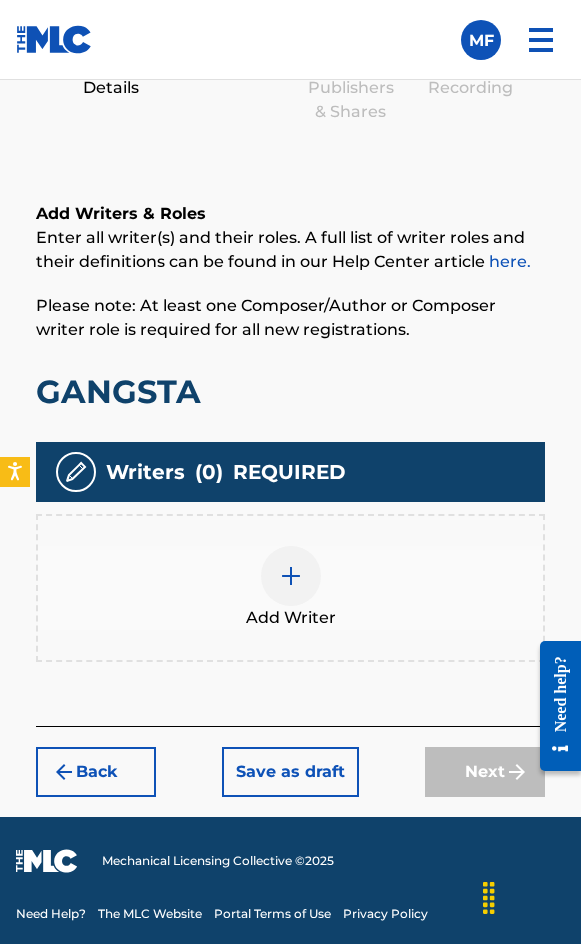 scroll, scrollTop: 1308, scrollLeft: 0, axis: vertical 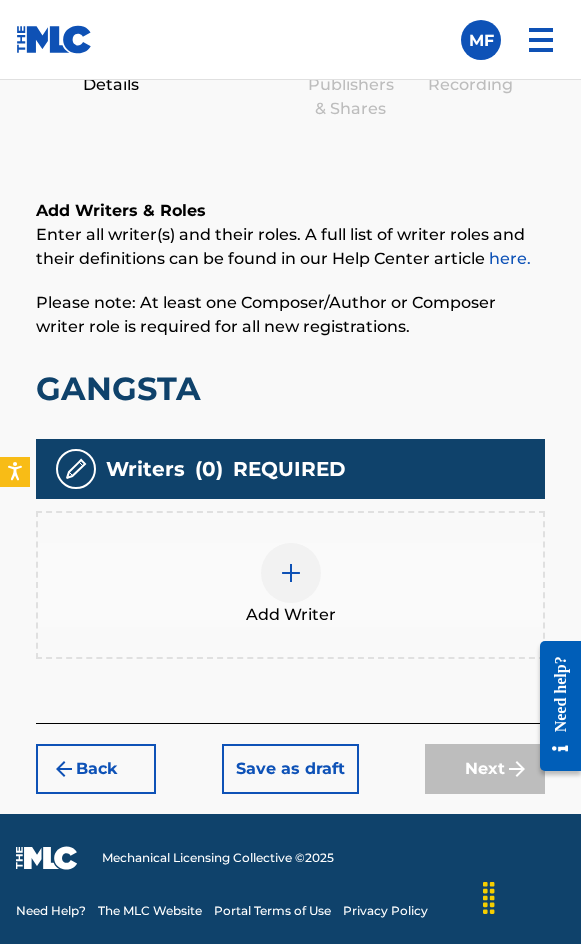 click on "Add Writer" at bounding box center [290, 585] 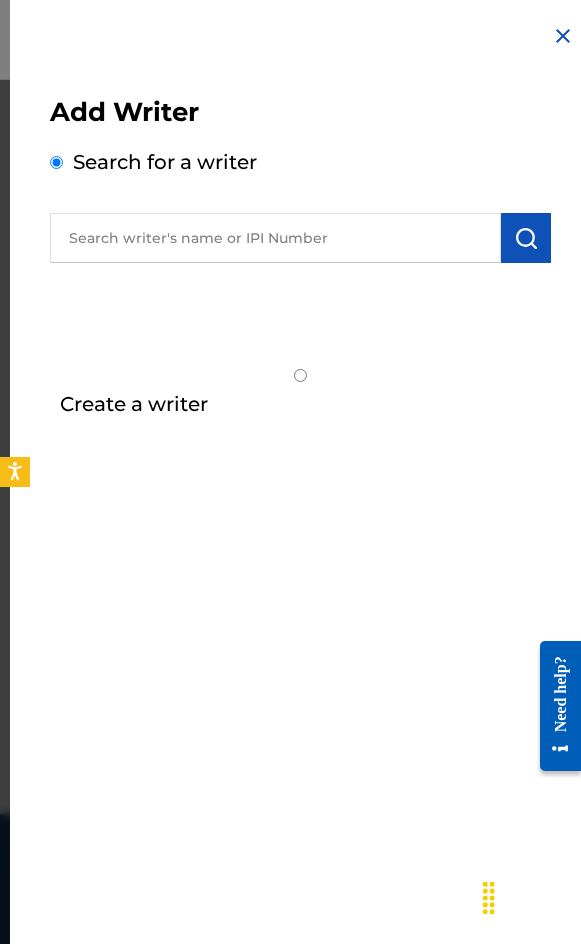 click at bounding box center [275, 238] 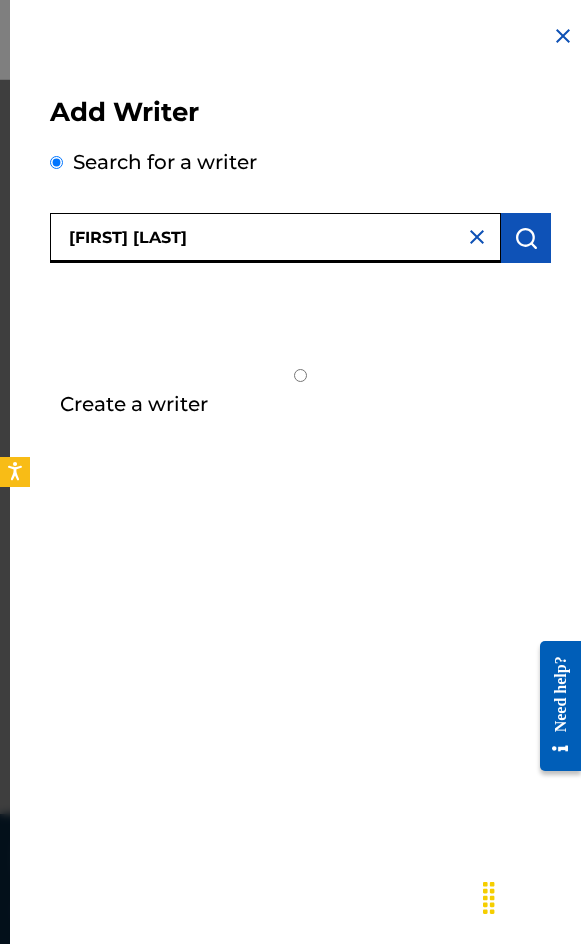 click at bounding box center [526, 238] 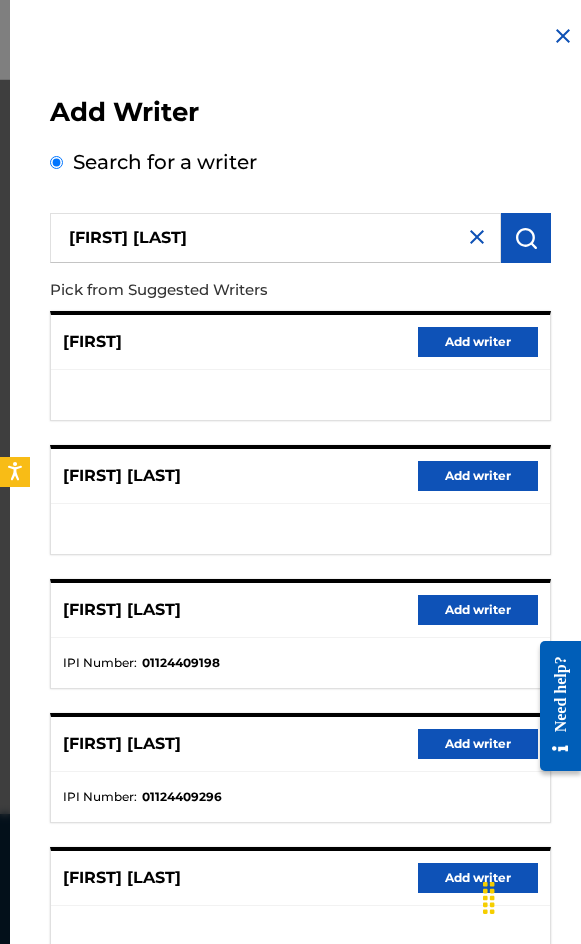 click on "Add writer" at bounding box center (478, 610) 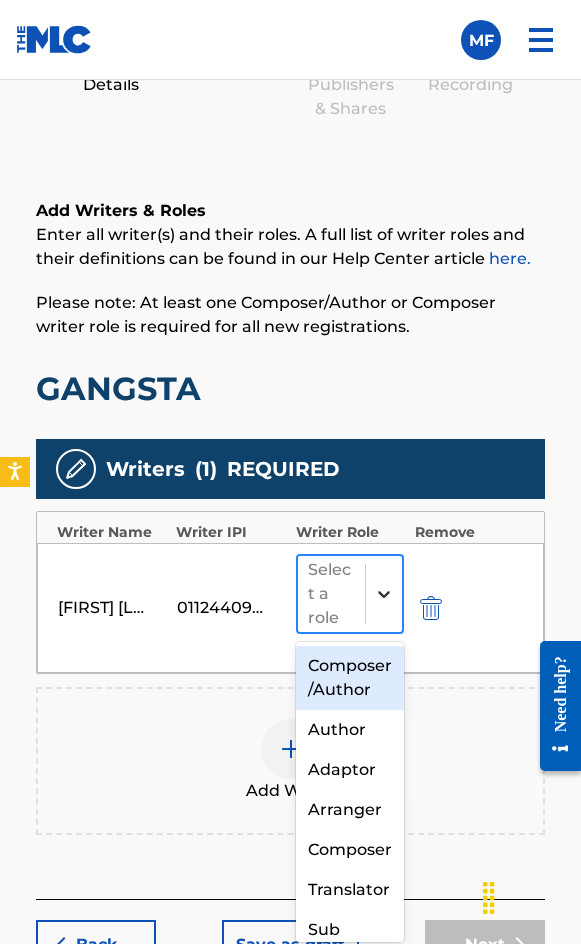 click 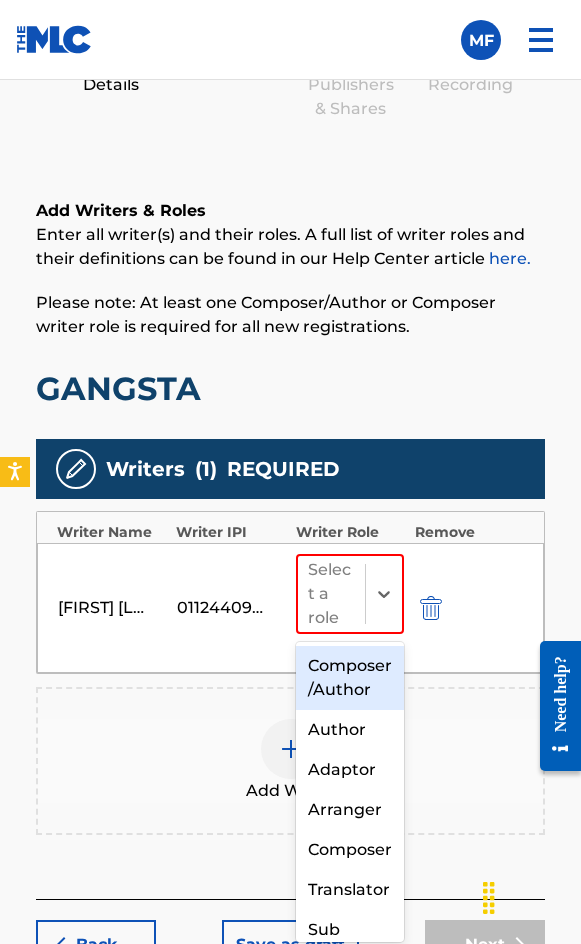 click on "Composer/Author" at bounding box center [350, 678] 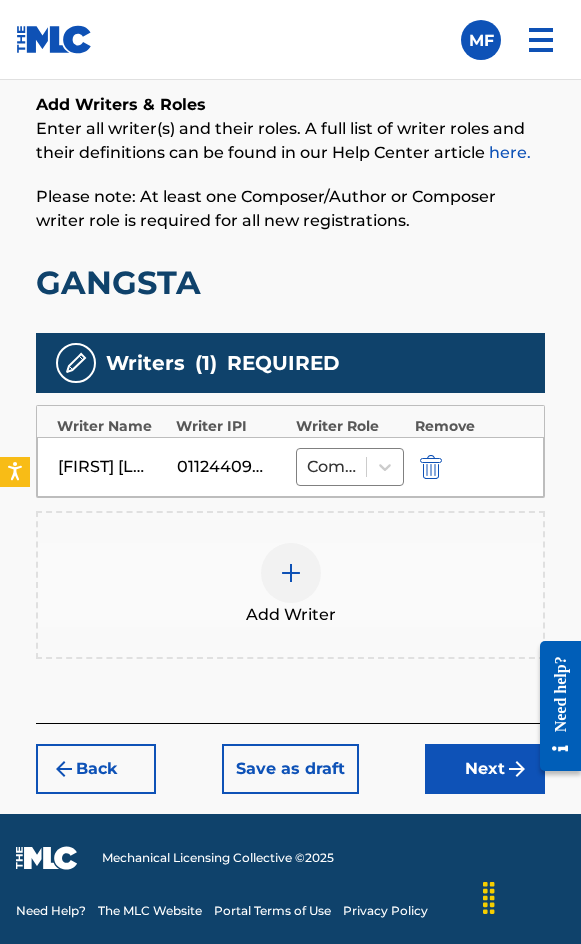 click on "Next" at bounding box center (485, 769) 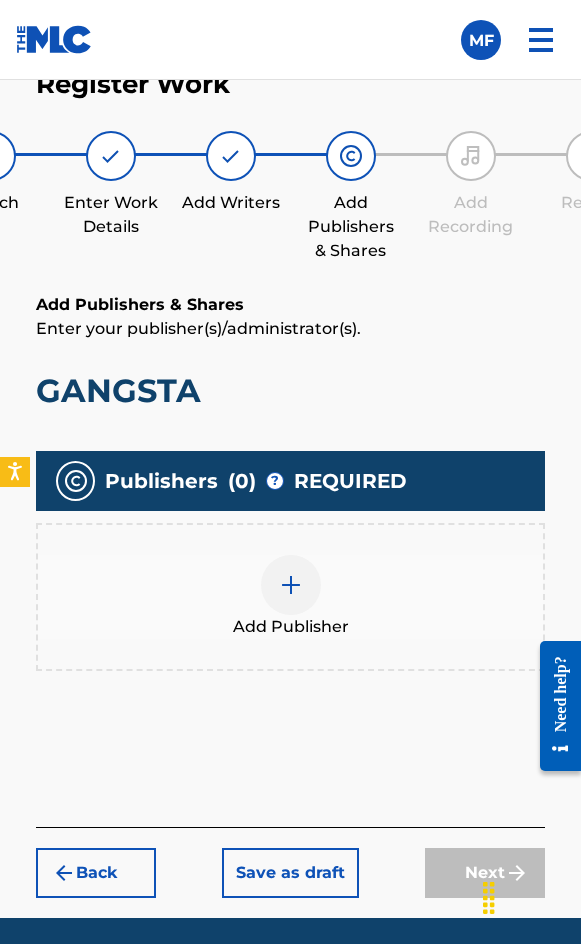 scroll, scrollTop: 1270, scrollLeft: 0, axis: vertical 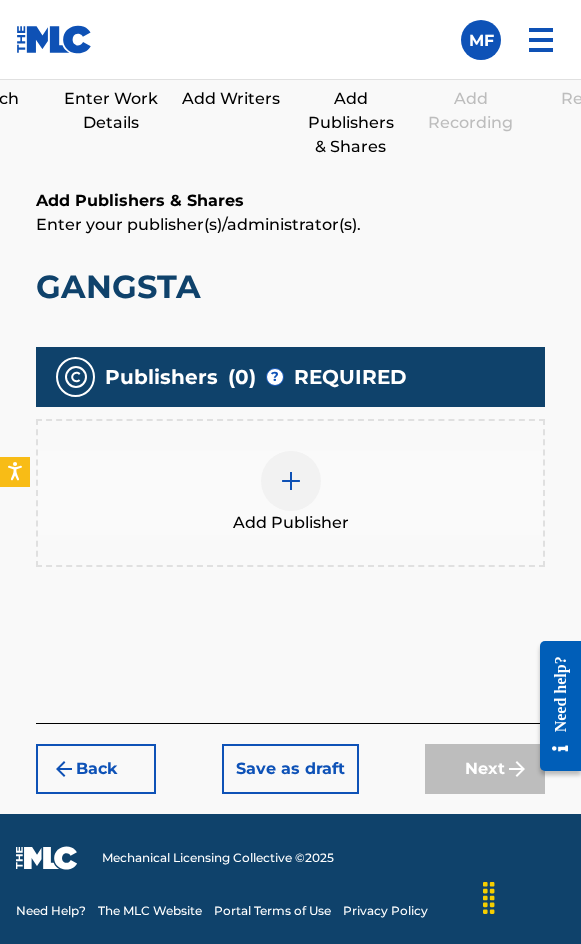 click on "Add Publisher" at bounding box center [291, 523] 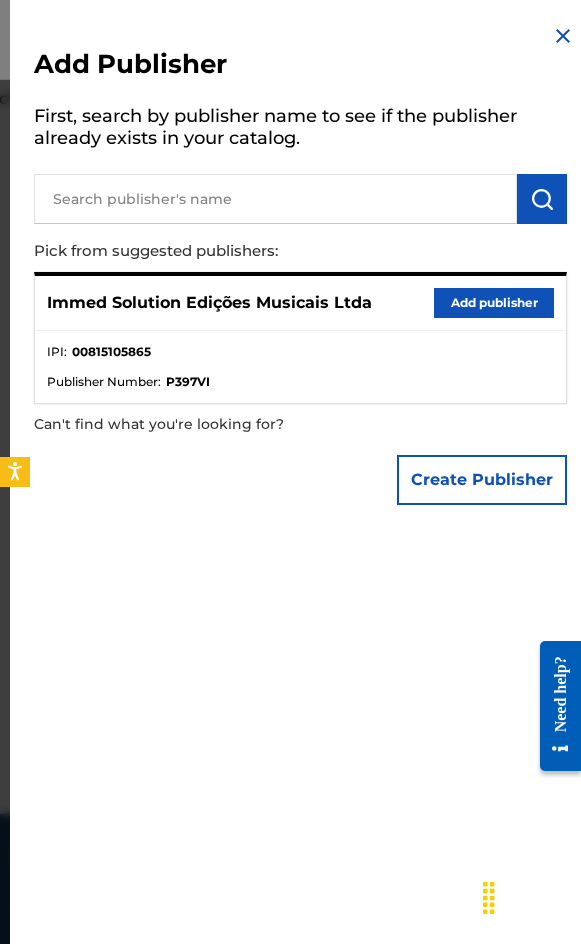 click on "Add publisher" at bounding box center (494, 303) 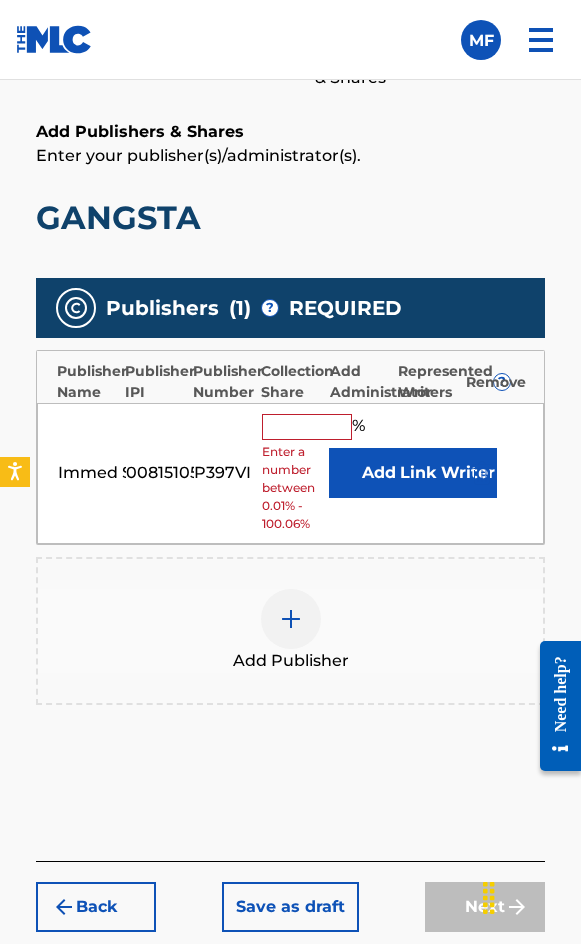 scroll, scrollTop: 1370, scrollLeft: 0, axis: vertical 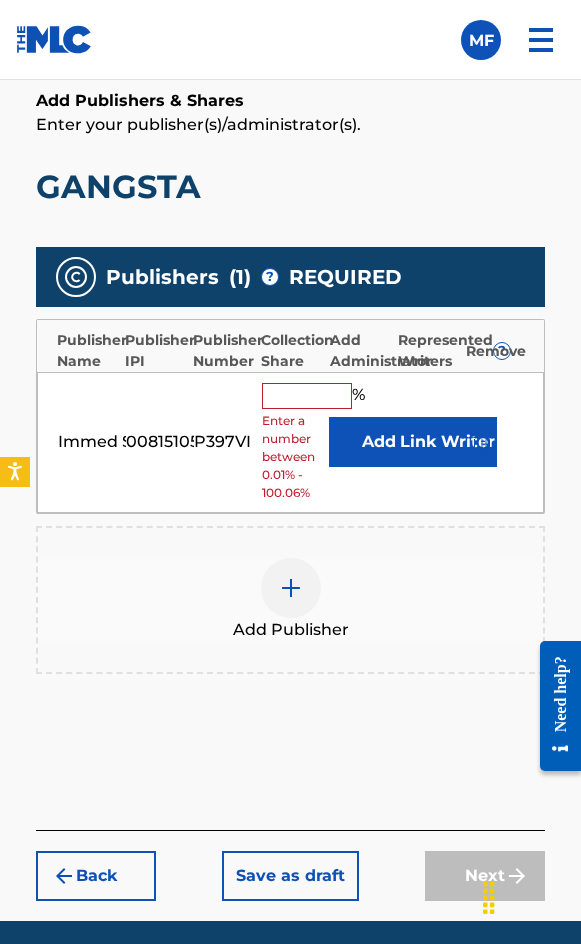 click at bounding box center [307, 396] 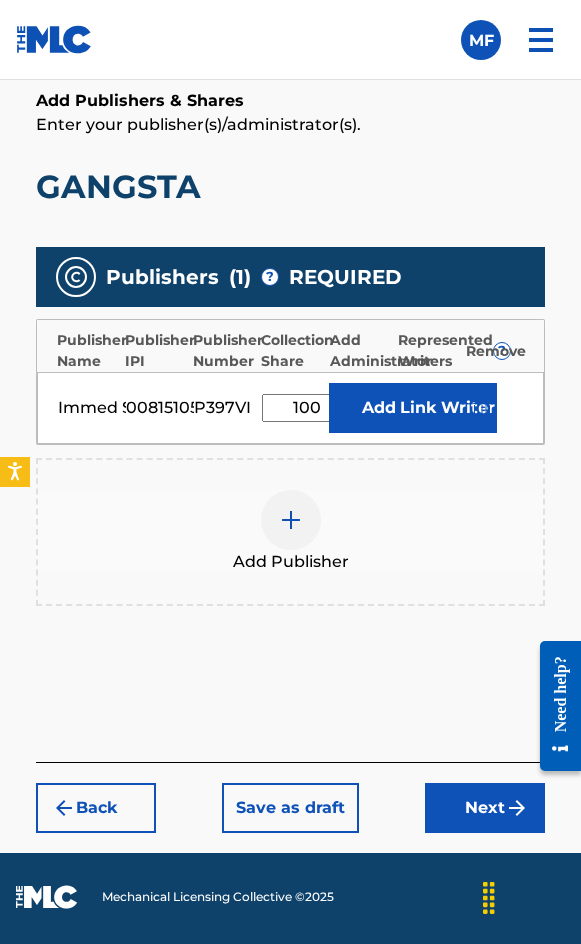 click on "Link Writer" at bounding box center [447, 408] 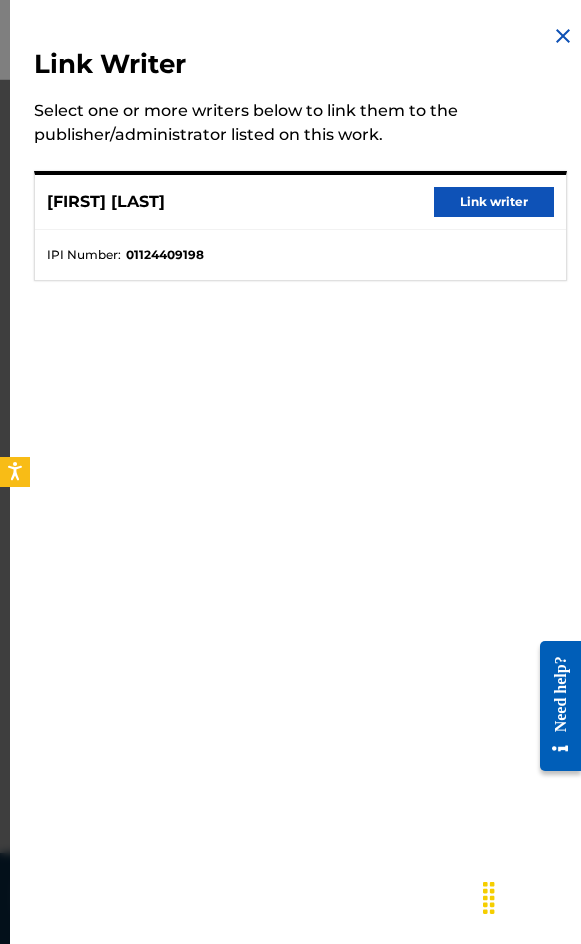 click on "Link writer" at bounding box center (494, 202) 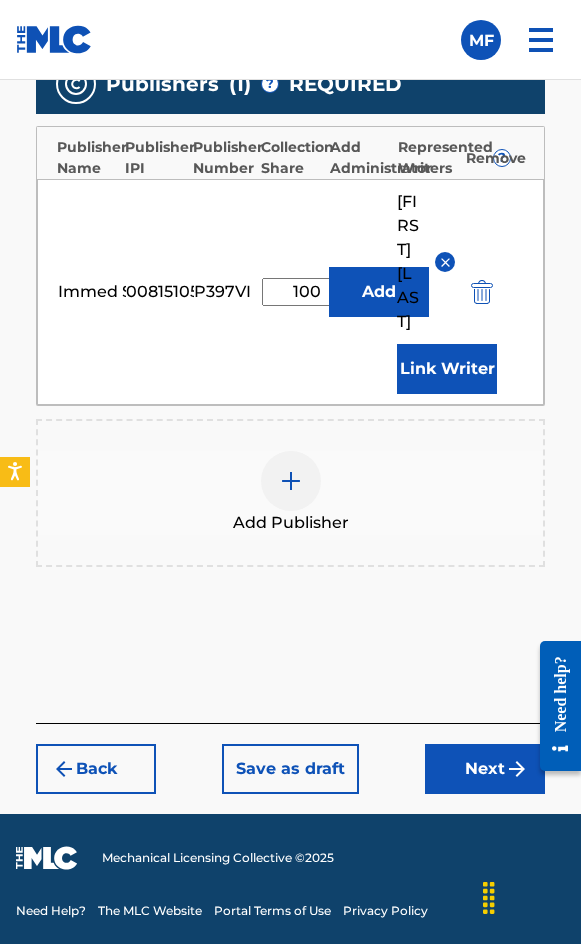 click on "Next" at bounding box center [485, 769] 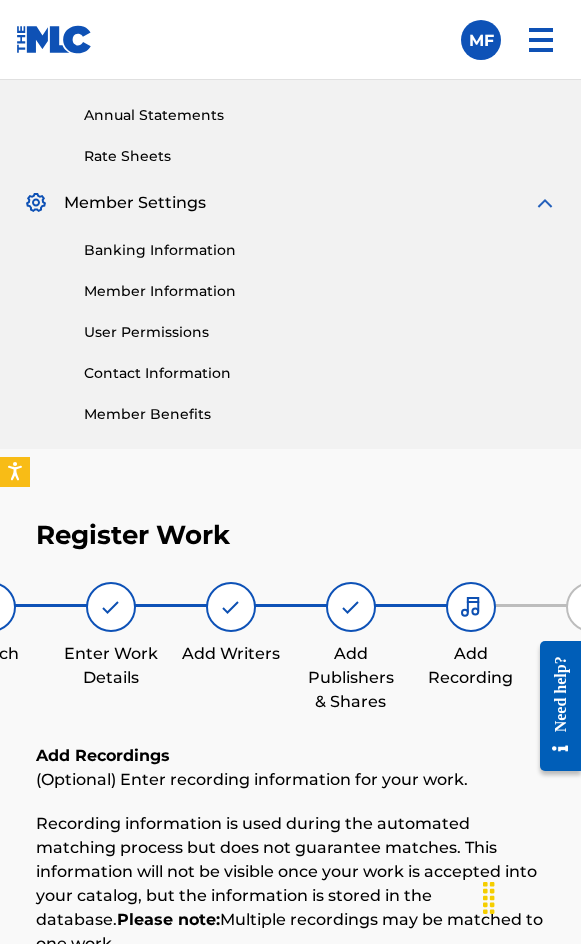 scroll, scrollTop: 1332, scrollLeft: 0, axis: vertical 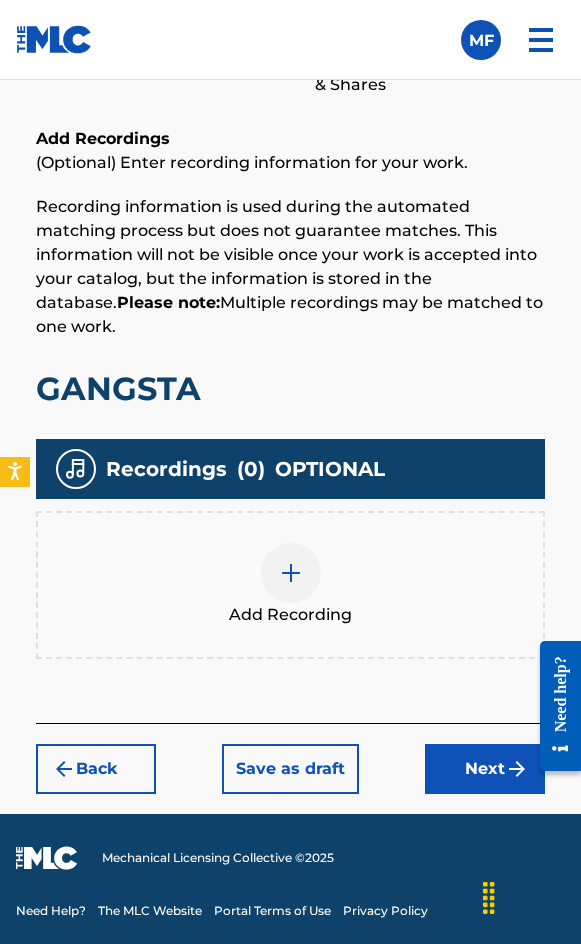 click on "Add Recording" at bounding box center (290, 585) 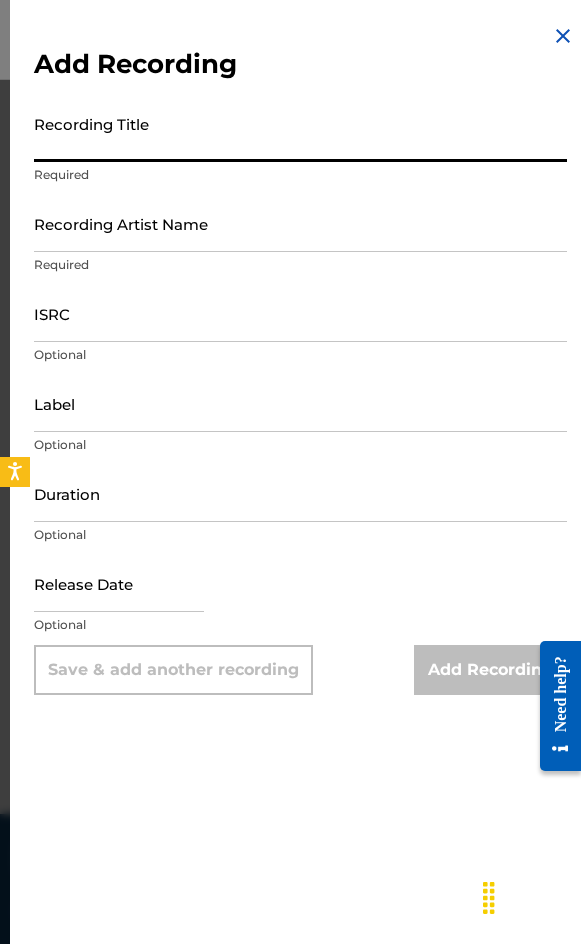 click on "Recording Title" at bounding box center (300, 133) 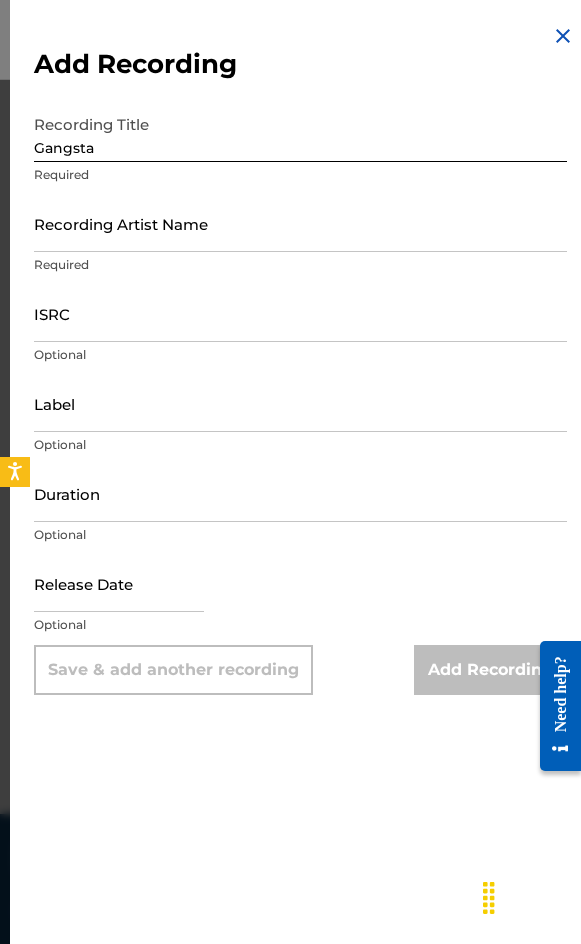 click on "Recording Artist Name" at bounding box center [300, 223] 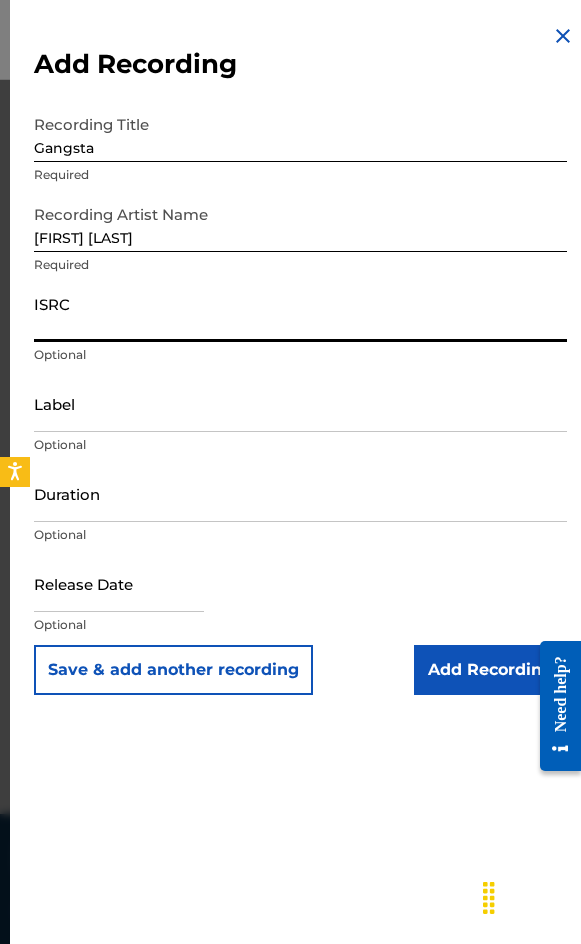 click on "ISRC" at bounding box center [300, 313] 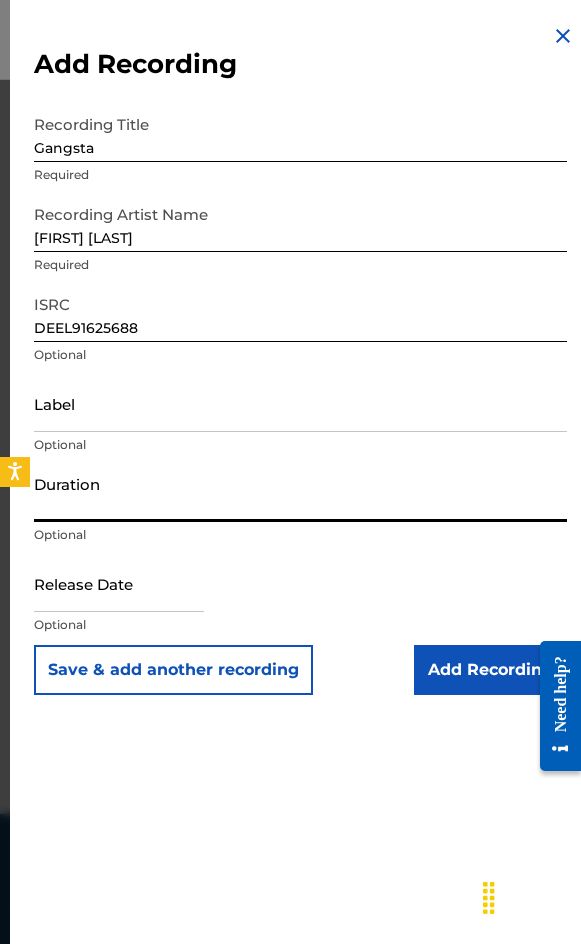 click on "Duration" at bounding box center [300, 493] 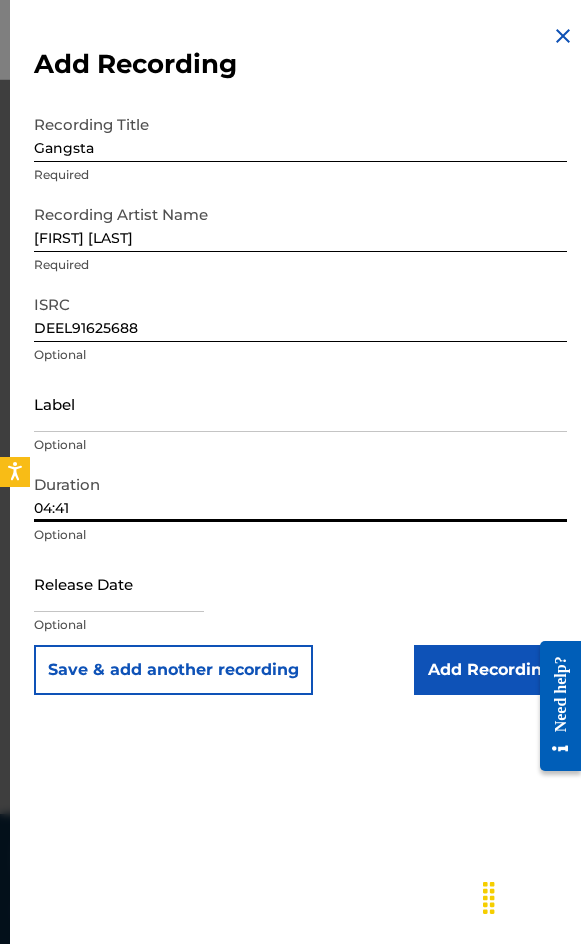click on "Add Recording" at bounding box center (490, 670) 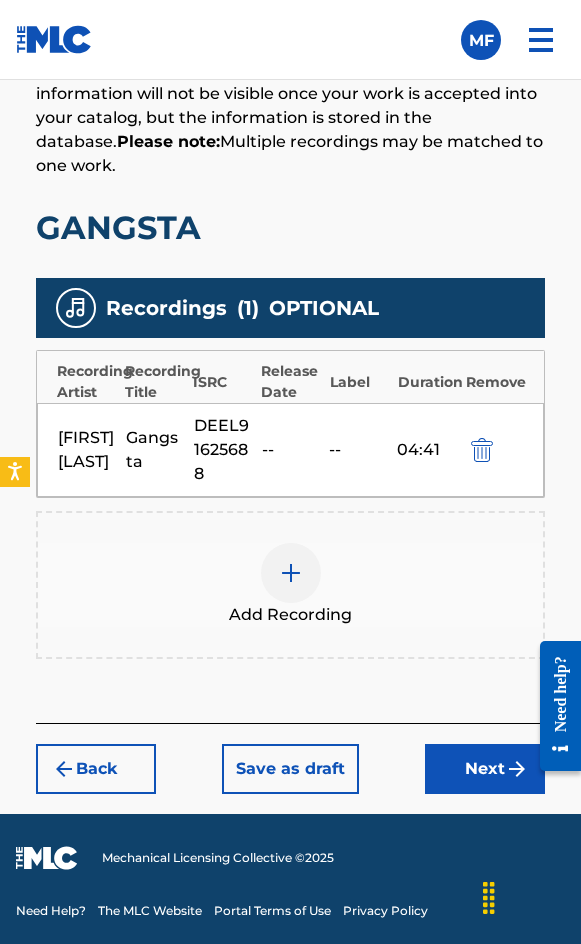 click on "Next" at bounding box center [485, 769] 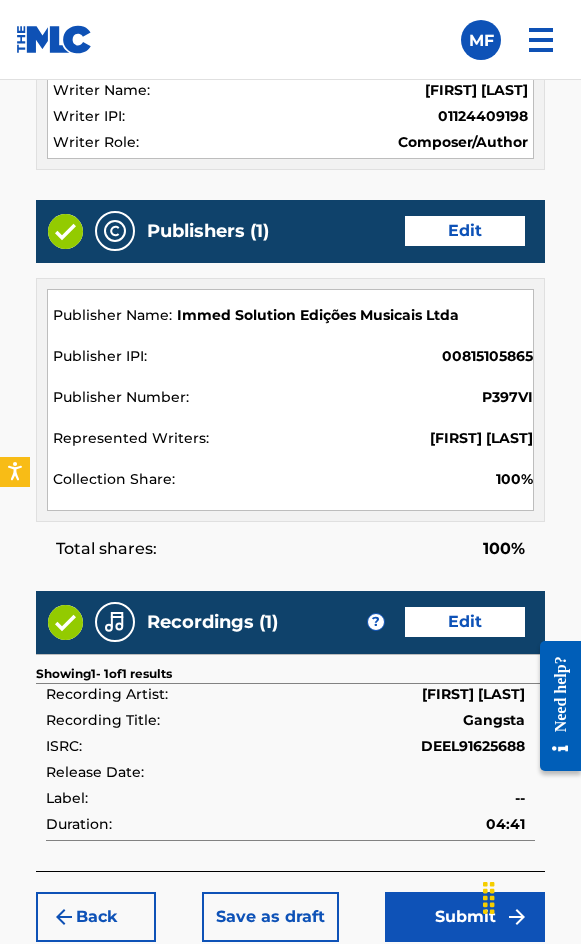 scroll, scrollTop: 2162, scrollLeft: 0, axis: vertical 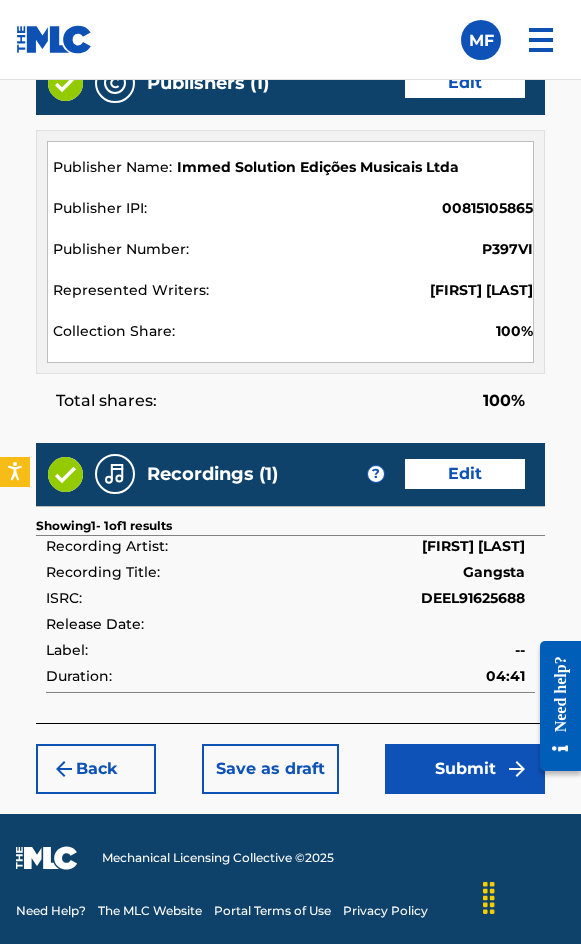 click on "Submit" at bounding box center (465, 769) 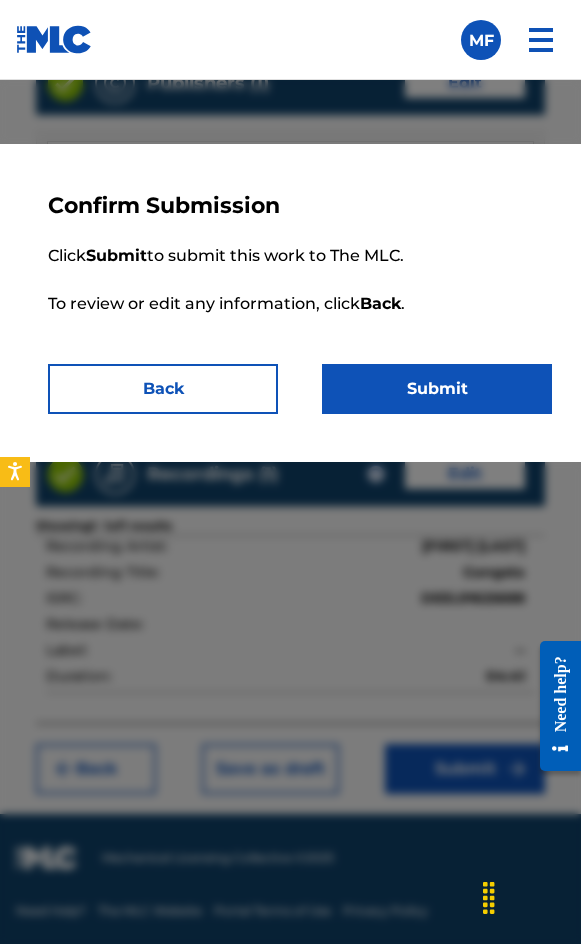 click on "Submit" at bounding box center (437, 389) 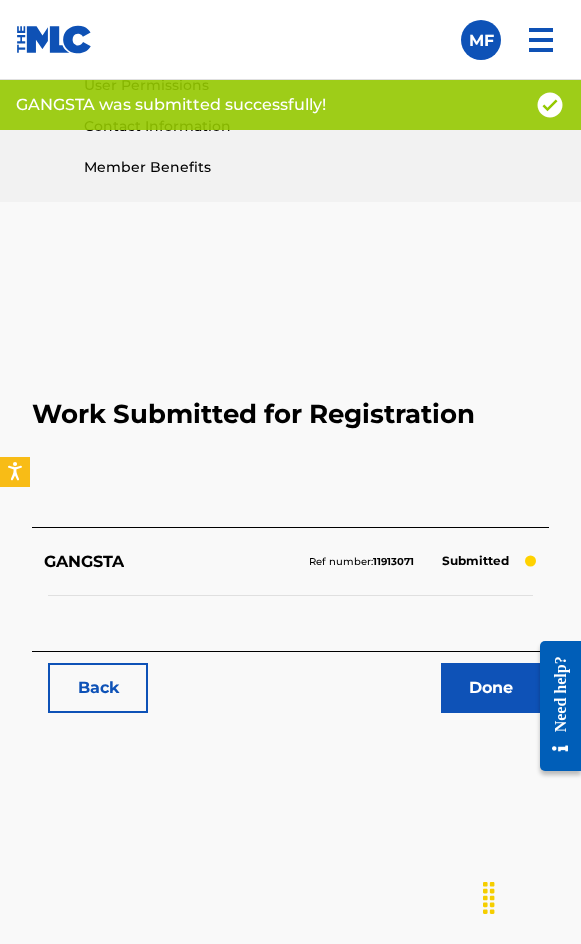 scroll, scrollTop: 1114, scrollLeft: 0, axis: vertical 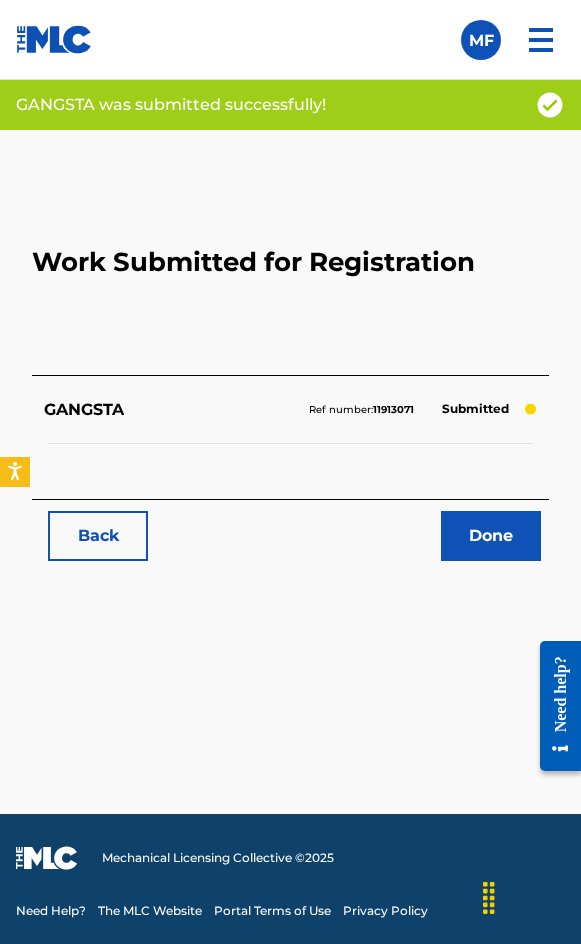 click on "Back" at bounding box center [98, 536] 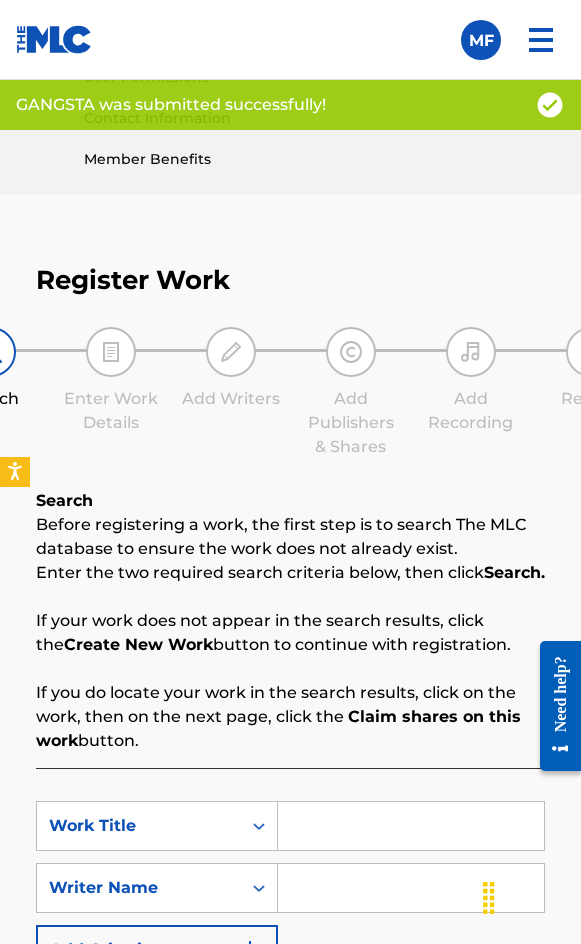 scroll, scrollTop: 1308, scrollLeft: 0, axis: vertical 